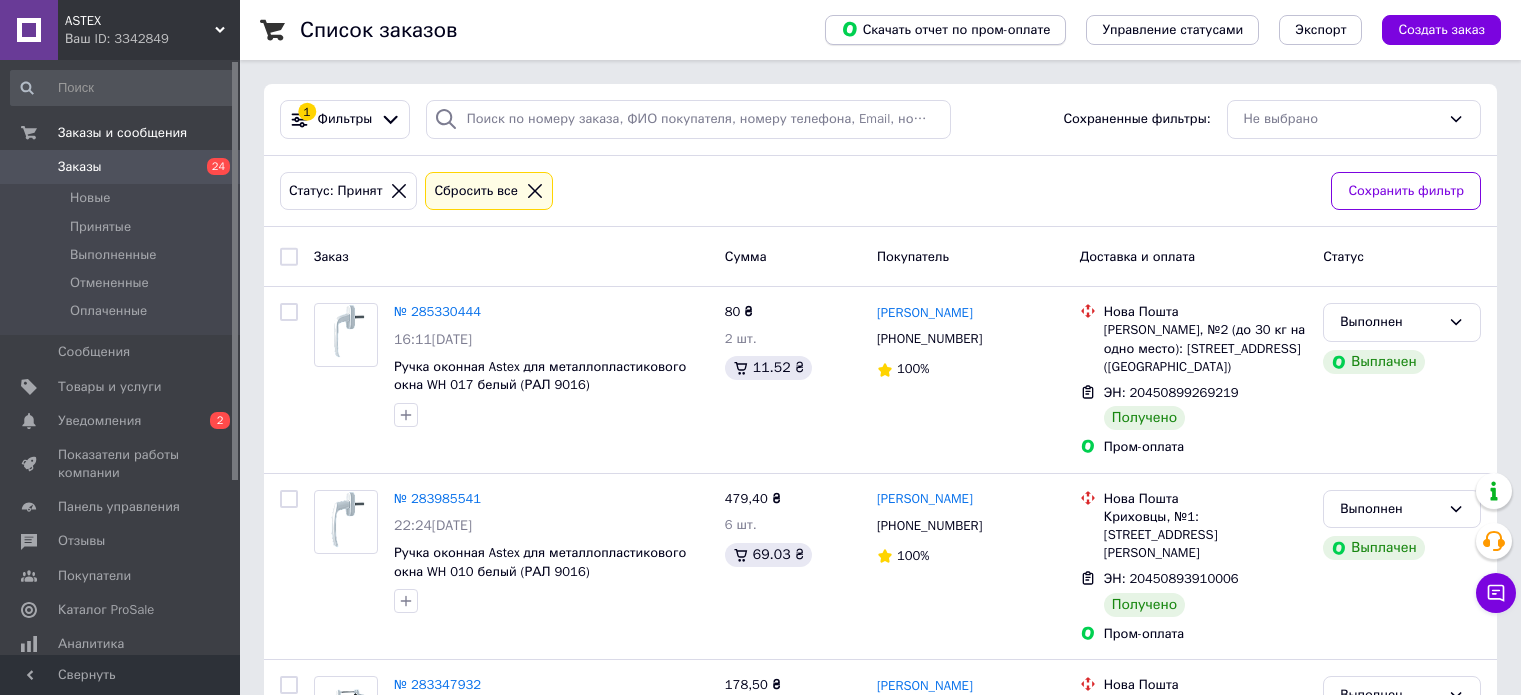 scroll, scrollTop: 0, scrollLeft: 0, axis: both 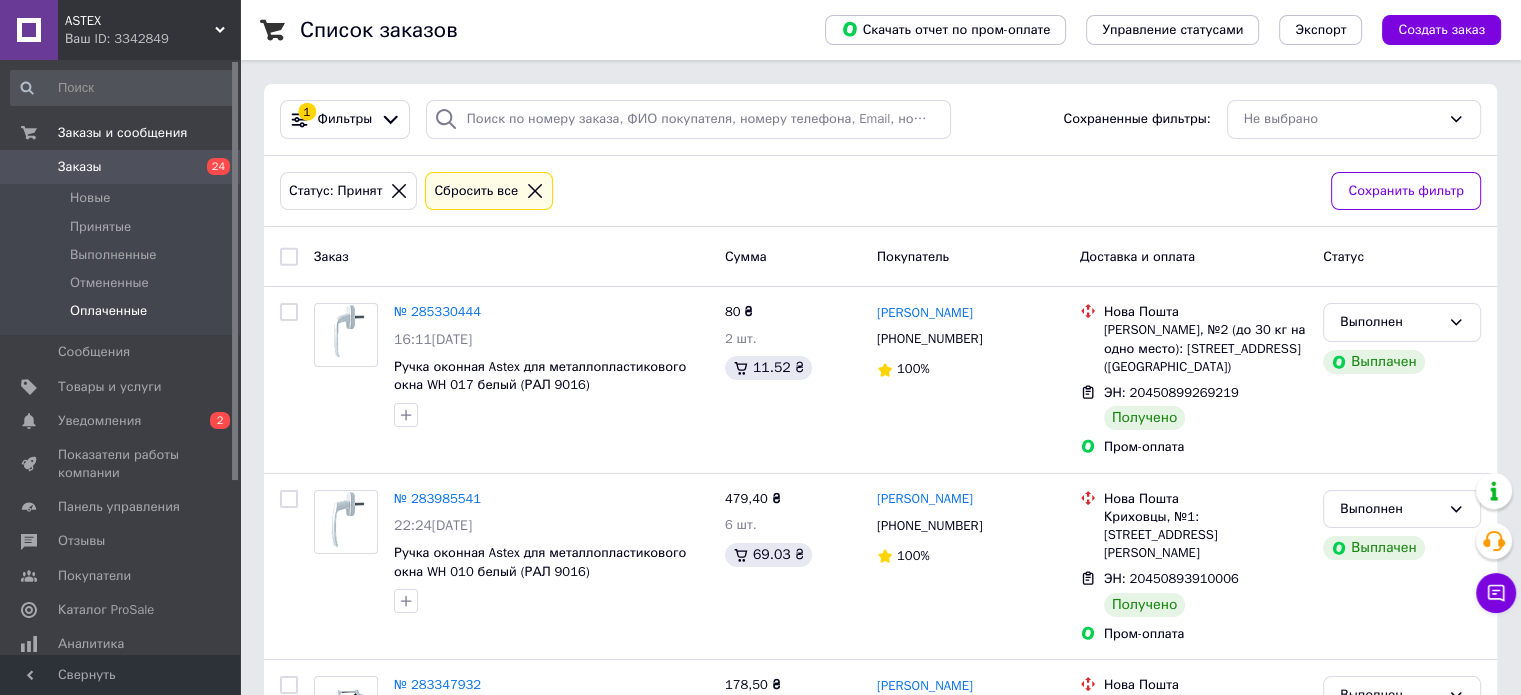 click on "Оплаченные" at bounding box center (108, 311) 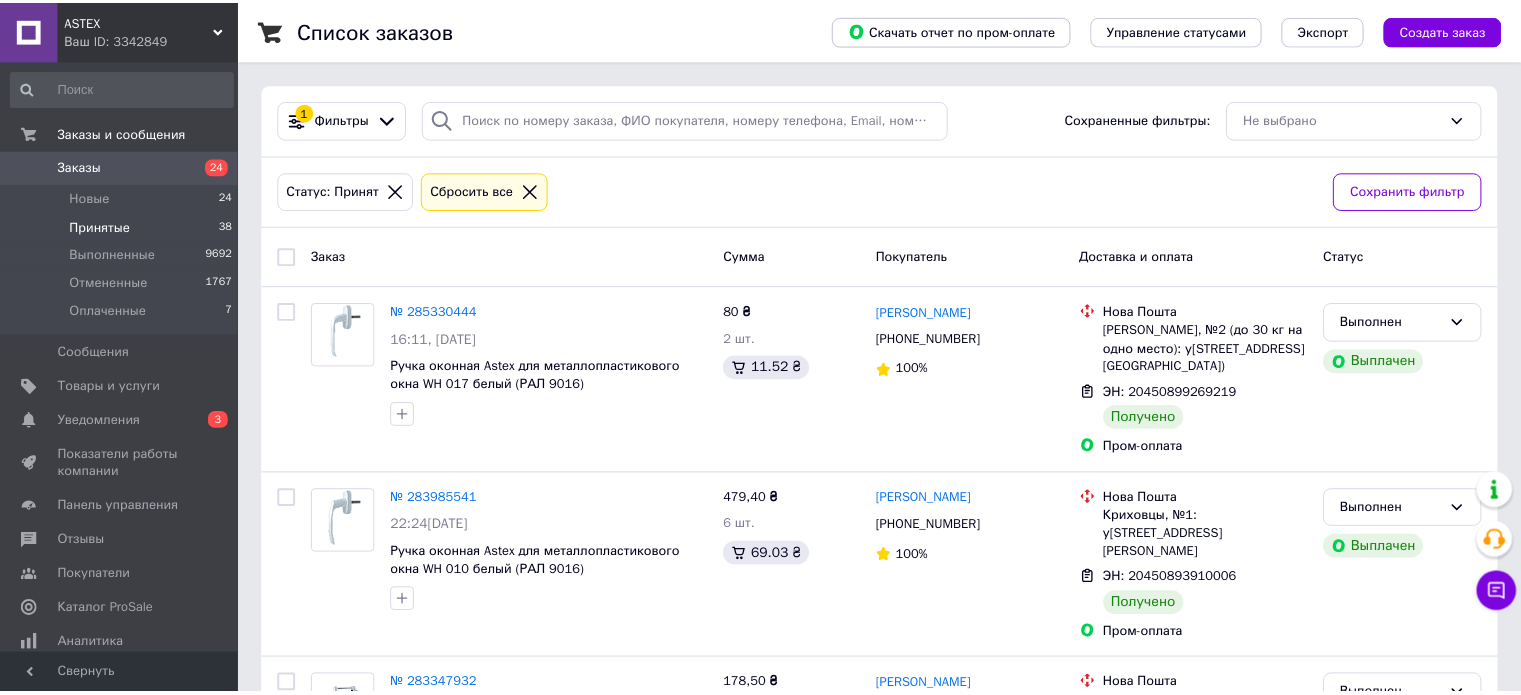 scroll, scrollTop: 0, scrollLeft: 0, axis: both 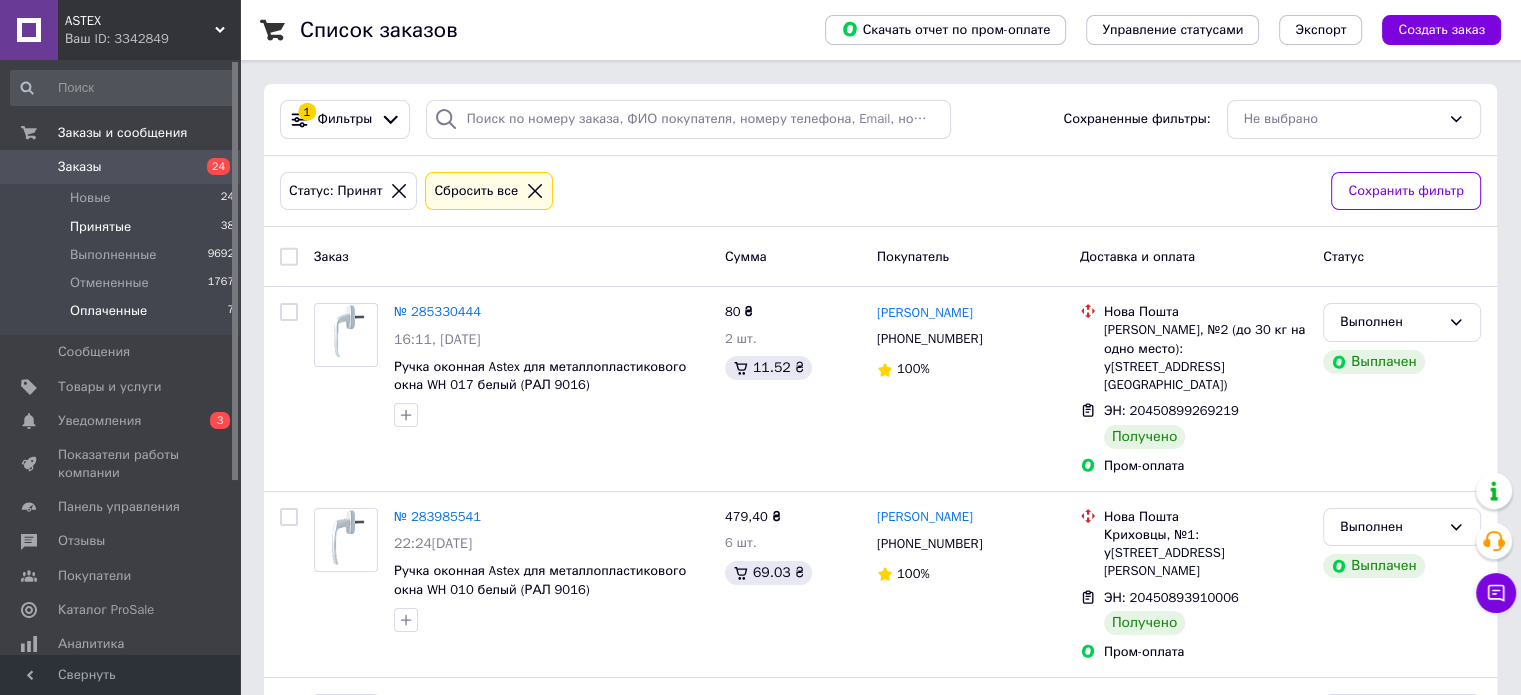 click on "Оплаченные" at bounding box center (108, 311) 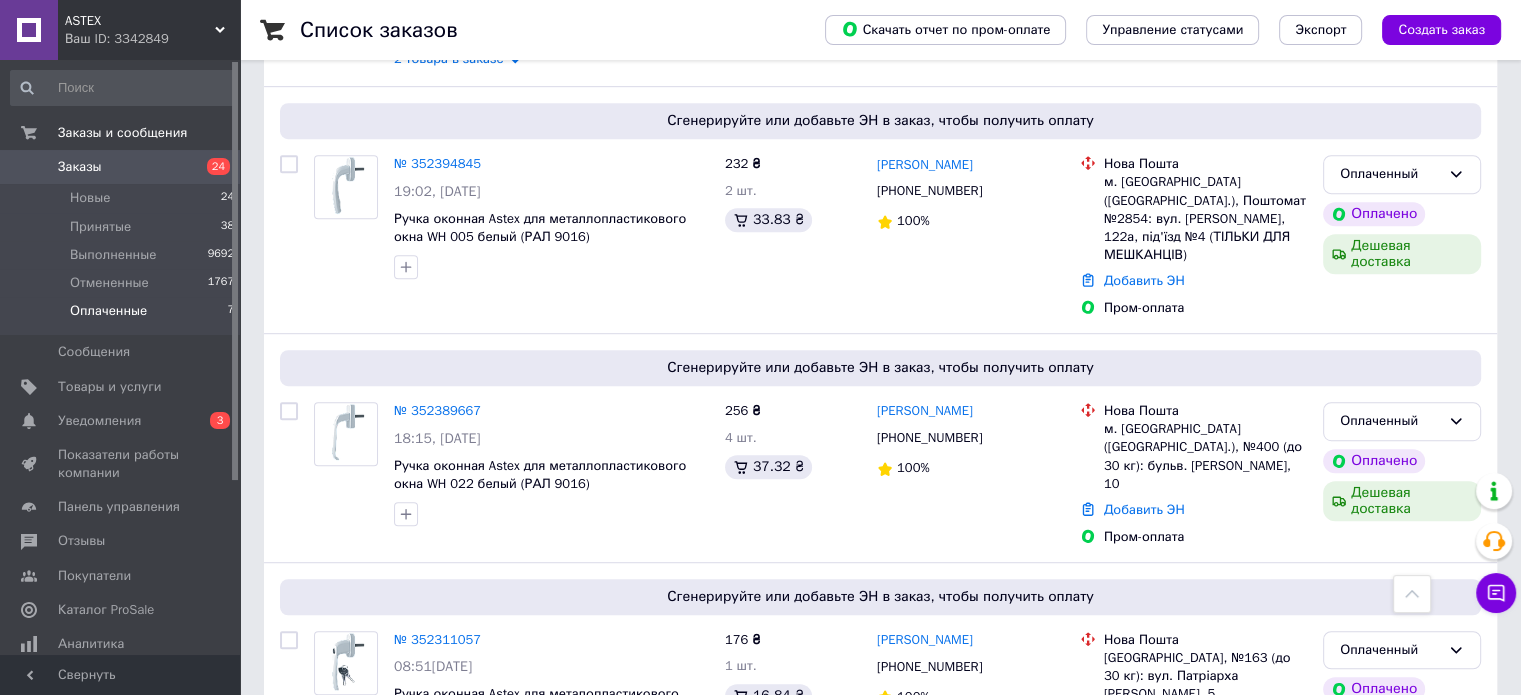 scroll, scrollTop: 1149, scrollLeft: 0, axis: vertical 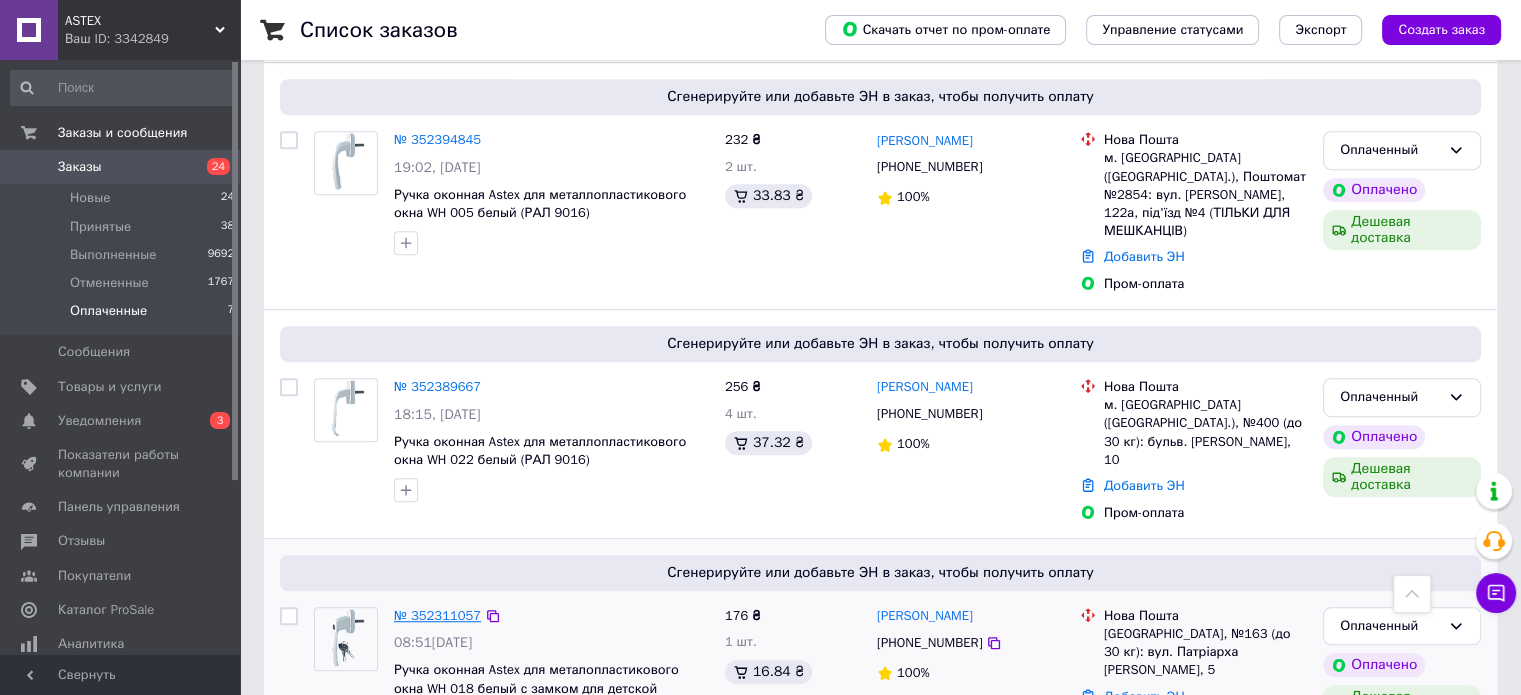 click on "№ 352311057" at bounding box center [437, 615] 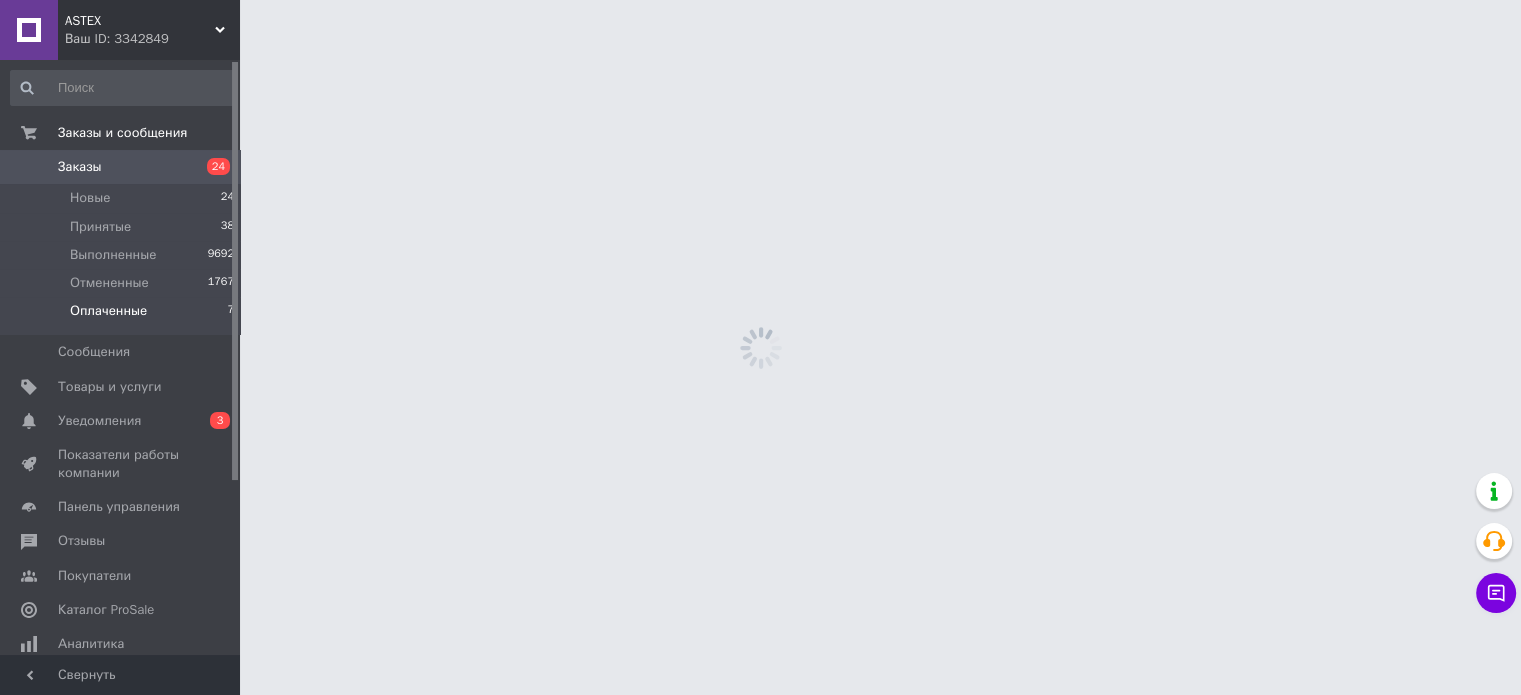 scroll, scrollTop: 0, scrollLeft: 0, axis: both 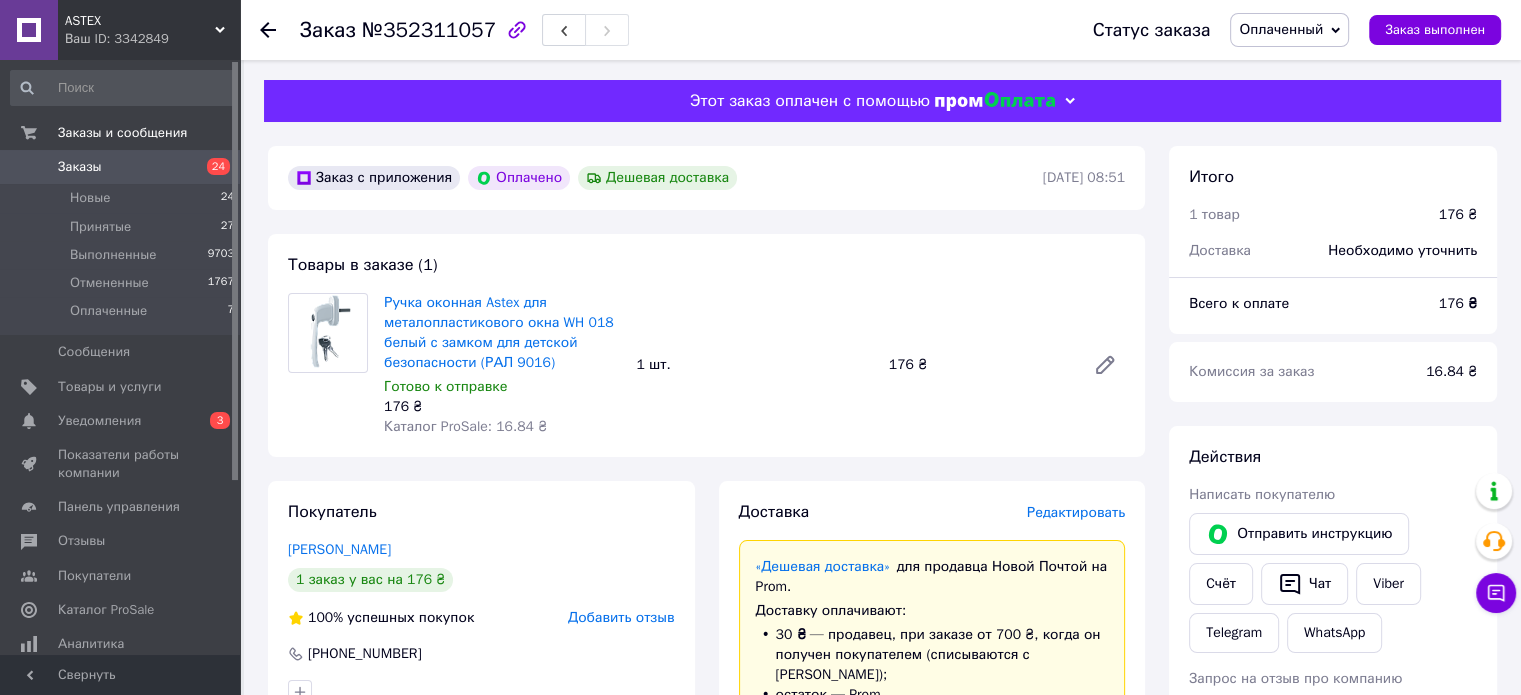 click on "Оплаченный" at bounding box center [1281, 29] 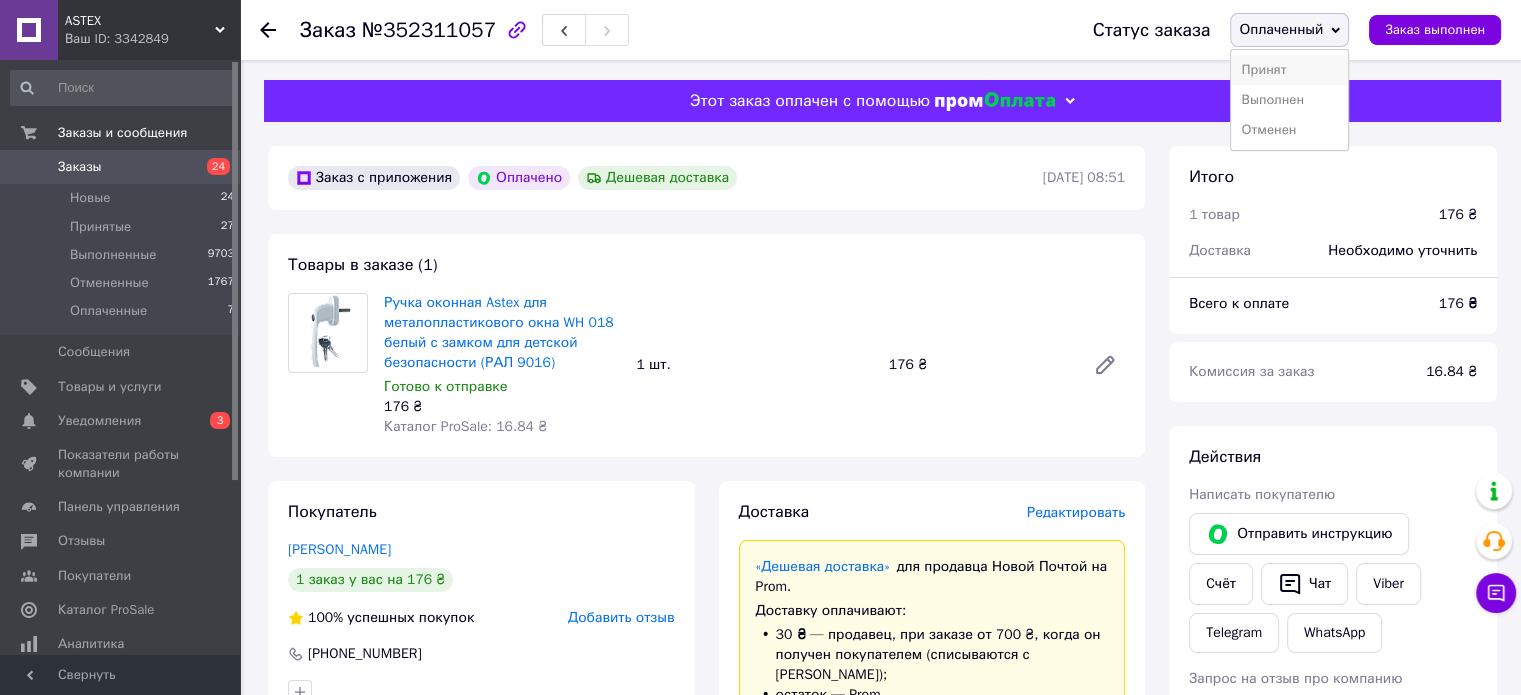 click on "Принят" at bounding box center (1289, 70) 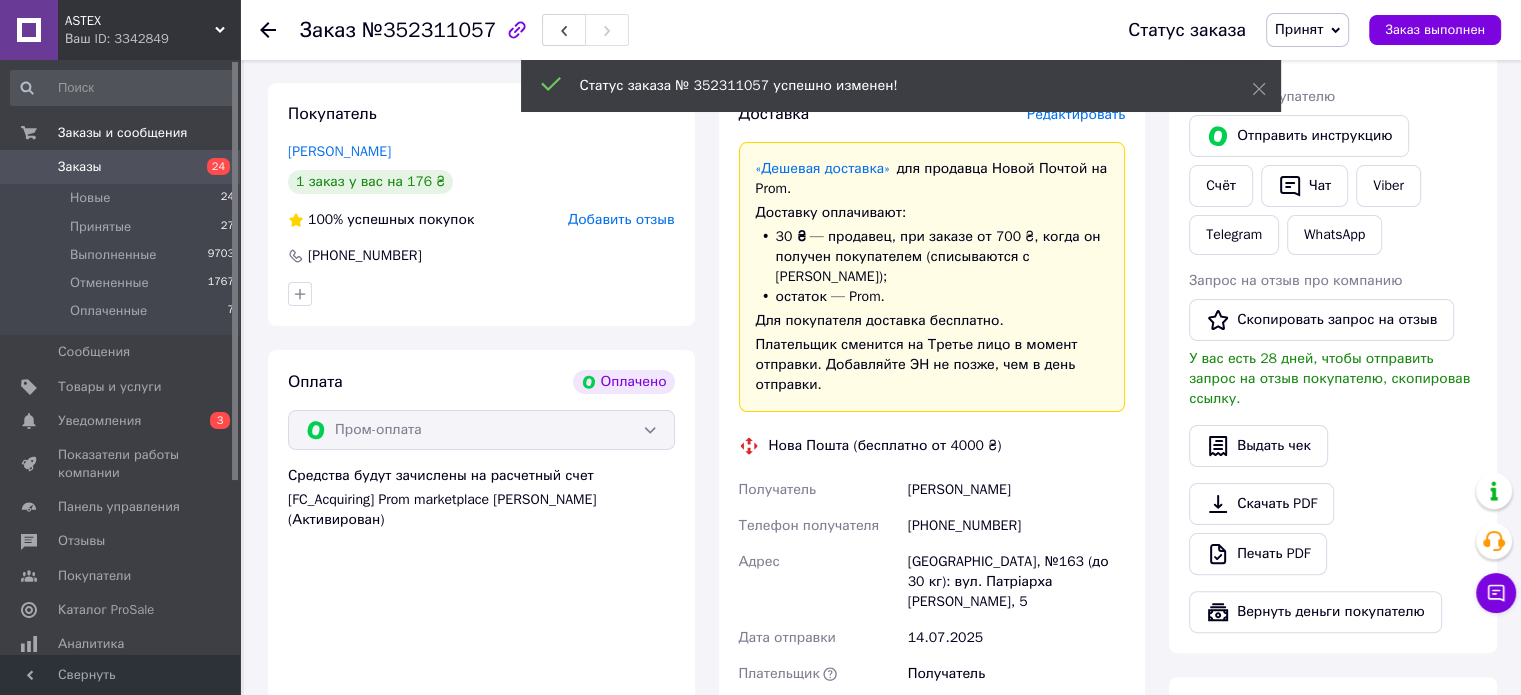 scroll, scrollTop: 300, scrollLeft: 0, axis: vertical 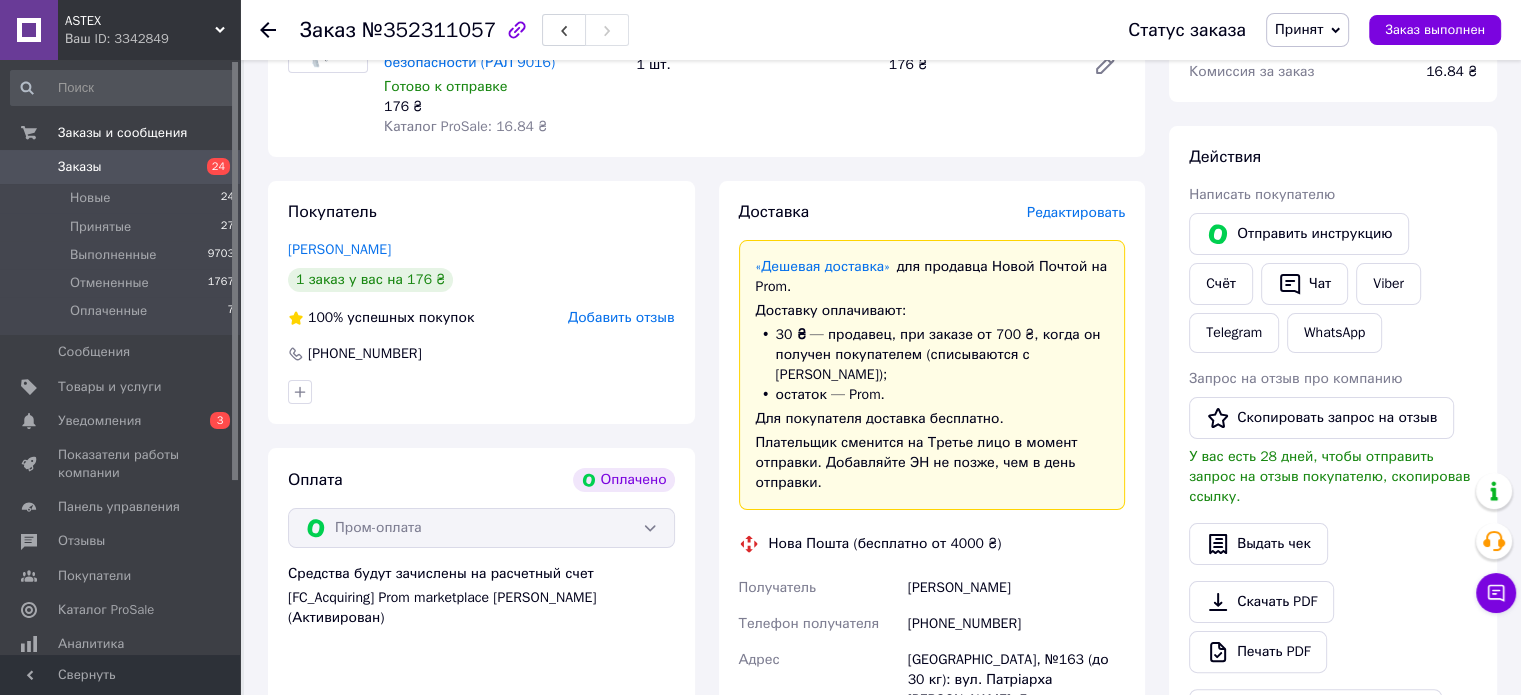 drag, startPoint x: 899, startPoint y: 571, endPoint x: 1054, endPoint y: 572, distance: 155.00322 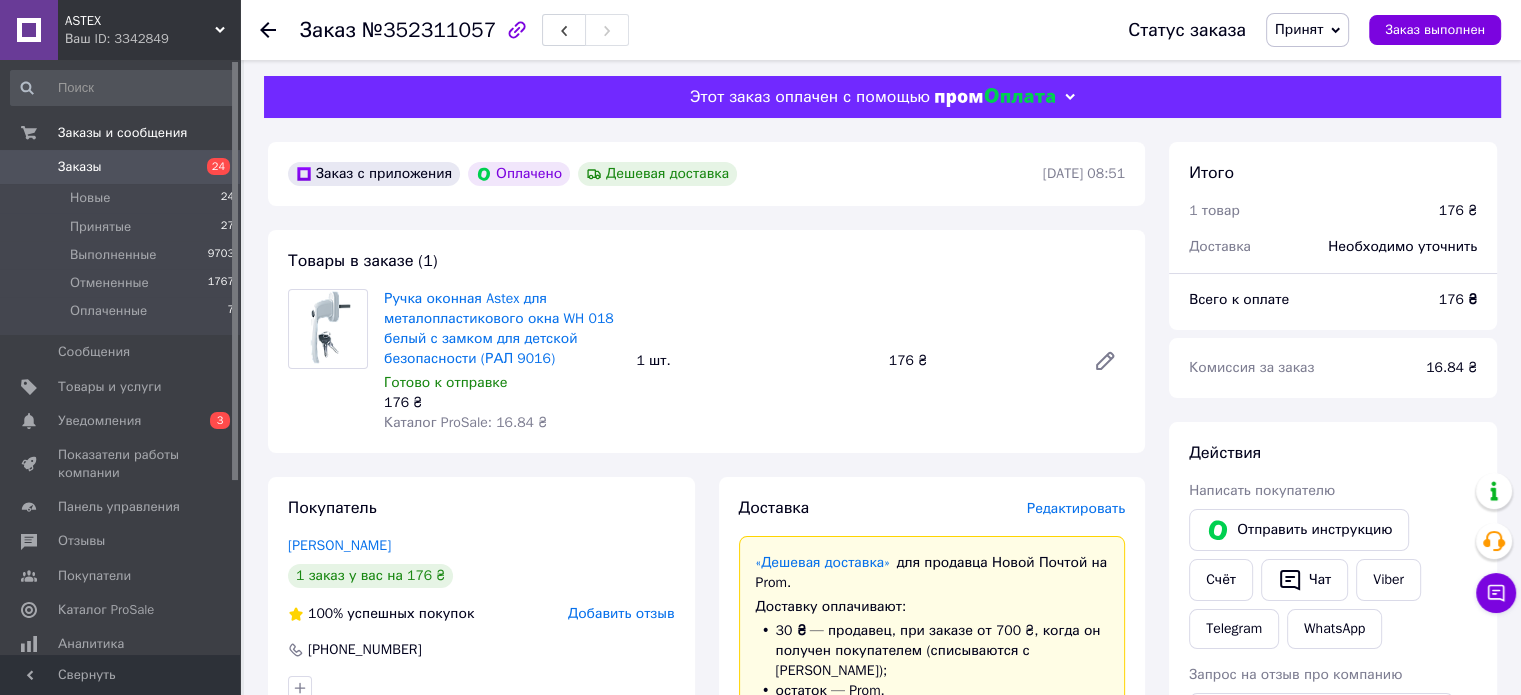 scroll, scrollTop: 0, scrollLeft: 0, axis: both 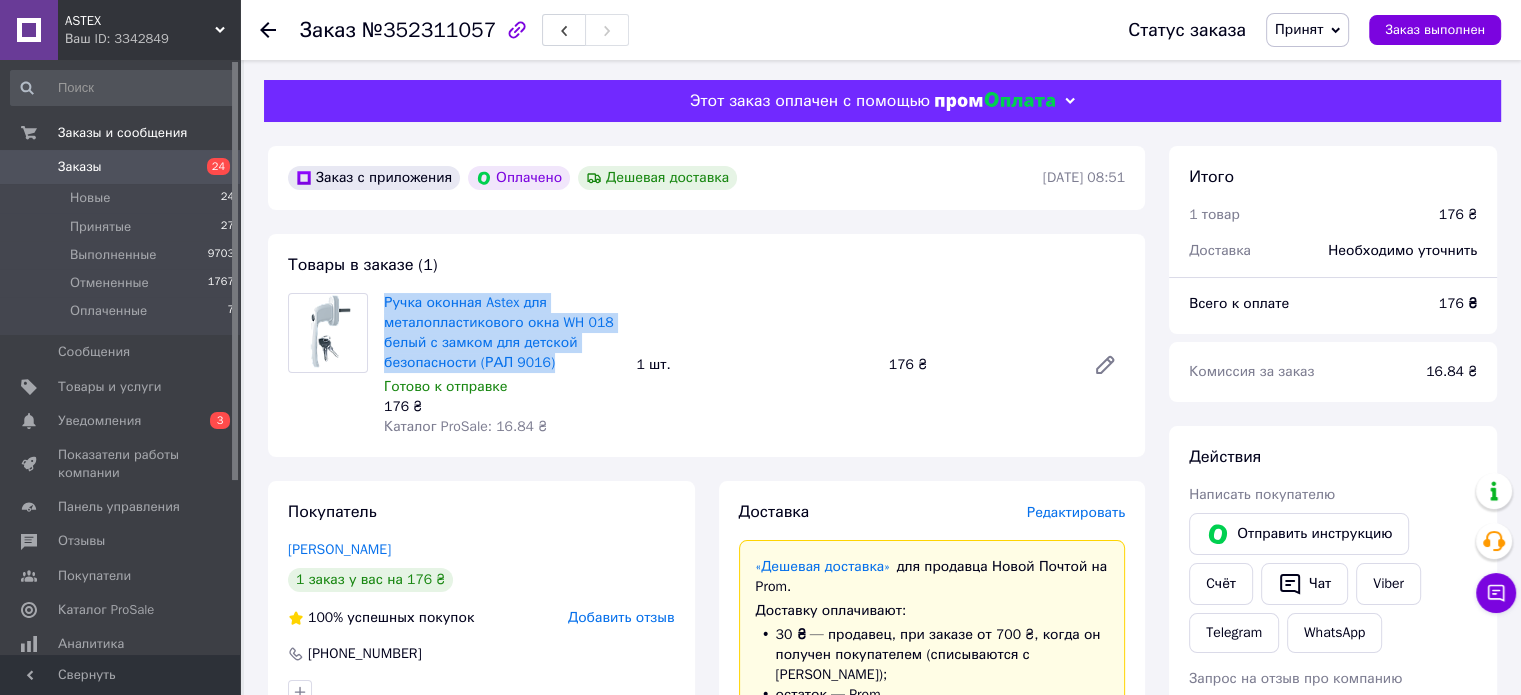 drag, startPoint x: 381, startPoint y: 307, endPoint x: 576, endPoint y: 373, distance: 205.86646 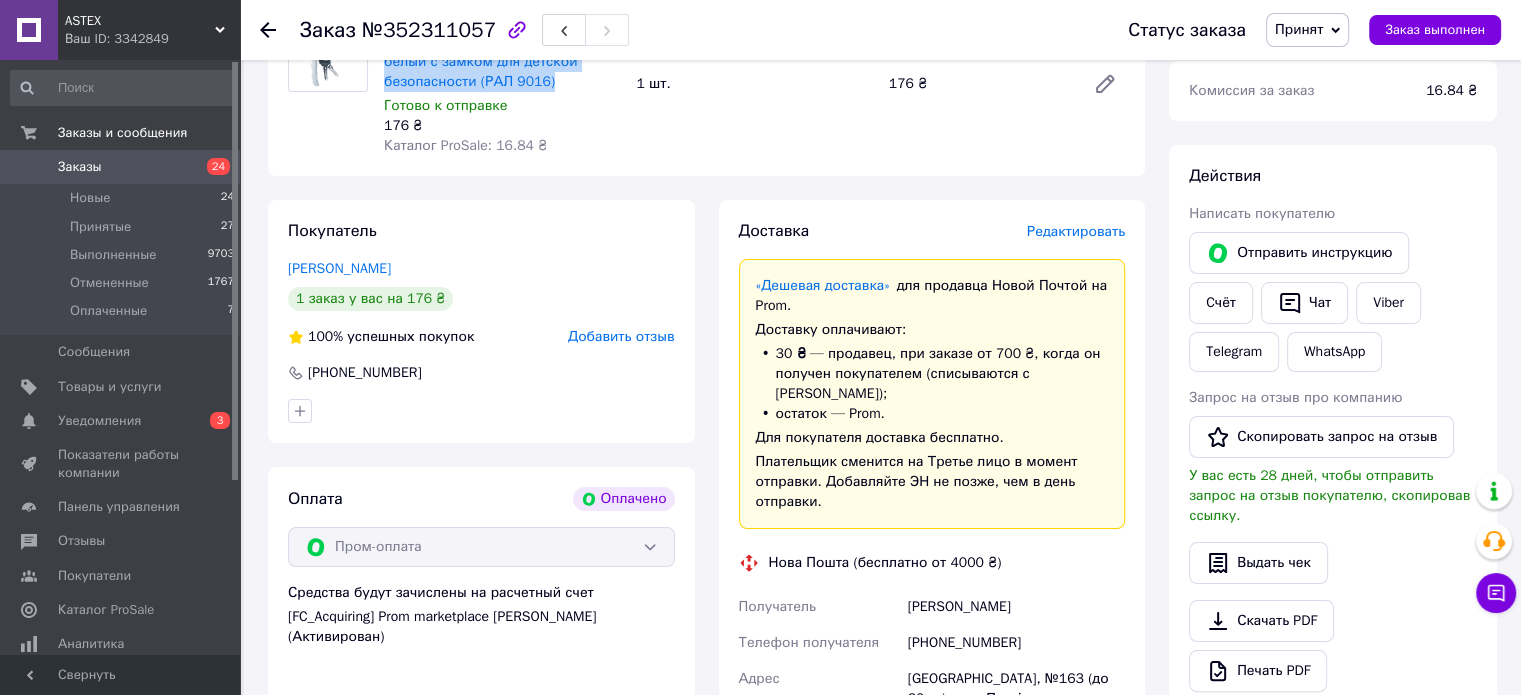 scroll, scrollTop: 400, scrollLeft: 0, axis: vertical 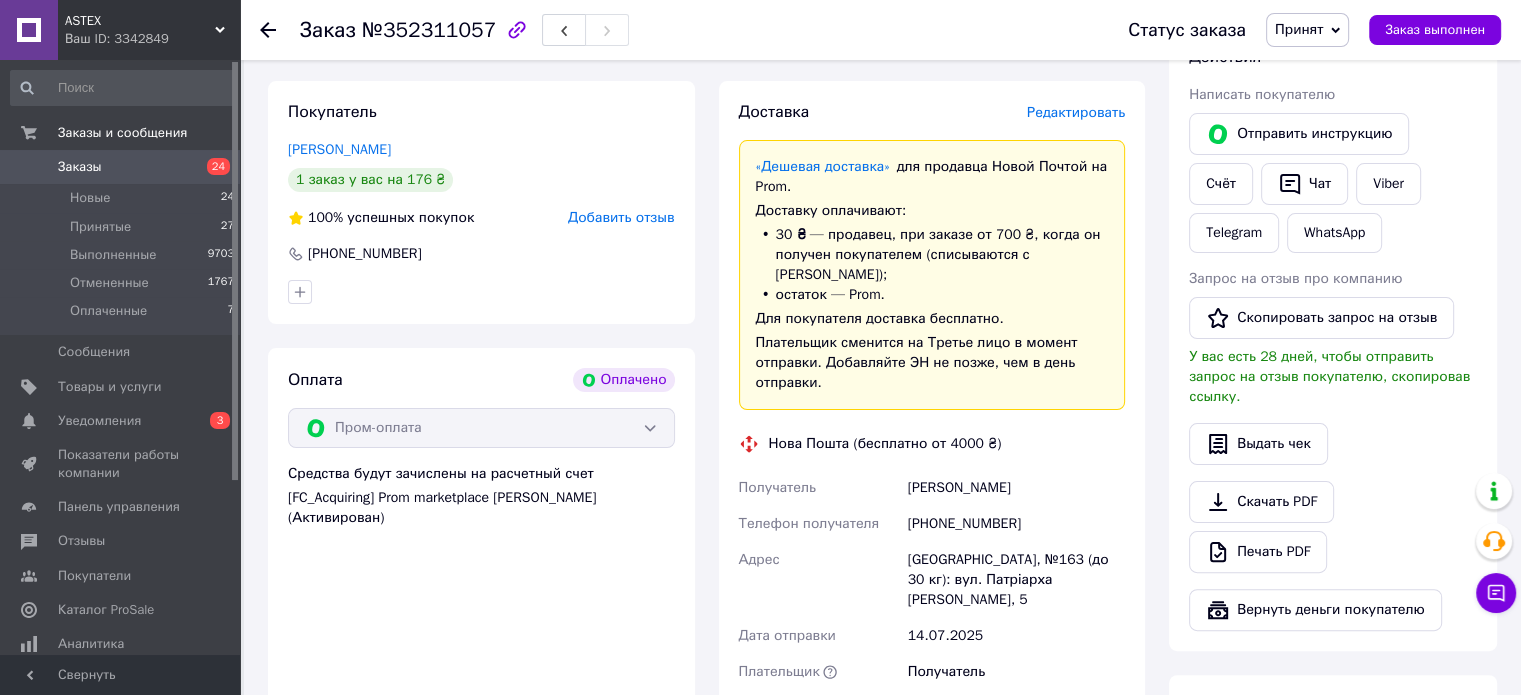 drag, startPoint x: 904, startPoint y: 467, endPoint x: 1090, endPoint y: 467, distance: 186 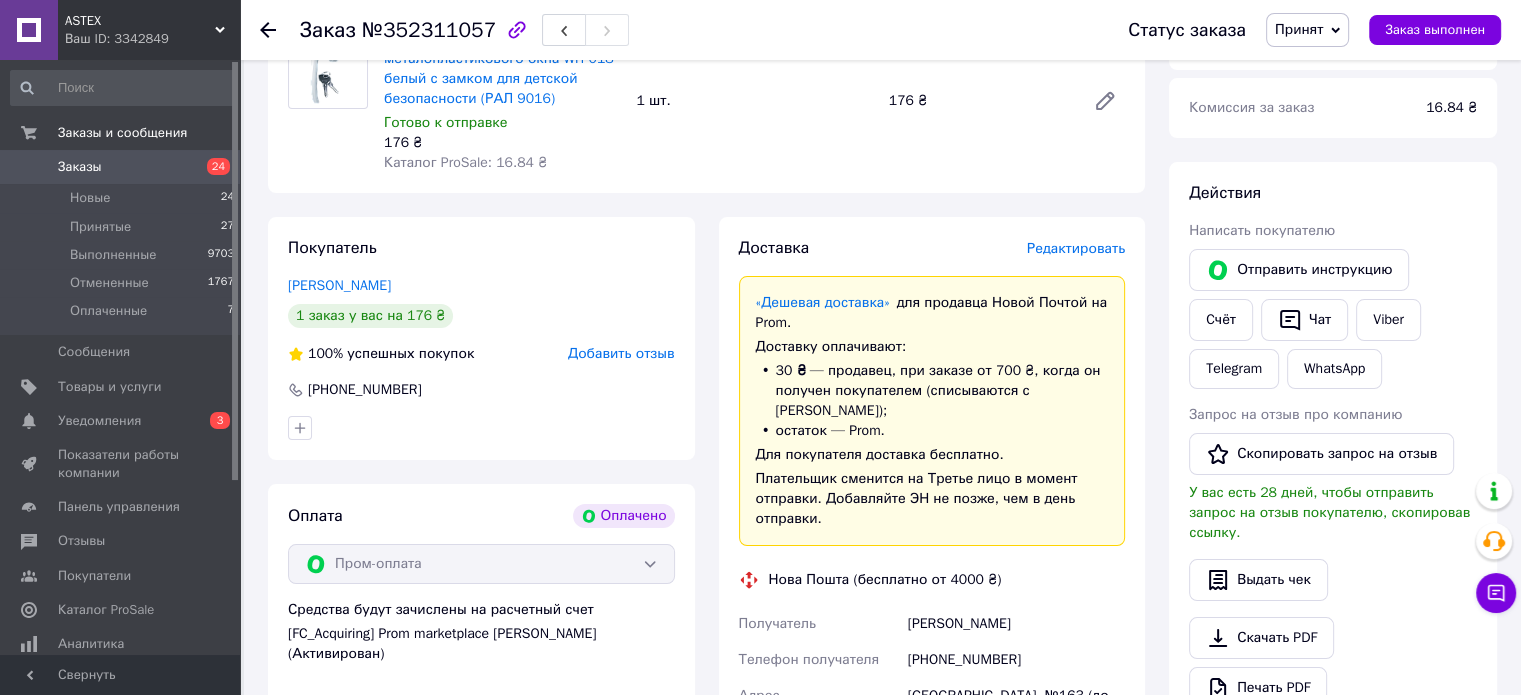 scroll, scrollTop: 300, scrollLeft: 0, axis: vertical 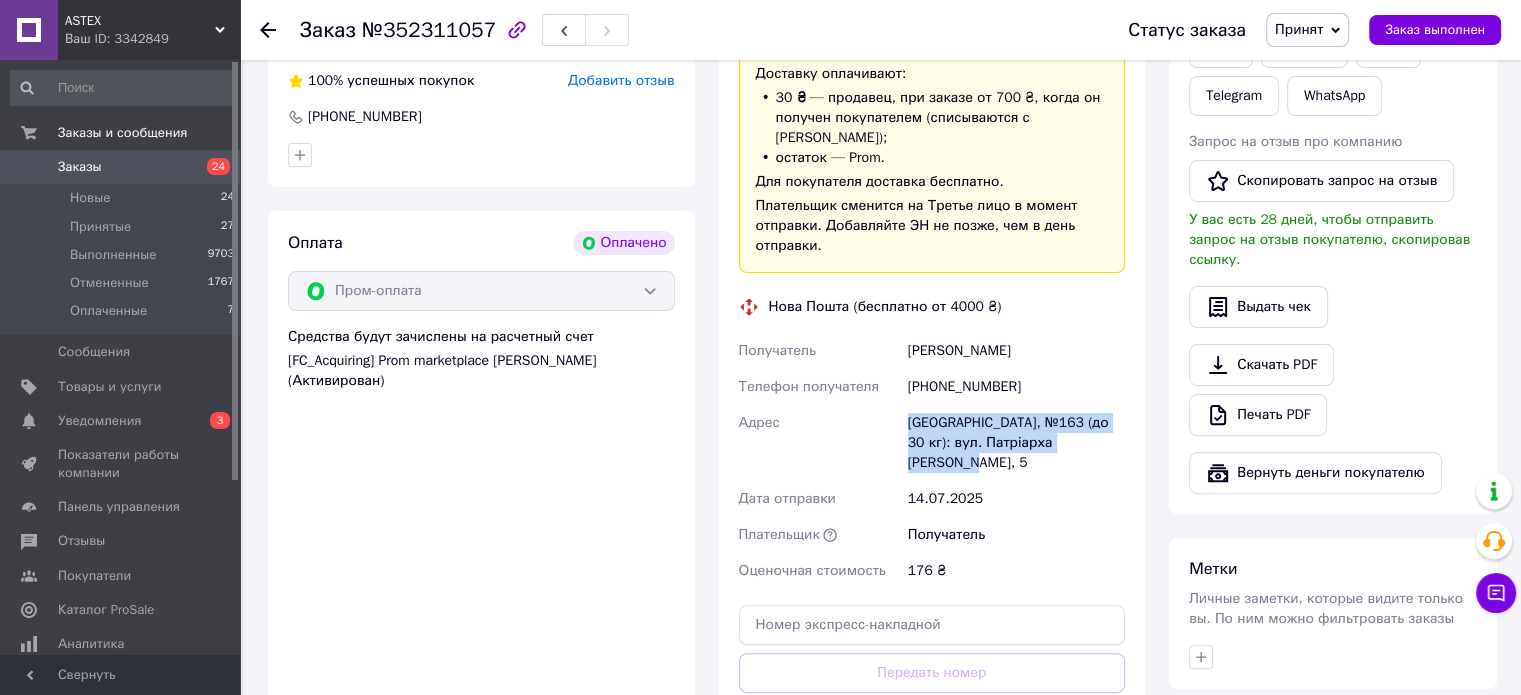 drag, startPoint x: 907, startPoint y: 638, endPoint x: 1009, endPoint y: 457, distance: 207.76189 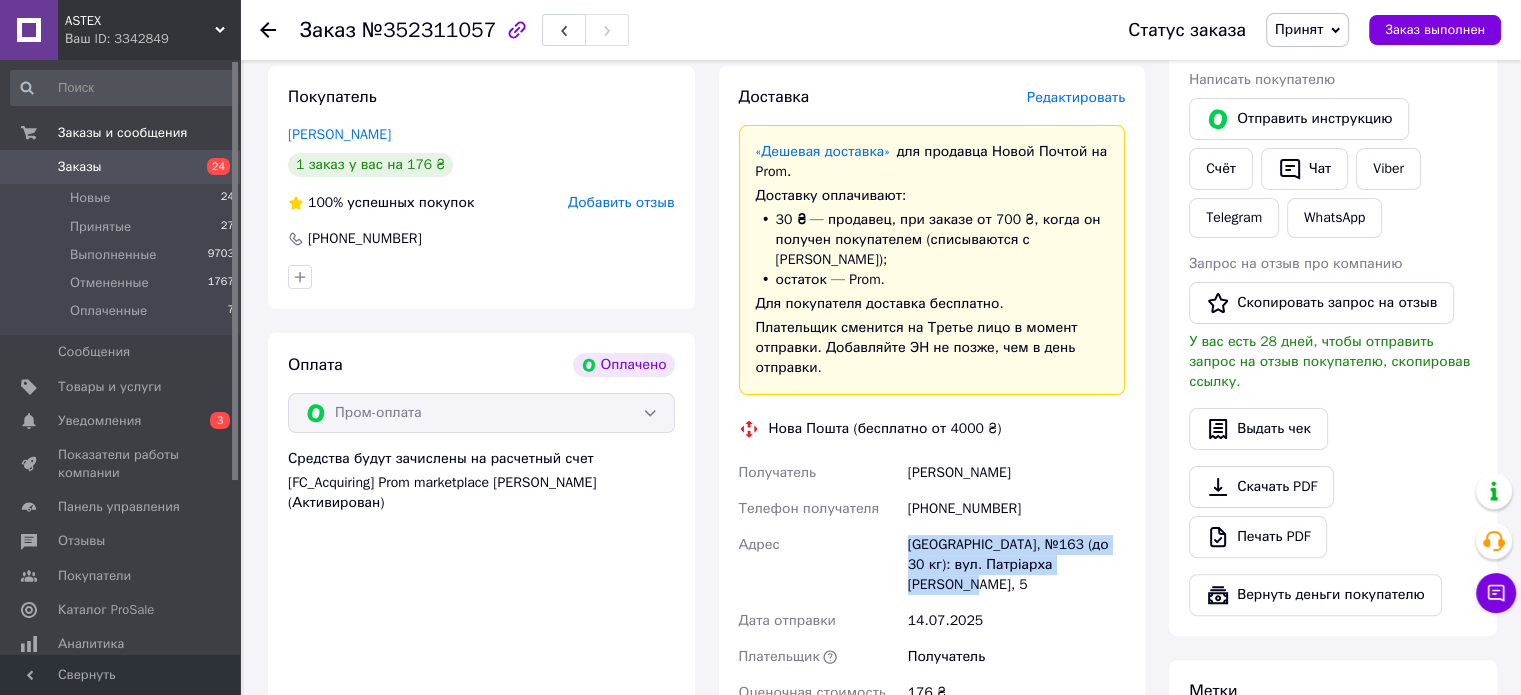scroll, scrollTop: 37, scrollLeft: 0, axis: vertical 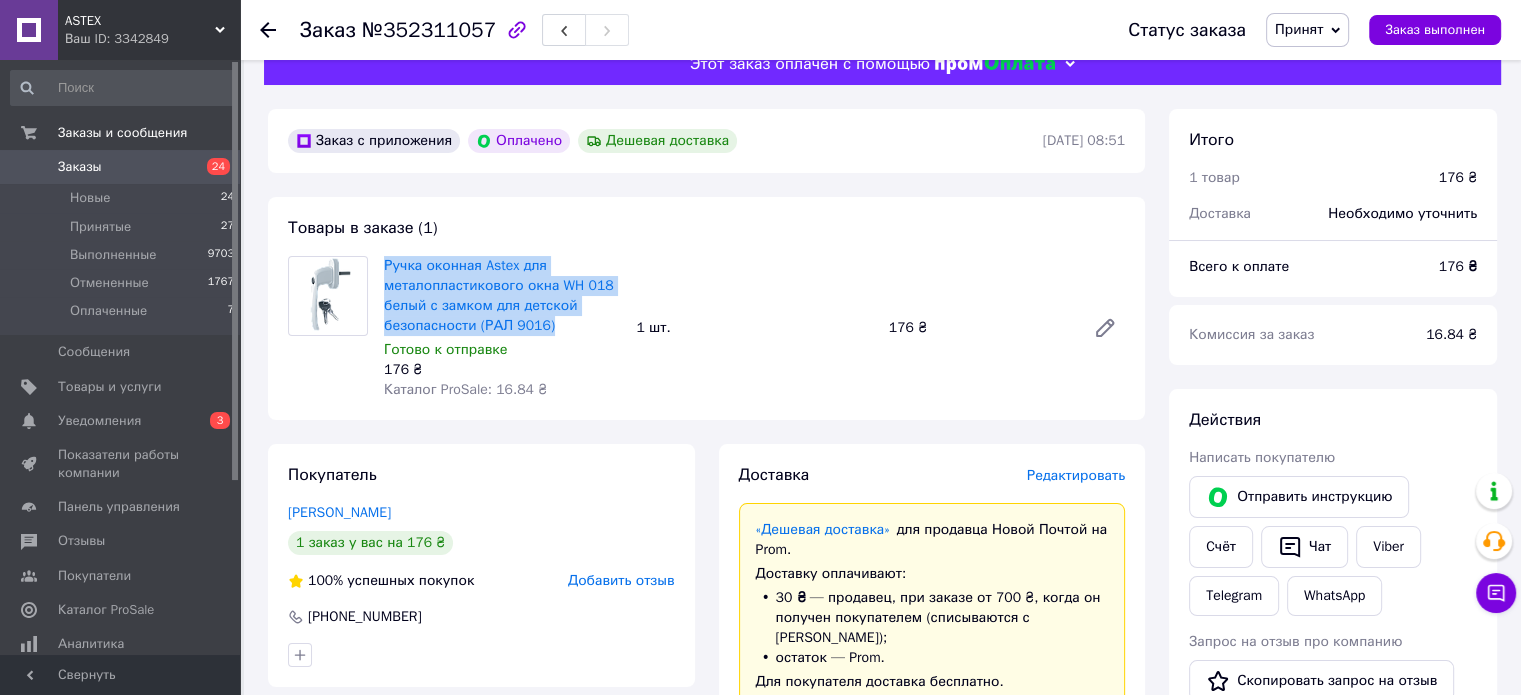 drag, startPoint x: 376, startPoint y: 267, endPoint x: 579, endPoint y: 324, distance: 210.85066 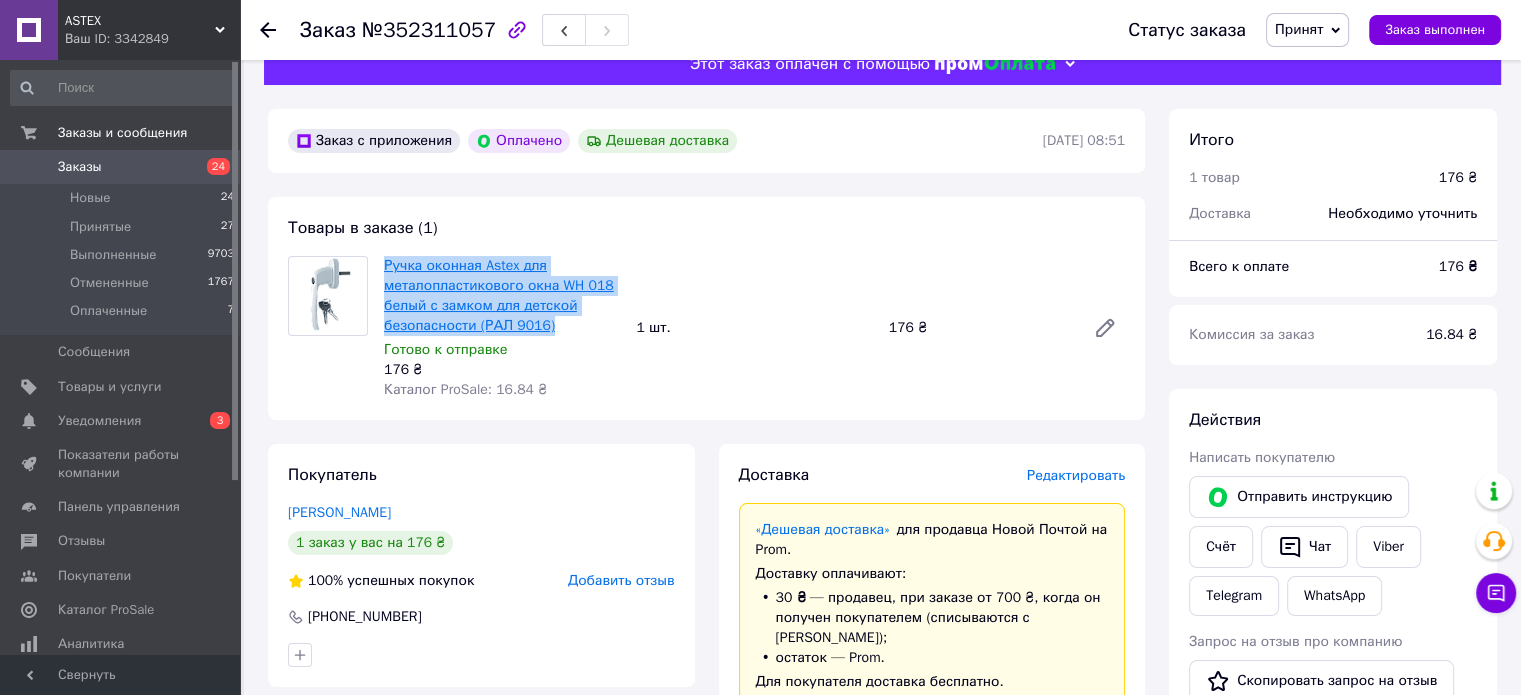copy on "Ручка оконная Astex для металопластикового окна WH 018 белый с замком для детской безопасности (РАЛ 9016)" 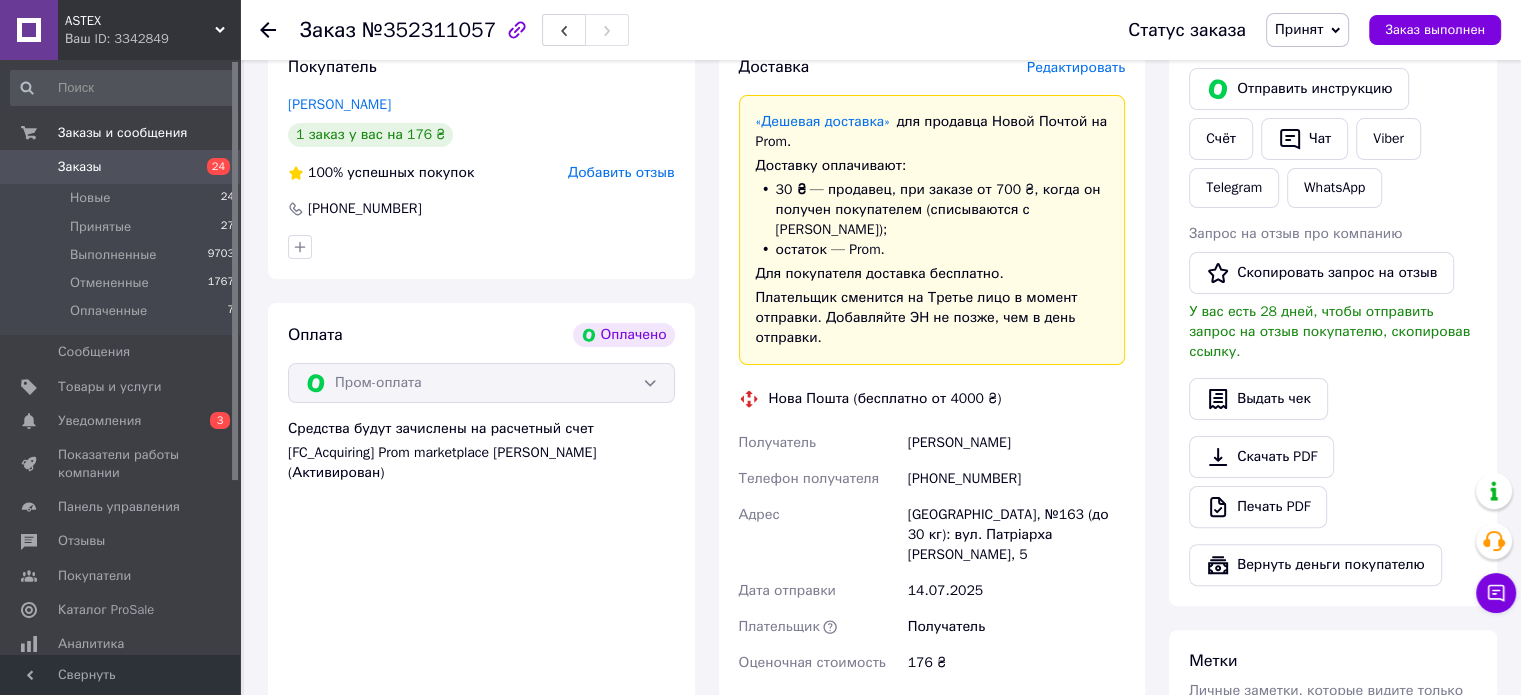 scroll, scrollTop: 437, scrollLeft: 0, axis: vertical 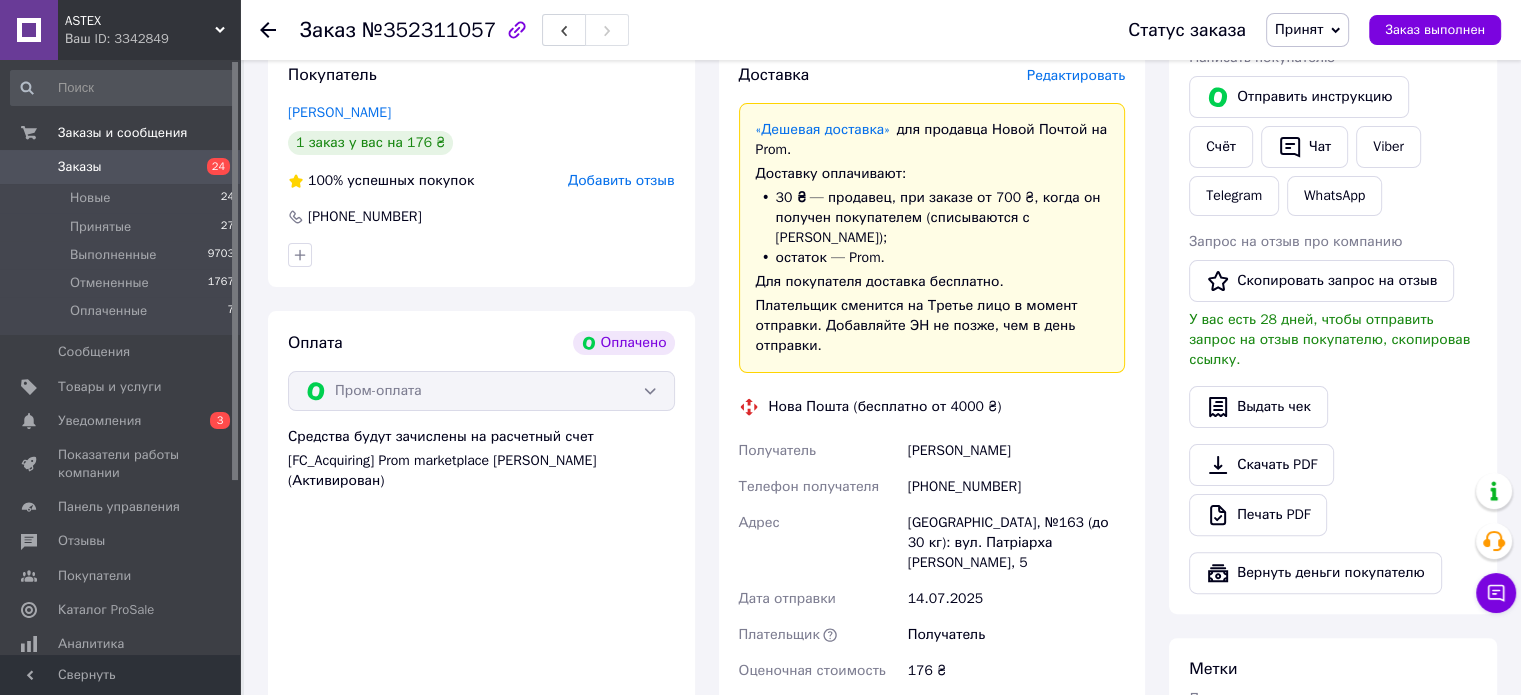 drag, startPoint x: 906, startPoint y: 432, endPoint x: 1042, endPoint y: 440, distance: 136.23509 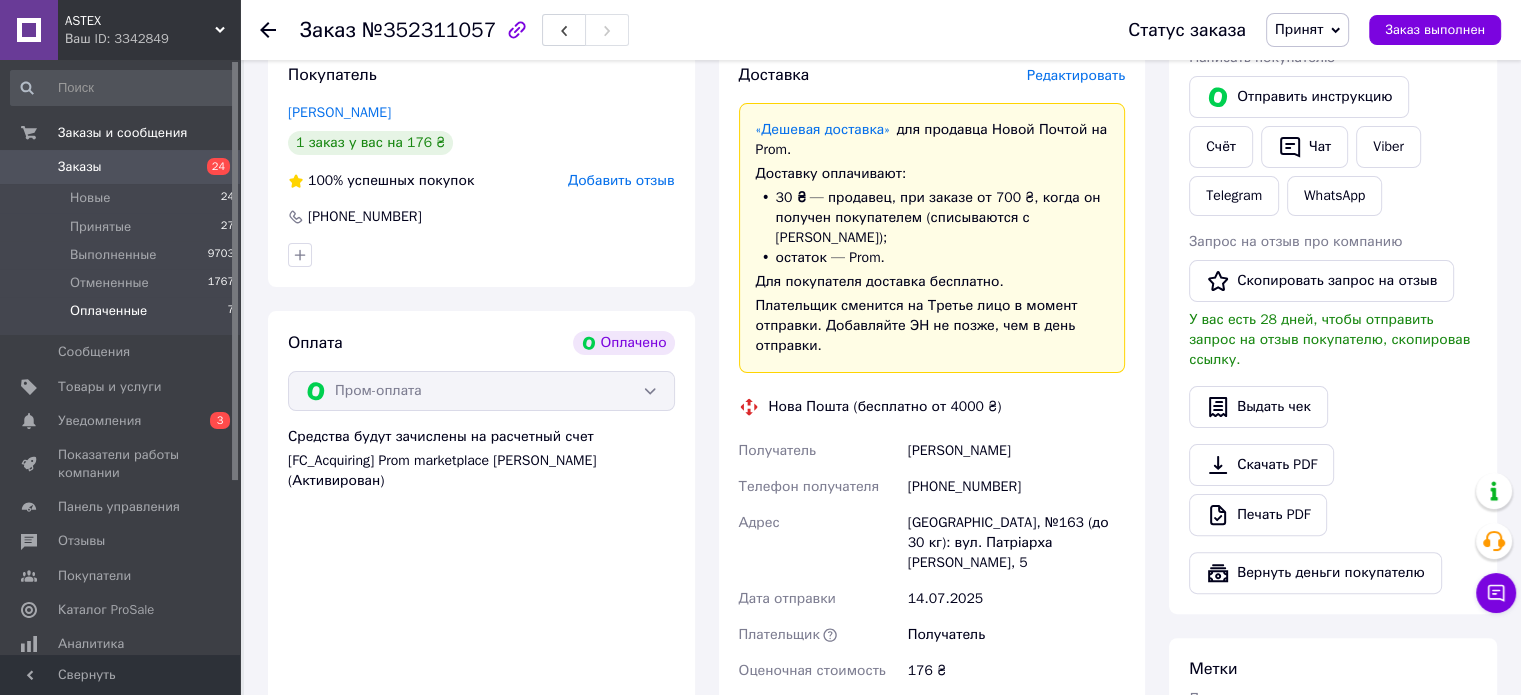 click on "Оплаченные" at bounding box center [108, 311] 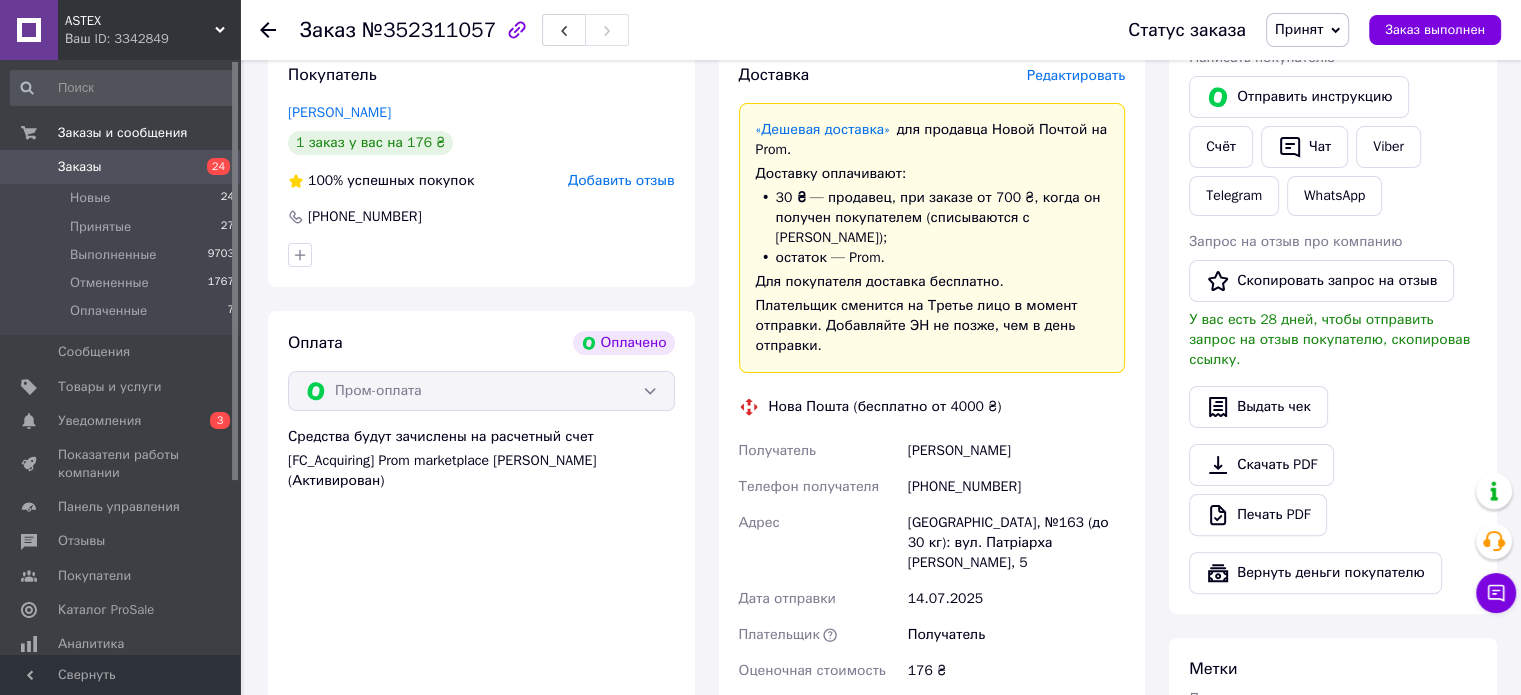 scroll, scrollTop: 0, scrollLeft: 0, axis: both 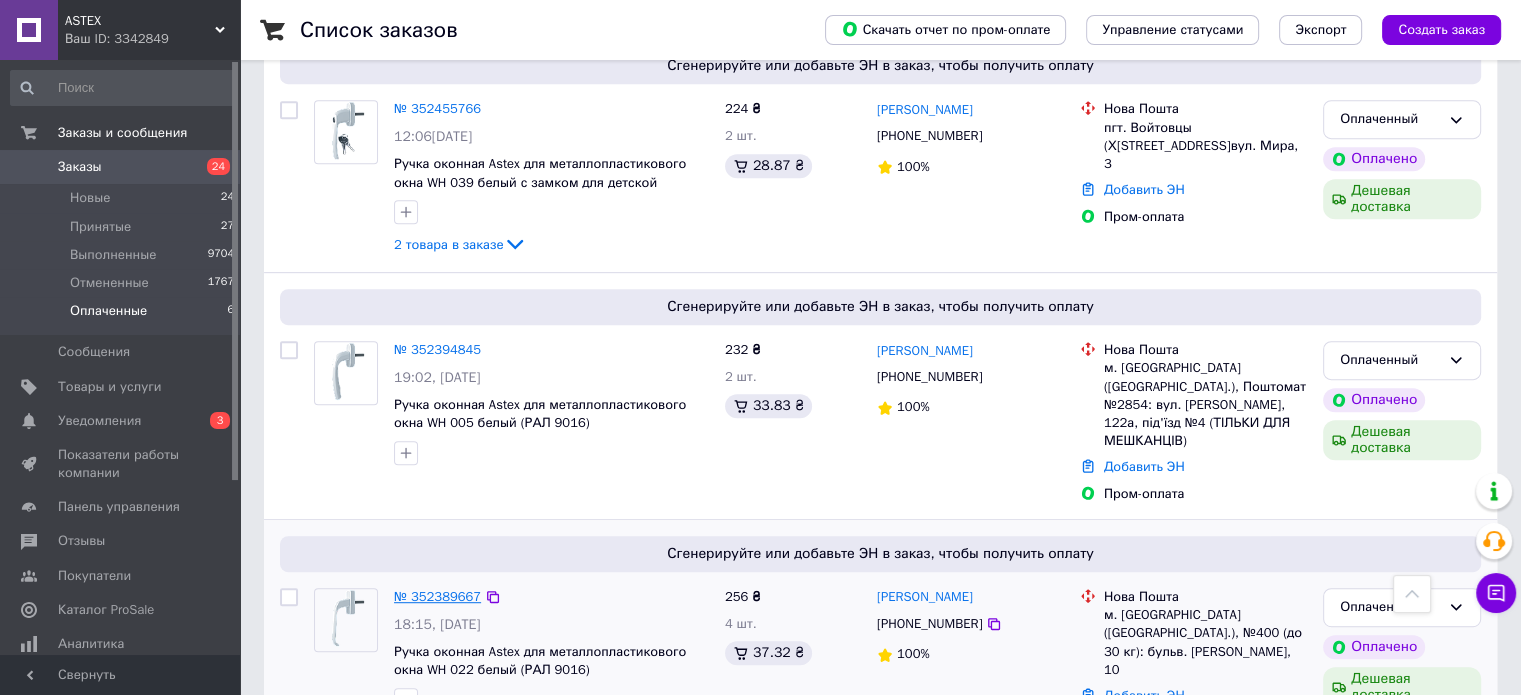 click on "№ 352389667" at bounding box center (437, 596) 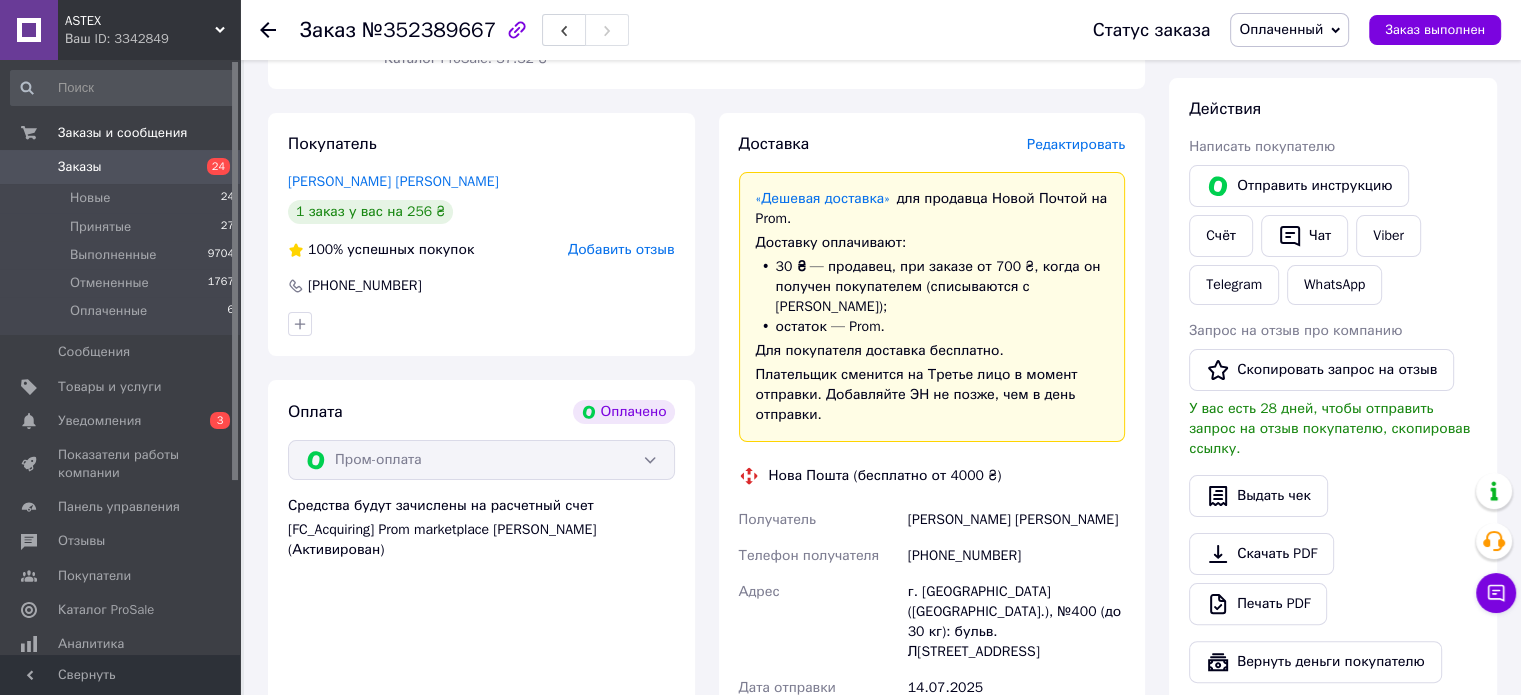 scroll, scrollTop: 0, scrollLeft: 0, axis: both 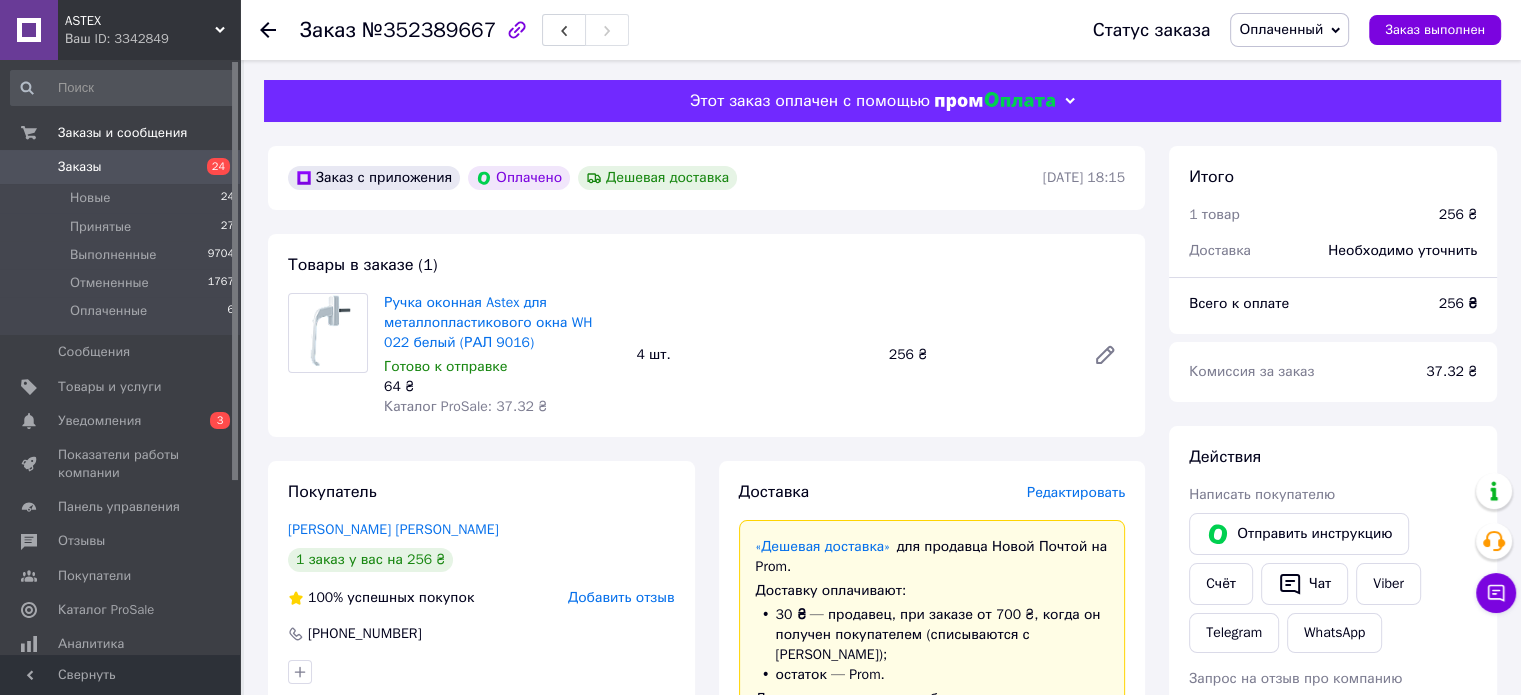 click on "Оплаченный" at bounding box center [1289, 30] 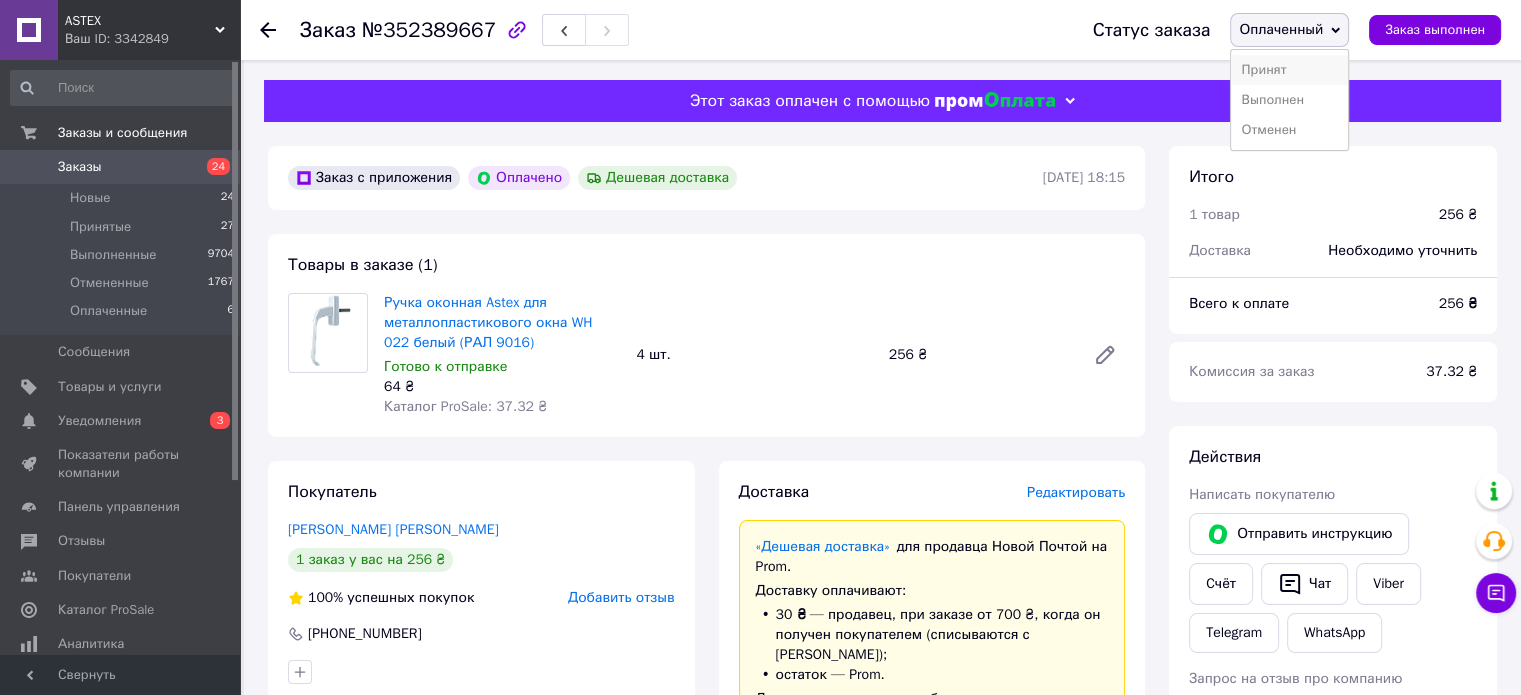 click on "Принят" at bounding box center [1289, 70] 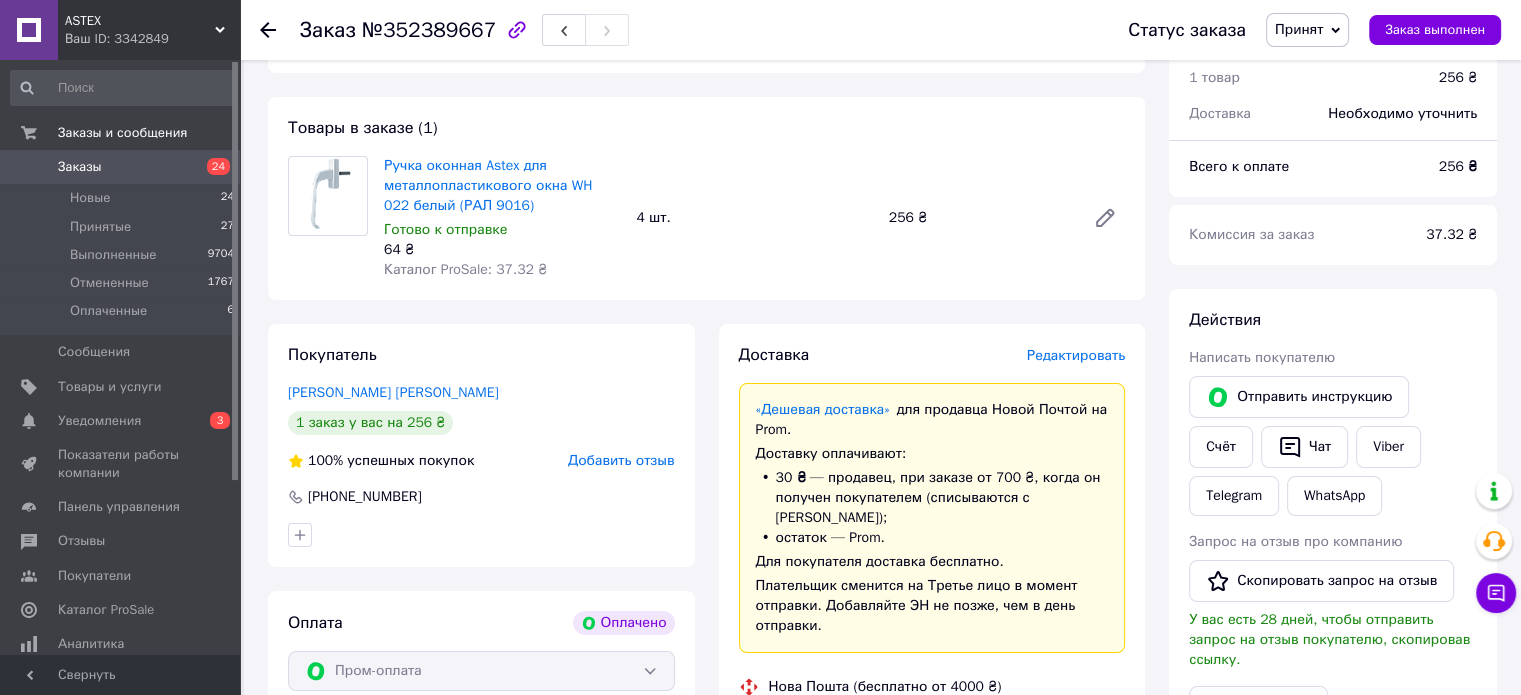 scroll, scrollTop: 0, scrollLeft: 0, axis: both 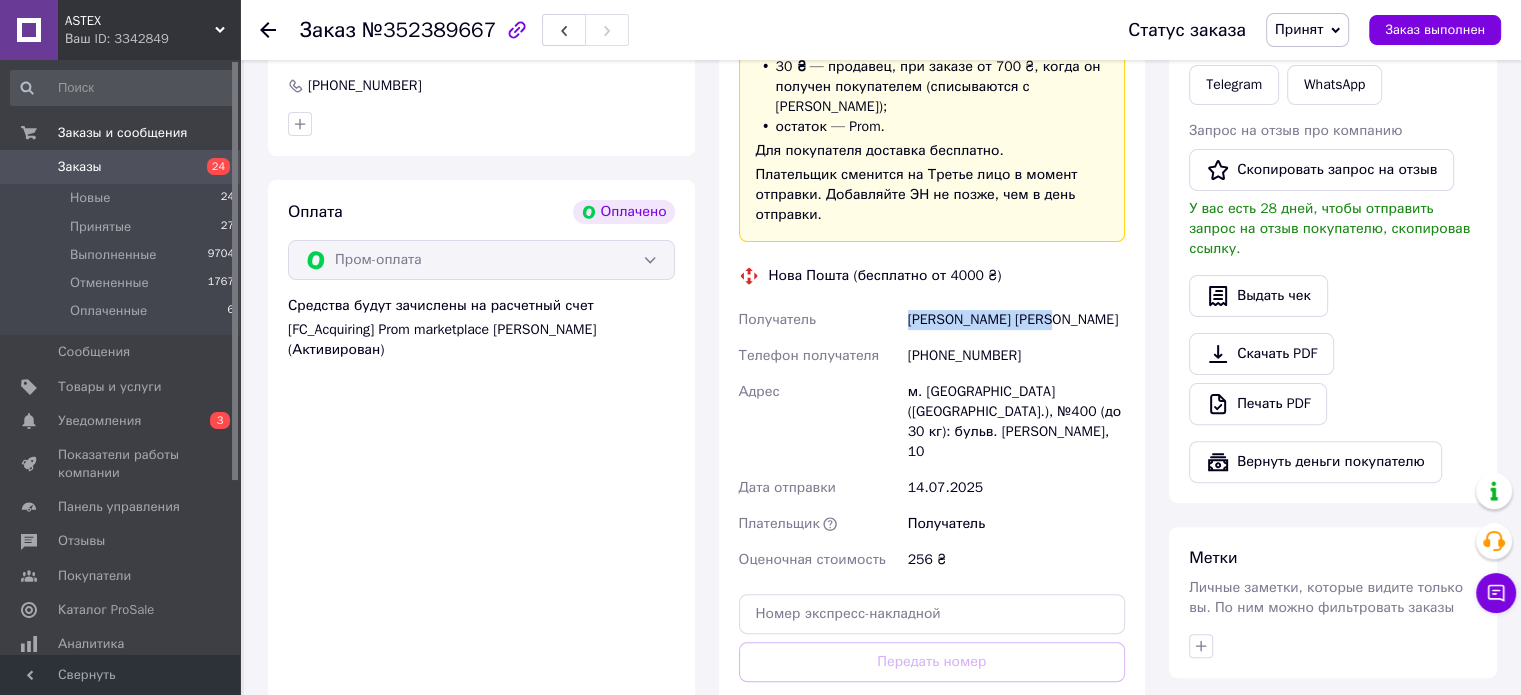 drag, startPoint x: 904, startPoint y: 299, endPoint x: 1066, endPoint y: 307, distance: 162.19742 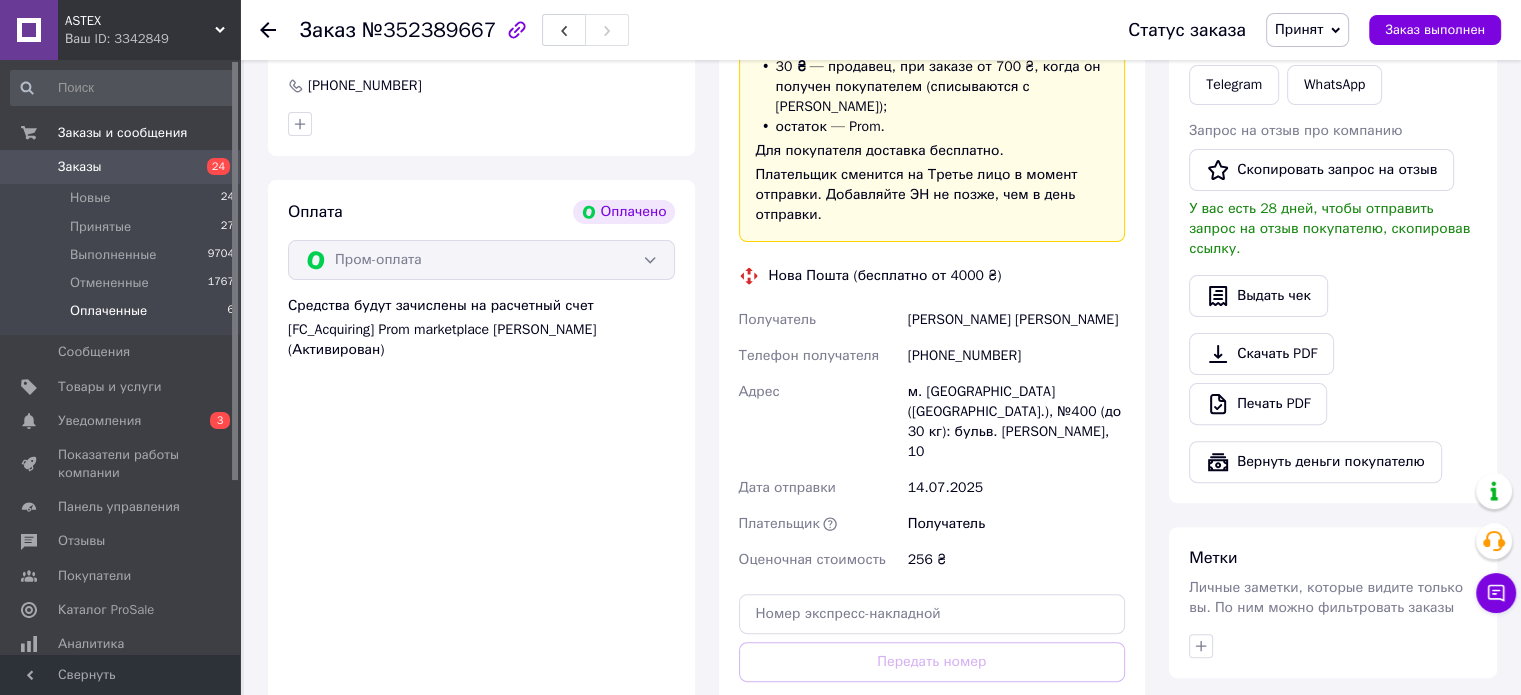 click on "Оплаченные" at bounding box center [108, 311] 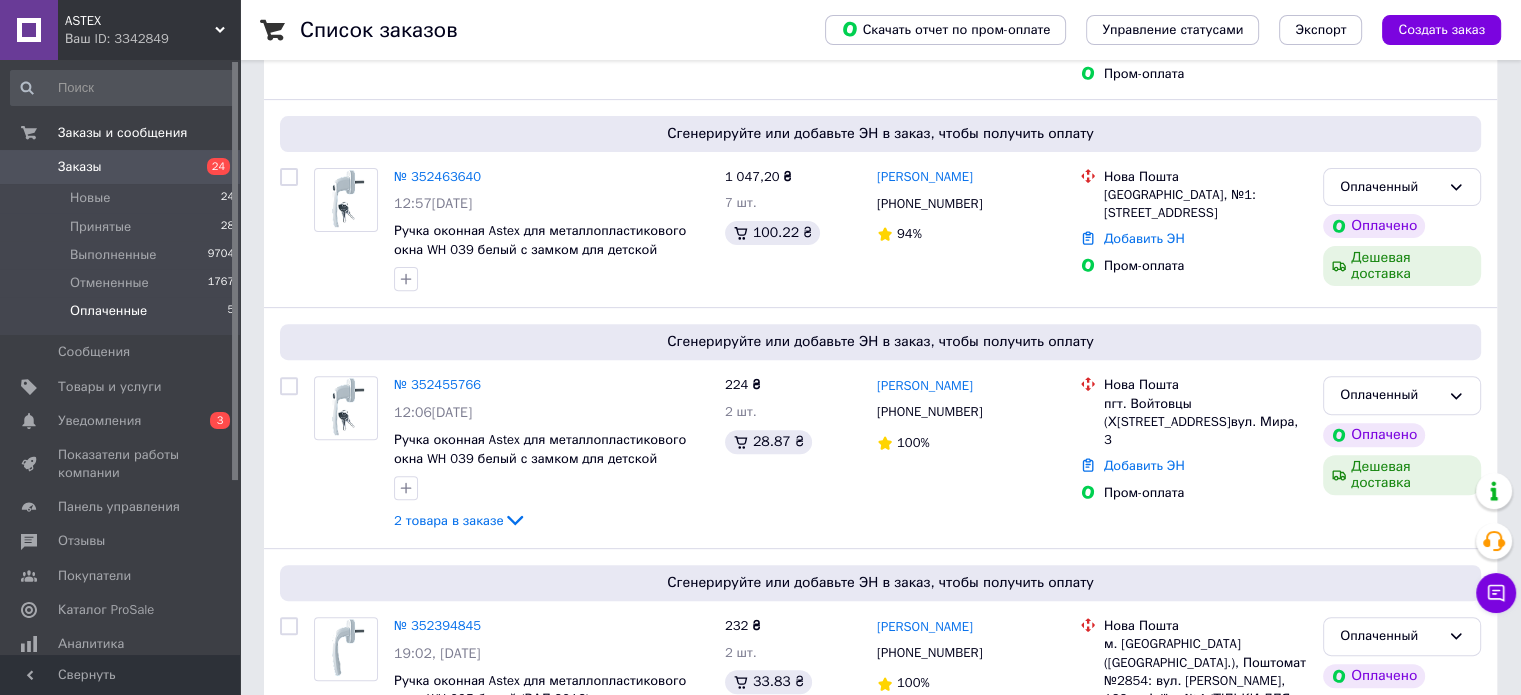 scroll, scrollTop: 730, scrollLeft: 0, axis: vertical 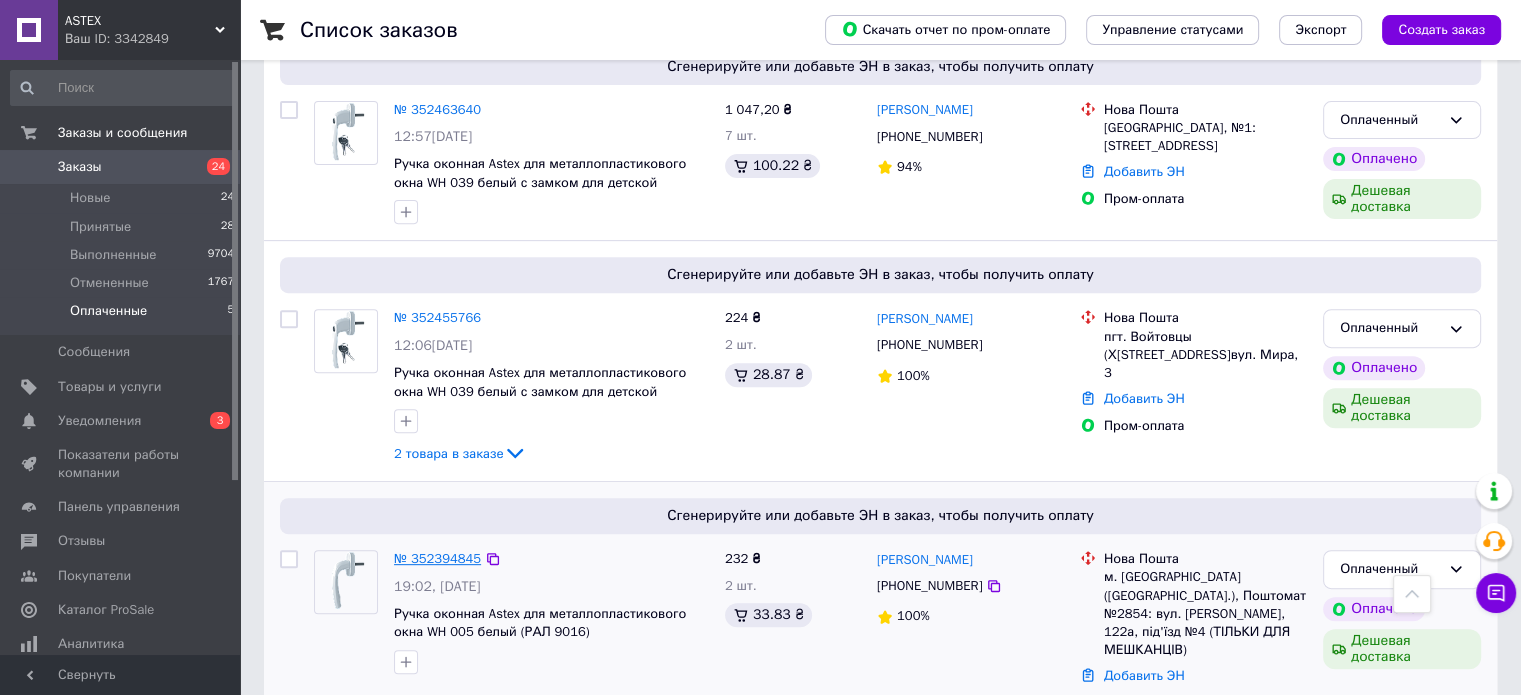 click on "№ 352394845" at bounding box center (437, 558) 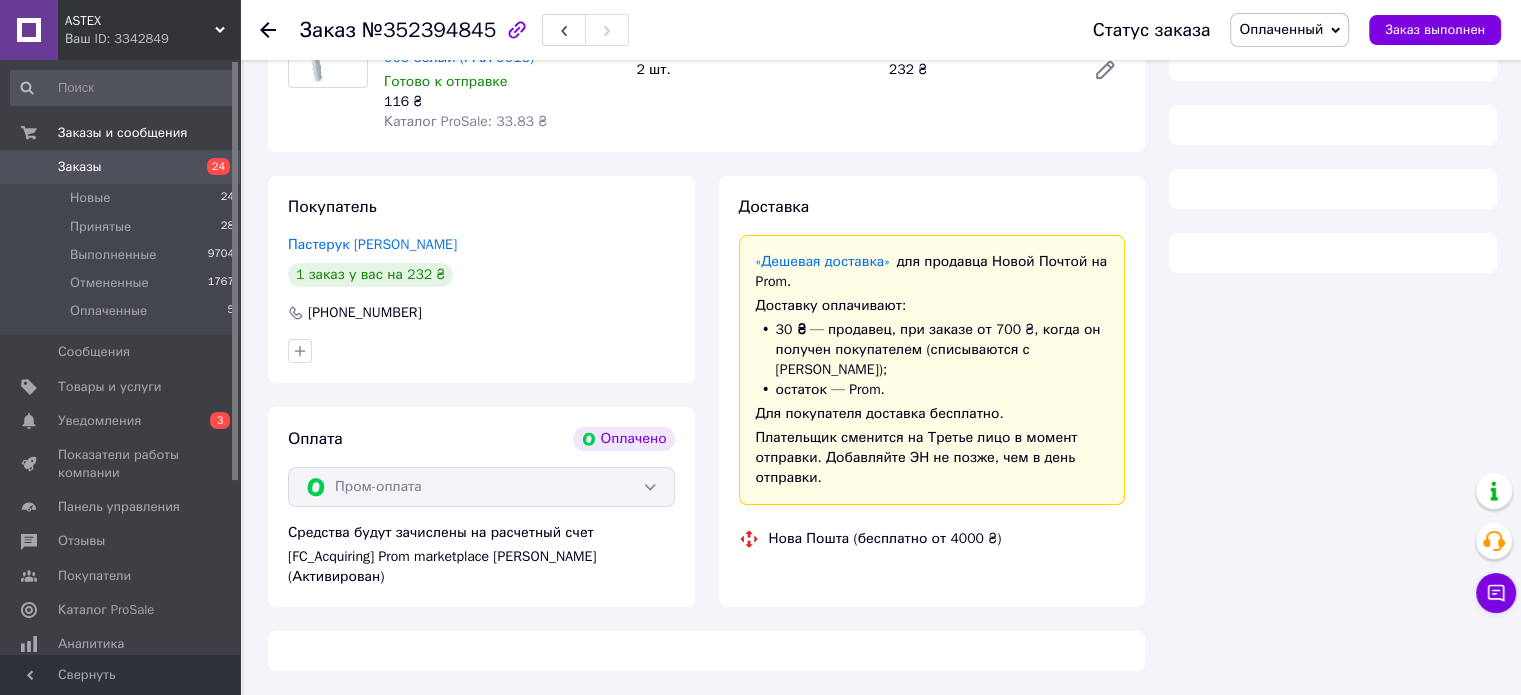 scroll, scrollTop: 730, scrollLeft: 0, axis: vertical 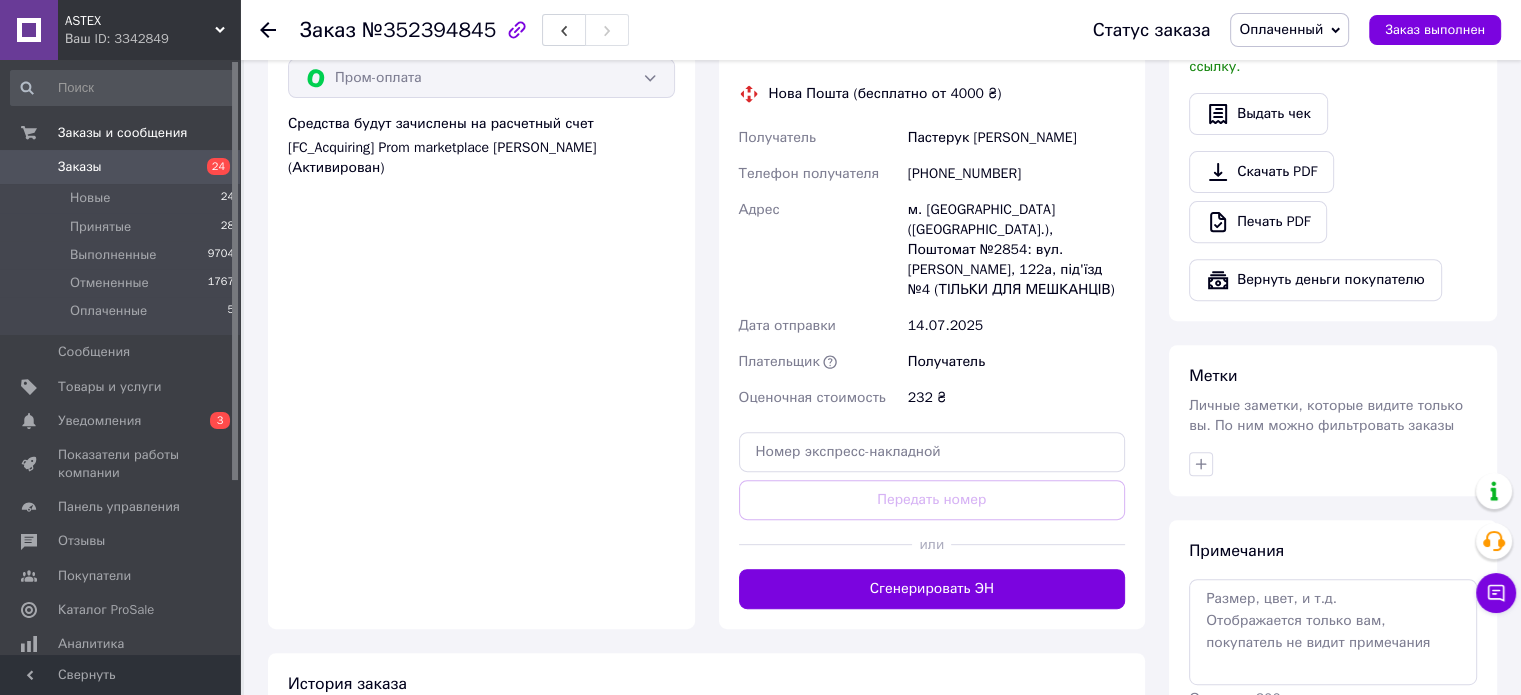 click on "Оплаченный" at bounding box center (1281, 29) 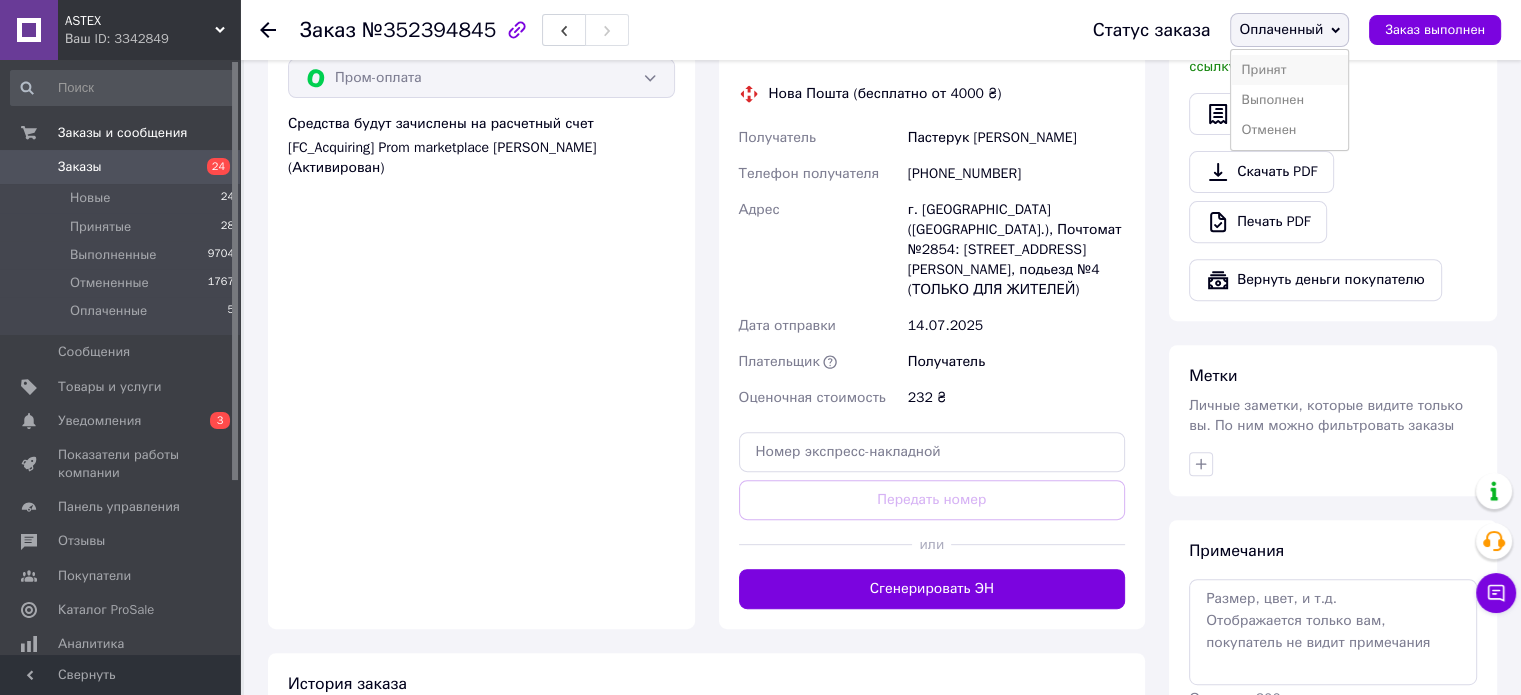 click on "Принят" at bounding box center (1289, 70) 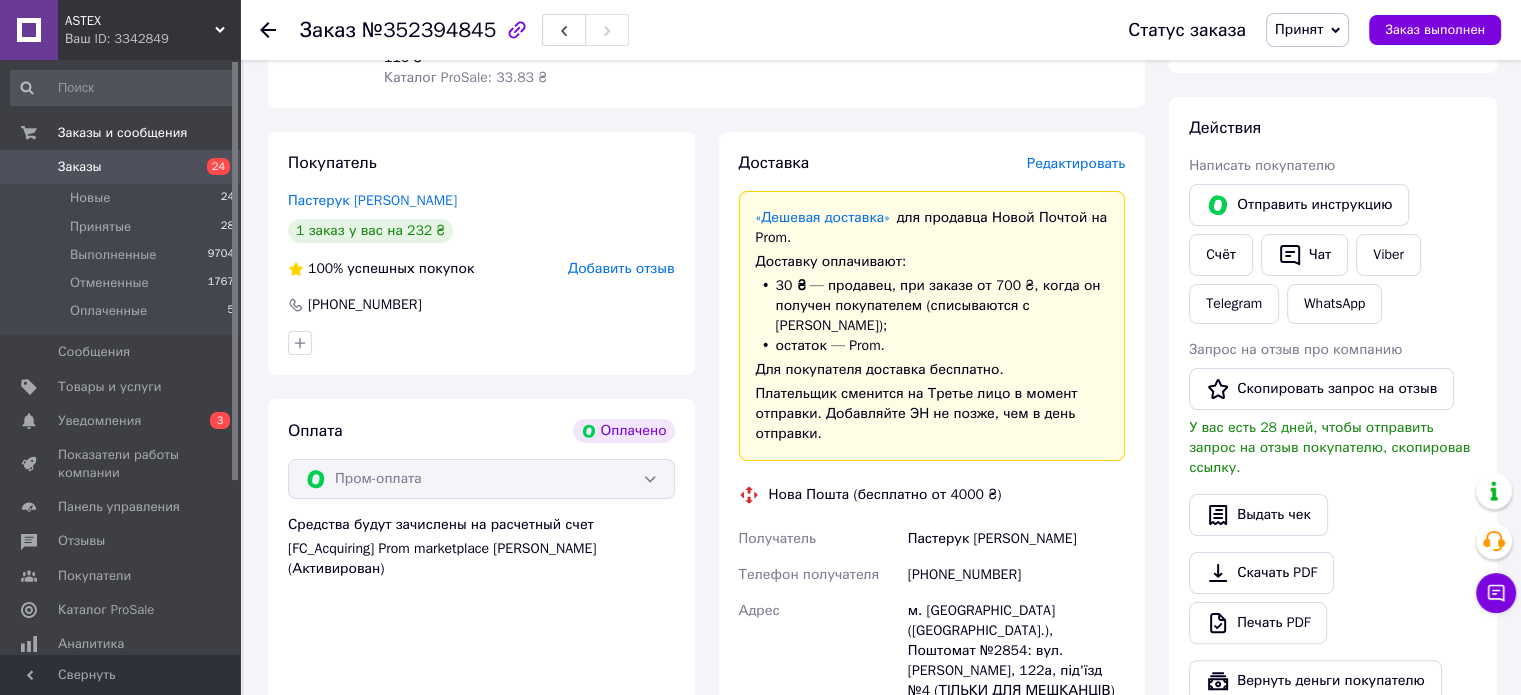 scroll, scrollTop: 330, scrollLeft: 0, axis: vertical 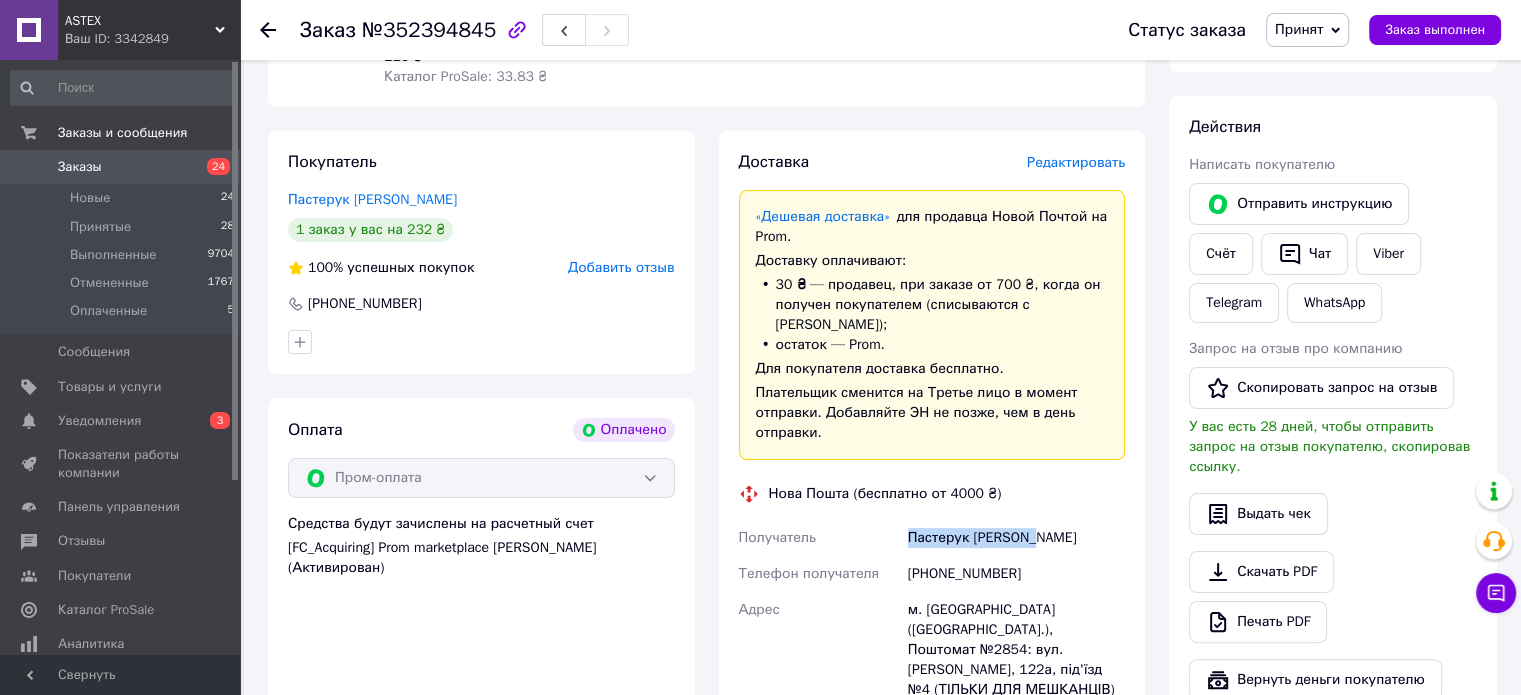 drag, startPoint x: 908, startPoint y: 523, endPoint x: 1047, endPoint y: 522, distance: 139.0036 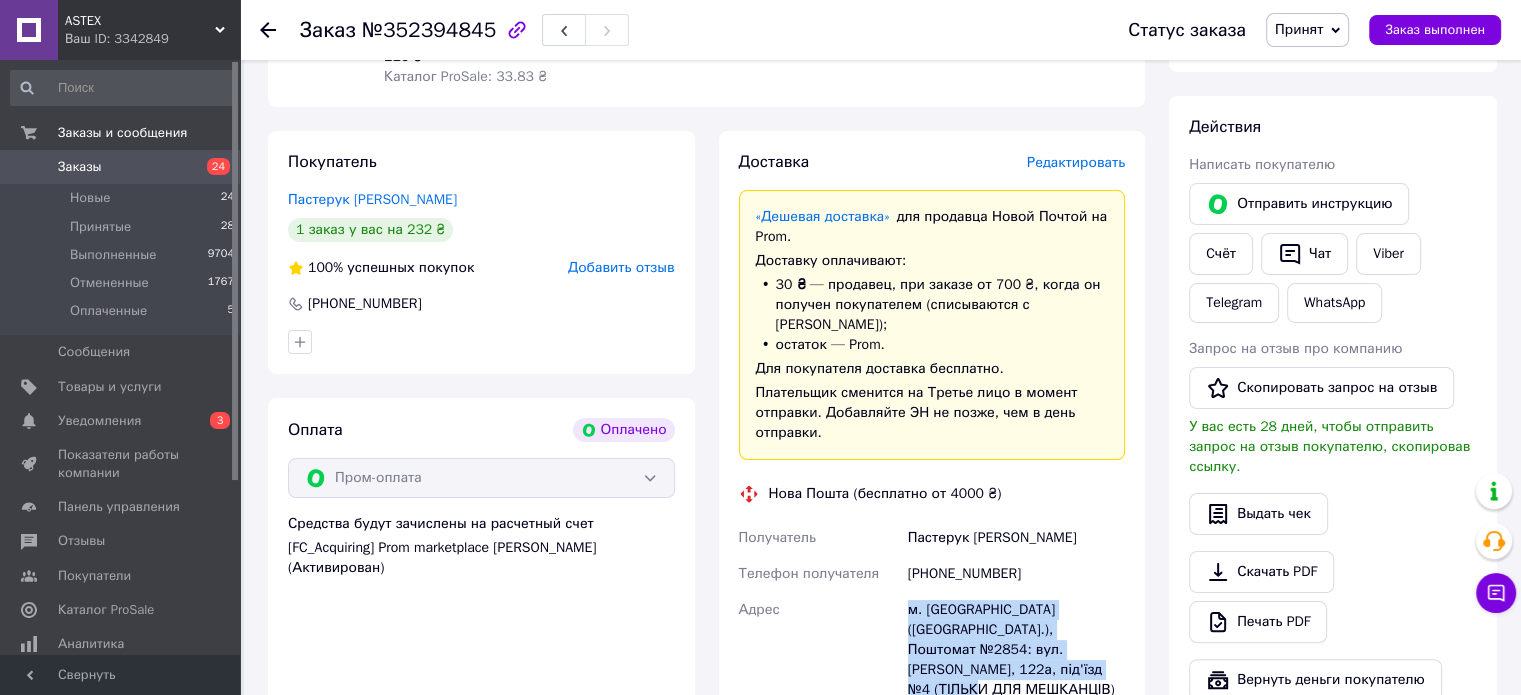 drag, startPoint x: 909, startPoint y: 587, endPoint x: 1072, endPoint y: 643, distance: 172.35138 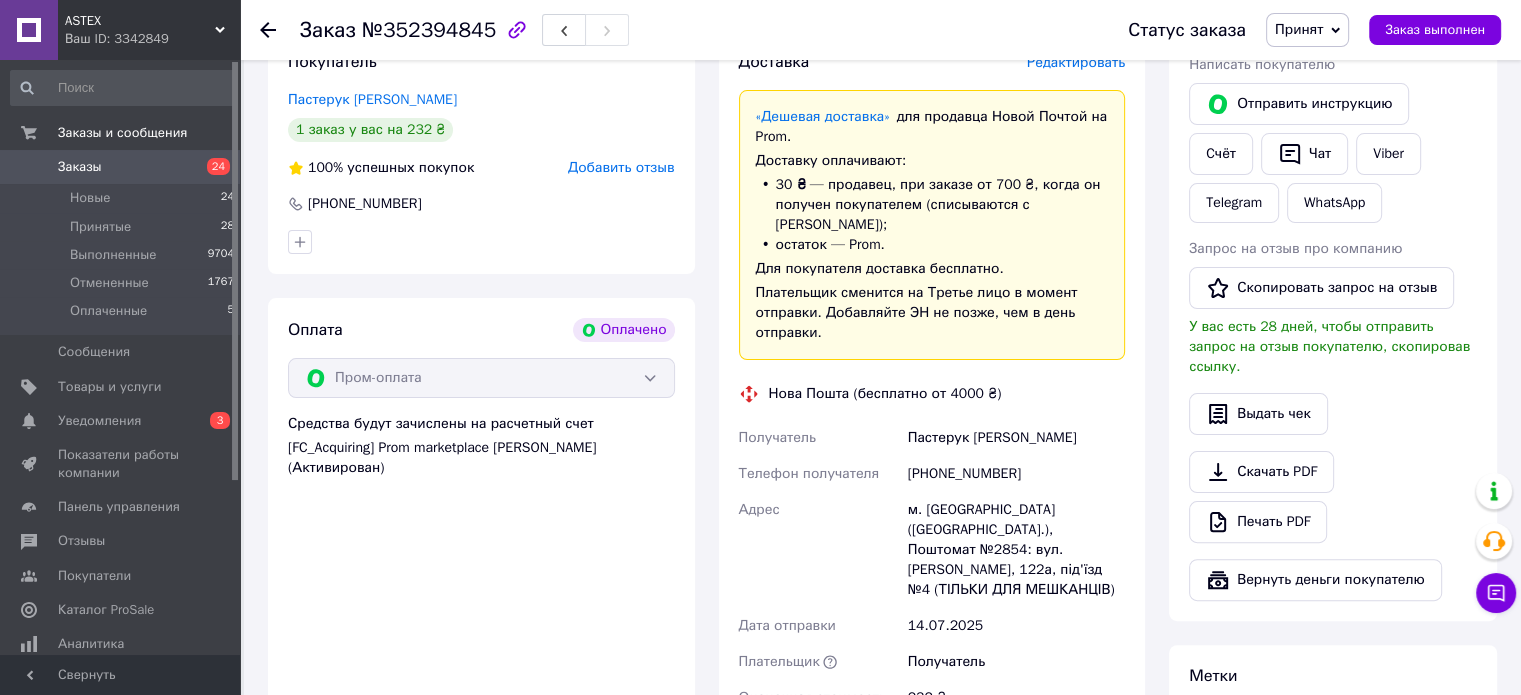 click on "[PHONE_NUMBER]" at bounding box center (1016, 474) 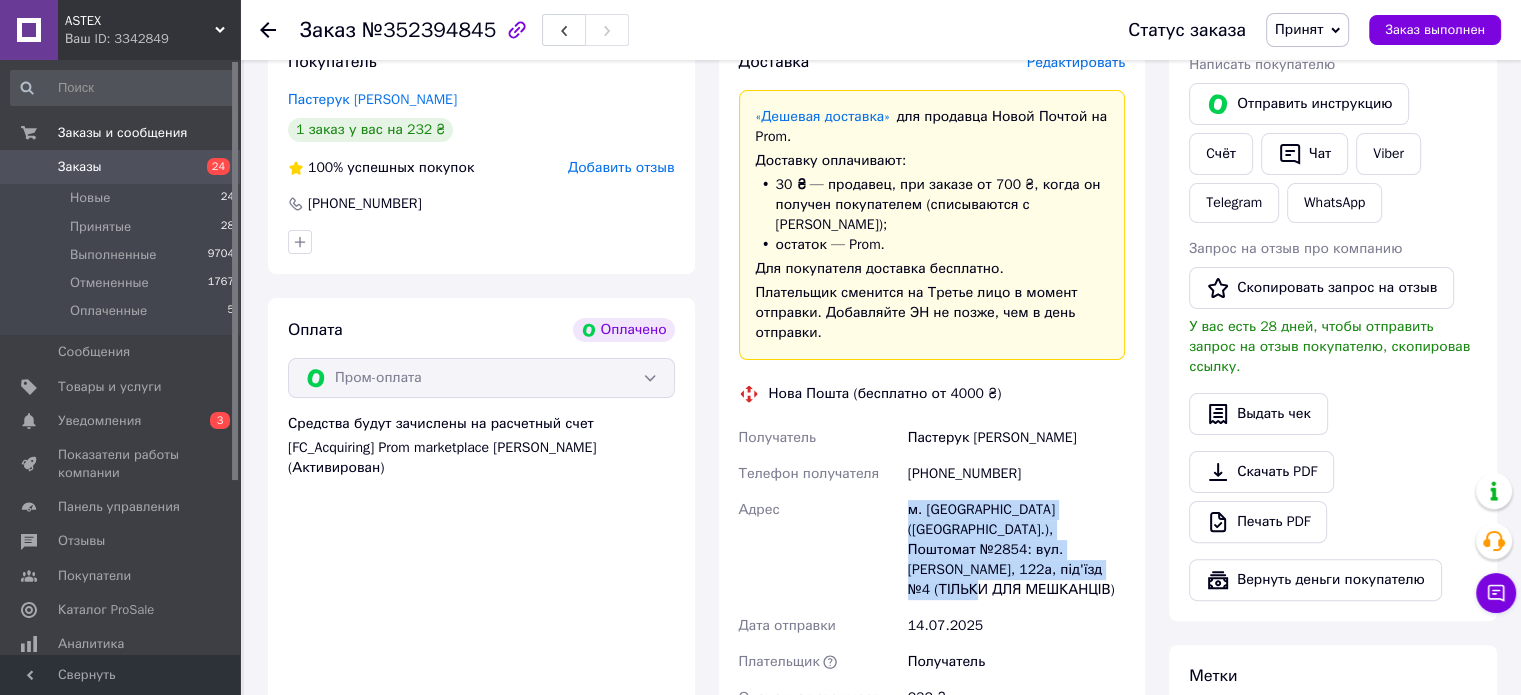 drag, startPoint x: 907, startPoint y: 491, endPoint x: 1024, endPoint y: 547, distance: 129.71121 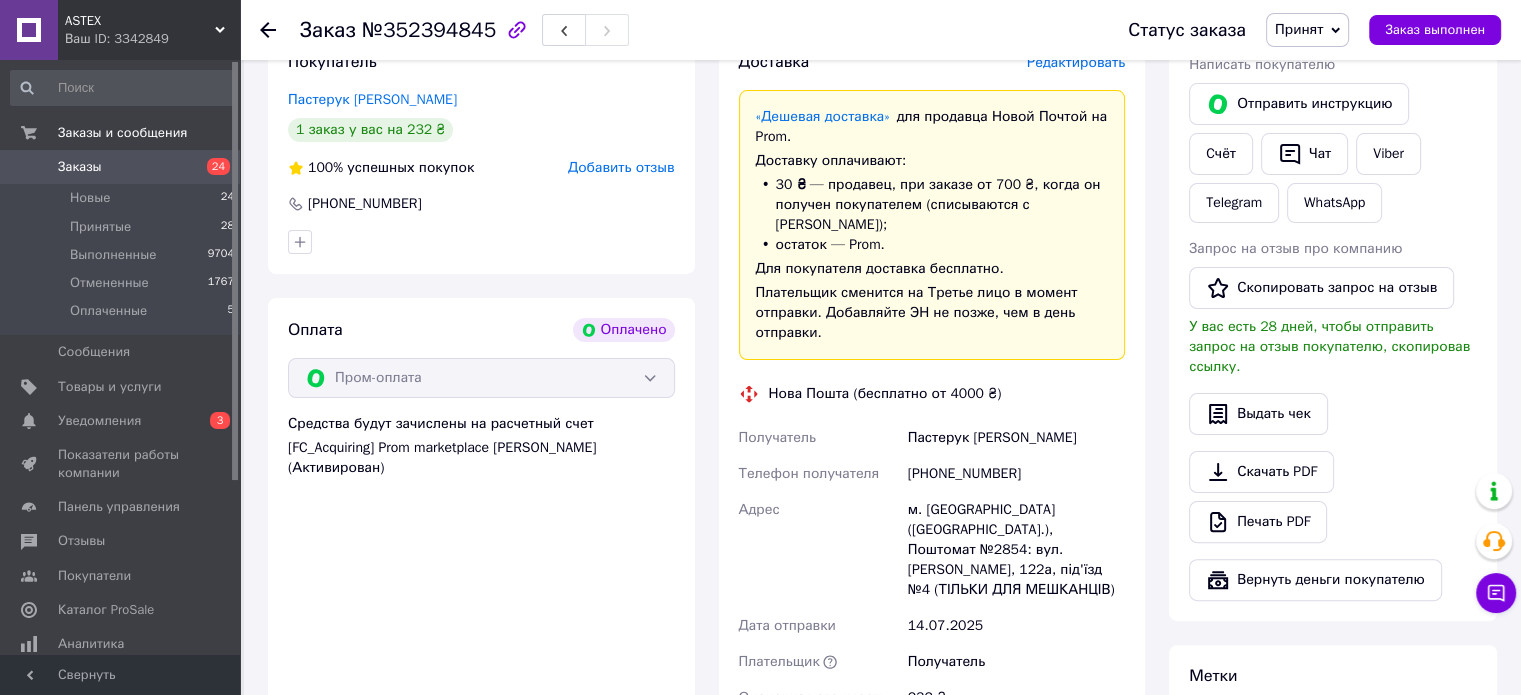 click on "14.07.2025" at bounding box center [1016, 626] 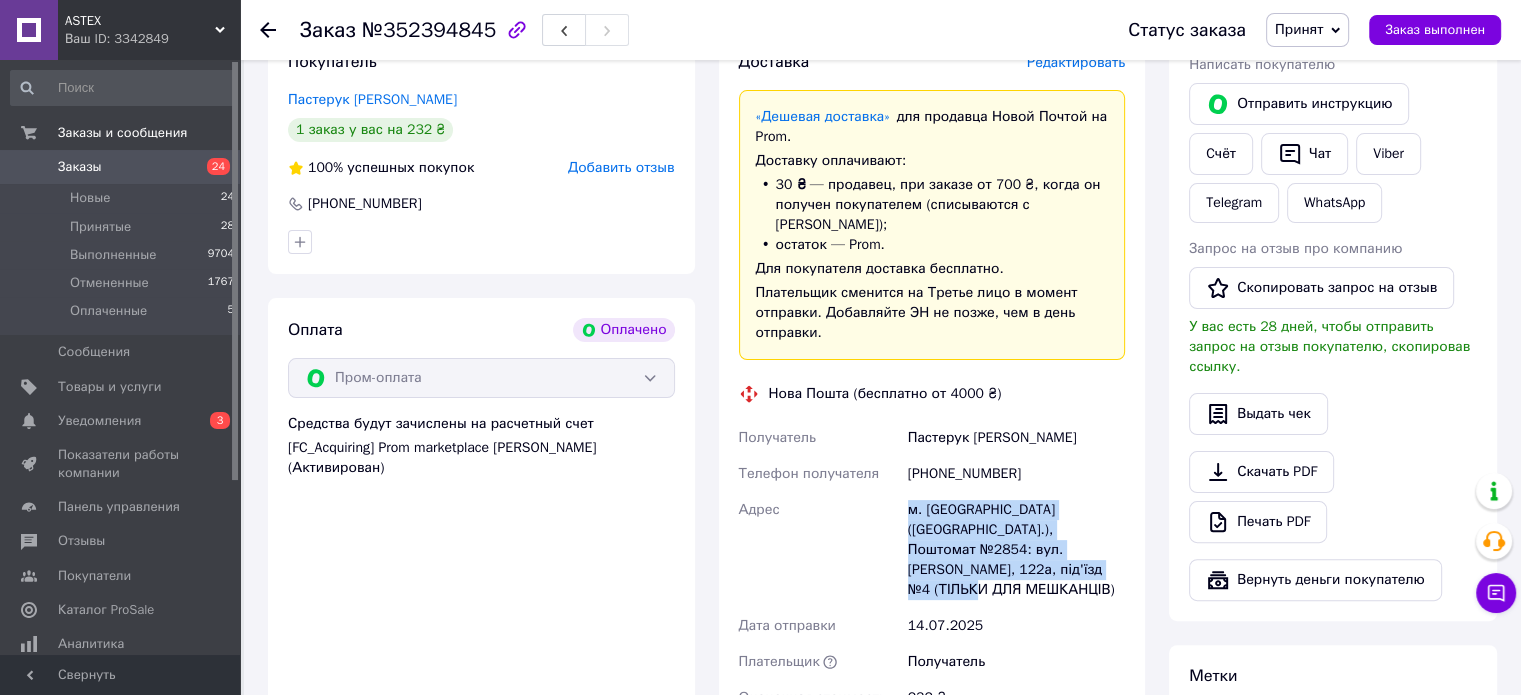 drag, startPoint x: 910, startPoint y: 488, endPoint x: 1084, endPoint y: 555, distance: 186.45375 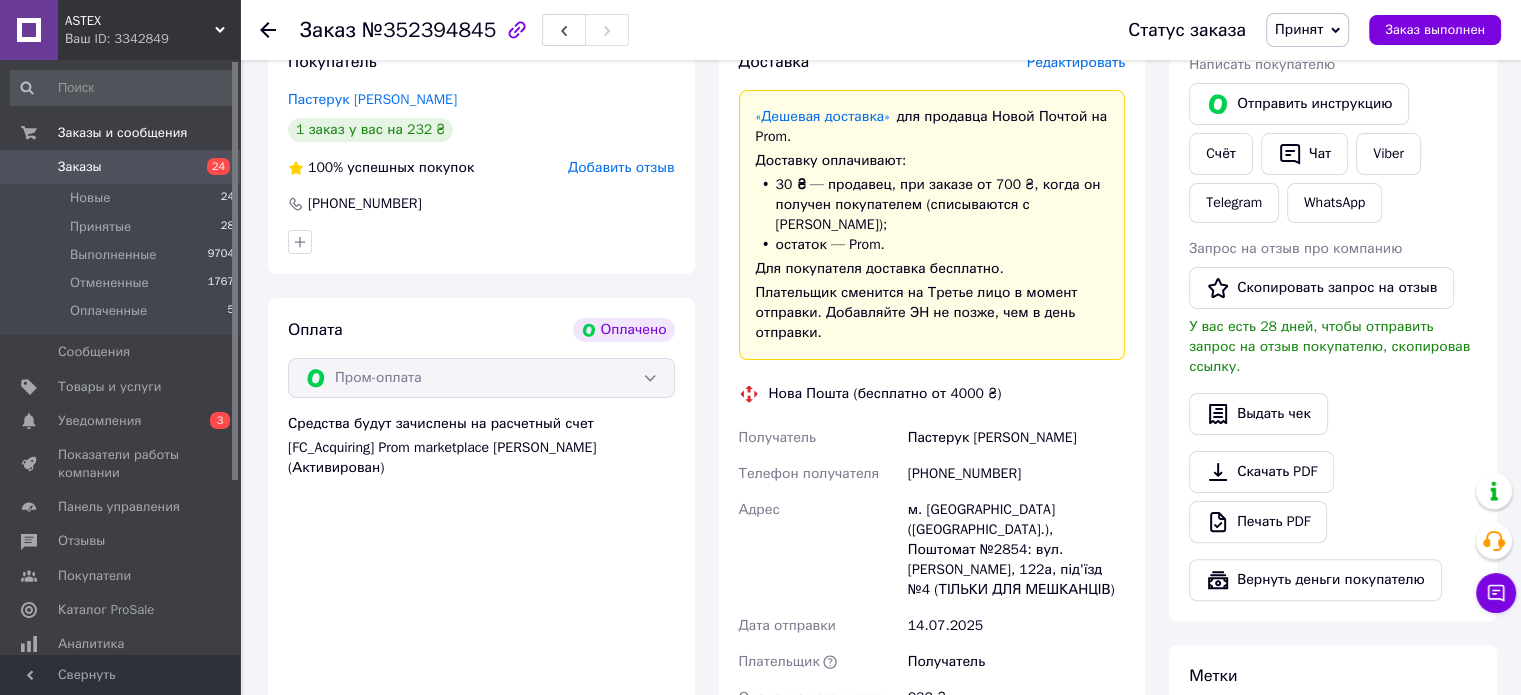 click on "Пастерук [PERSON_NAME]" at bounding box center (1016, 438) 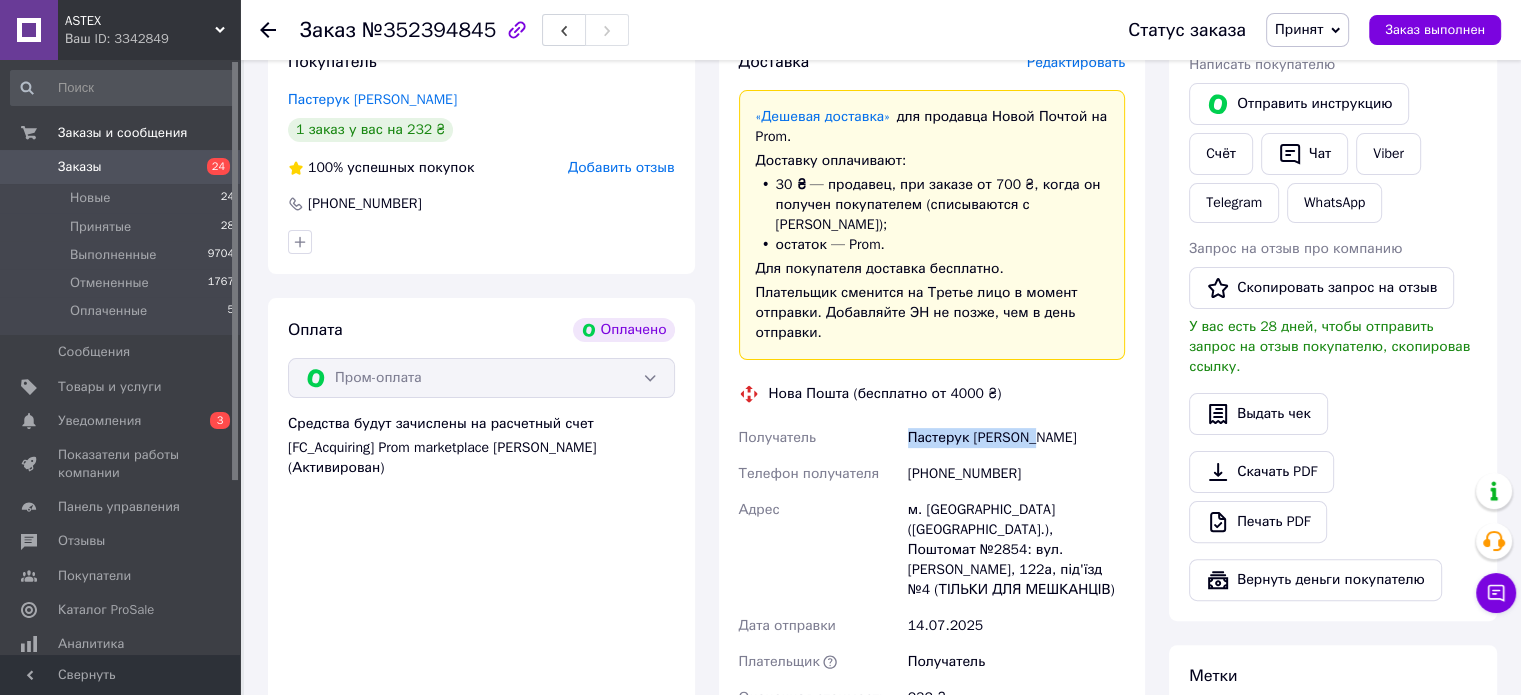 drag, startPoint x: 909, startPoint y: 416, endPoint x: 1065, endPoint y: 416, distance: 156 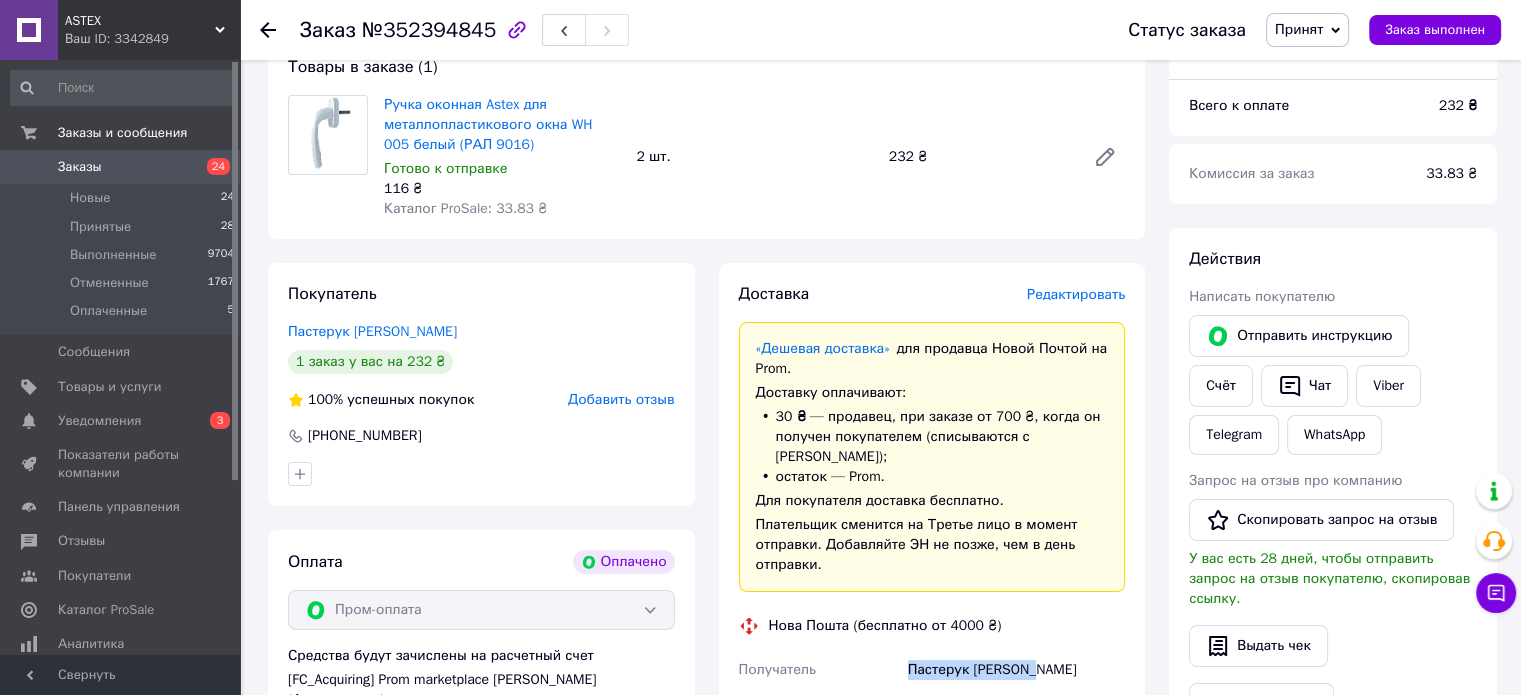 scroll, scrollTop: 430, scrollLeft: 0, axis: vertical 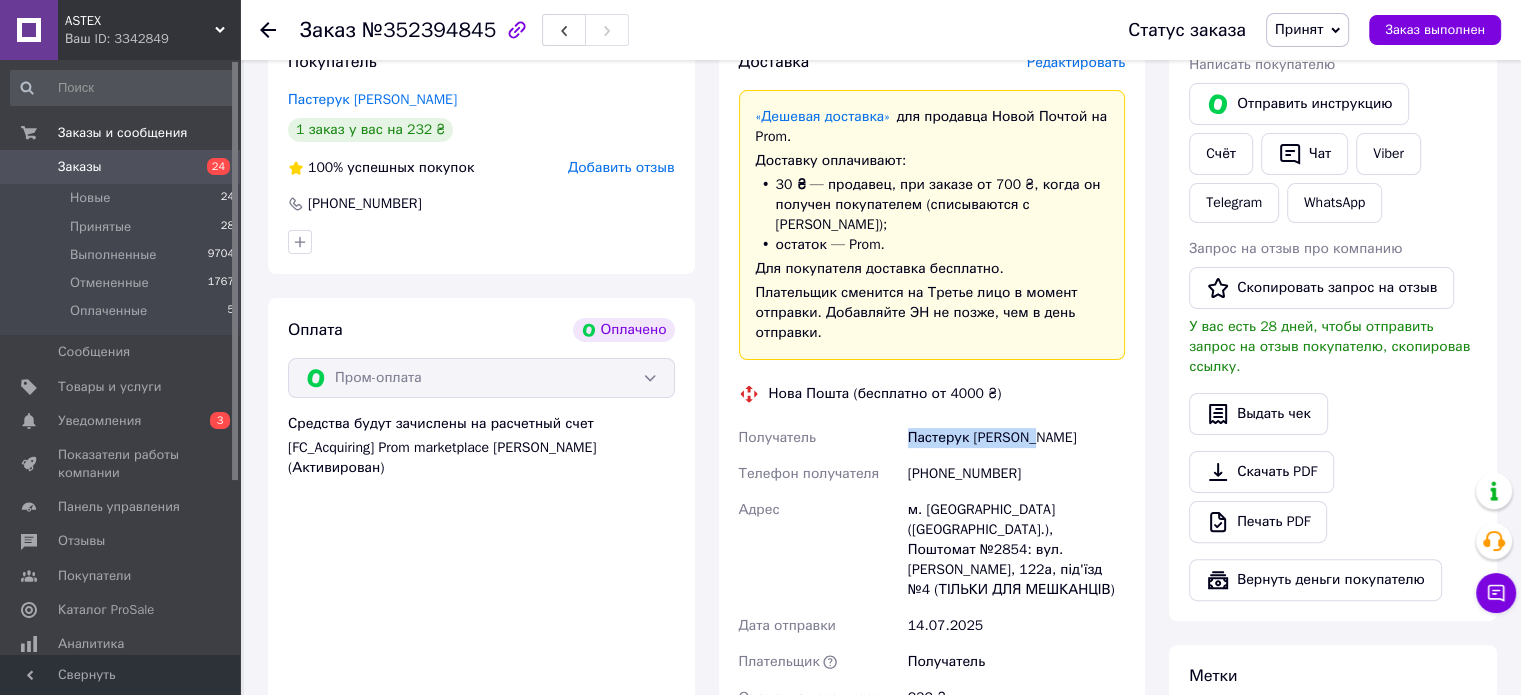 copy on "Пастерук [PERSON_NAME]" 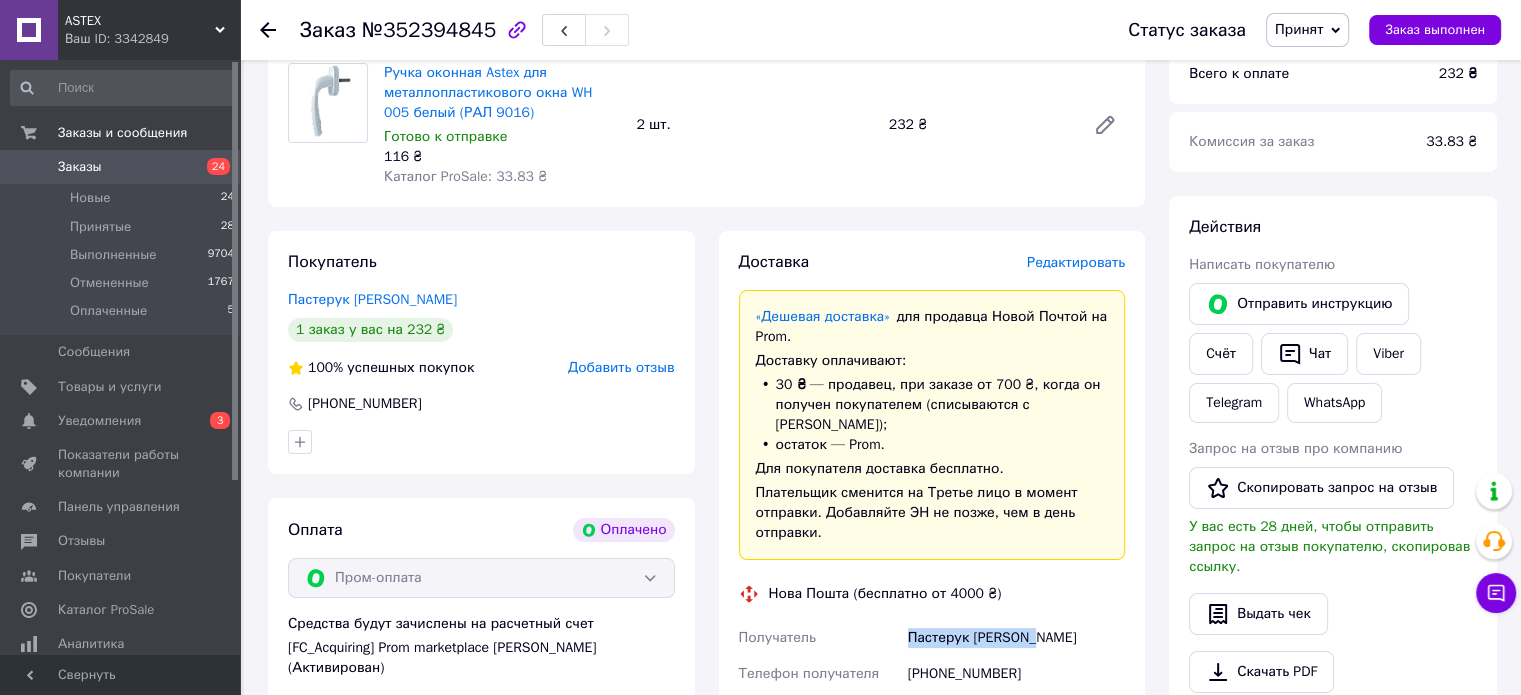 scroll, scrollTop: 30, scrollLeft: 0, axis: vertical 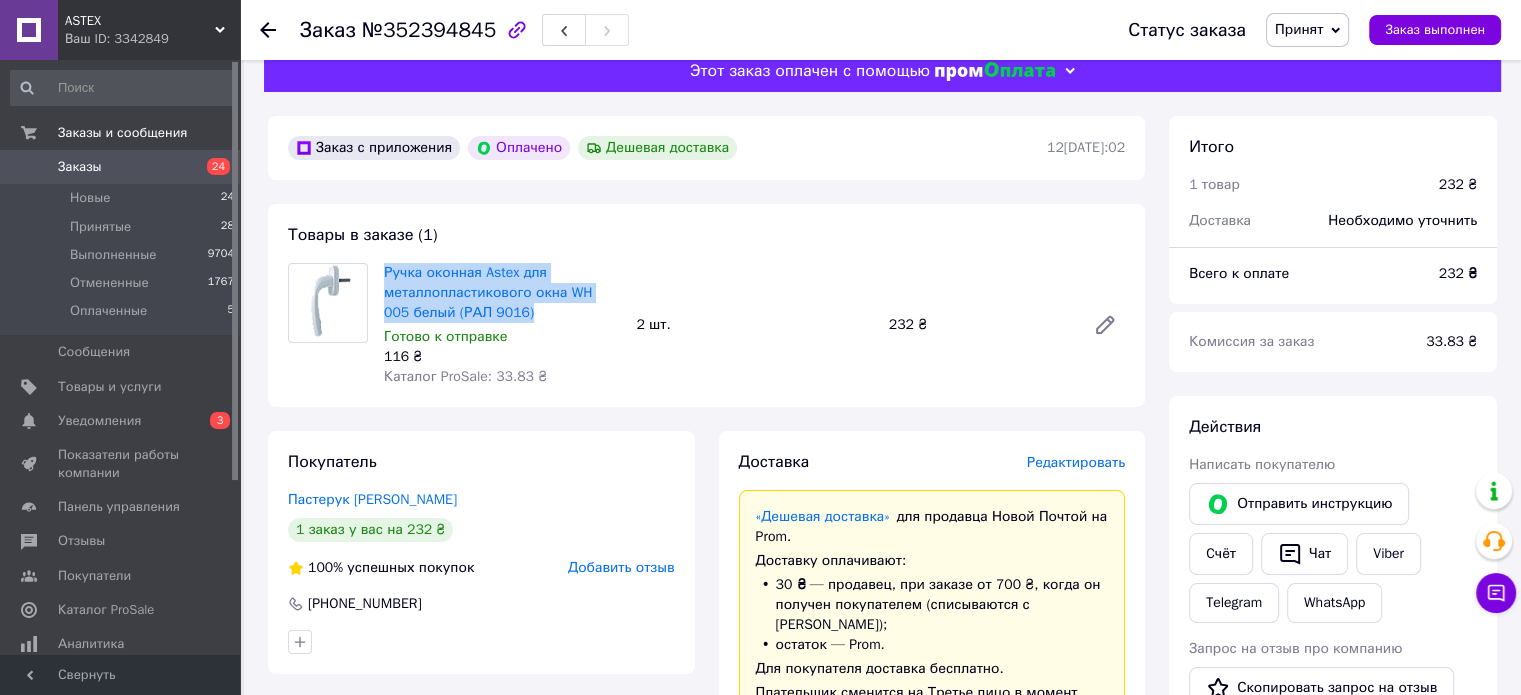 drag, startPoint x: 382, startPoint y: 276, endPoint x: 569, endPoint y: 322, distance: 192.57466 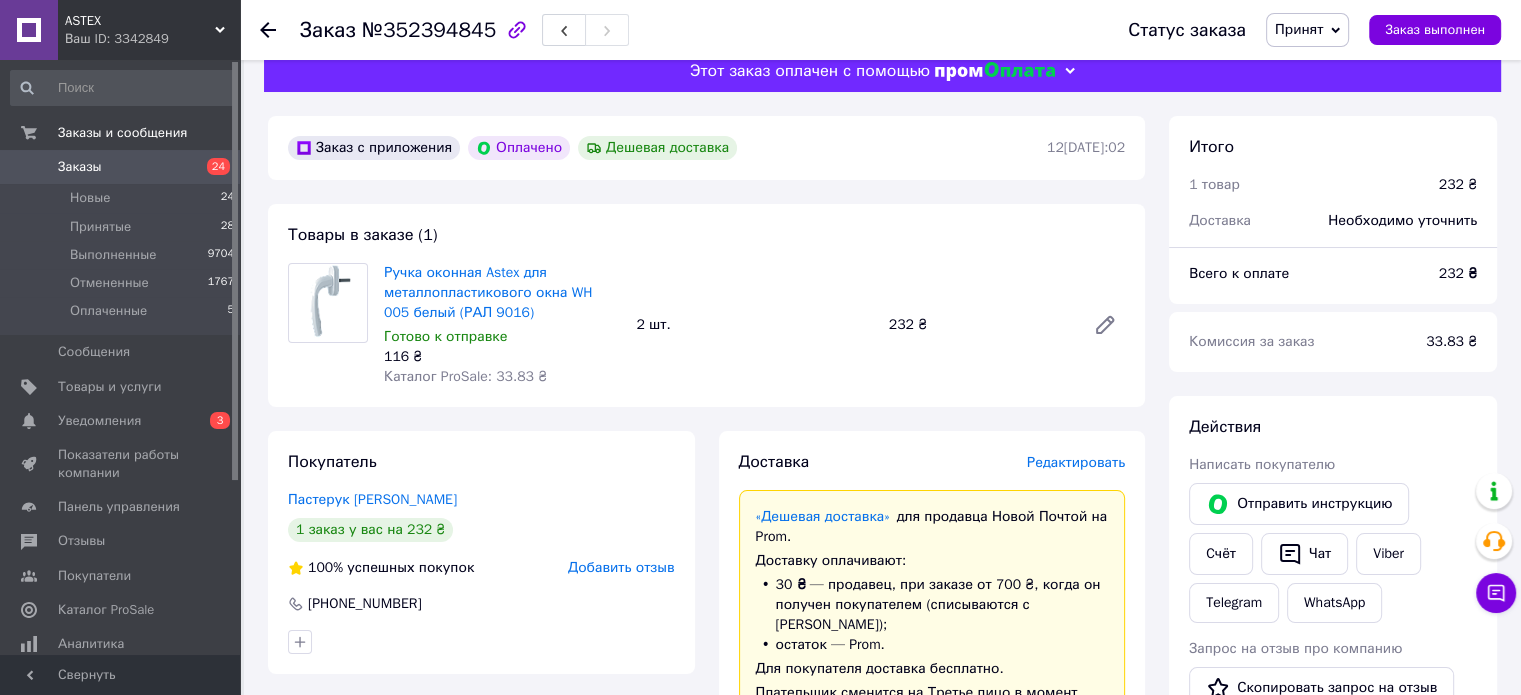 click on "Товары в заказе (1) Ручка оконная Astex для металлопластикового окна WH 005 белый (РАЛ 9016) Готово к отправке 116 ₴ Каталог ProSale: 33.83 ₴  2 шт. 232 ₴" at bounding box center (706, 305) 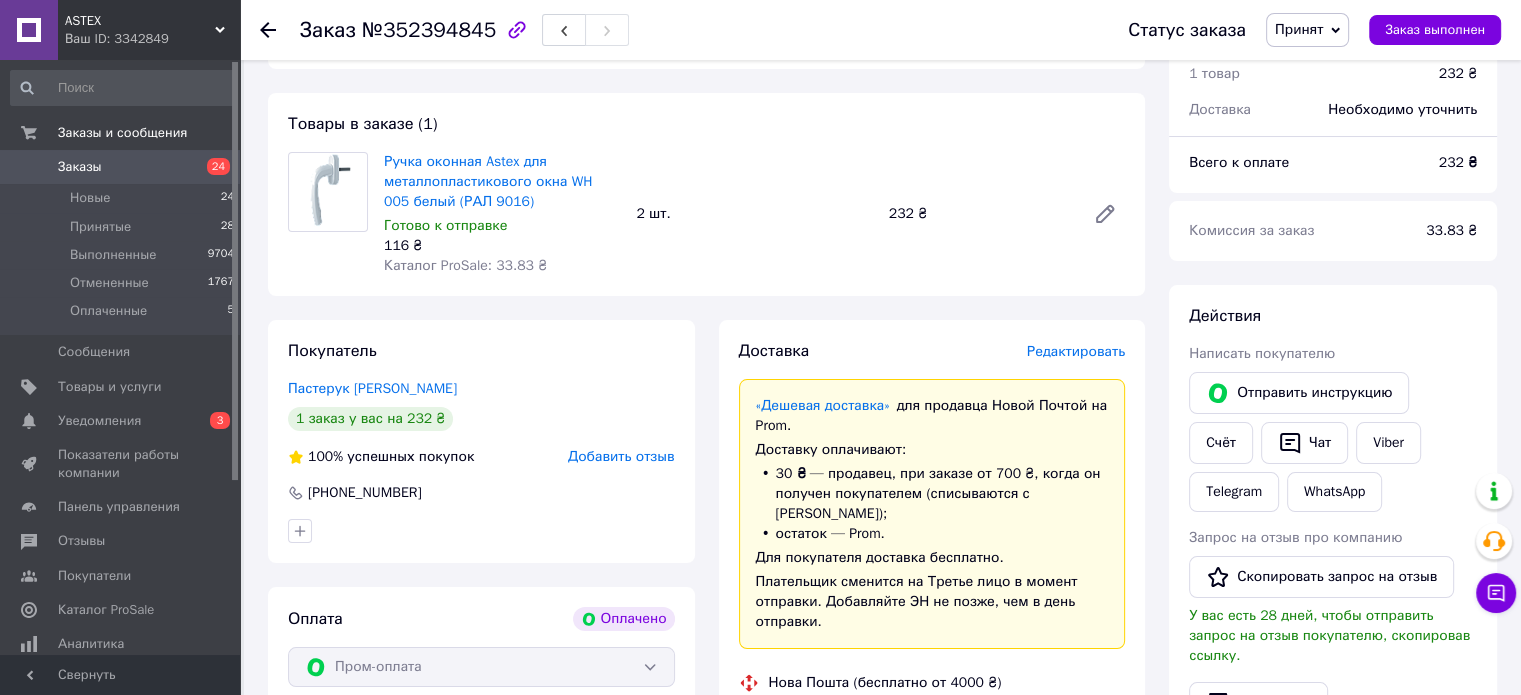 scroll, scrollTop: 0, scrollLeft: 0, axis: both 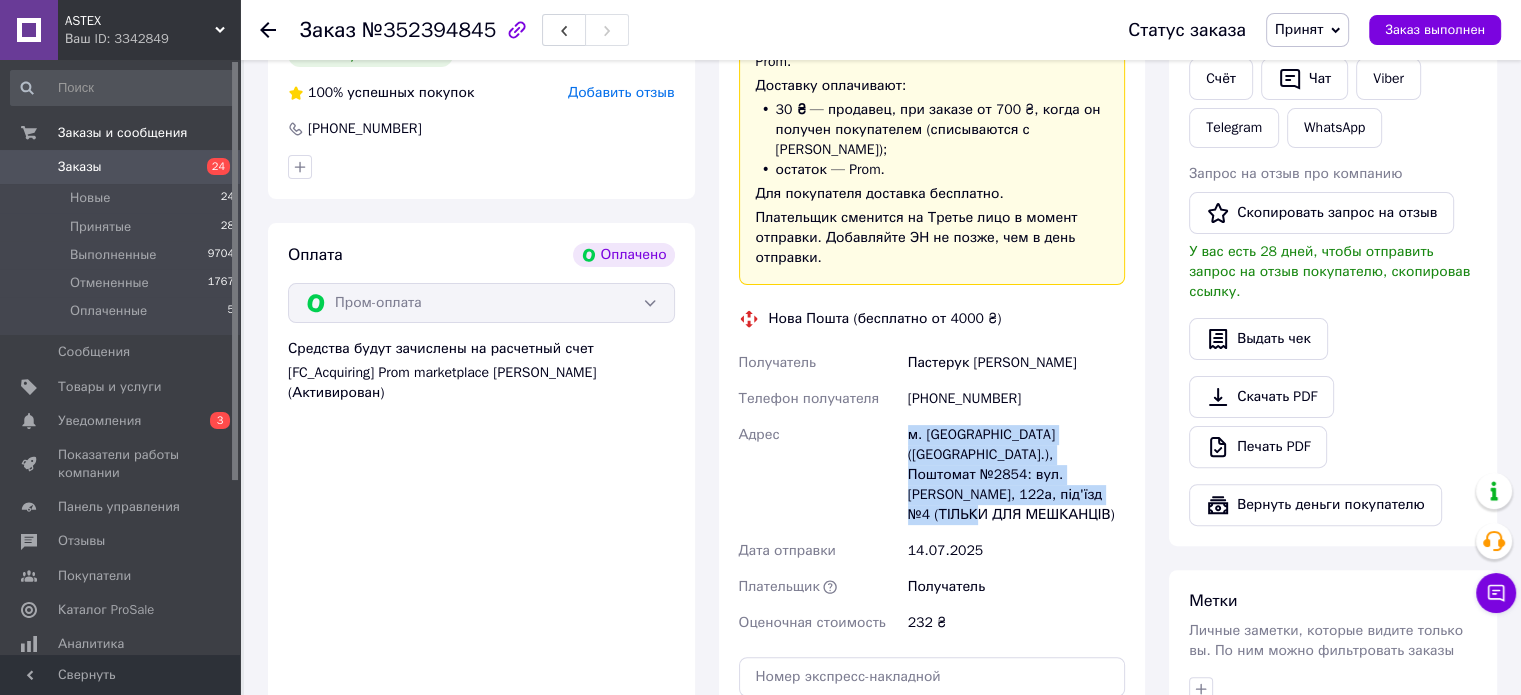 drag, startPoint x: 908, startPoint y: 625, endPoint x: 1078, endPoint y: 475, distance: 226.71568 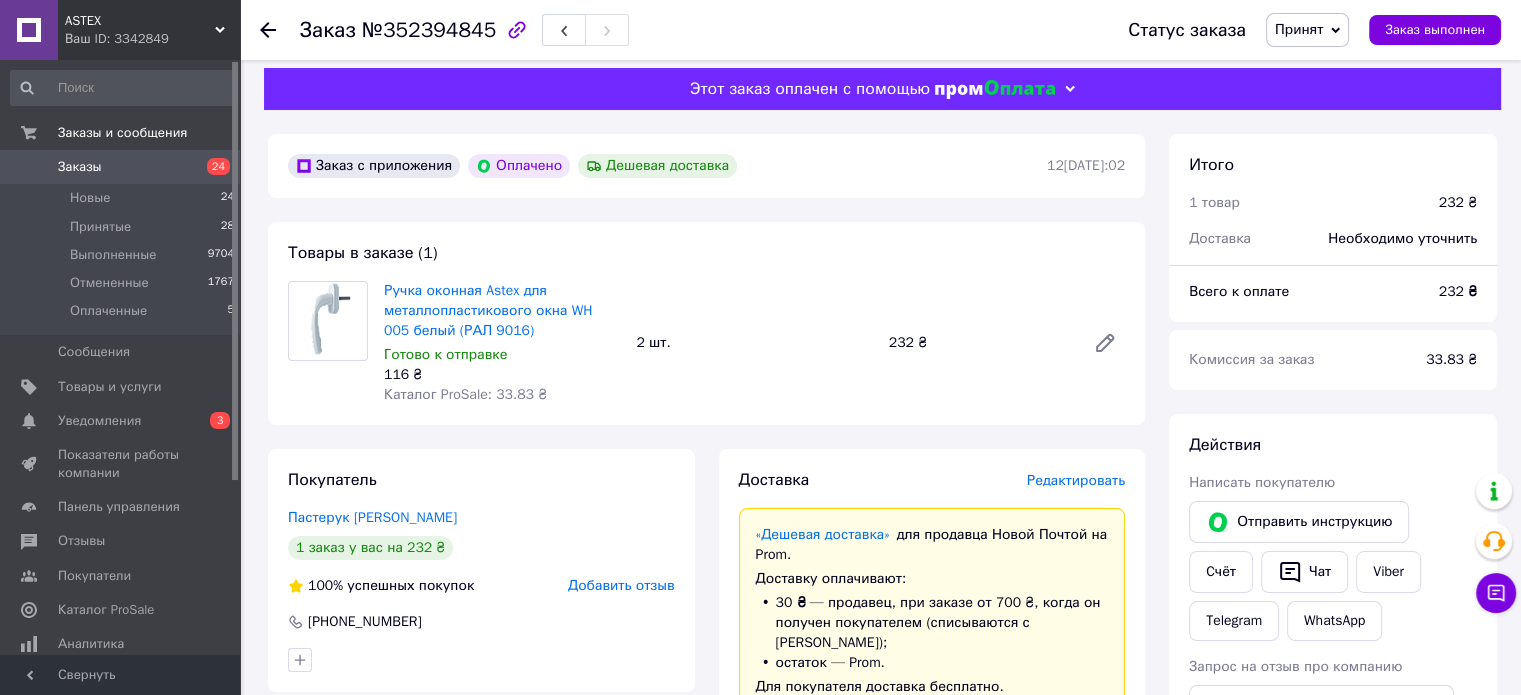 scroll, scrollTop: 0, scrollLeft: 0, axis: both 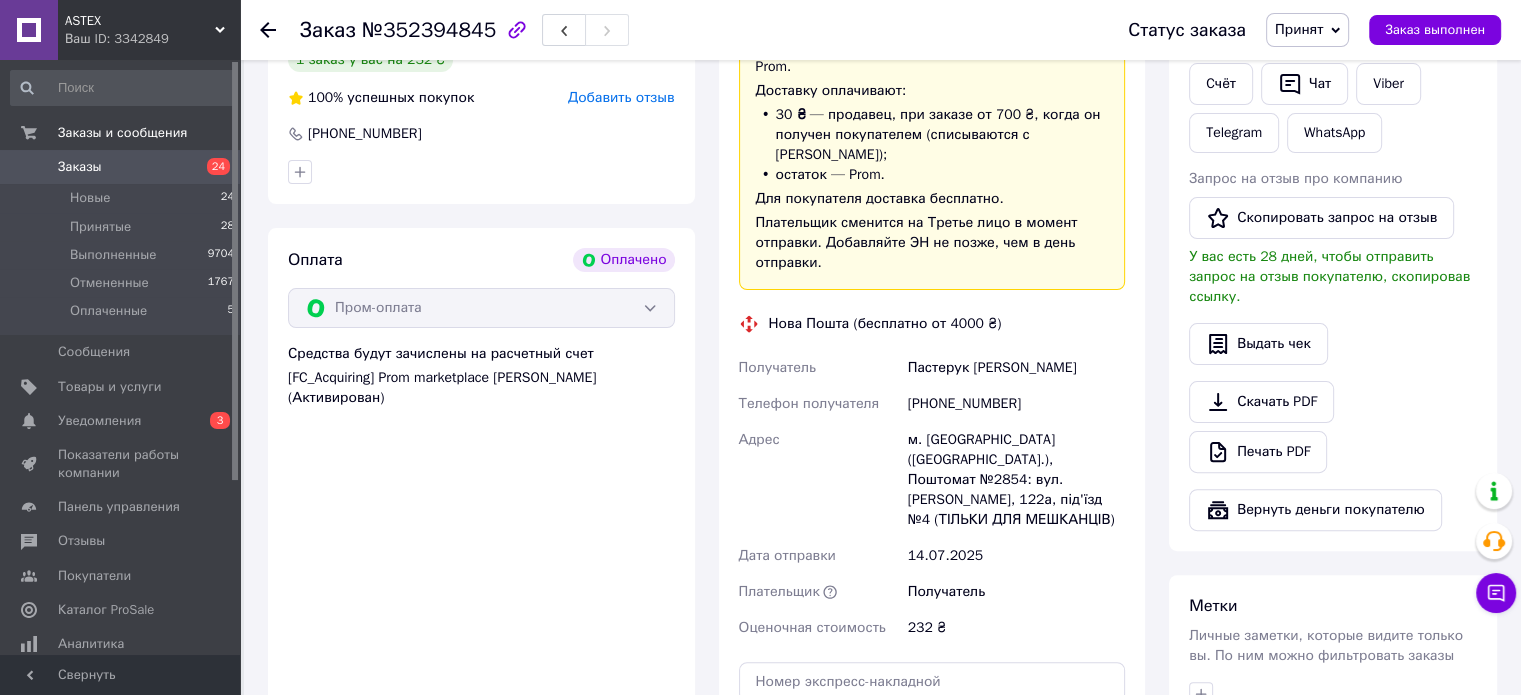 click on "Пастерук [PERSON_NAME]" at bounding box center [1016, 368] 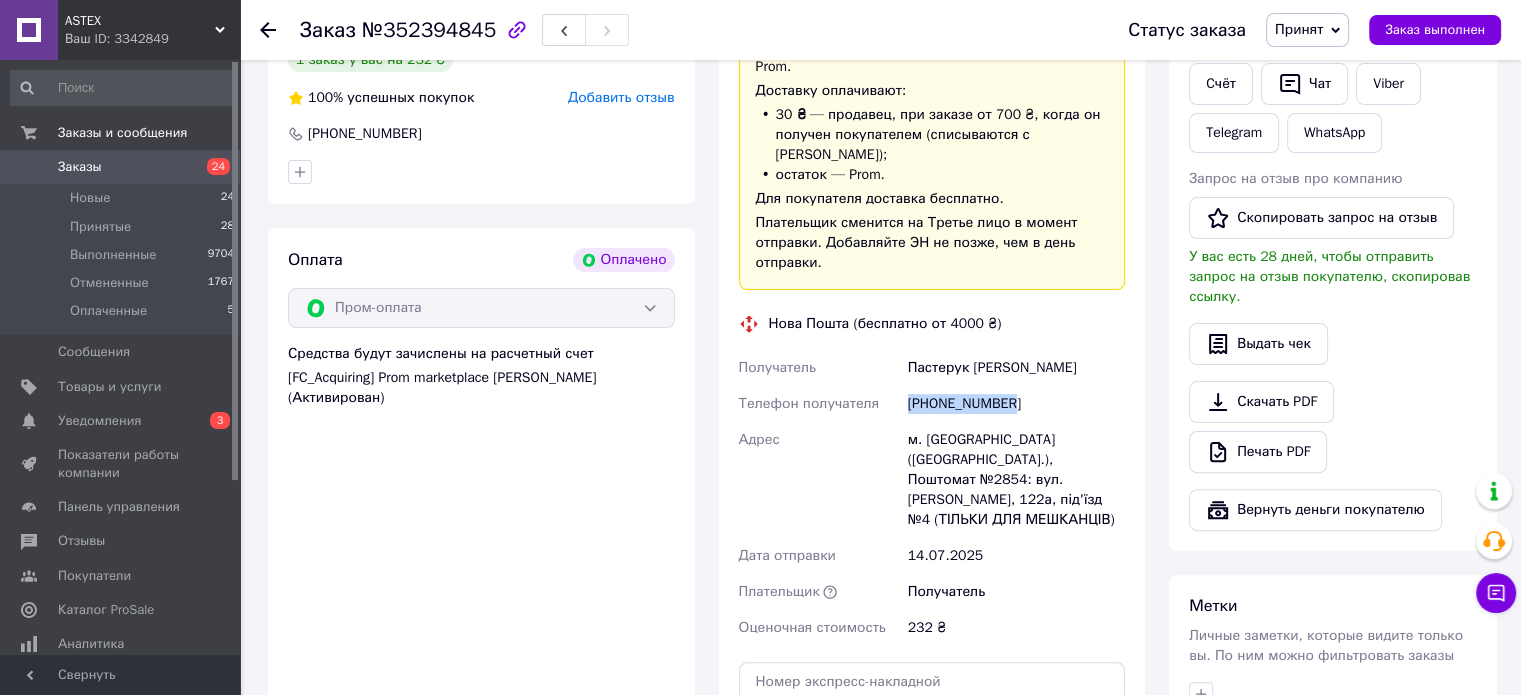 drag, startPoint x: 907, startPoint y: 383, endPoint x: 1047, endPoint y: 400, distance: 141.02837 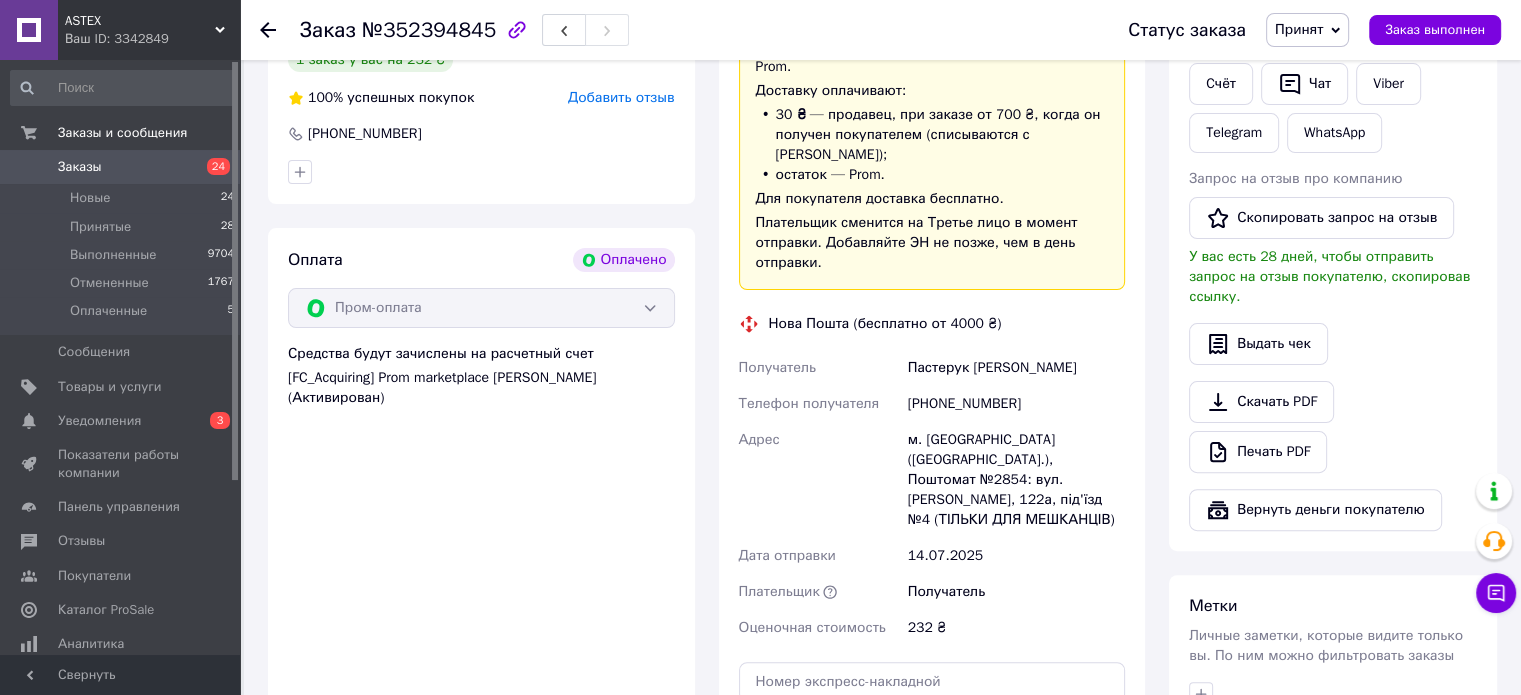 drag, startPoint x: 947, startPoint y: 383, endPoint x: 1085, endPoint y: 336, distance: 145.78409 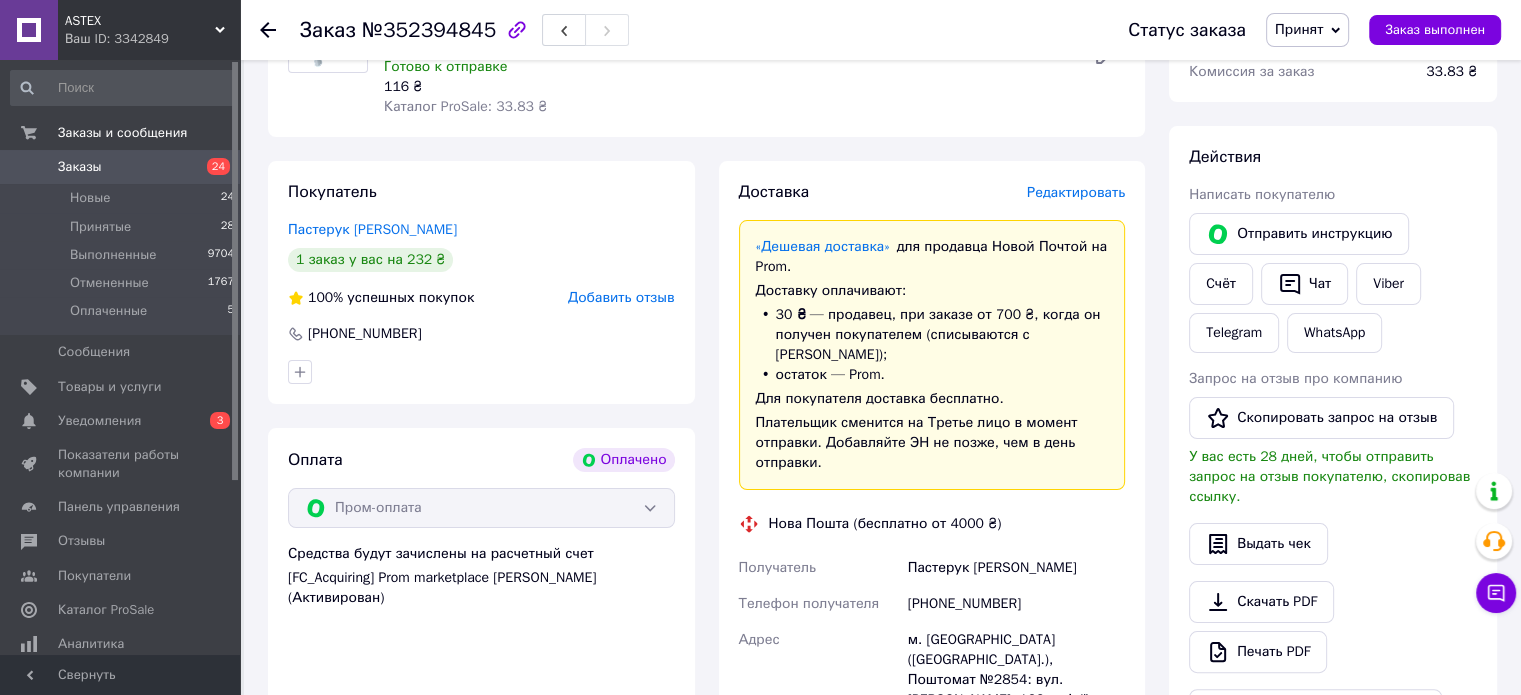 scroll, scrollTop: 100, scrollLeft: 0, axis: vertical 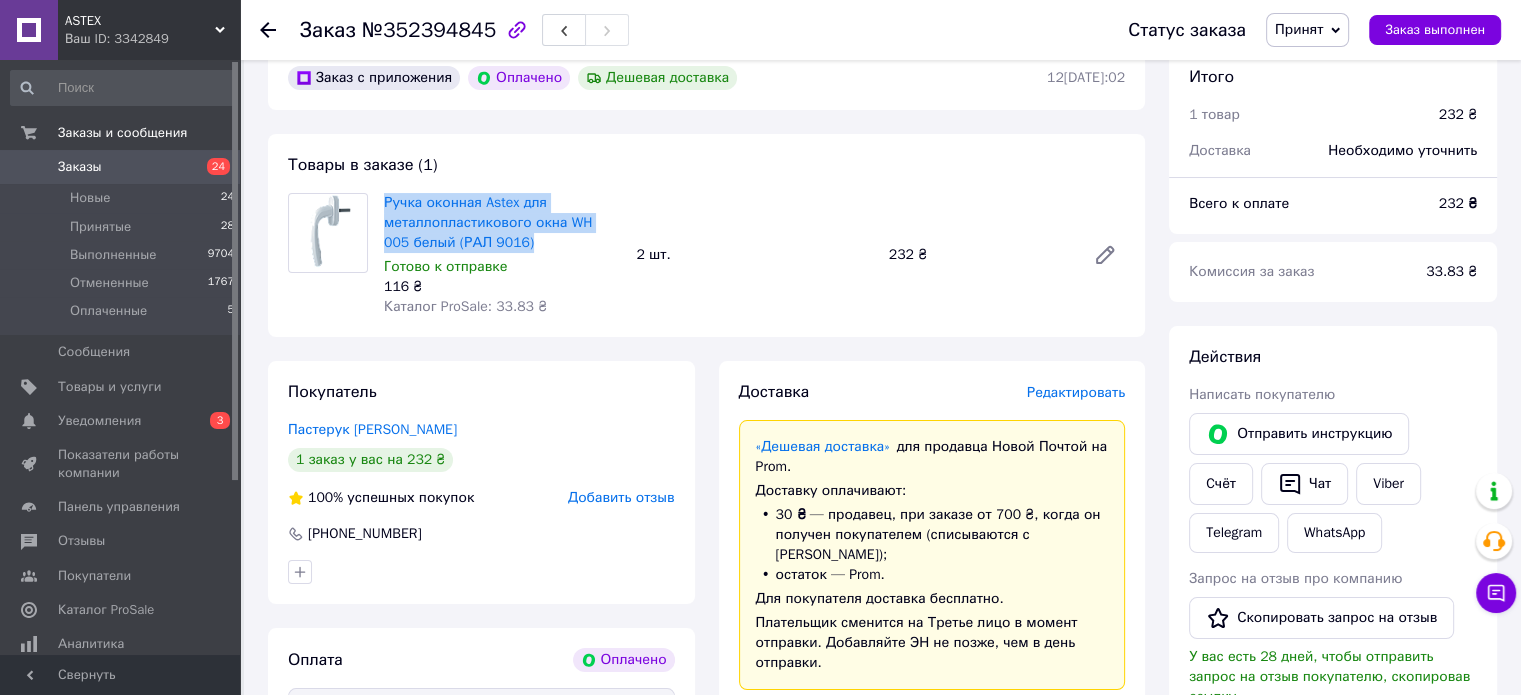 drag, startPoint x: 378, startPoint y: 204, endPoint x: 555, endPoint y: 249, distance: 182.63077 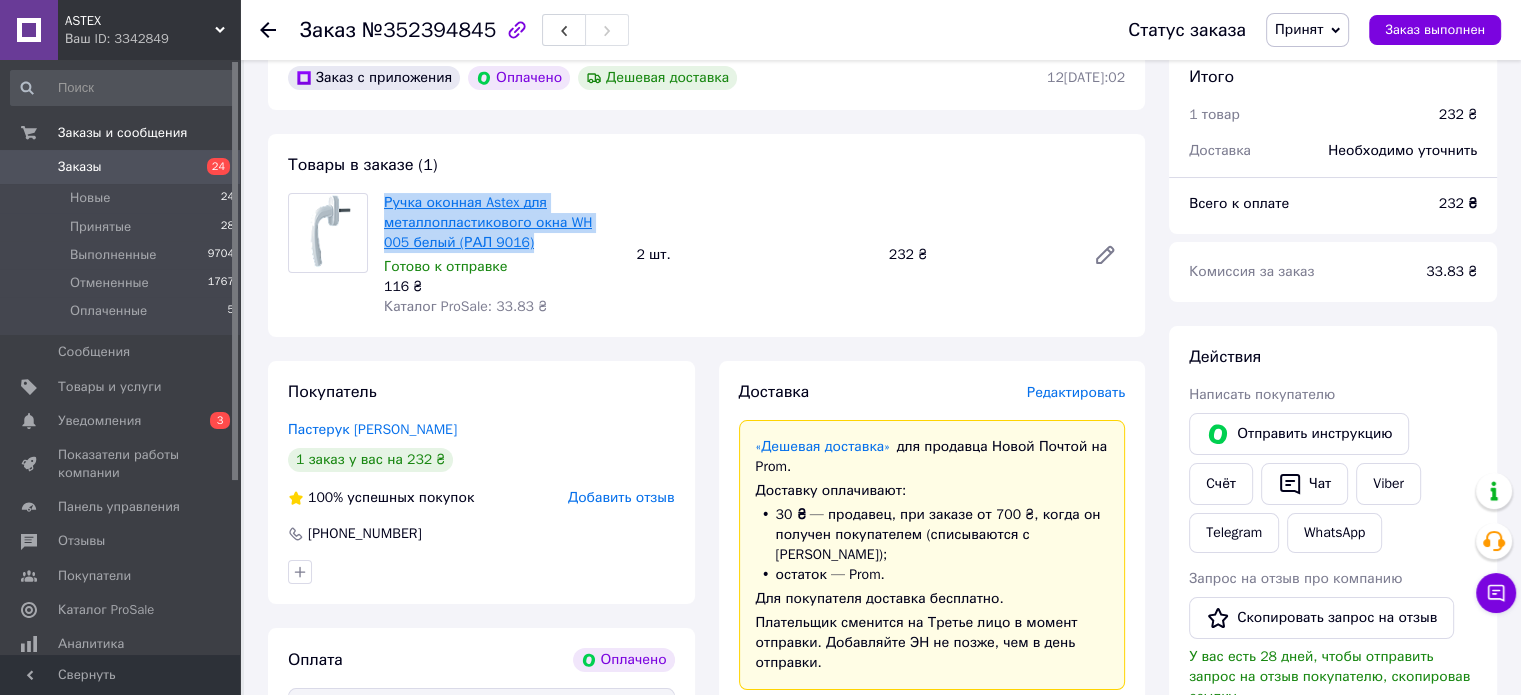 copy on "Ручка оконная Astex для металлопластикового окна WH 005 белый (РАЛ 9016)" 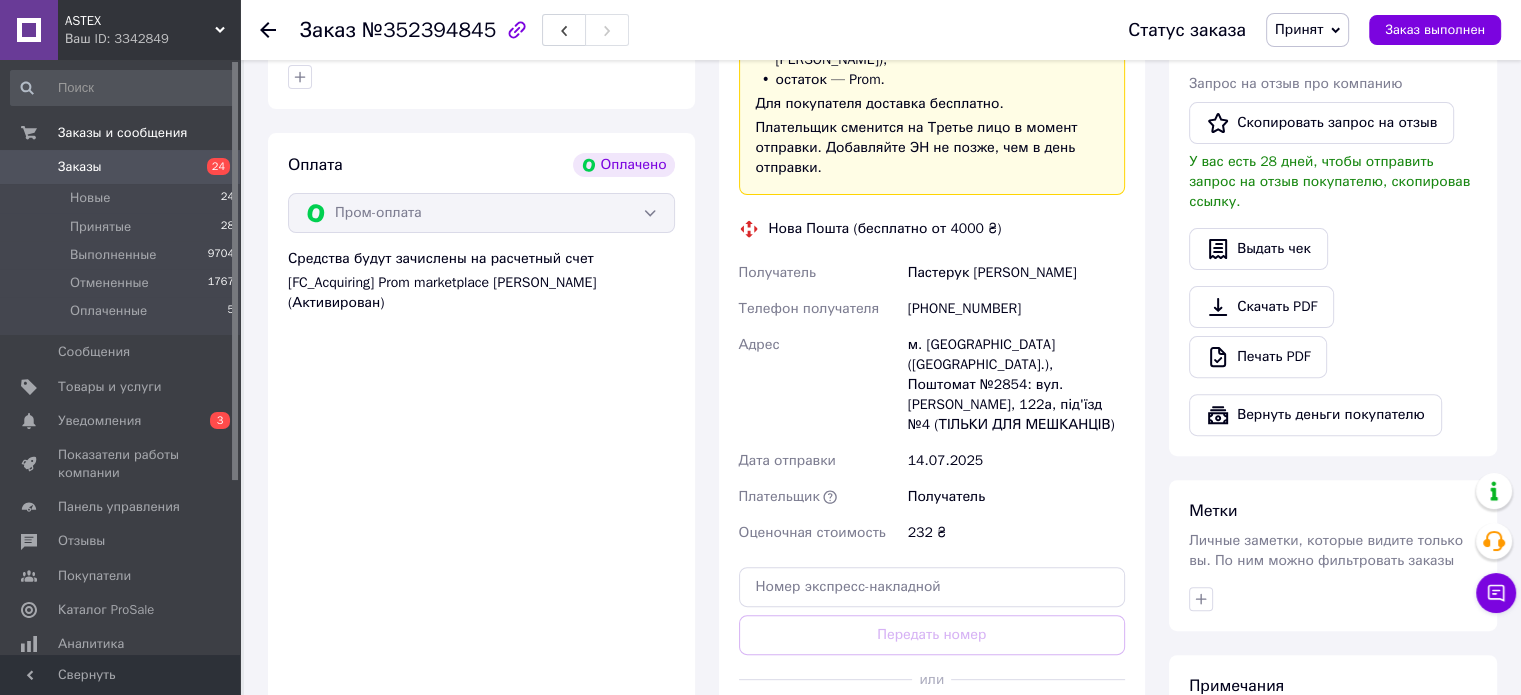 scroll, scrollTop: 600, scrollLeft: 0, axis: vertical 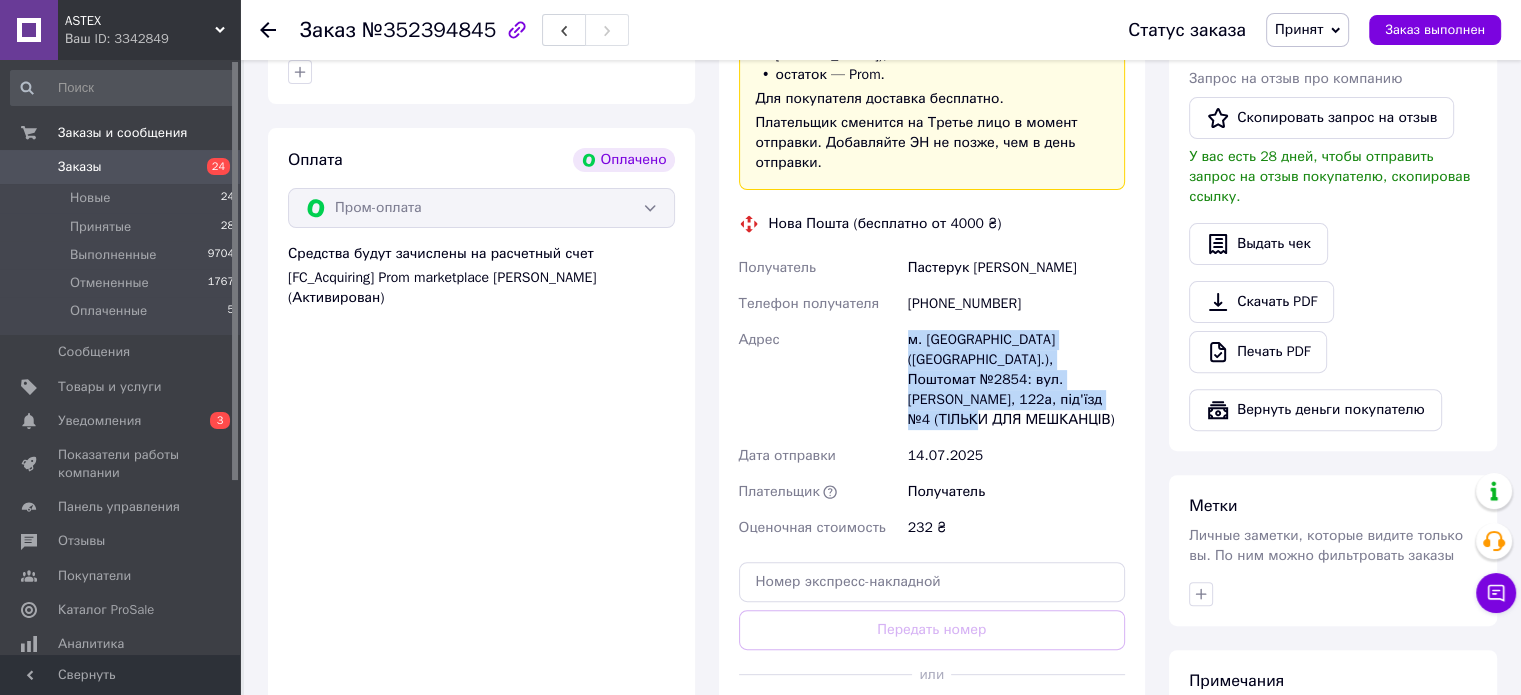 drag, startPoint x: 930, startPoint y: 327, endPoint x: 1103, endPoint y: 382, distance: 181.53236 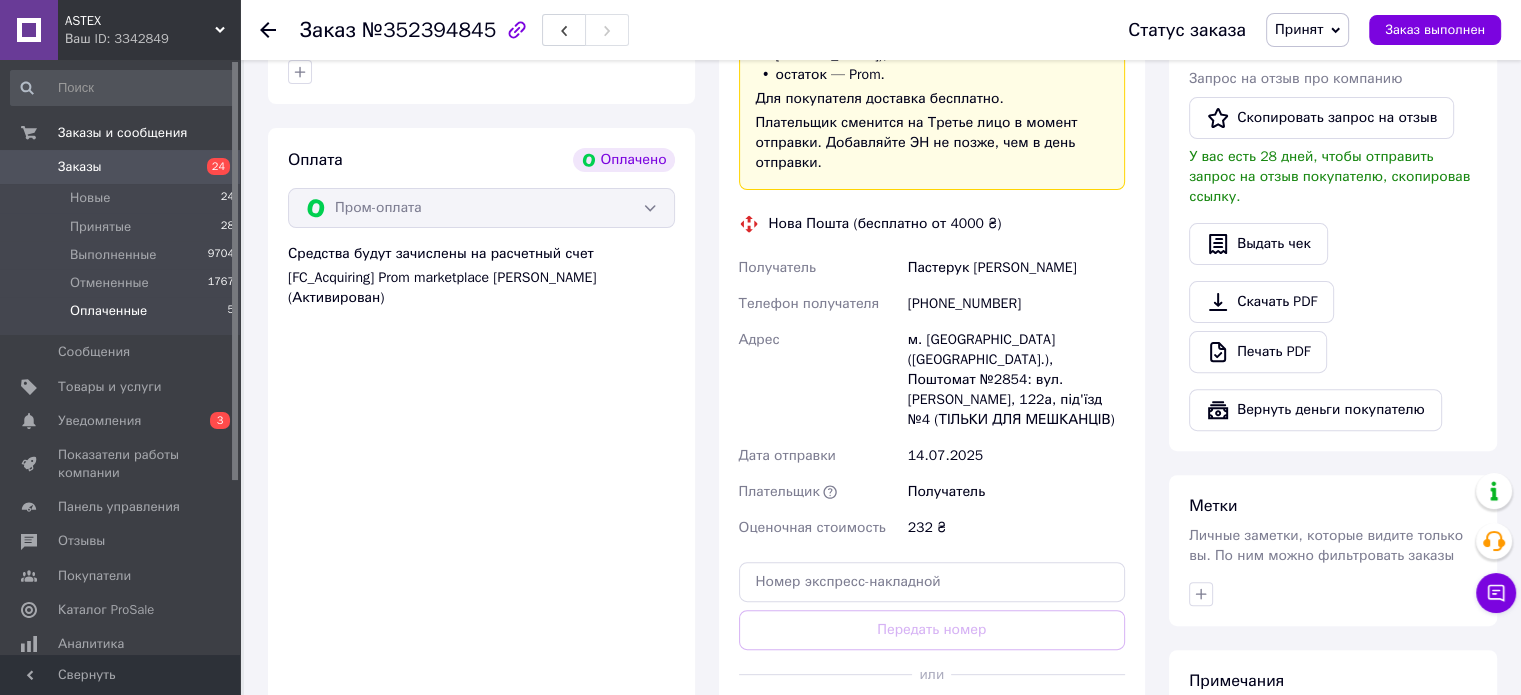 click on "Оплаченные" at bounding box center (108, 311) 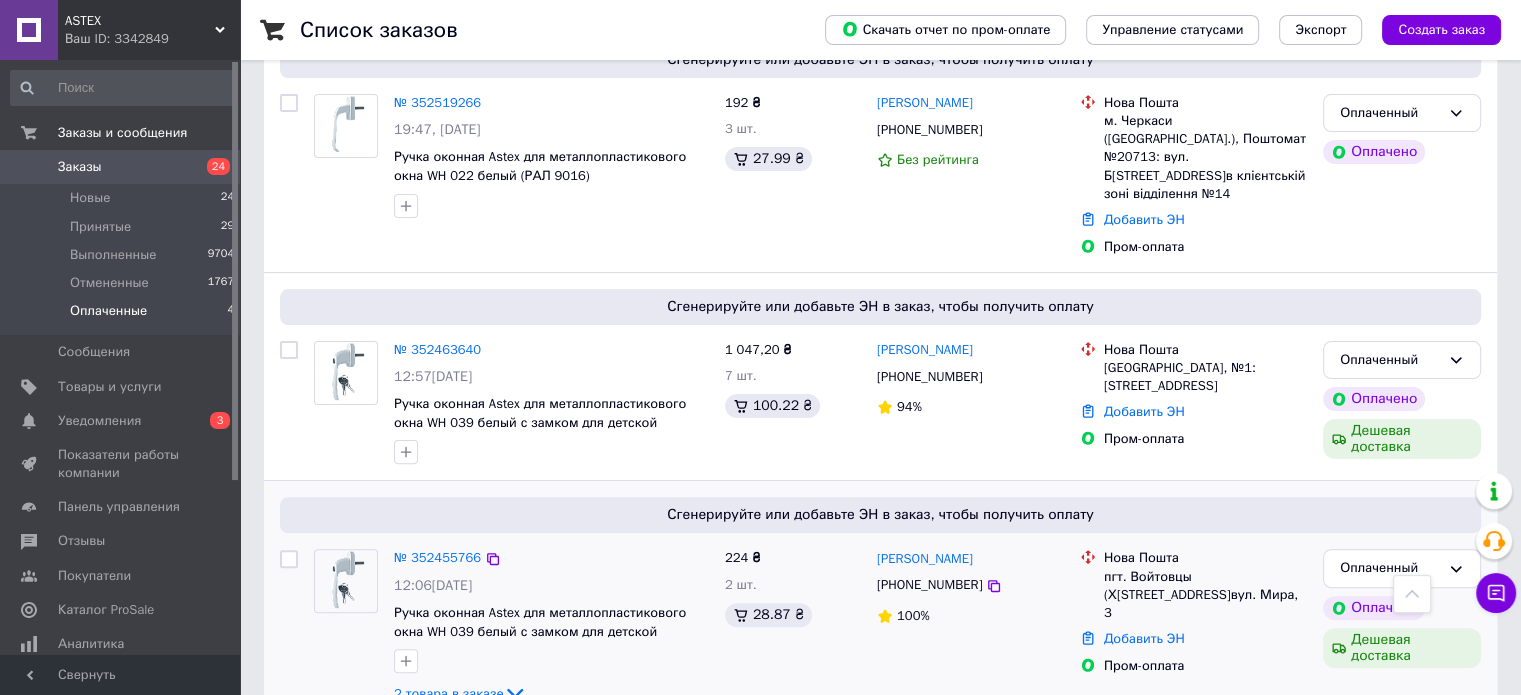 scroll, scrollTop: 501, scrollLeft: 0, axis: vertical 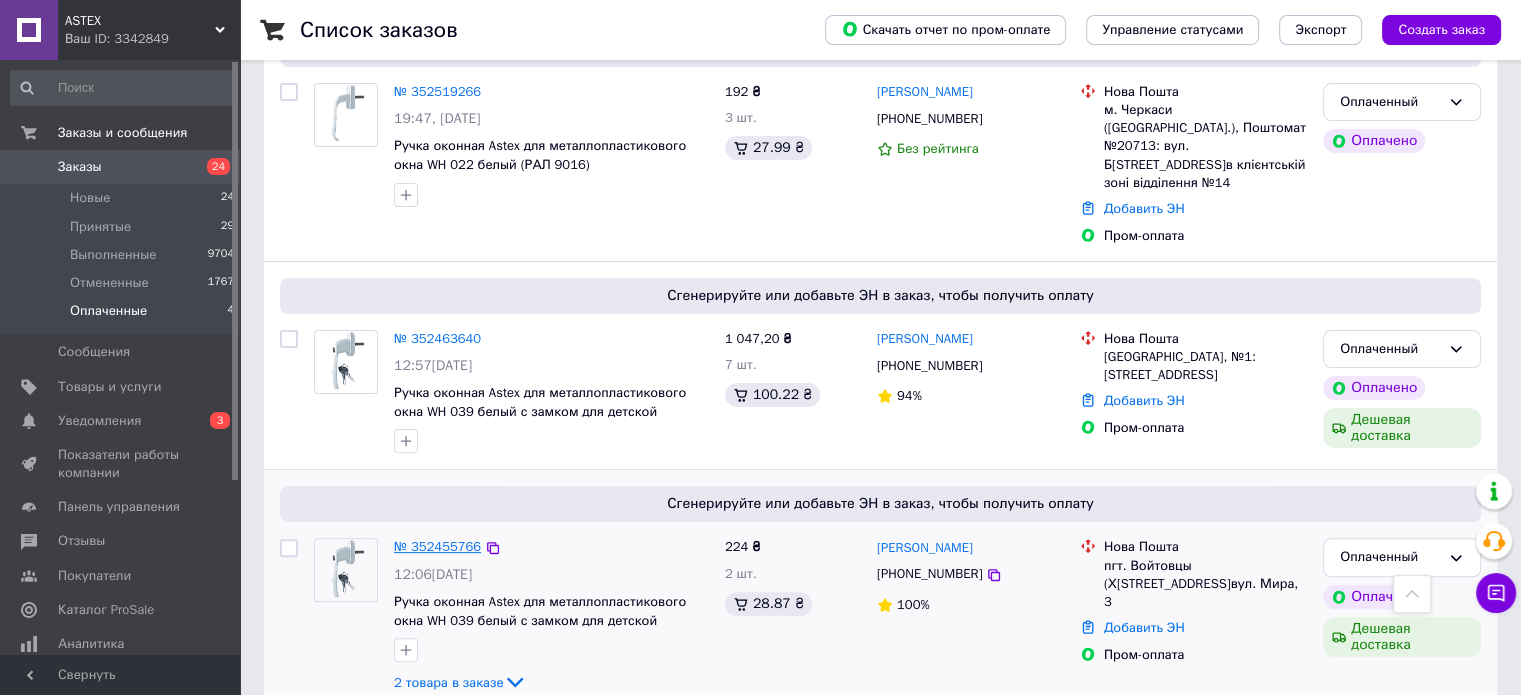 click on "№ 352455766" at bounding box center (437, 546) 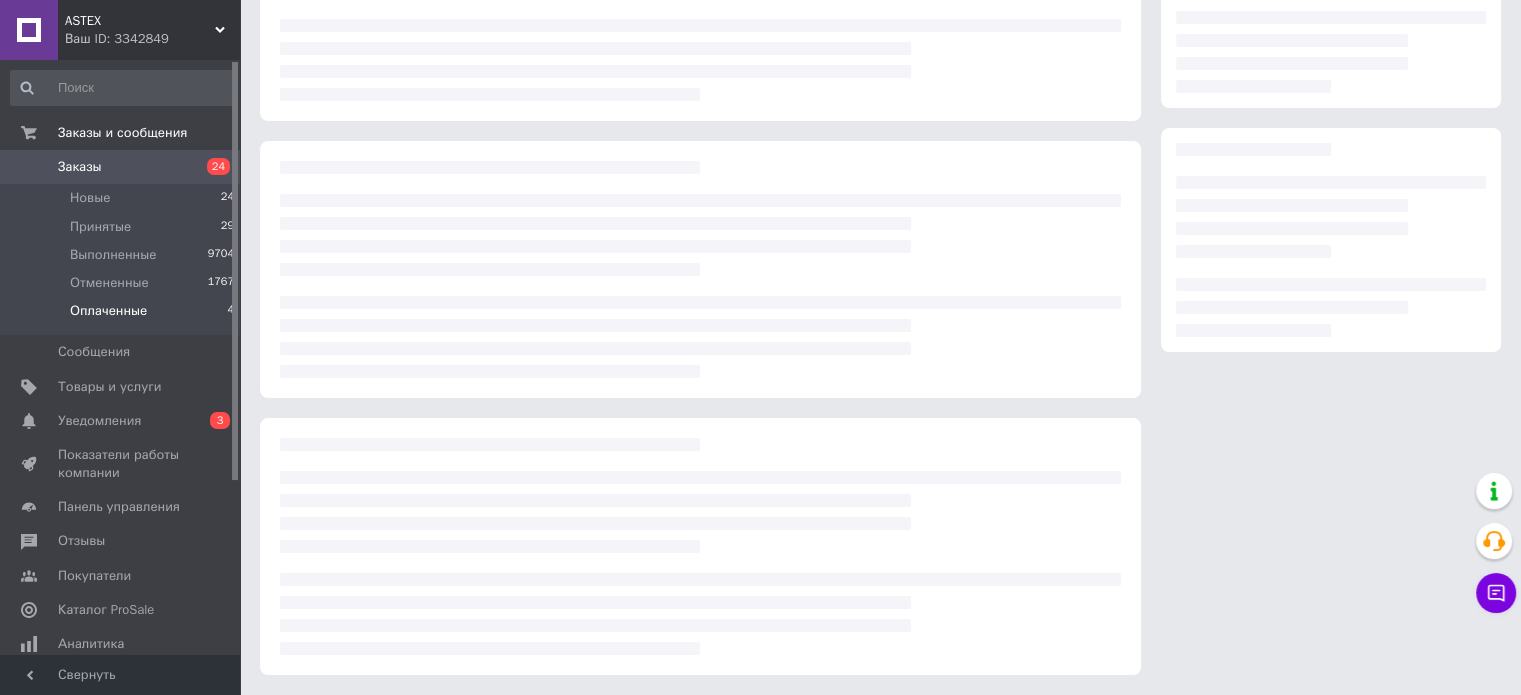 scroll, scrollTop: 501, scrollLeft: 0, axis: vertical 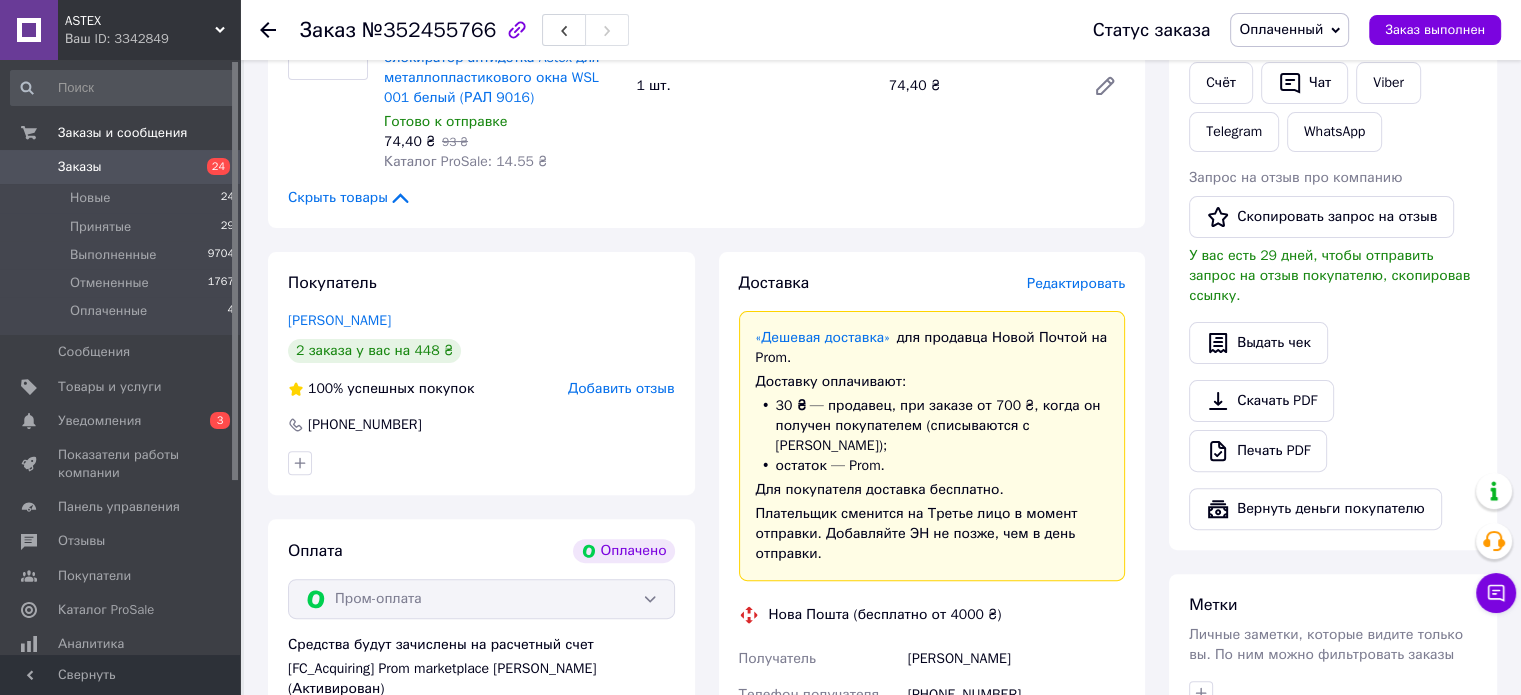 click on "Оплаченный" at bounding box center (1281, 29) 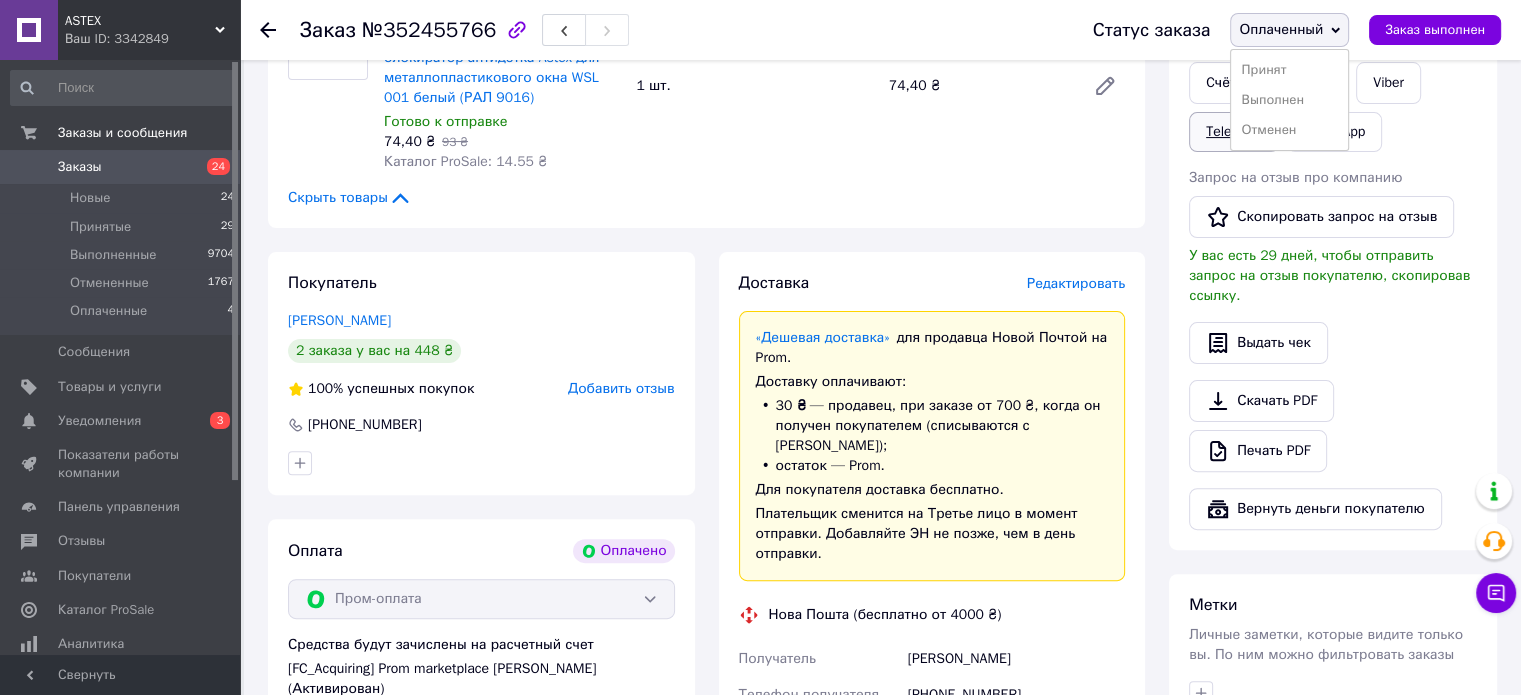 drag, startPoint x: 1324, startPoint y: 71, endPoint x: 1216, endPoint y: 122, distance: 119.43617 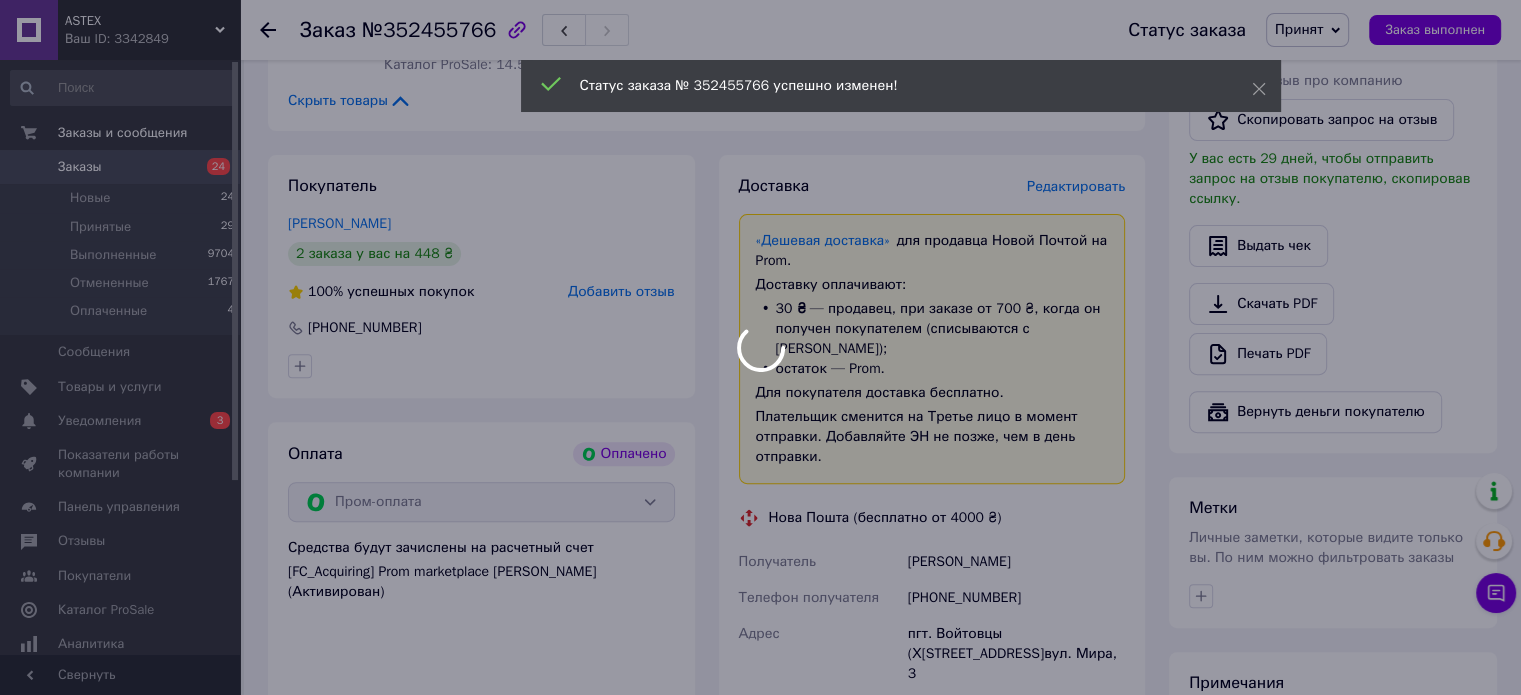 scroll, scrollTop: 801, scrollLeft: 0, axis: vertical 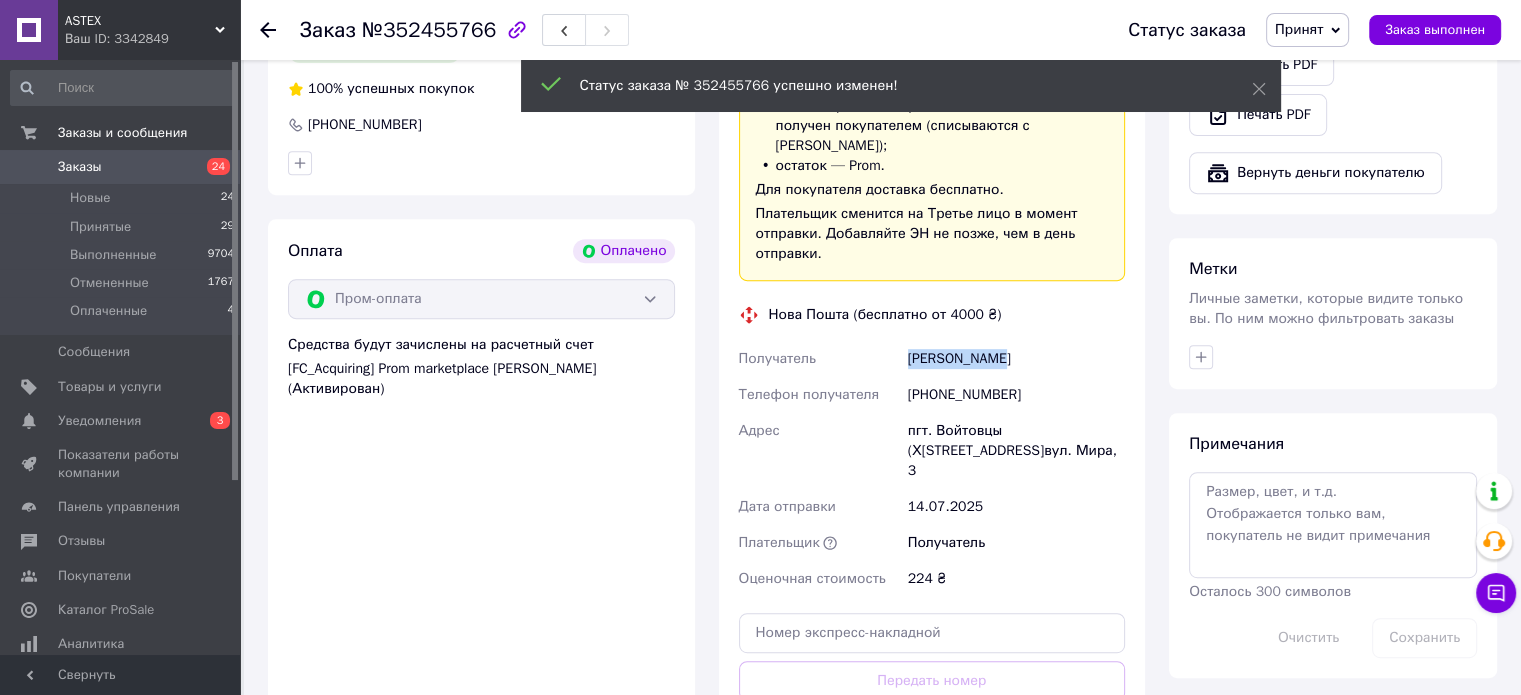 drag, startPoint x: 905, startPoint y: 339, endPoint x: 1079, endPoint y: 341, distance: 174.01149 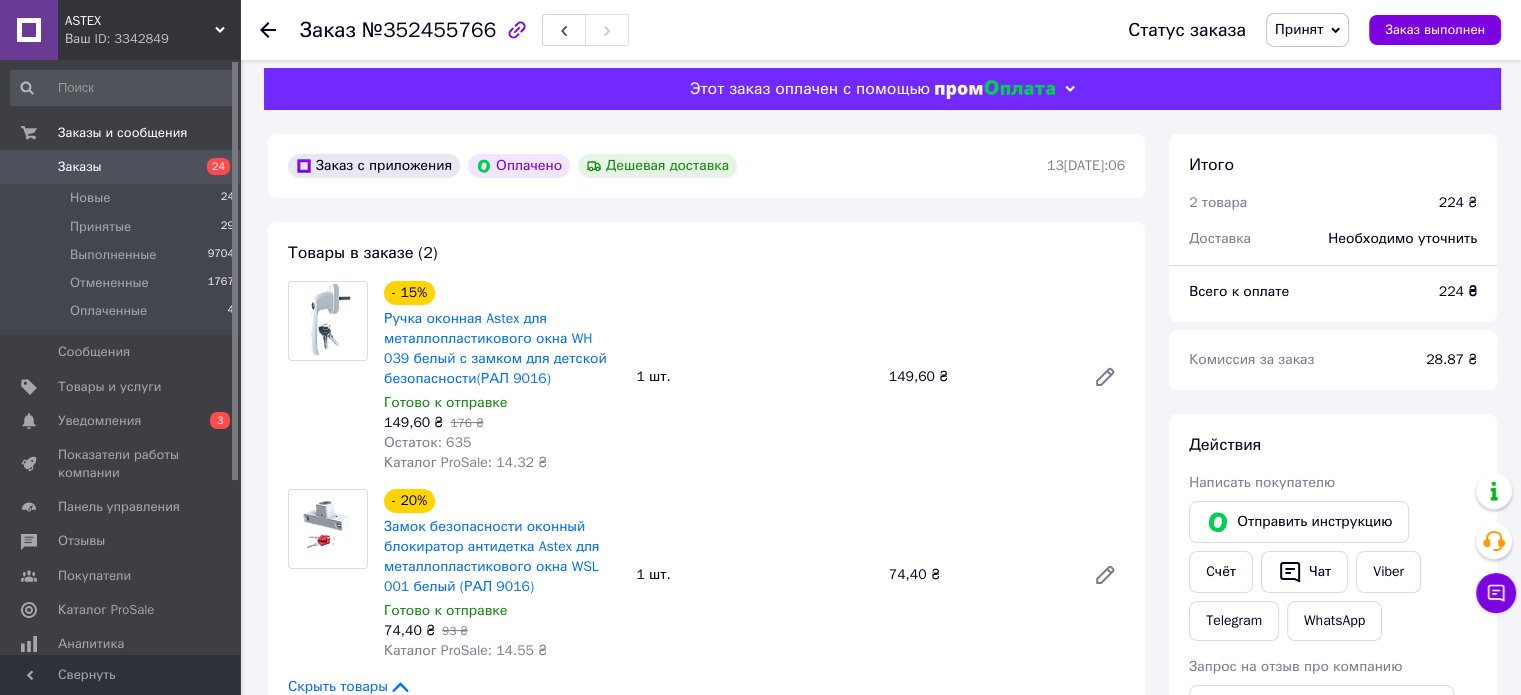 scroll, scrollTop: 0, scrollLeft: 0, axis: both 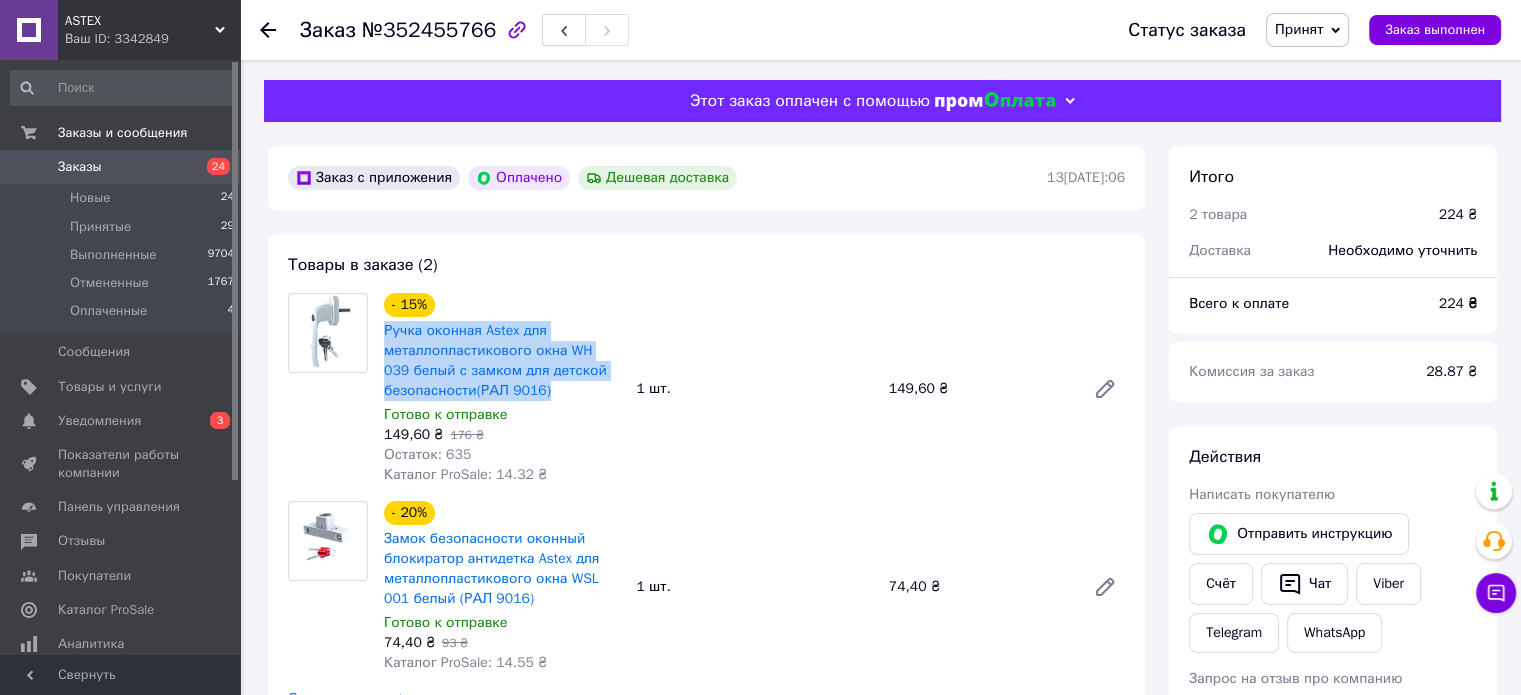 drag, startPoint x: 393, startPoint y: 348, endPoint x: 588, endPoint y: 390, distance: 199.4718 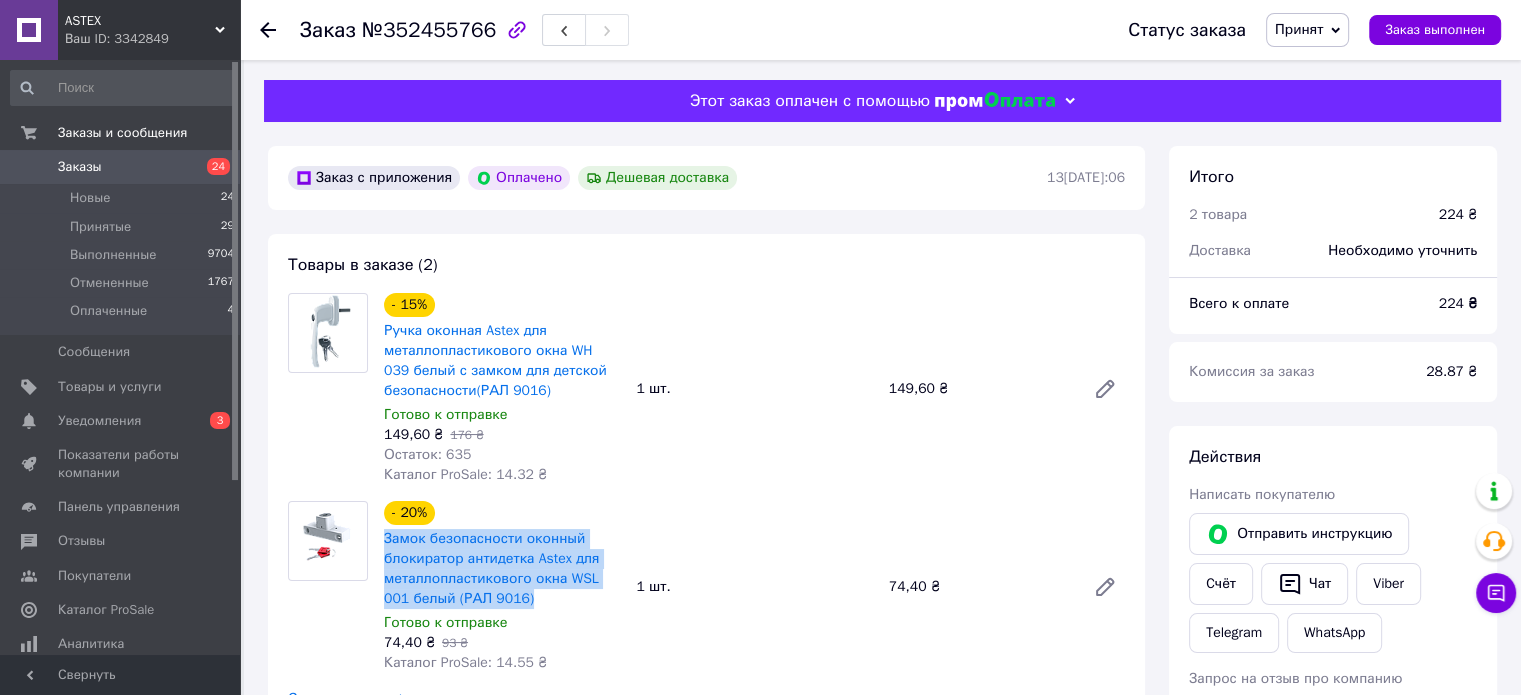 drag, startPoint x: 380, startPoint y: 540, endPoint x: 547, endPoint y: 608, distance: 180.31361 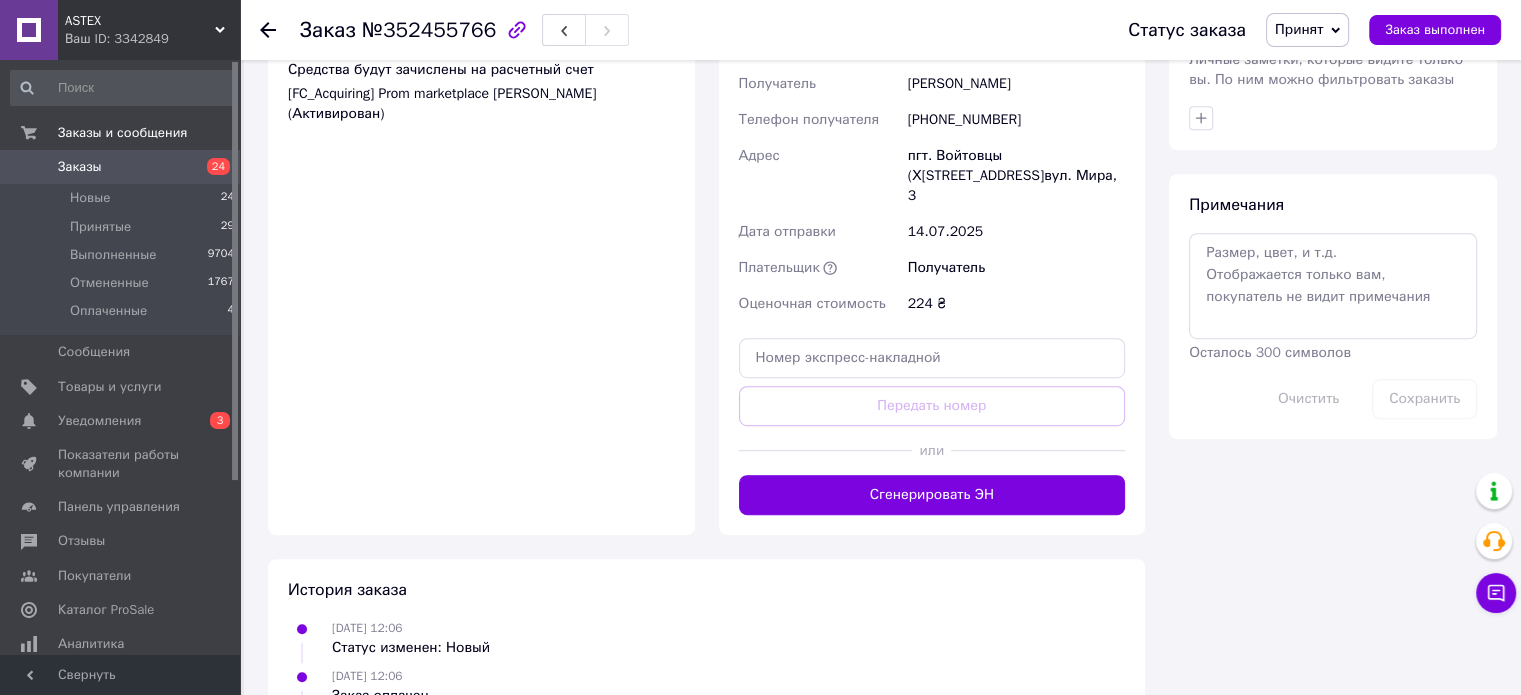 scroll, scrollTop: 1041, scrollLeft: 0, axis: vertical 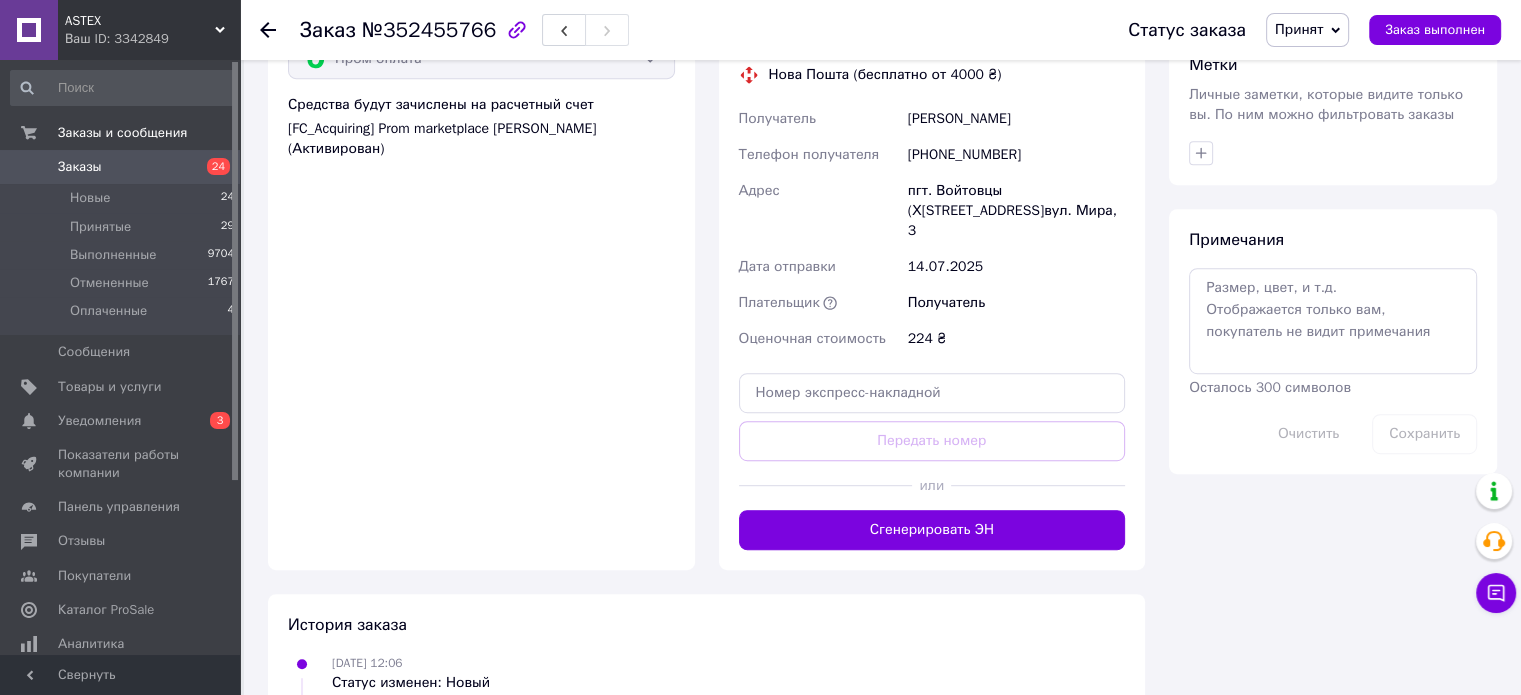 drag, startPoint x: 902, startPoint y: 179, endPoint x: 1096, endPoint y: 207, distance: 196.01021 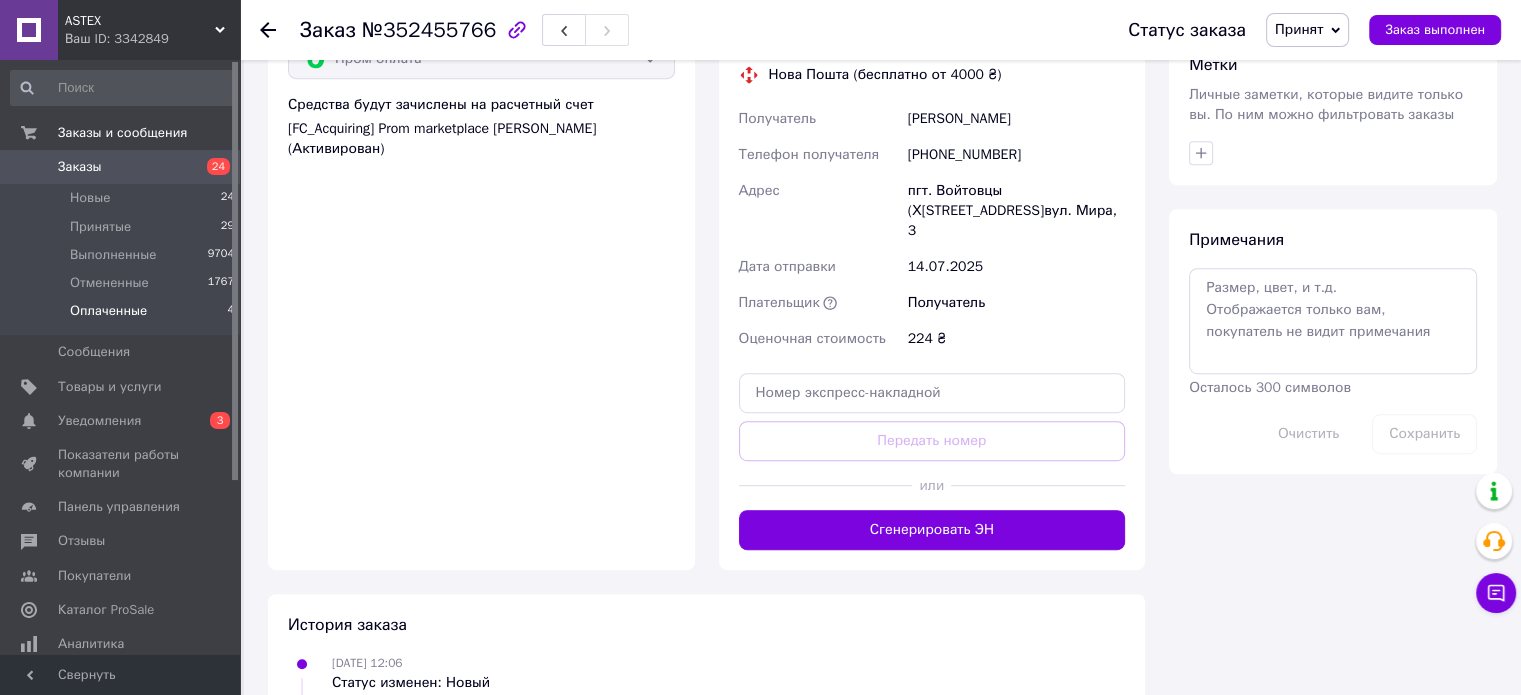 click on "Оплаченные" at bounding box center [108, 311] 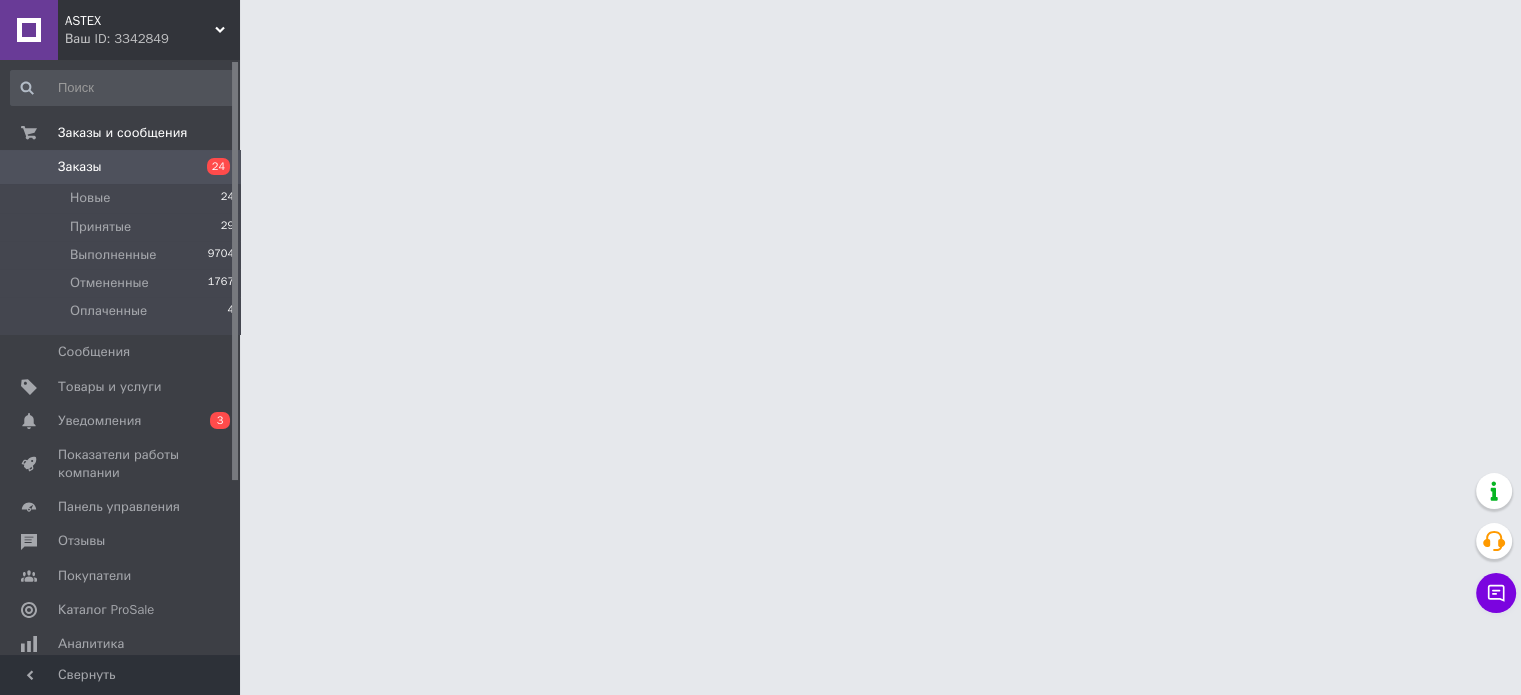 scroll, scrollTop: 0, scrollLeft: 0, axis: both 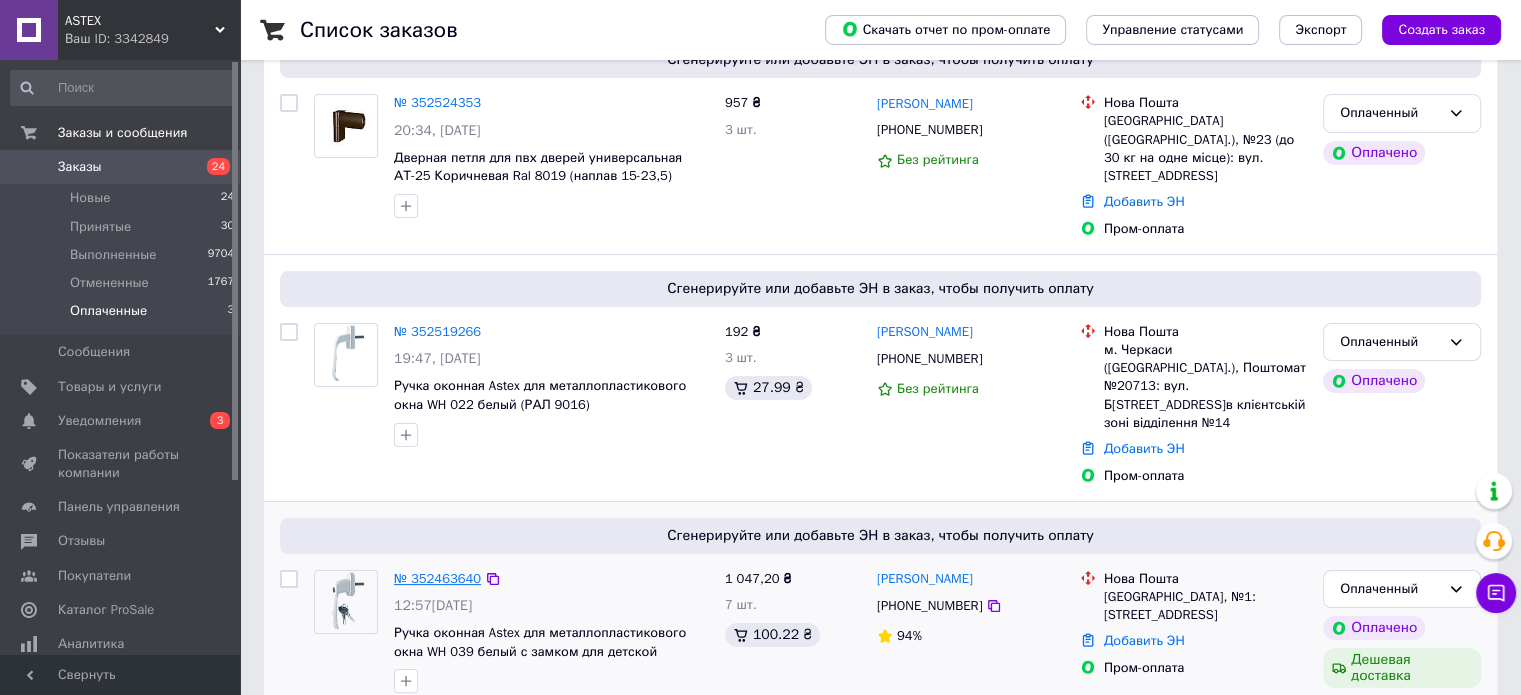 click on "№ 352463640" at bounding box center (437, 578) 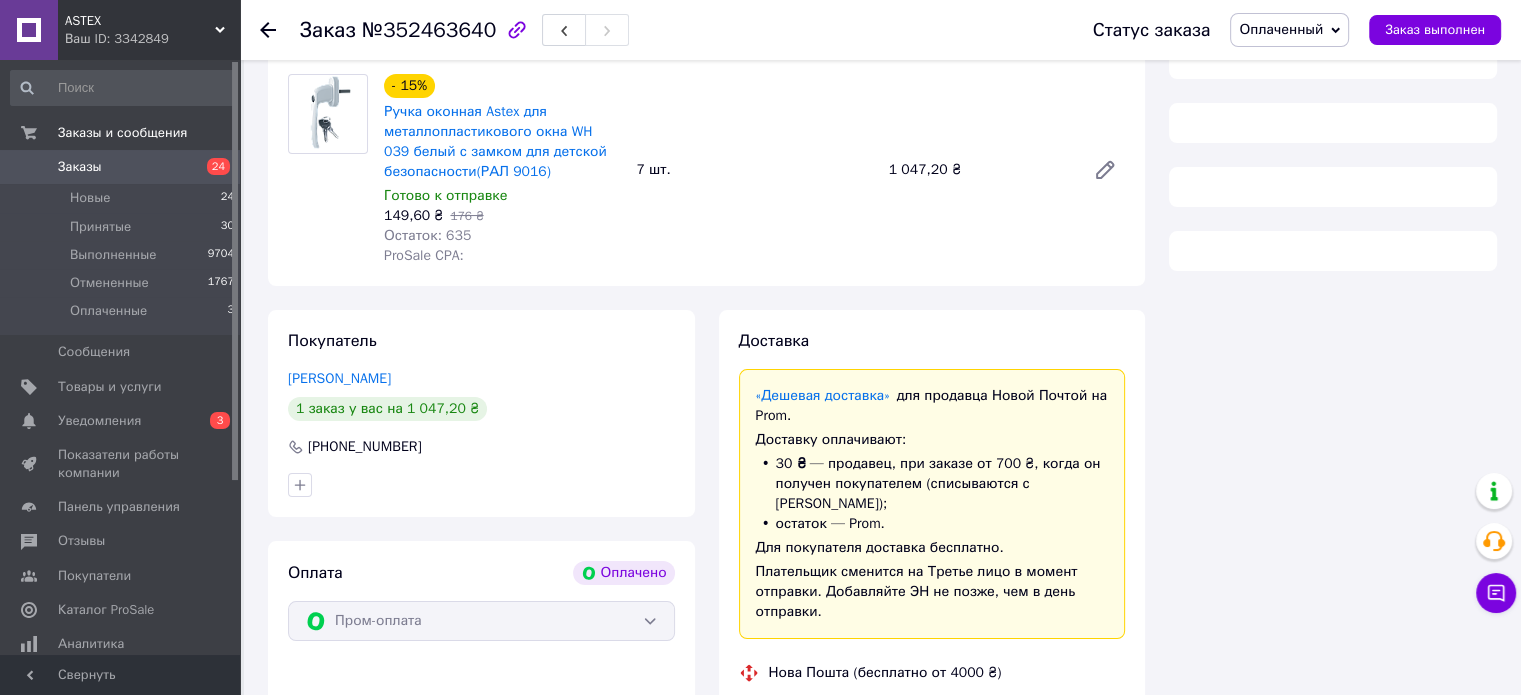 scroll, scrollTop: 261, scrollLeft: 0, axis: vertical 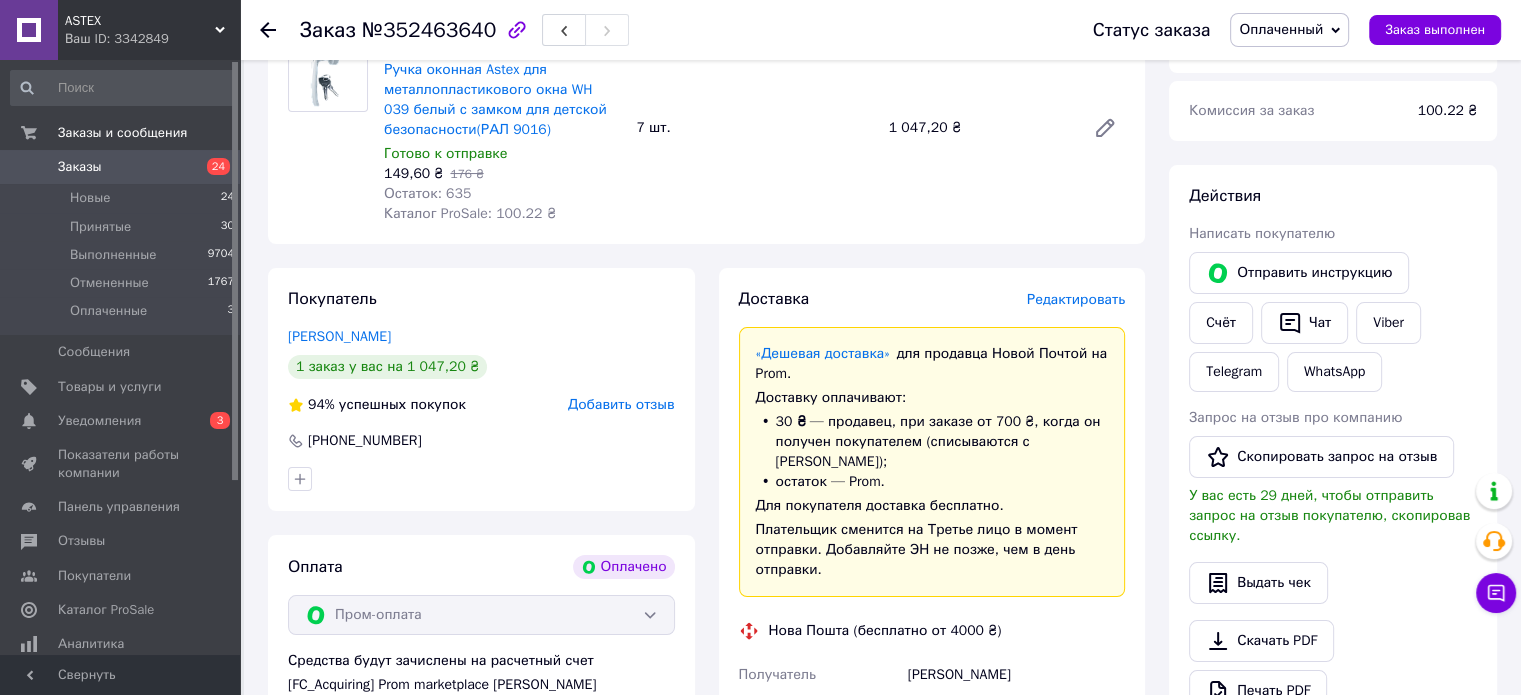 click on "Оплаченный" at bounding box center (1289, 30) 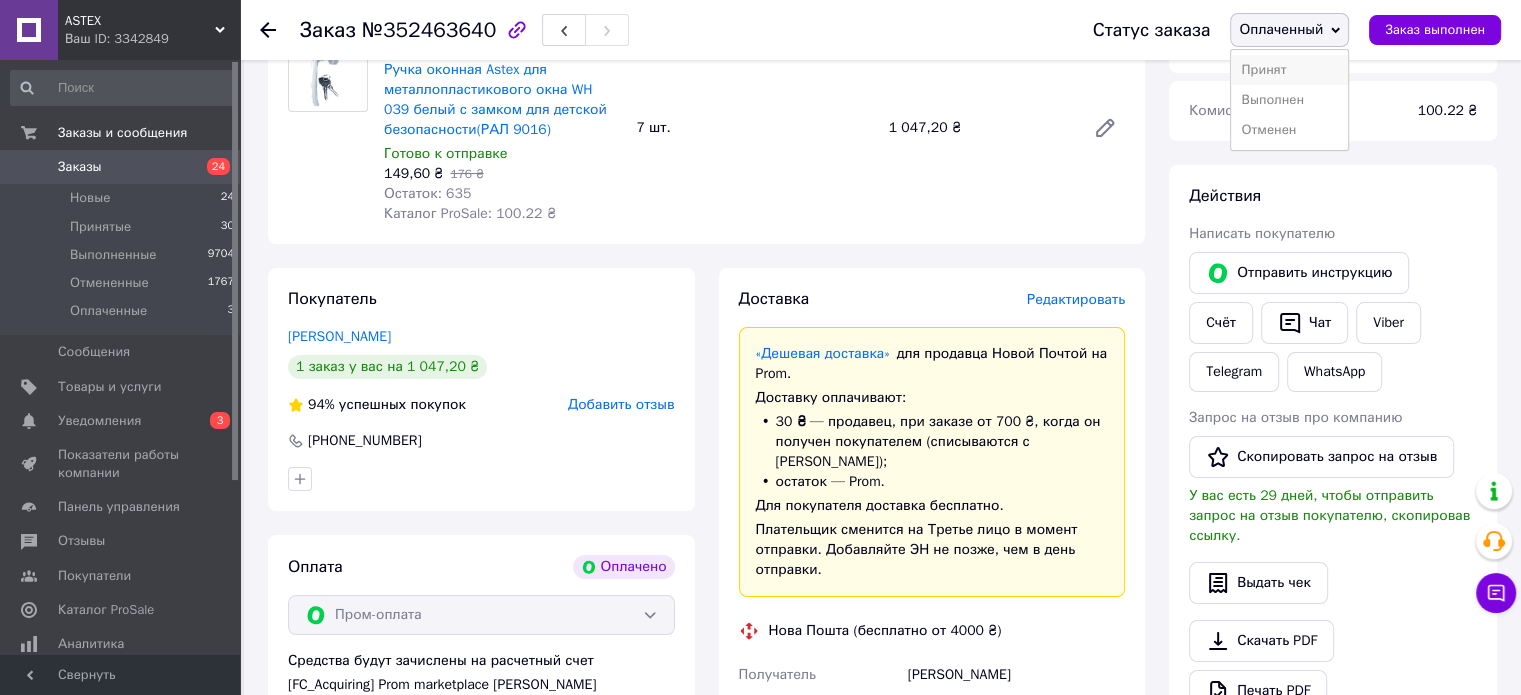 click on "Принят" at bounding box center [1289, 70] 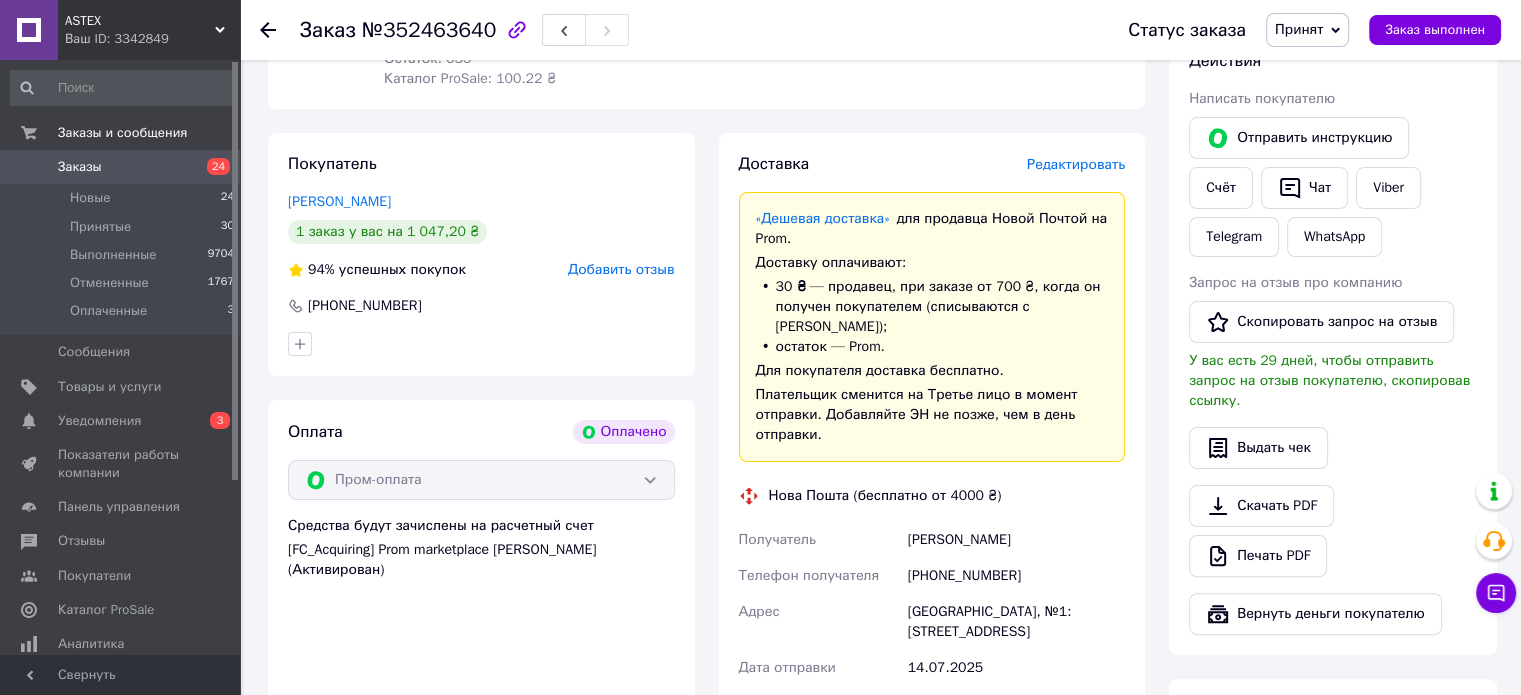 scroll, scrollTop: 400, scrollLeft: 0, axis: vertical 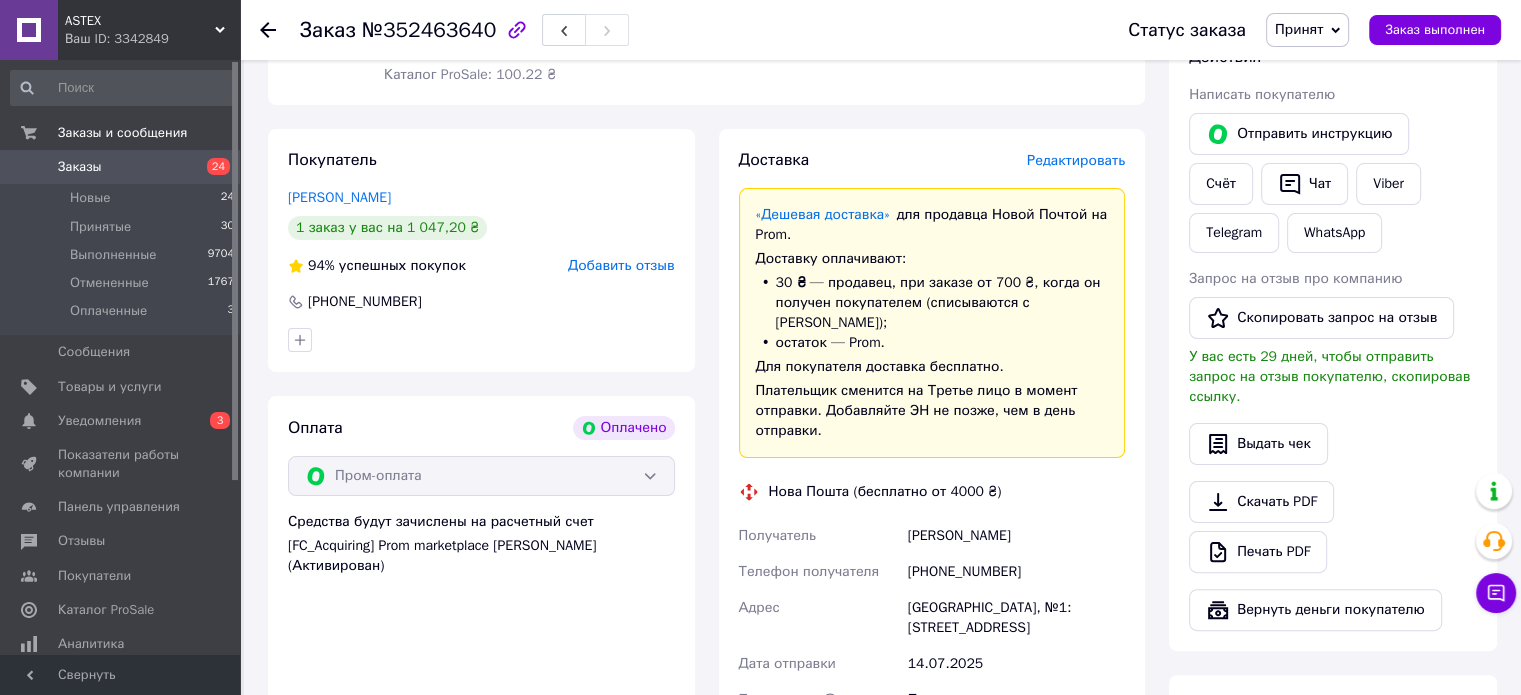 drag, startPoint x: 902, startPoint y: 521, endPoint x: 1118, endPoint y: 523, distance: 216.00926 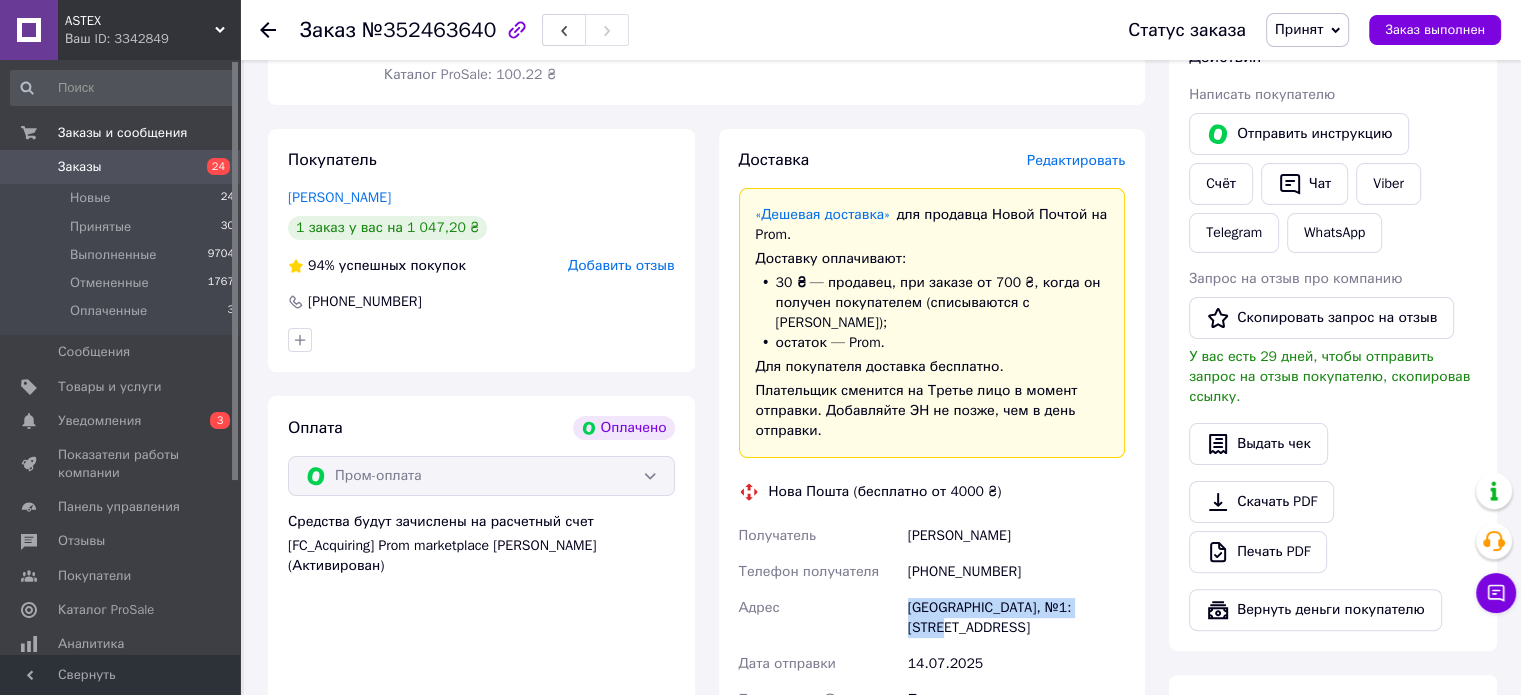drag, startPoint x: 901, startPoint y: 589, endPoint x: 1113, endPoint y: 601, distance: 212.33936 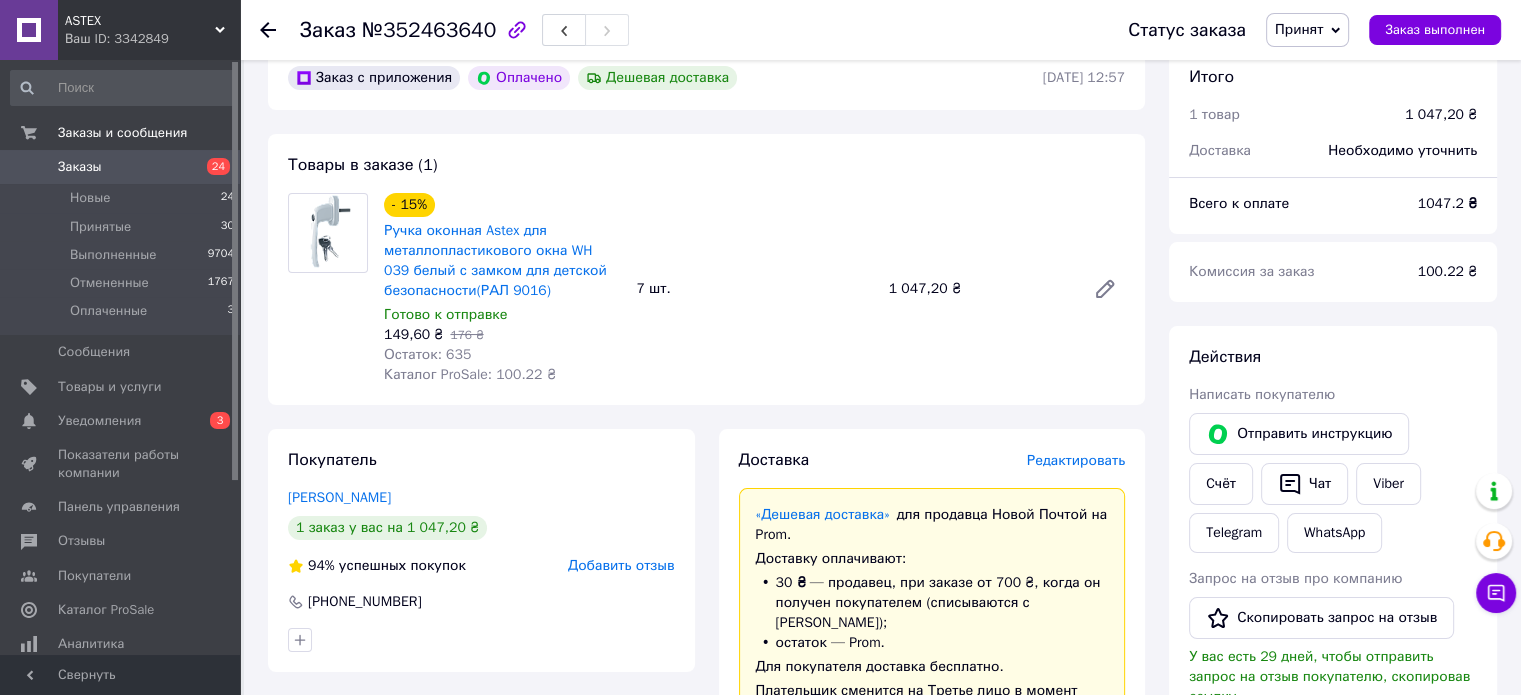 scroll, scrollTop: 100, scrollLeft: 0, axis: vertical 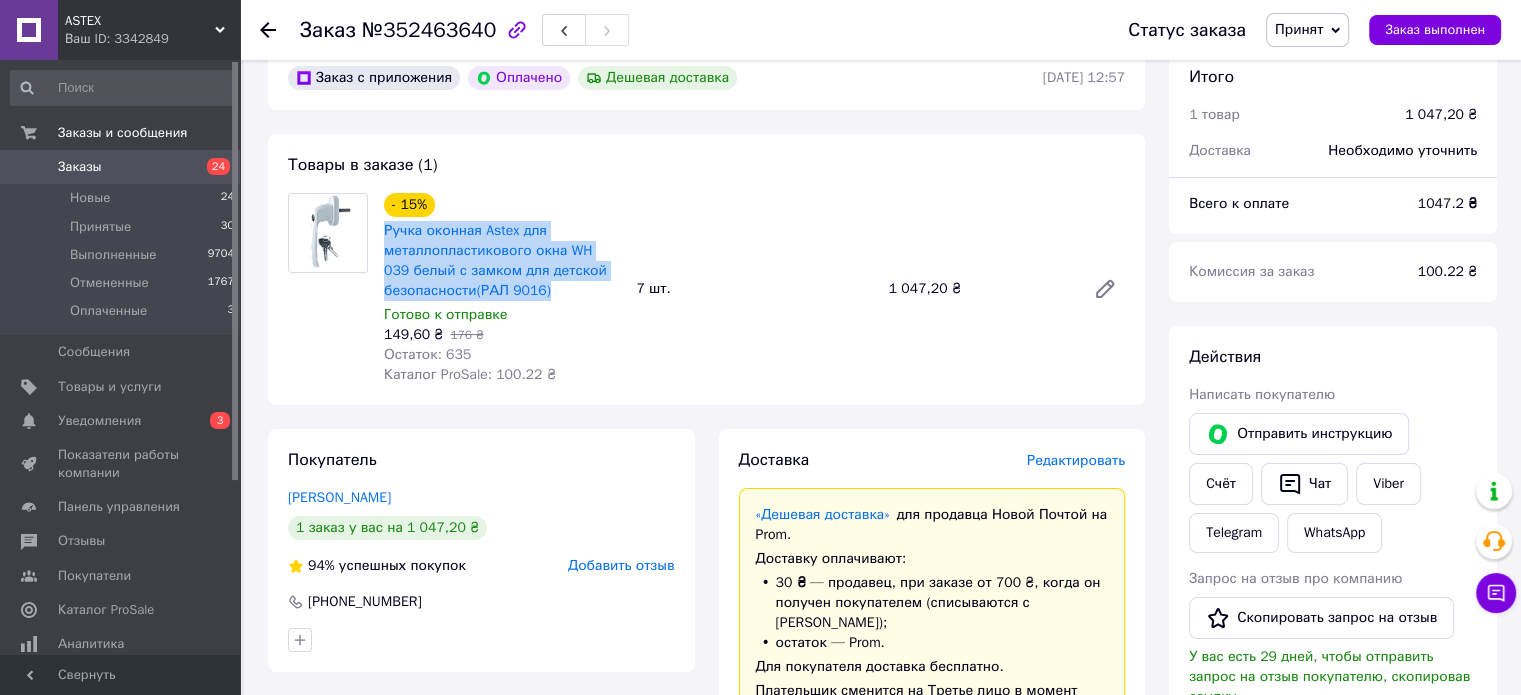 drag, startPoint x: 378, startPoint y: 235, endPoint x: 588, endPoint y: 288, distance: 216.58485 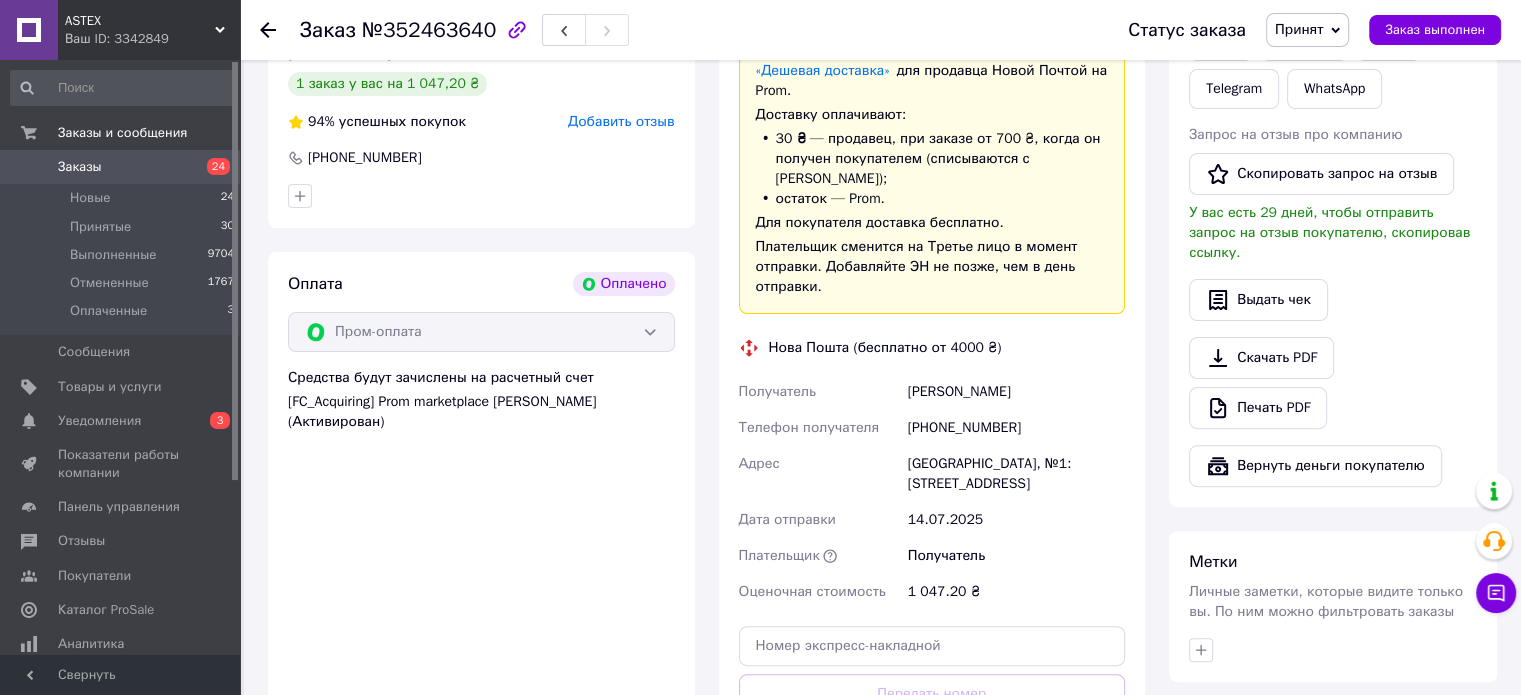 scroll, scrollTop: 600, scrollLeft: 0, axis: vertical 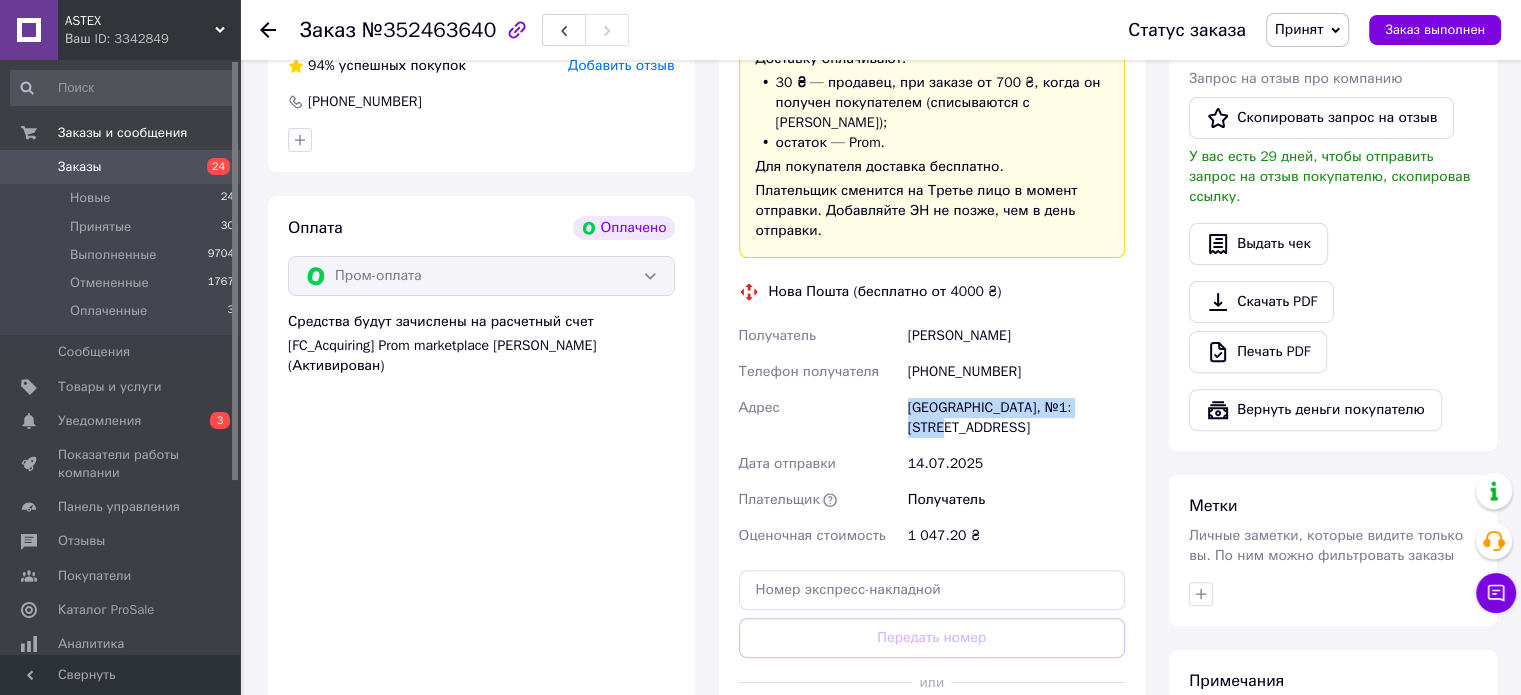 drag, startPoint x: 900, startPoint y: 385, endPoint x: 1143, endPoint y: 391, distance: 243.07407 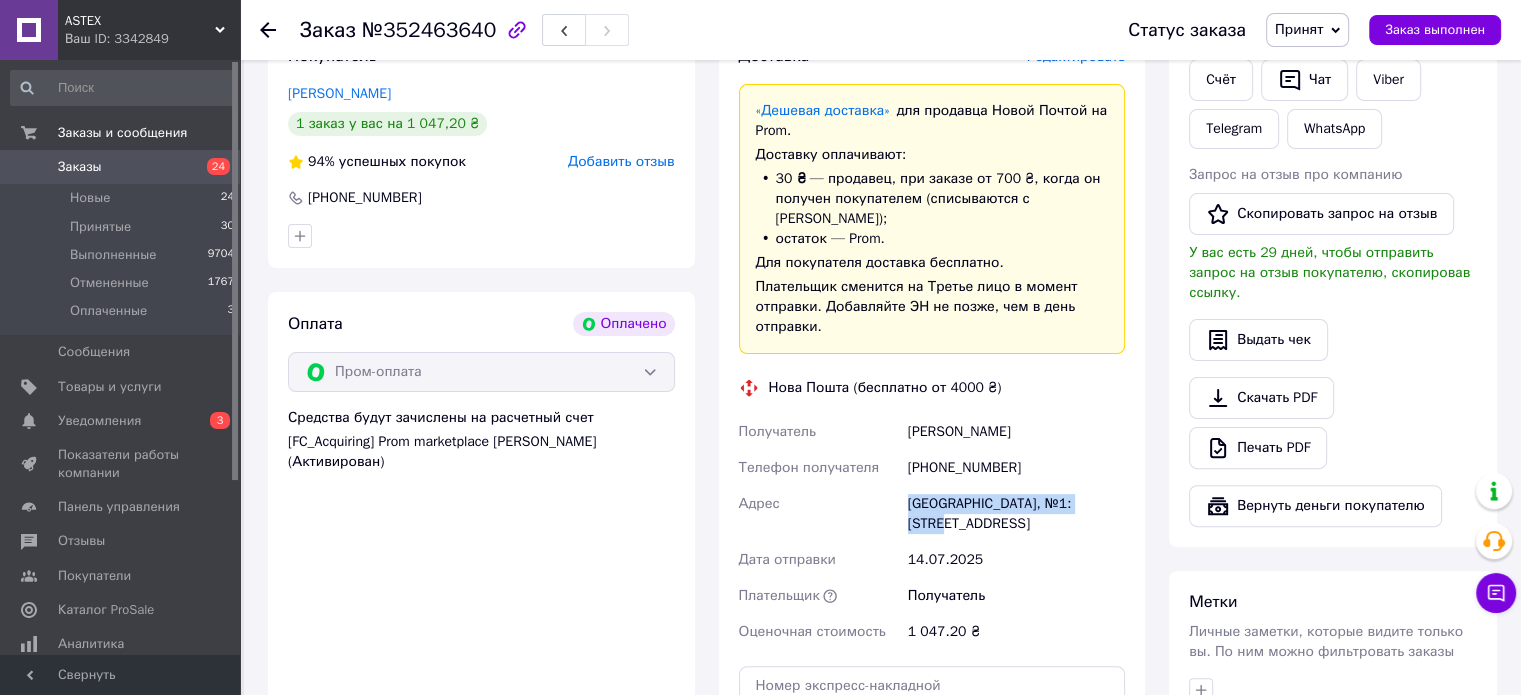 scroll, scrollTop: 200, scrollLeft: 0, axis: vertical 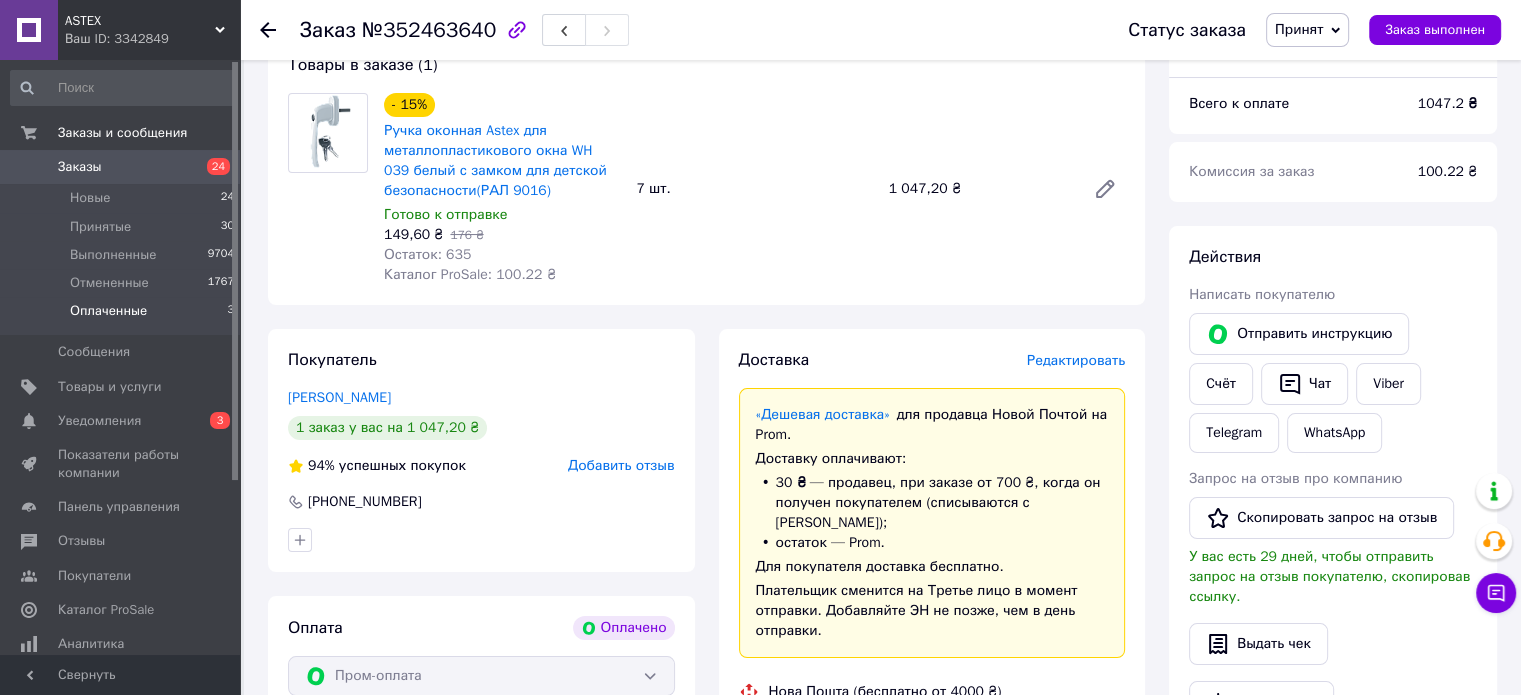 click on "Оплаченные" at bounding box center (108, 311) 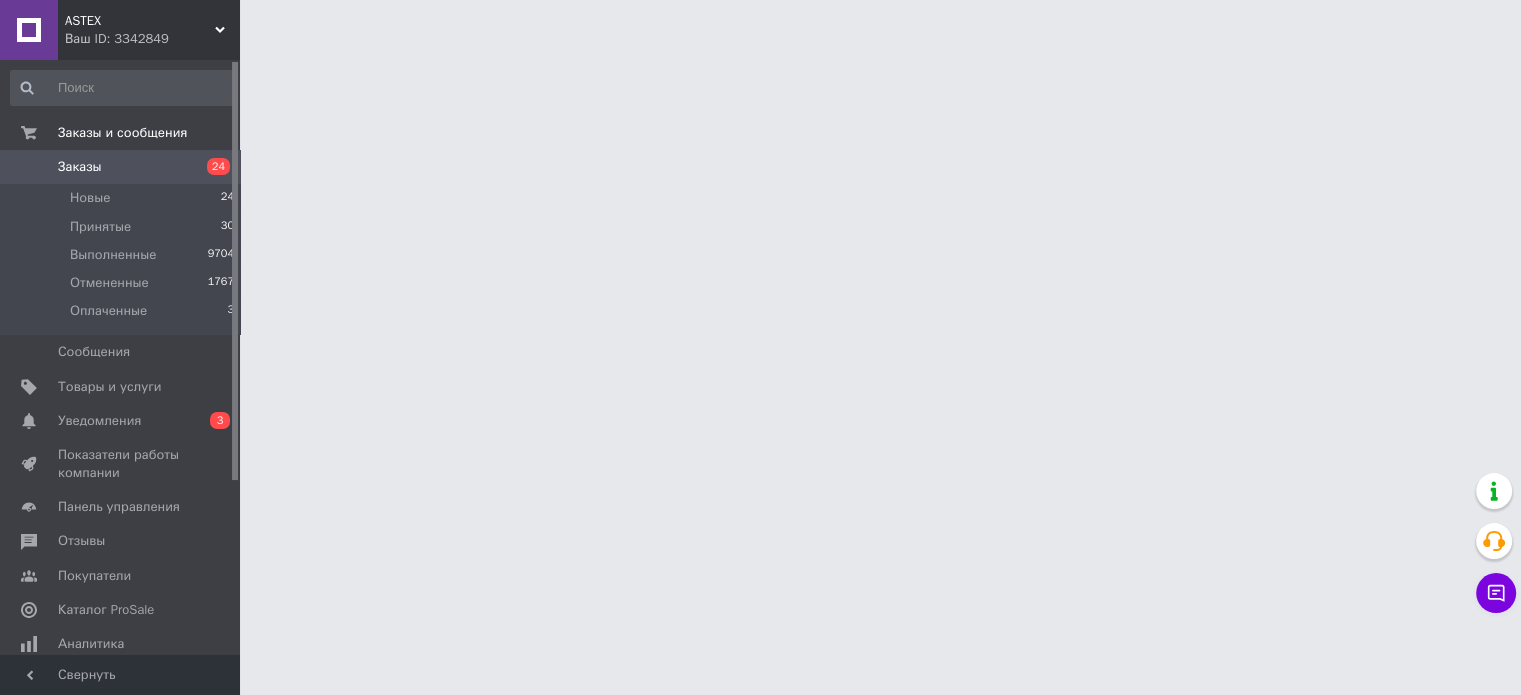 scroll, scrollTop: 0, scrollLeft: 0, axis: both 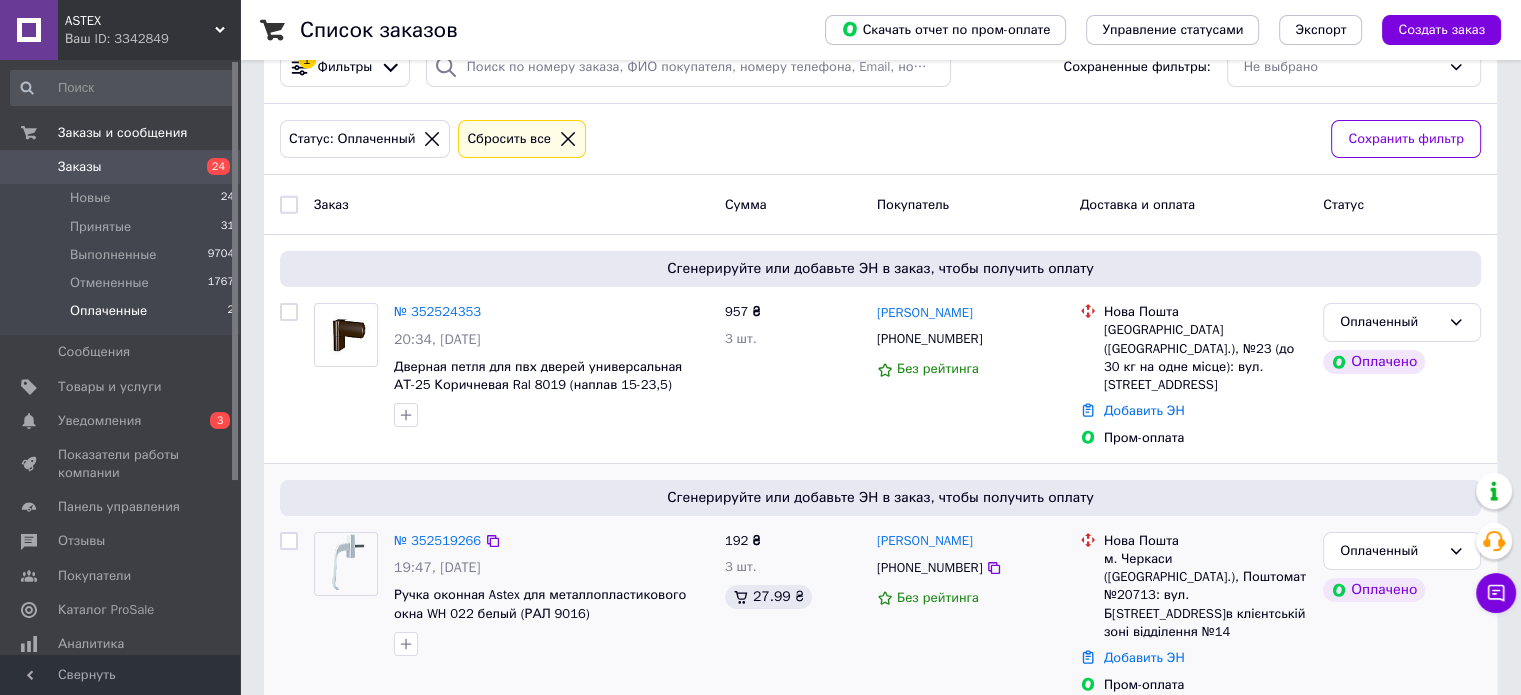 click on "№ 352519266" at bounding box center (437, 541) 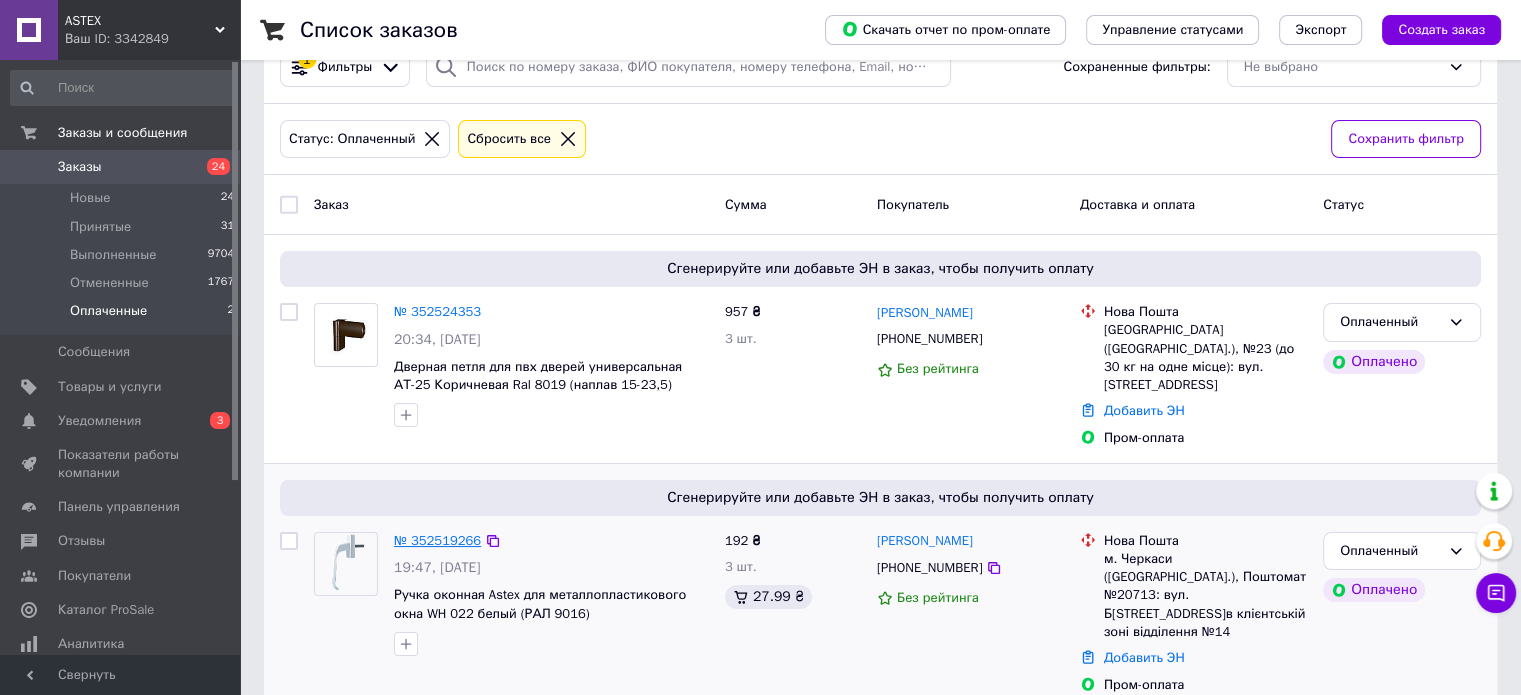 click on "№ 352519266" at bounding box center (437, 540) 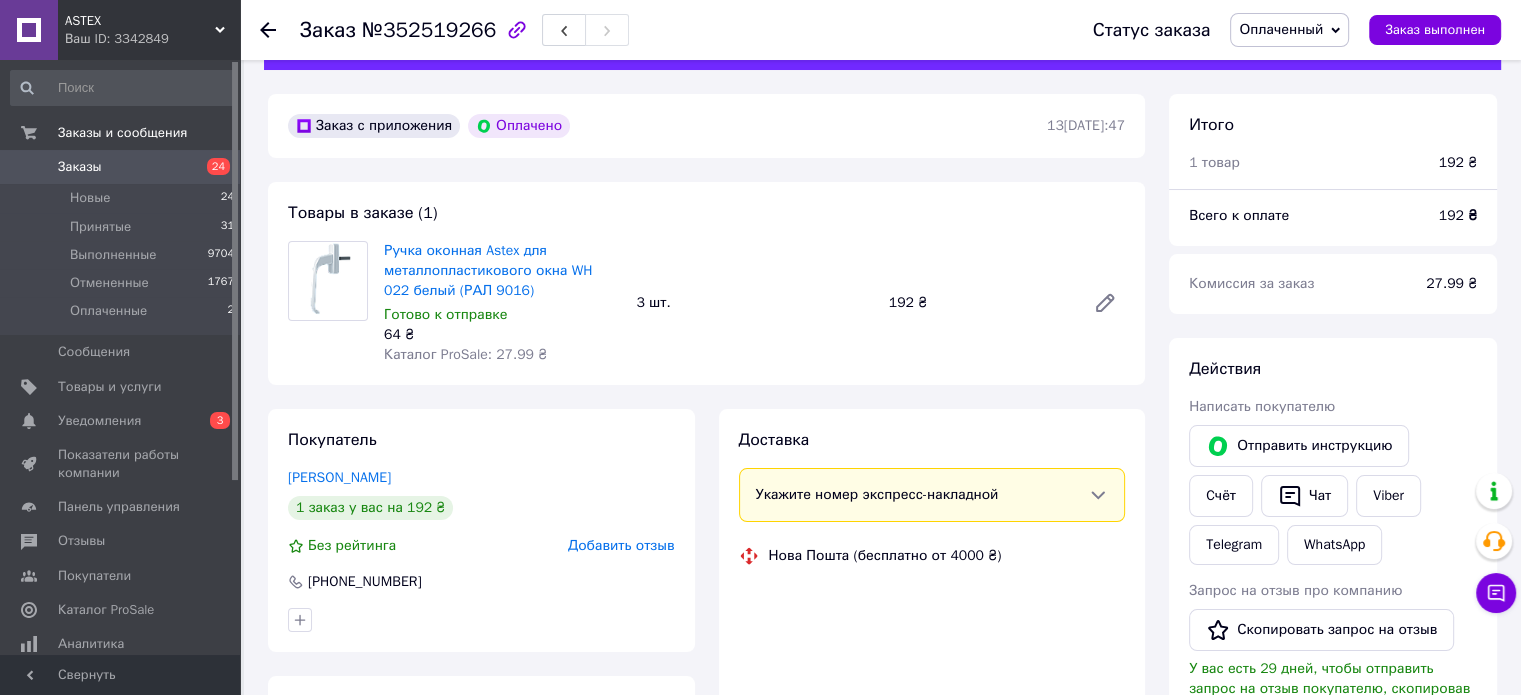 click on "Оплаченный" at bounding box center [1281, 29] 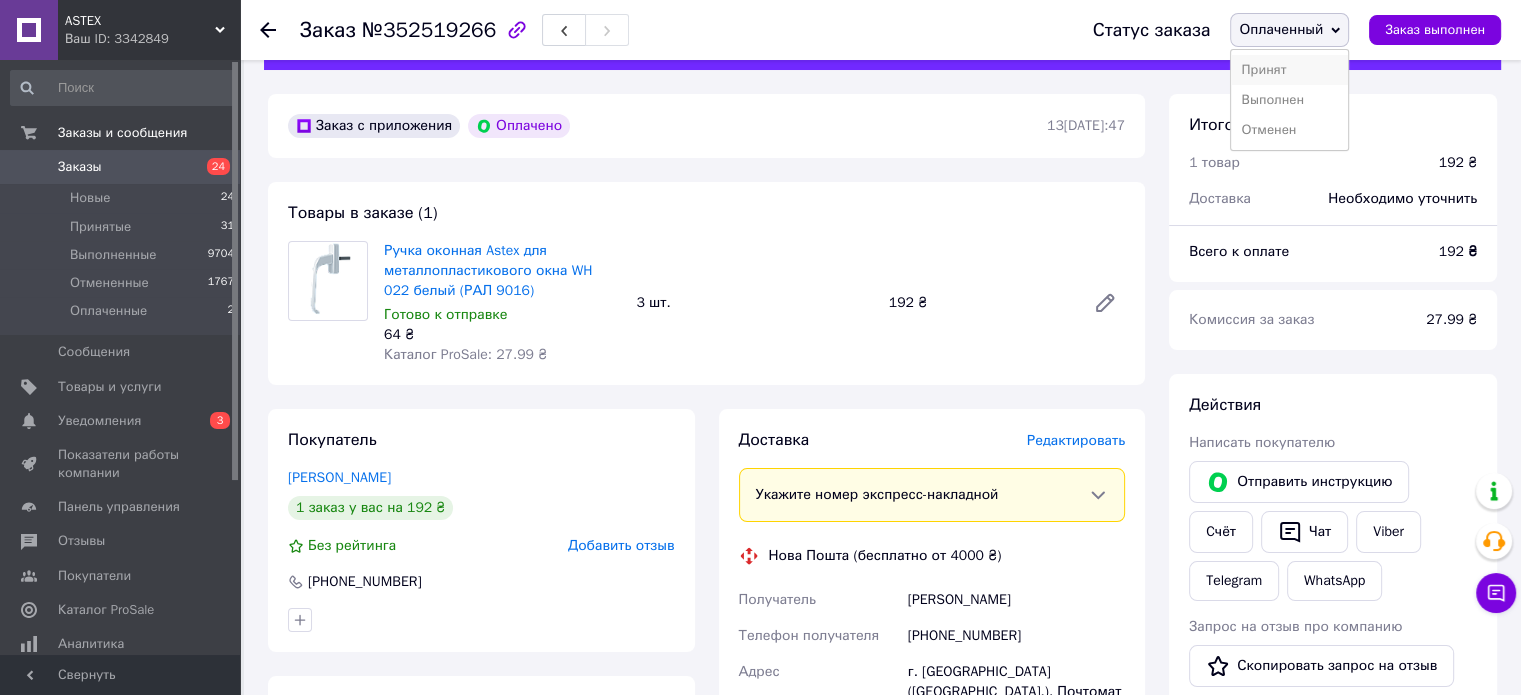 click on "Принят" at bounding box center [1289, 70] 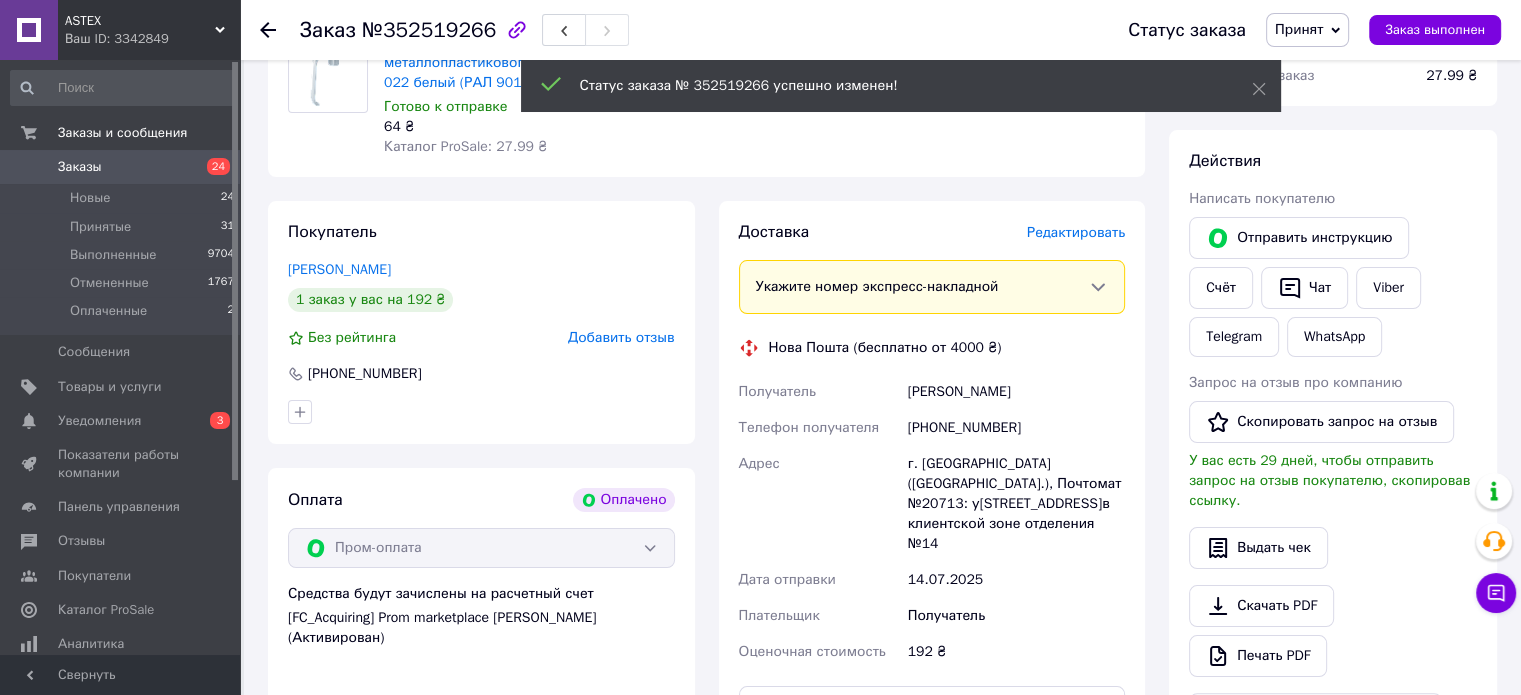 scroll, scrollTop: 252, scrollLeft: 0, axis: vertical 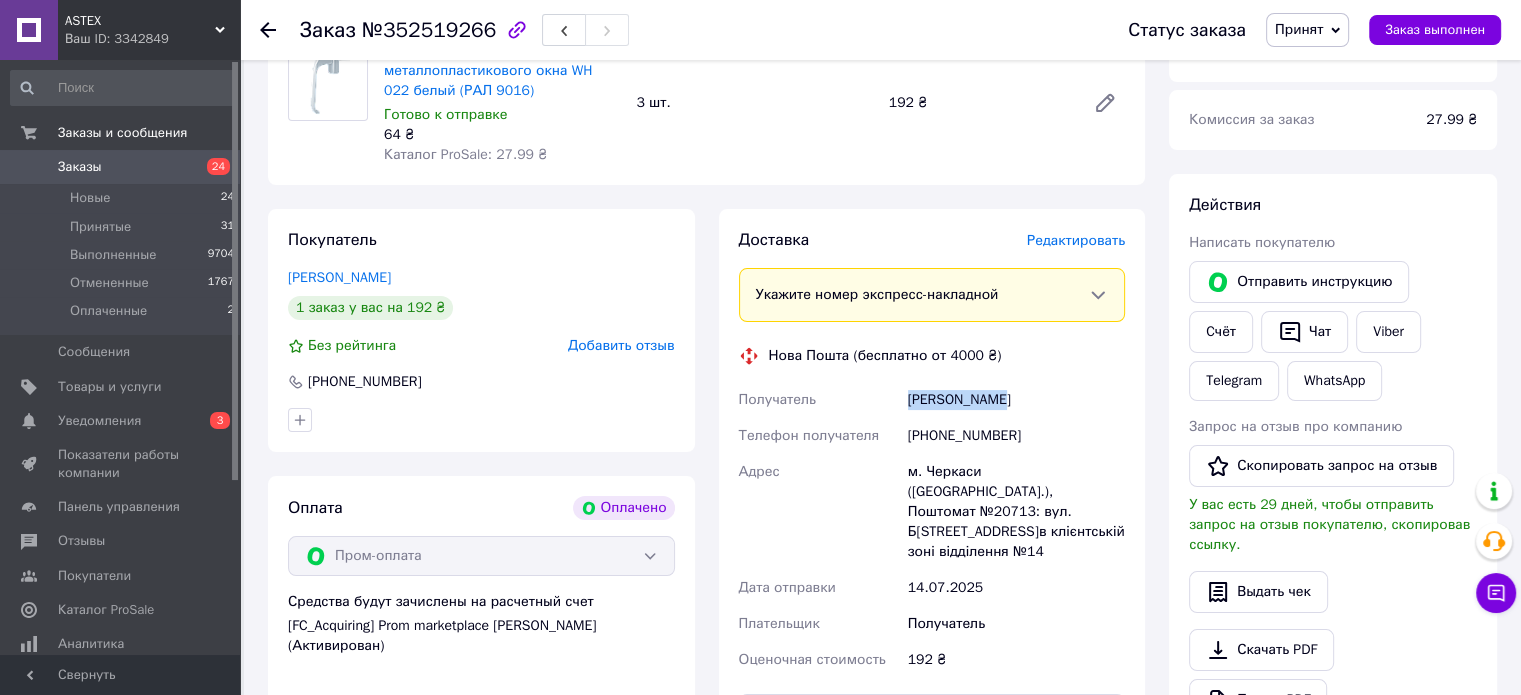 drag, startPoint x: 905, startPoint y: 396, endPoint x: 1001, endPoint y: 402, distance: 96.18732 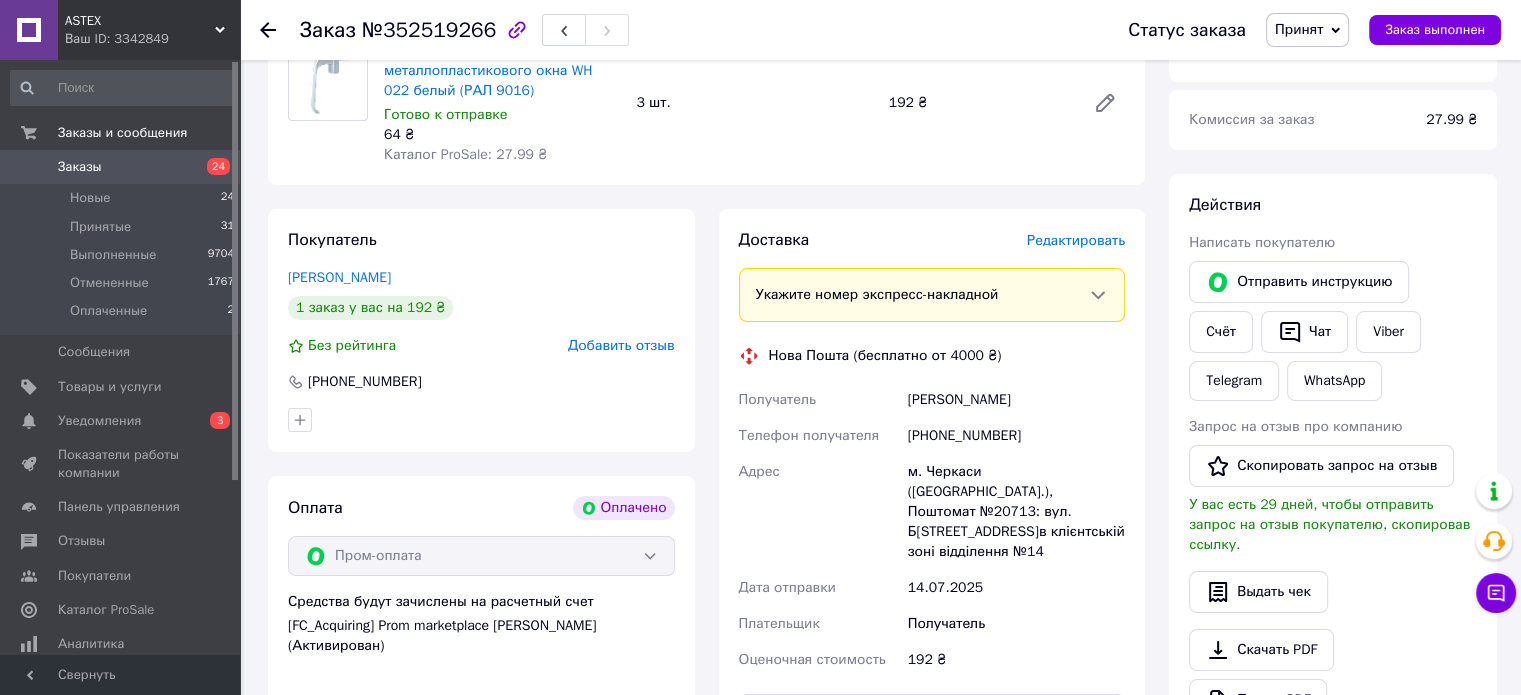 drag, startPoint x: 1076, startPoint y: 519, endPoint x: 753, endPoint y: 294, distance: 393.64197 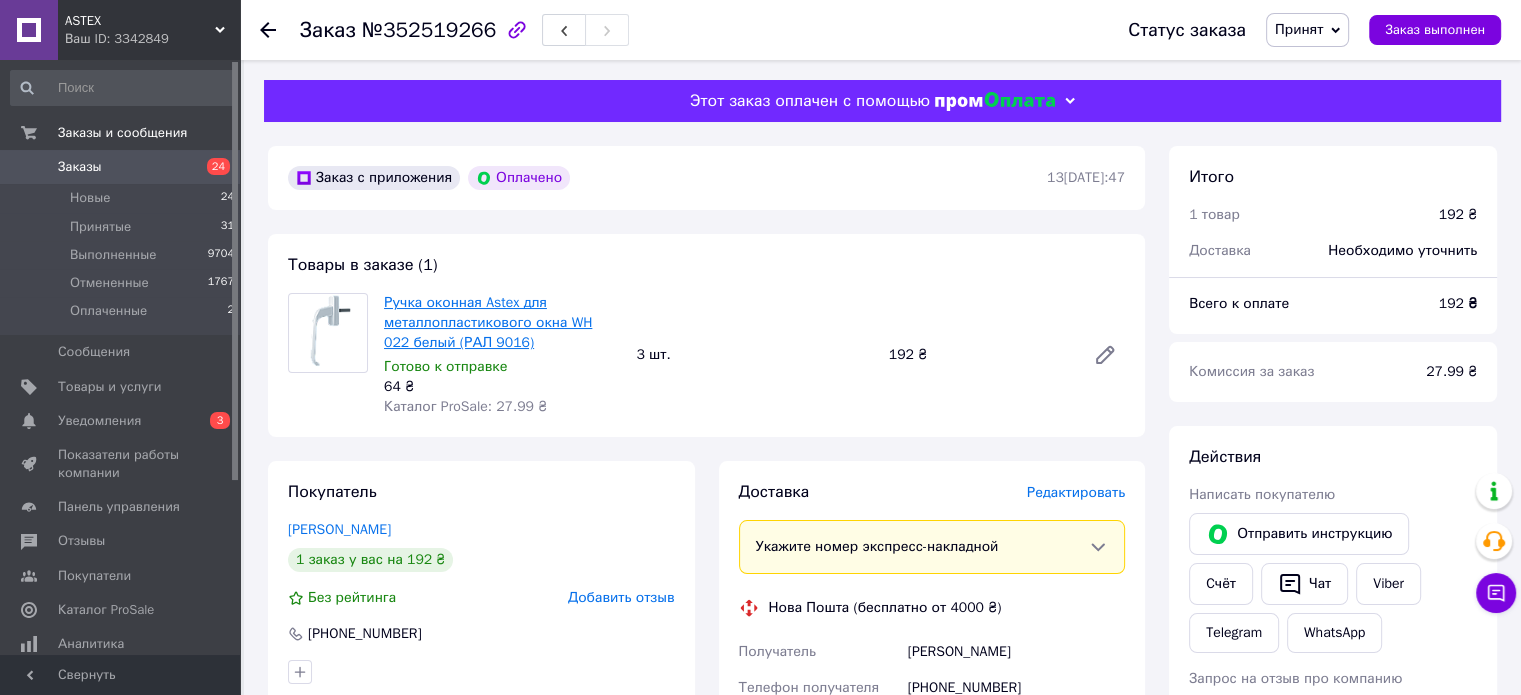 scroll, scrollTop: 0, scrollLeft: 0, axis: both 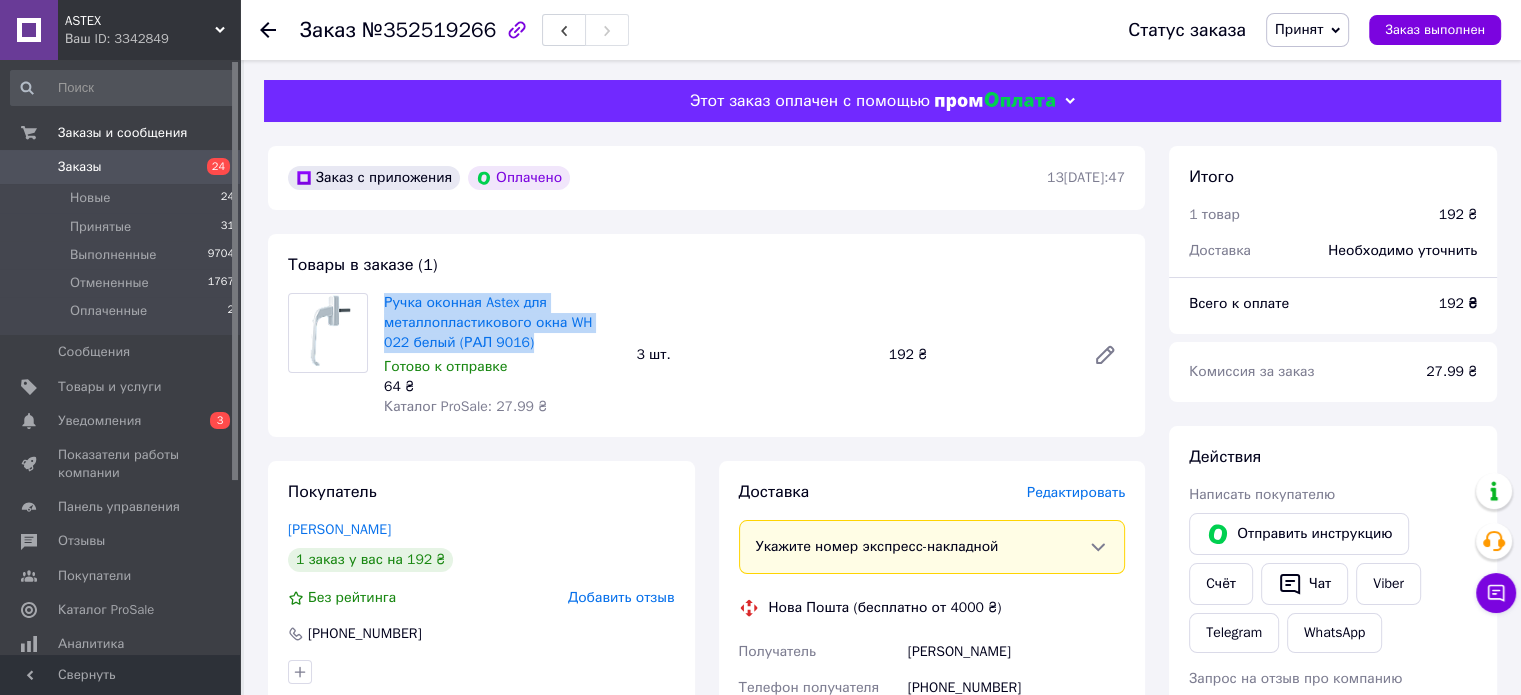 drag, startPoint x: 377, startPoint y: 299, endPoint x: 529, endPoint y: 342, distance: 157.96518 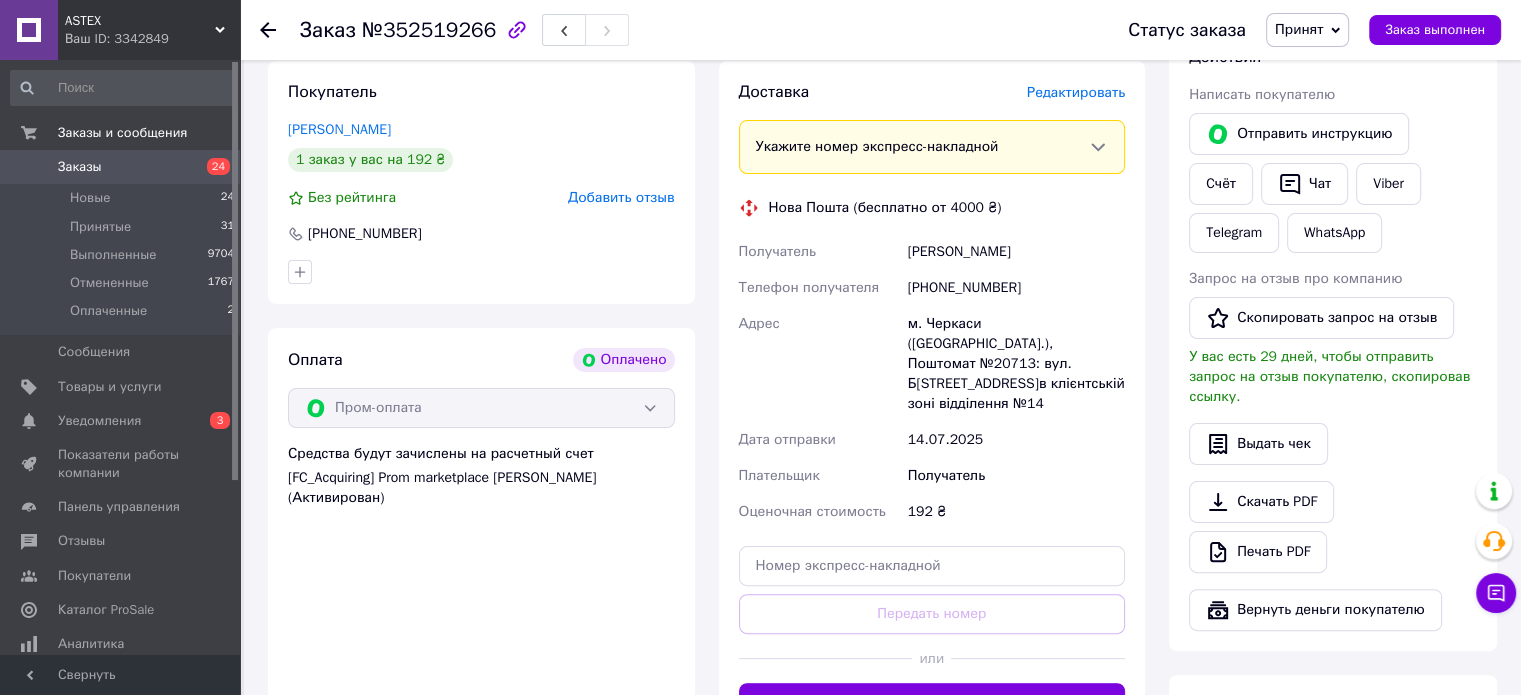 drag, startPoint x: 902, startPoint y: 328, endPoint x: 1136, endPoint y: 397, distance: 243.96106 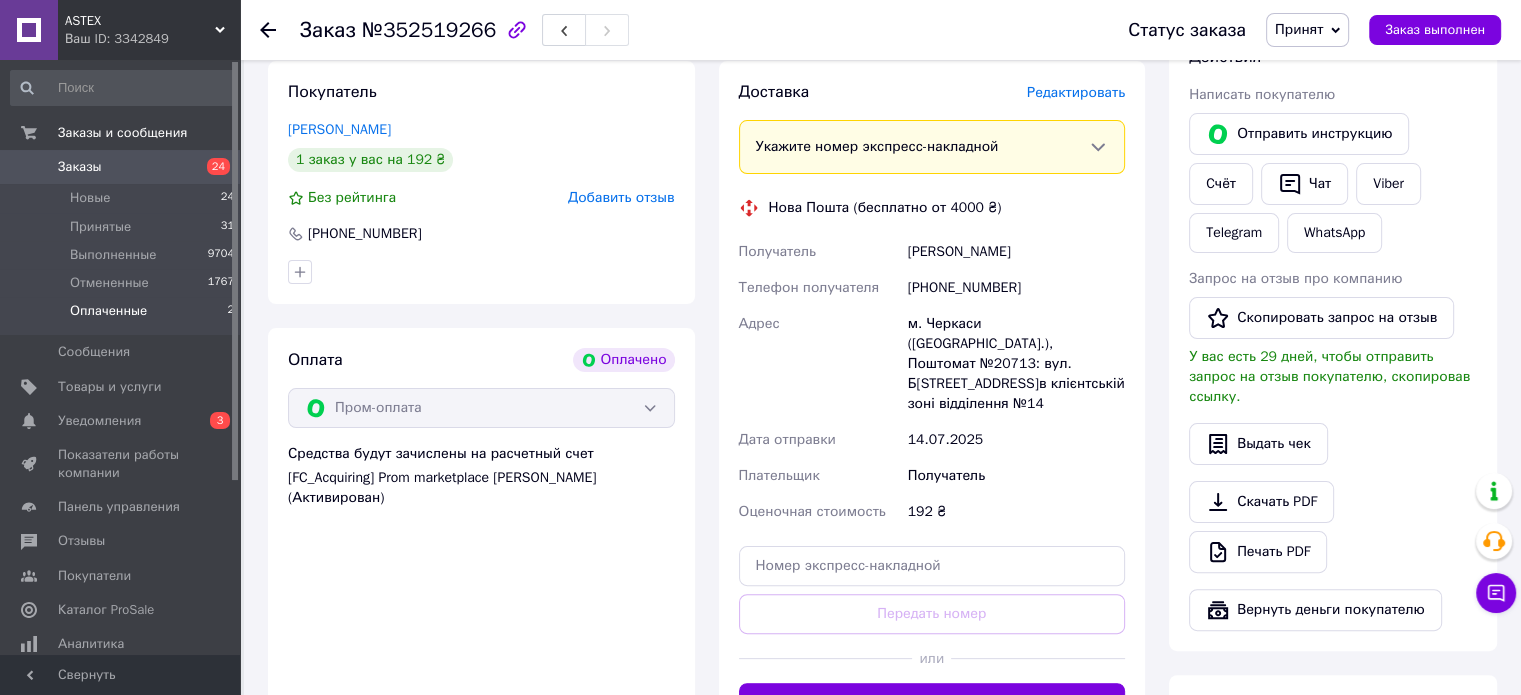 click on "Оплаченные" at bounding box center [108, 311] 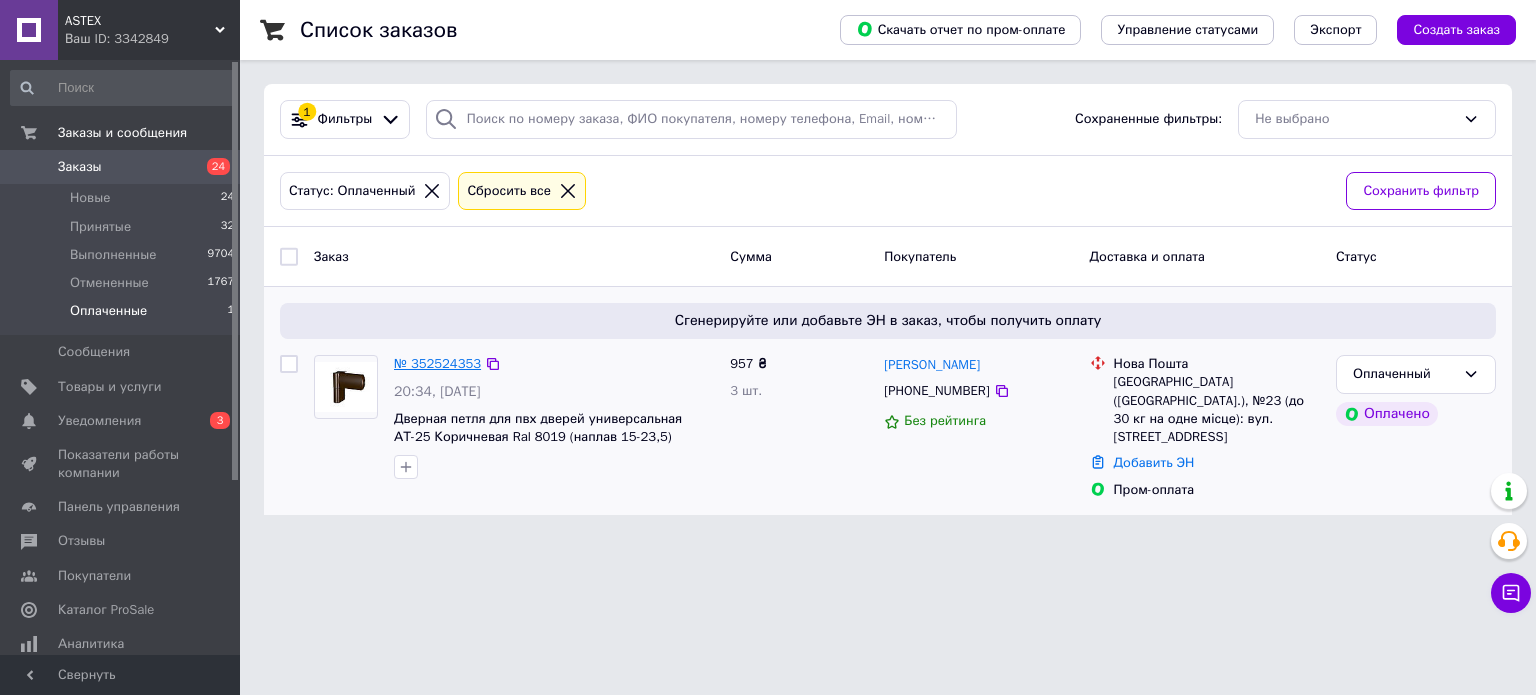 click on "№ 352524353" at bounding box center (437, 363) 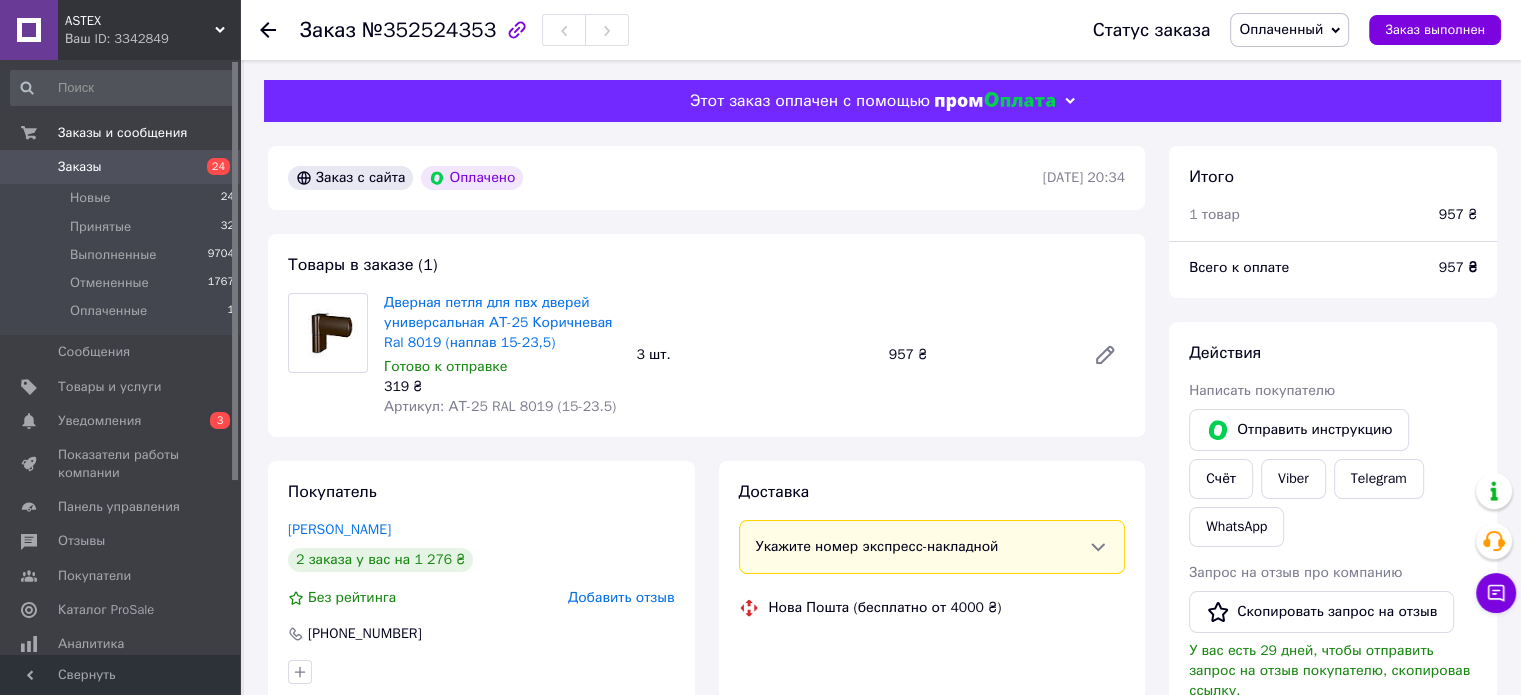 click on "Оплаченный" at bounding box center (1281, 29) 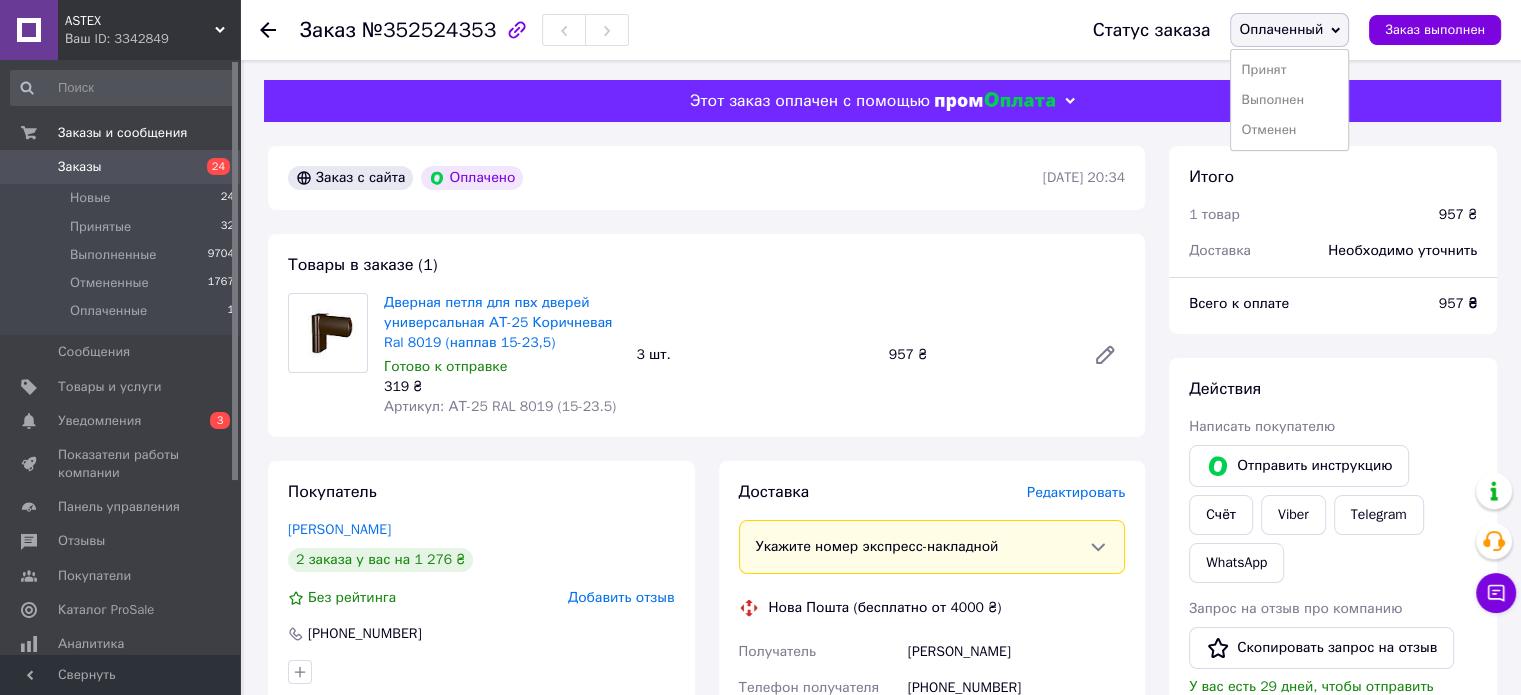 click on "Принят" at bounding box center [1289, 70] 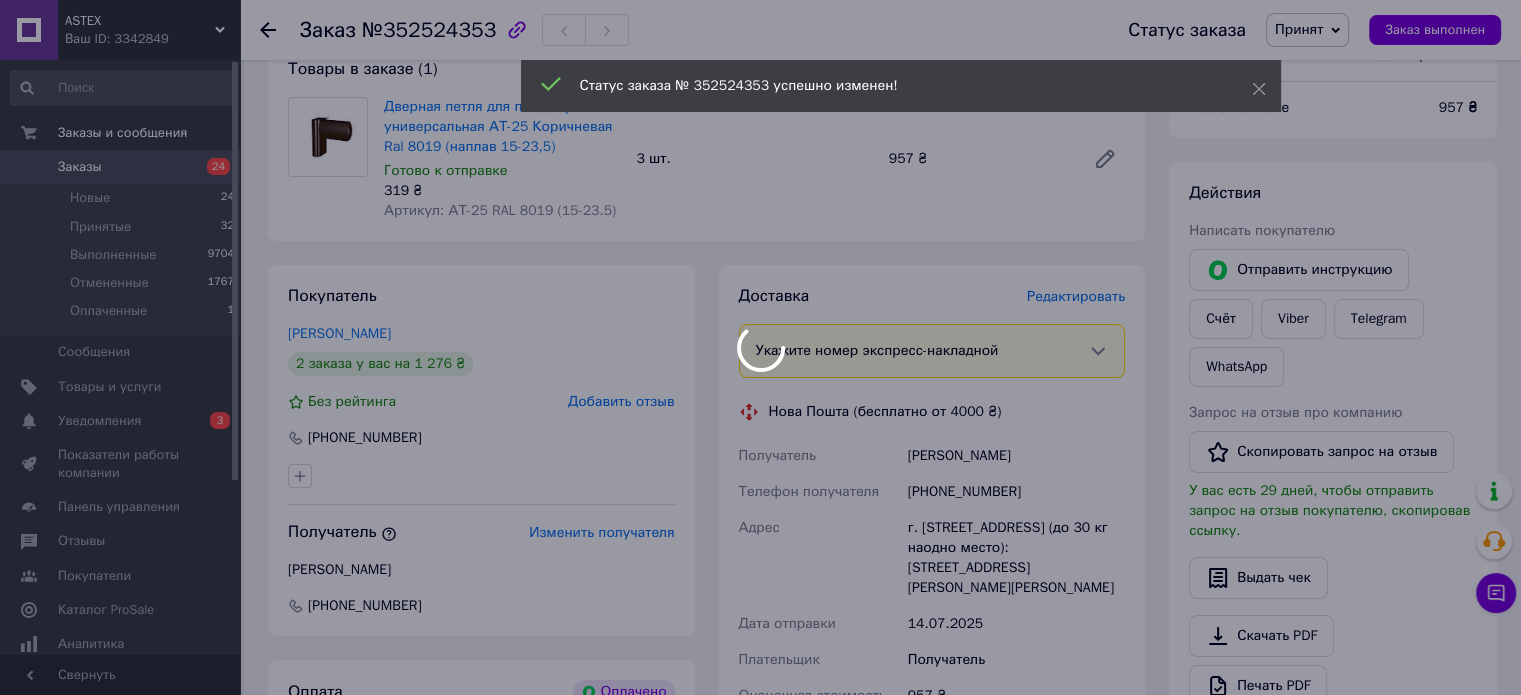 scroll, scrollTop: 400, scrollLeft: 0, axis: vertical 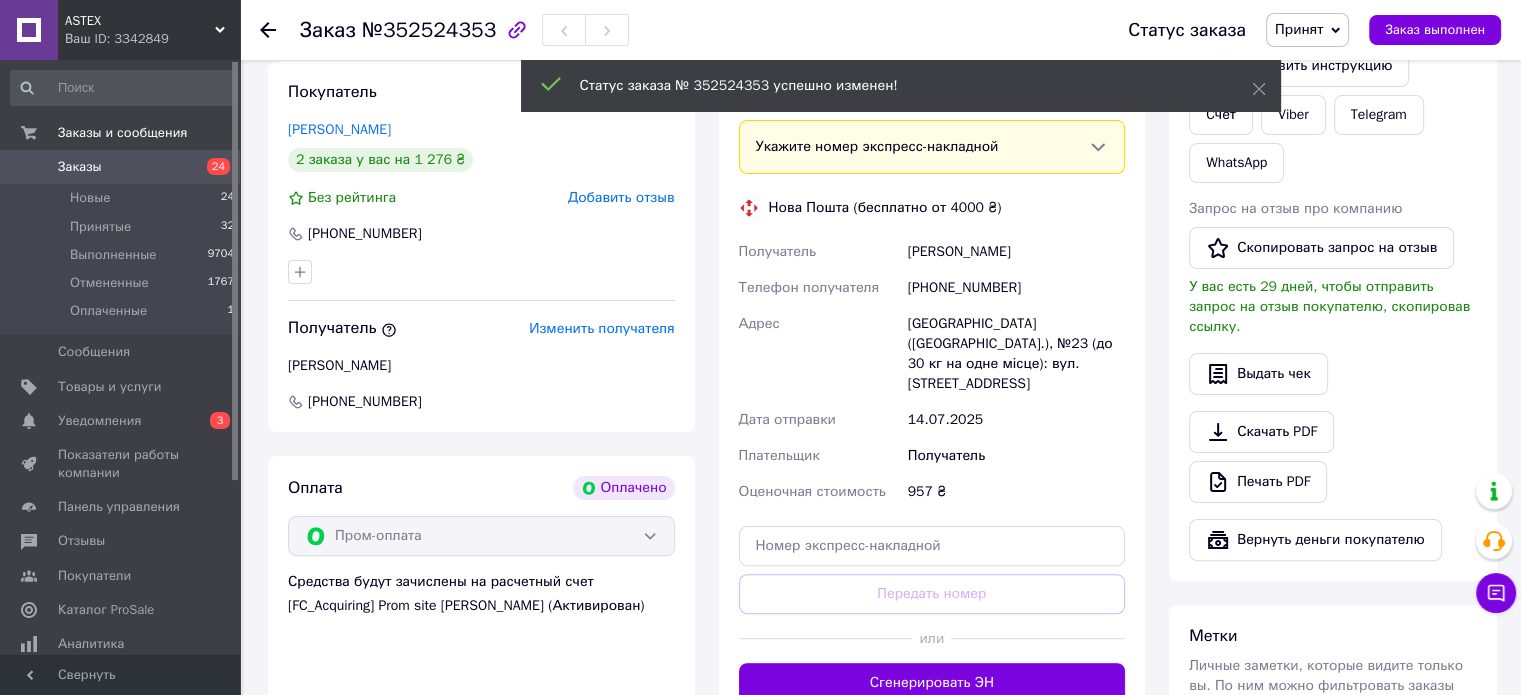 drag, startPoint x: 900, startPoint y: 248, endPoint x: 1097, endPoint y: 250, distance: 197.01015 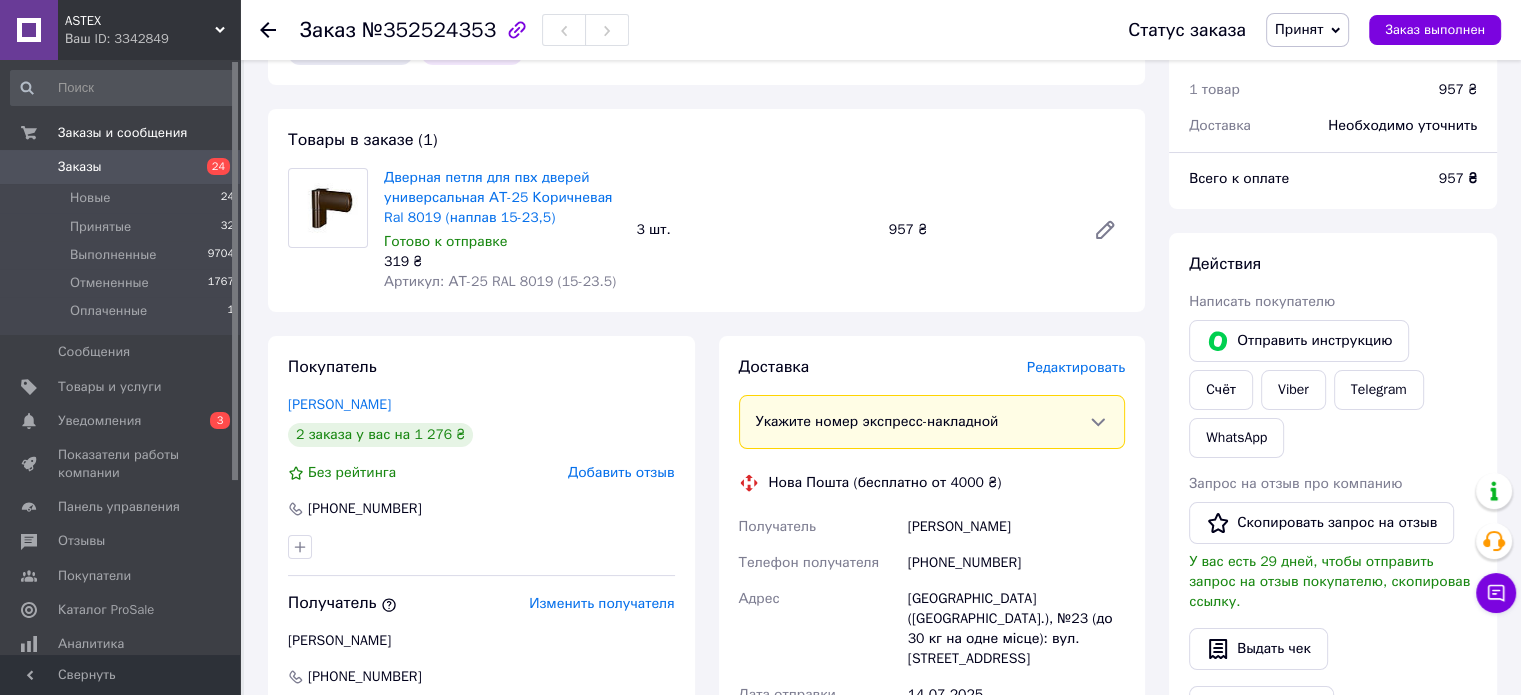 scroll, scrollTop: 0, scrollLeft: 0, axis: both 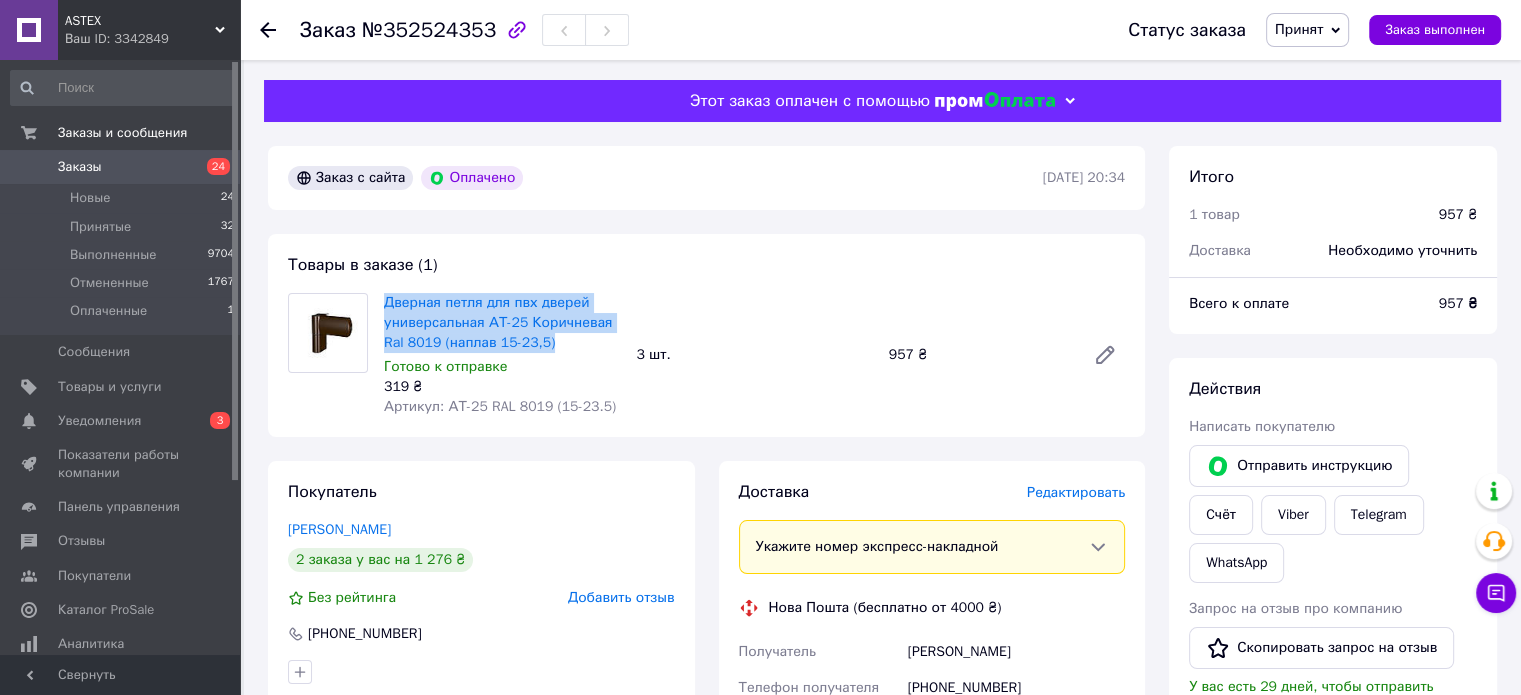 drag, startPoint x: 380, startPoint y: 303, endPoint x: 579, endPoint y: 343, distance: 202.9803 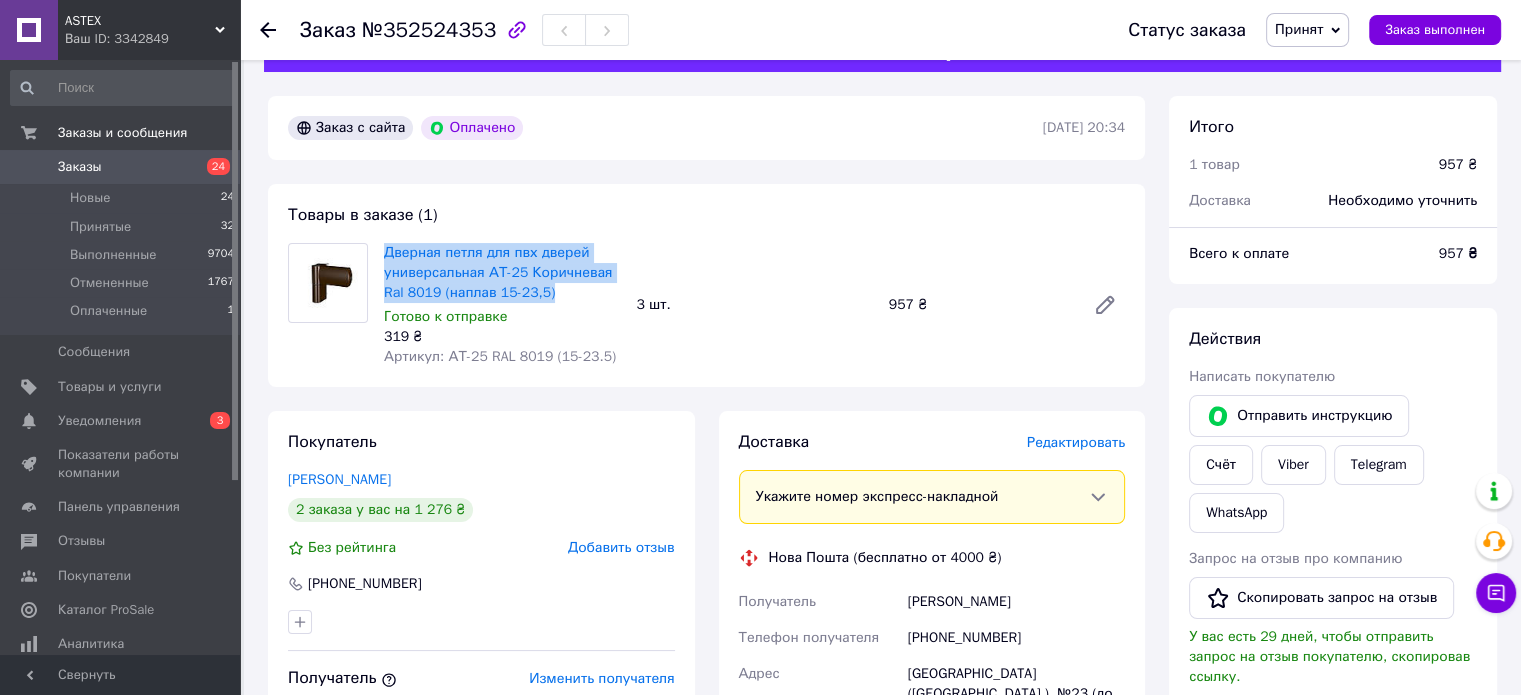 scroll, scrollTop: 300, scrollLeft: 0, axis: vertical 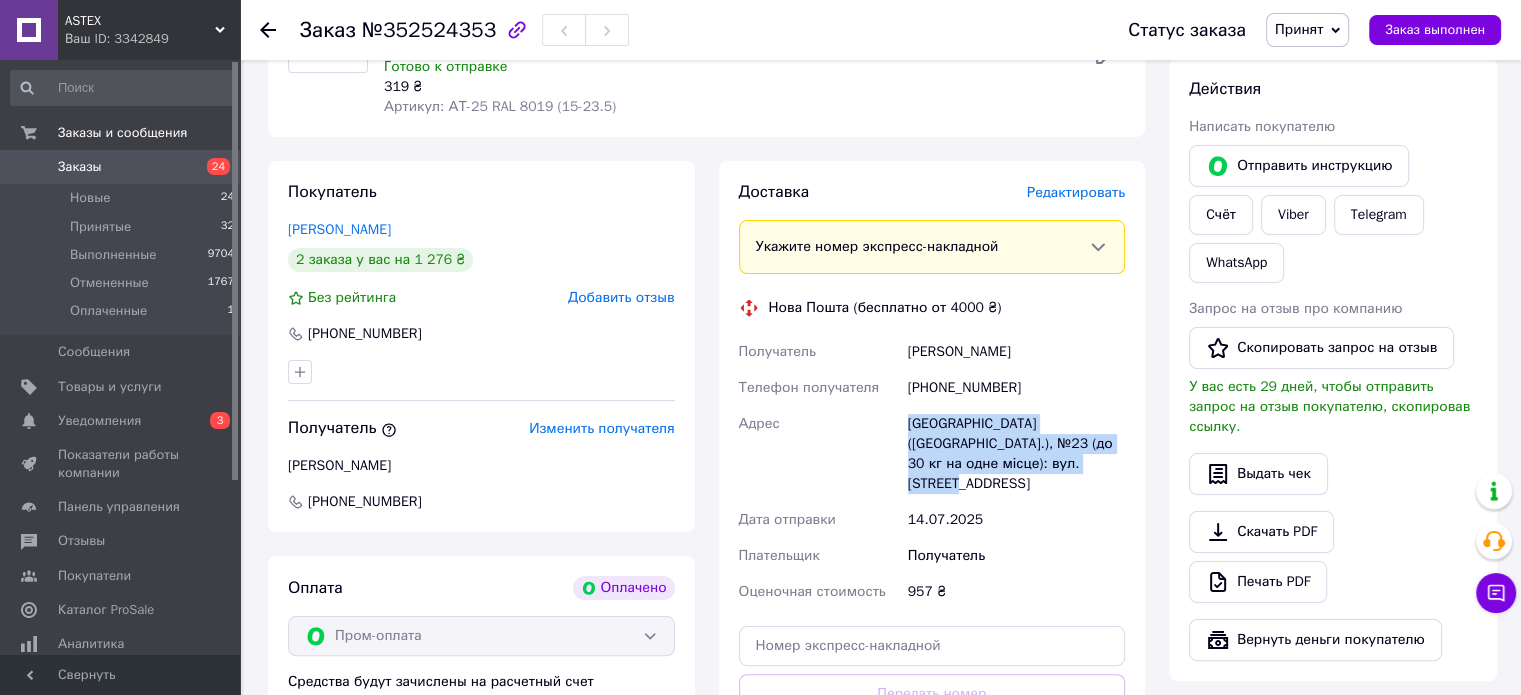 drag, startPoint x: 908, startPoint y: 431, endPoint x: 1052, endPoint y: 470, distance: 149.1878 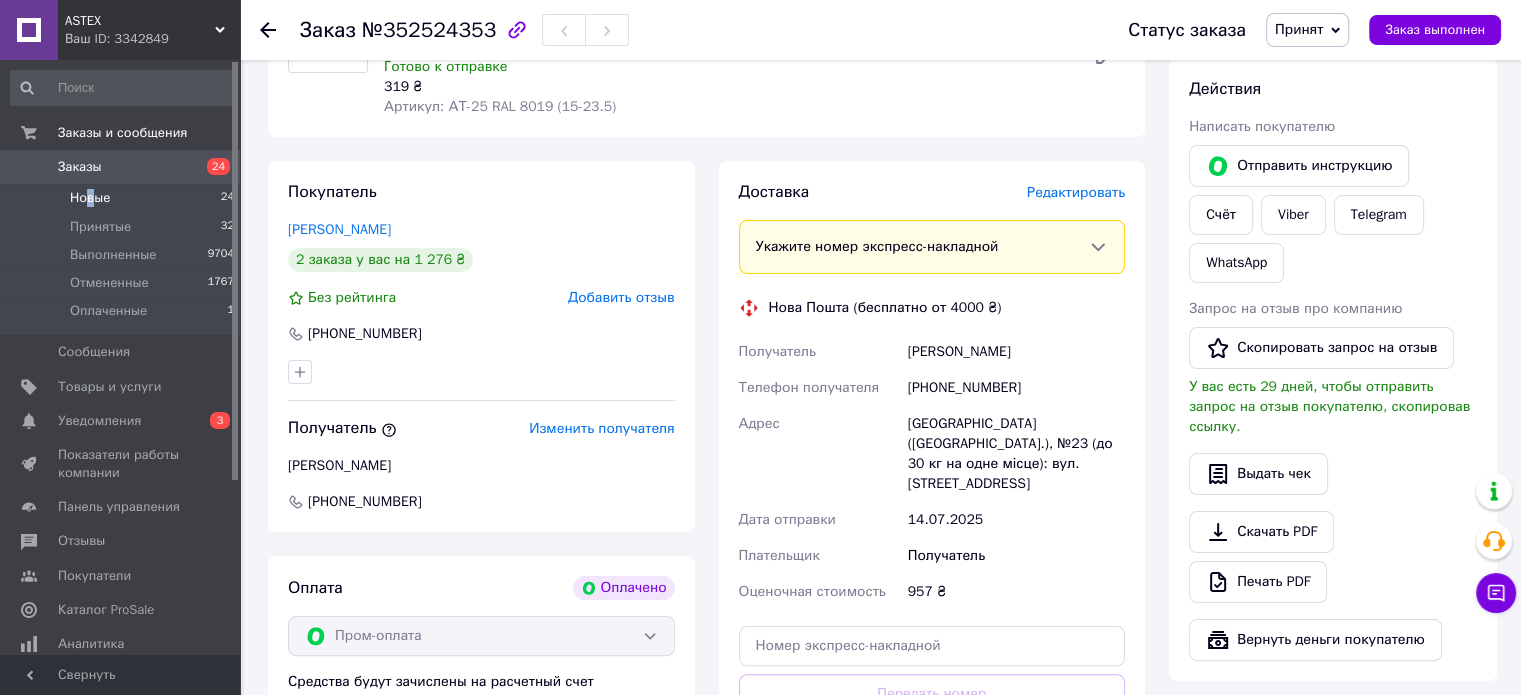 click on "Новые" at bounding box center [90, 198] 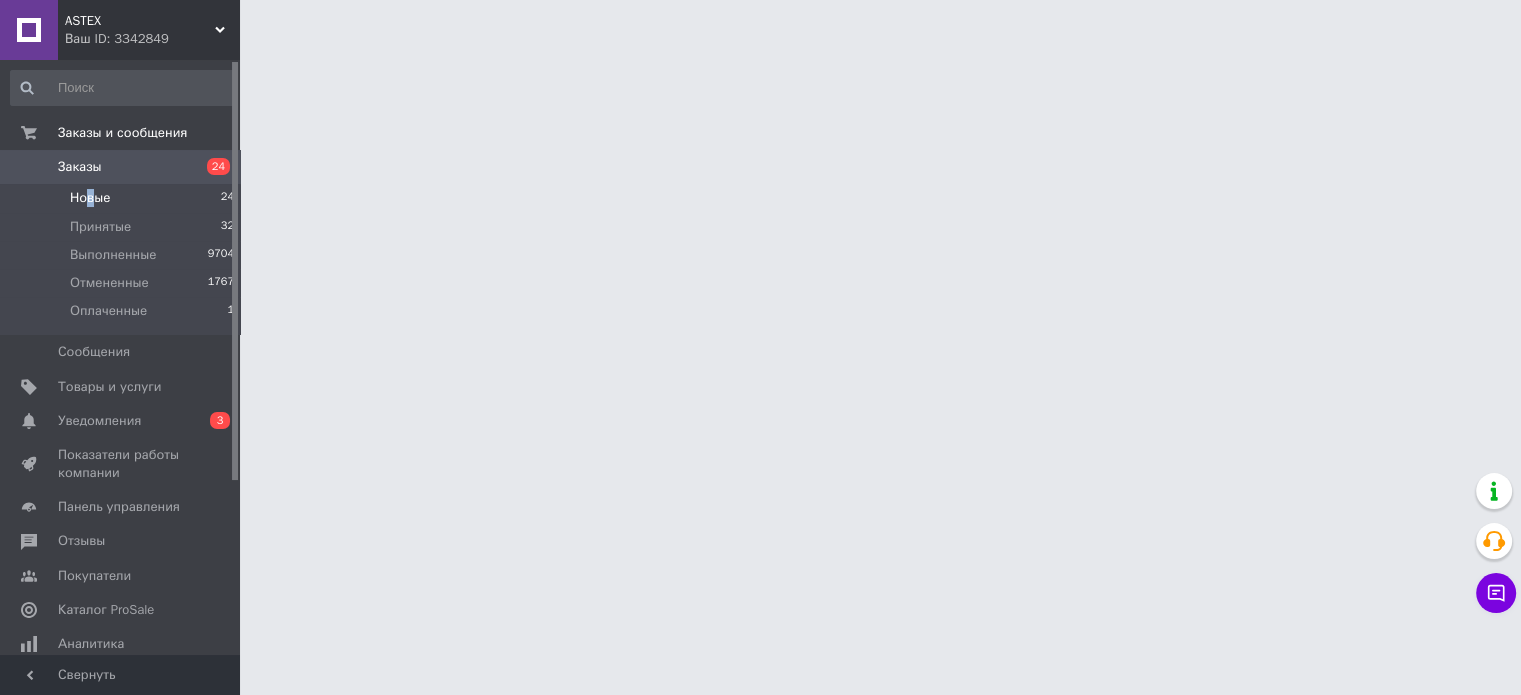 scroll, scrollTop: 0, scrollLeft: 0, axis: both 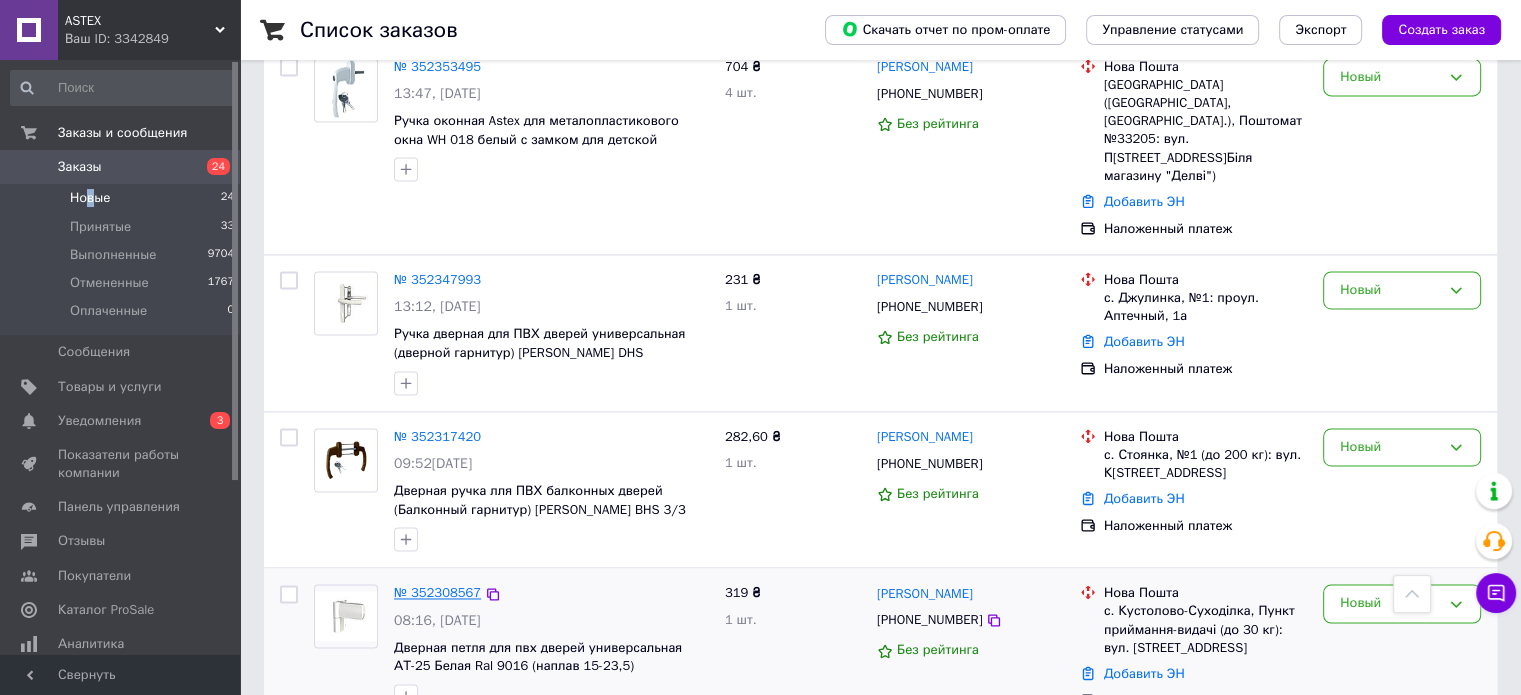 click on "№ 352308567" at bounding box center (437, 592) 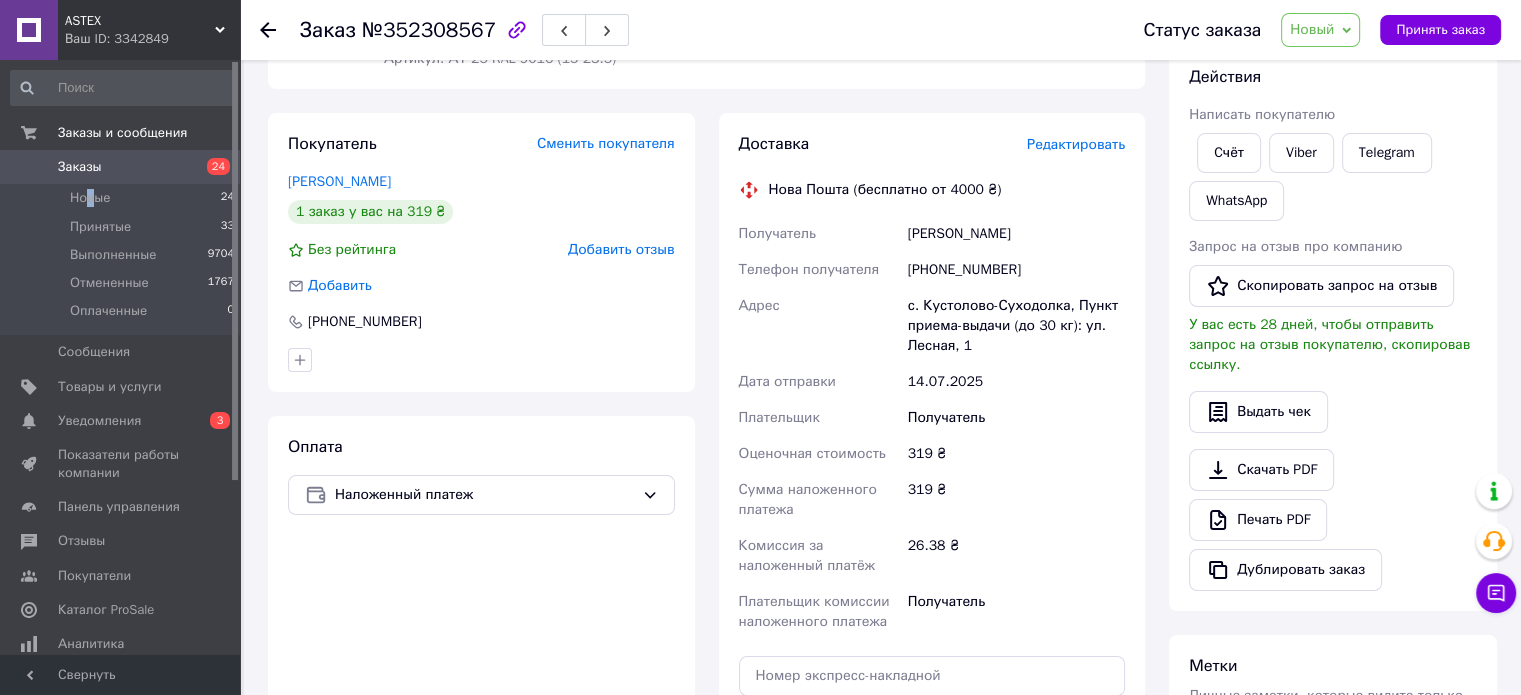 scroll, scrollTop: 267, scrollLeft: 0, axis: vertical 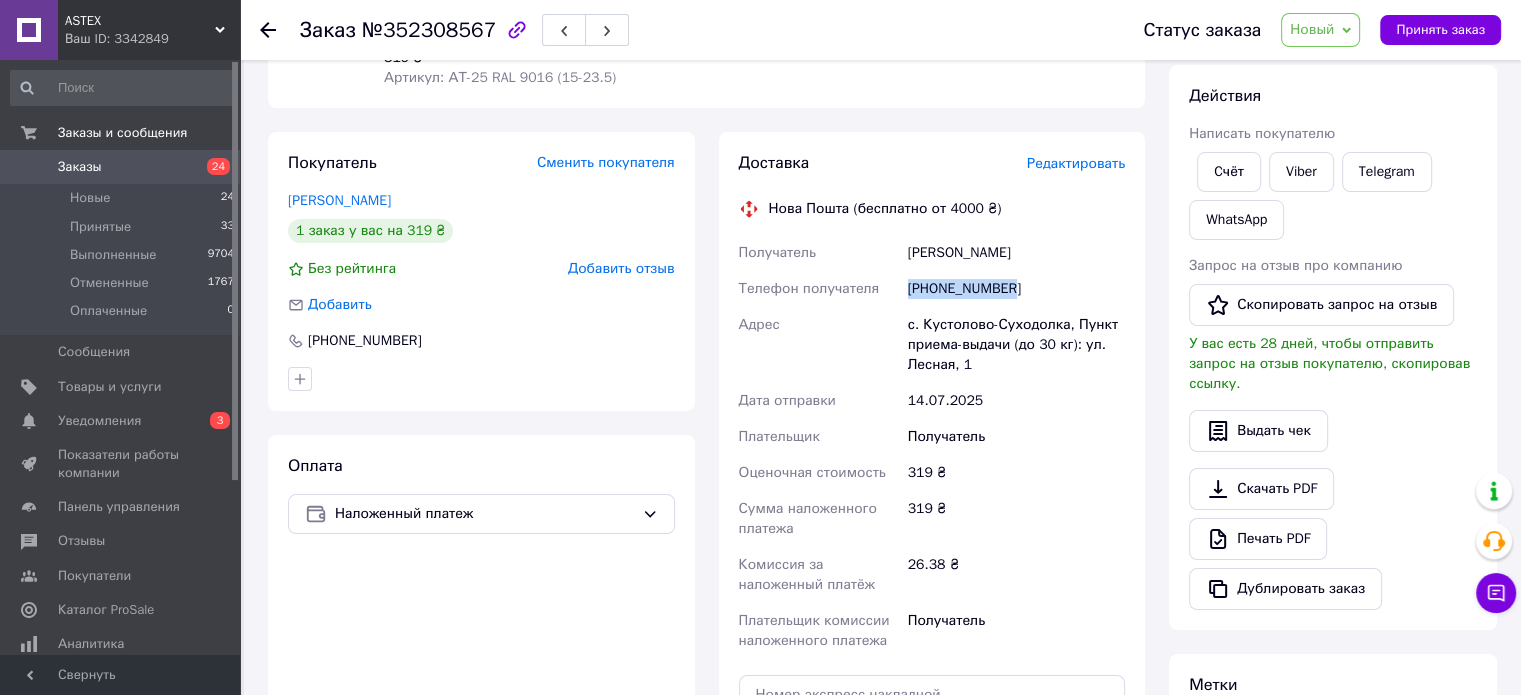 drag, startPoint x: 908, startPoint y: 287, endPoint x: 1090, endPoint y: 291, distance: 182.04395 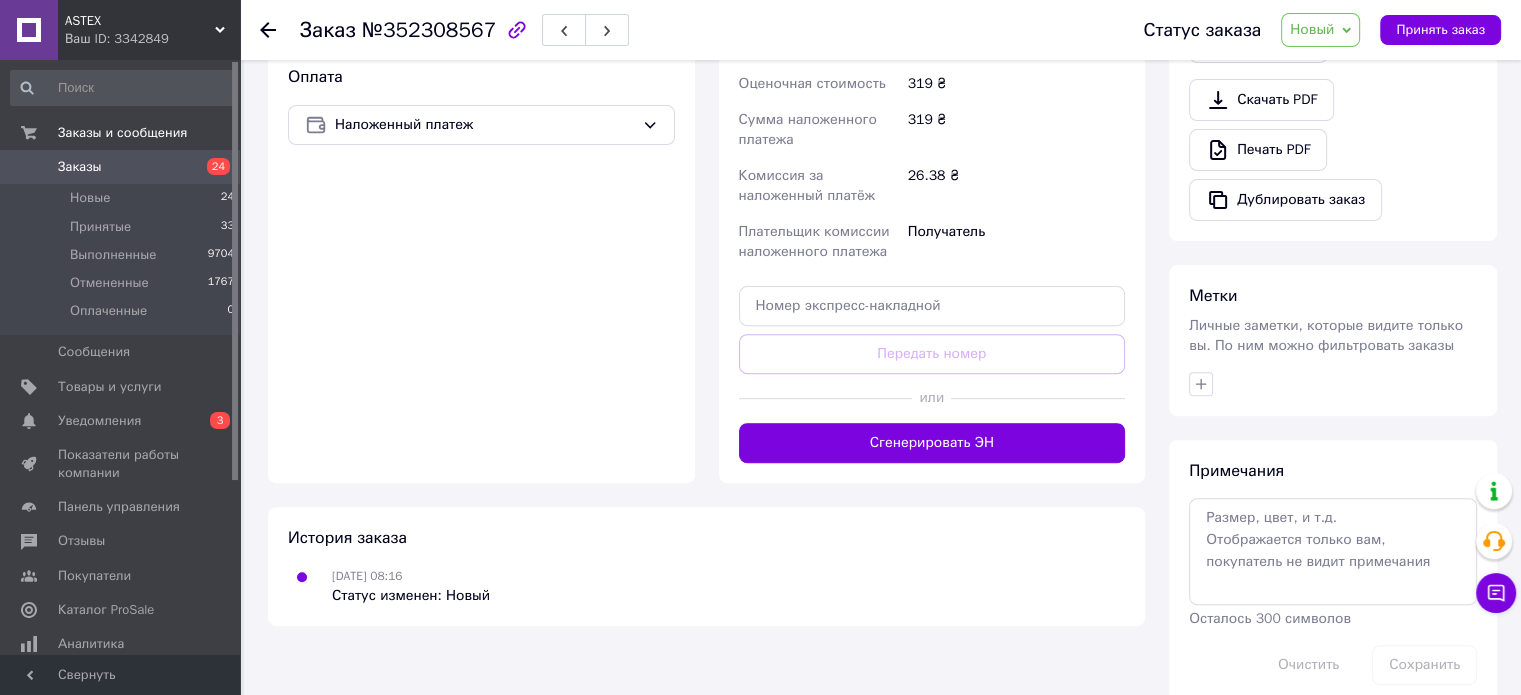 scroll, scrollTop: 667, scrollLeft: 0, axis: vertical 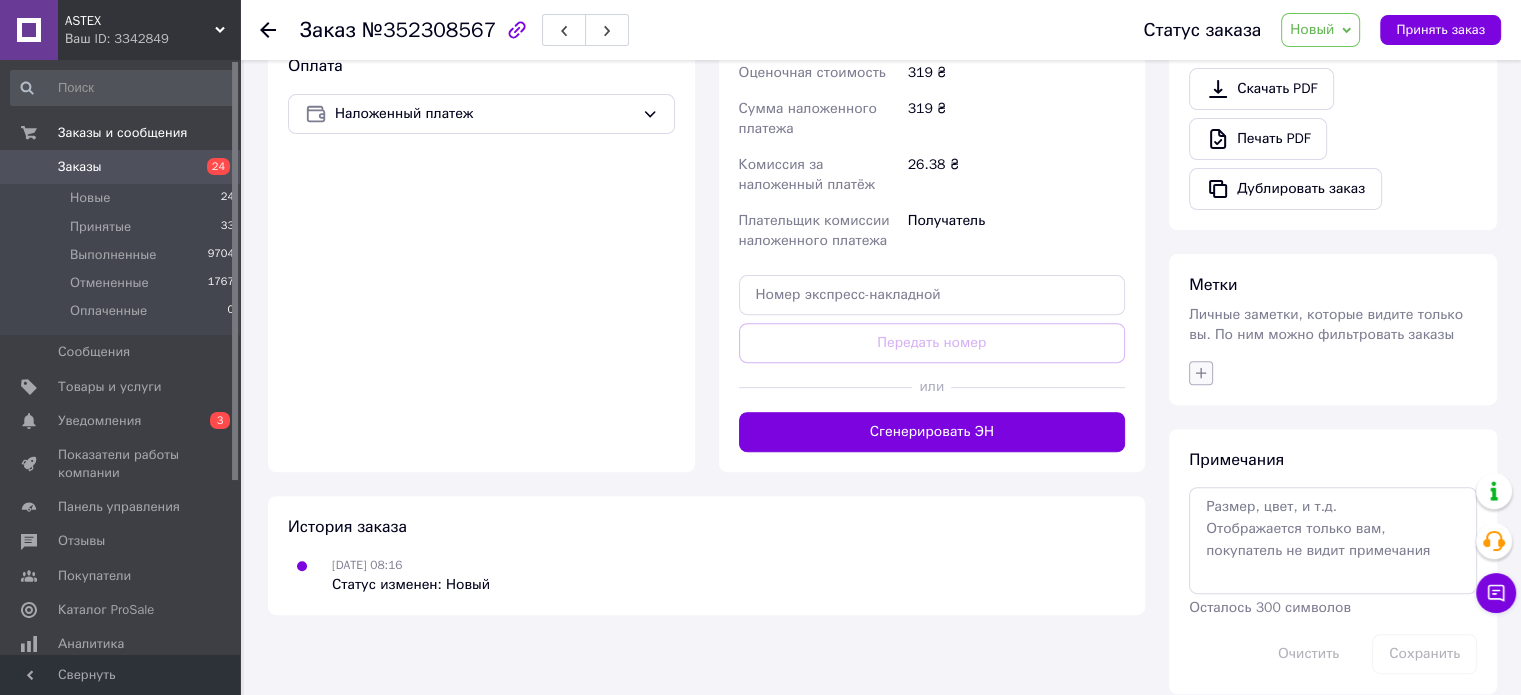 drag, startPoint x: 1197, startPoint y: 345, endPoint x: 908, endPoint y: 346, distance: 289.00174 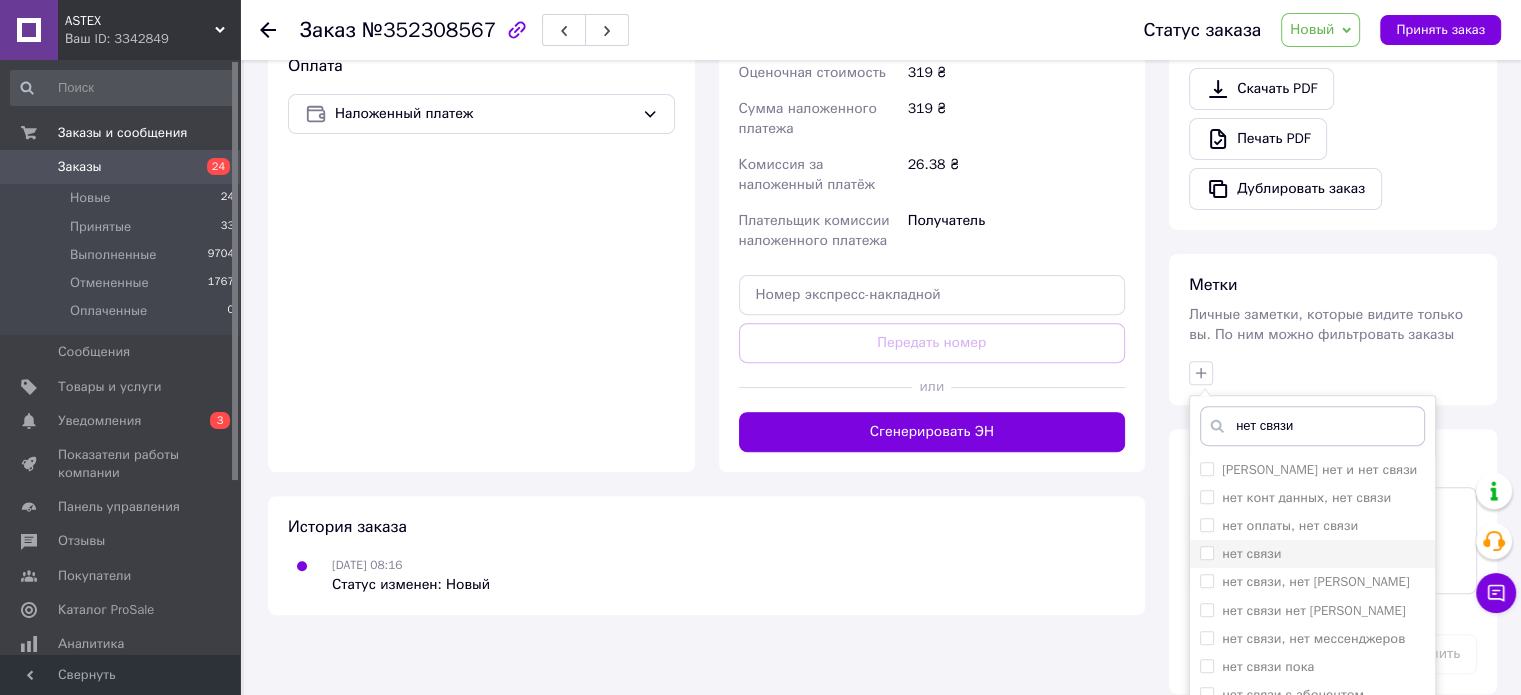 type on "нет связи" 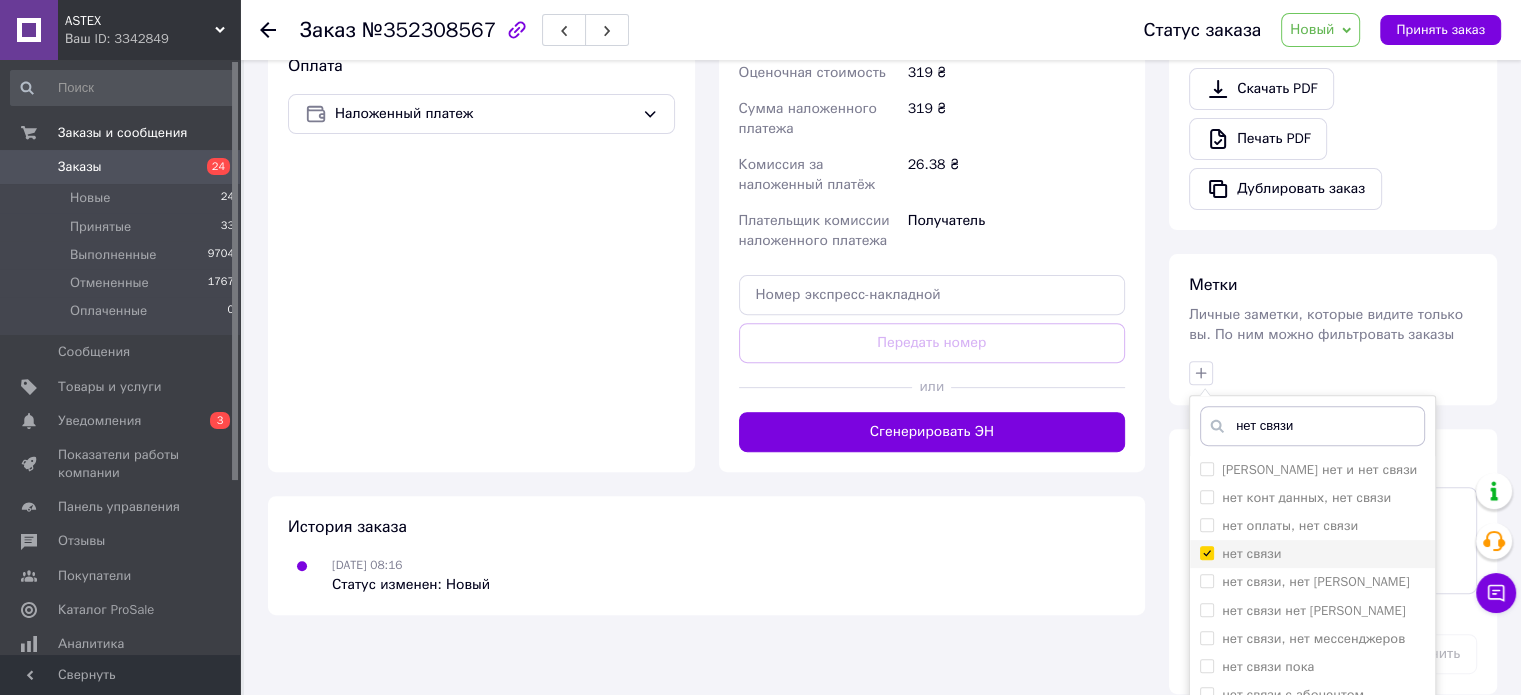checkbox on "true" 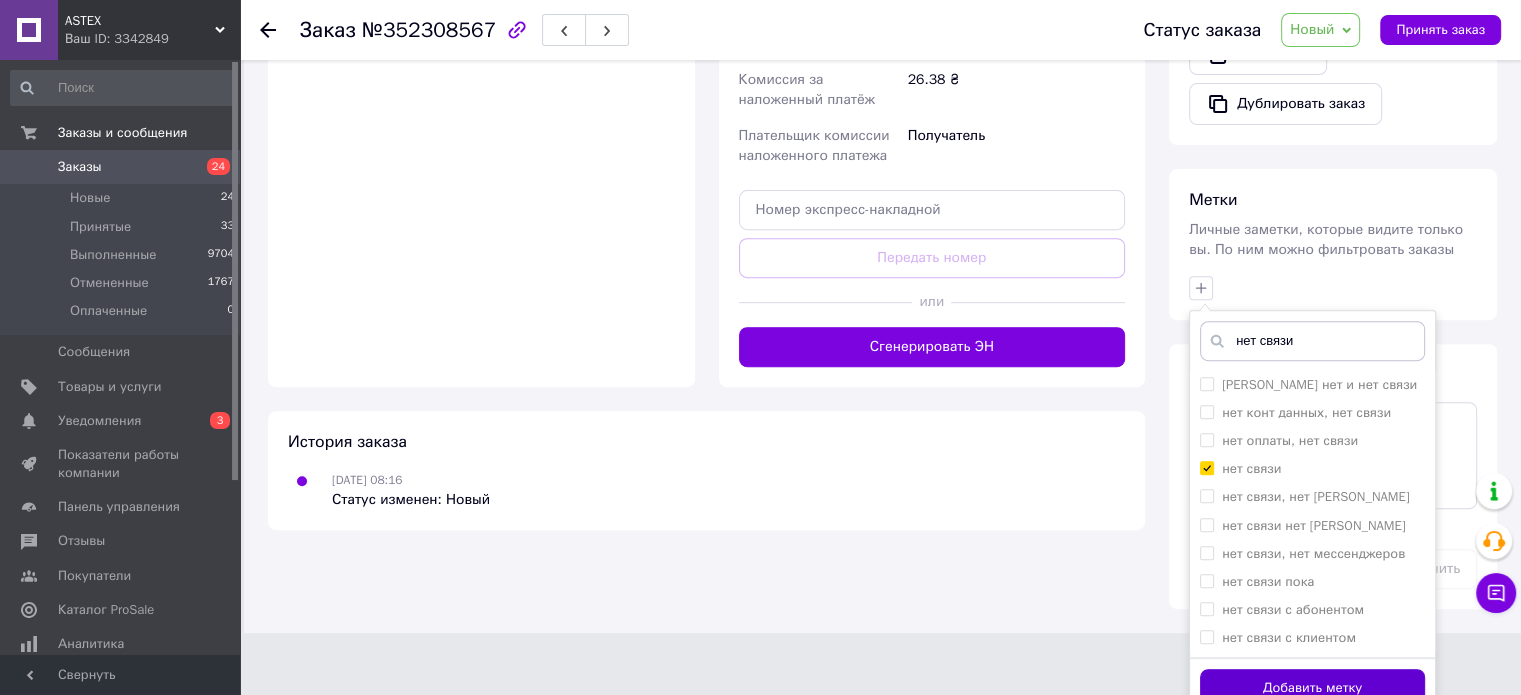 click on "Добавить метку" at bounding box center (1312, 688) 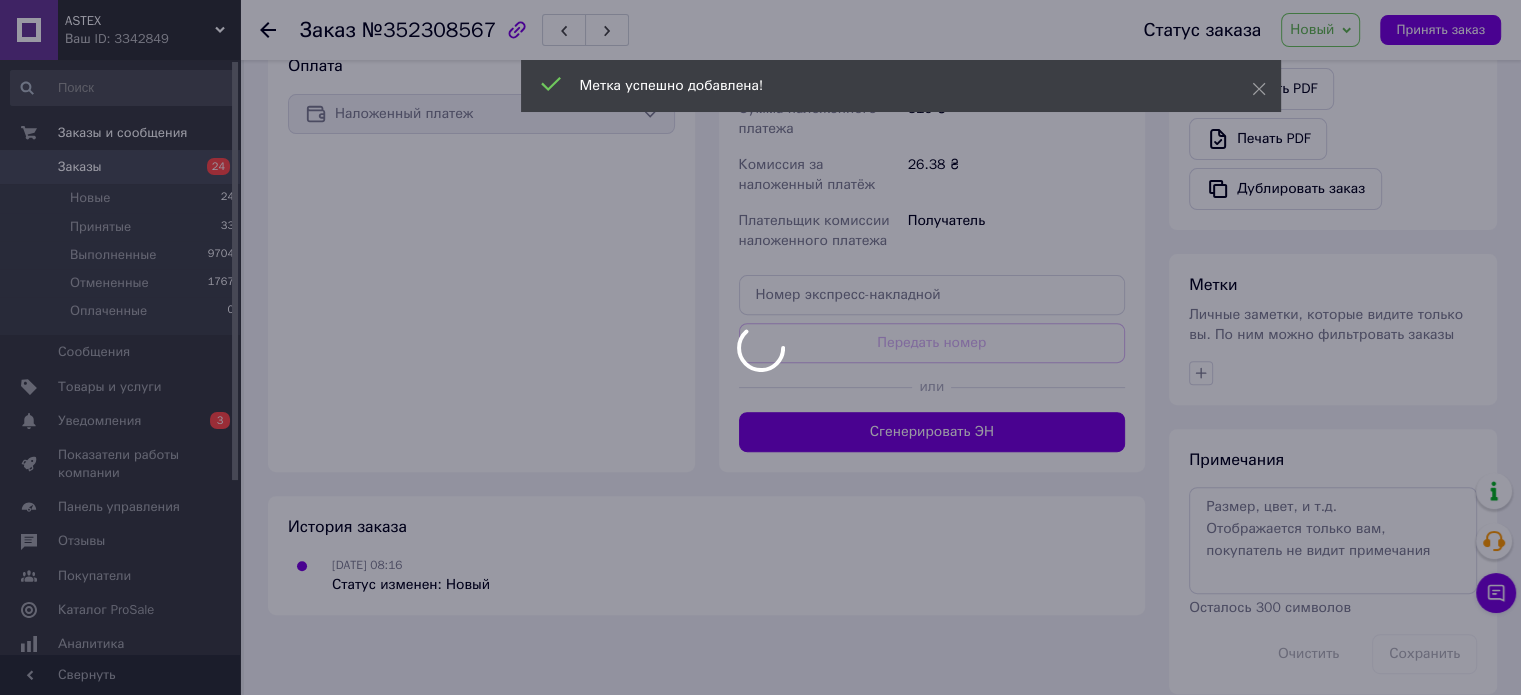 scroll, scrollTop: 663, scrollLeft: 0, axis: vertical 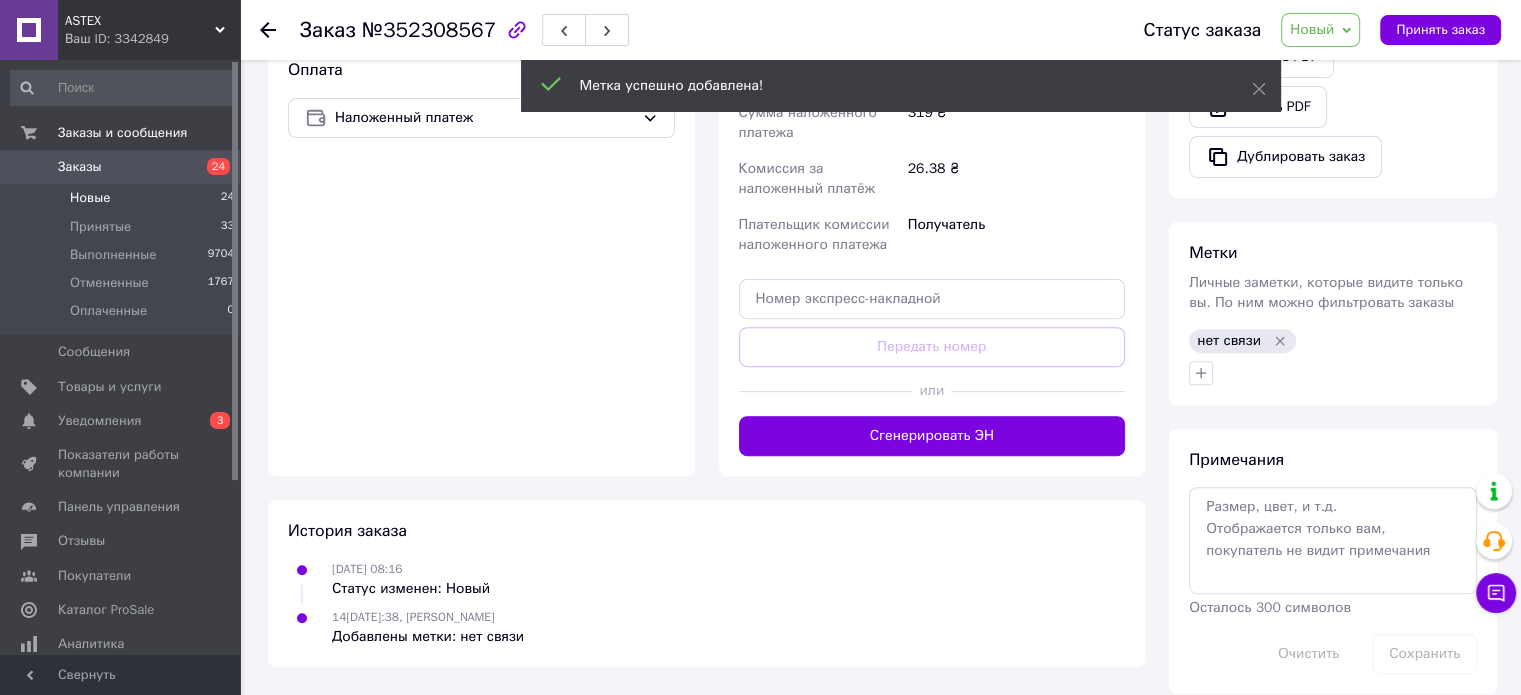 click on "Новые 24" at bounding box center [123, 198] 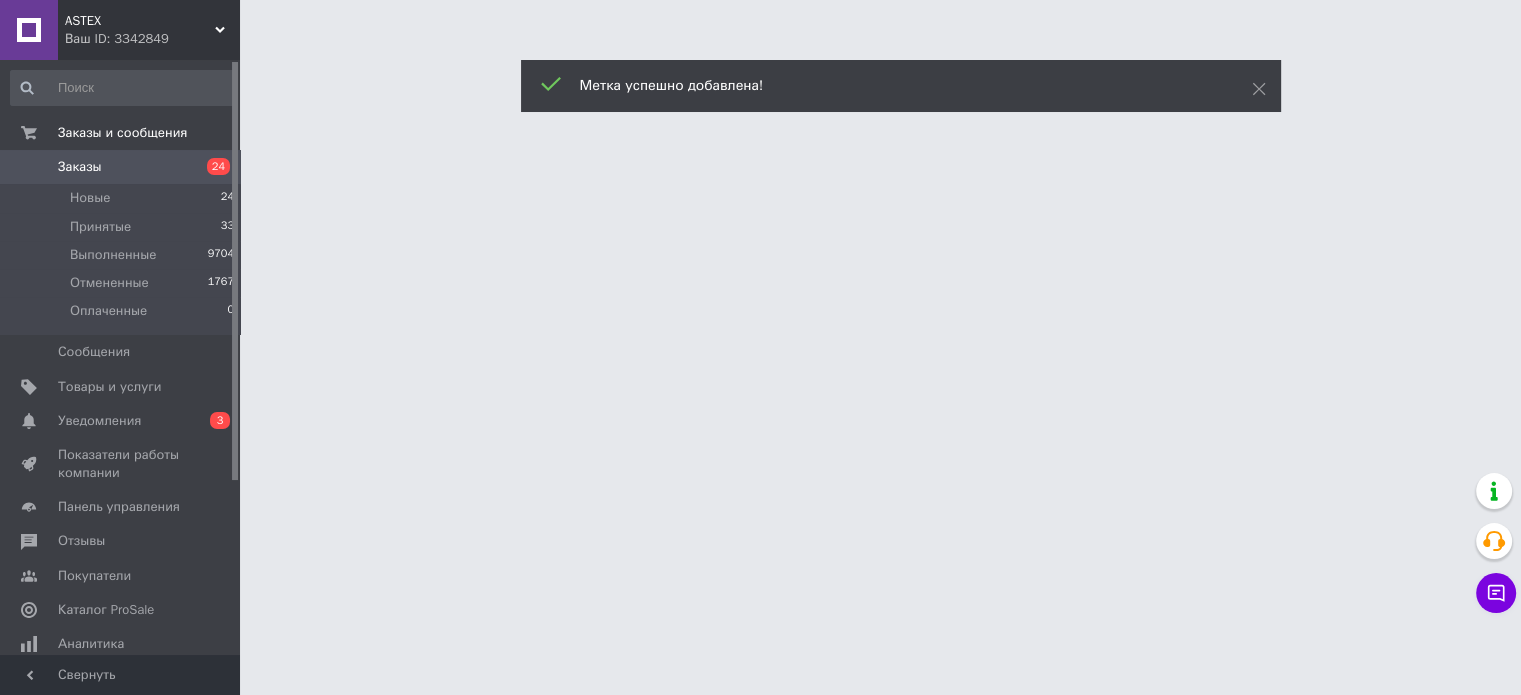 scroll, scrollTop: 0, scrollLeft: 0, axis: both 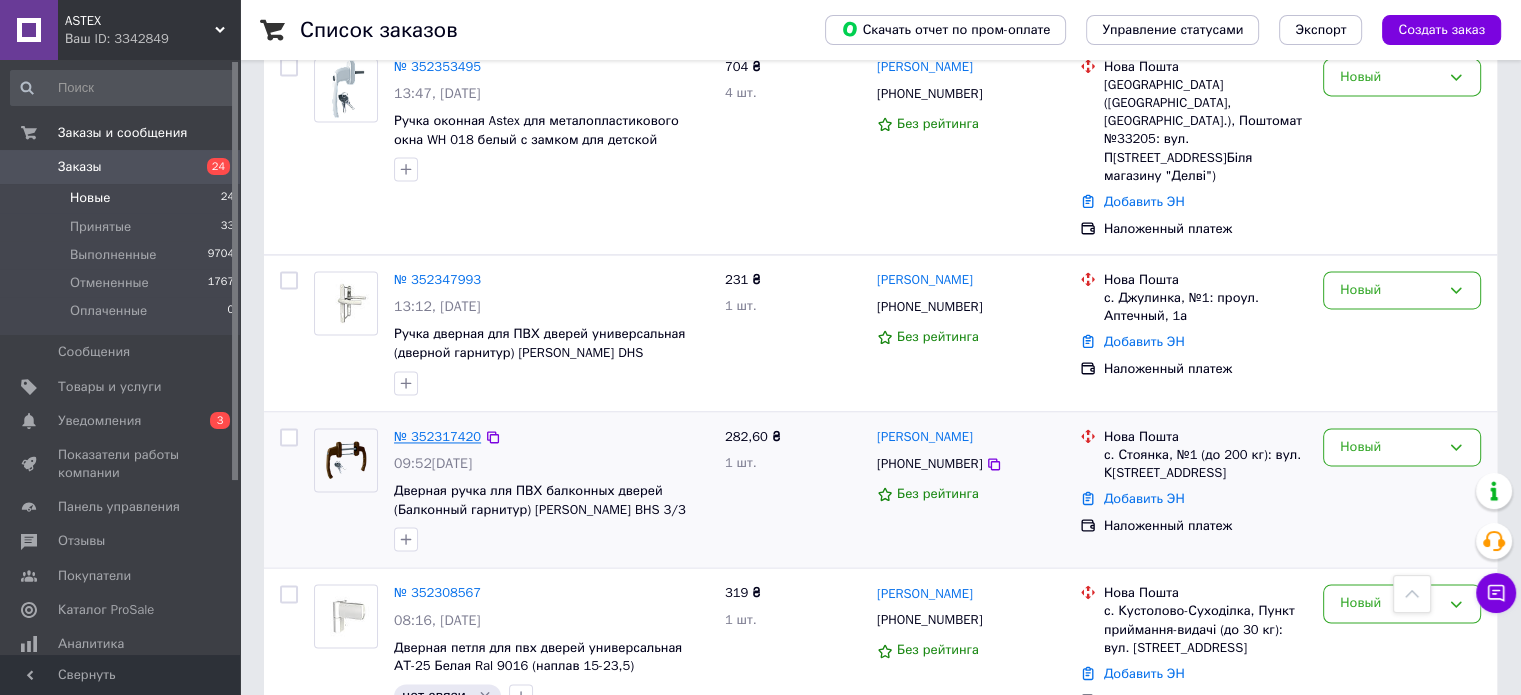 click on "№ 352317420" at bounding box center (437, 436) 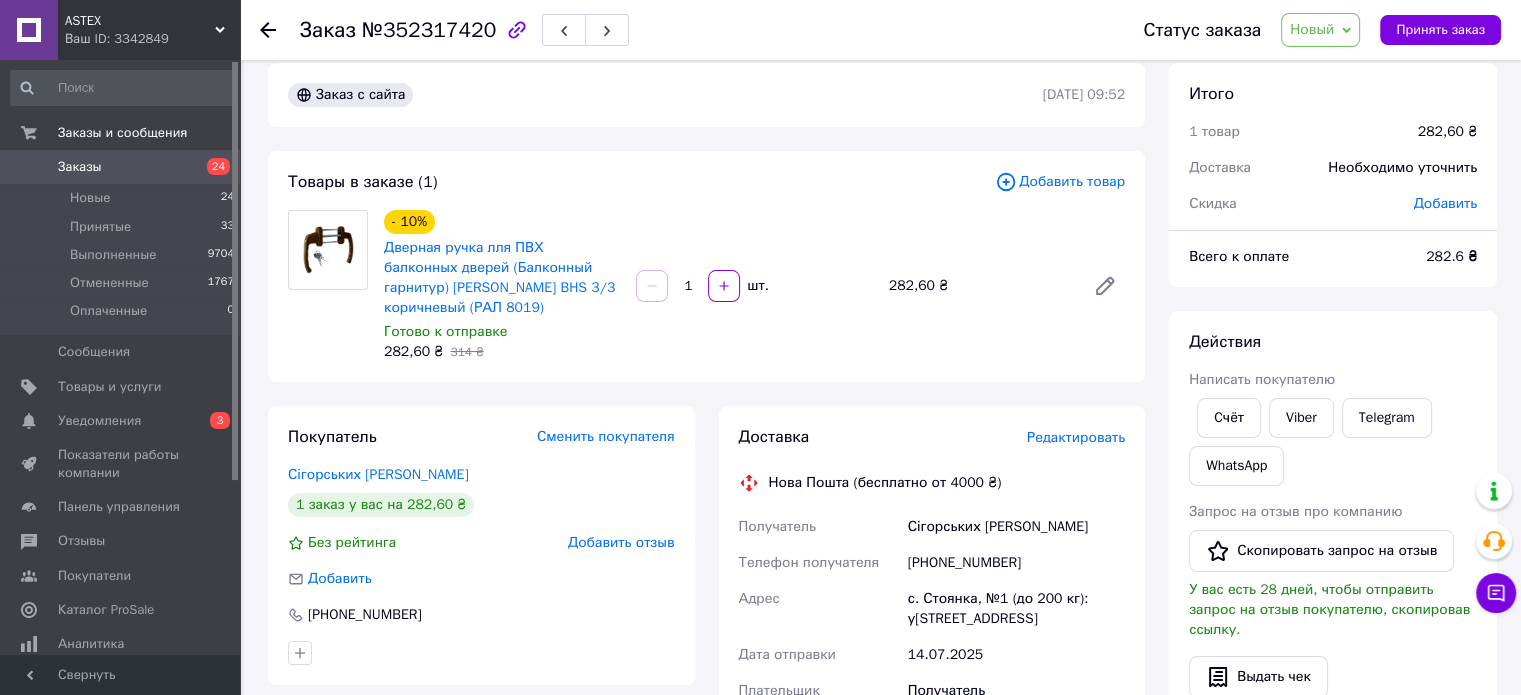 scroll, scrollTop: 0, scrollLeft: 0, axis: both 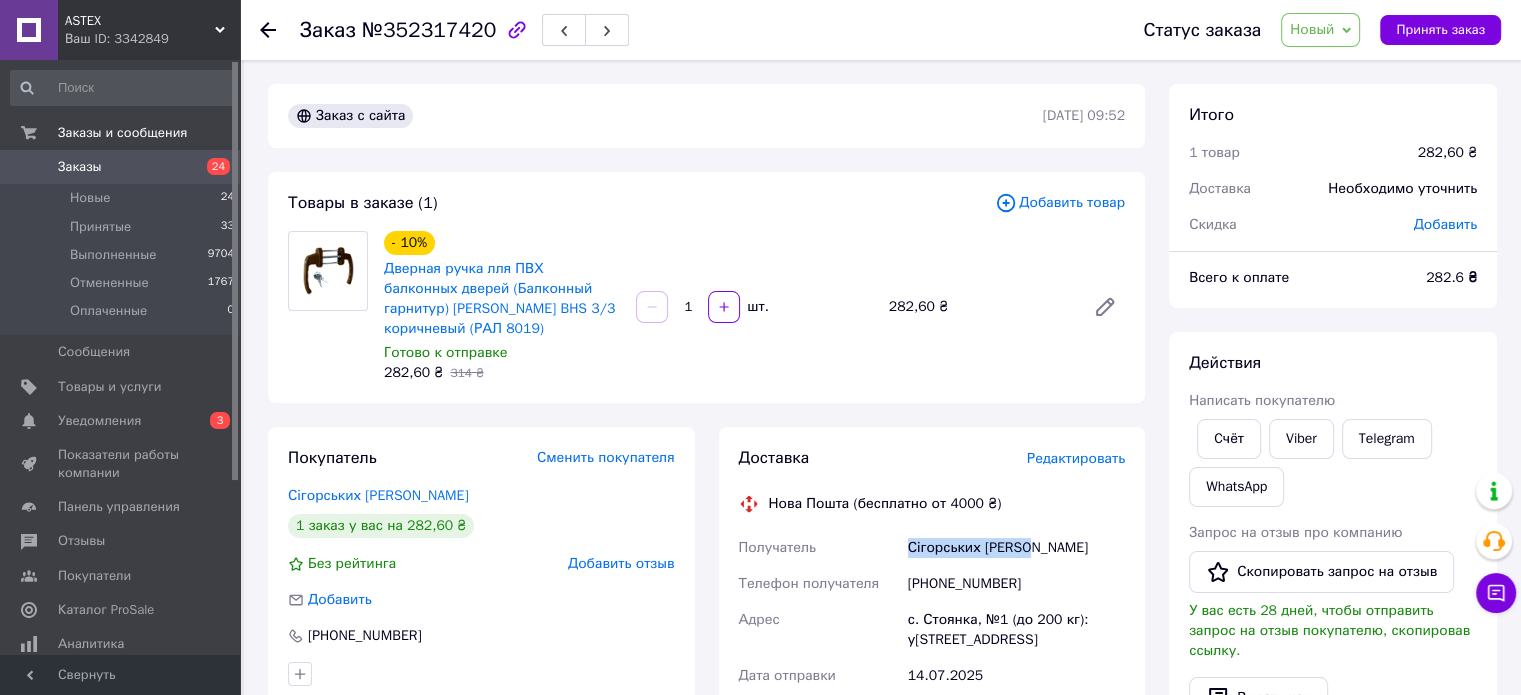 drag, startPoint x: 908, startPoint y: 545, endPoint x: 1076, endPoint y: 547, distance: 168.0119 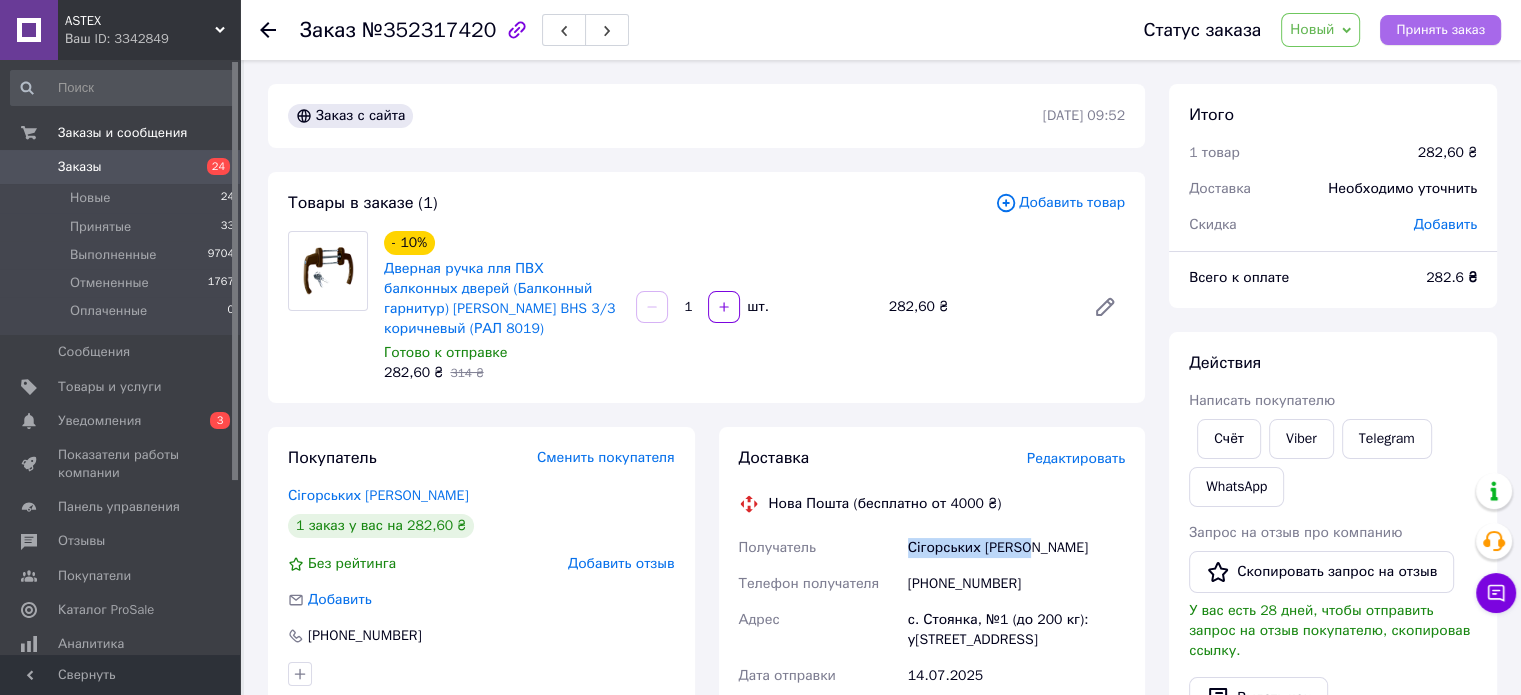 click on "Принять заказ" at bounding box center (1440, 30) 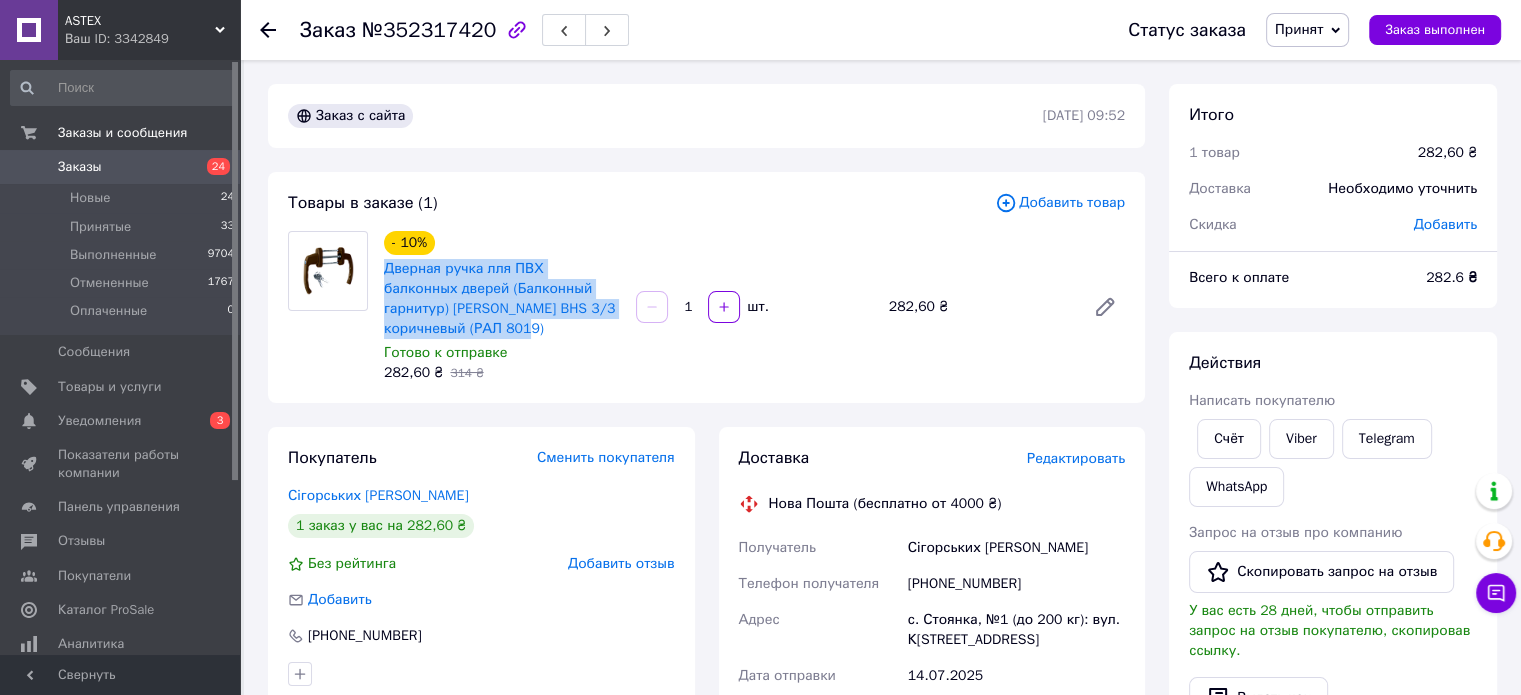 drag, startPoint x: 378, startPoint y: 266, endPoint x: 580, endPoint y: 342, distance: 215.824 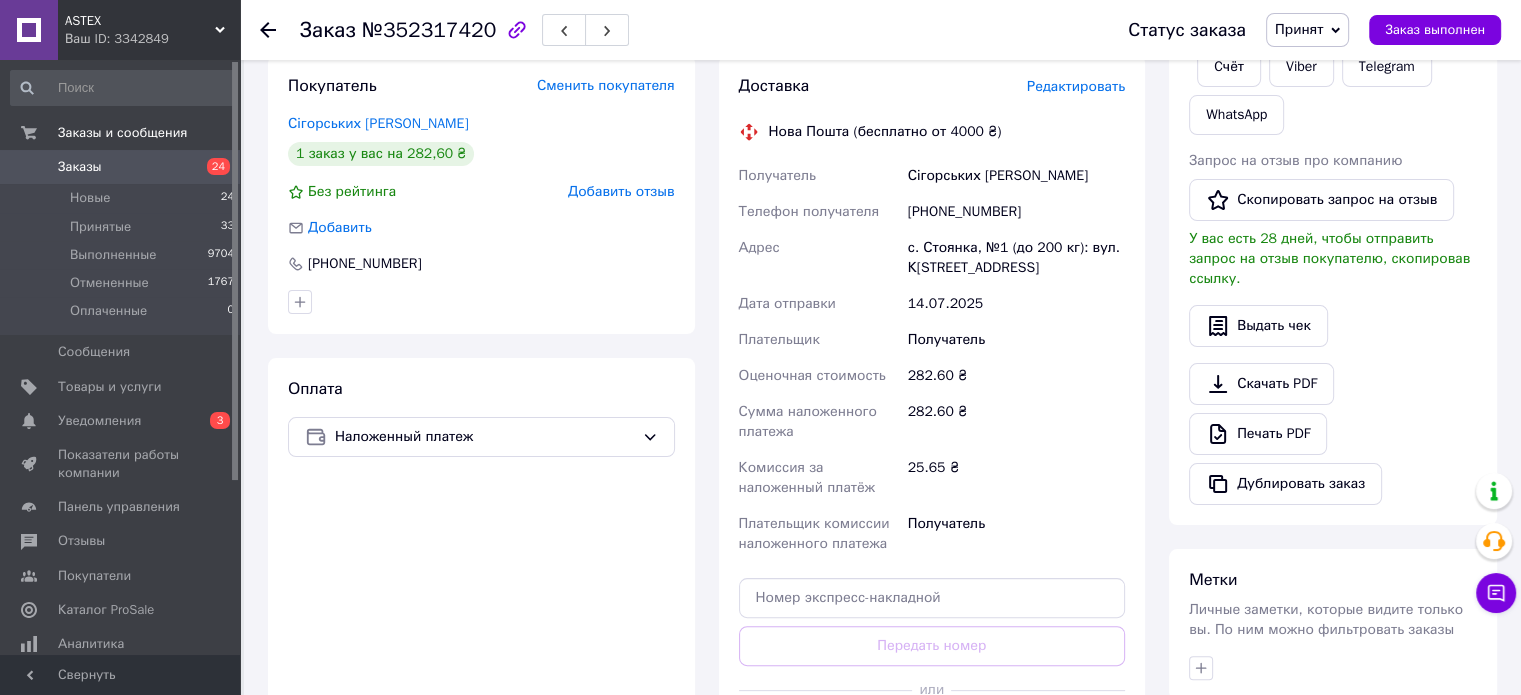 scroll, scrollTop: 400, scrollLeft: 0, axis: vertical 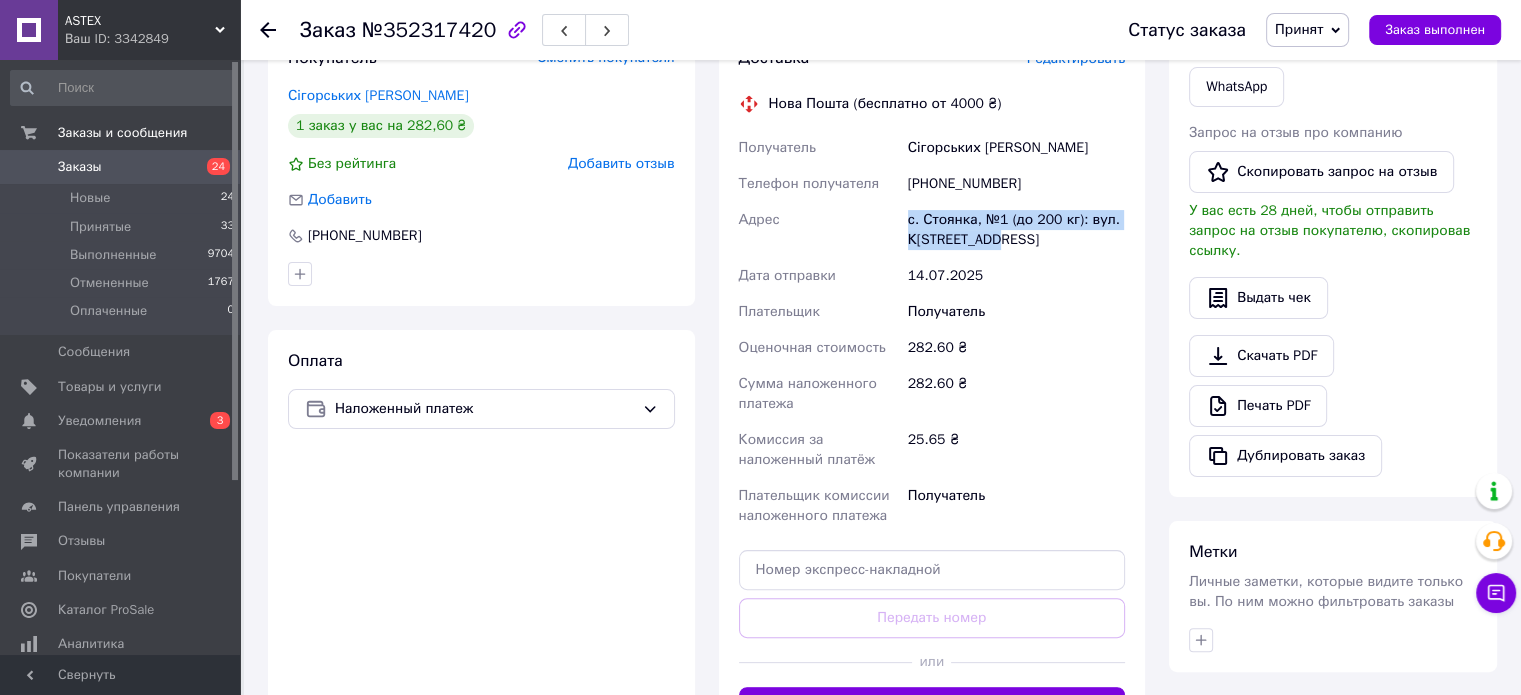 drag, startPoint x: 899, startPoint y: 220, endPoint x: 1015, endPoint y: 250, distance: 119.81653 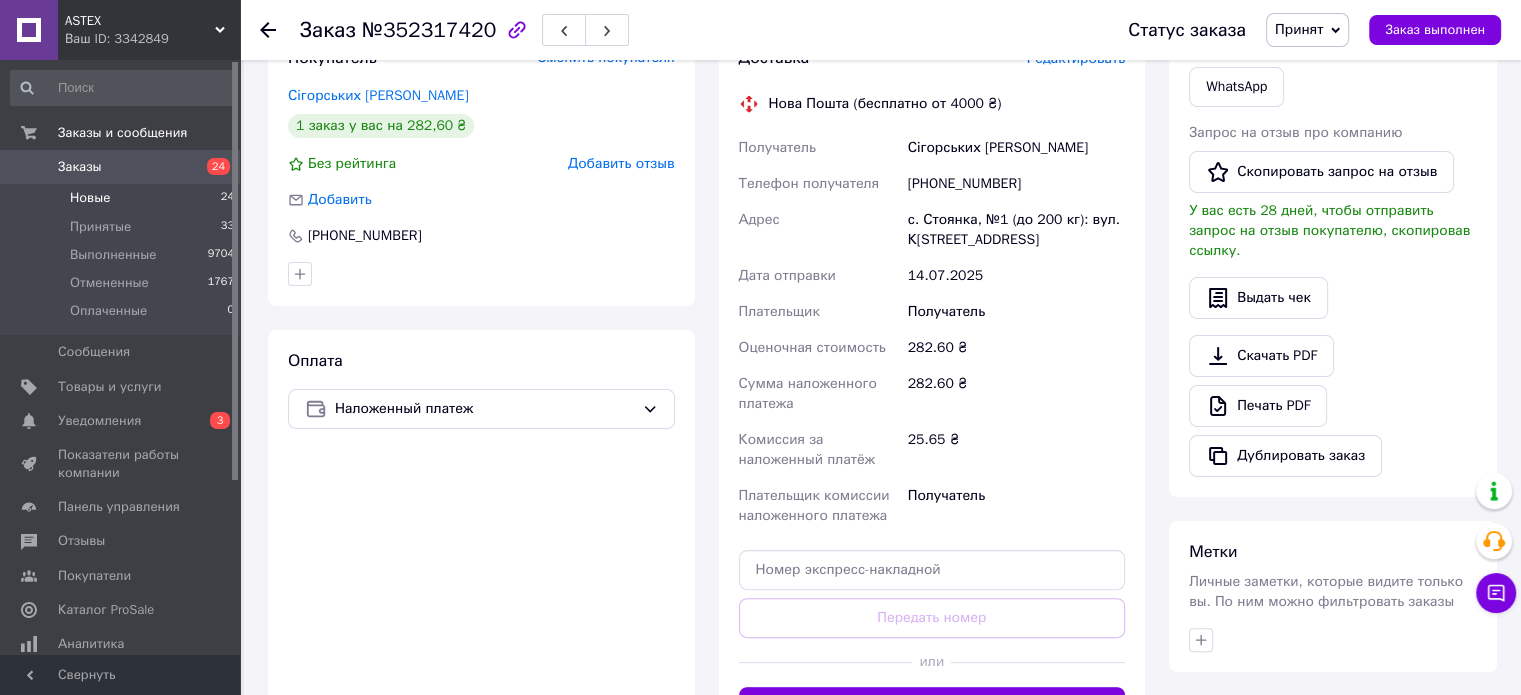 click on "Новые" at bounding box center (90, 198) 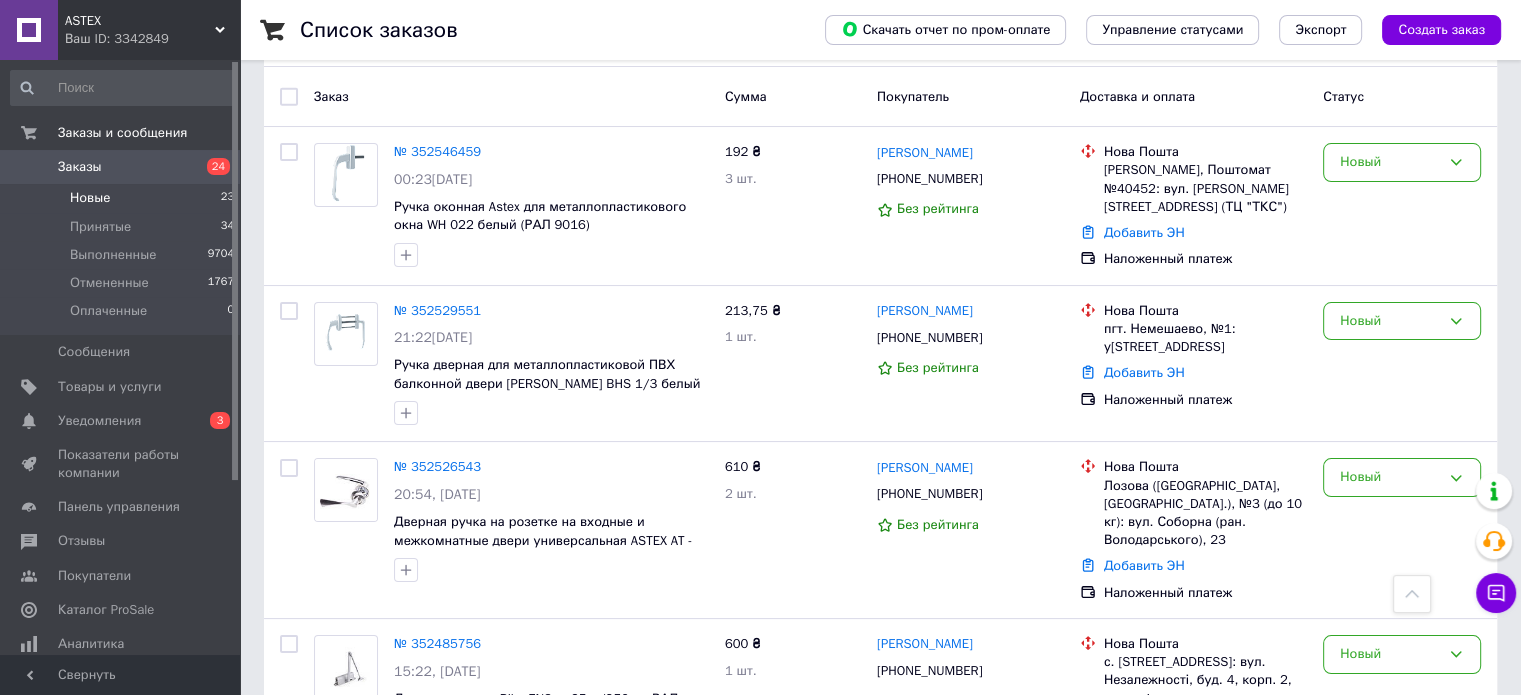scroll, scrollTop: 0, scrollLeft: 0, axis: both 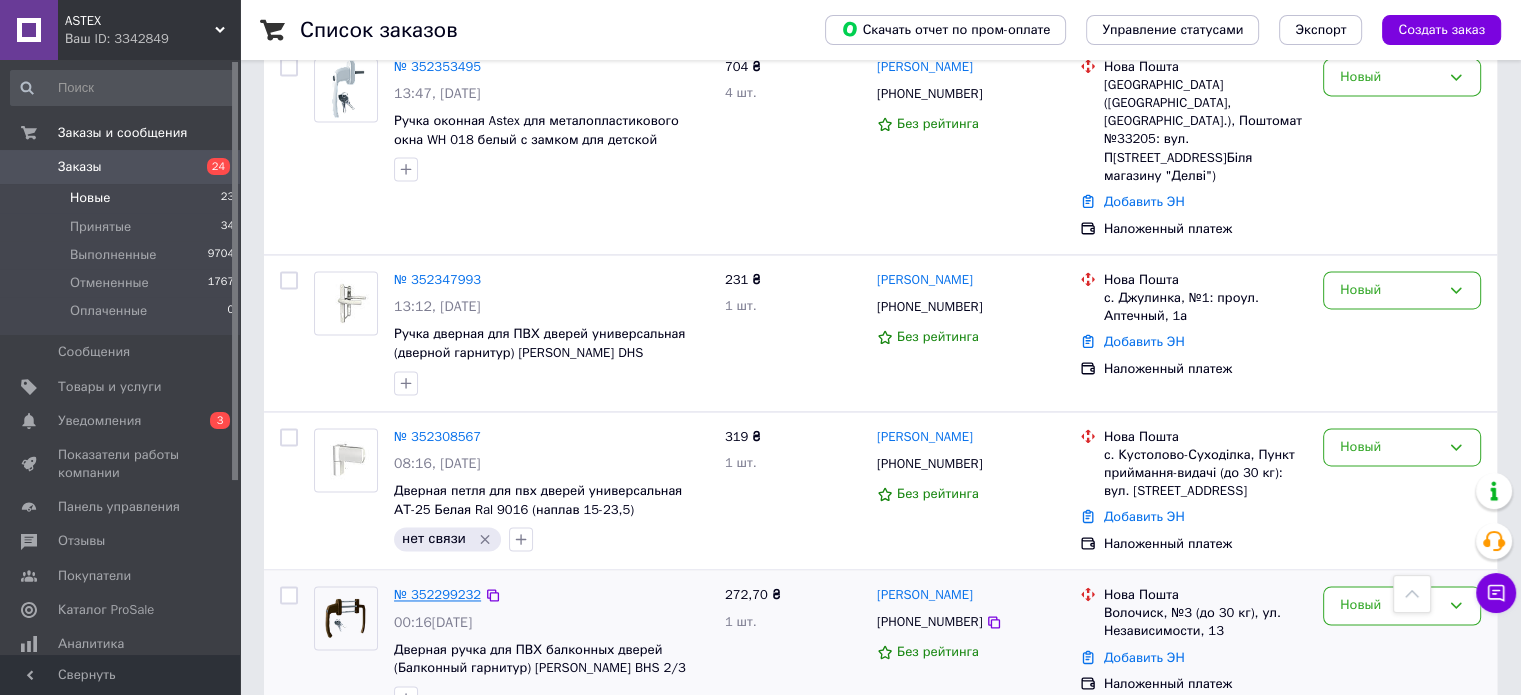 click on "№ 352299232" at bounding box center (437, 594) 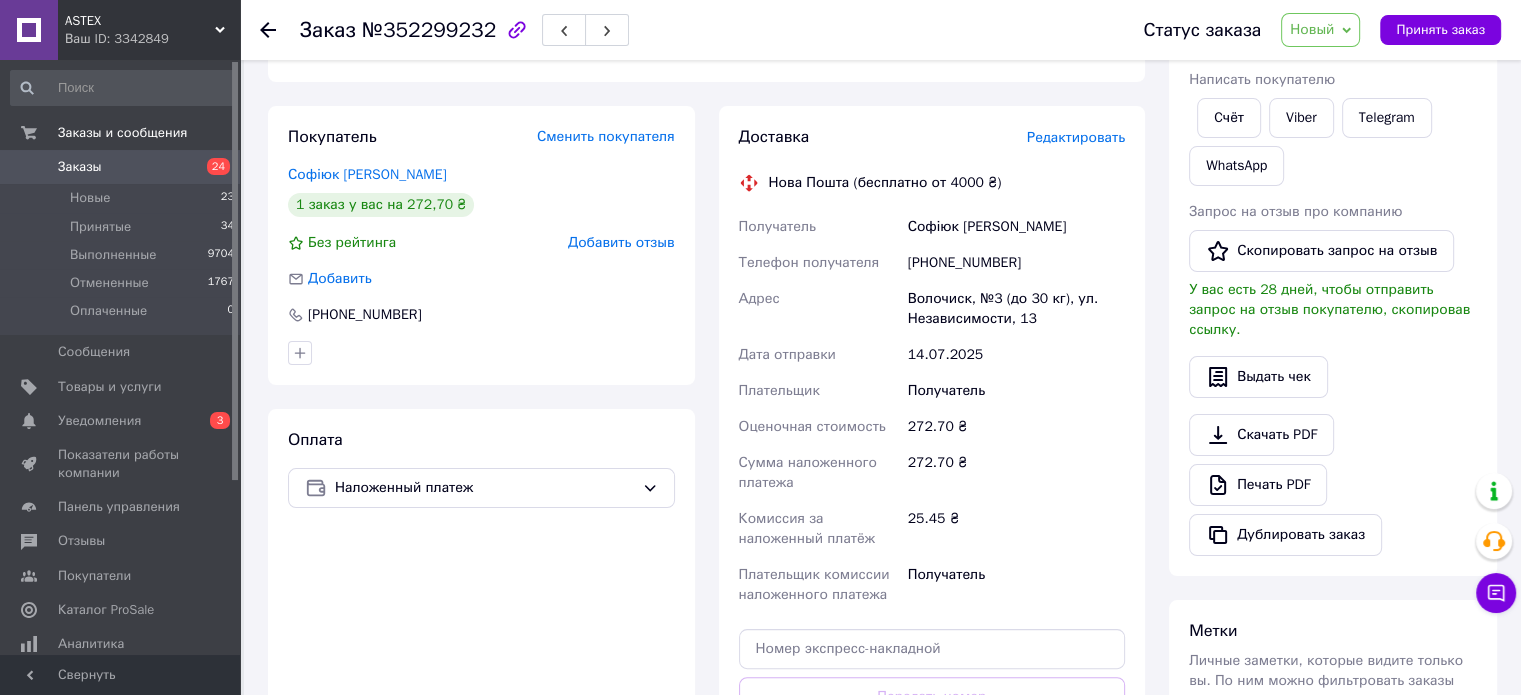 scroll, scrollTop: 67, scrollLeft: 0, axis: vertical 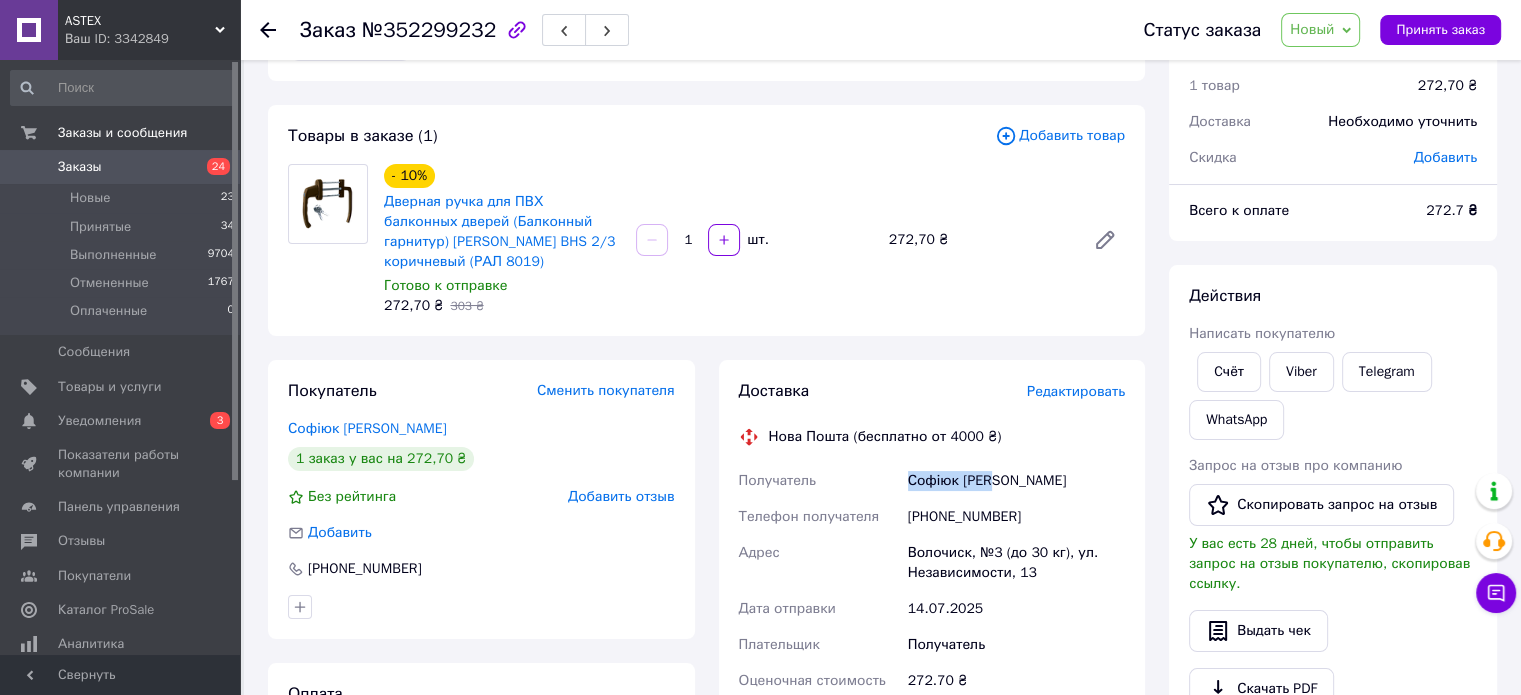 drag, startPoint x: 905, startPoint y: 478, endPoint x: 1059, endPoint y: 483, distance: 154.08115 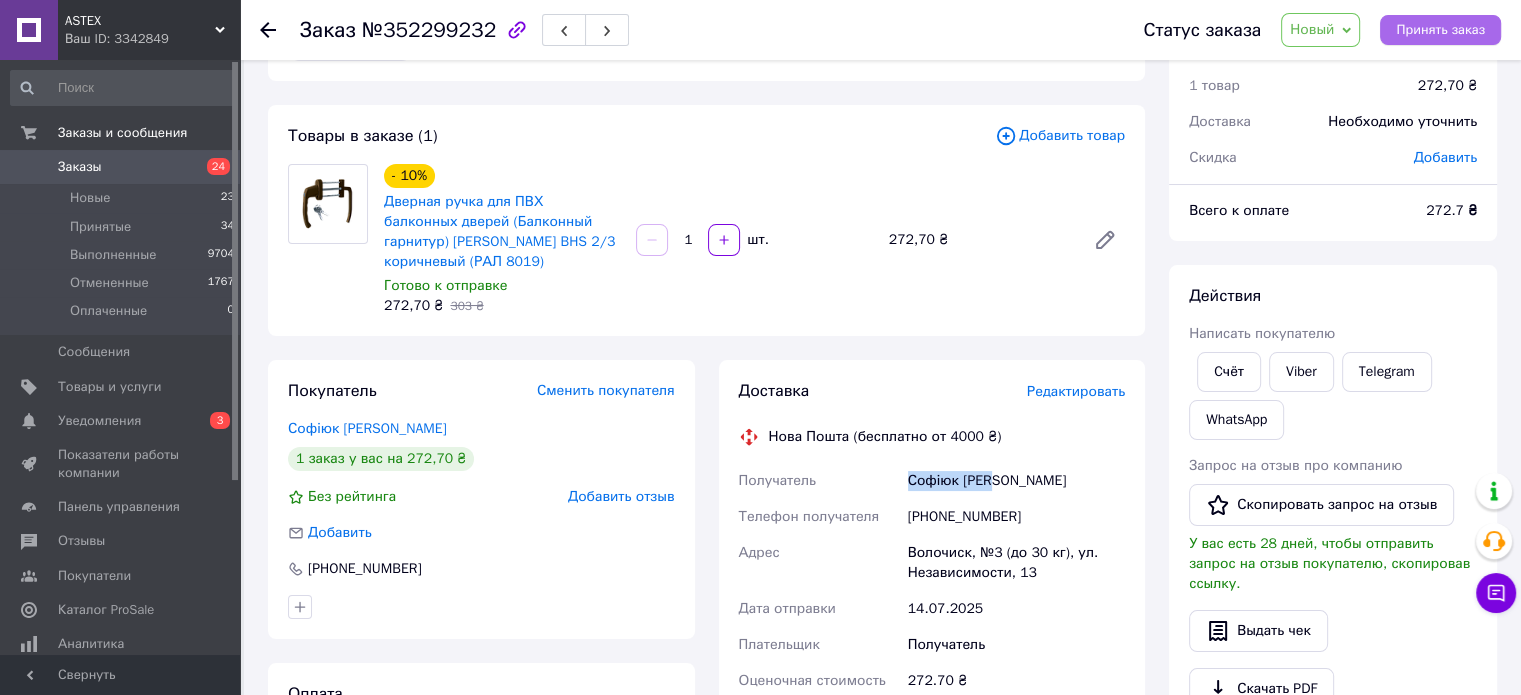 click on "Принять заказ" at bounding box center (1440, 30) 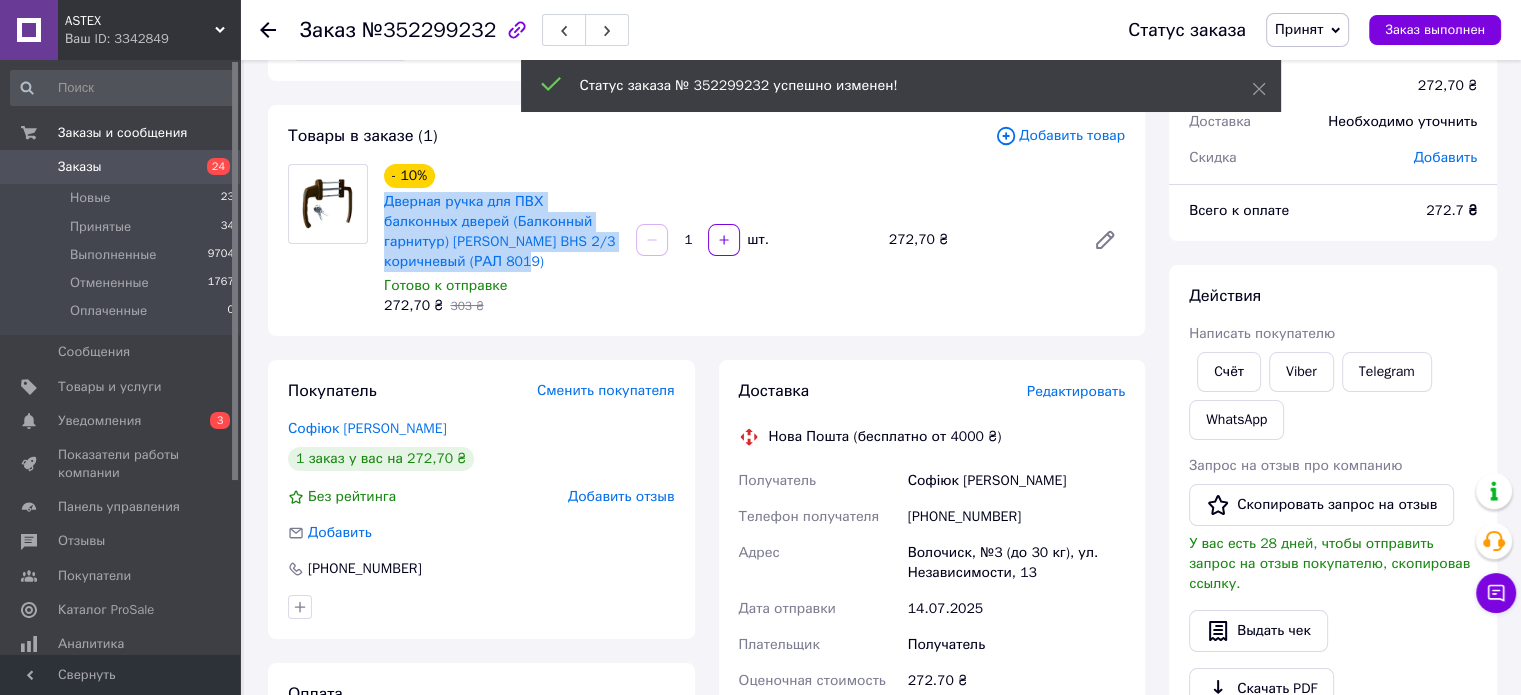 drag, startPoint x: 376, startPoint y: 199, endPoint x: 545, endPoint y: 267, distance: 182.16751 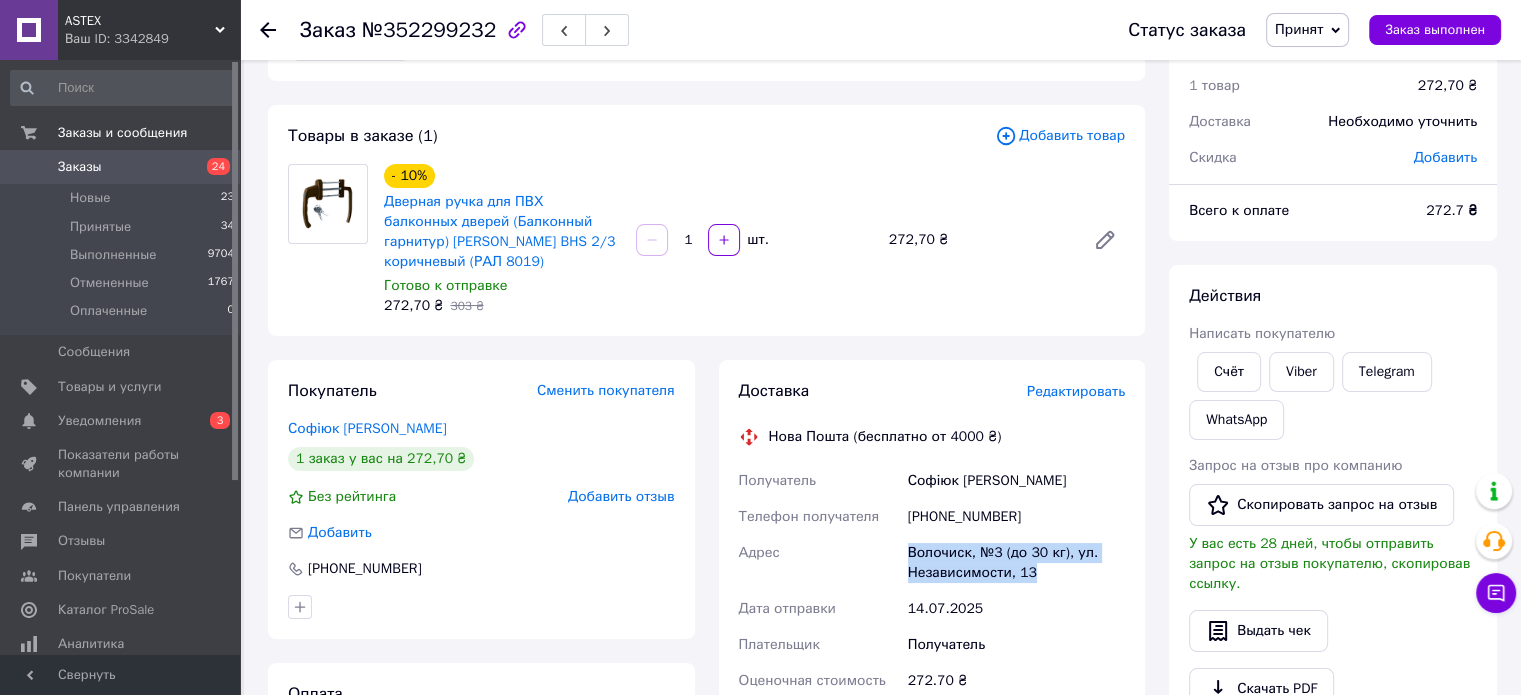 drag, startPoint x: 908, startPoint y: 557, endPoint x: 1053, endPoint y: 568, distance: 145.41664 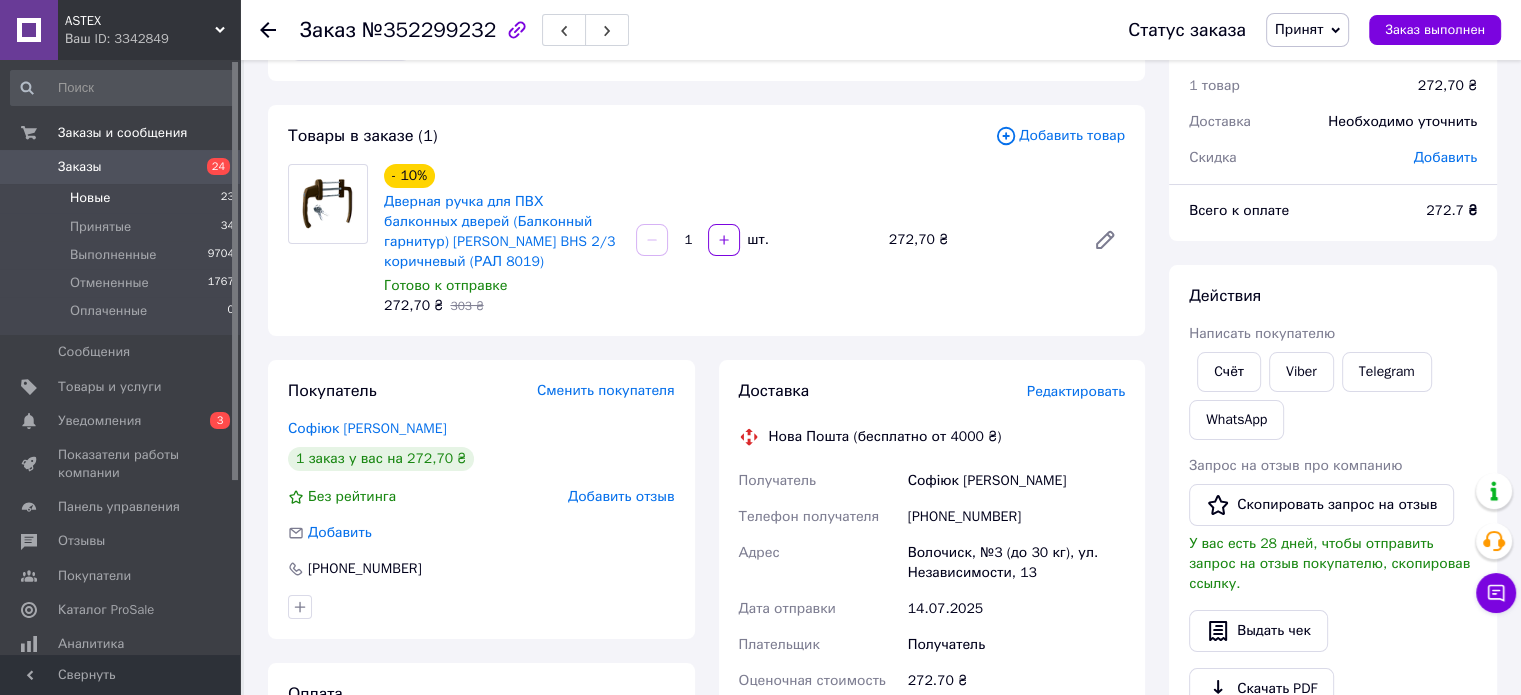 click on "Новые" at bounding box center [90, 198] 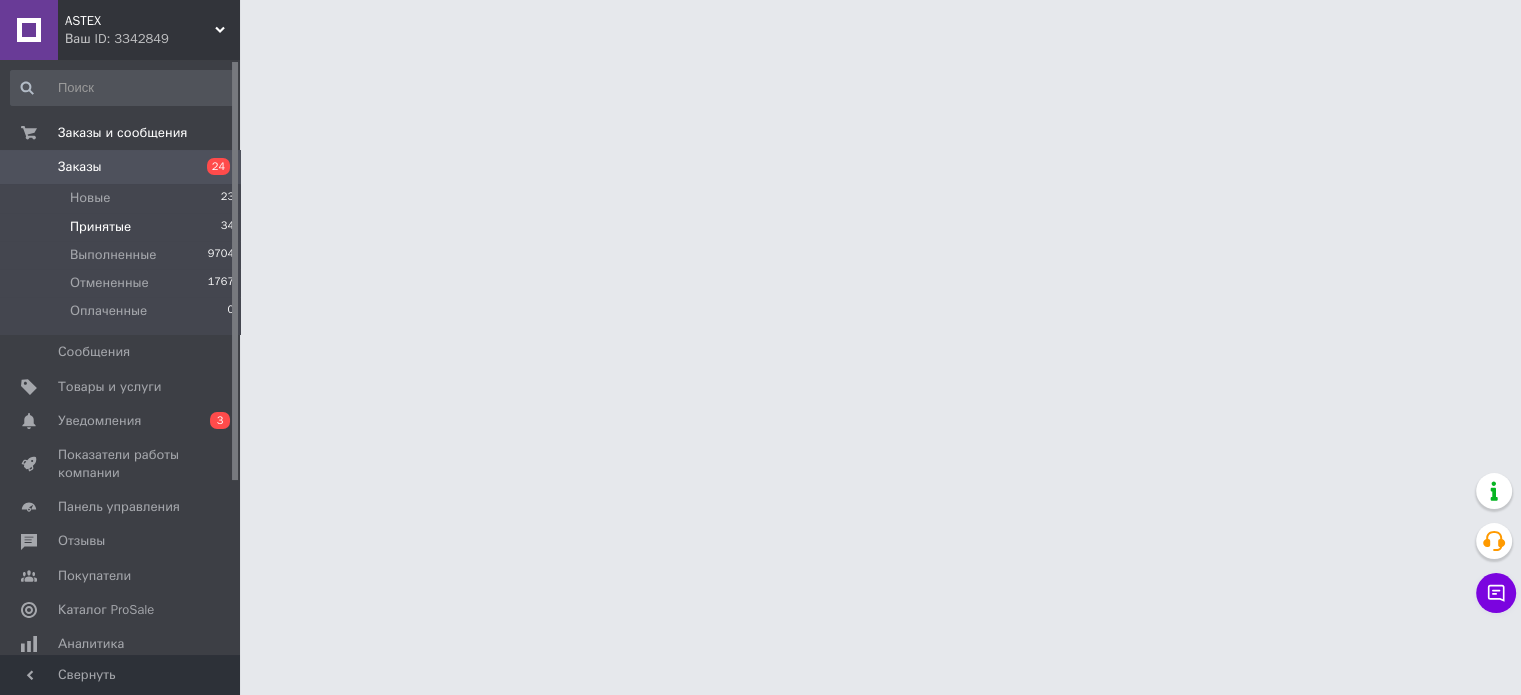 scroll, scrollTop: 0, scrollLeft: 0, axis: both 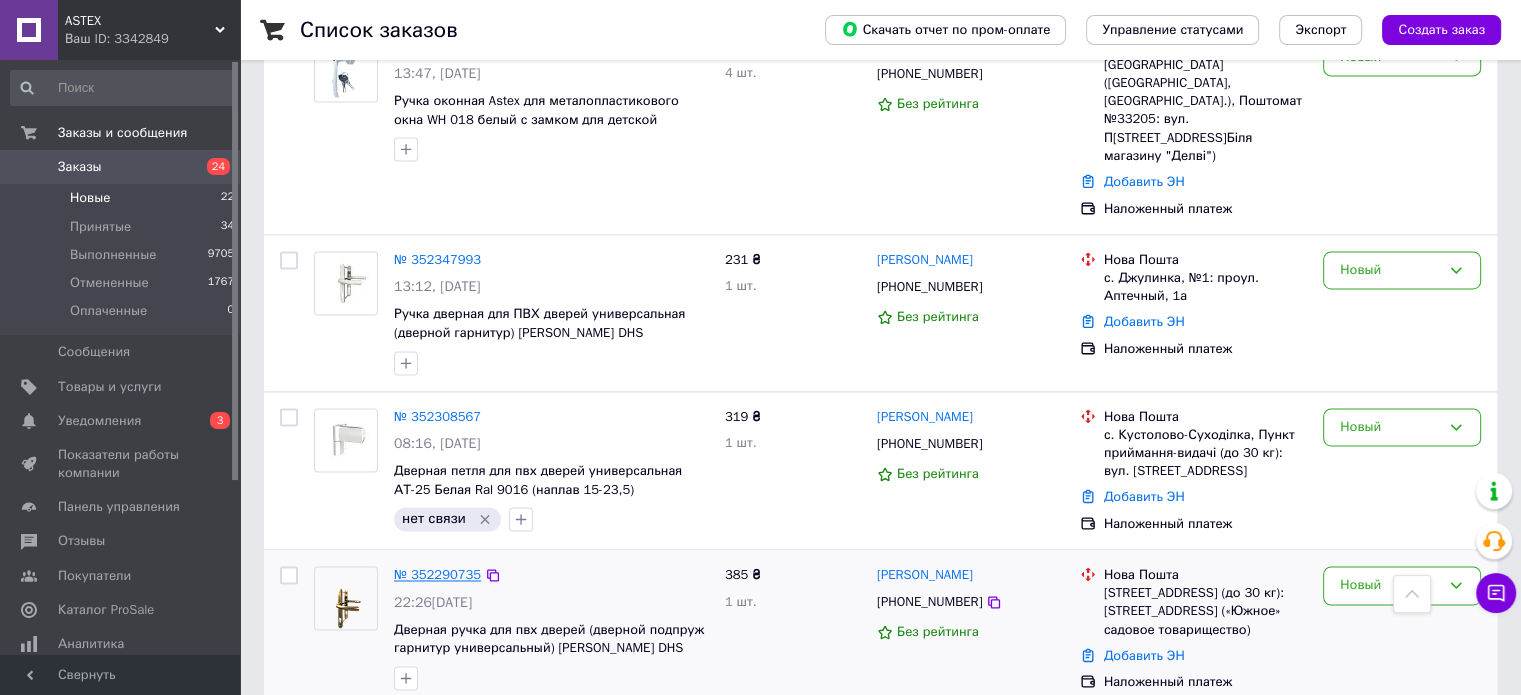 click on "№ 352290735" at bounding box center (437, 574) 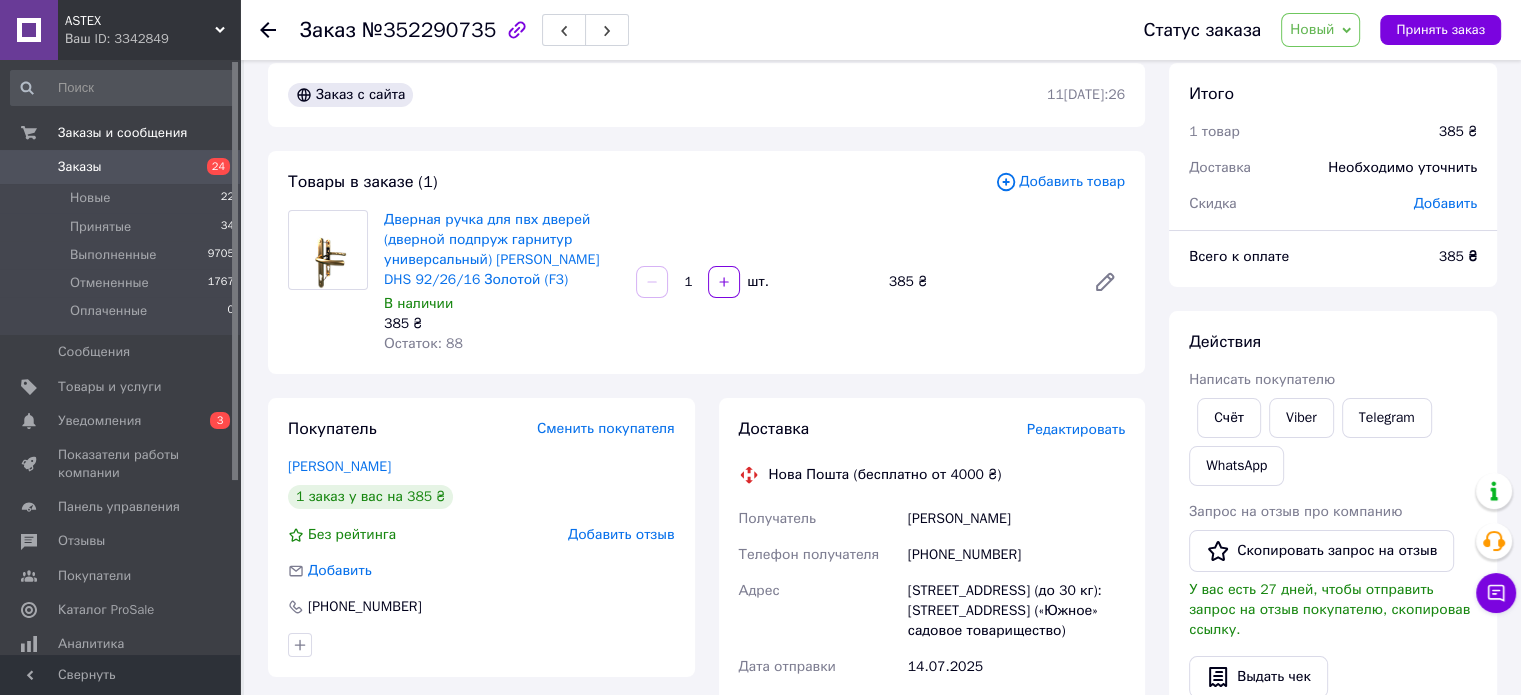 scroll, scrollTop: 0, scrollLeft: 0, axis: both 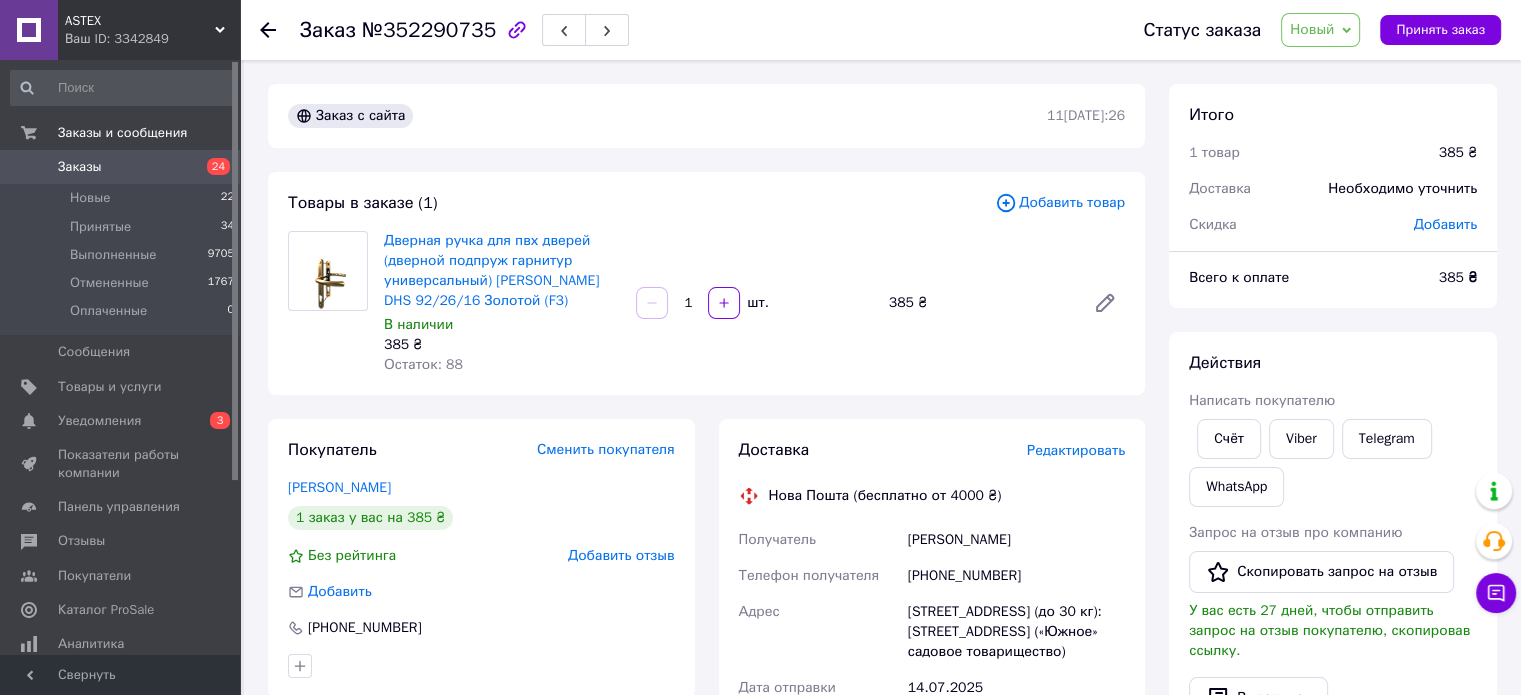 click on "Новый" at bounding box center [1320, 30] 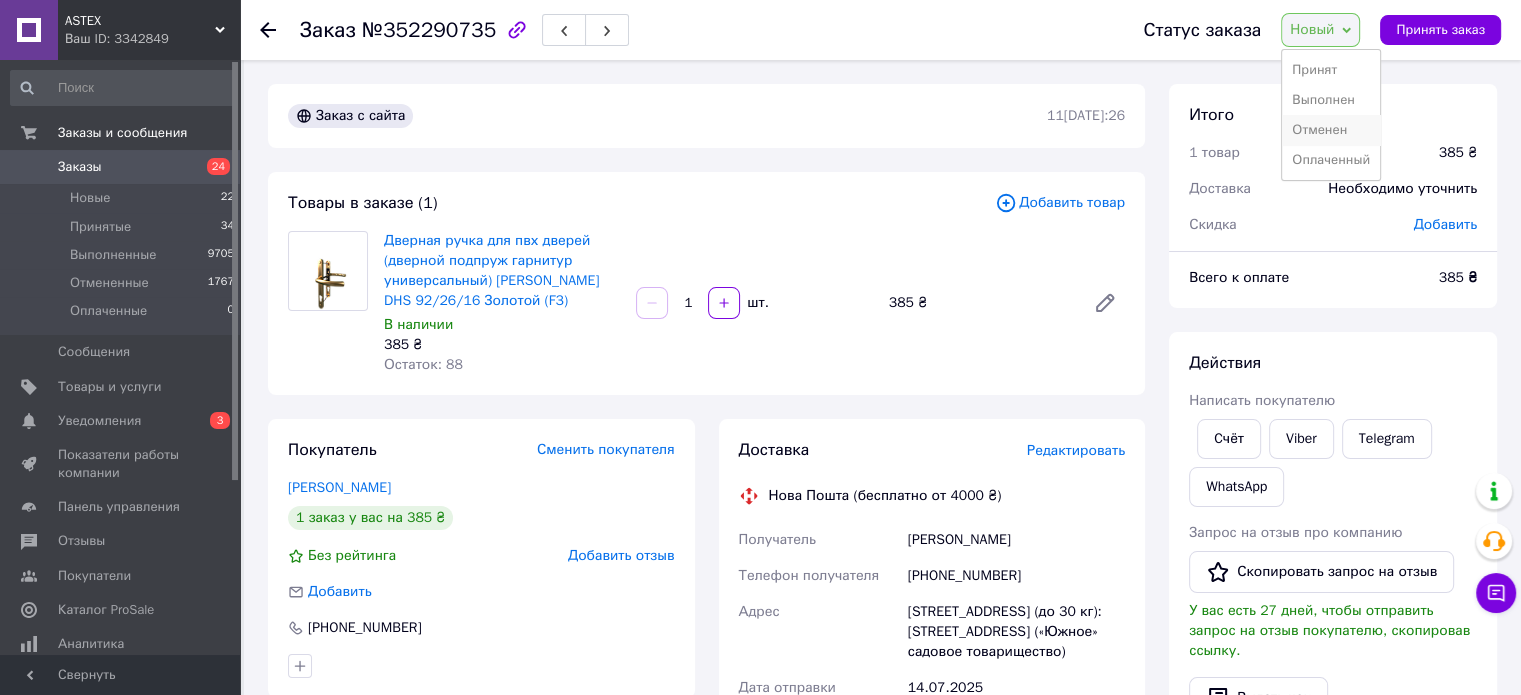 click on "Отменен" at bounding box center [1331, 130] 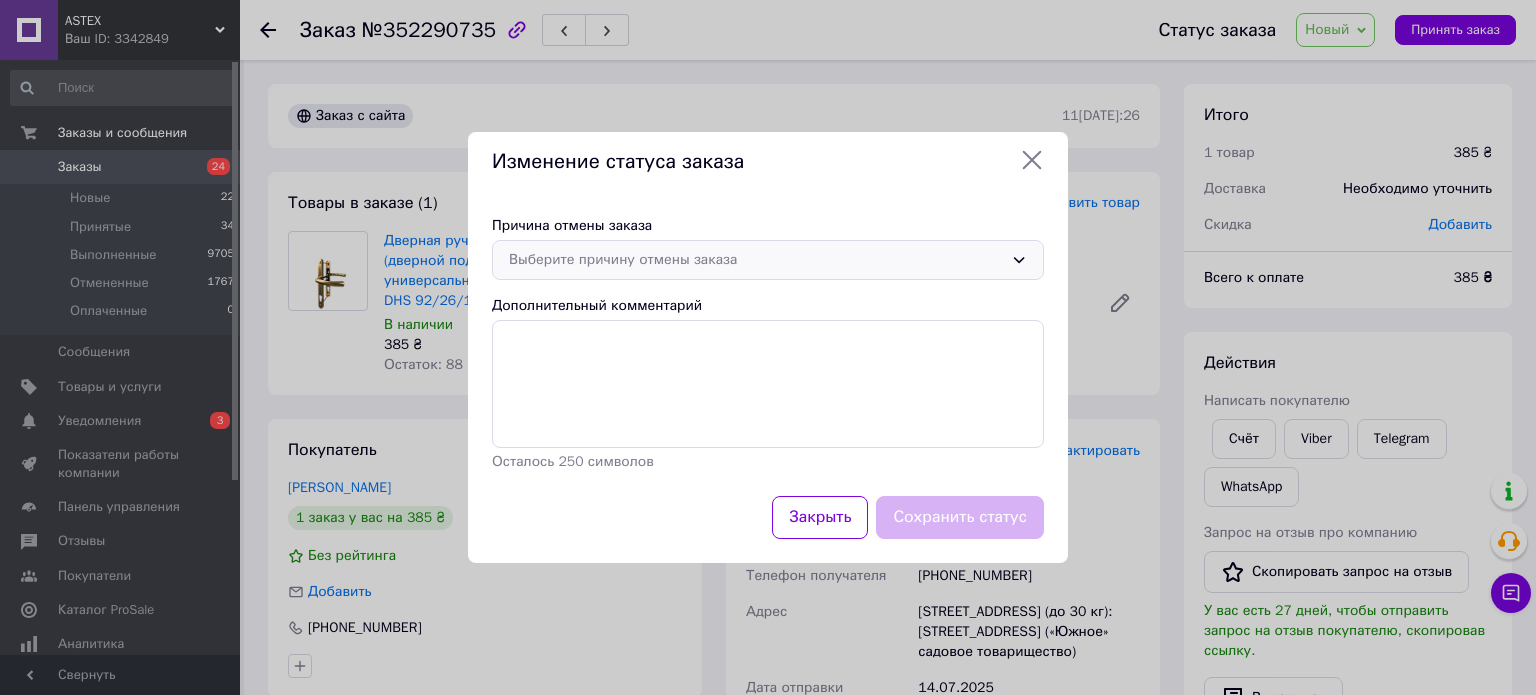 click on "Выберите причину отмены заказа" at bounding box center (756, 260) 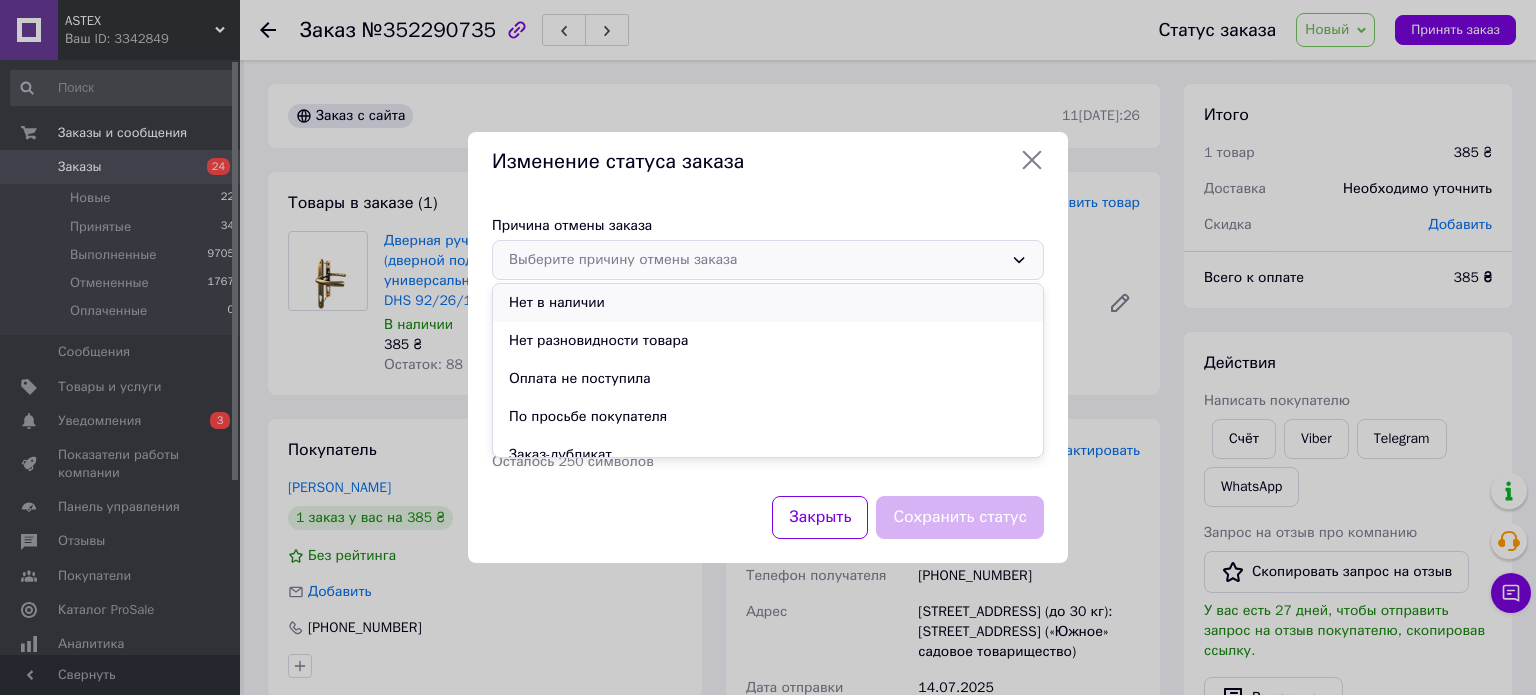 click on "Нет в наличии" at bounding box center [768, 303] 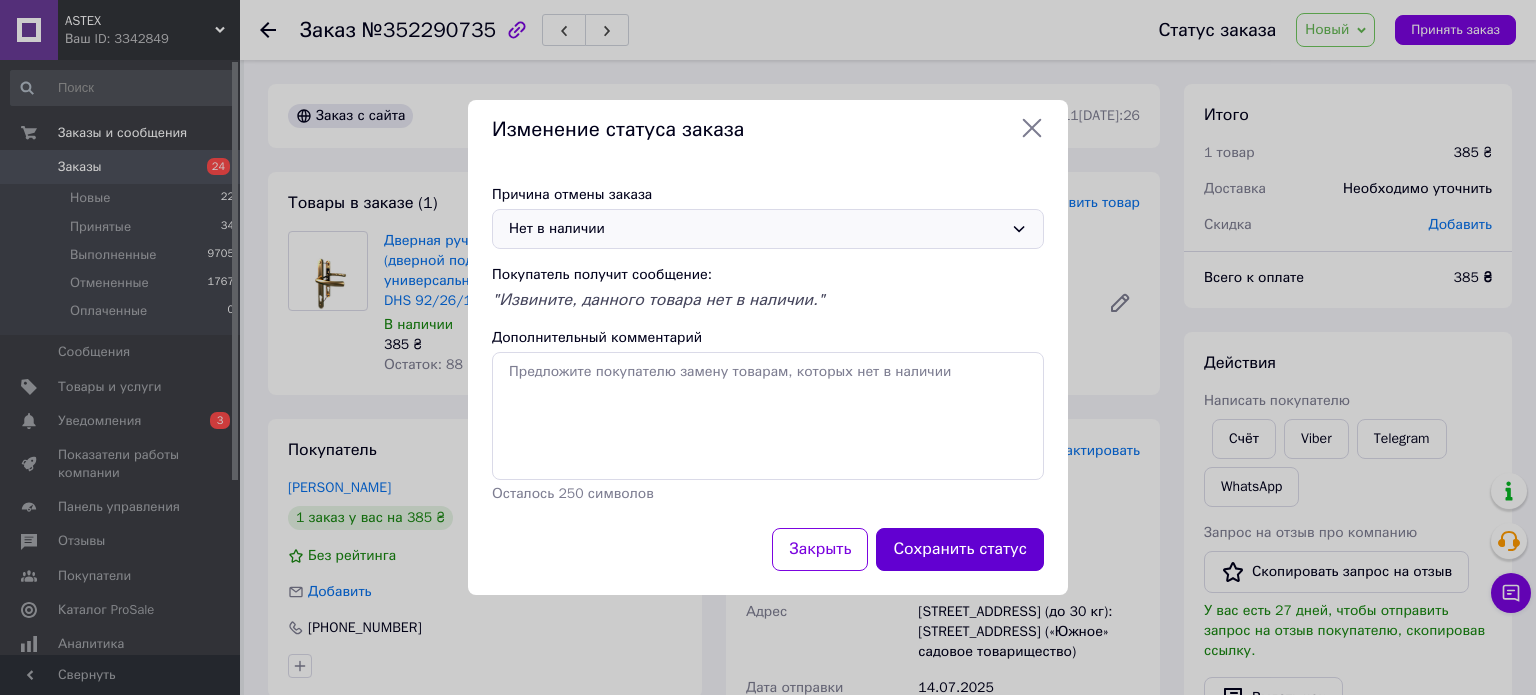 click on "Сохранить статус" at bounding box center [960, 549] 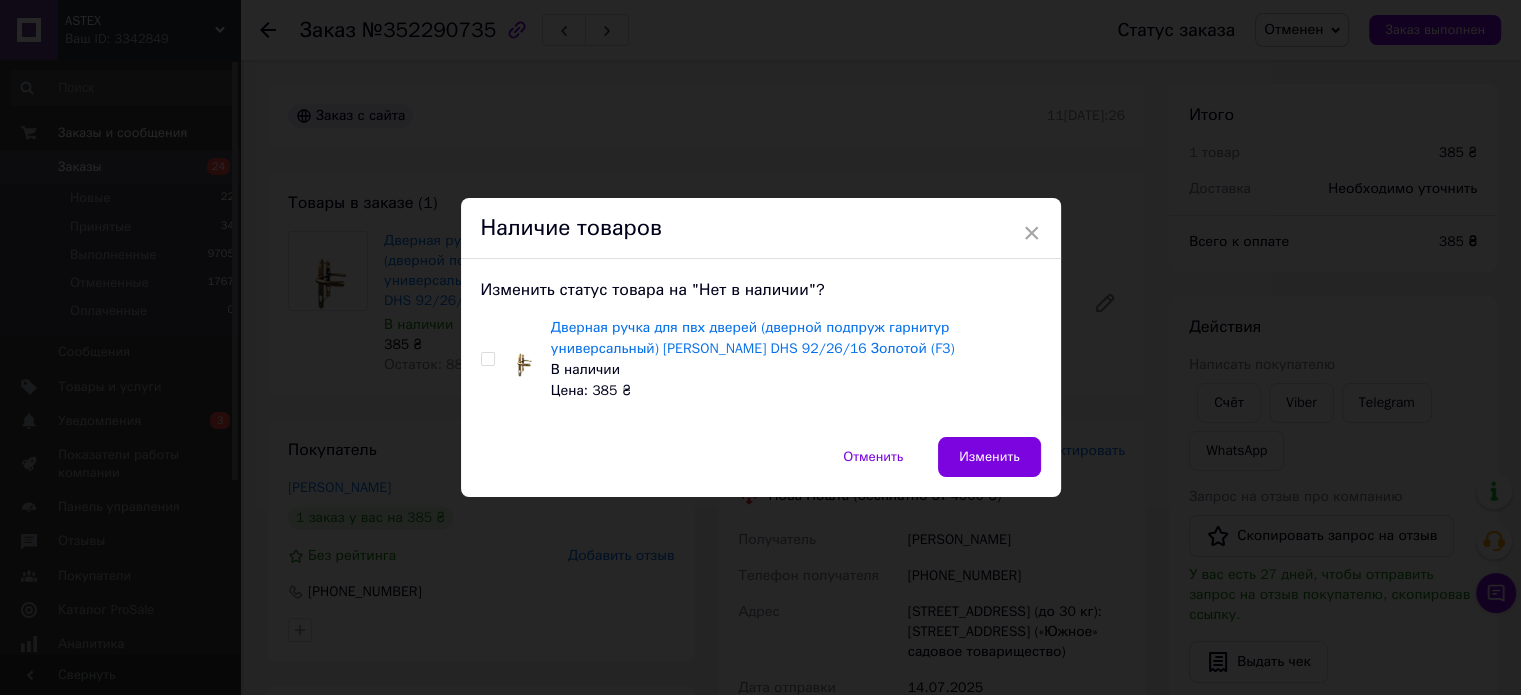 drag, startPoint x: 483, startPoint y: 360, endPoint x: 510, endPoint y: 409, distance: 55.946404 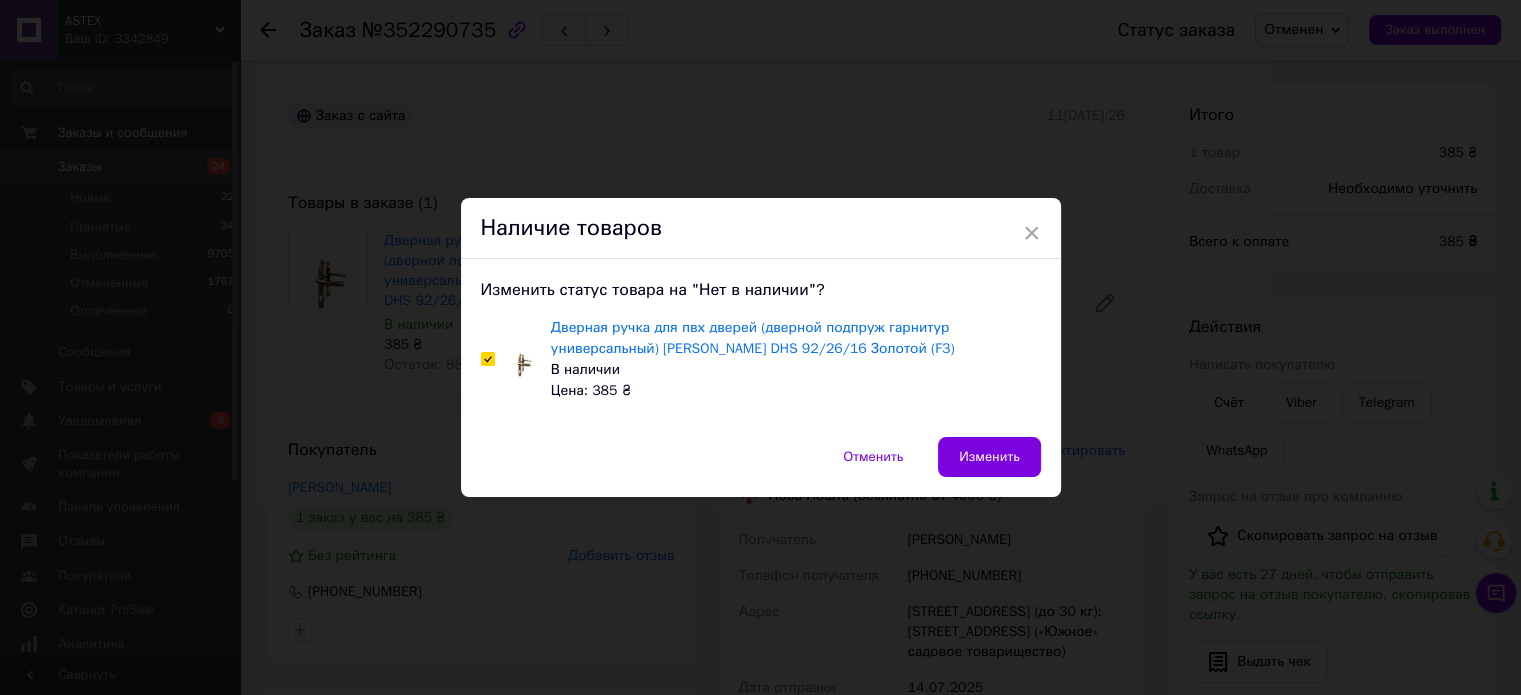 checkbox on "true" 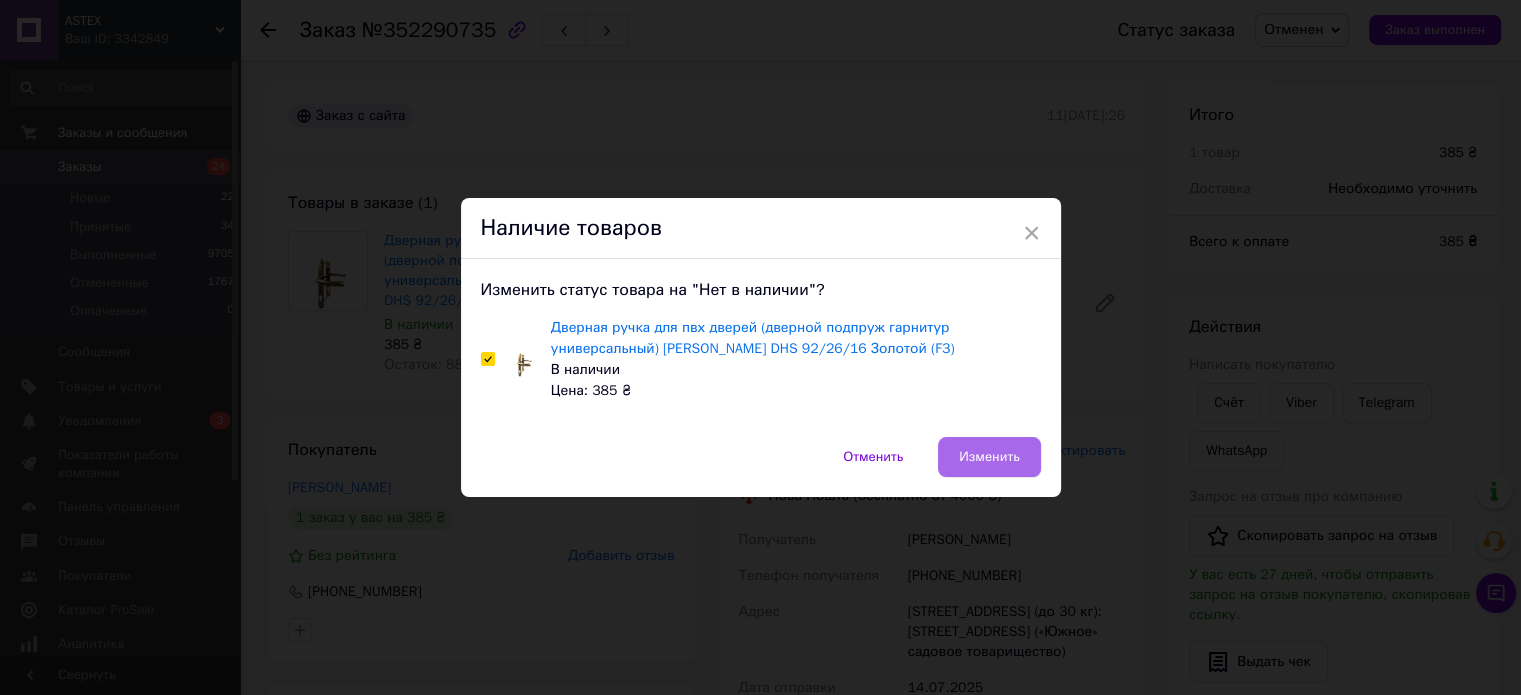 click on "Изменить" at bounding box center [989, 457] 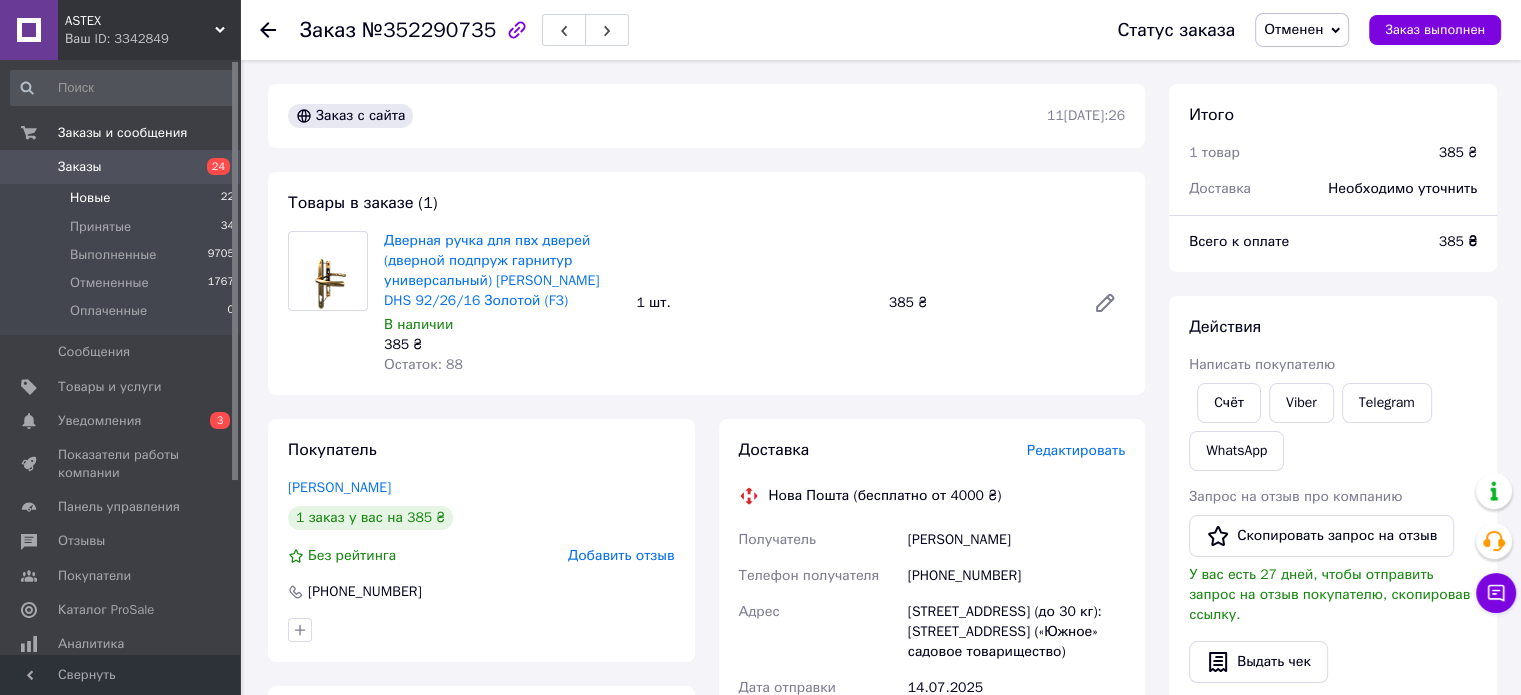 click on "Новые" at bounding box center (90, 198) 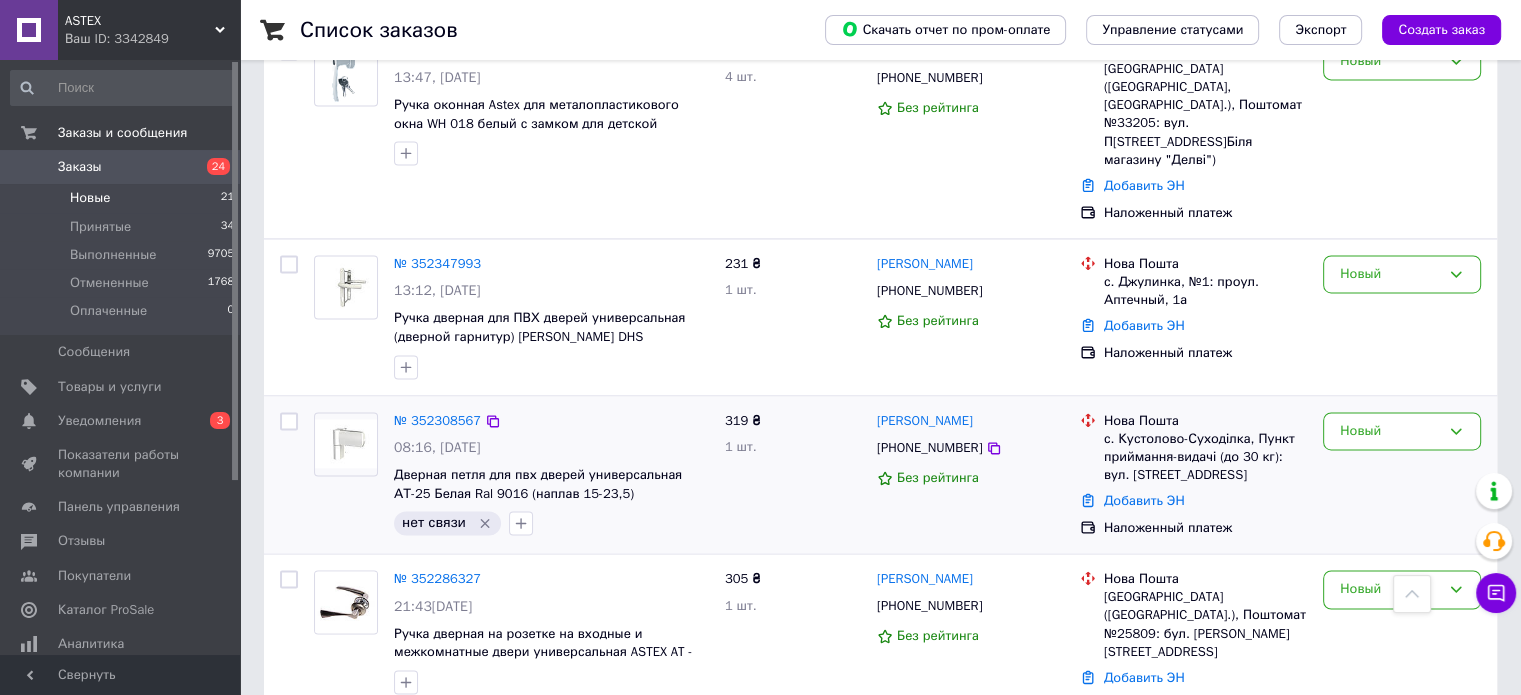 scroll, scrollTop: 3004, scrollLeft: 0, axis: vertical 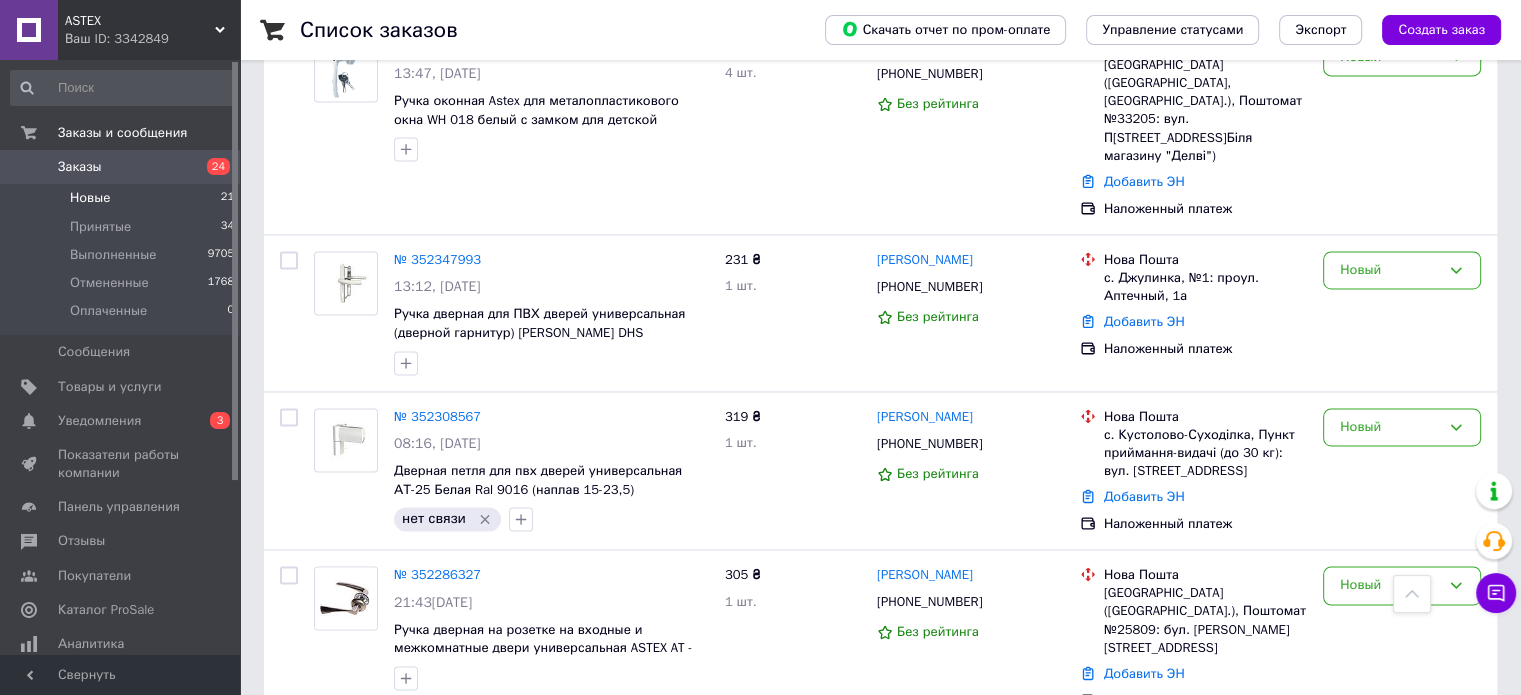 click on "2" at bounding box center [327, 771] 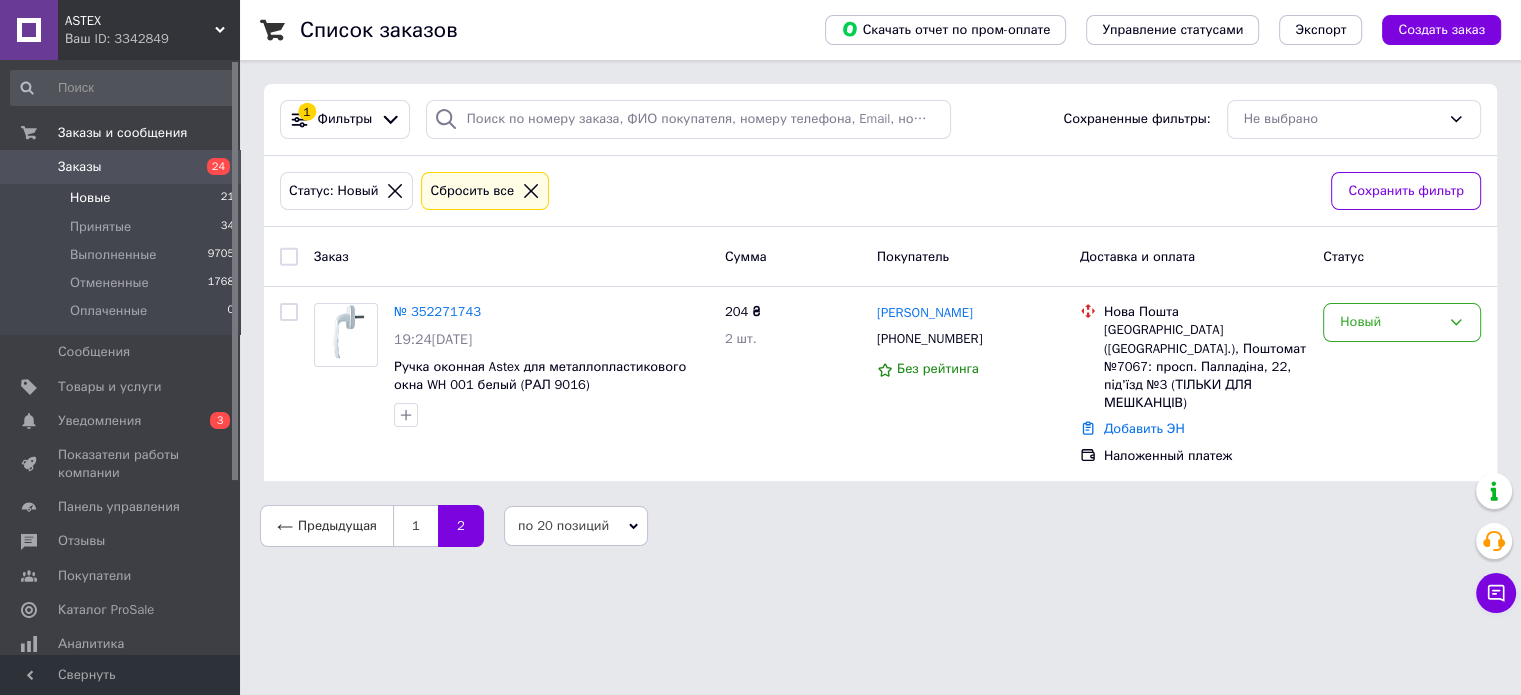 scroll, scrollTop: 0, scrollLeft: 0, axis: both 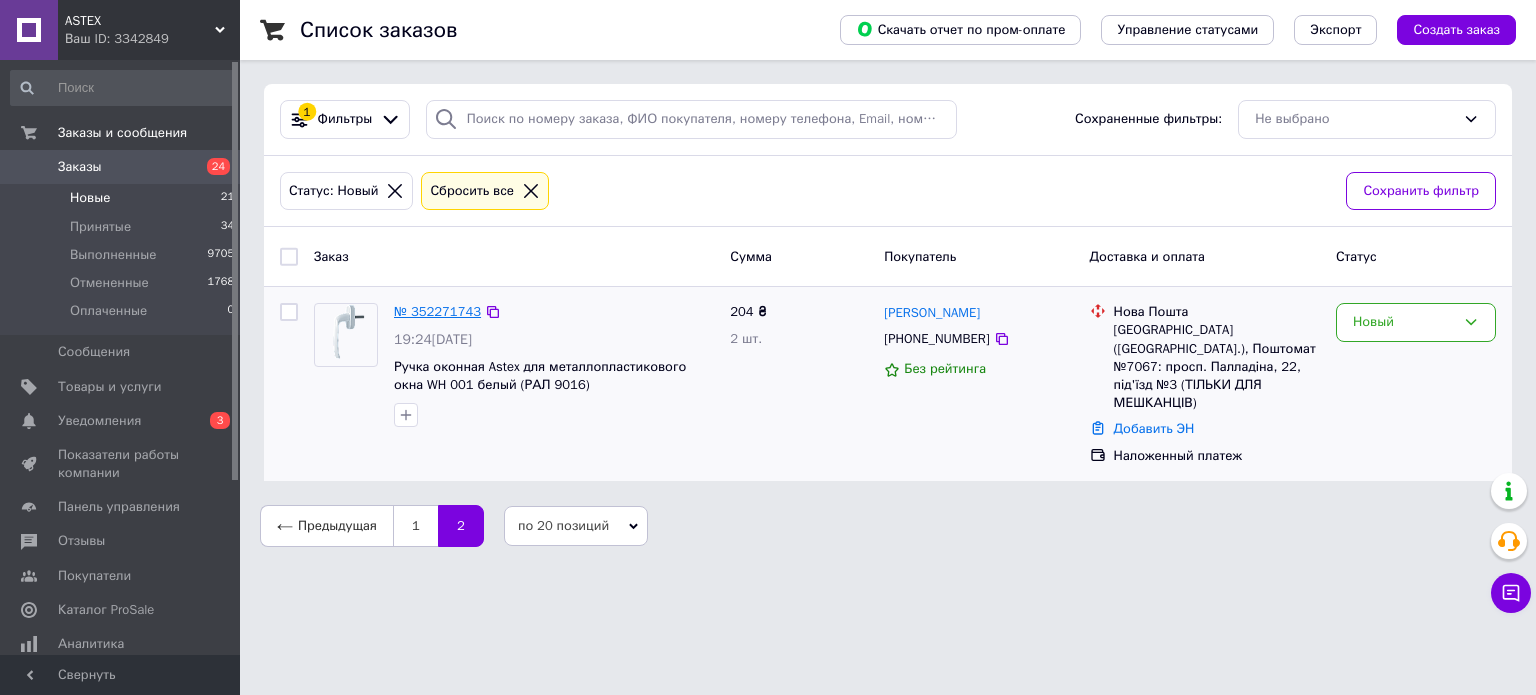 click on "№ 352271743" at bounding box center (437, 311) 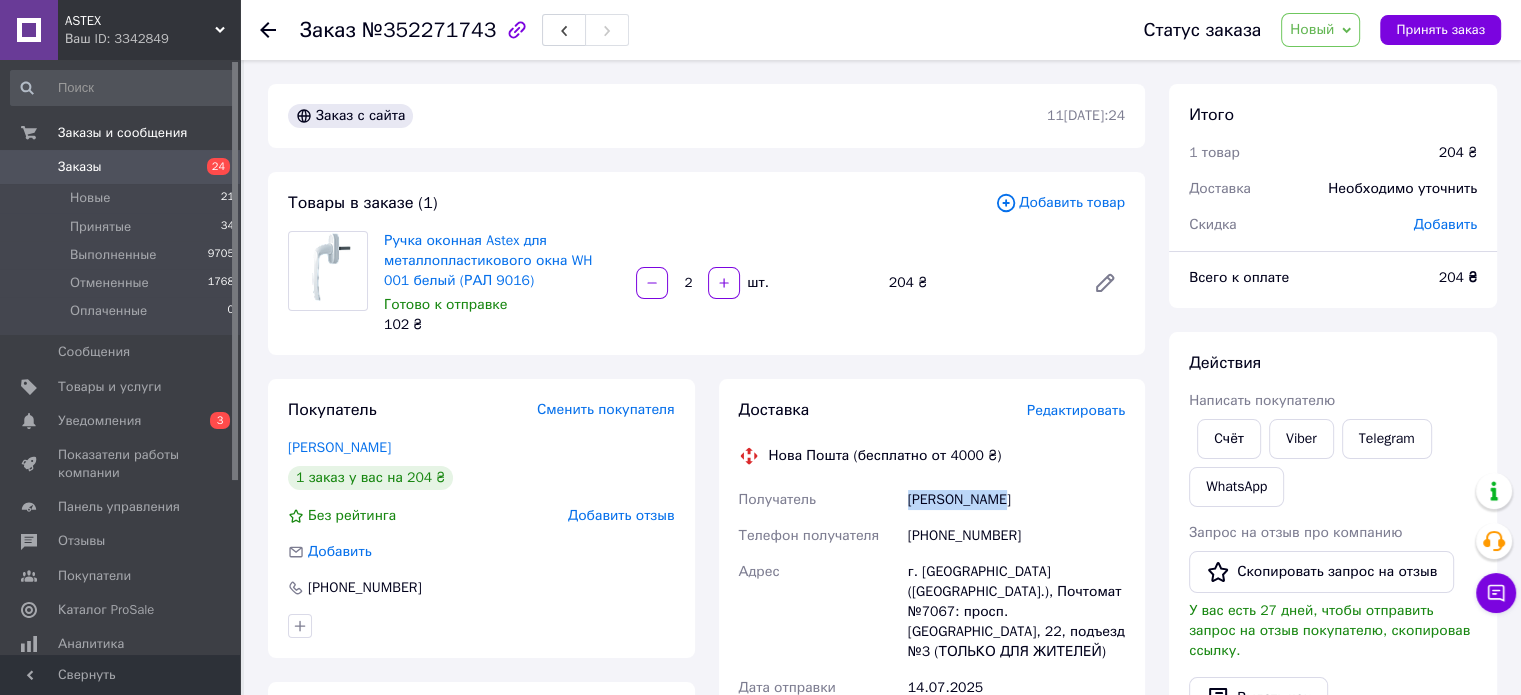 drag, startPoint x: 903, startPoint y: 498, endPoint x: 1039, endPoint y: 499, distance: 136.00368 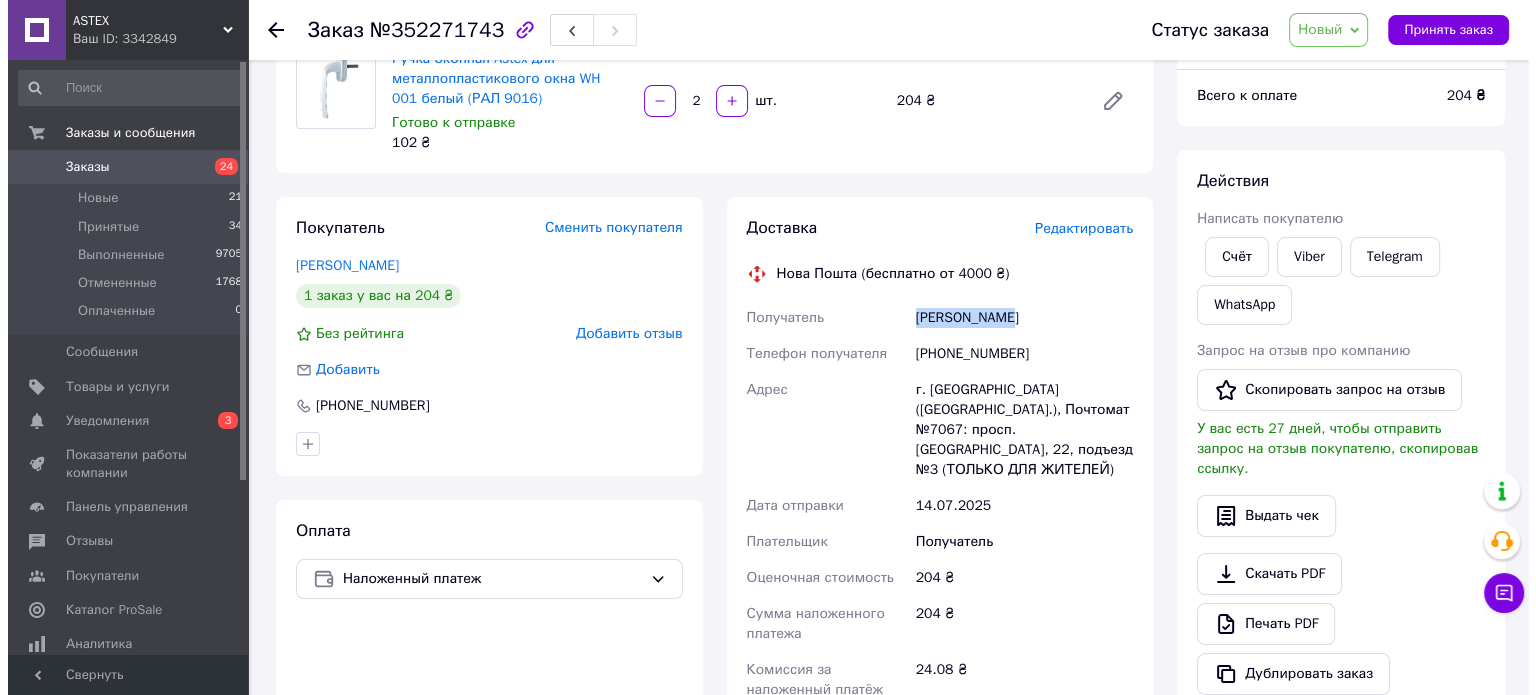 scroll, scrollTop: 200, scrollLeft: 0, axis: vertical 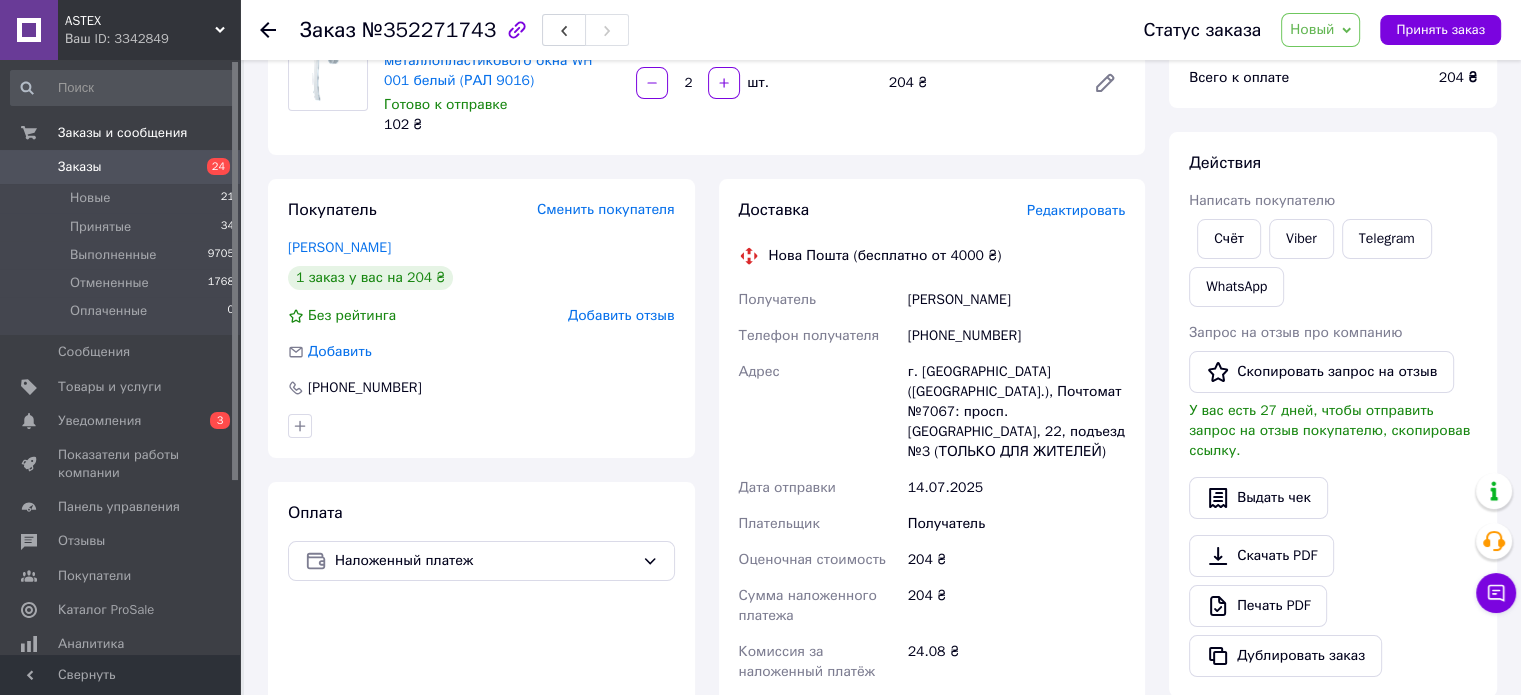 click on "Редактировать" at bounding box center [1076, 210] 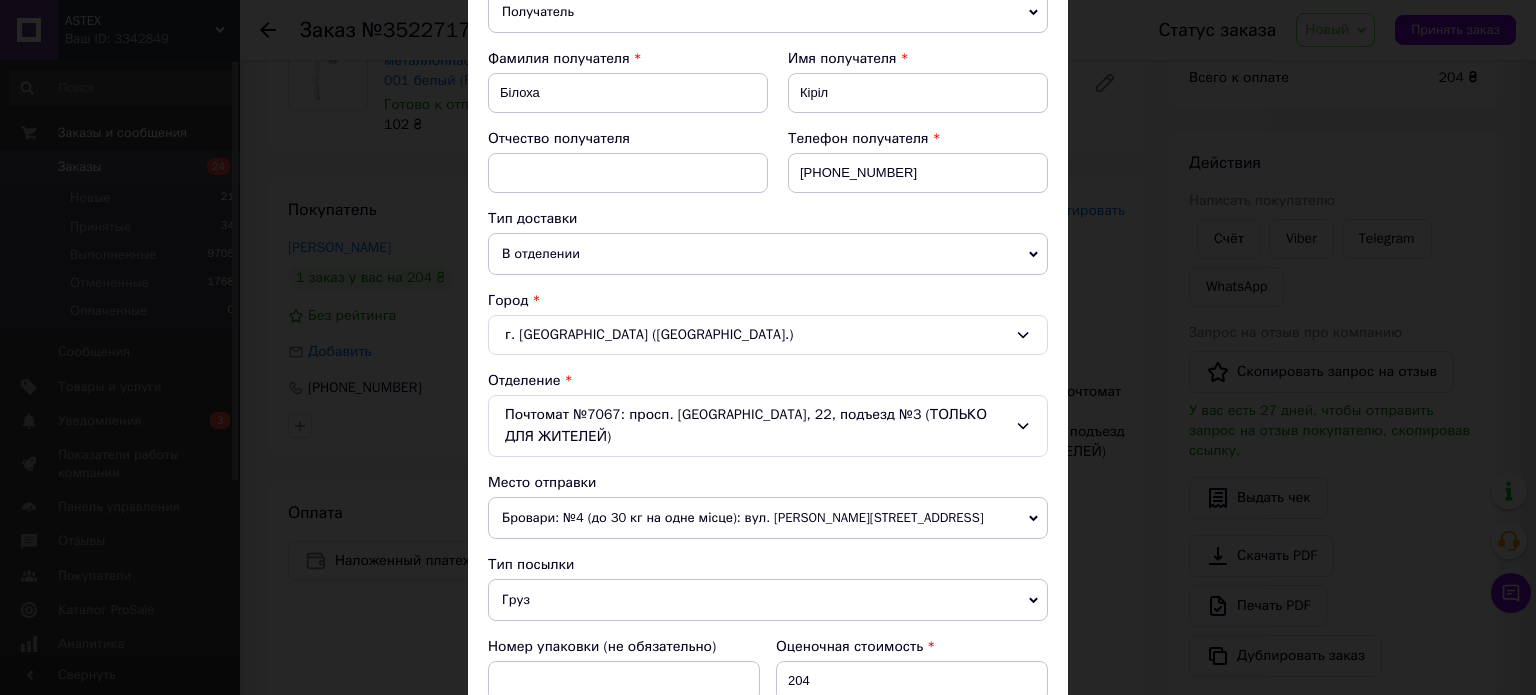 scroll, scrollTop: 300, scrollLeft: 0, axis: vertical 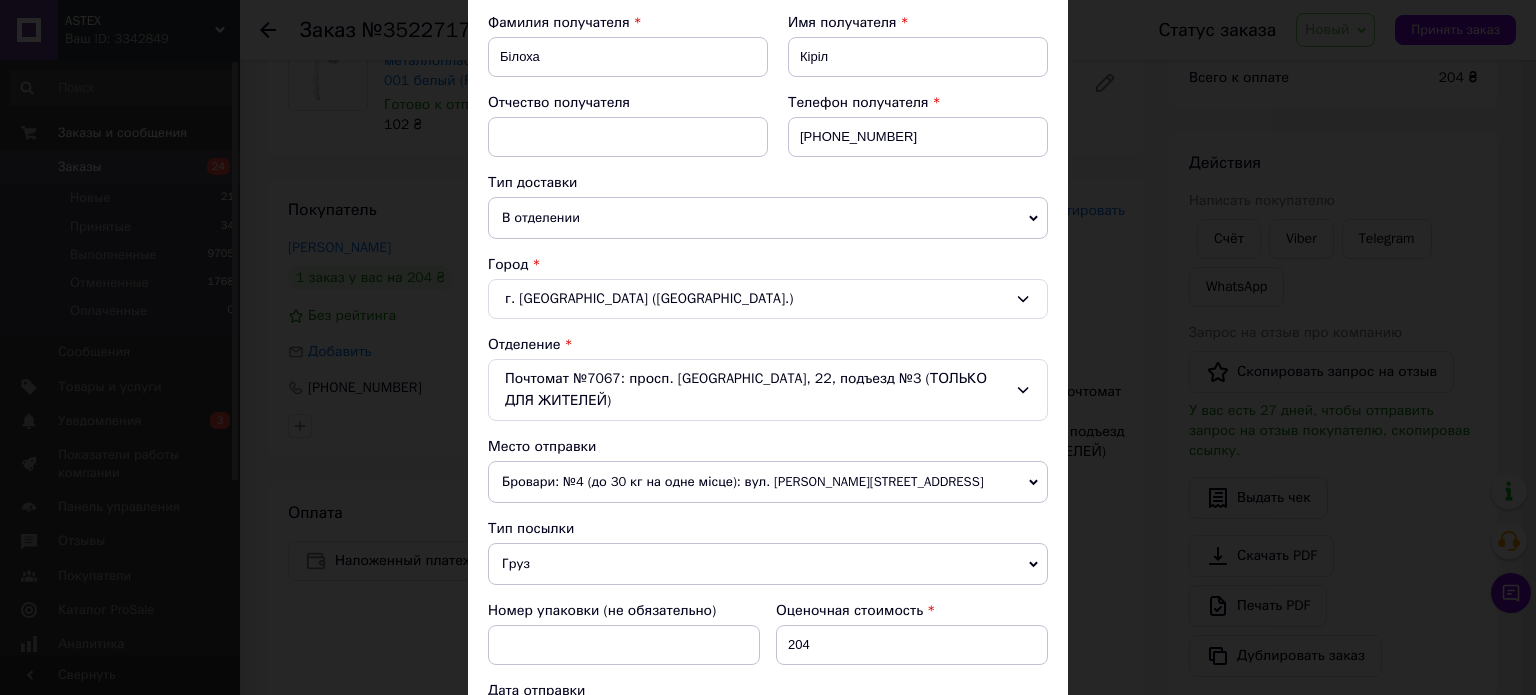 click on "Почтомат №7067: просп. [GEOGRAPHIC_DATA], 22, подъезд №3 (ТОЛЬКО ДЛЯ ЖИТЕЛЕЙ)" at bounding box center [768, 390] 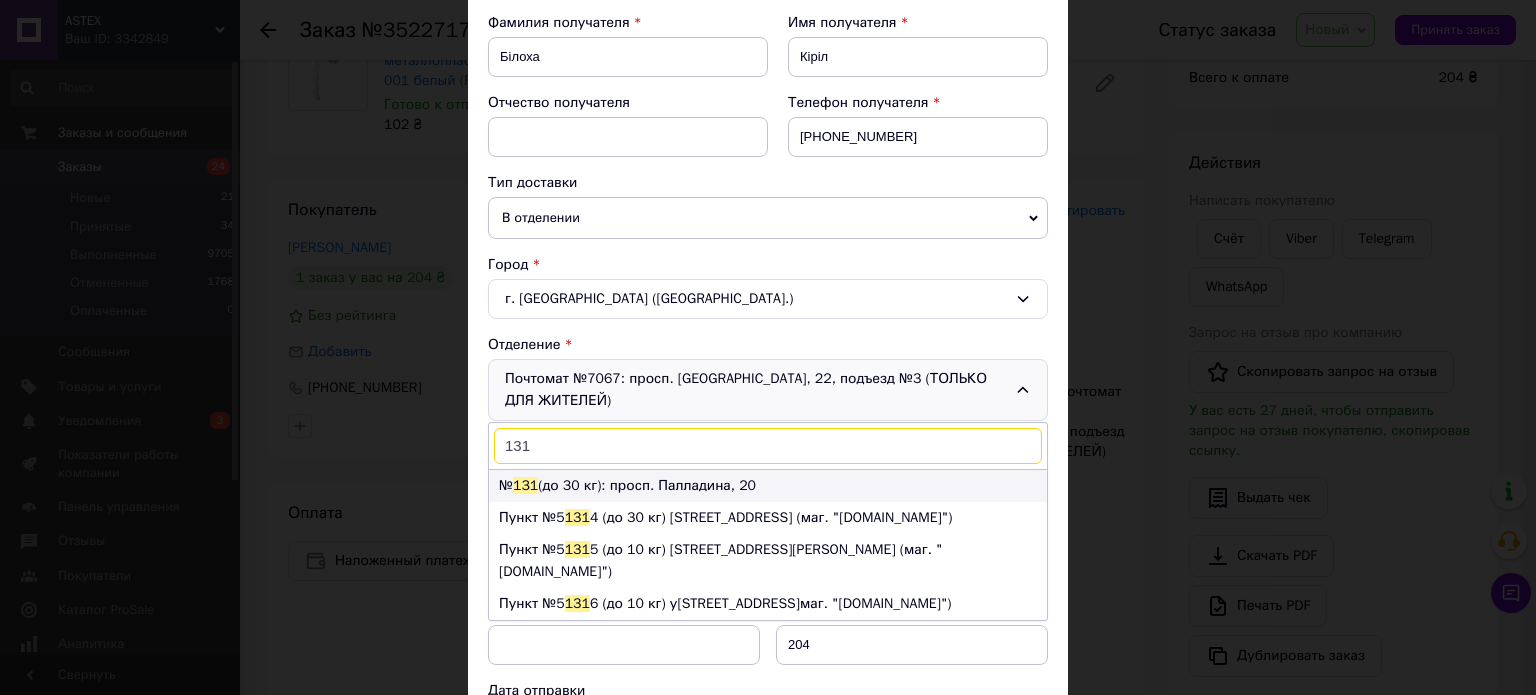 type on "131" 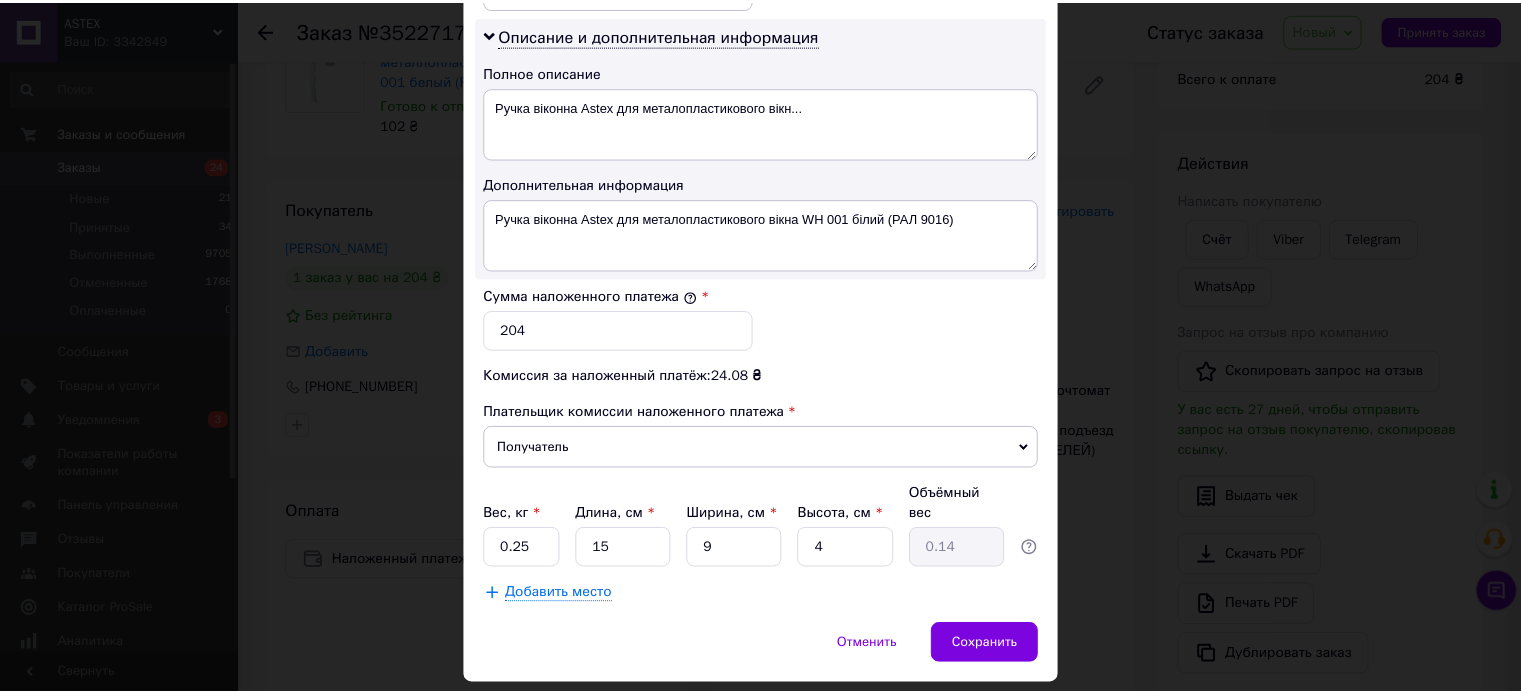 scroll, scrollTop: 1048, scrollLeft: 0, axis: vertical 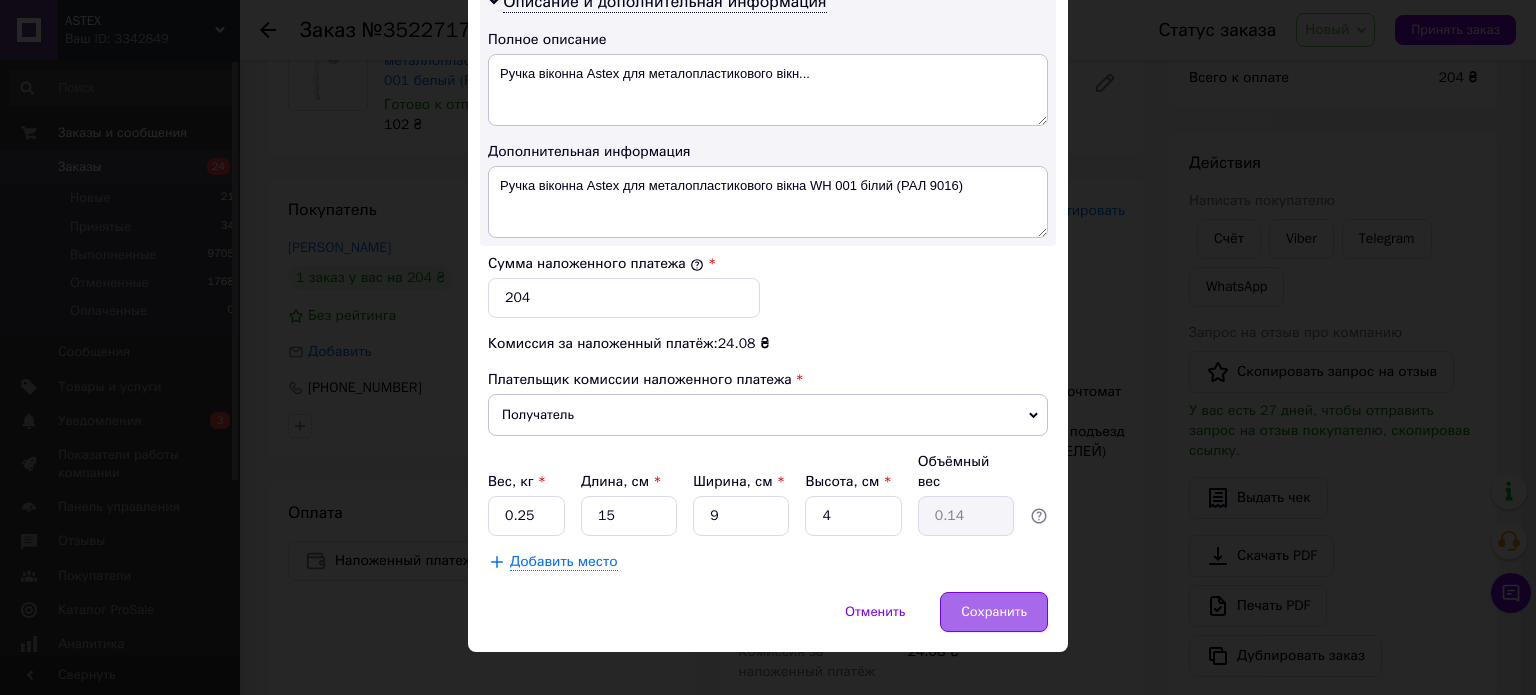 click on "Сохранить" at bounding box center (994, 612) 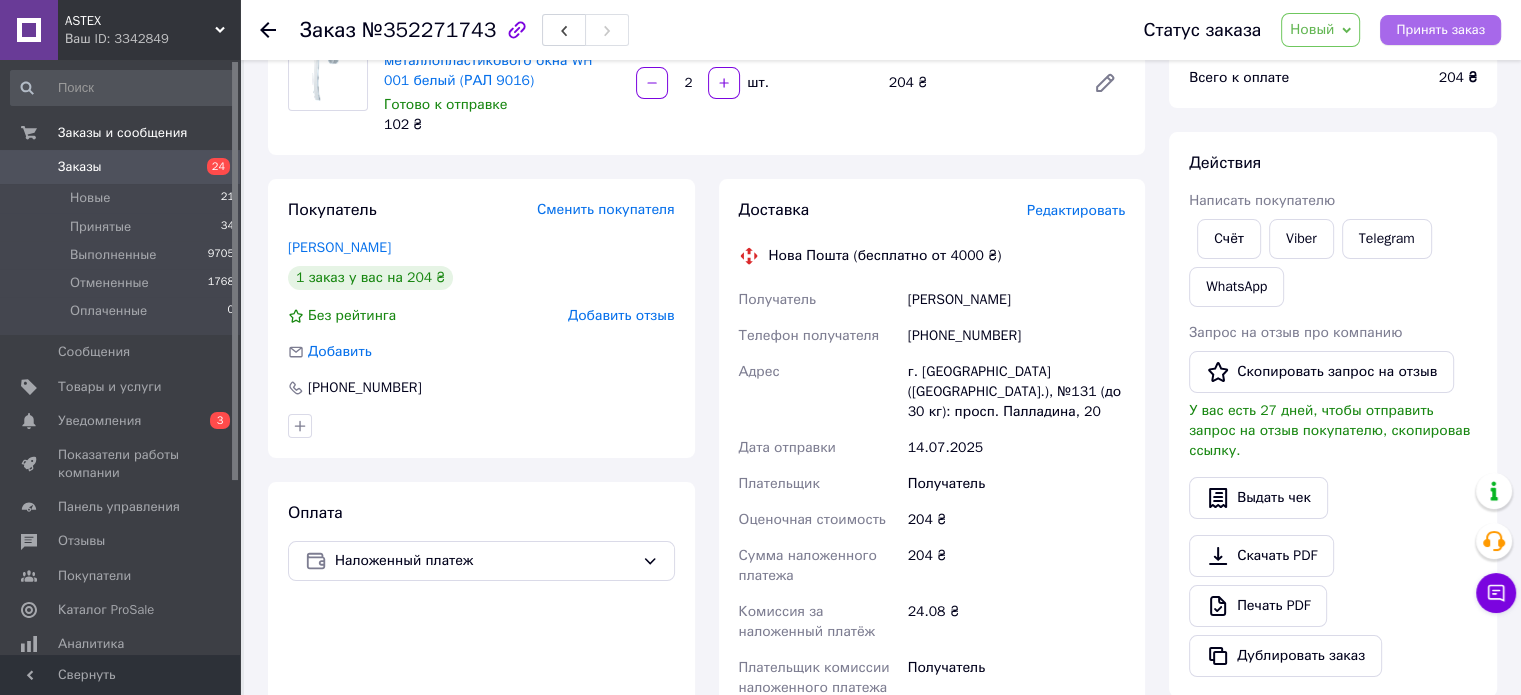 click on "Принять заказ" at bounding box center (1440, 30) 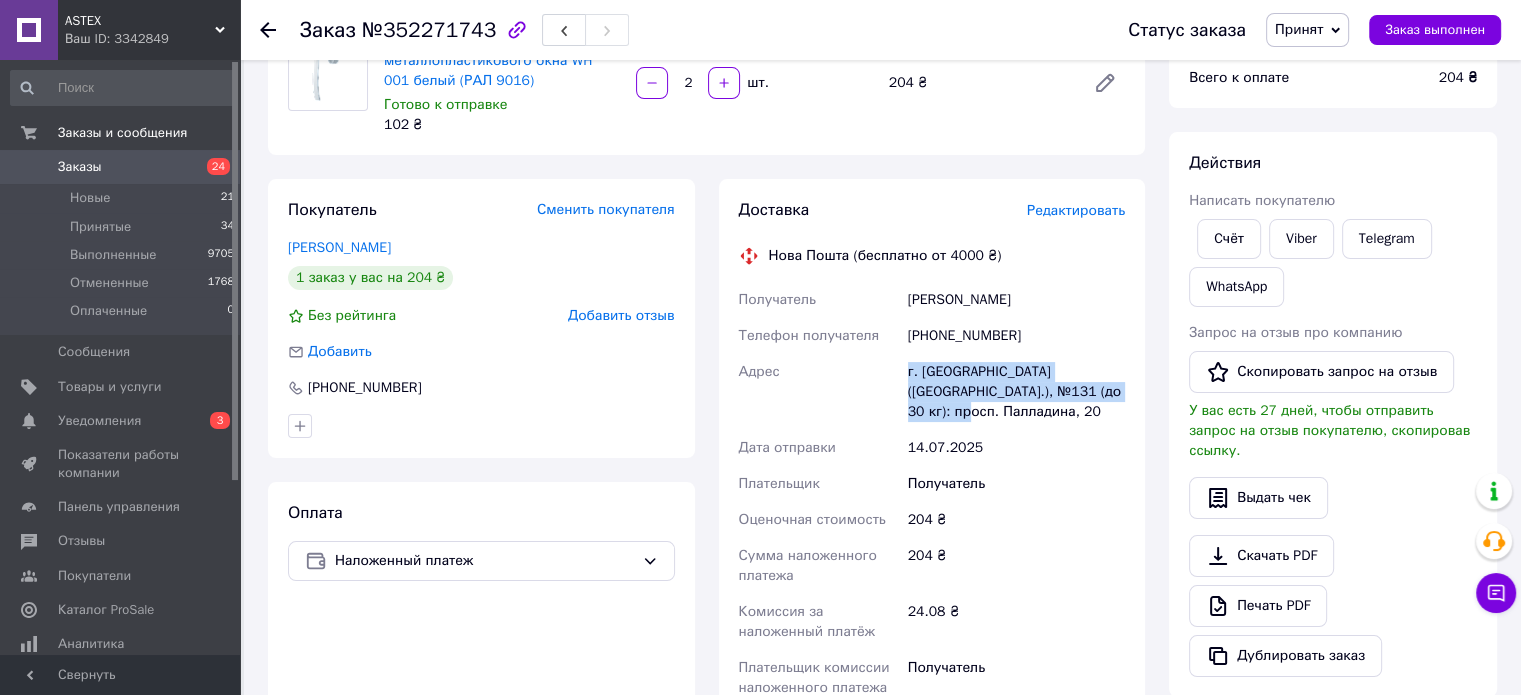 drag, startPoint x: 900, startPoint y: 374, endPoint x: 1124, endPoint y: 397, distance: 225.1777 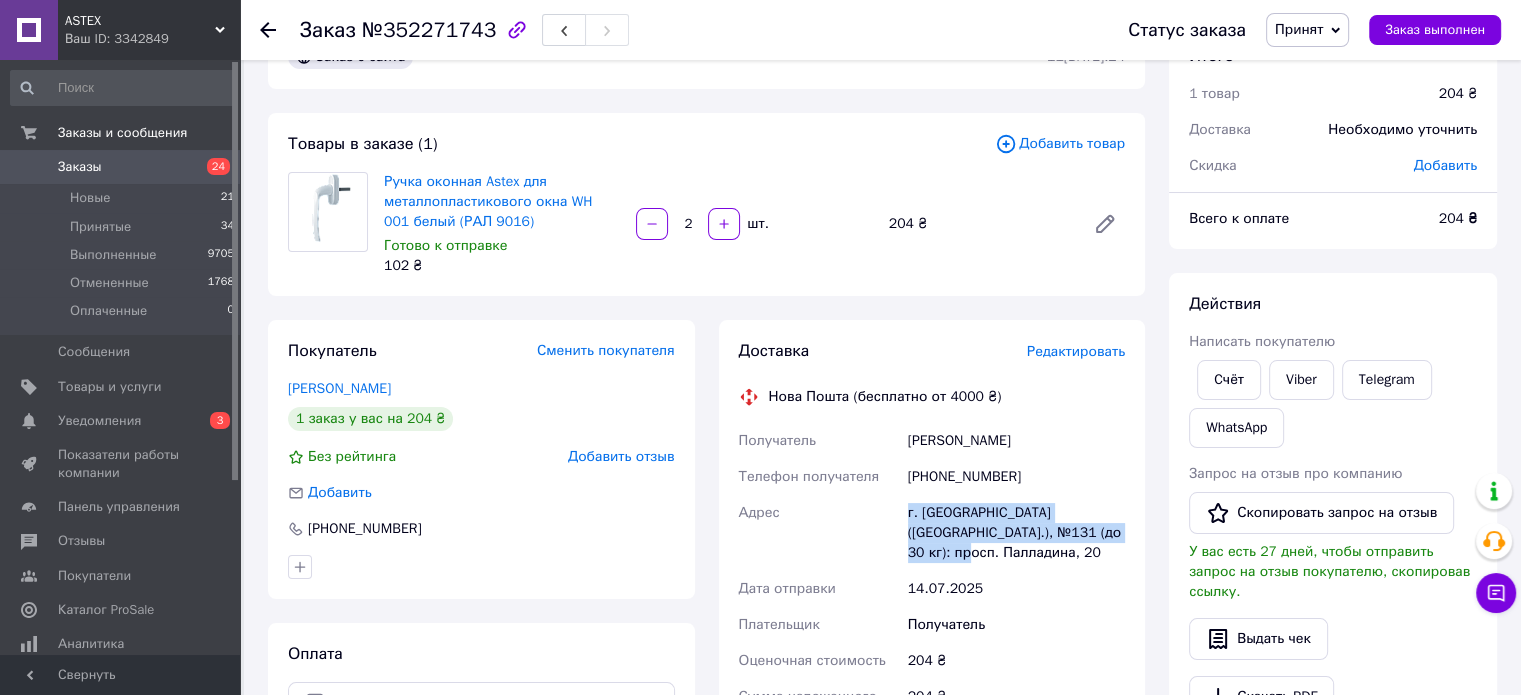 scroll, scrollTop: 0, scrollLeft: 0, axis: both 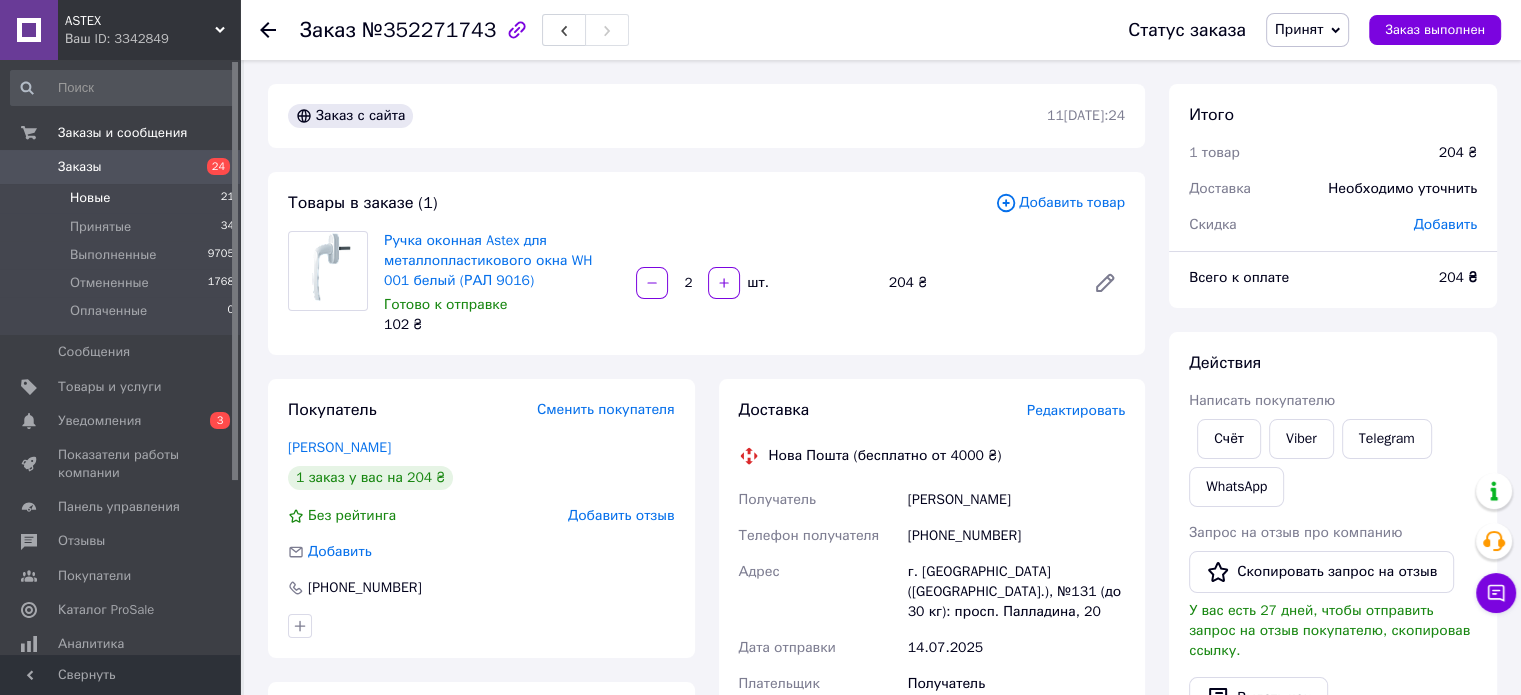click on "Новые" at bounding box center (90, 198) 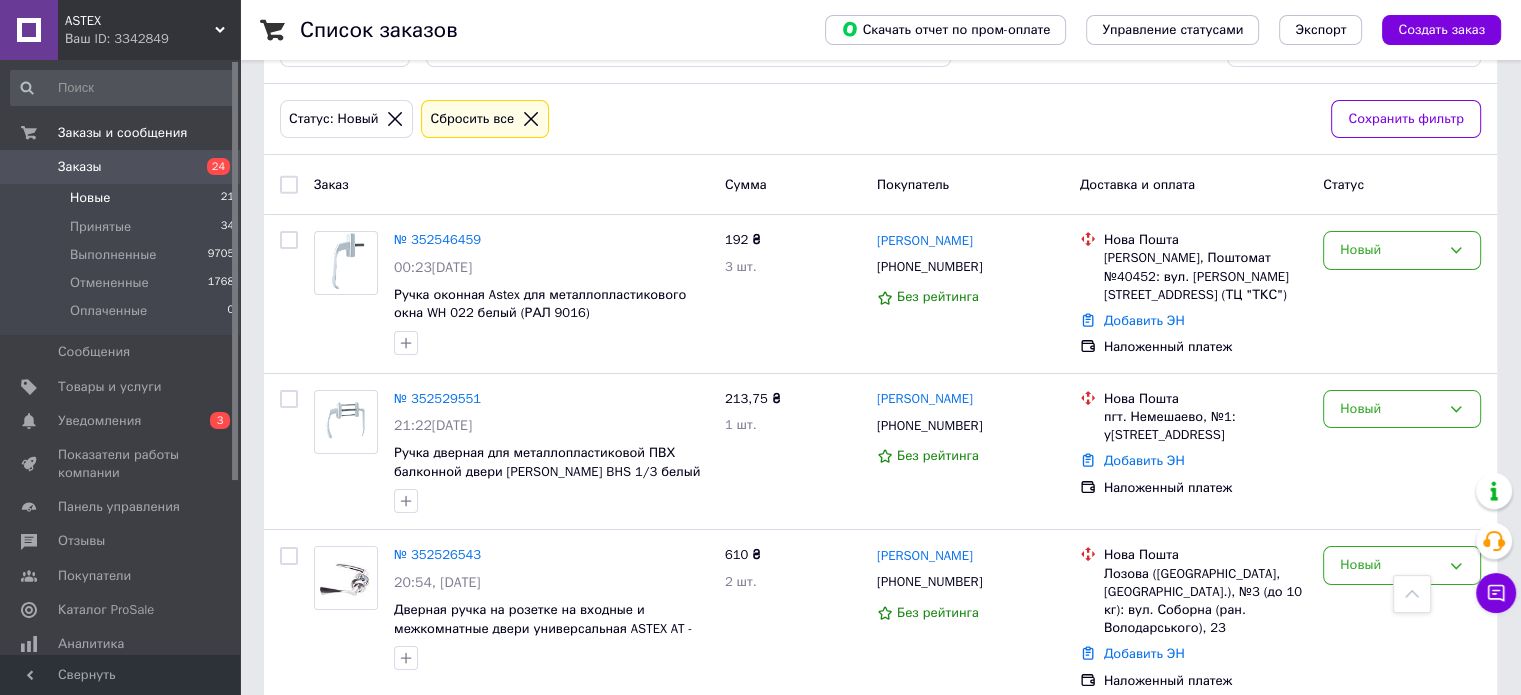 scroll, scrollTop: 0, scrollLeft: 0, axis: both 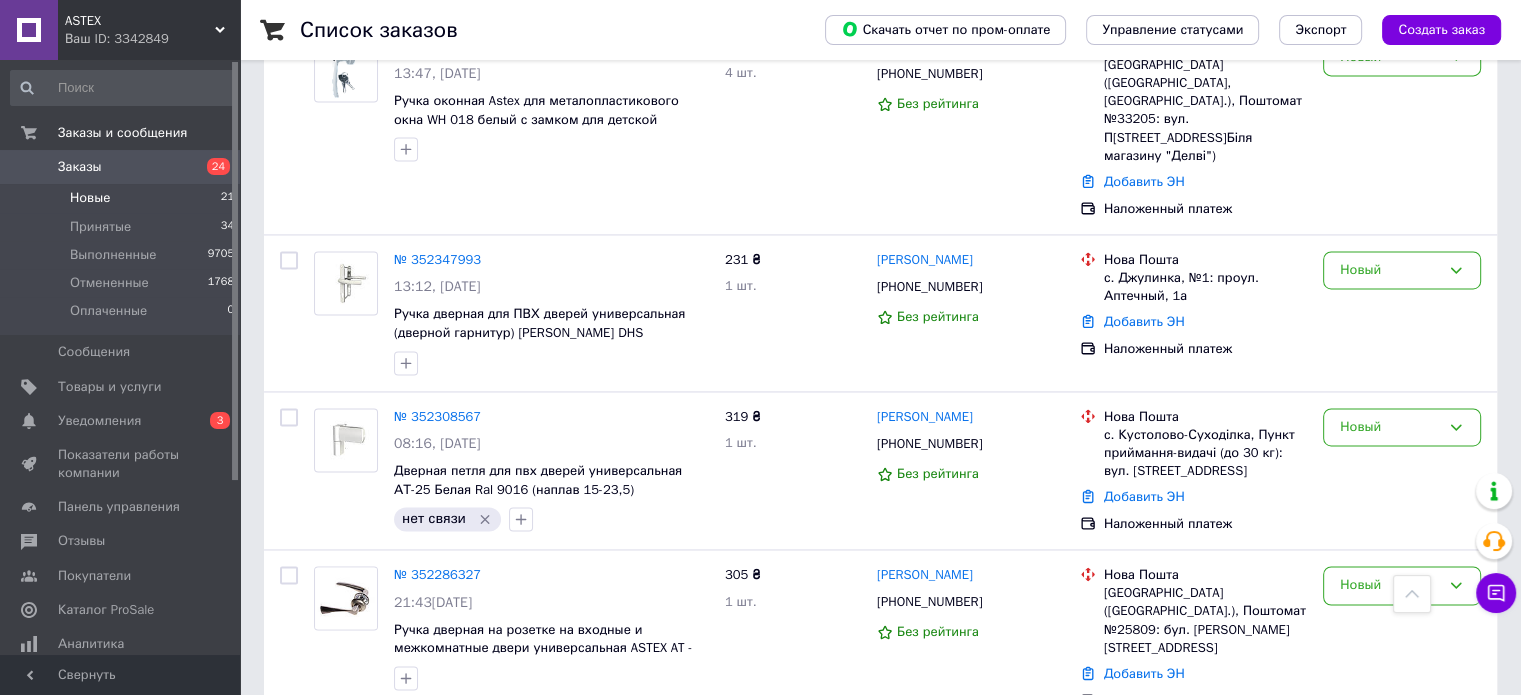 click on "2" at bounding box center [327, 771] 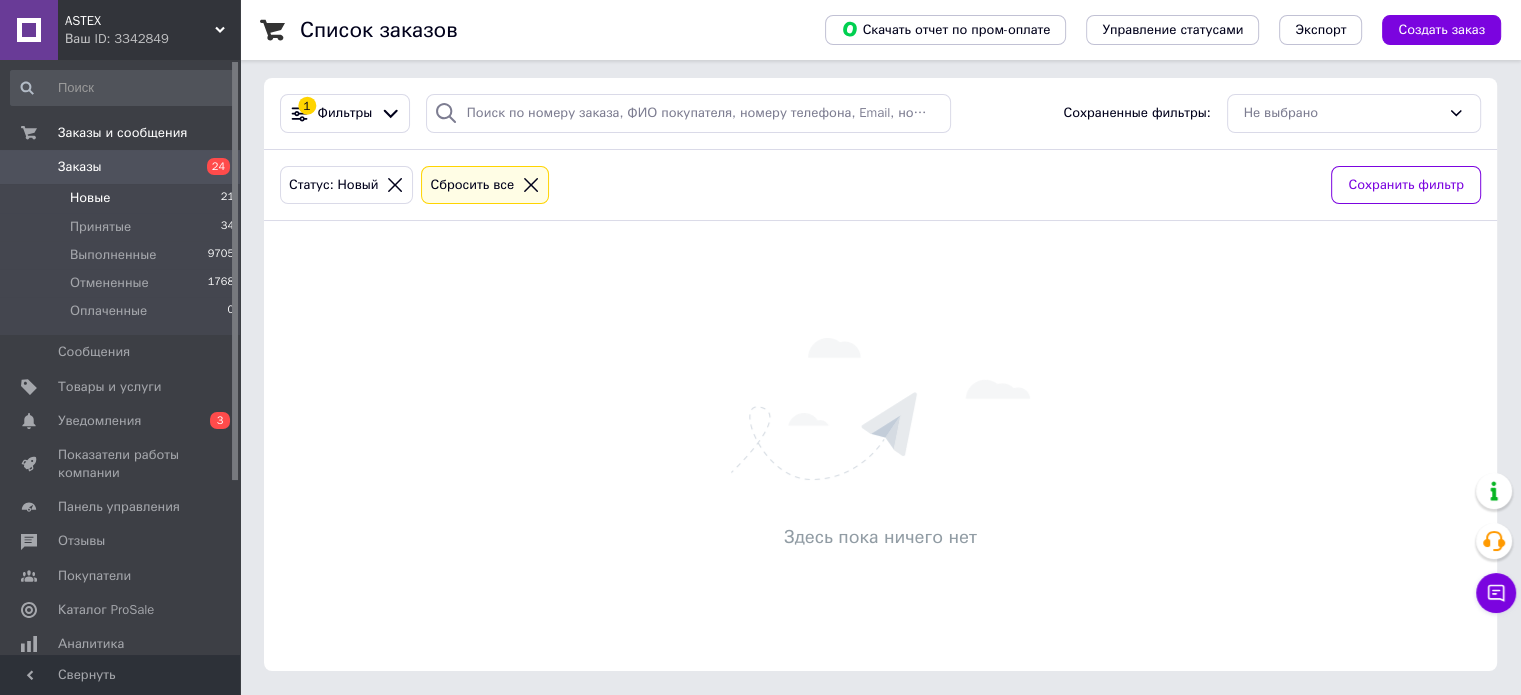 scroll, scrollTop: 0, scrollLeft: 0, axis: both 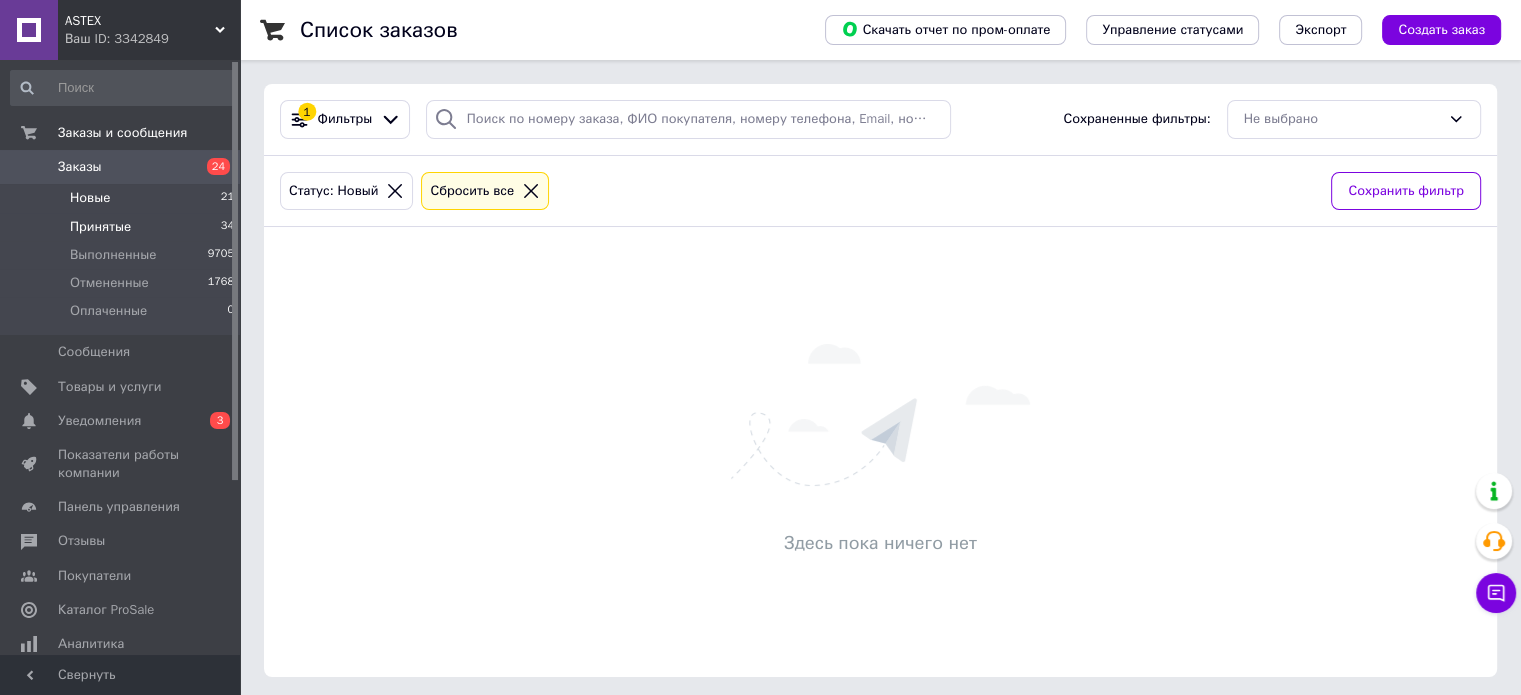 click on "Принятые 34" at bounding box center (123, 227) 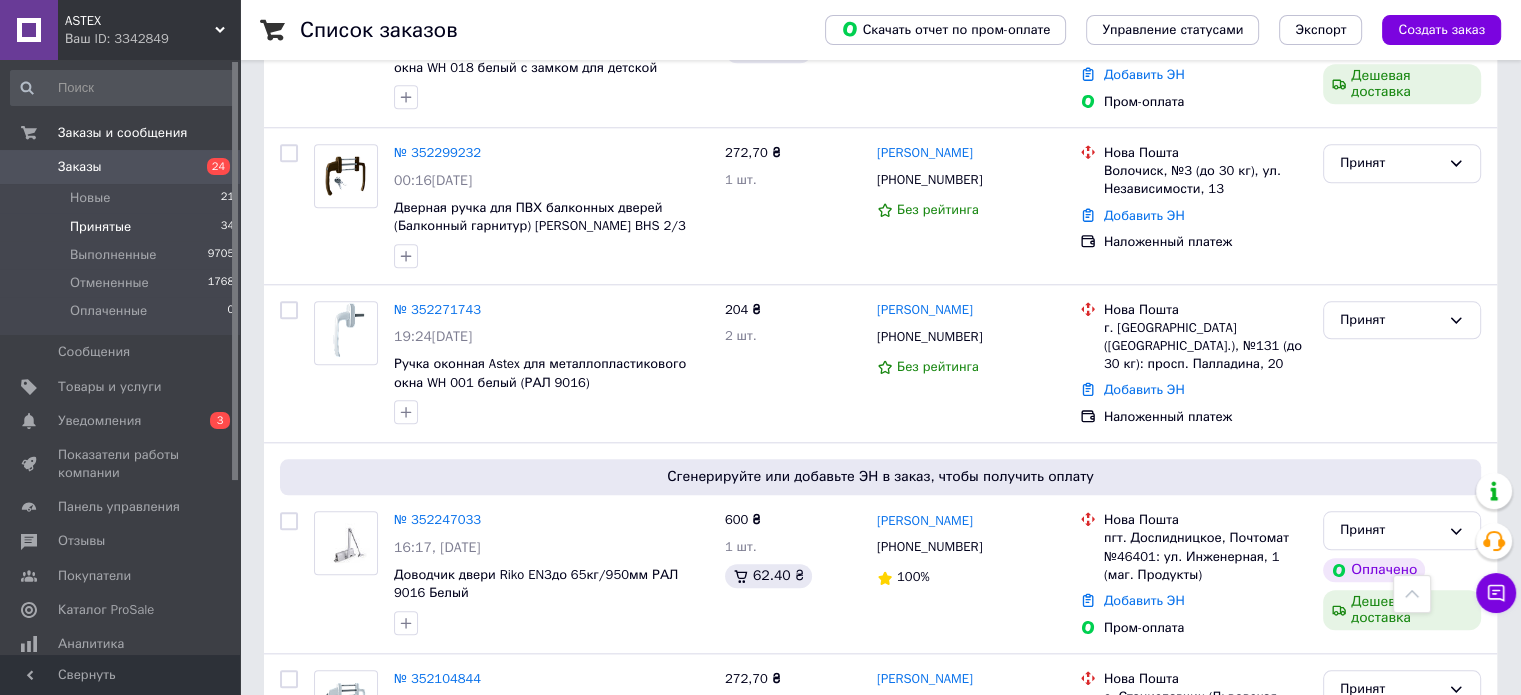 scroll, scrollTop: 1871, scrollLeft: 0, axis: vertical 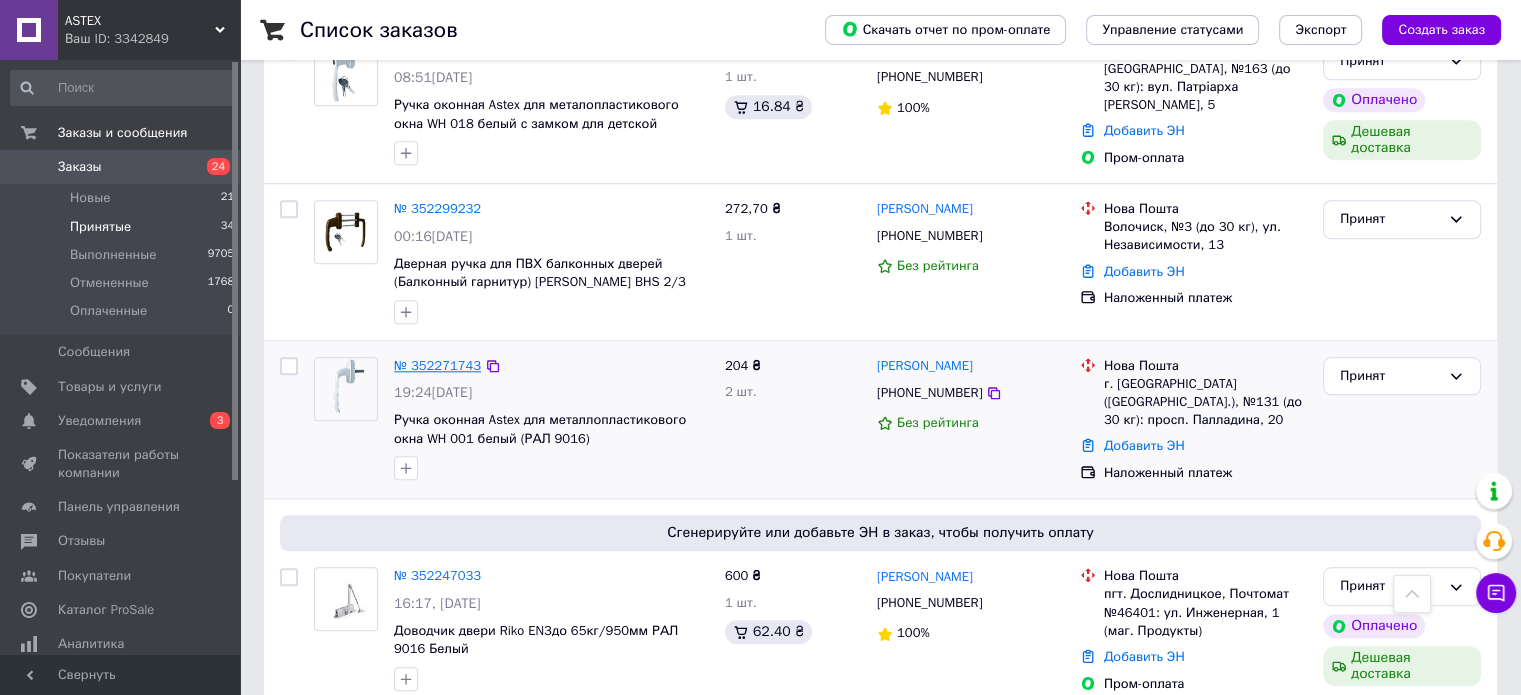 click on "№ 352271743" at bounding box center [437, 365] 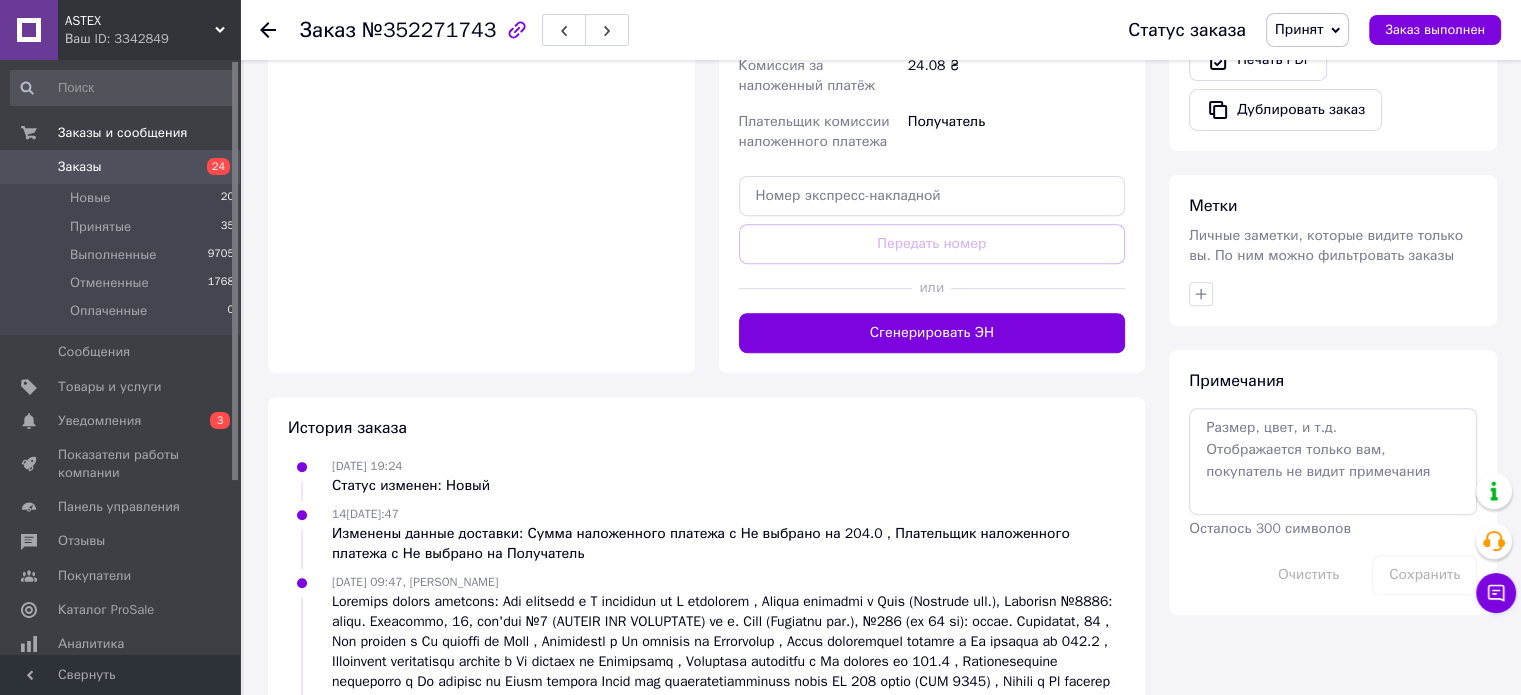 scroll, scrollTop: 475, scrollLeft: 0, axis: vertical 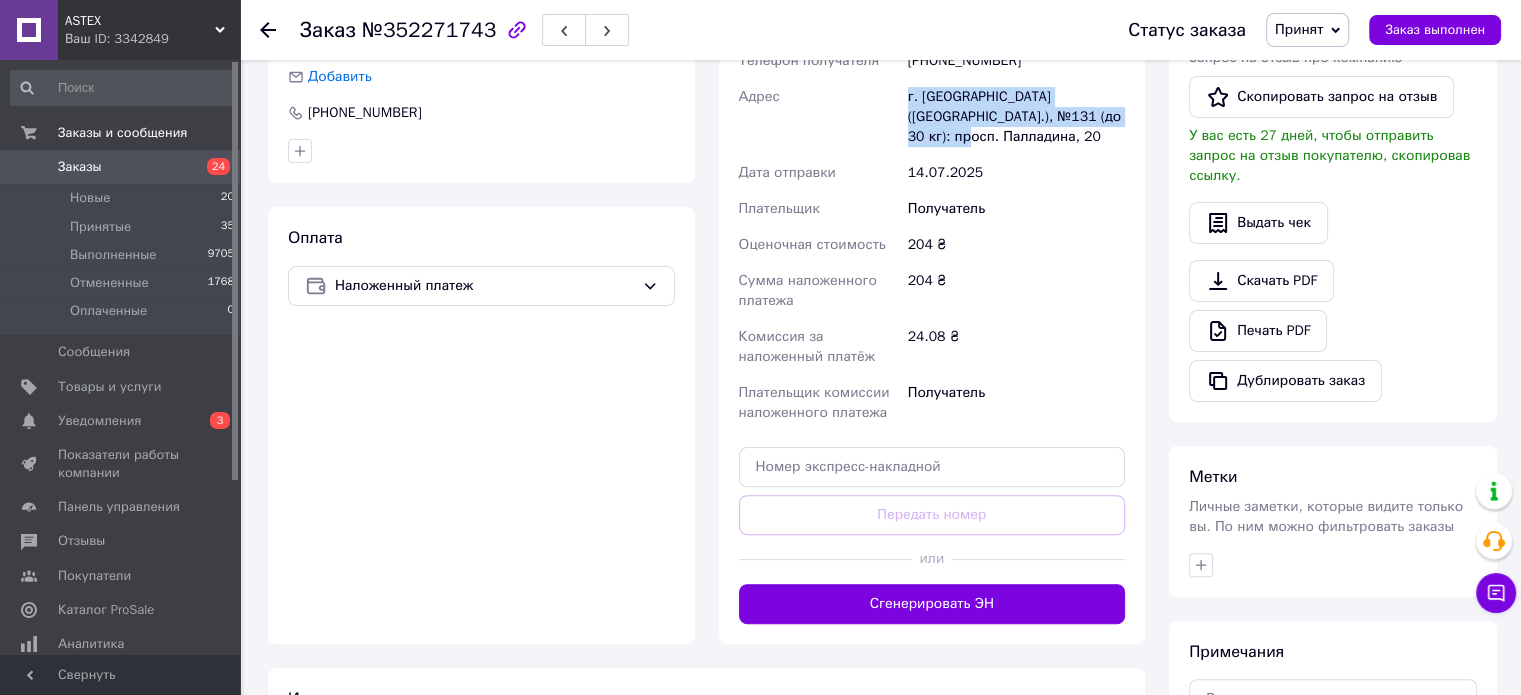 drag, startPoint x: 903, startPoint y: 92, endPoint x: 1069, endPoint y: 110, distance: 166.97305 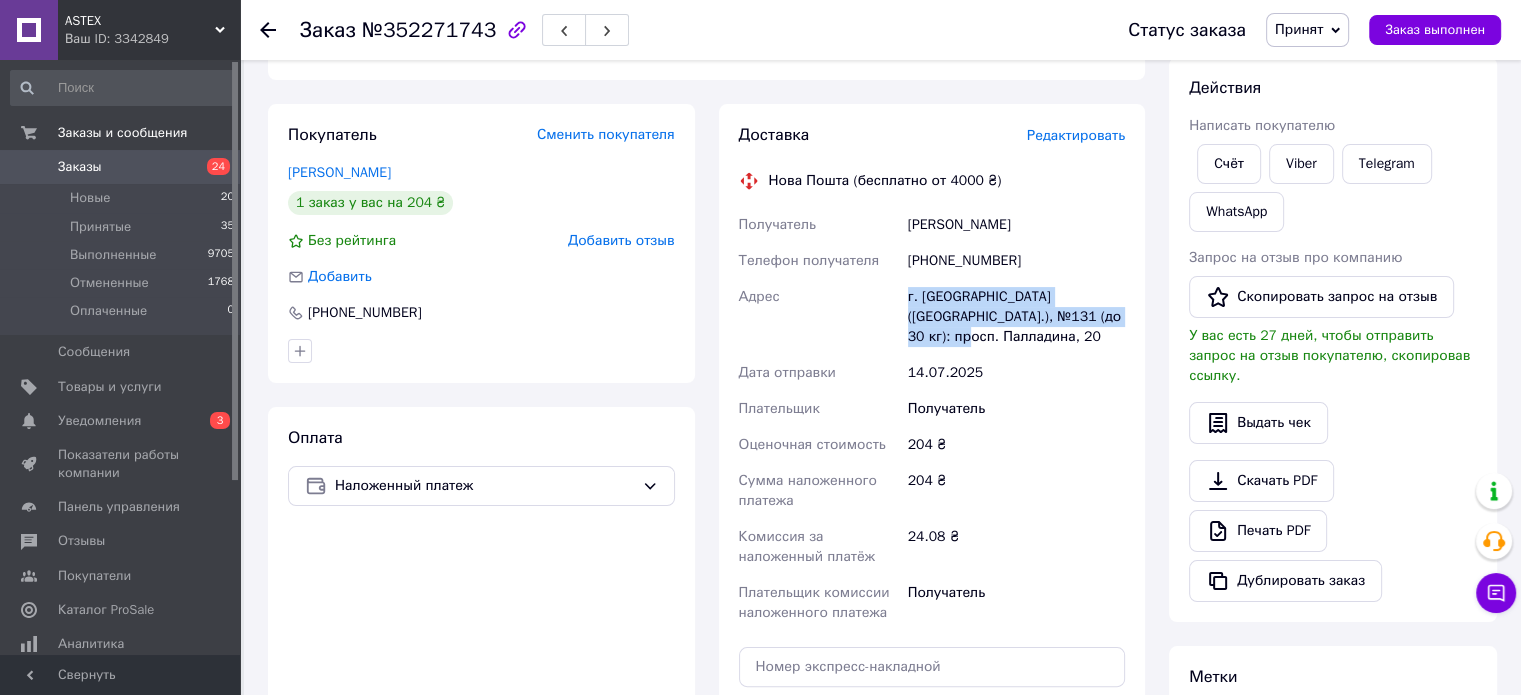 scroll, scrollTop: 0, scrollLeft: 0, axis: both 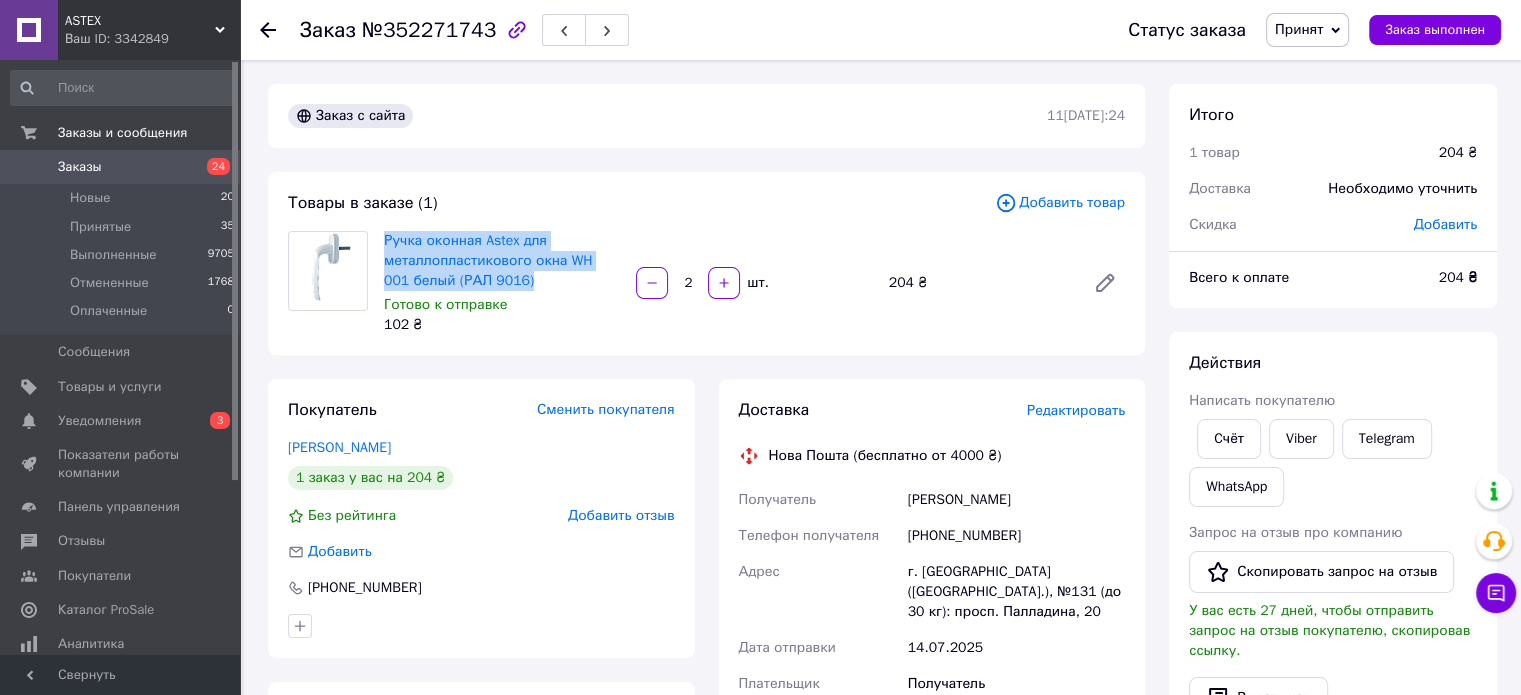 drag, startPoint x: 381, startPoint y: 240, endPoint x: 528, endPoint y: 287, distance: 154.33081 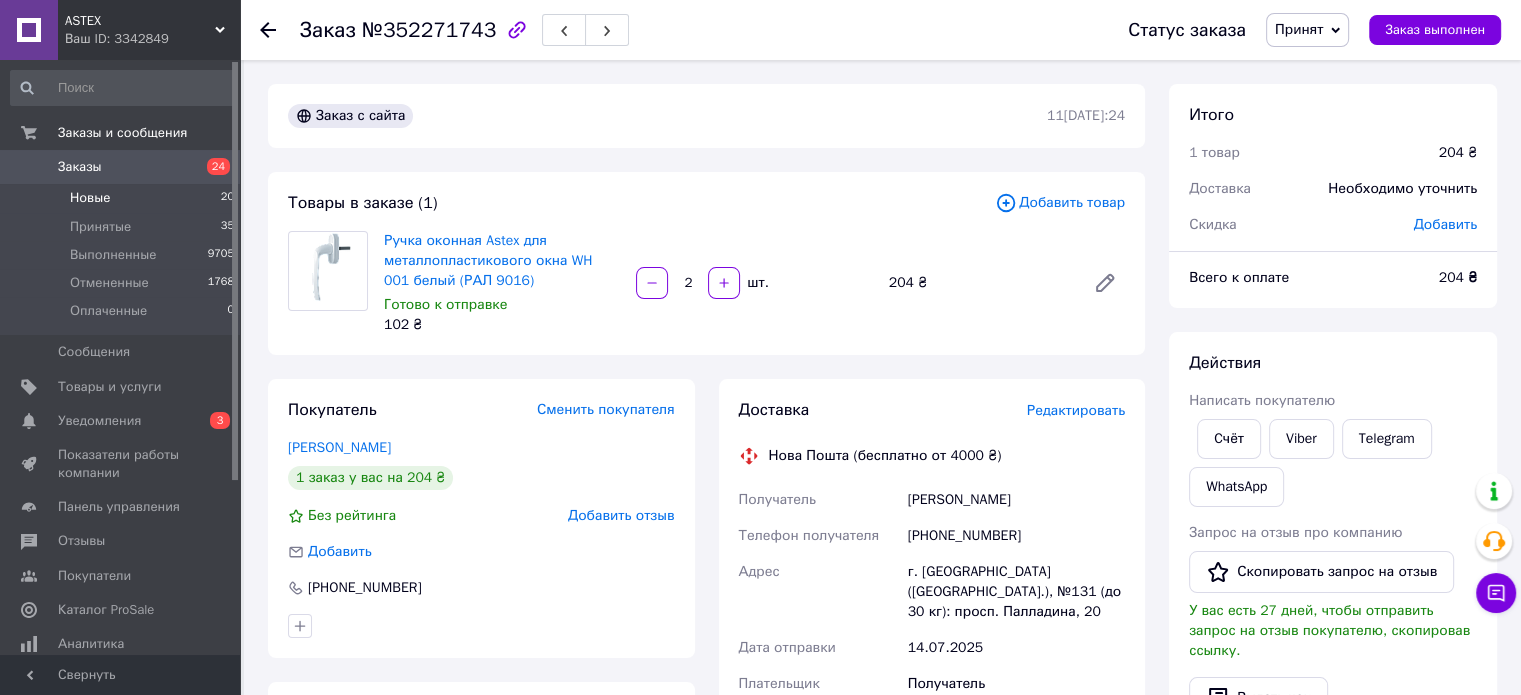 click on "Новые 20" at bounding box center (123, 198) 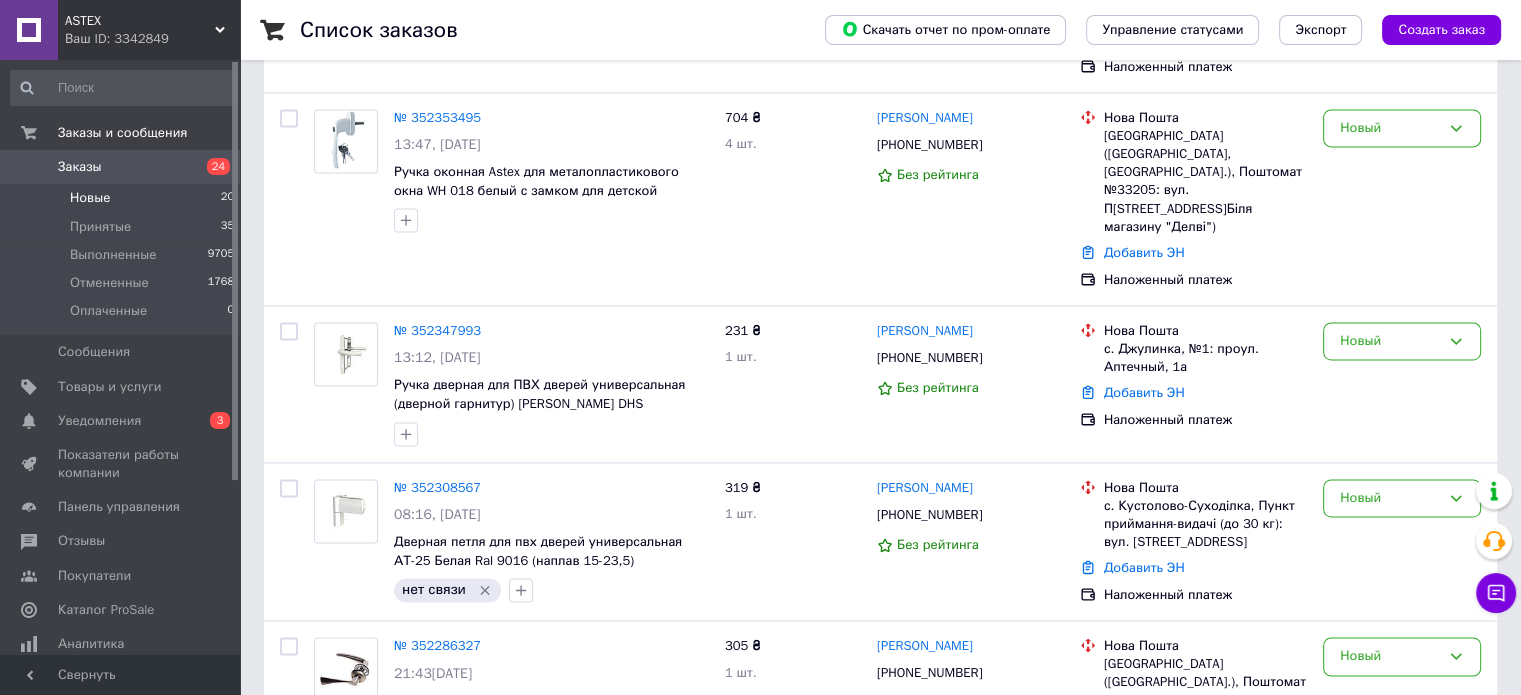 scroll, scrollTop: 2941, scrollLeft: 0, axis: vertical 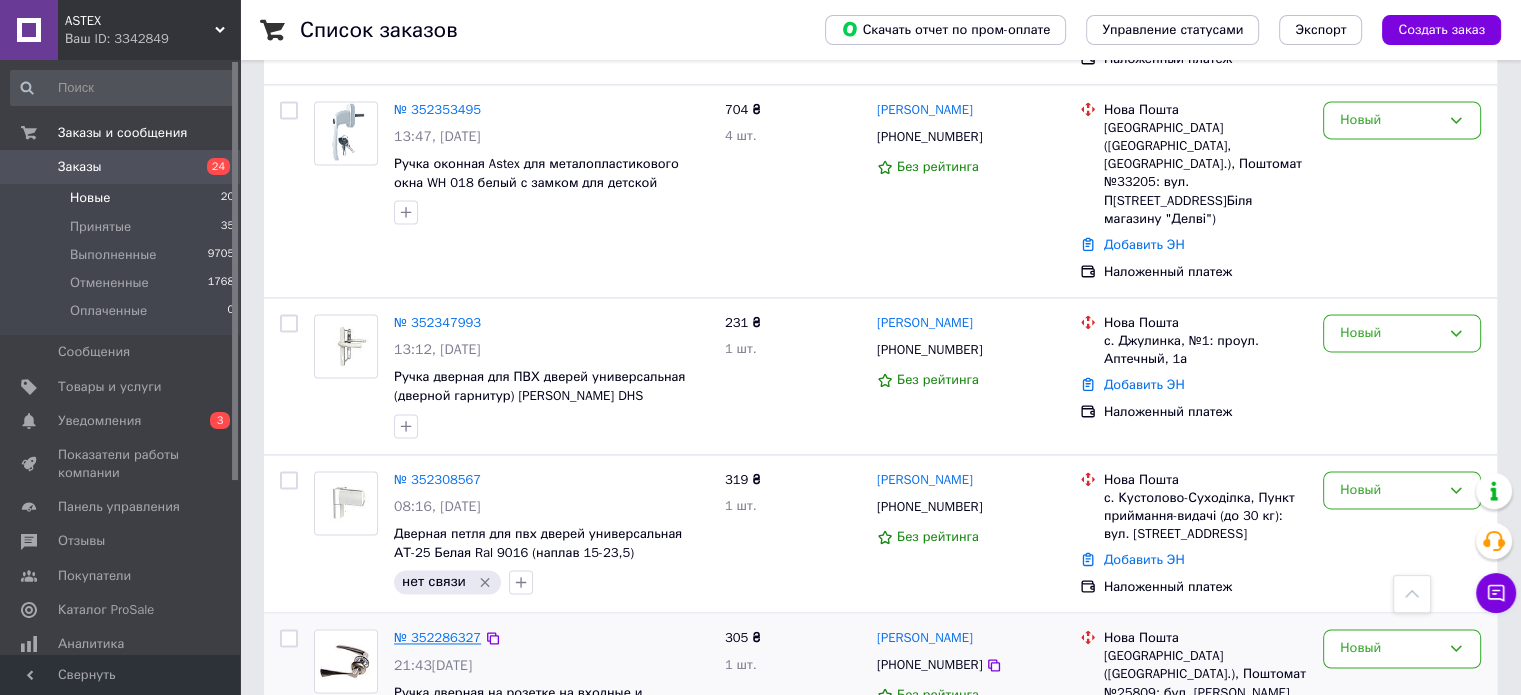 click on "№ 352286327" at bounding box center [437, 637] 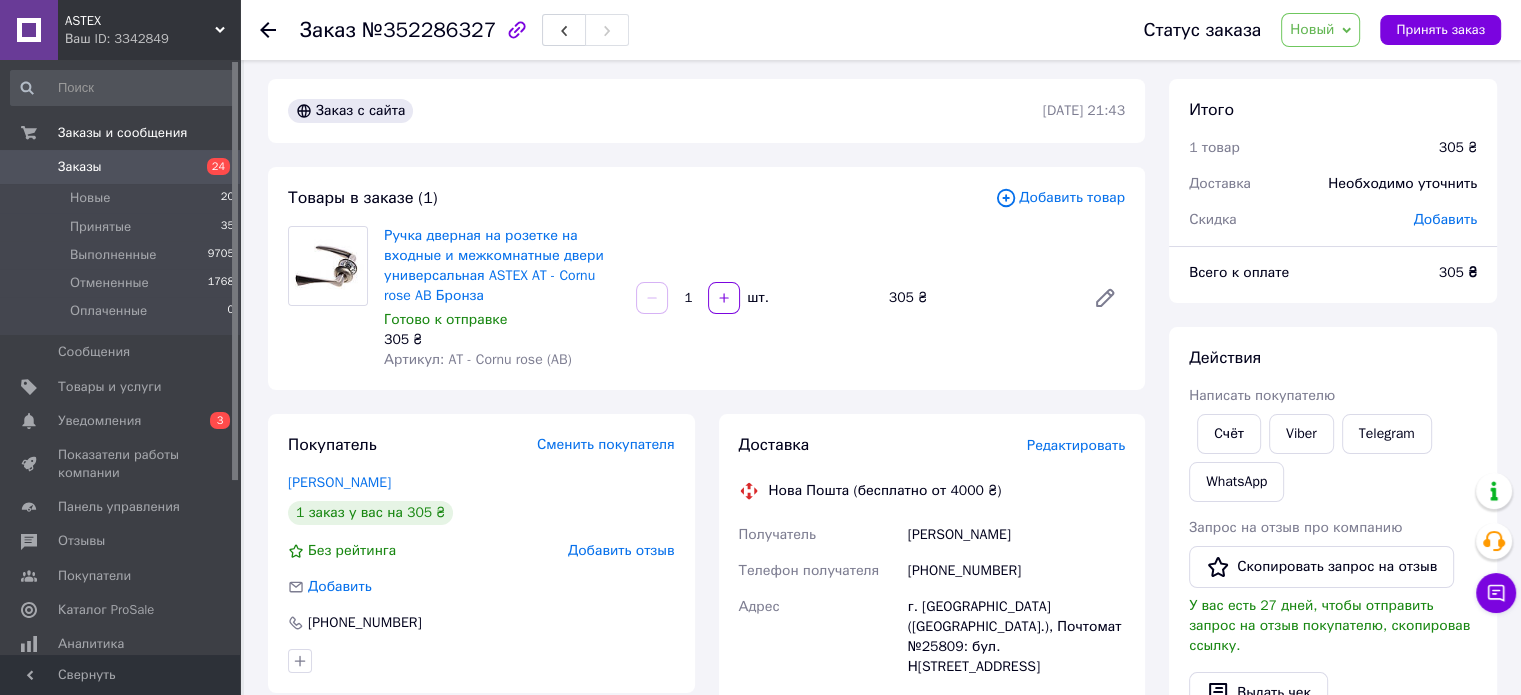 scroll, scrollTop: 0, scrollLeft: 0, axis: both 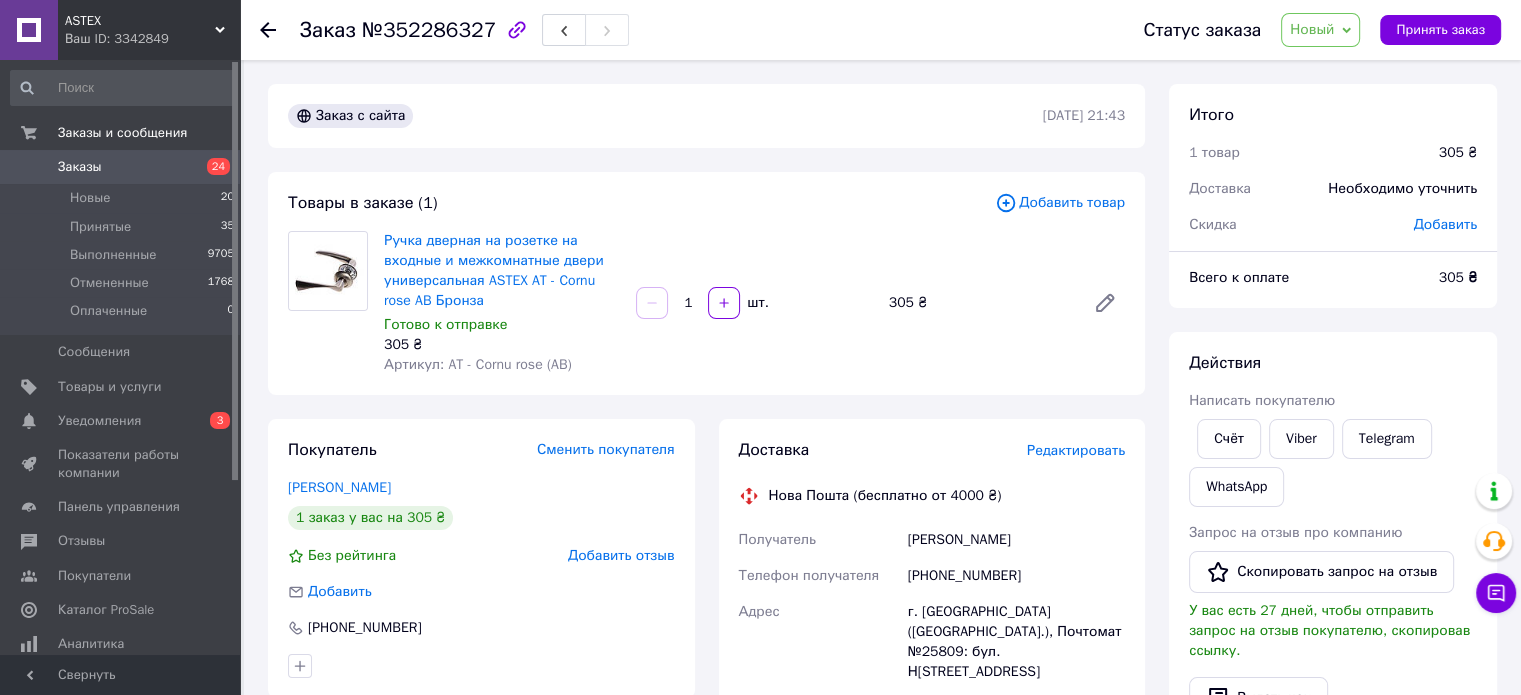 drag, startPoint x: 460, startPoint y: 62, endPoint x: 549, endPoint y: 92, distance: 93.92018 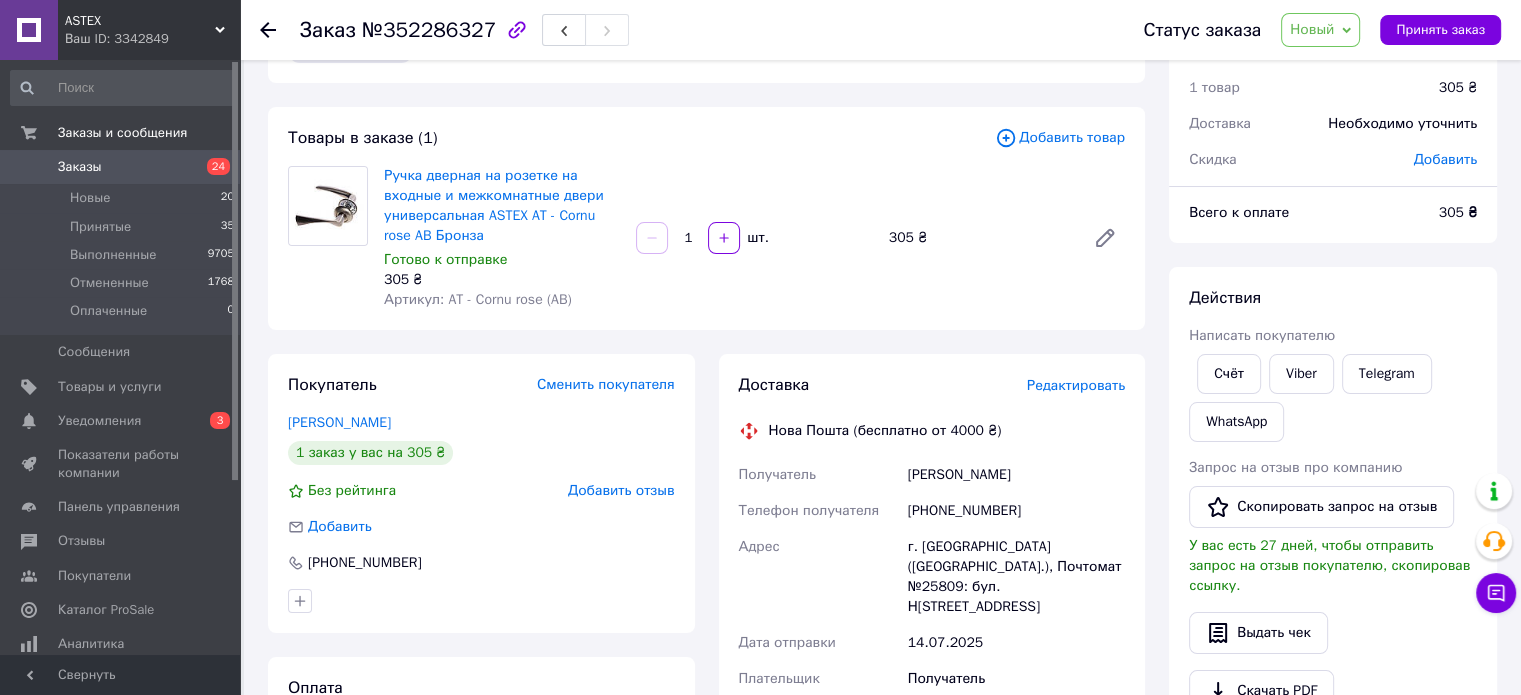 scroll, scrollTop: 100, scrollLeft: 0, axis: vertical 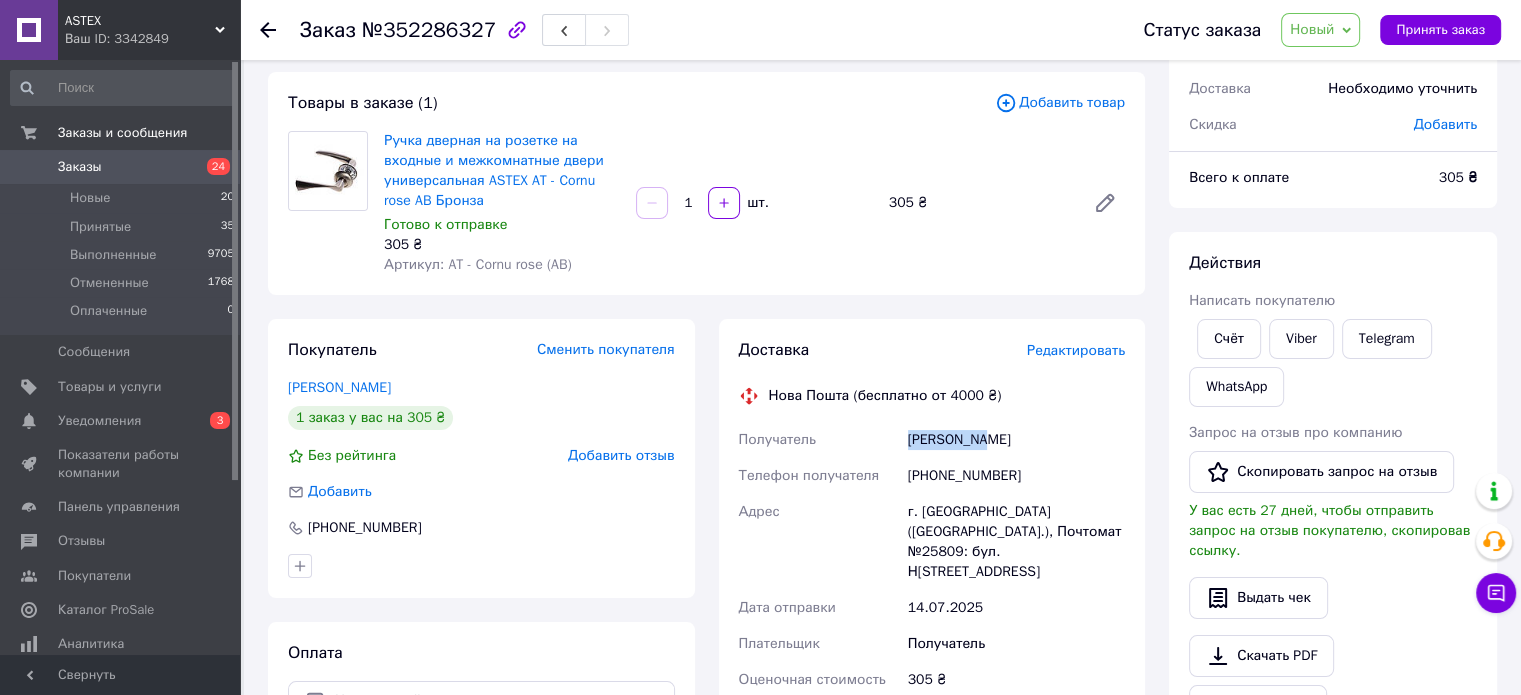 drag, startPoint x: 908, startPoint y: 439, endPoint x: 1045, endPoint y: 439, distance: 137 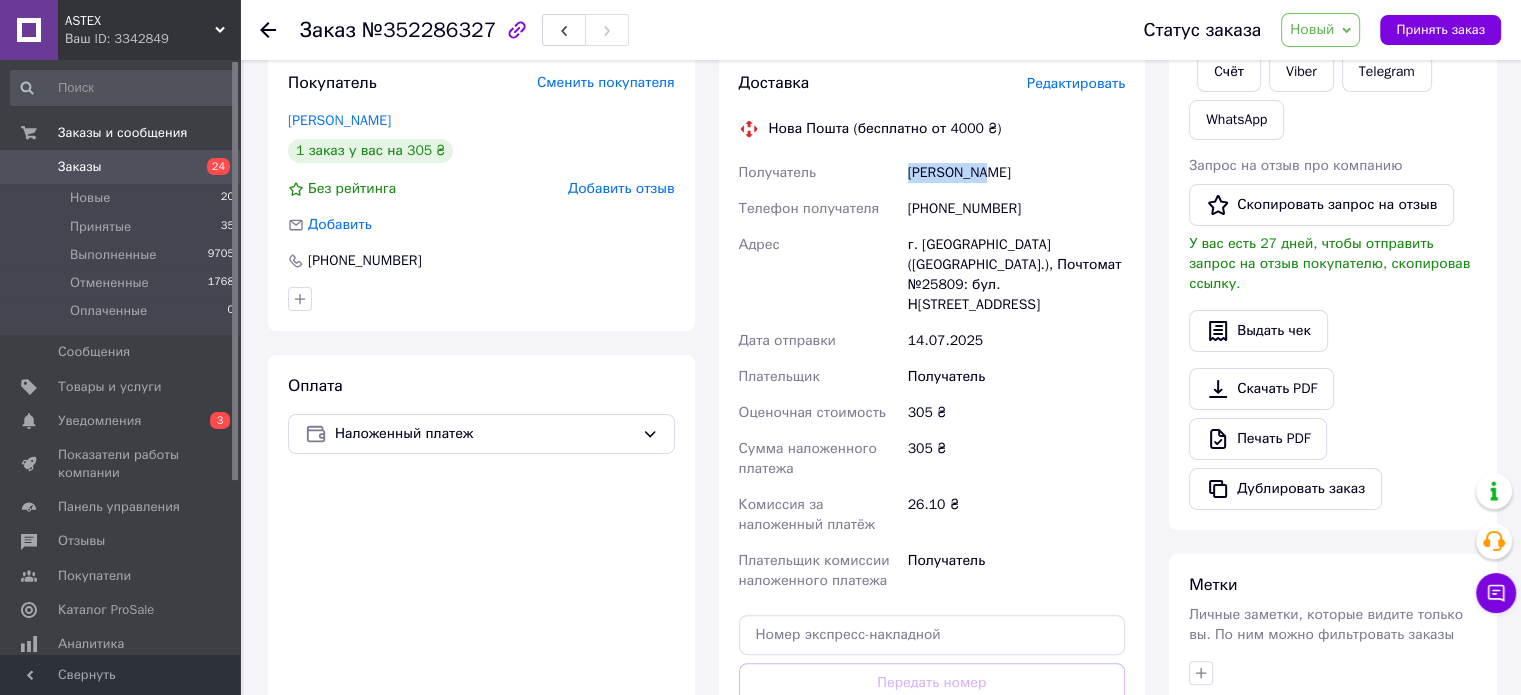 scroll, scrollTop: 667, scrollLeft: 0, axis: vertical 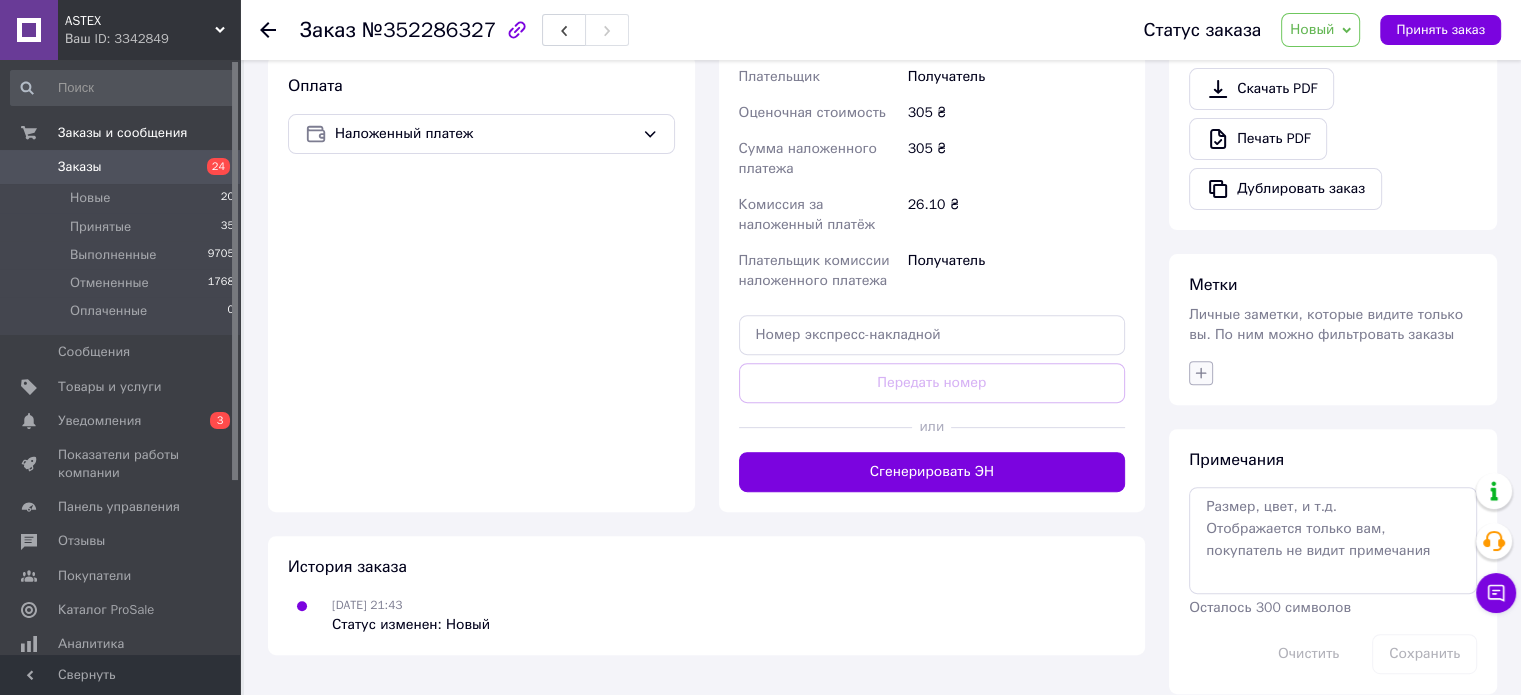 click 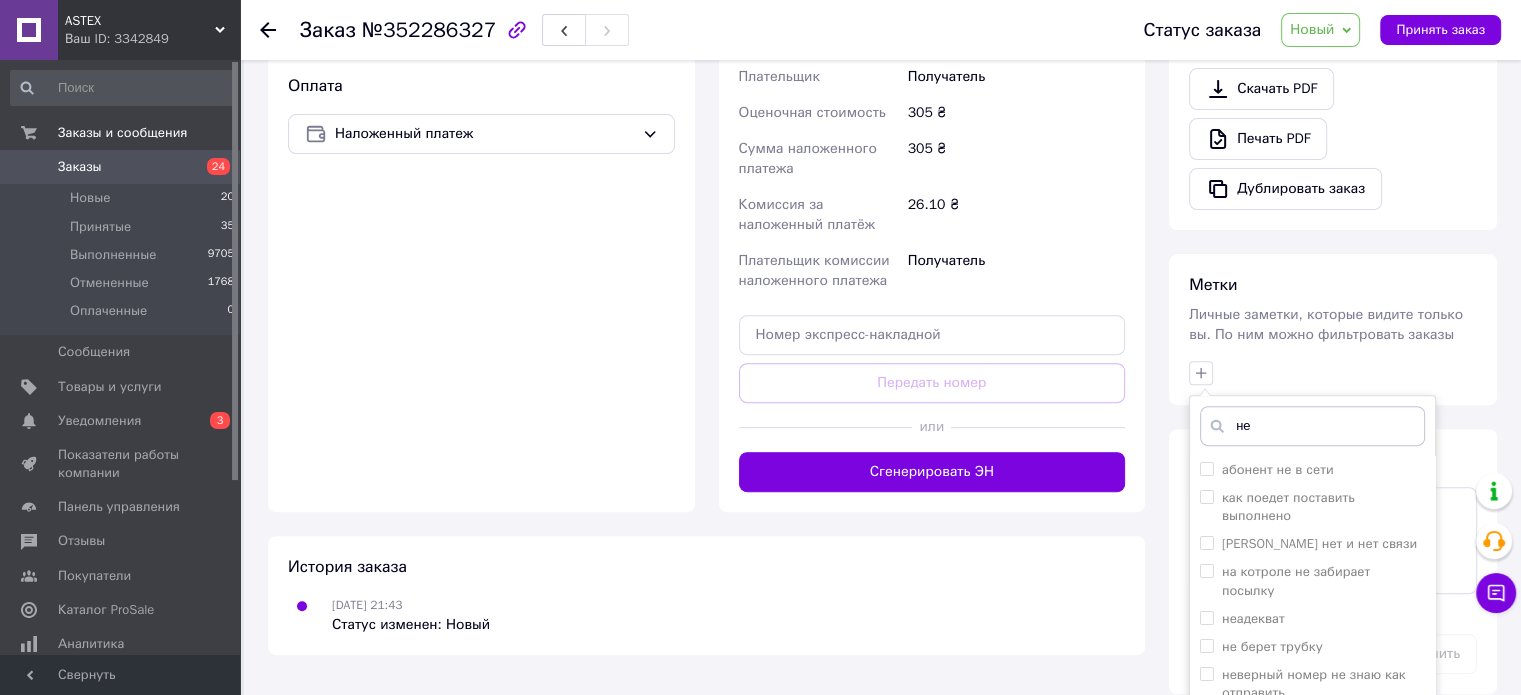 type on "н" 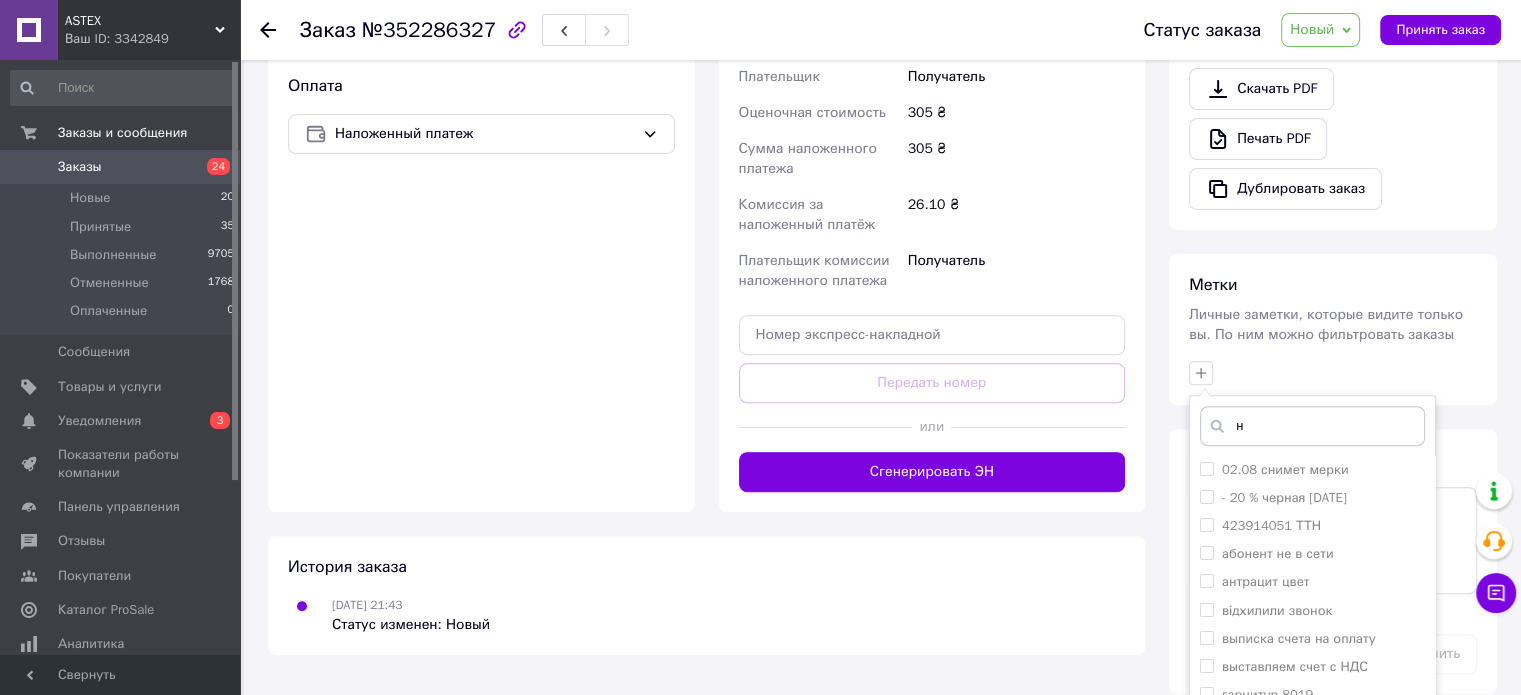 type 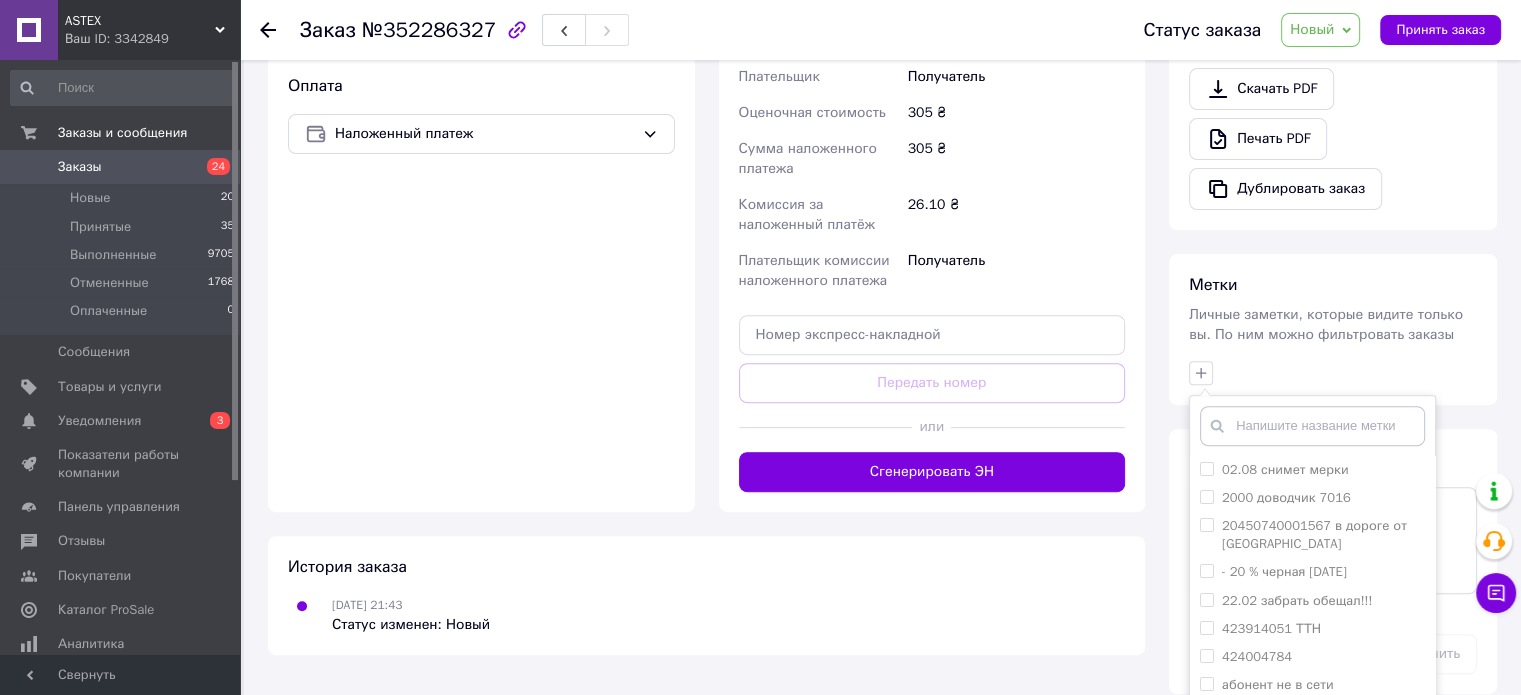 click on "[DATE] 21:43 Статус изменен: Новый" at bounding box center [706, 615] 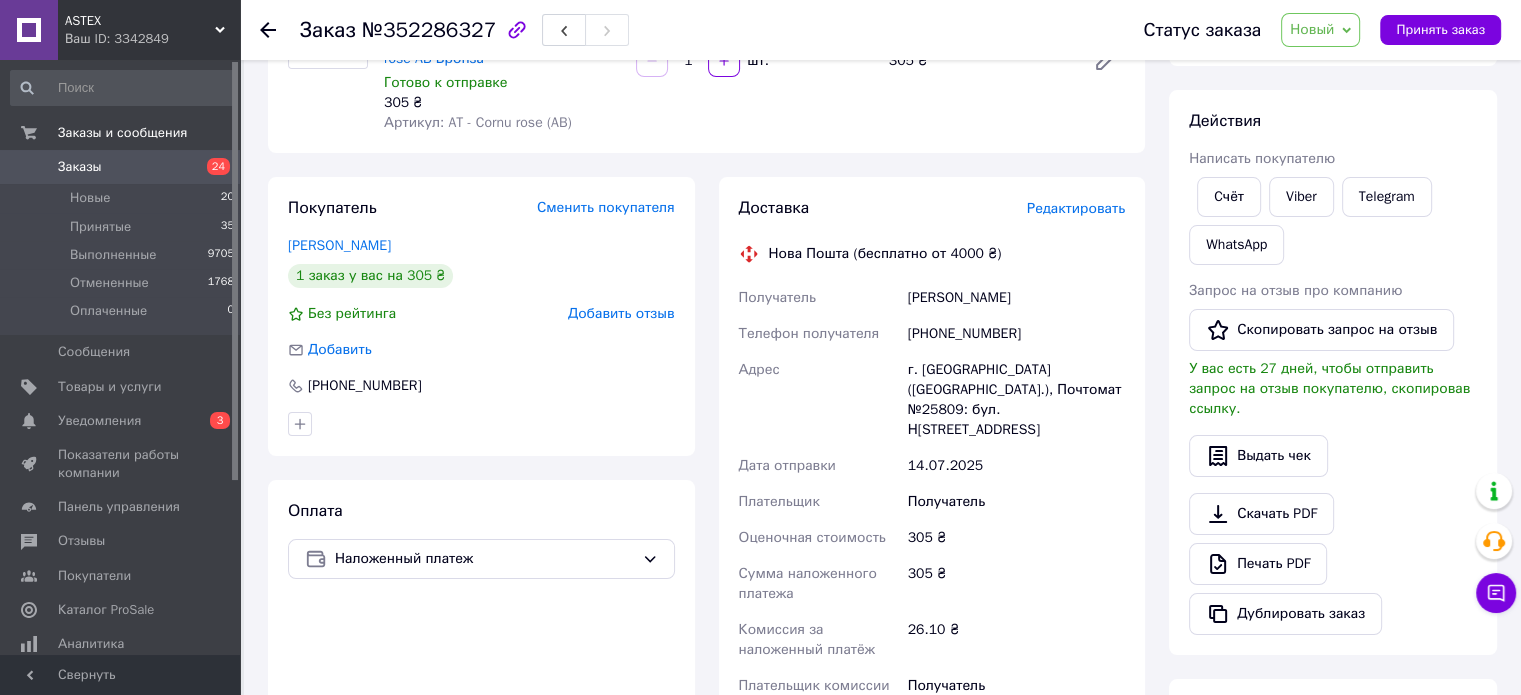 scroll, scrollTop: 67, scrollLeft: 0, axis: vertical 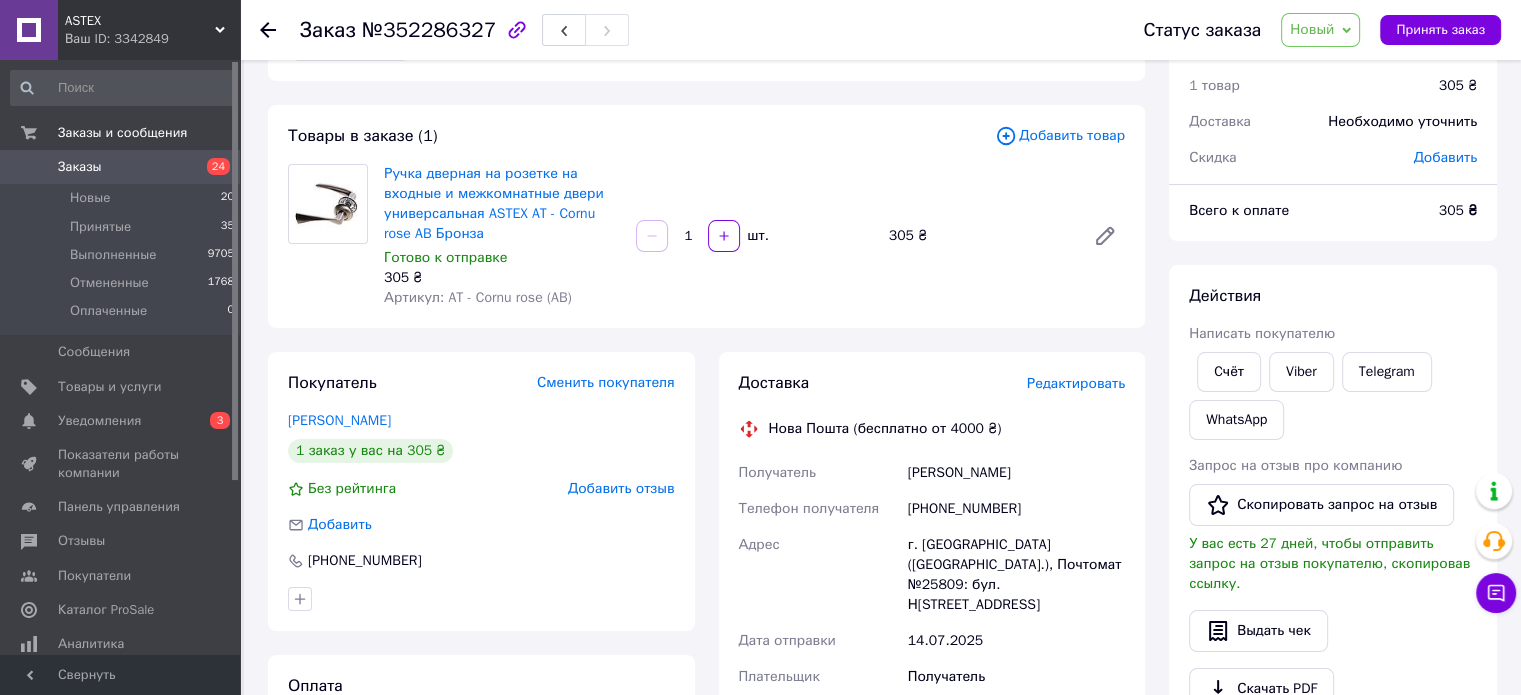 drag, startPoint x: 906, startPoint y: 542, endPoint x: 1085, endPoint y: 599, distance: 187.85632 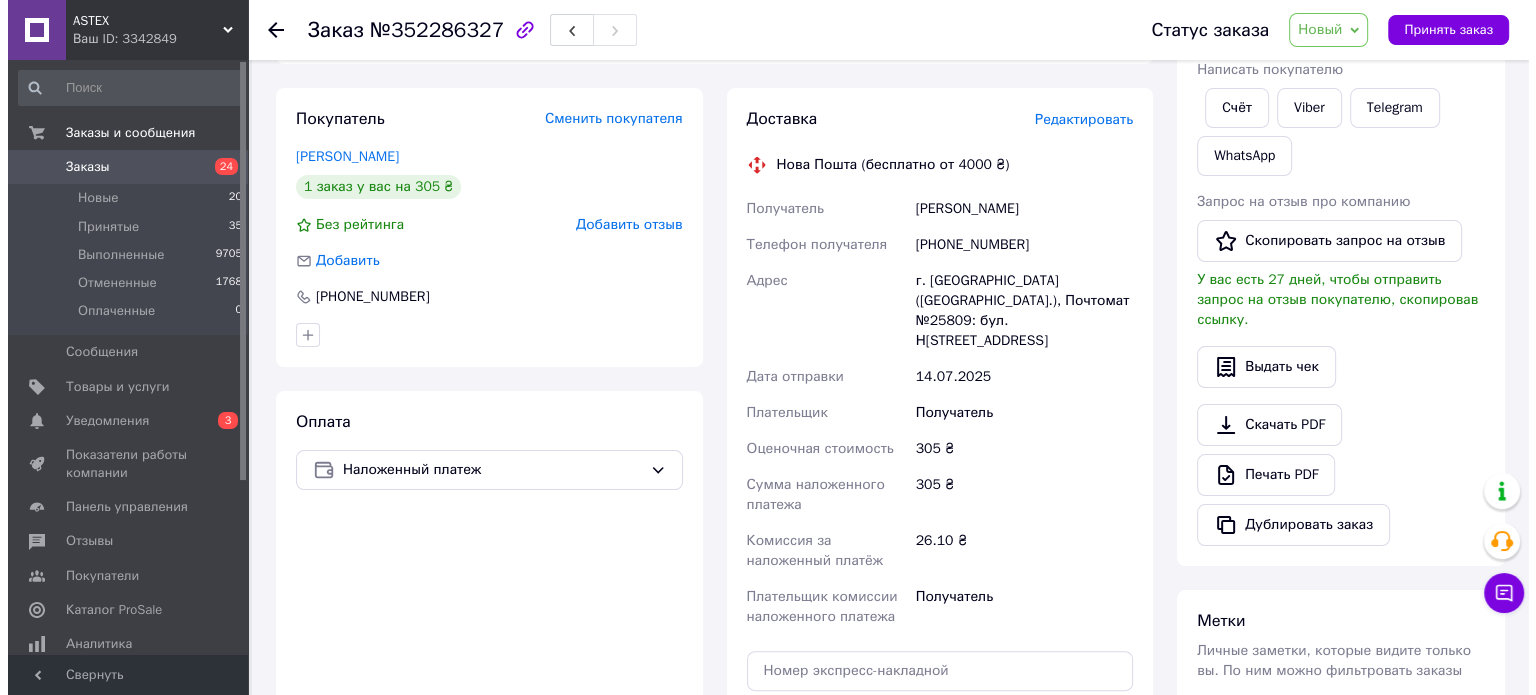 scroll, scrollTop: 332, scrollLeft: 0, axis: vertical 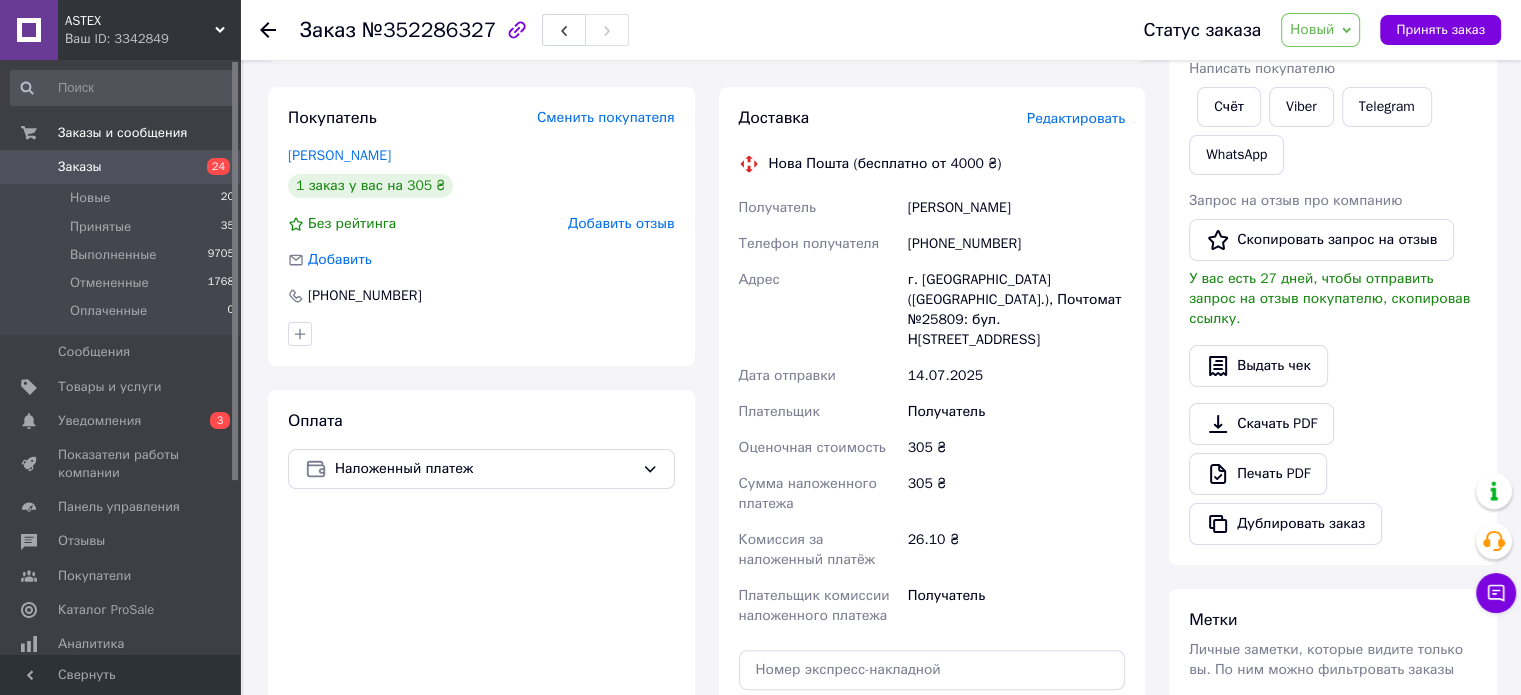 click on "Редактировать" at bounding box center (1076, 118) 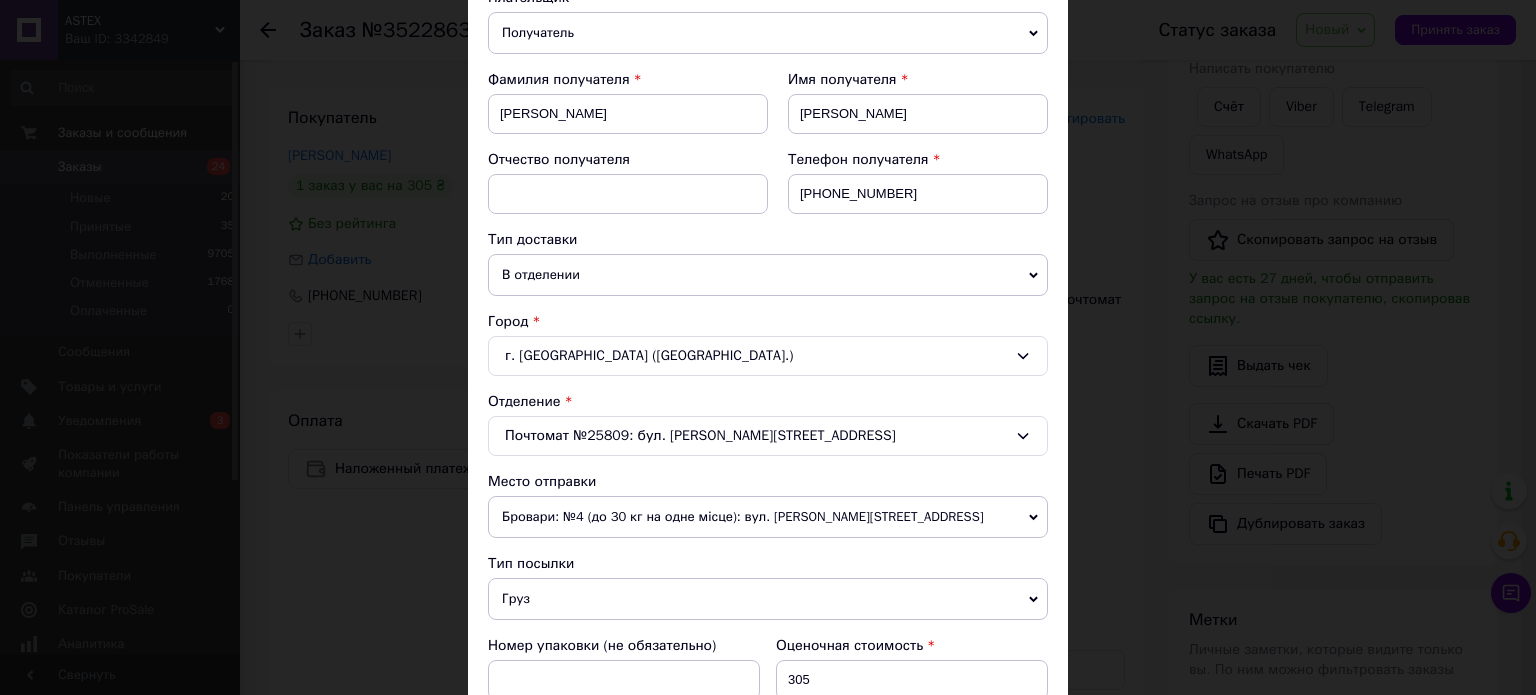 scroll, scrollTop: 300, scrollLeft: 0, axis: vertical 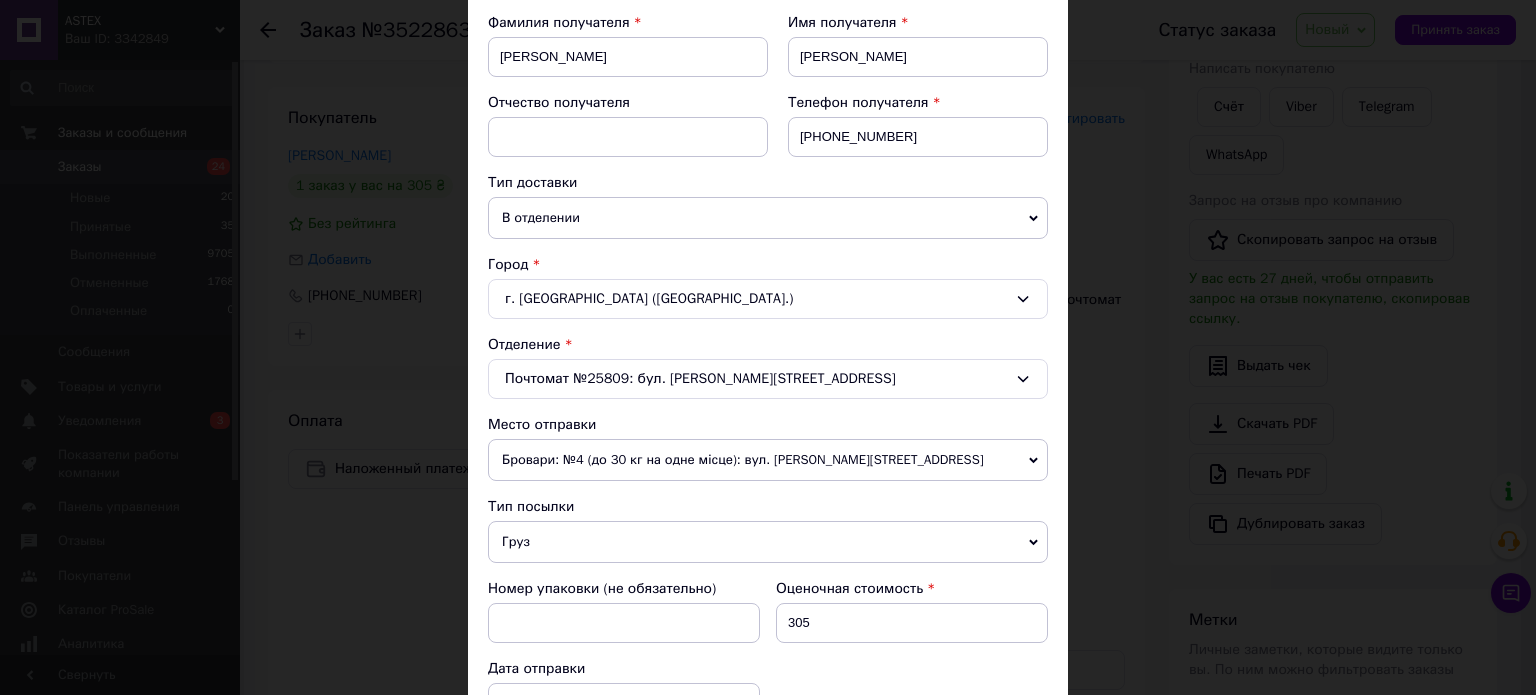 click on "Почтомат №25809: бул. [PERSON_NAME][STREET_ADDRESS]" at bounding box center [768, 379] 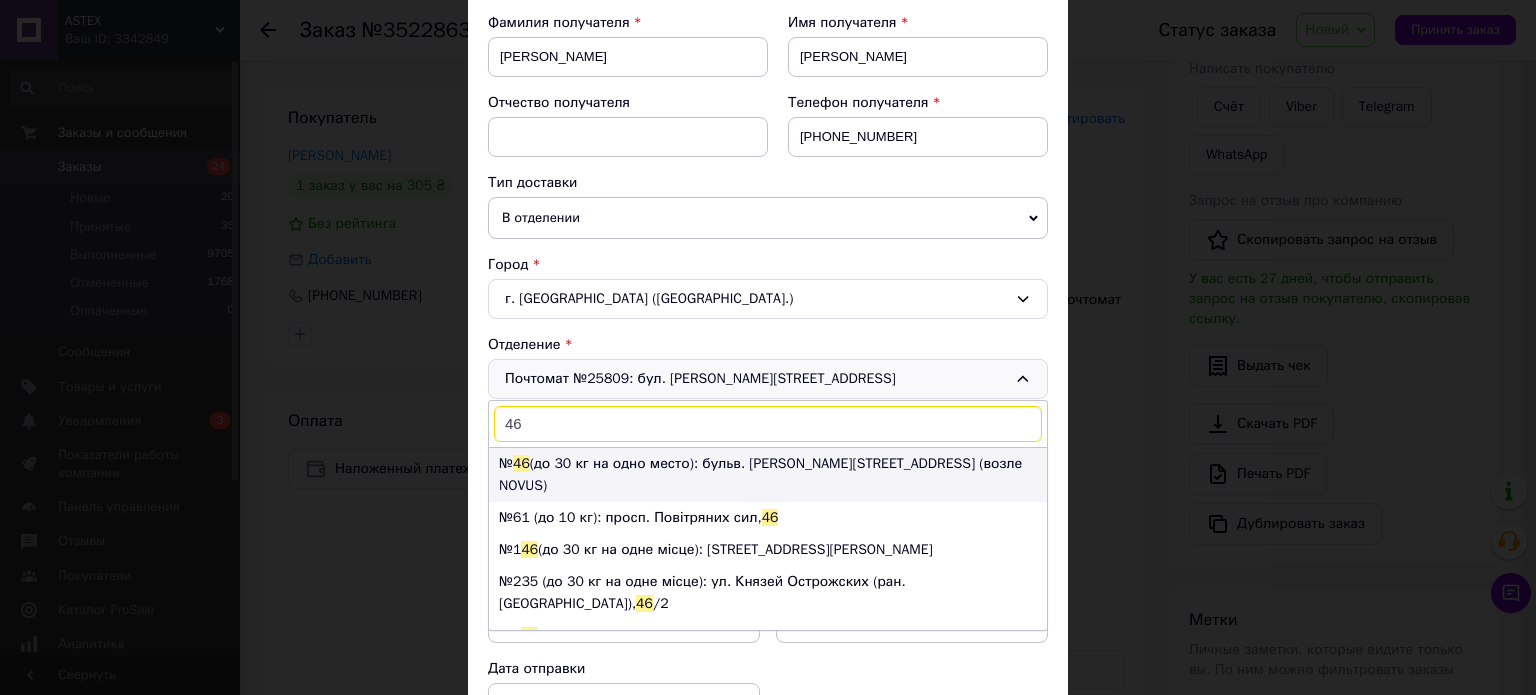 type on "46" 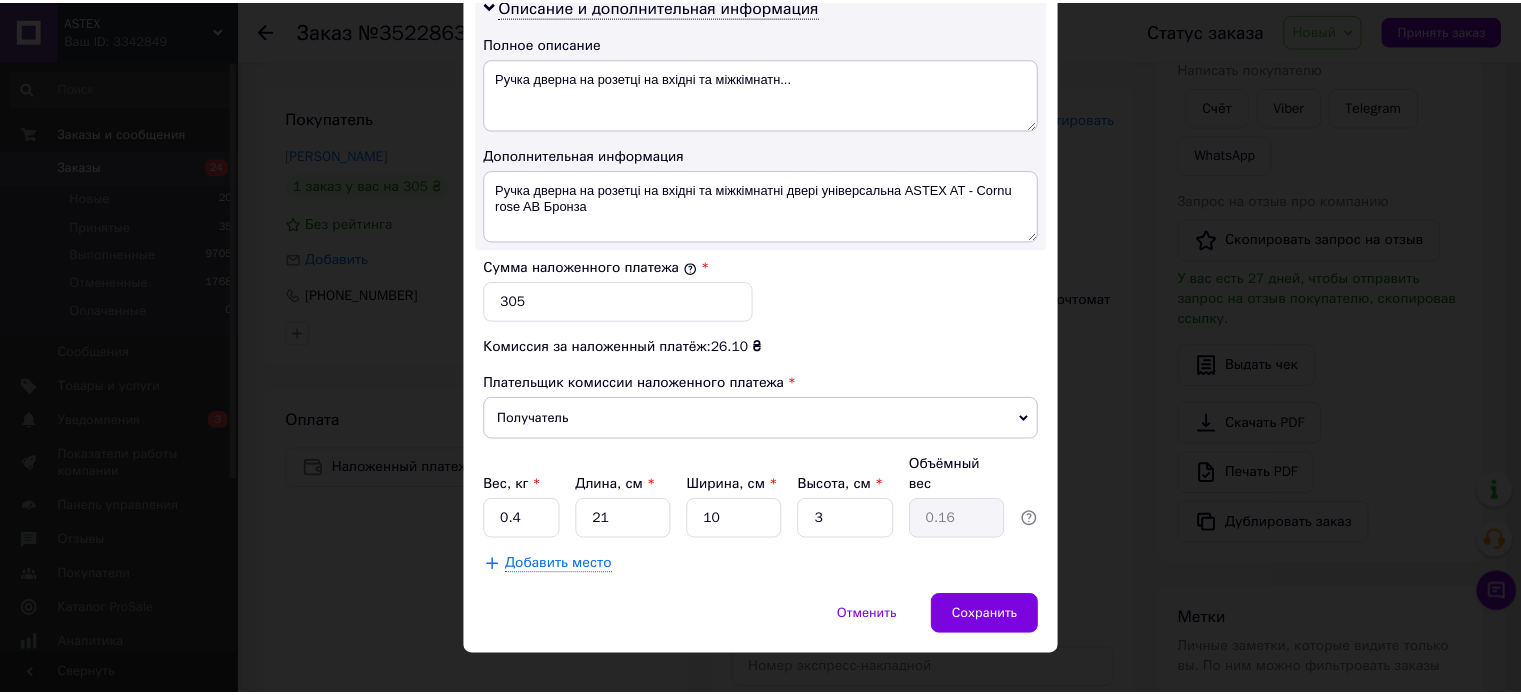 scroll, scrollTop: 1069, scrollLeft: 0, axis: vertical 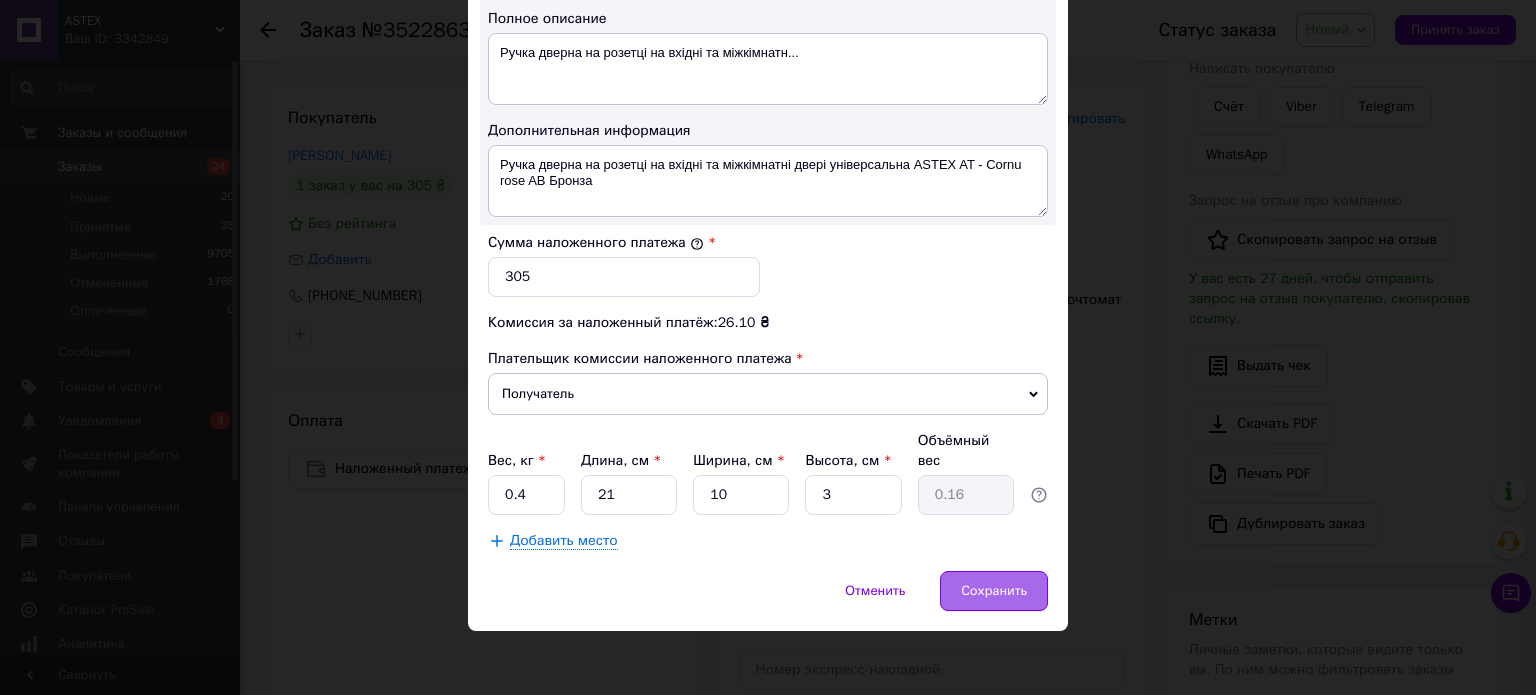 click on "Сохранить" at bounding box center [994, 591] 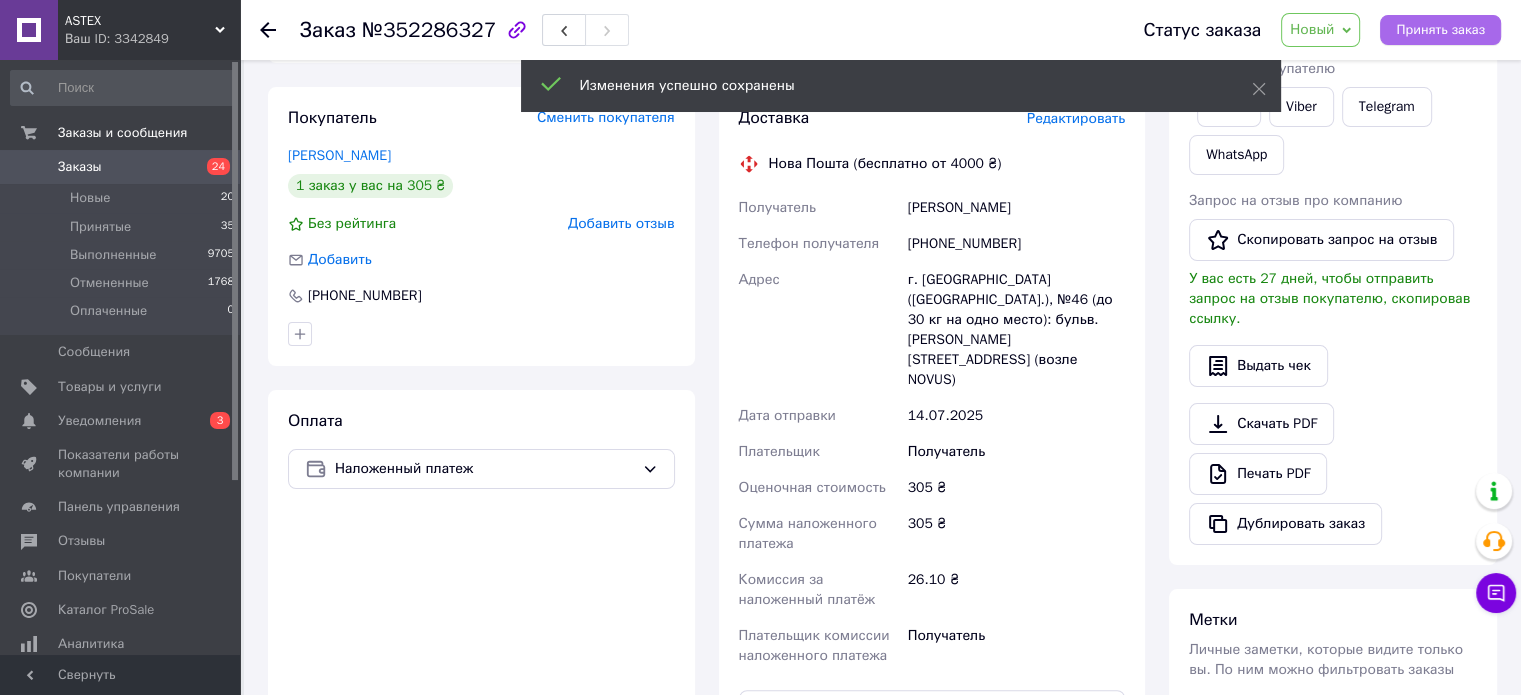 click on "Принять заказ" at bounding box center [1440, 30] 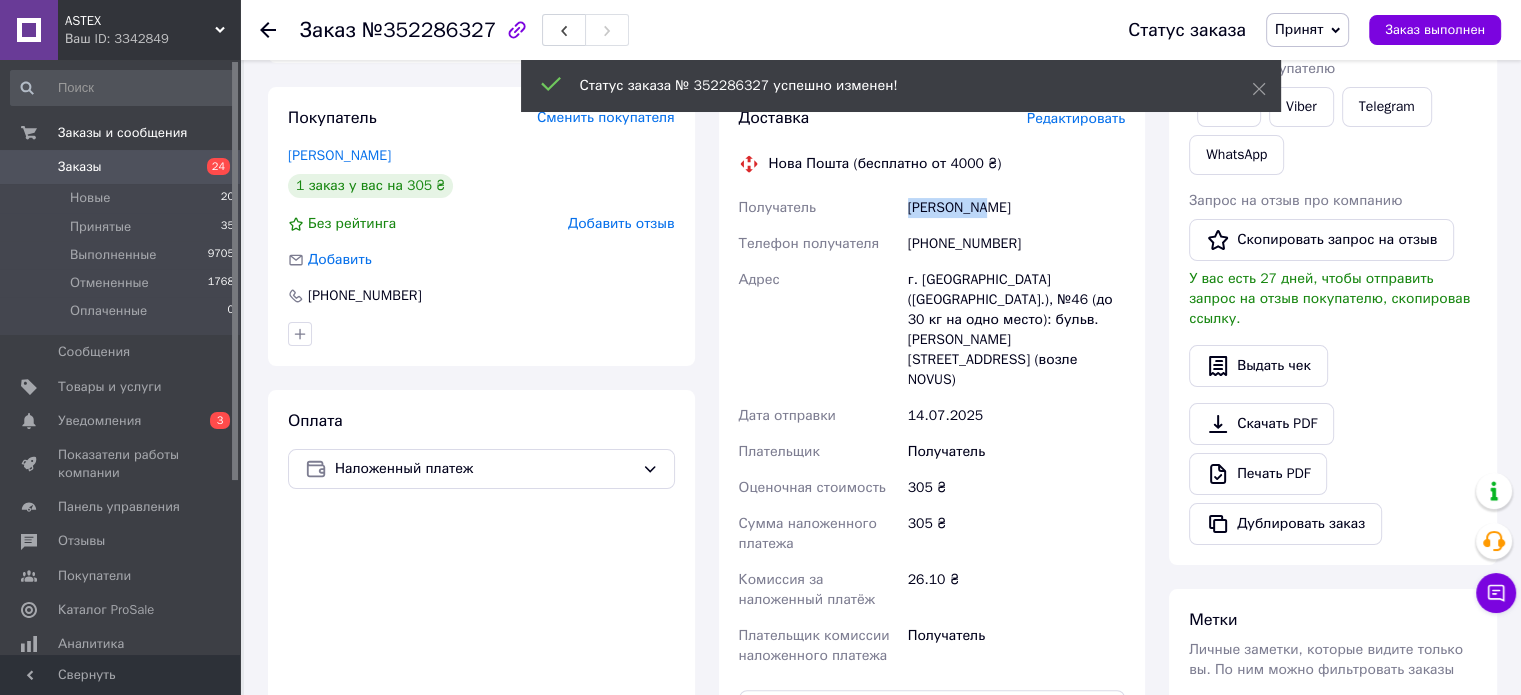 drag, startPoint x: 904, startPoint y: 206, endPoint x: 1025, endPoint y: 207, distance: 121.004135 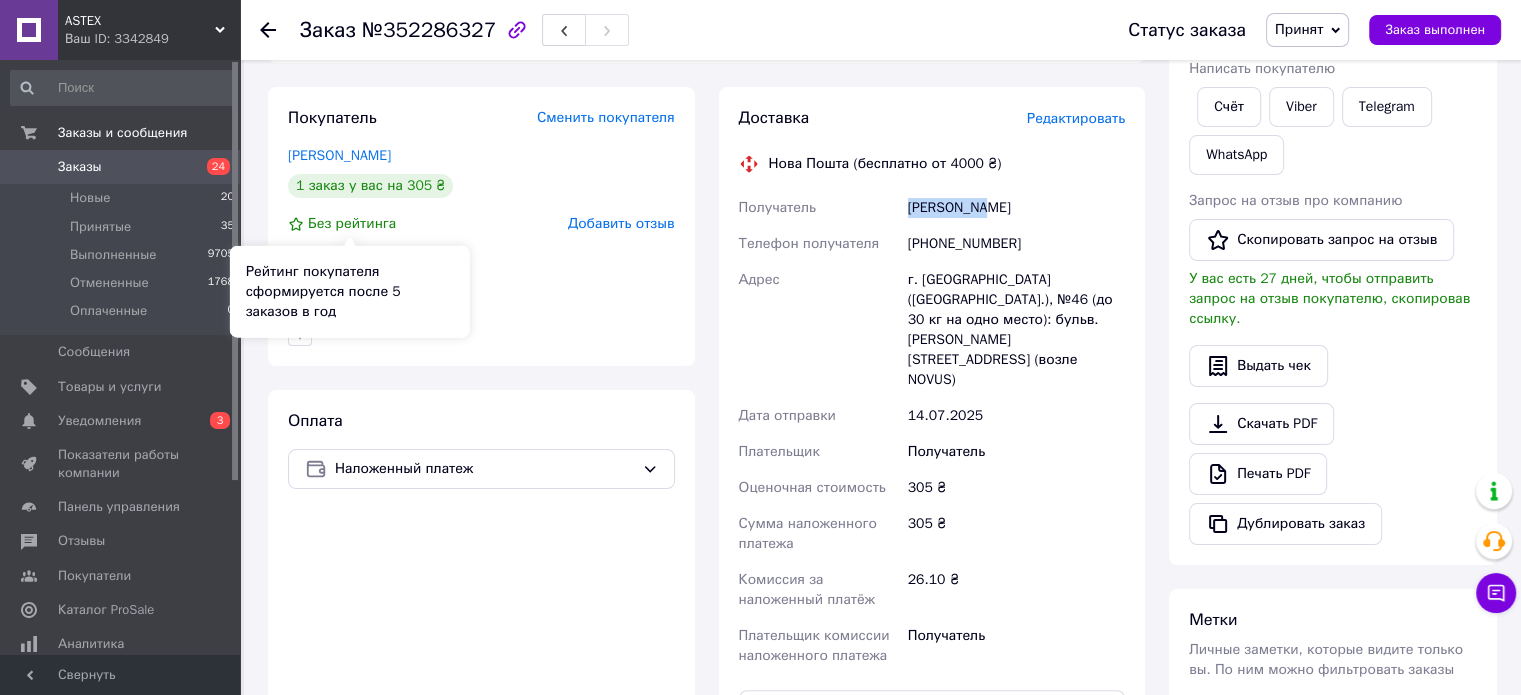 scroll, scrollTop: 132, scrollLeft: 0, axis: vertical 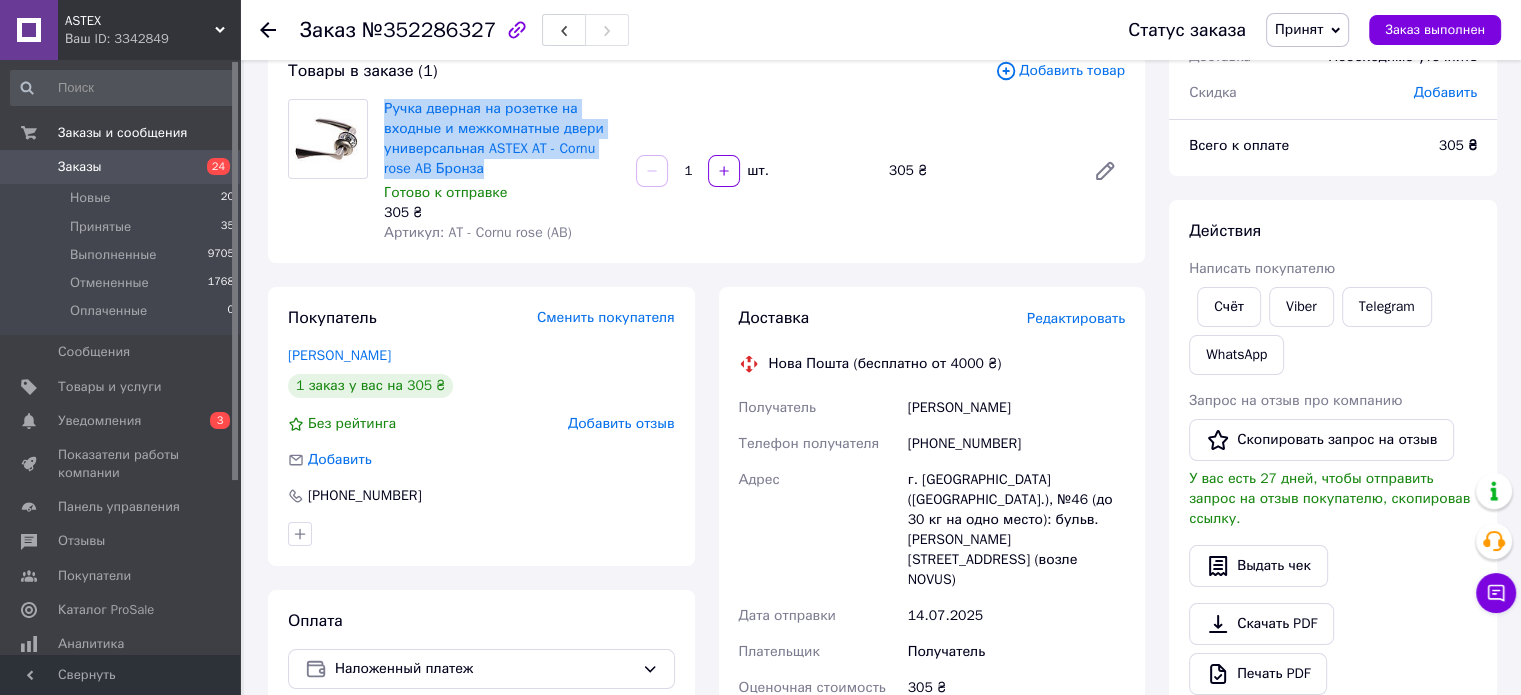 drag, startPoint x: 380, startPoint y: 108, endPoint x: 537, endPoint y: 162, distance: 166.0271 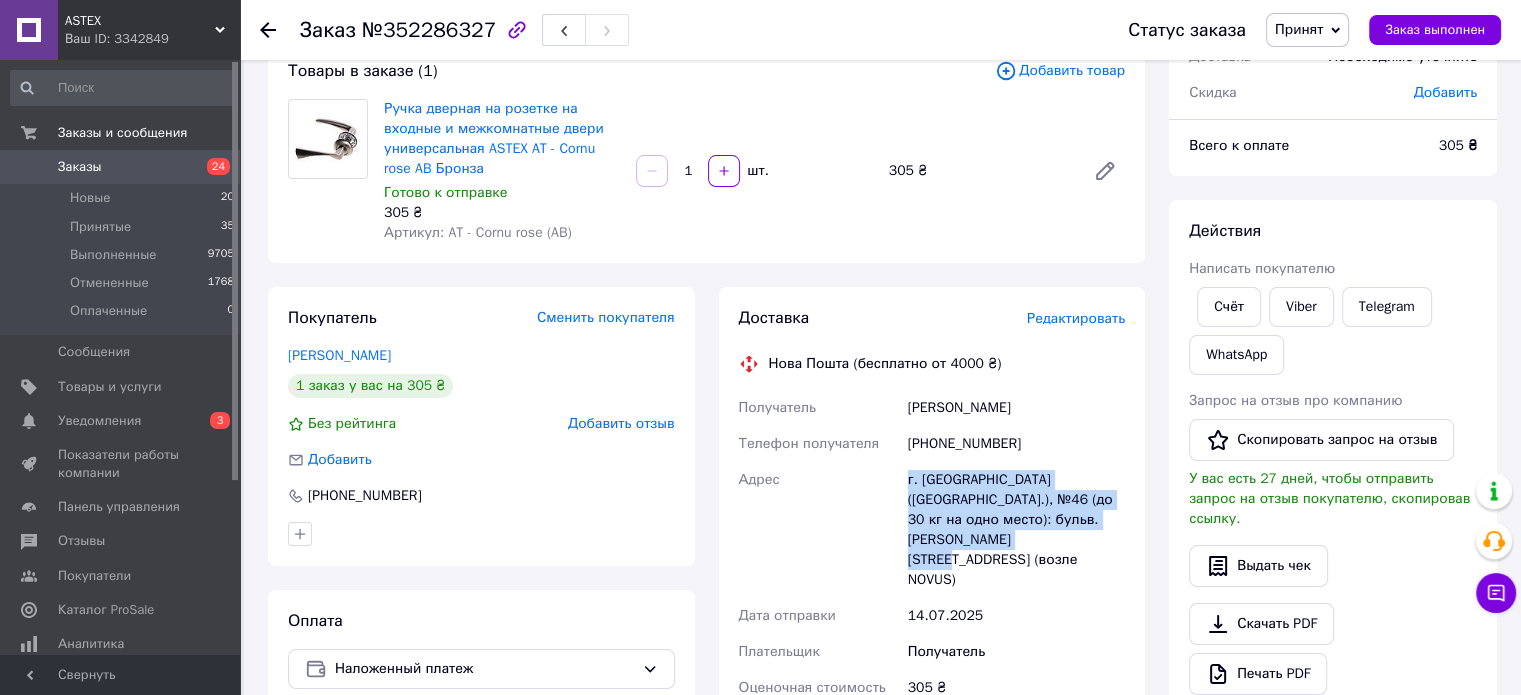 drag, startPoint x: 944, startPoint y: 503, endPoint x: 1027, endPoint y: 543, distance: 92.13577 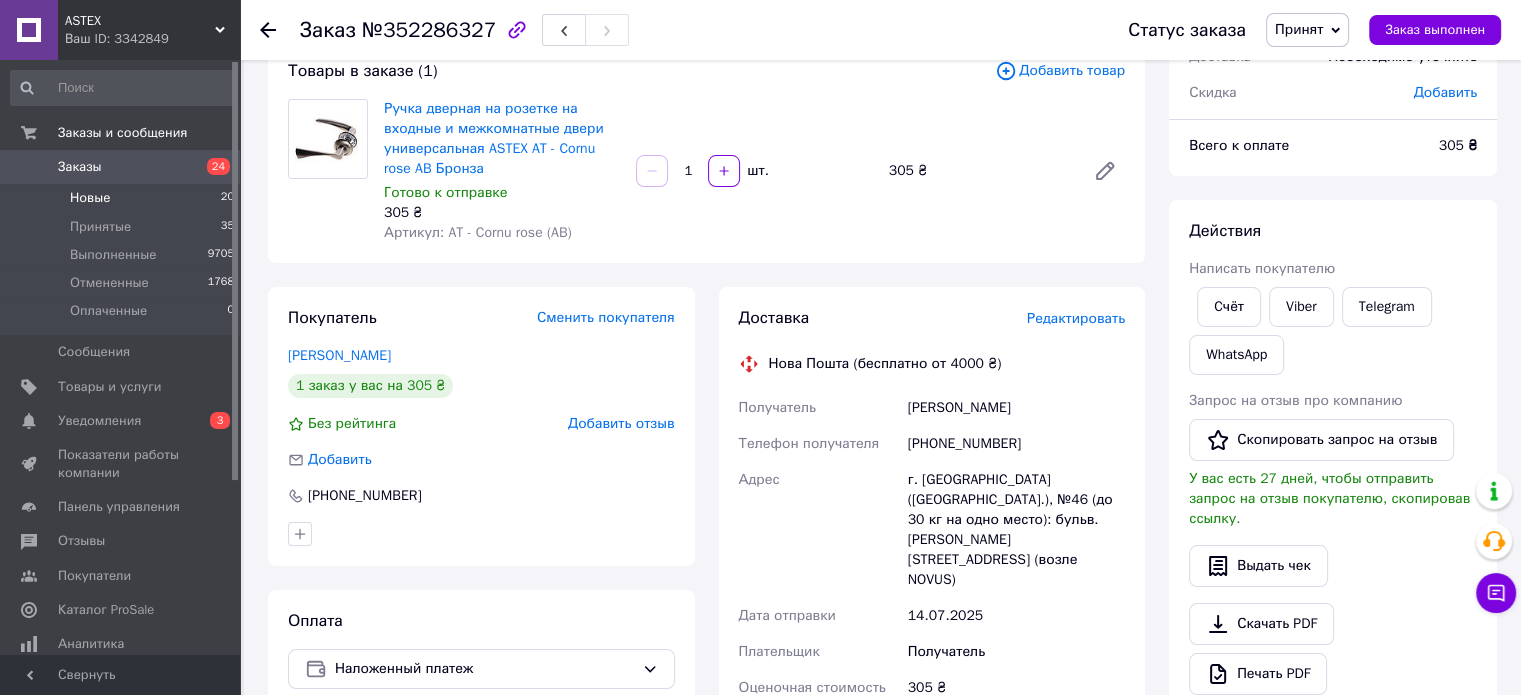 click on "Новые 20" at bounding box center [123, 198] 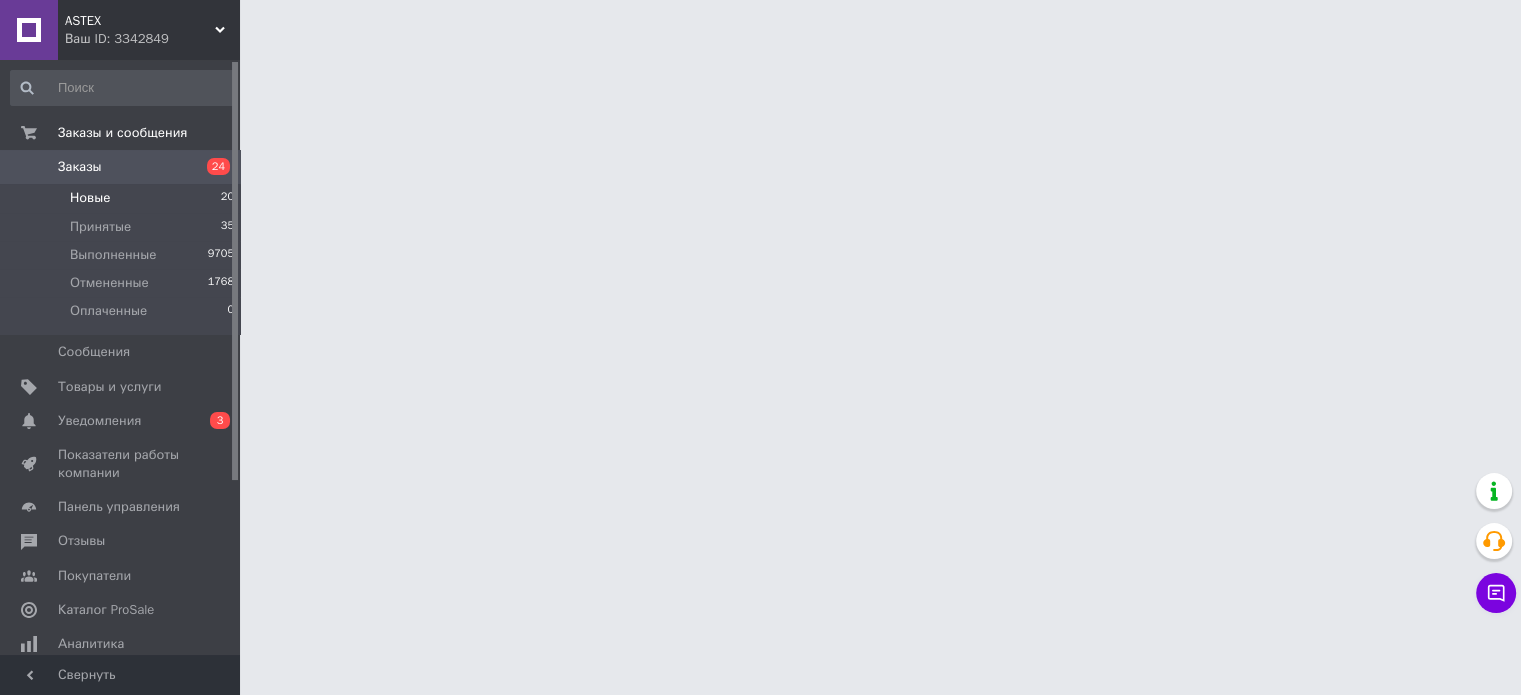 scroll, scrollTop: 0, scrollLeft: 0, axis: both 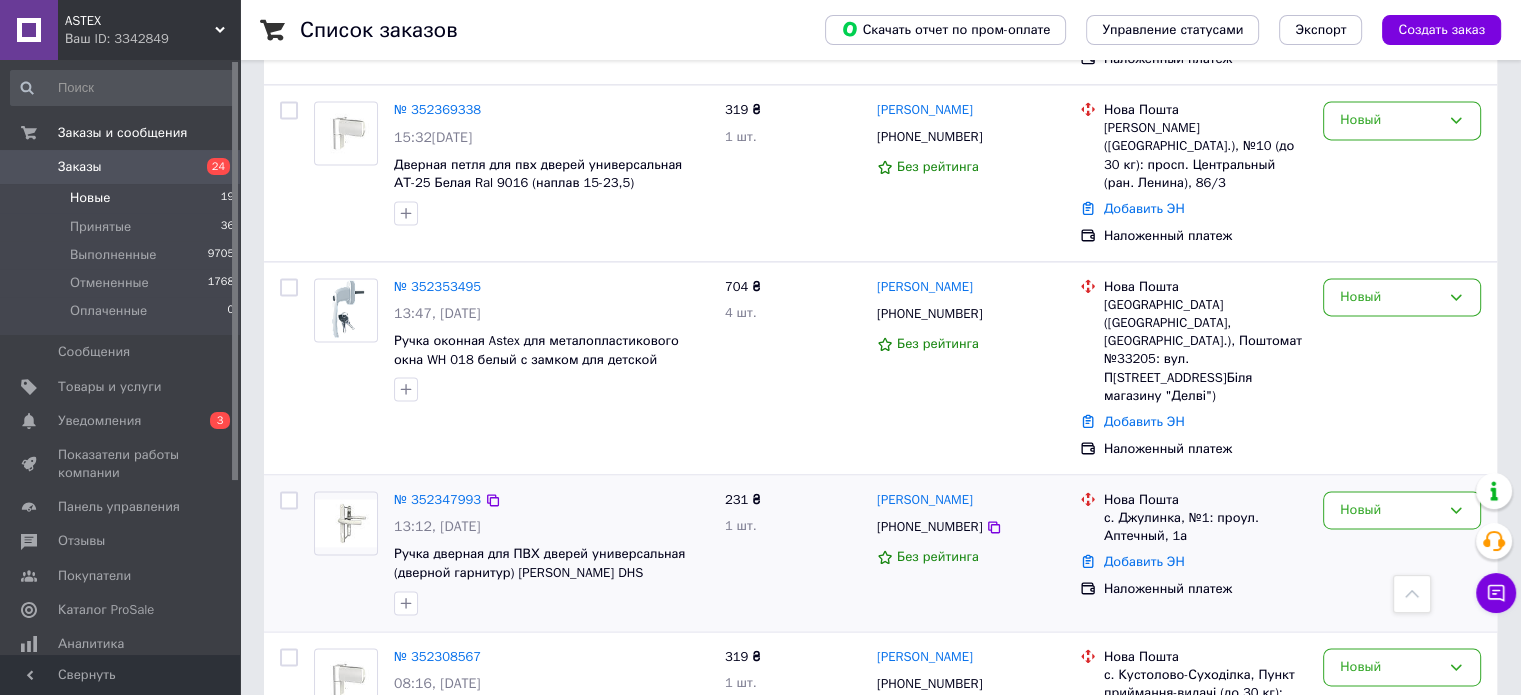 click on "№ 352347993" at bounding box center [437, 500] 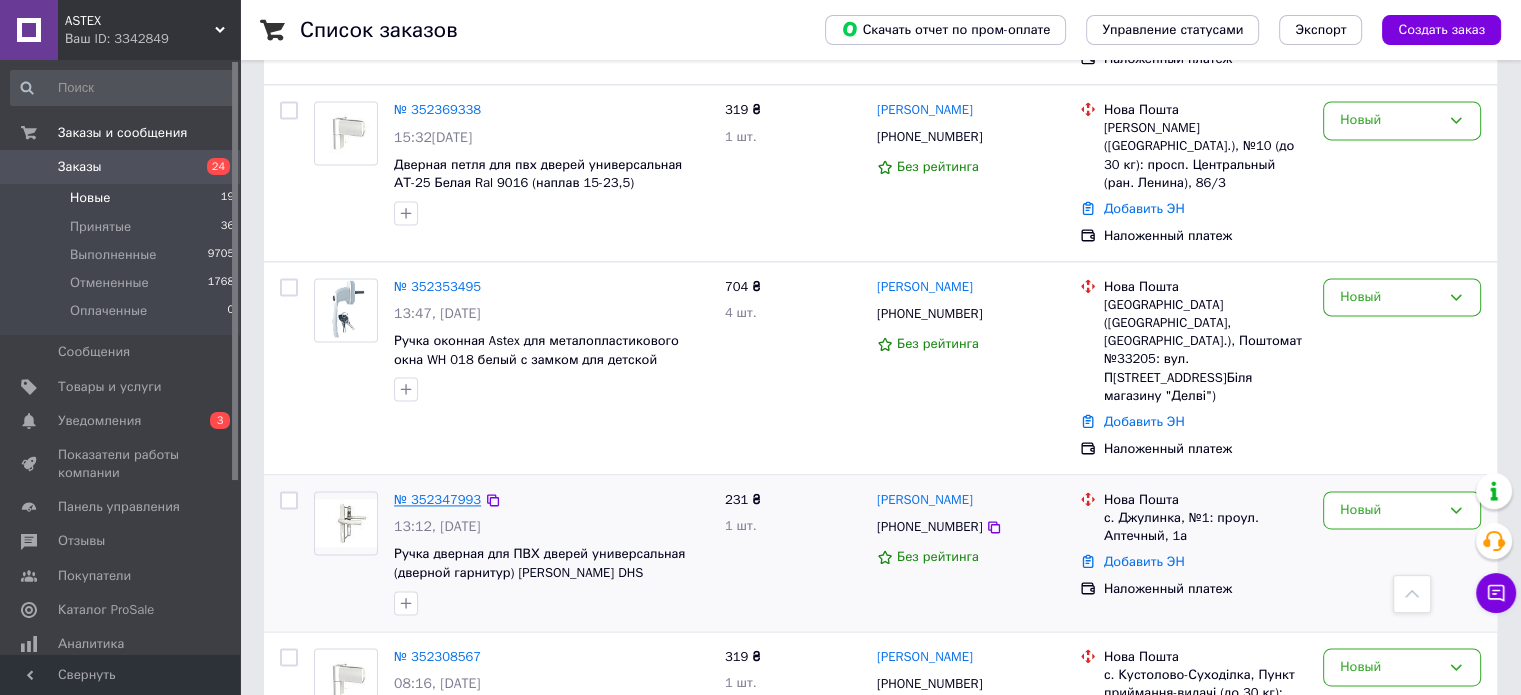 click on "№ 352347993" at bounding box center [437, 499] 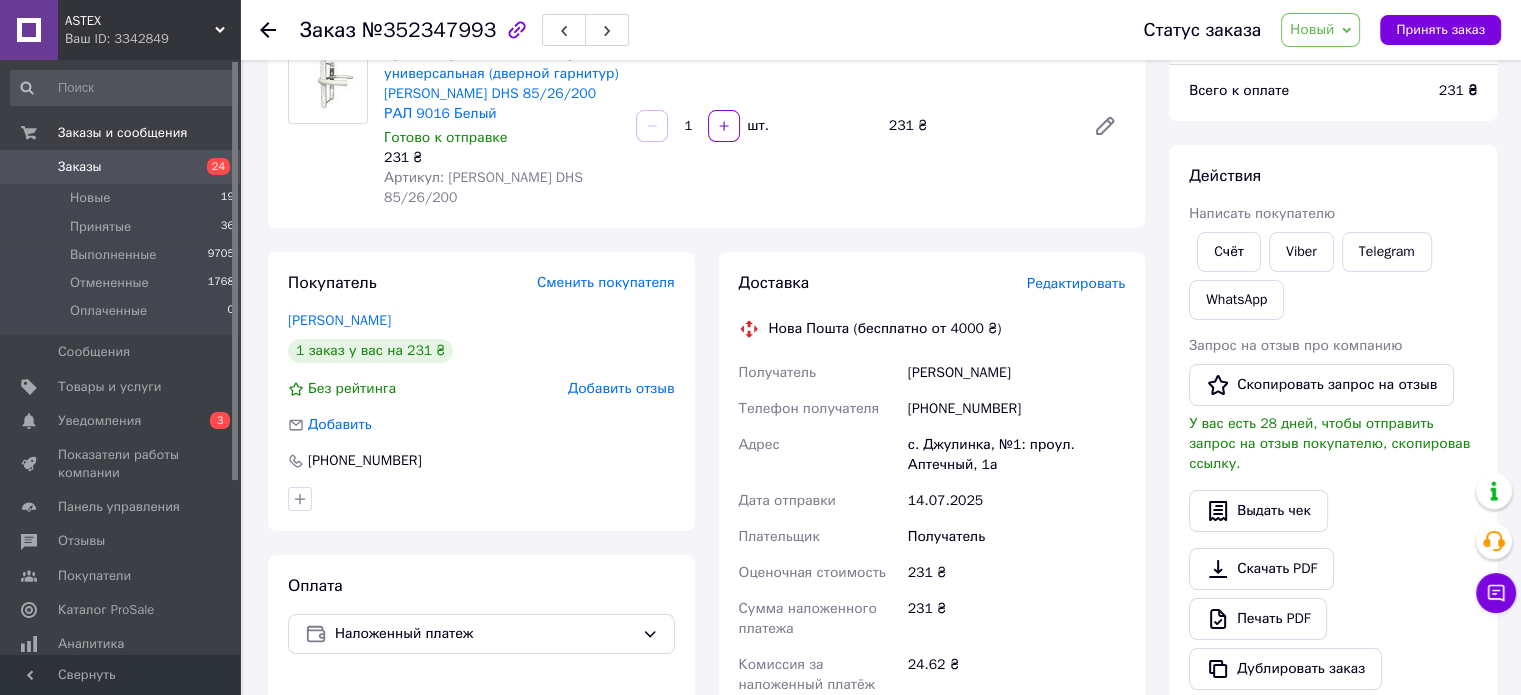 scroll, scrollTop: 200, scrollLeft: 0, axis: vertical 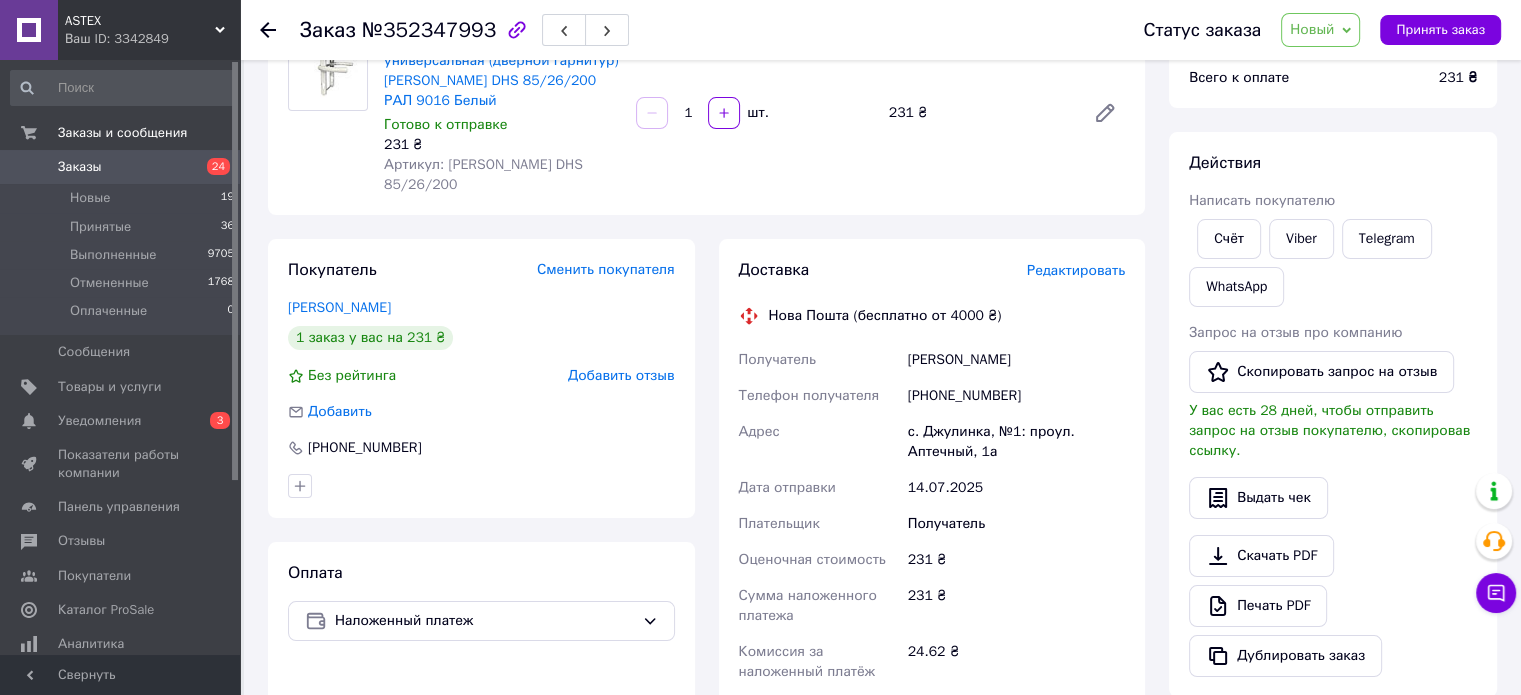 drag, startPoint x: 905, startPoint y: 363, endPoint x: 1084, endPoint y: 367, distance: 179.0447 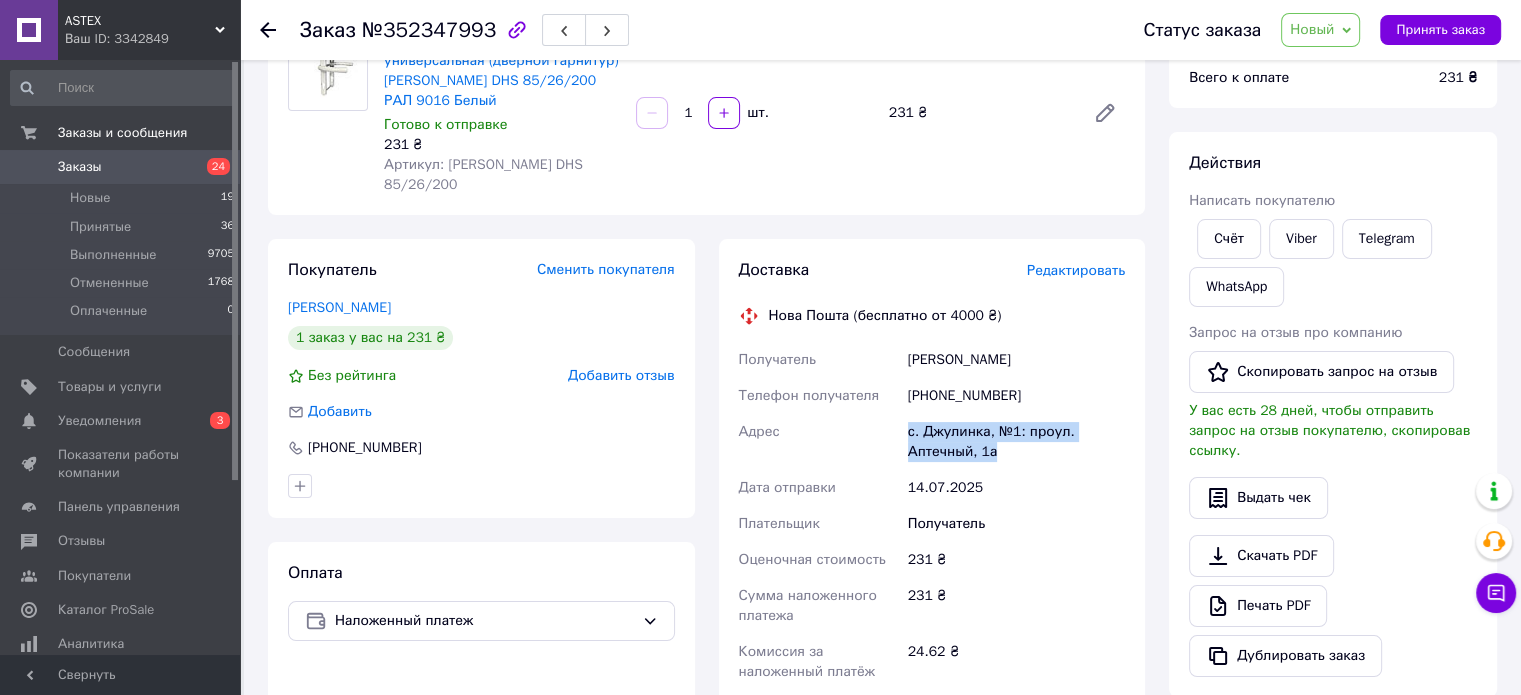 drag, startPoint x: 917, startPoint y: 437, endPoint x: 1052, endPoint y: 455, distance: 136.19472 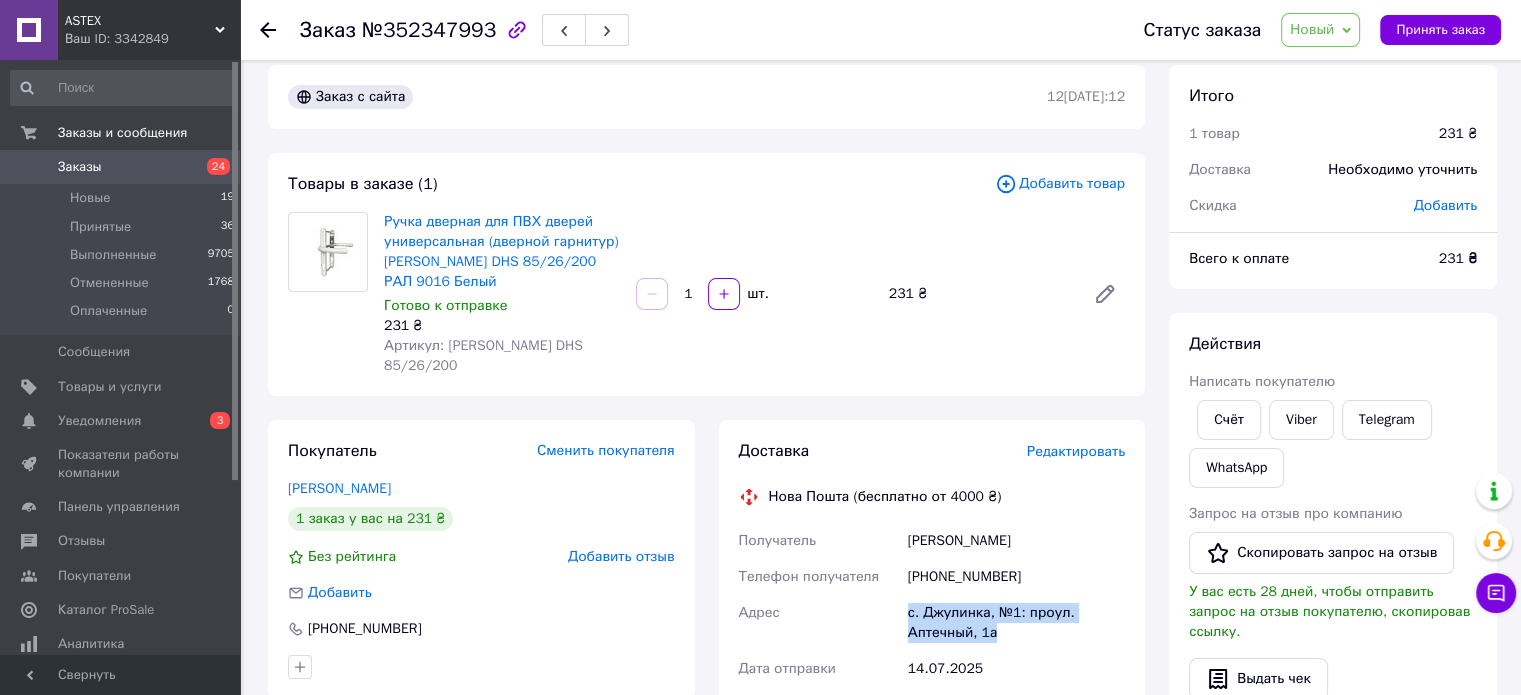 scroll, scrollTop: 0, scrollLeft: 0, axis: both 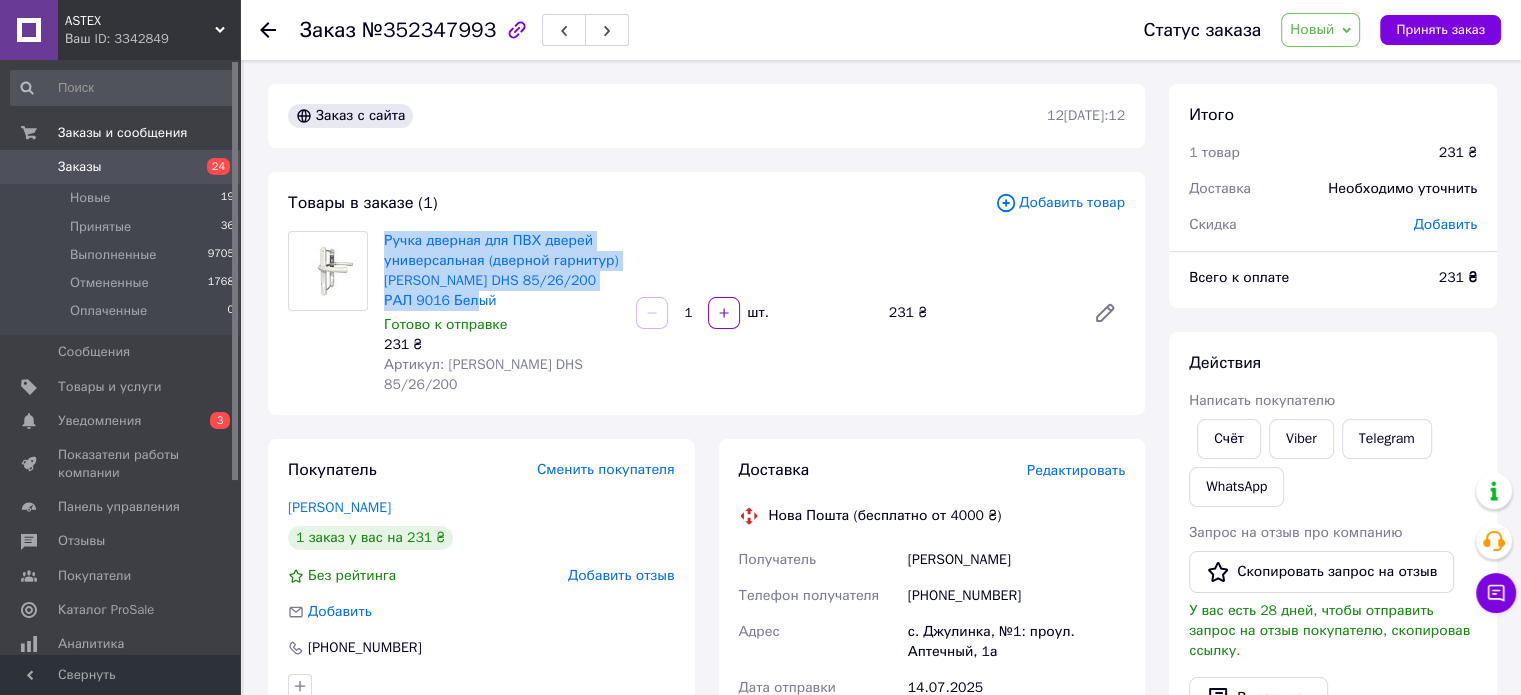 drag, startPoint x: 378, startPoint y: 235, endPoint x: 471, endPoint y: 307, distance: 117.61378 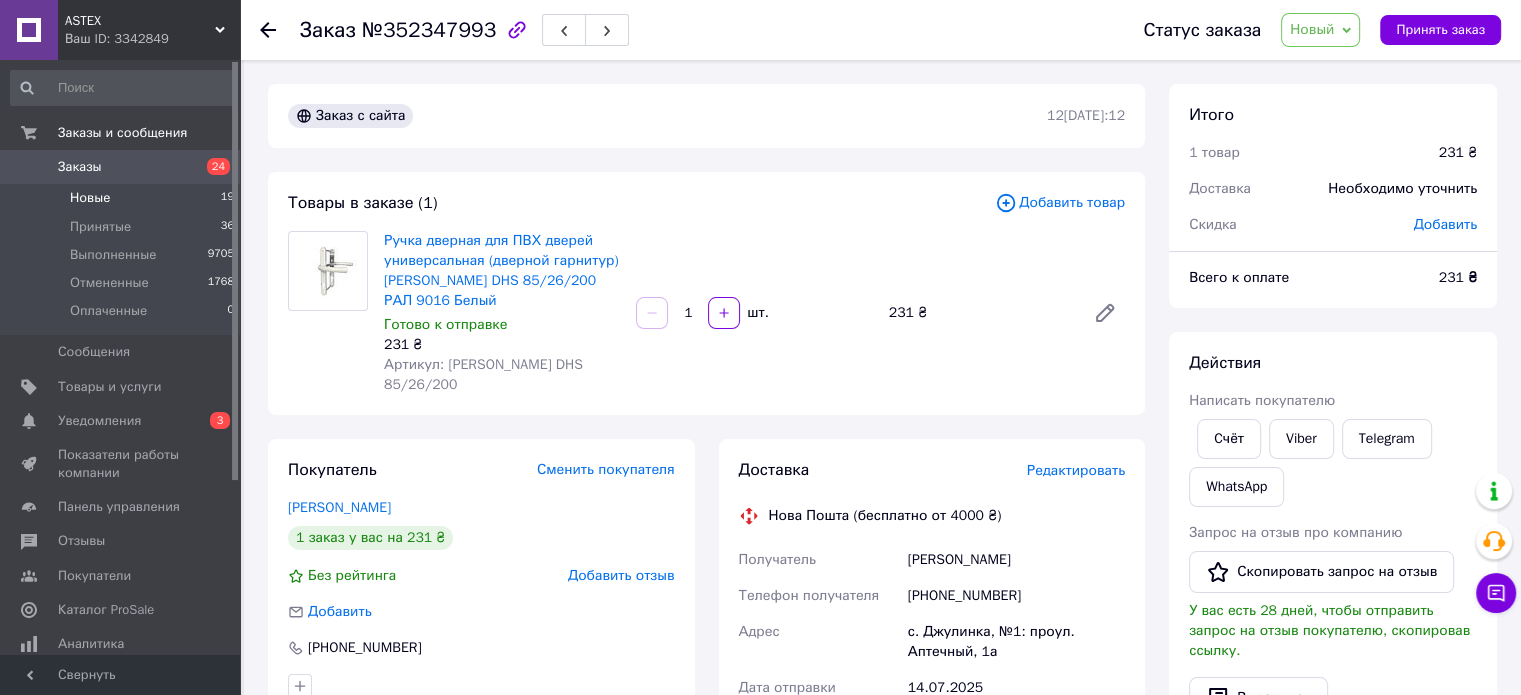 click on "Новые 19" at bounding box center (123, 198) 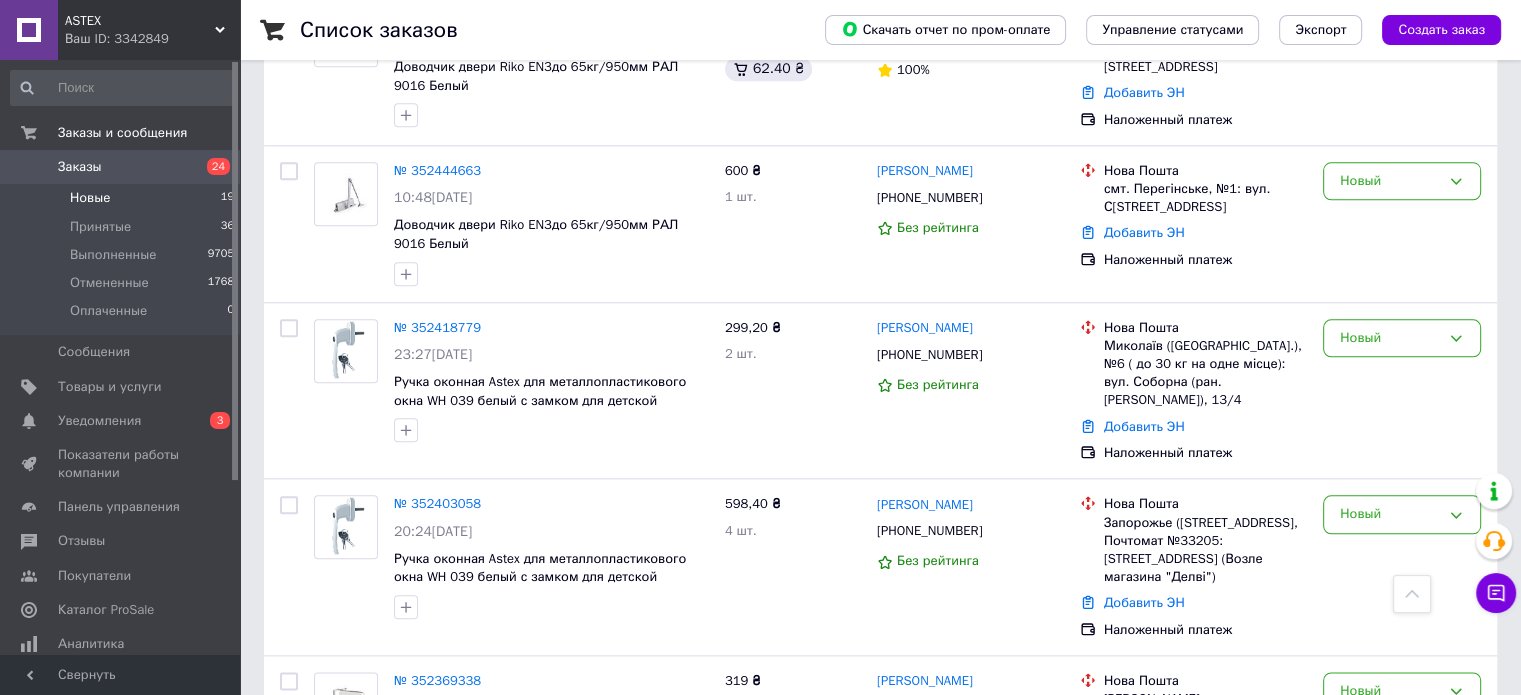 scroll, scrollTop: 2764, scrollLeft: 0, axis: vertical 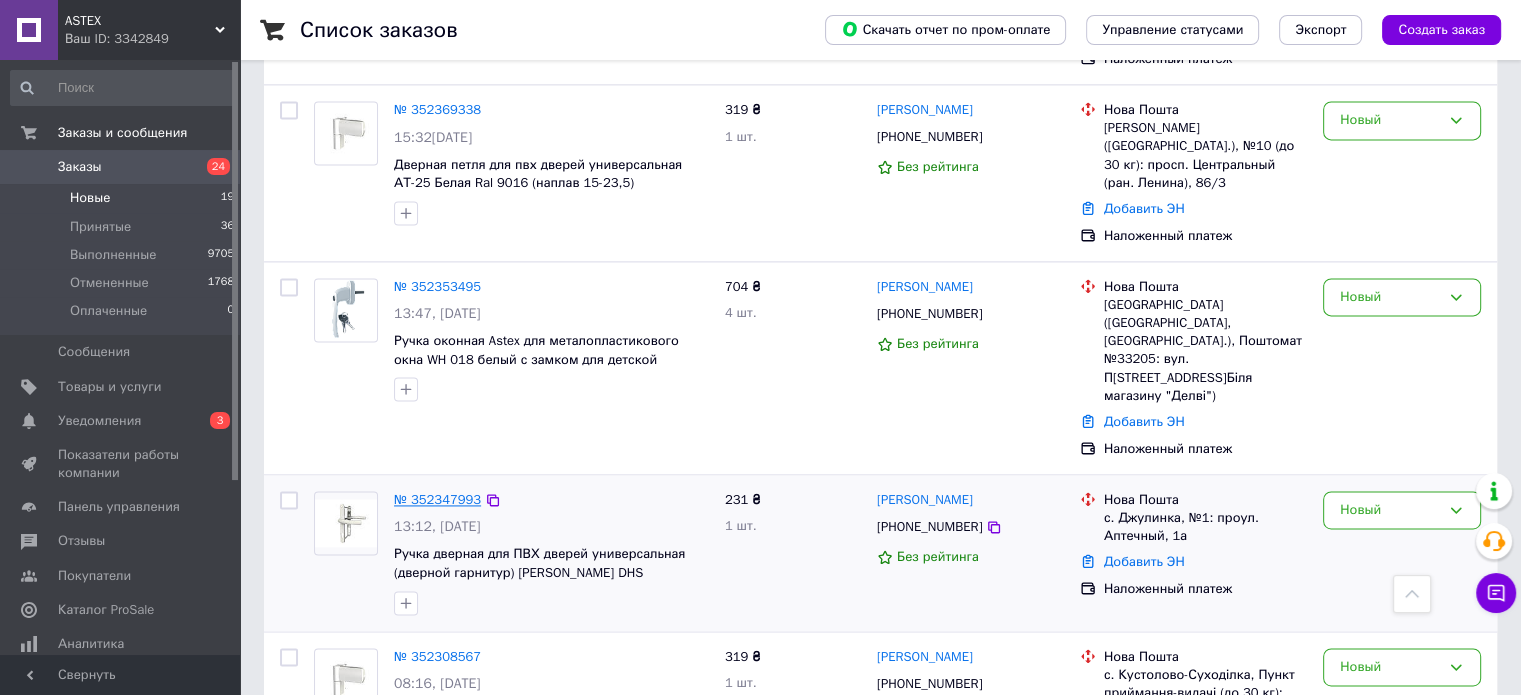 click on "№ 352347993" at bounding box center (437, 499) 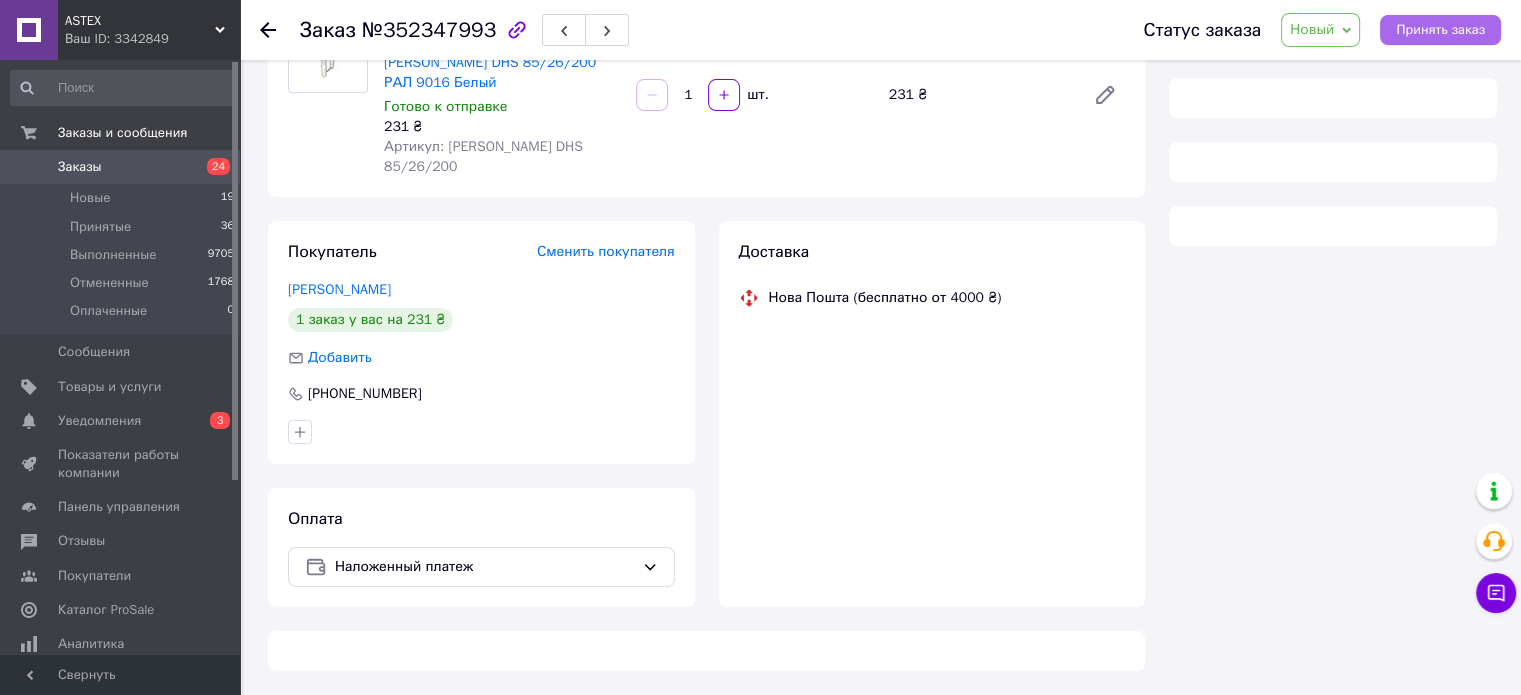 scroll, scrollTop: 631, scrollLeft: 0, axis: vertical 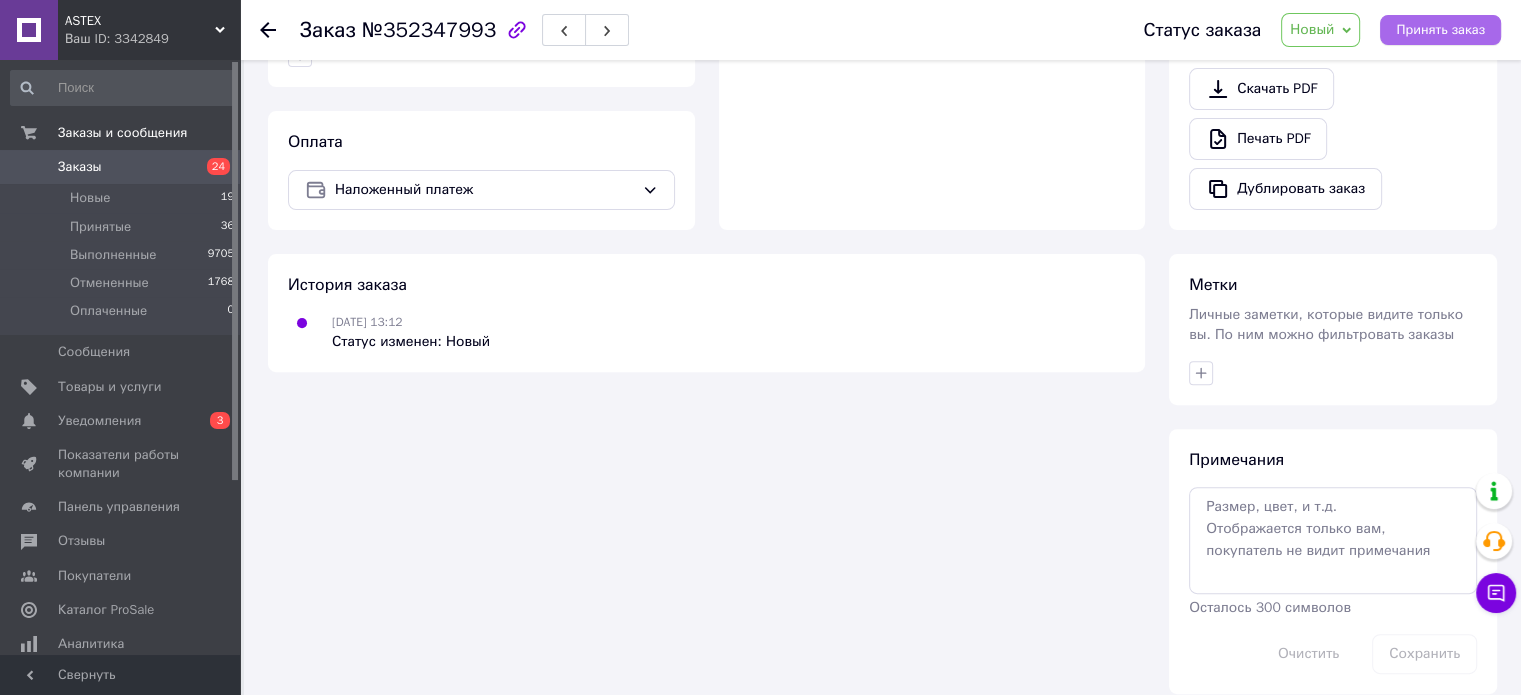 click on "Принять заказ" at bounding box center [1440, 30] 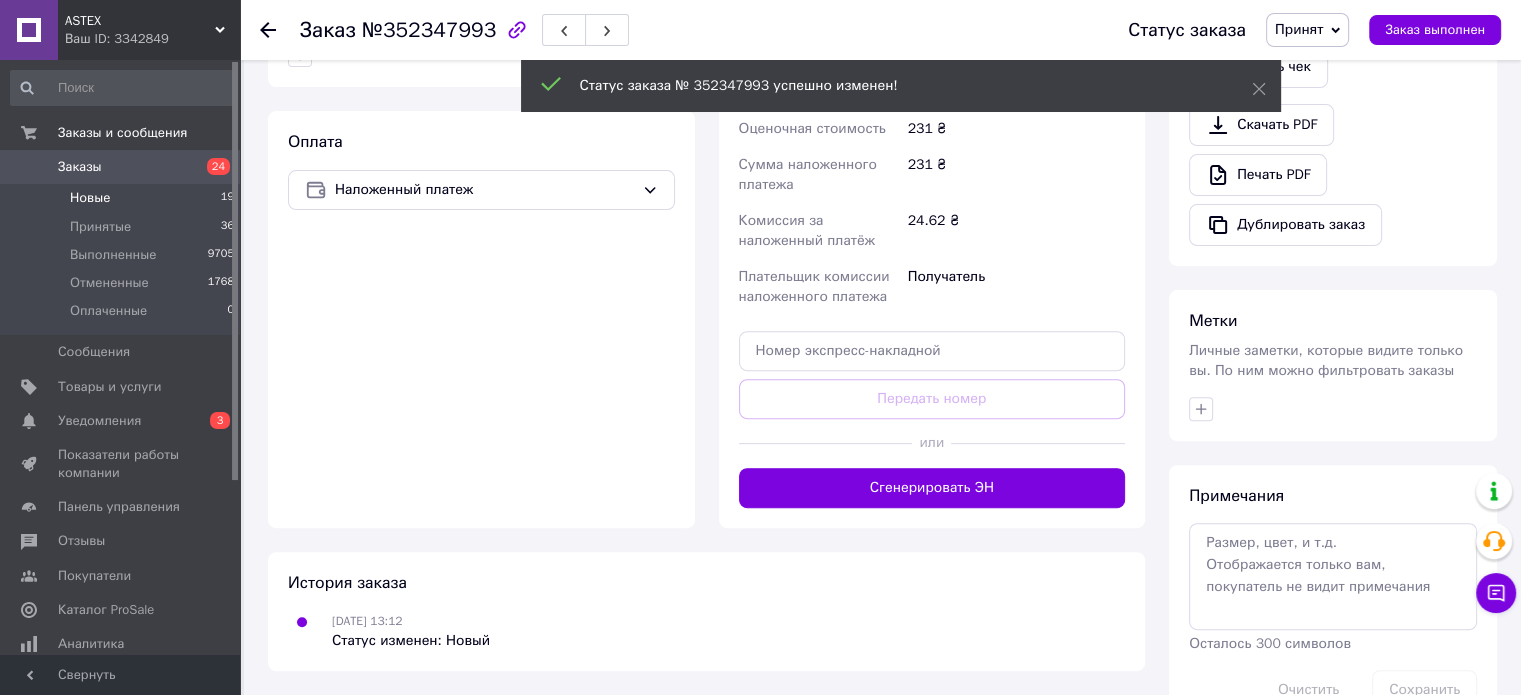 click on "Новые" at bounding box center (90, 198) 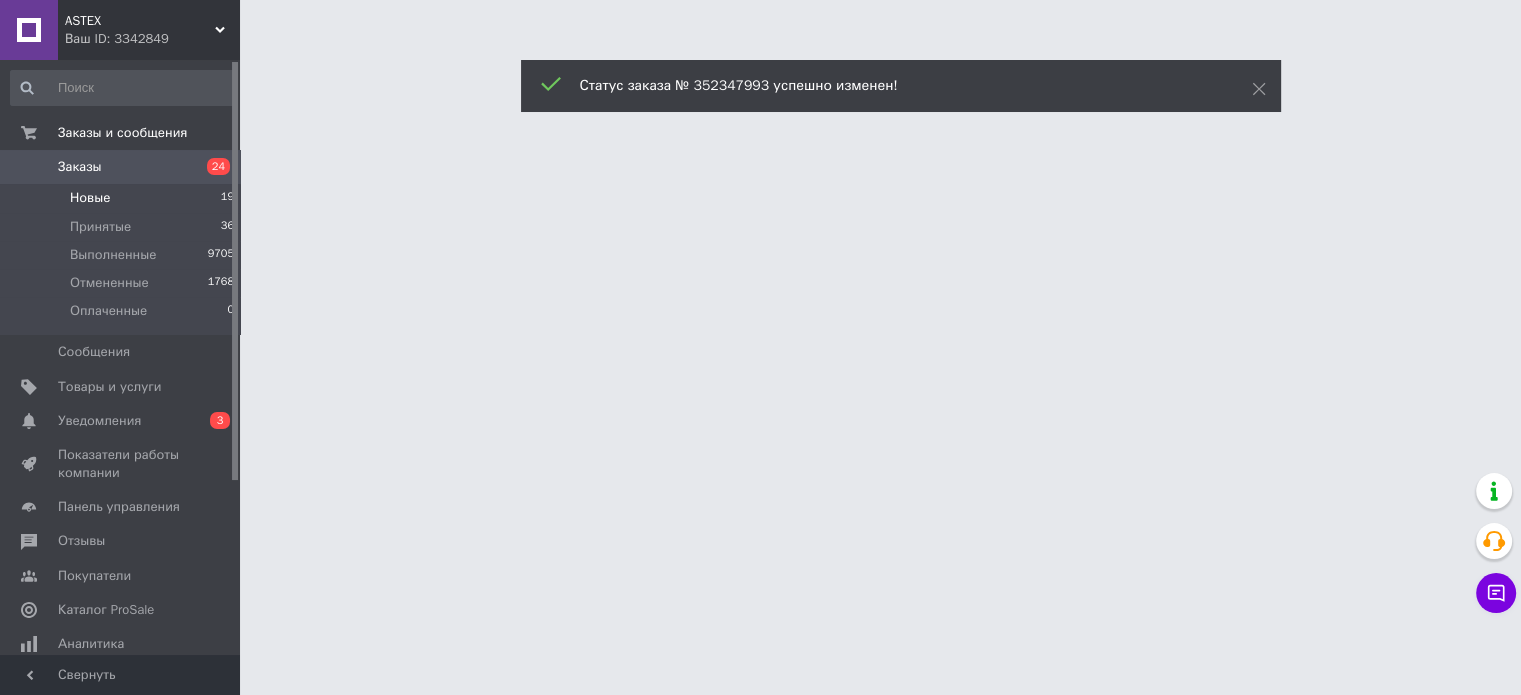 scroll, scrollTop: 0, scrollLeft: 0, axis: both 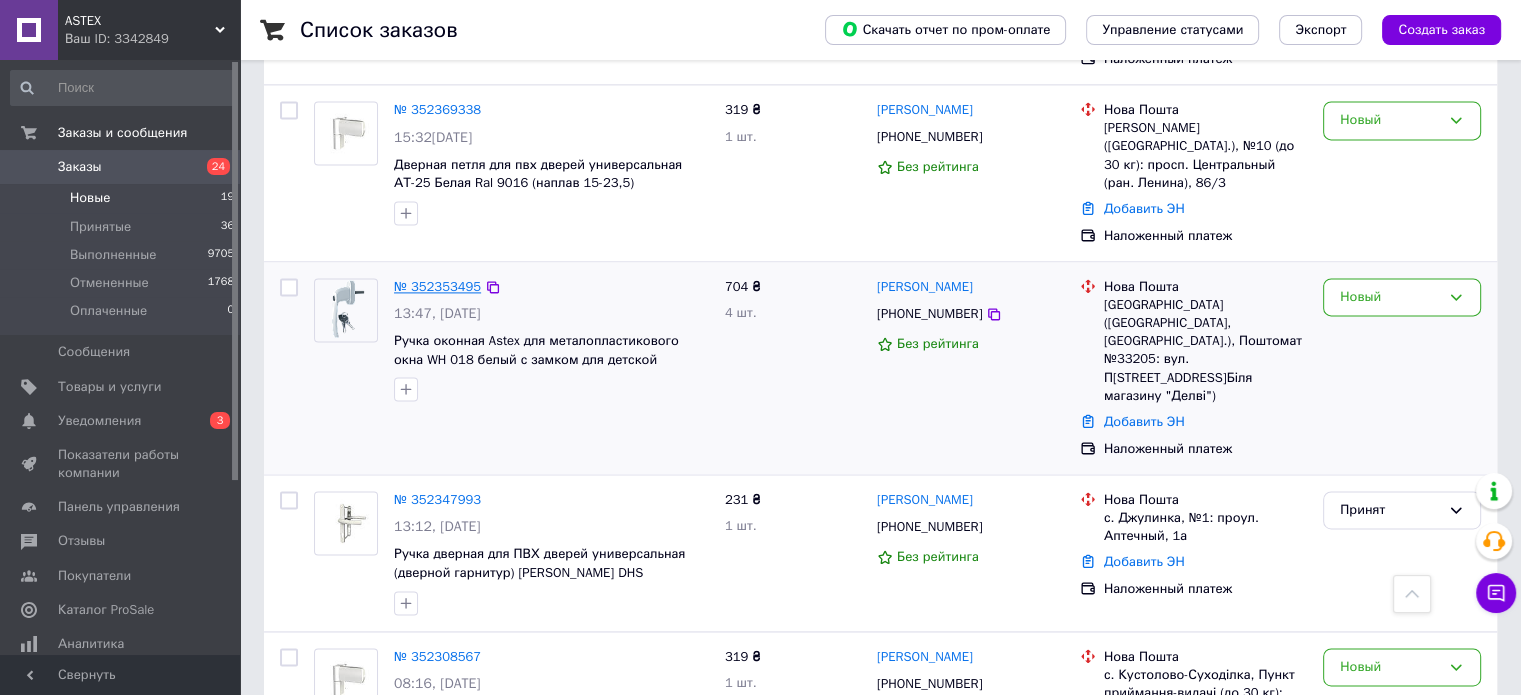click on "№ 352353495" at bounding box center [437, 286] 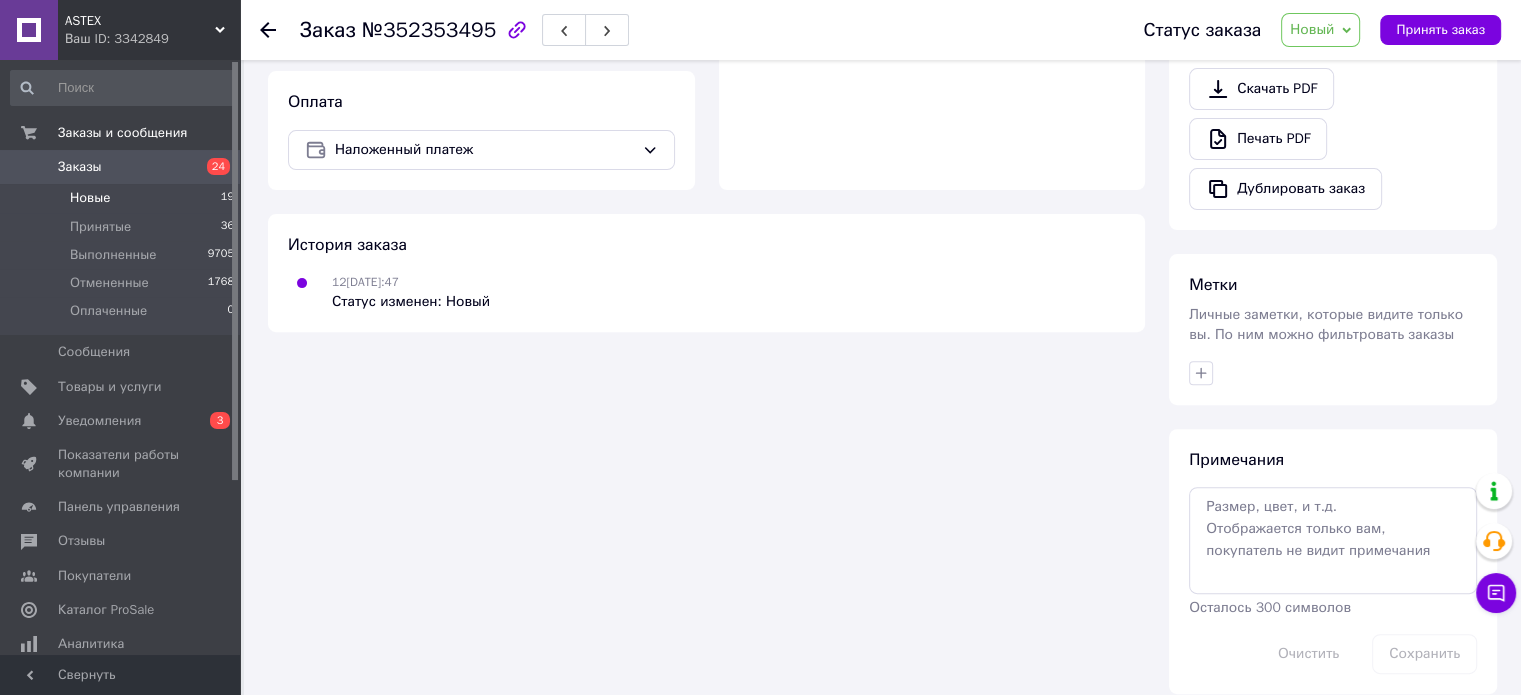 scroll, scrollTop: 667, scrollLeft: 0, axis: vertical 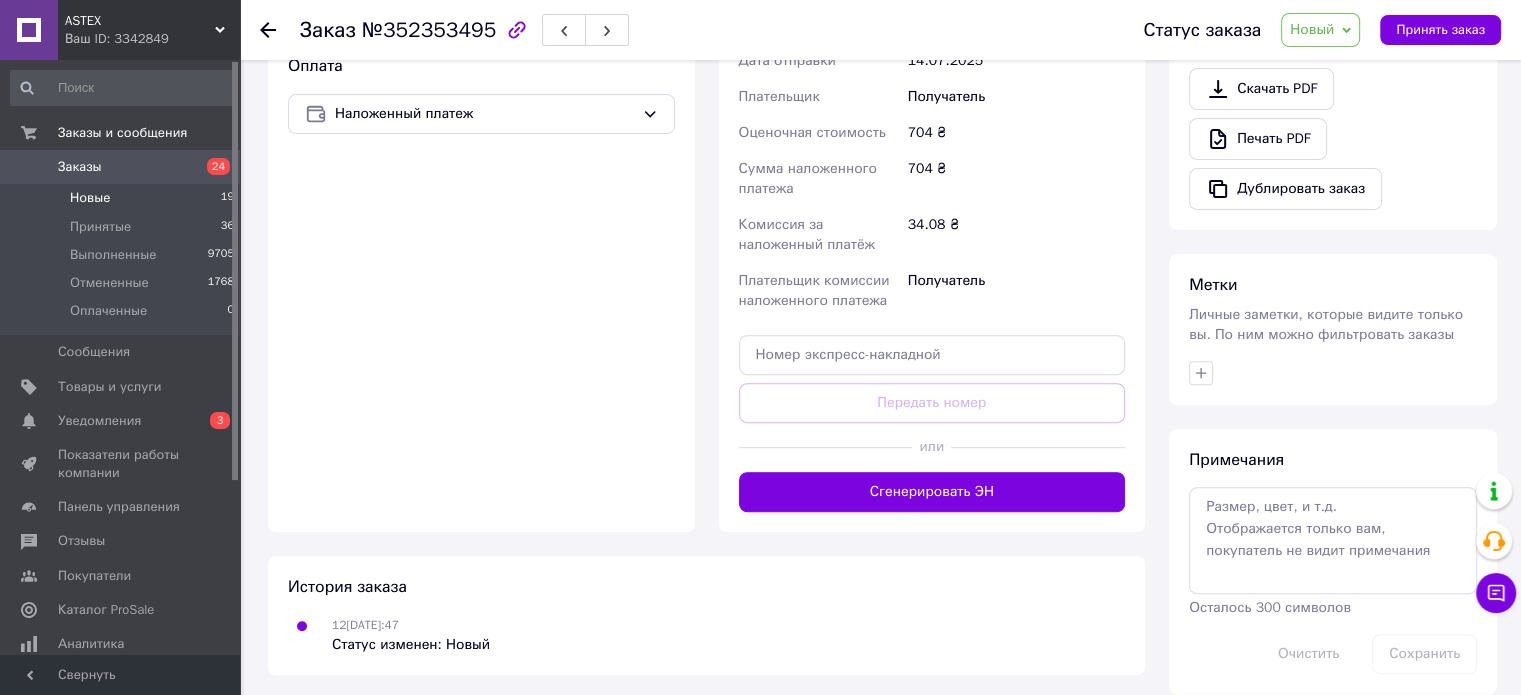 click on "Новые" at bounding box center (90, 198) 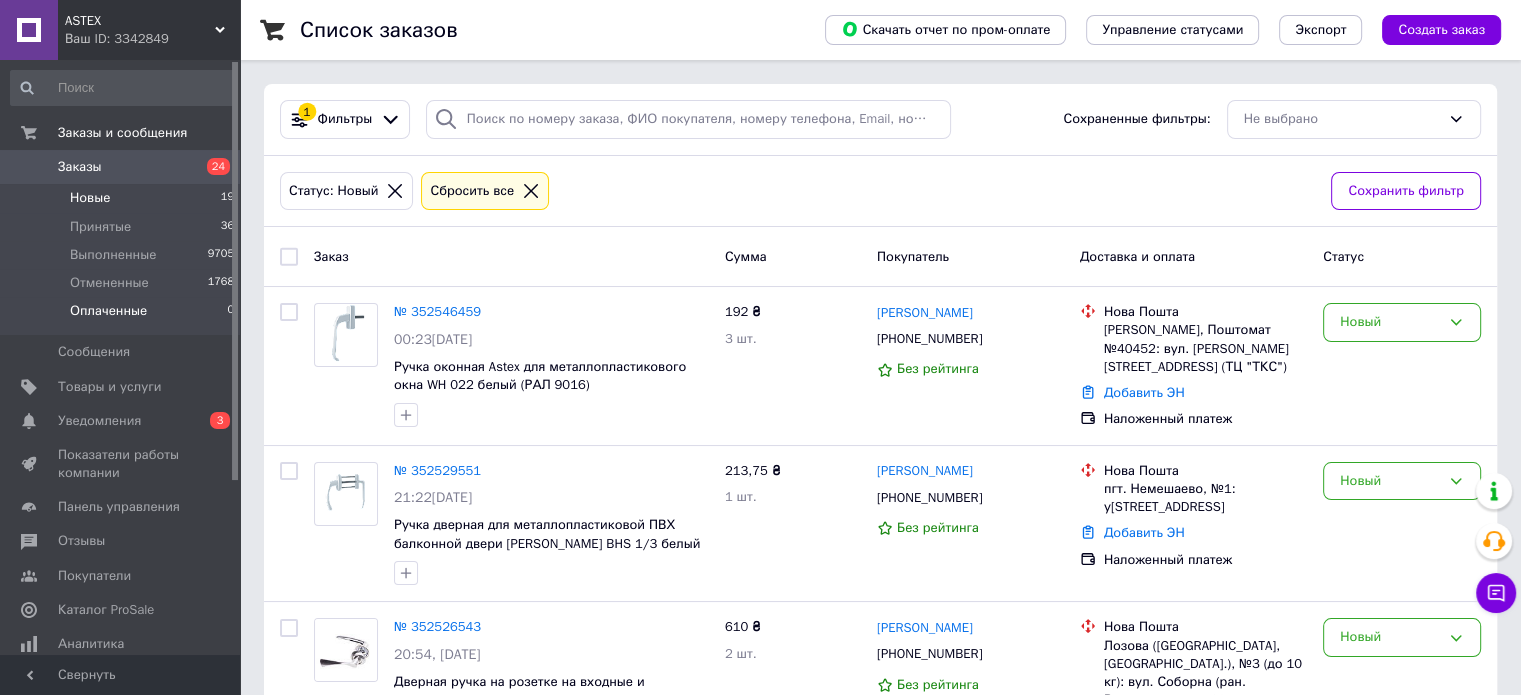 click on "Оплаченные" at bounding box center [108, 311] 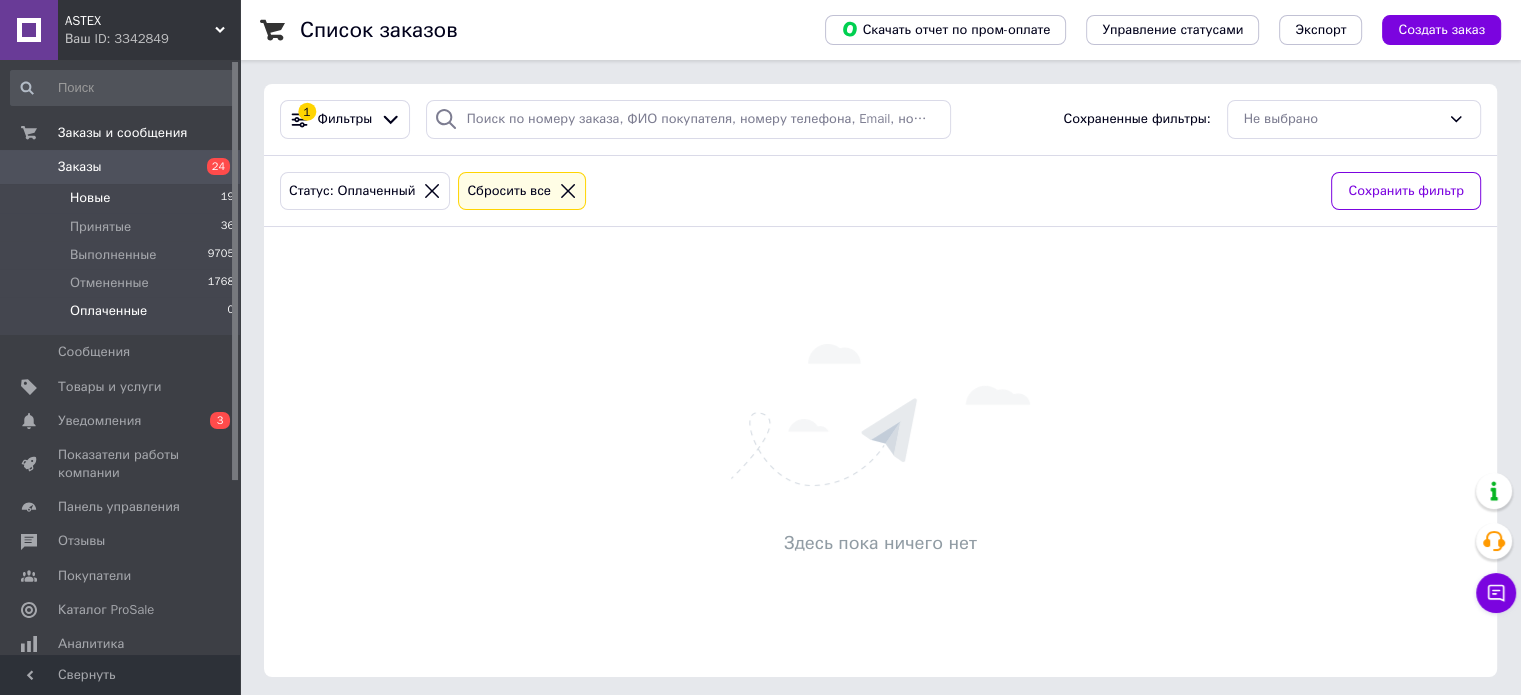 click on "Новые" at bounding box center [90, 198] 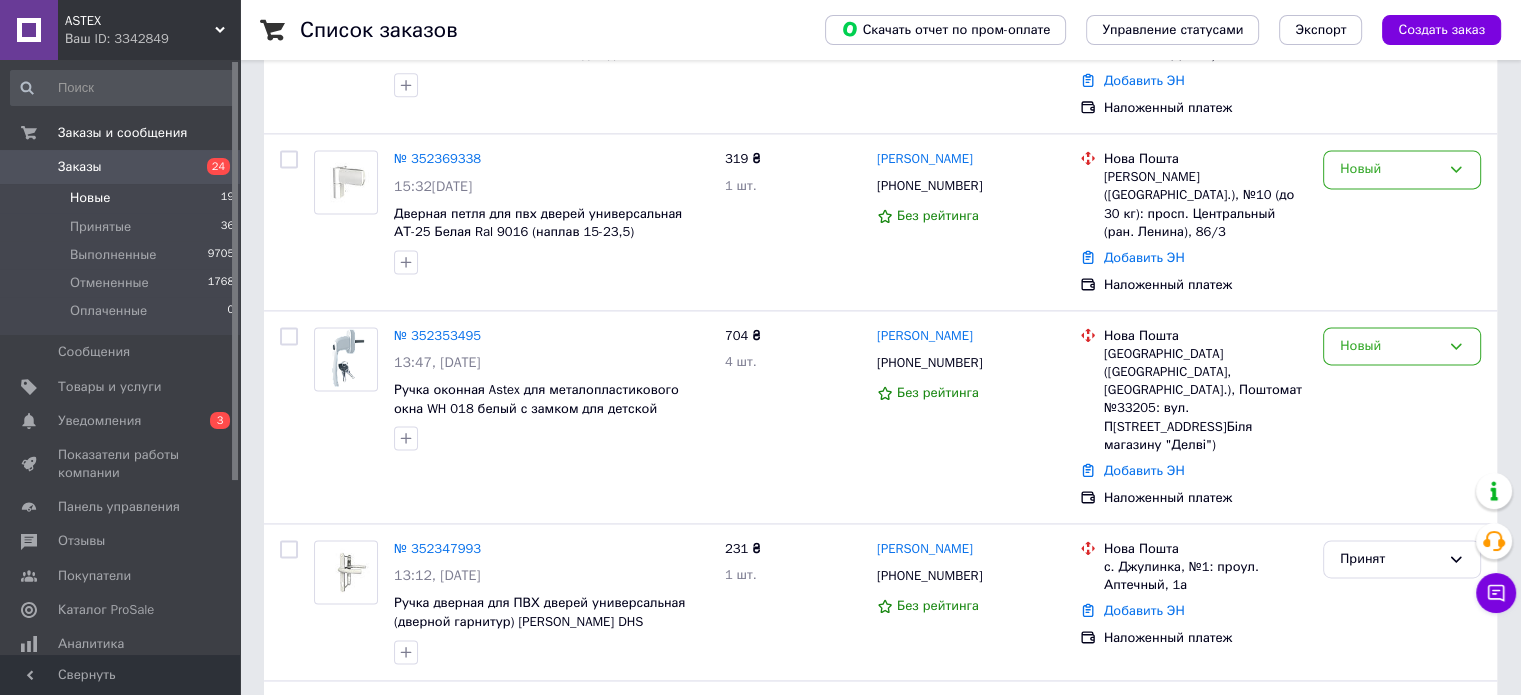 scroll, scrollTop: 2764, scrollLeft: 0, axis: vertical 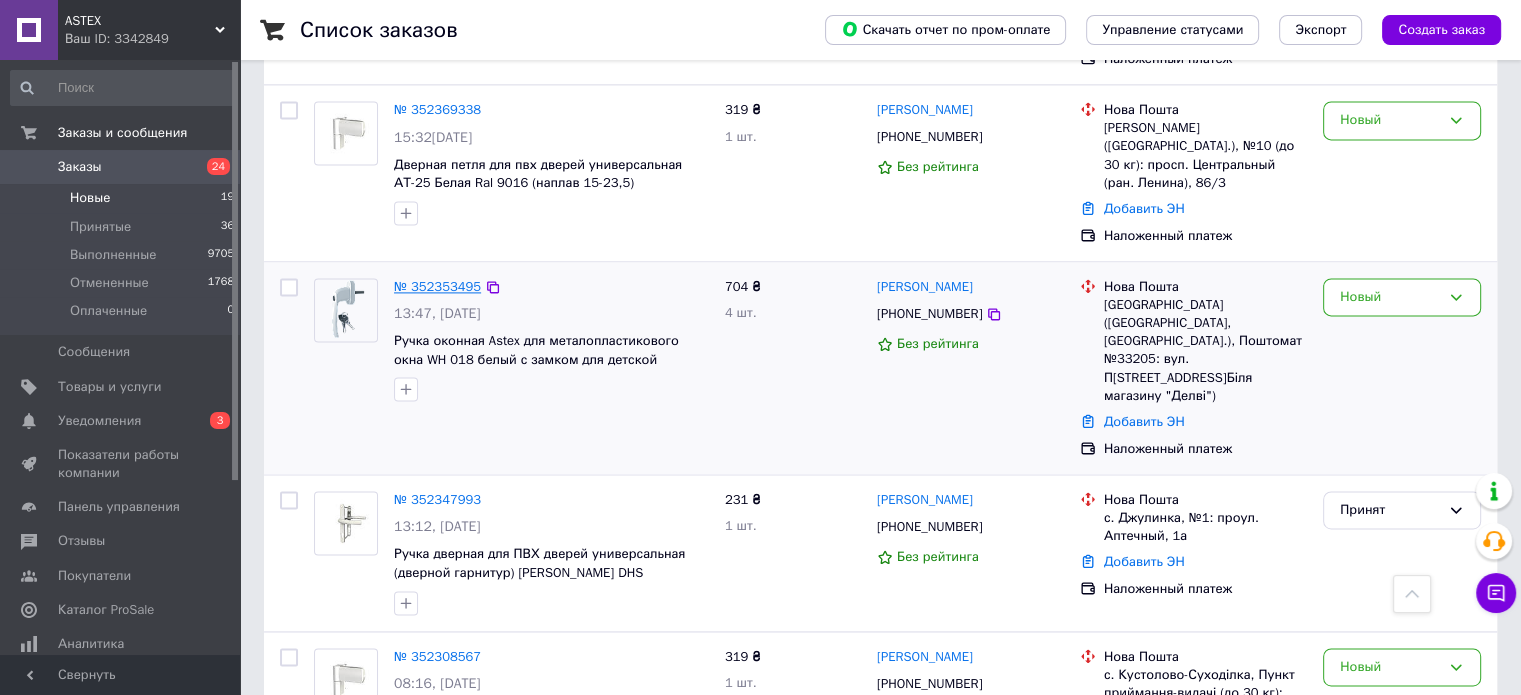 click on "№ 352353495" at bounding box center (437, 286) 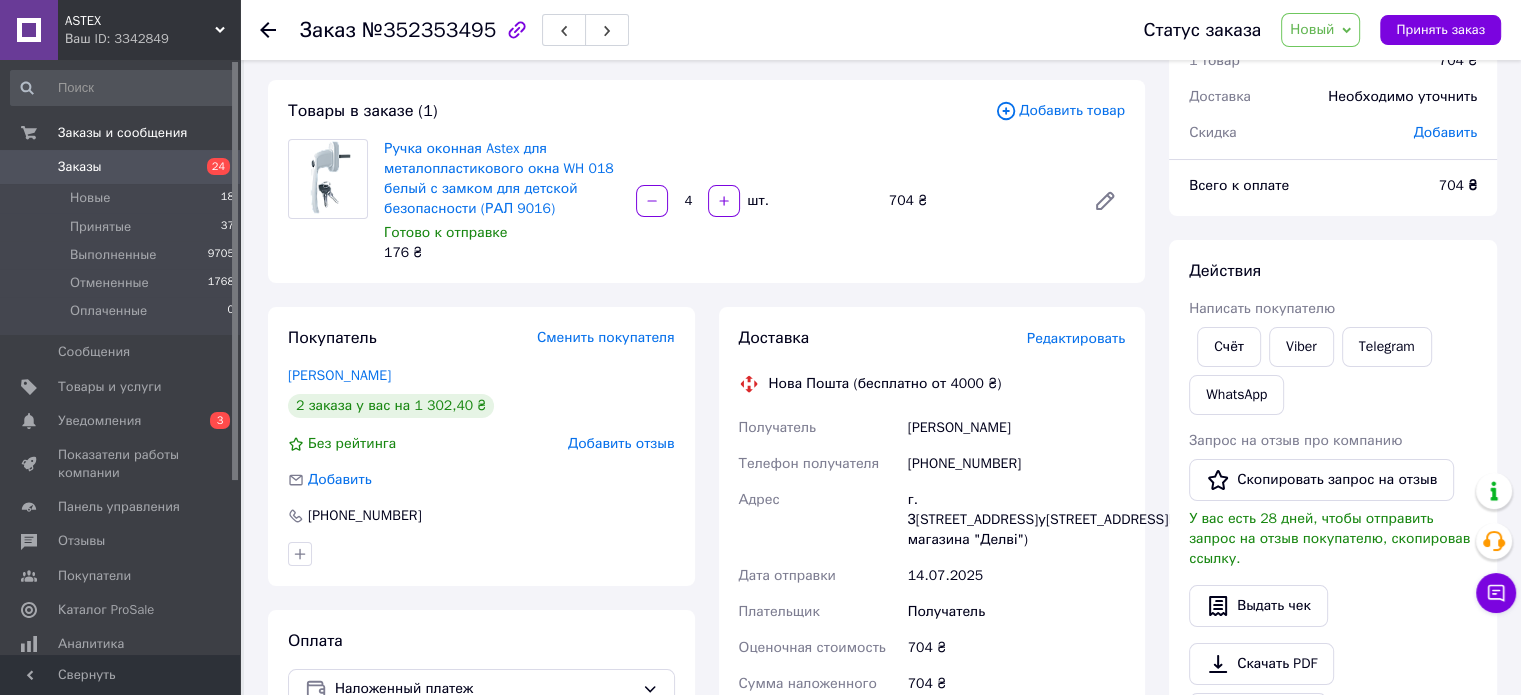 scroll, scrollTop: 200, scrollLeft: 0, axis: vertical 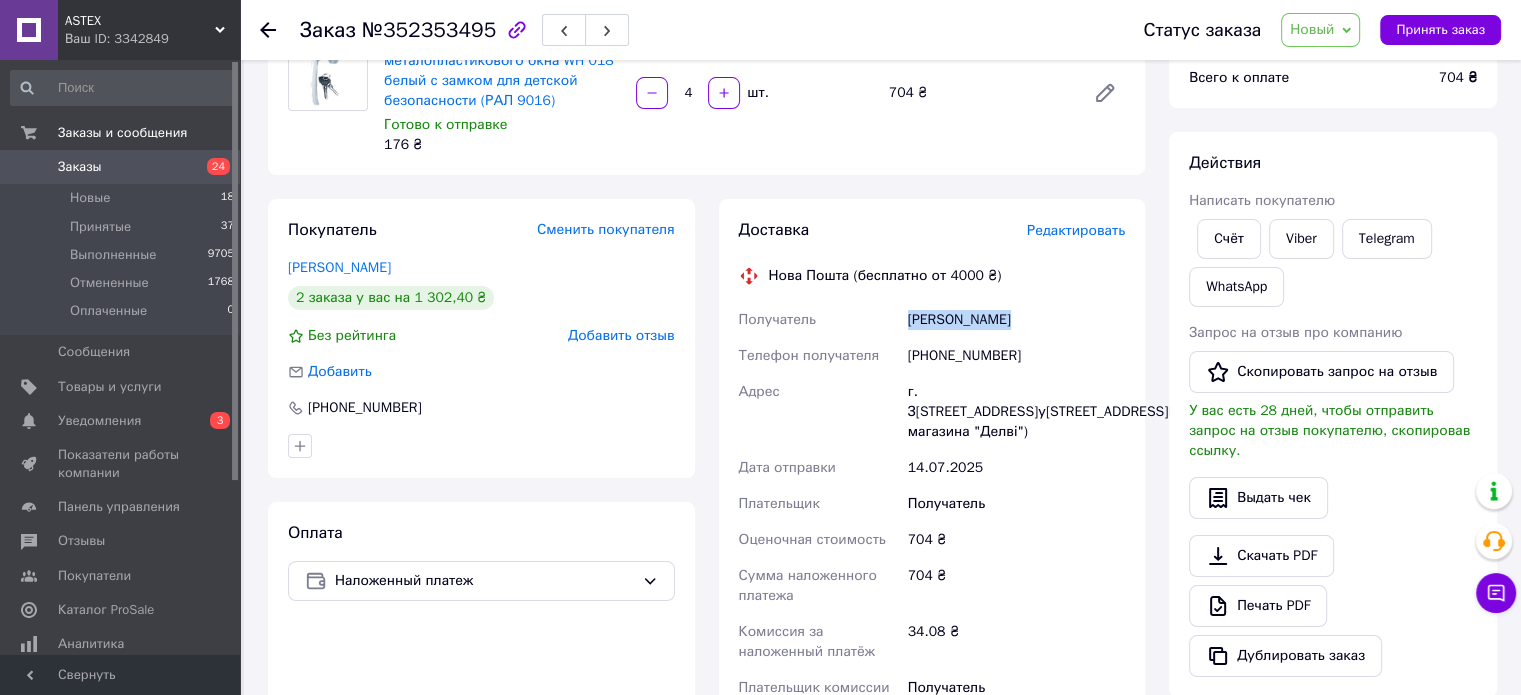 drag, startPoint x: 910, startPoint y: 319, endPoint x: 1024, endPoint y: 308, distance: 114.52947 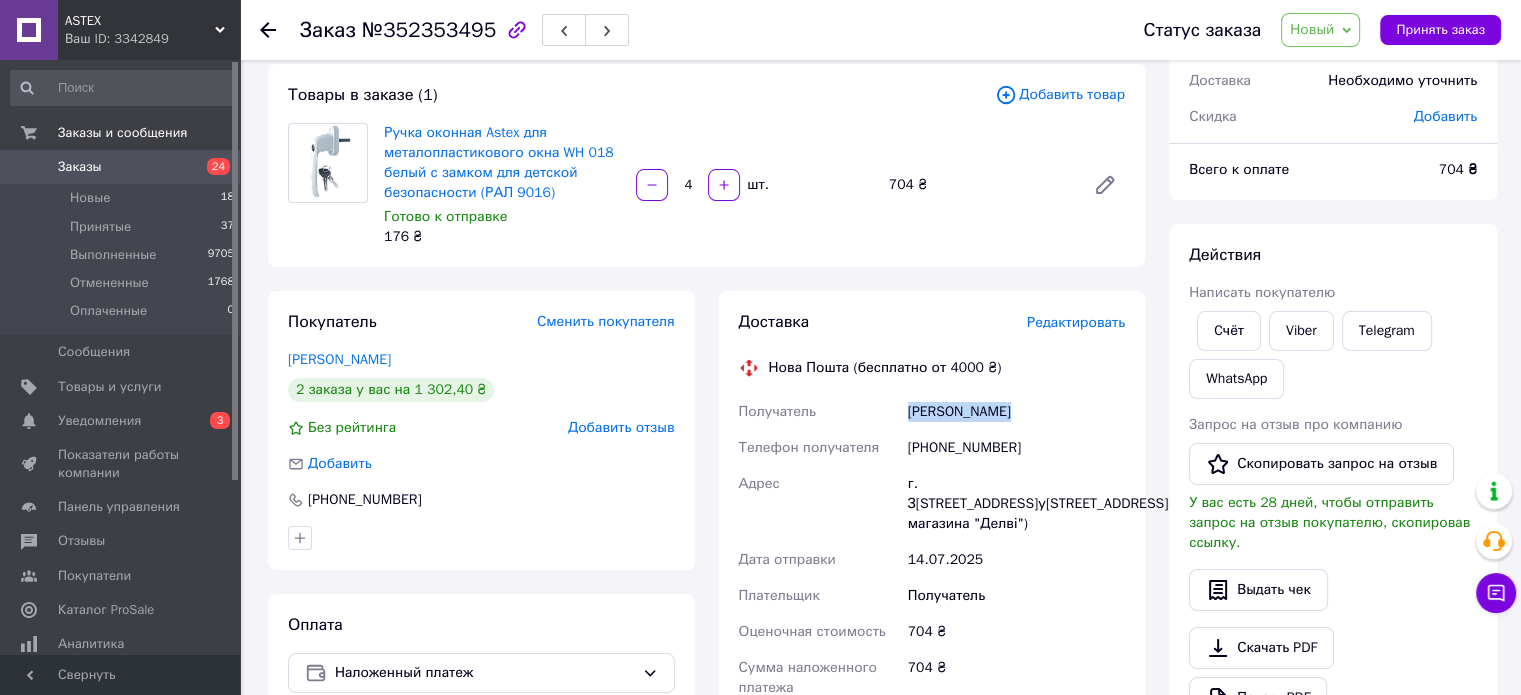 scroll, scrollTop: 0, scrollLeft: 0, axis: both 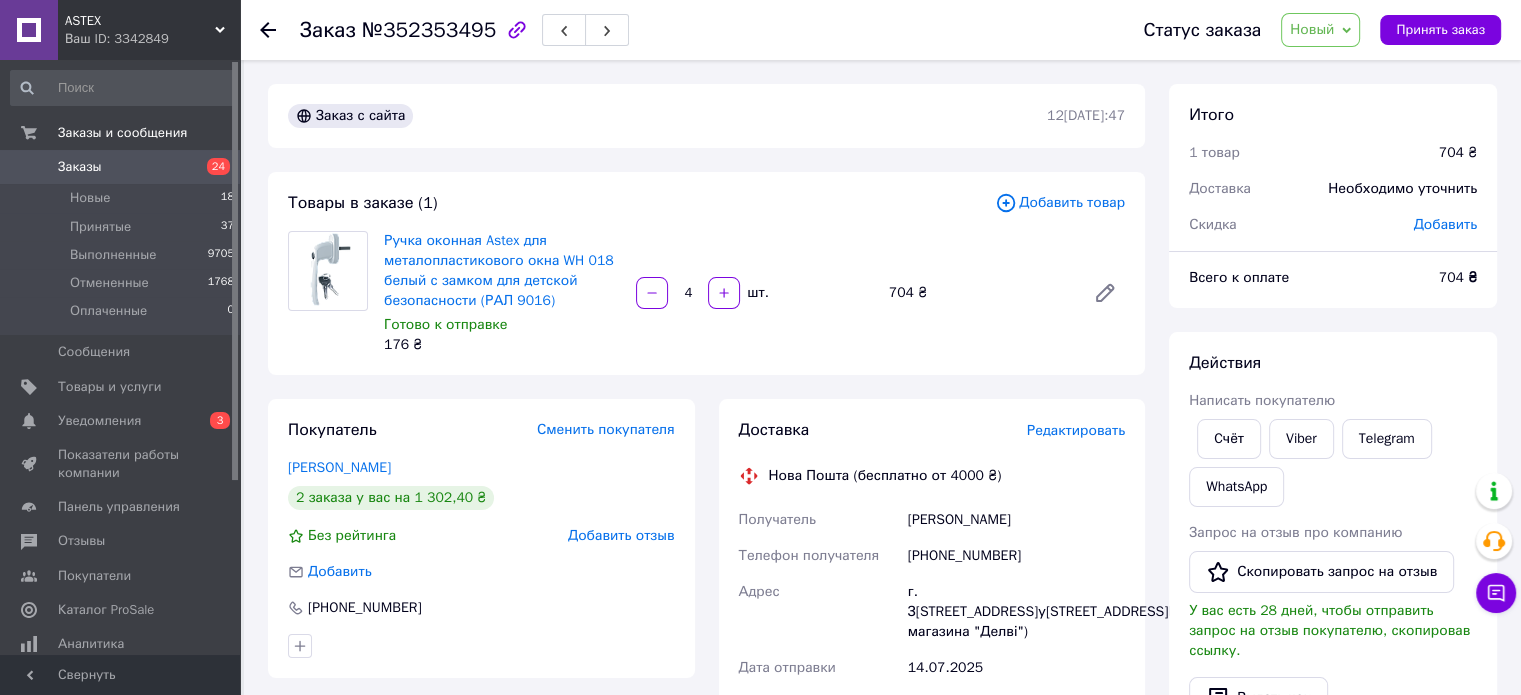click on "4   шт." at bounding box center (754, 293) 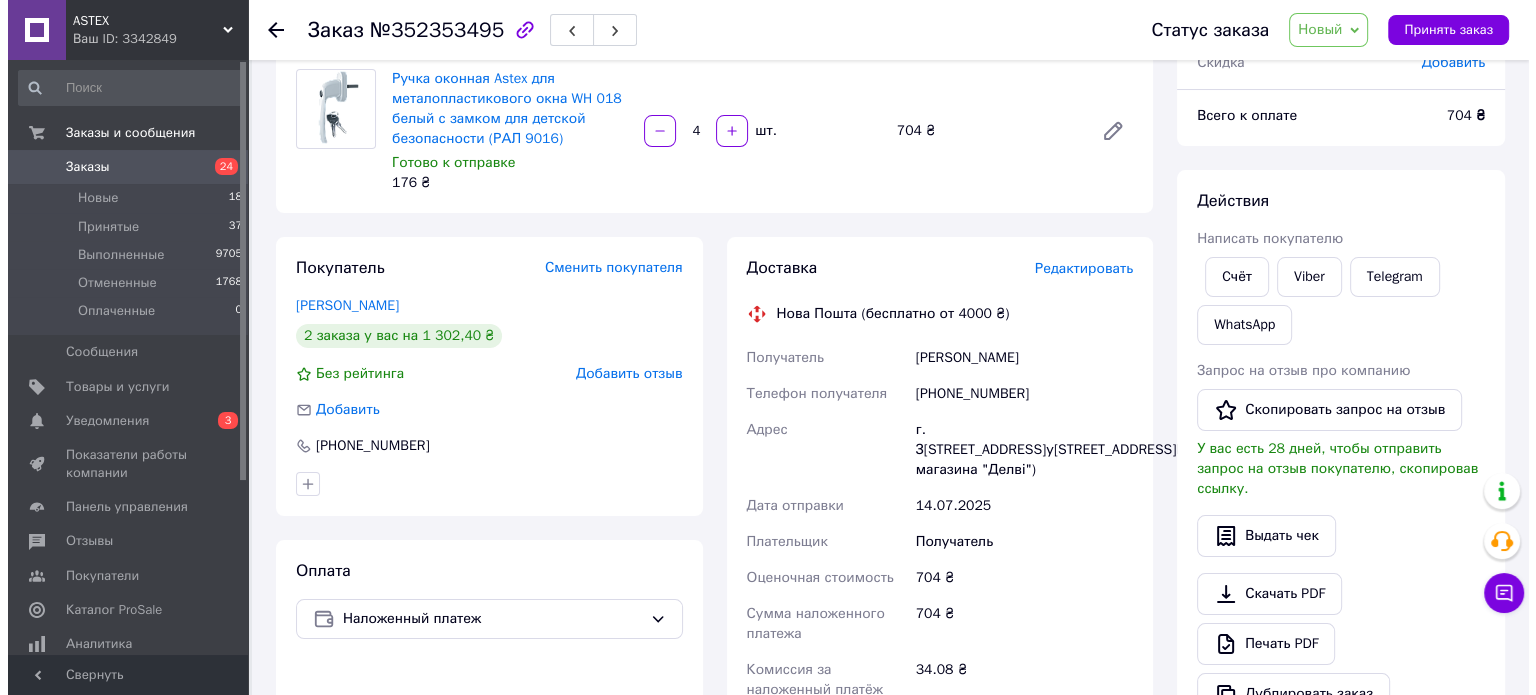 scroll, scrollTop: 200, scrollLeft: 0, axis: vertical 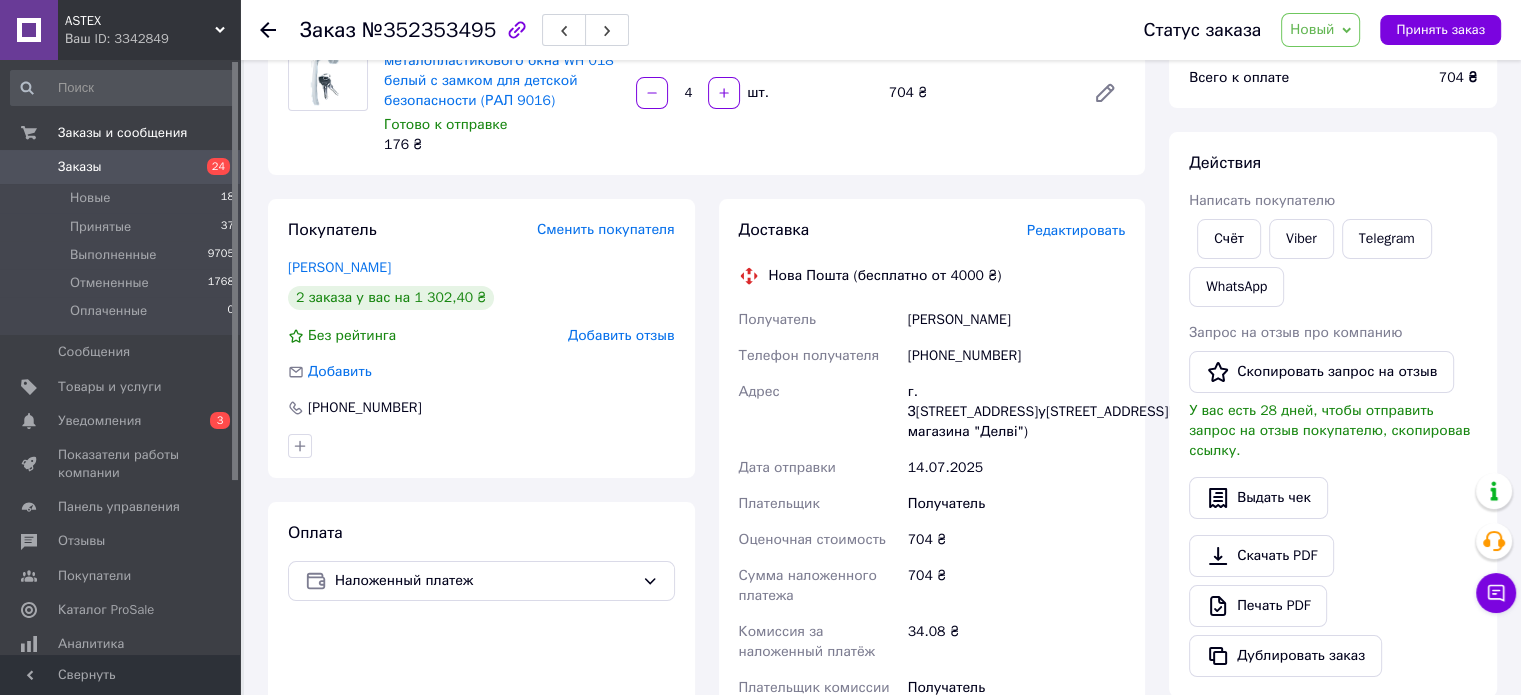 drag, startPoint x: 908, startPoint y: 393, endPoint x: 1121, endPoint y: 468, distance: 225.81851 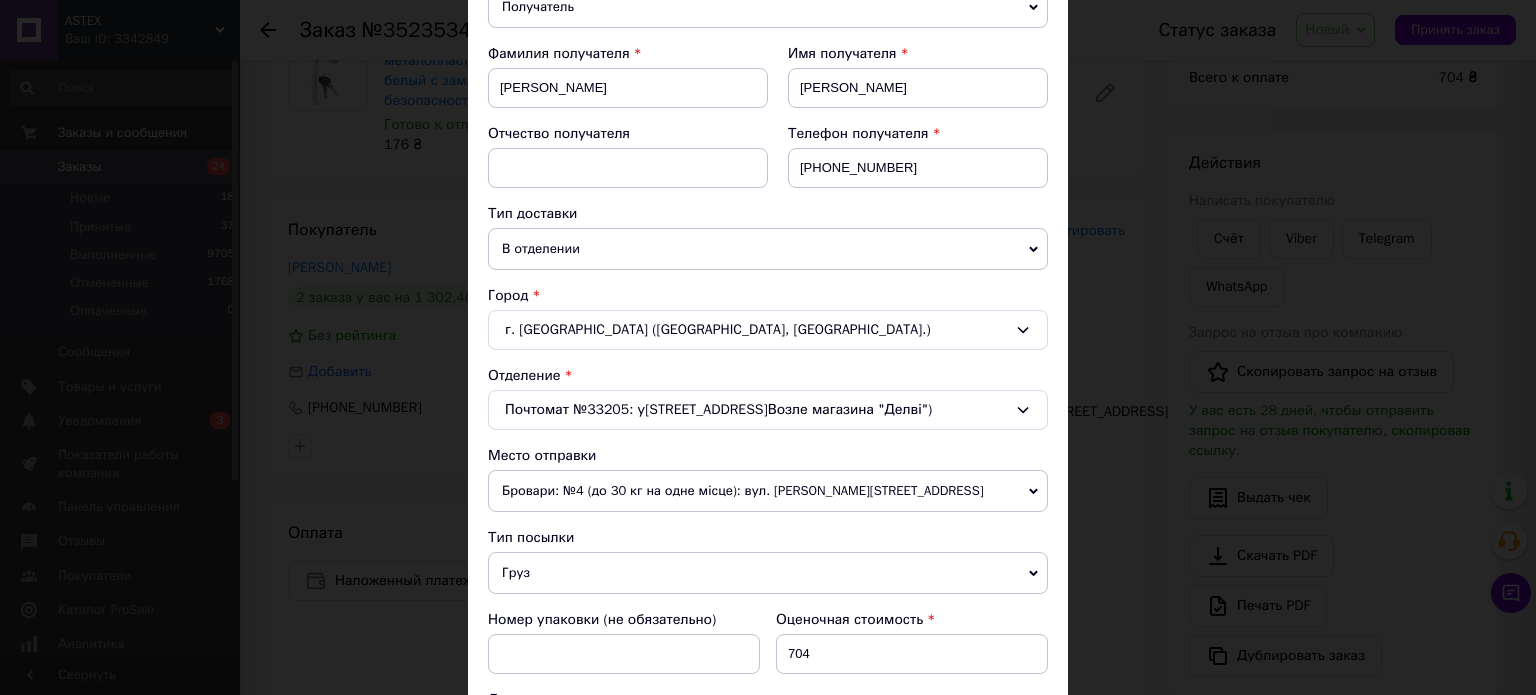scroll, scrollTop: 300, scrollLeft: 0, axis: vertical 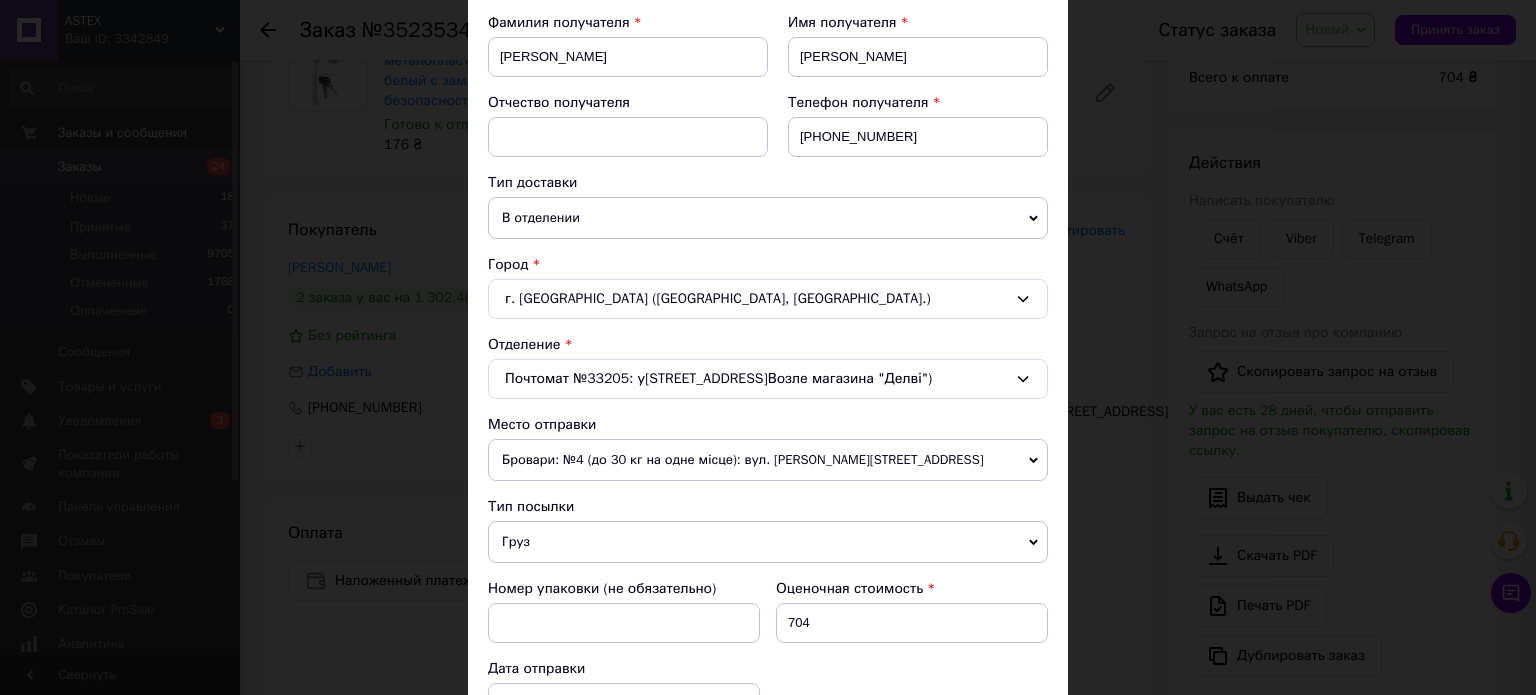 click on "Почтомат №33205: у[STREET_ADDRESS]Возле магазина "Делві")" at bounding box center [768, 379] 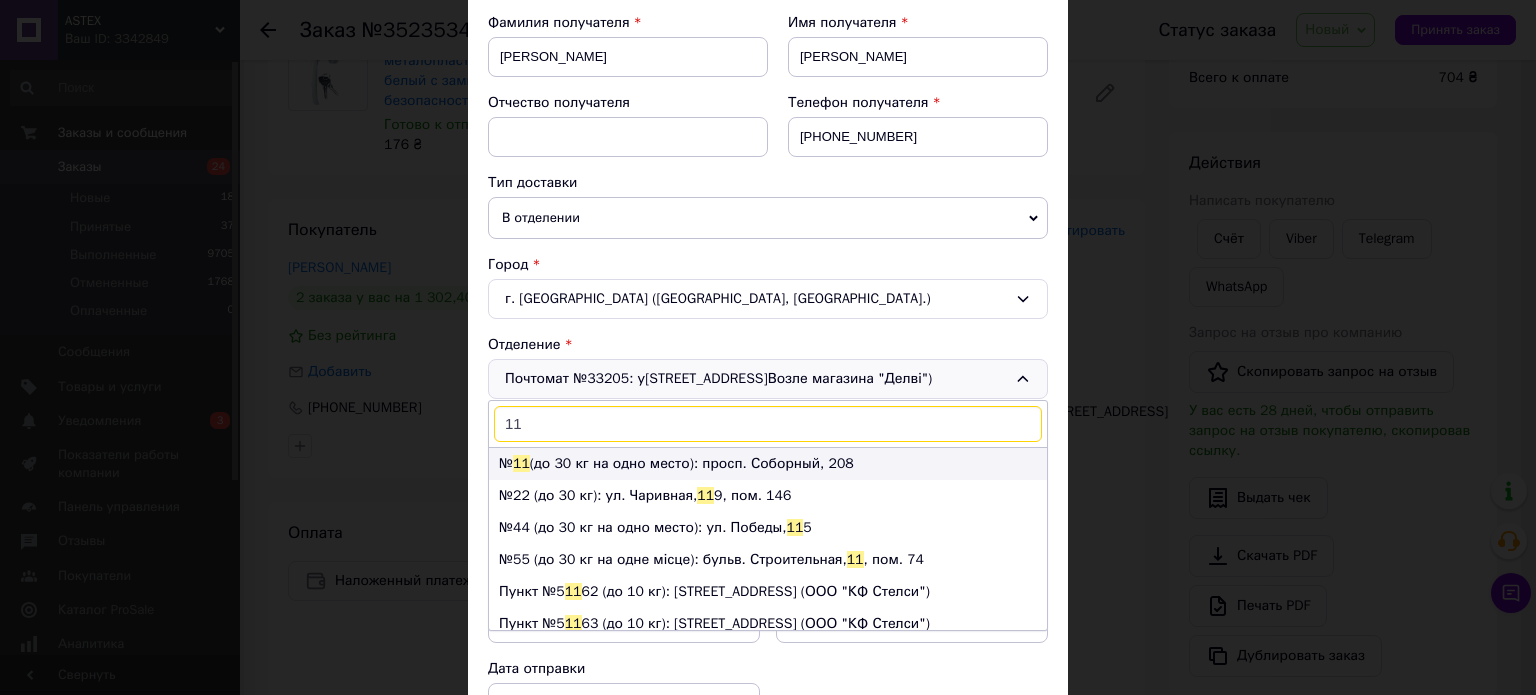type on "11" 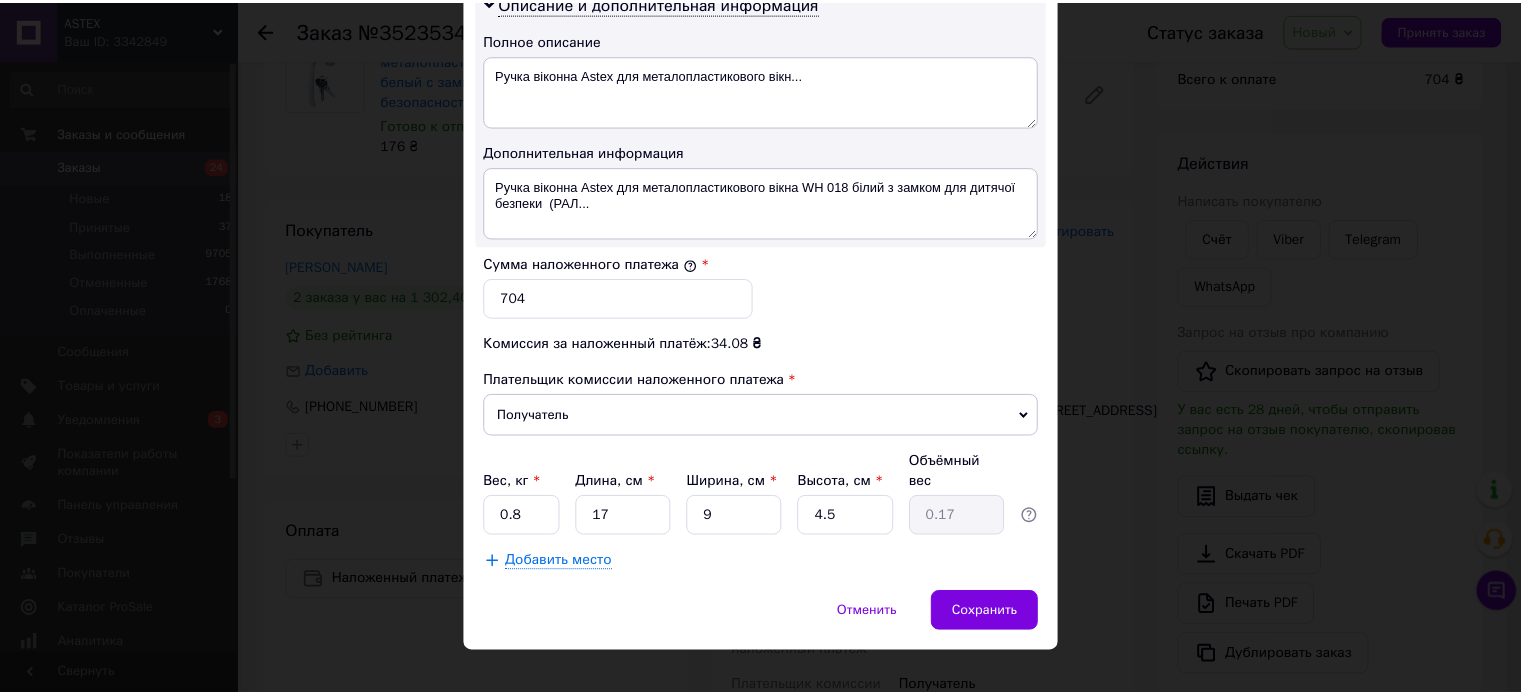 scroll, scrollTop: 1048, scrollLeft: 0, axis: vertical 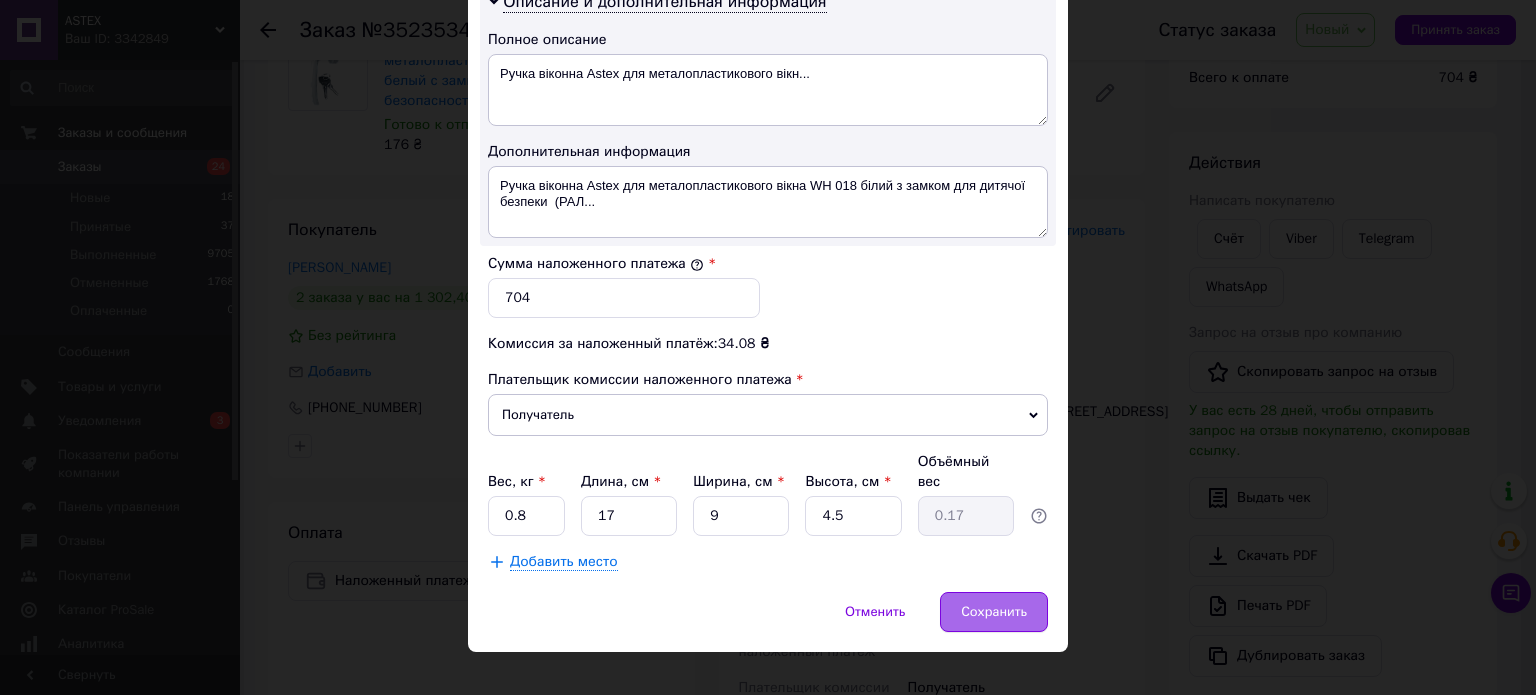 click on "Сохранить" at bounding box center (994, 612) 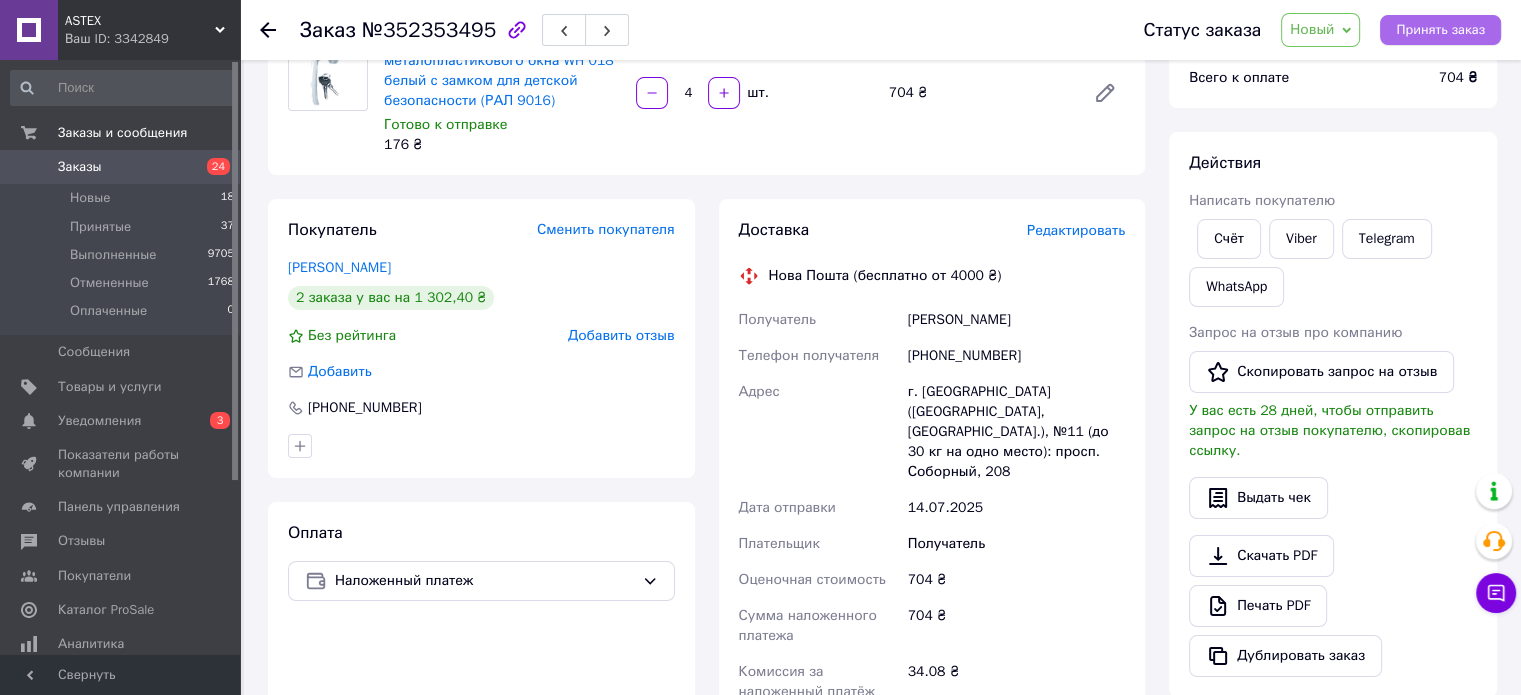 click on "Принять заказ" at bounding box center (1440, 30) 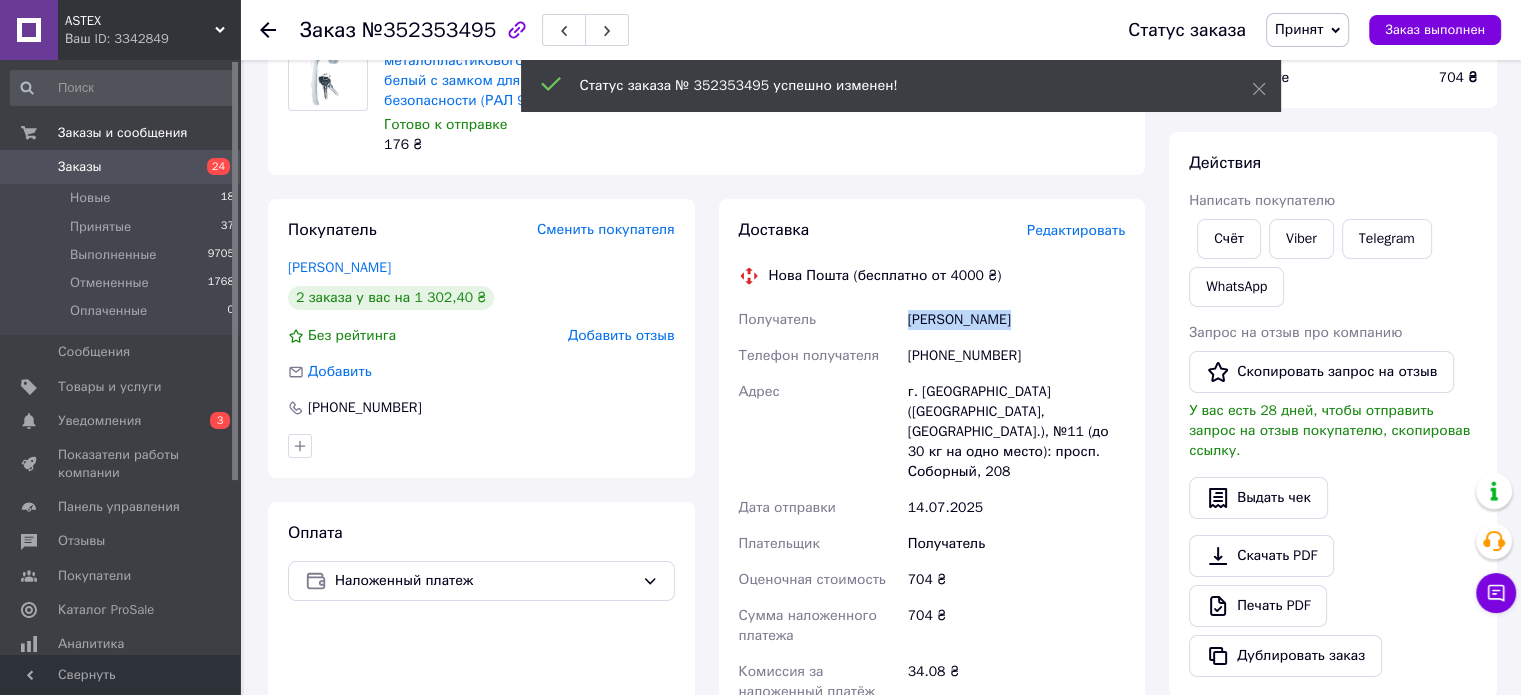 drag, startPoint x: 904, startPoint y: 323, endPoint x: 959, endPoint y: 322, distance: 55.00909 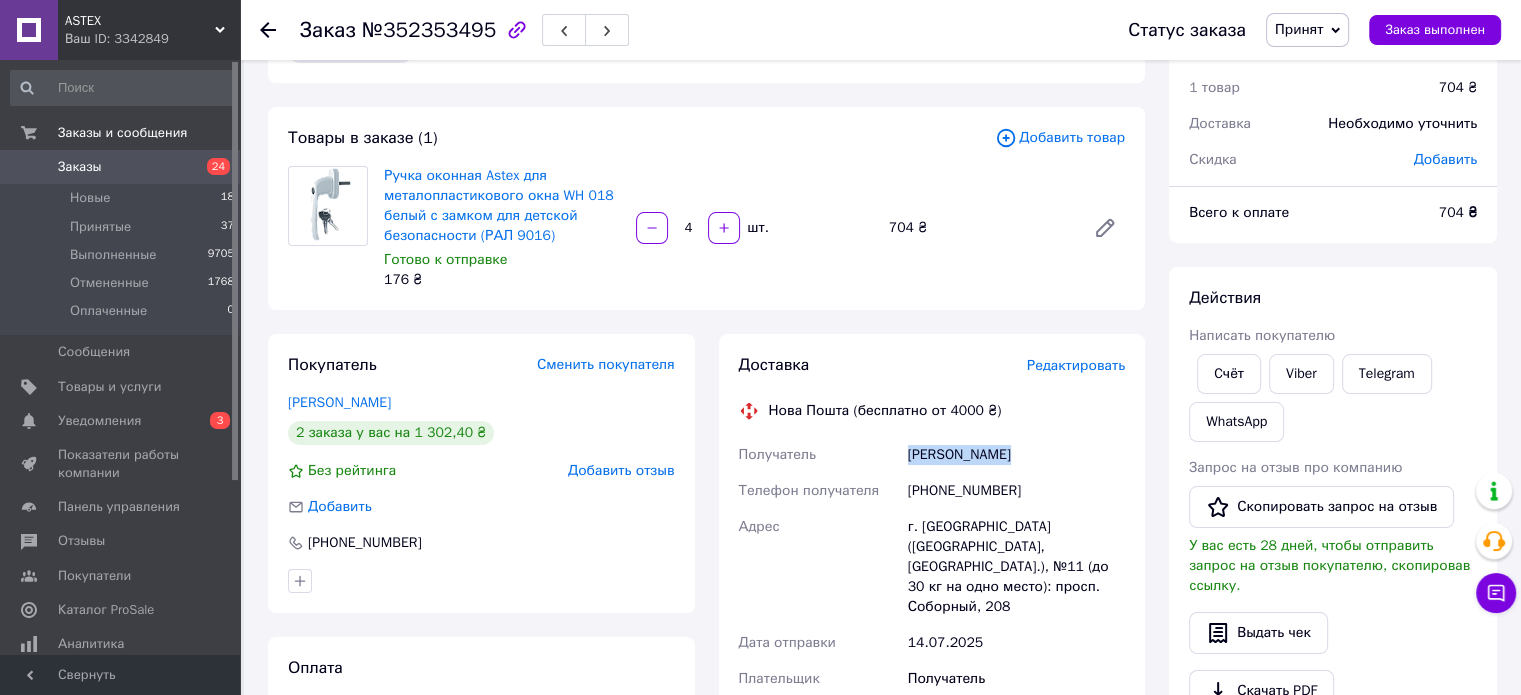 scroll, scrollTop: 0, scrollLeft: 0, axis: both 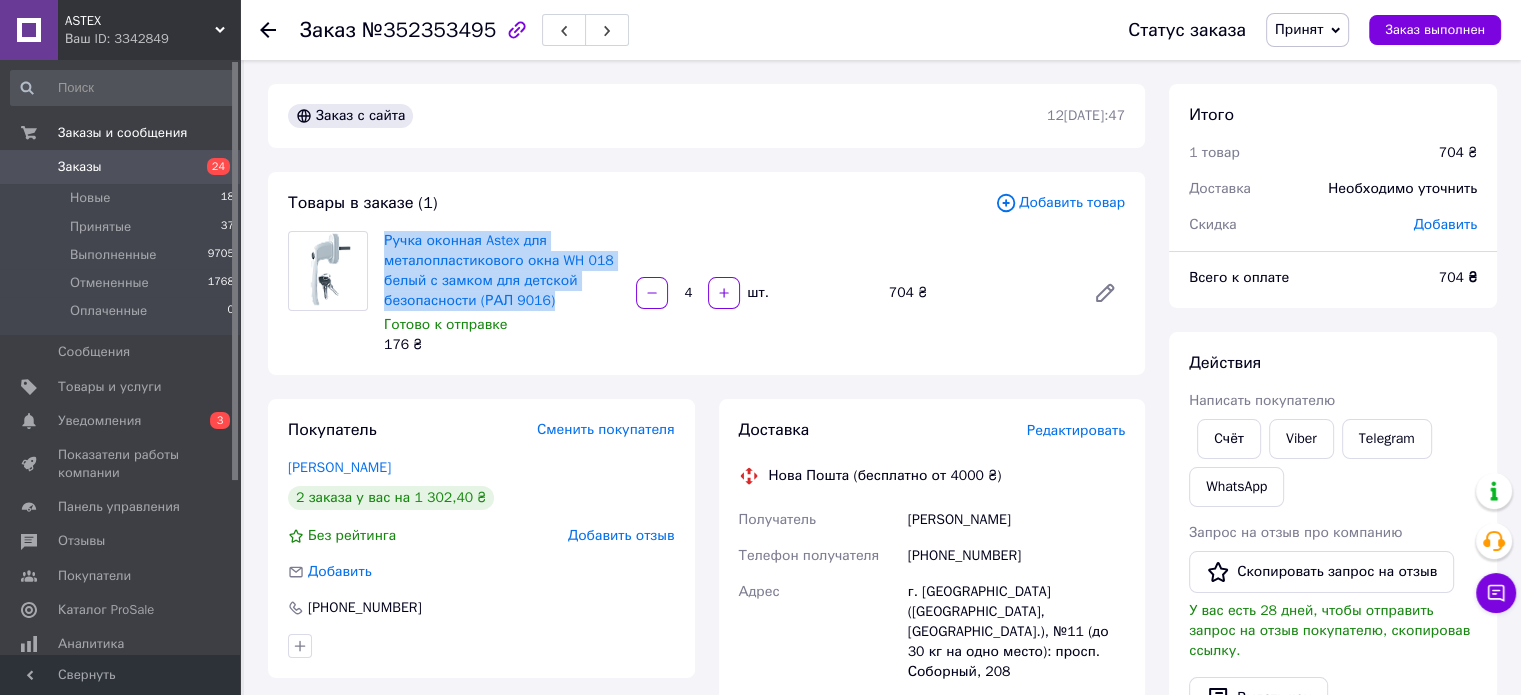 drag, startPoint x: 377, startPoint y: 239, endPoint x: 607, endPoint y: 307, distance: 239.84161 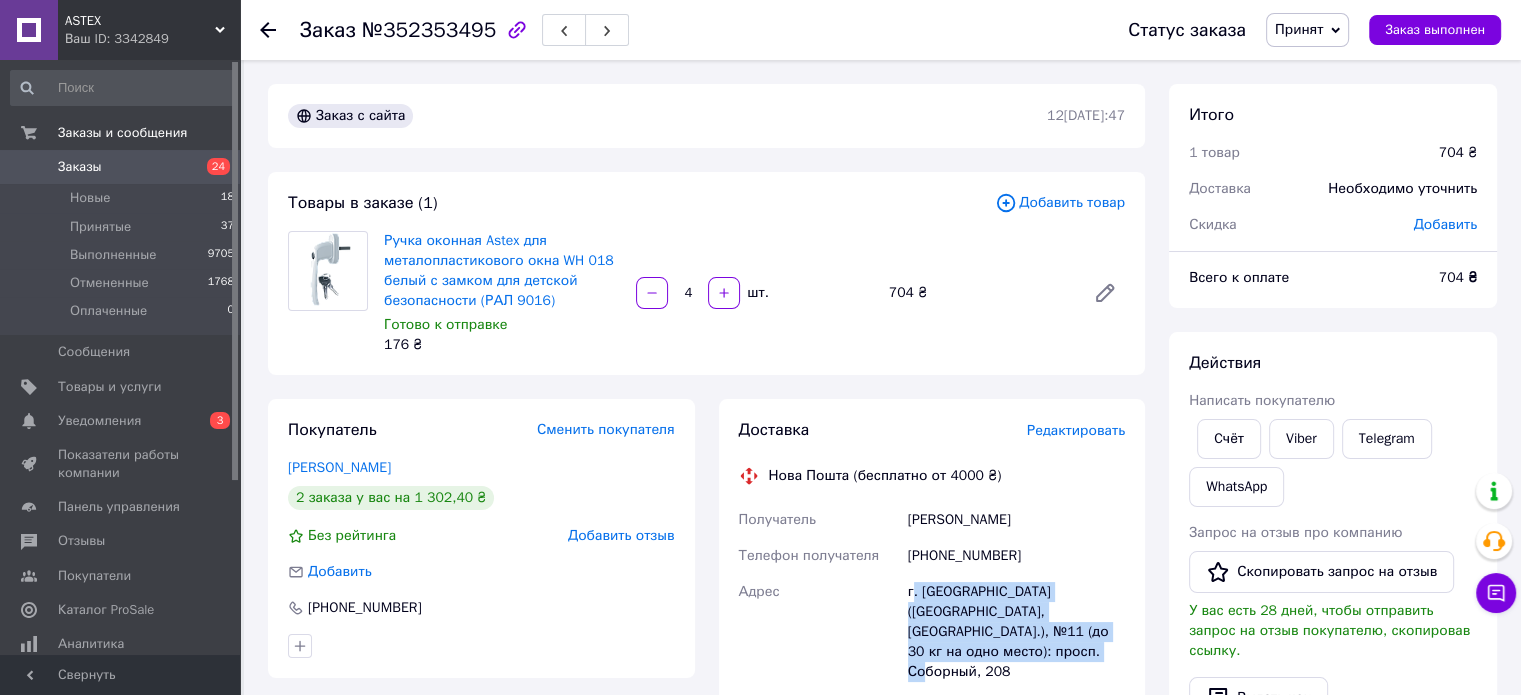 drag, startPoint x: 910, startPoint y: 598, endPoint x: 1025, endPoint y: 647, distance: 125.004 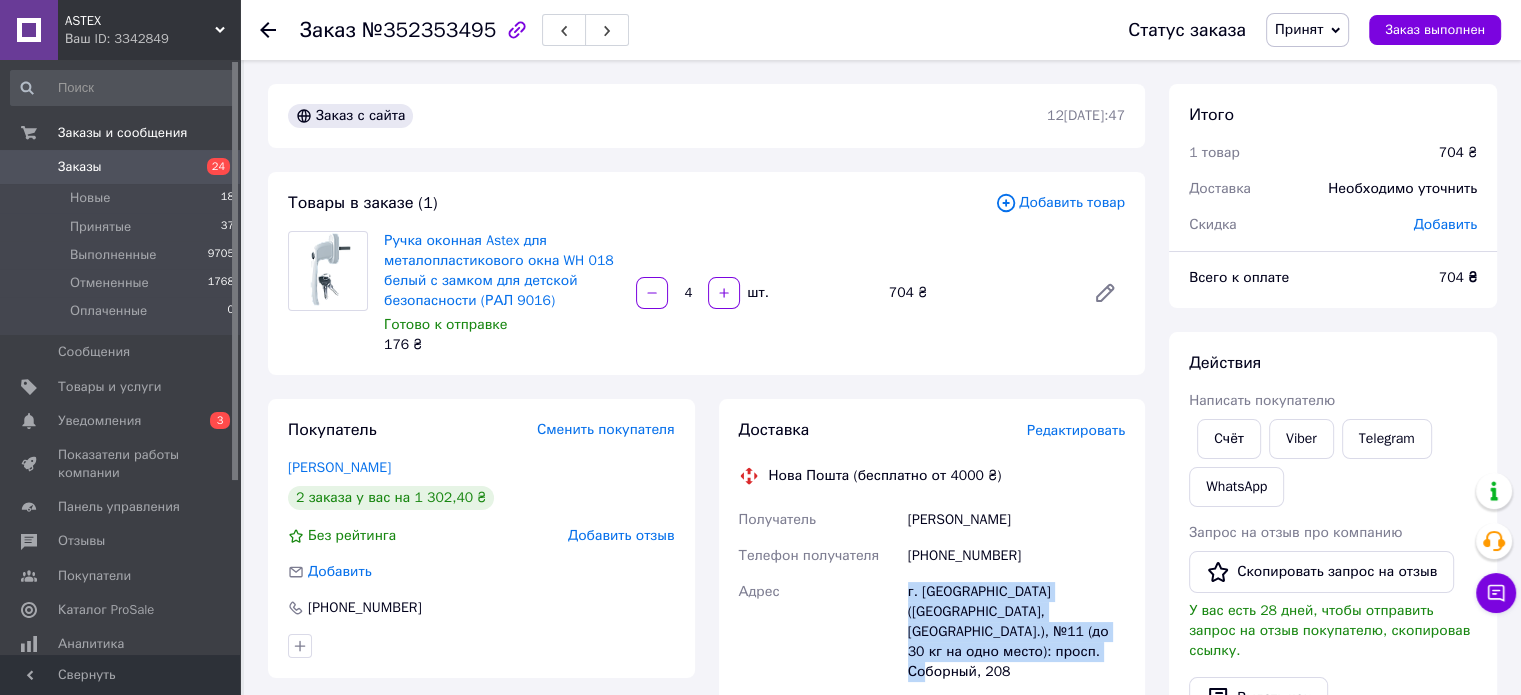 drag, startPoint x: 899, startPoint y: 592, endPoint x: 1034, endPoint y: 645, distance: 145.03104 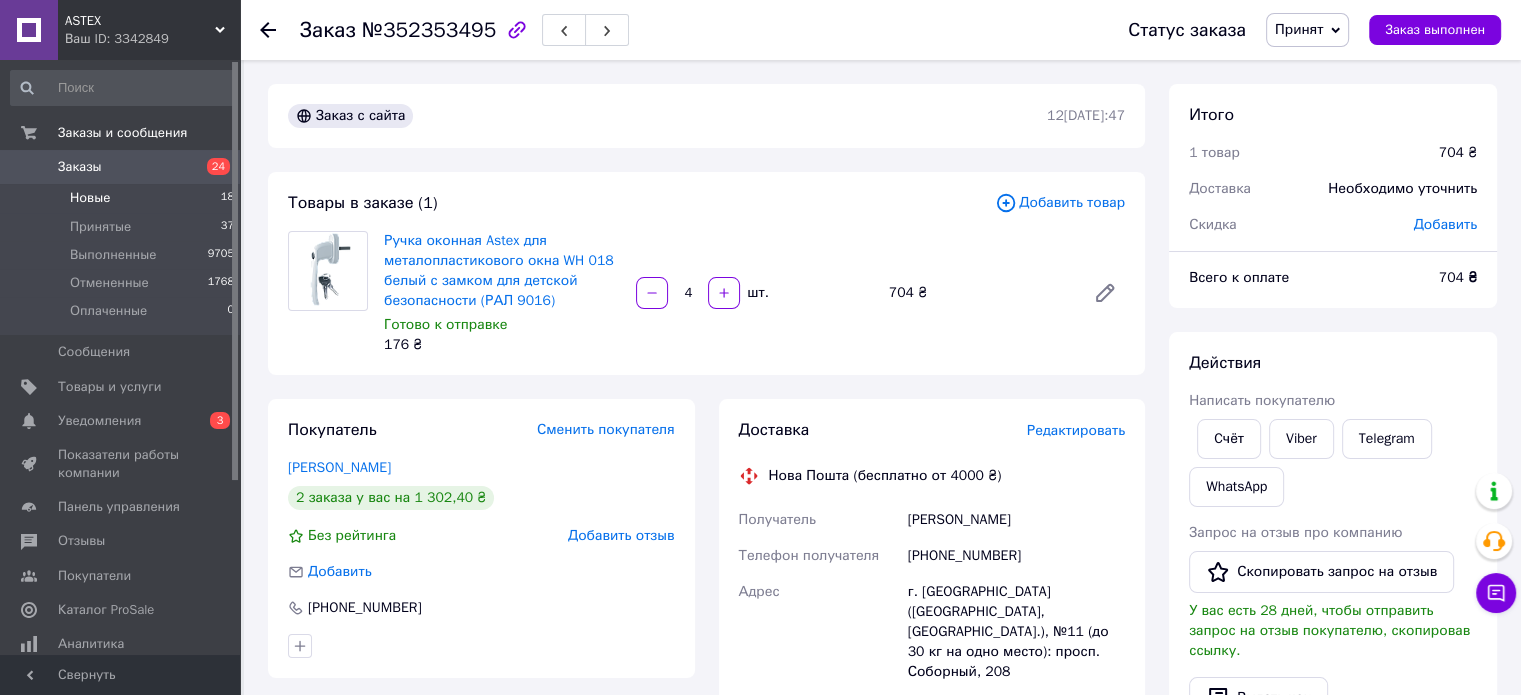 click on "Новые 18" at bounding box center [123, 198] 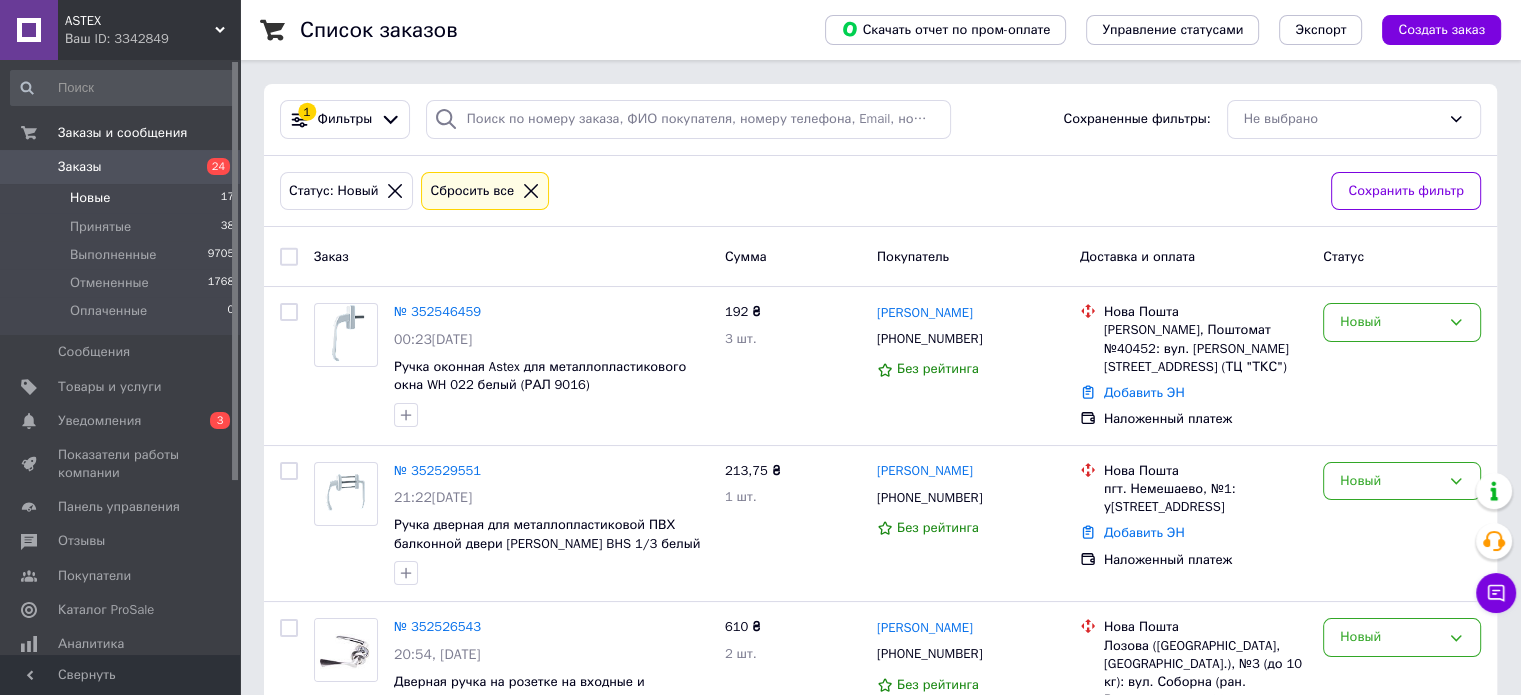 scroll, scrollTop: 2432, scrollLeft: 0, axis: vertical 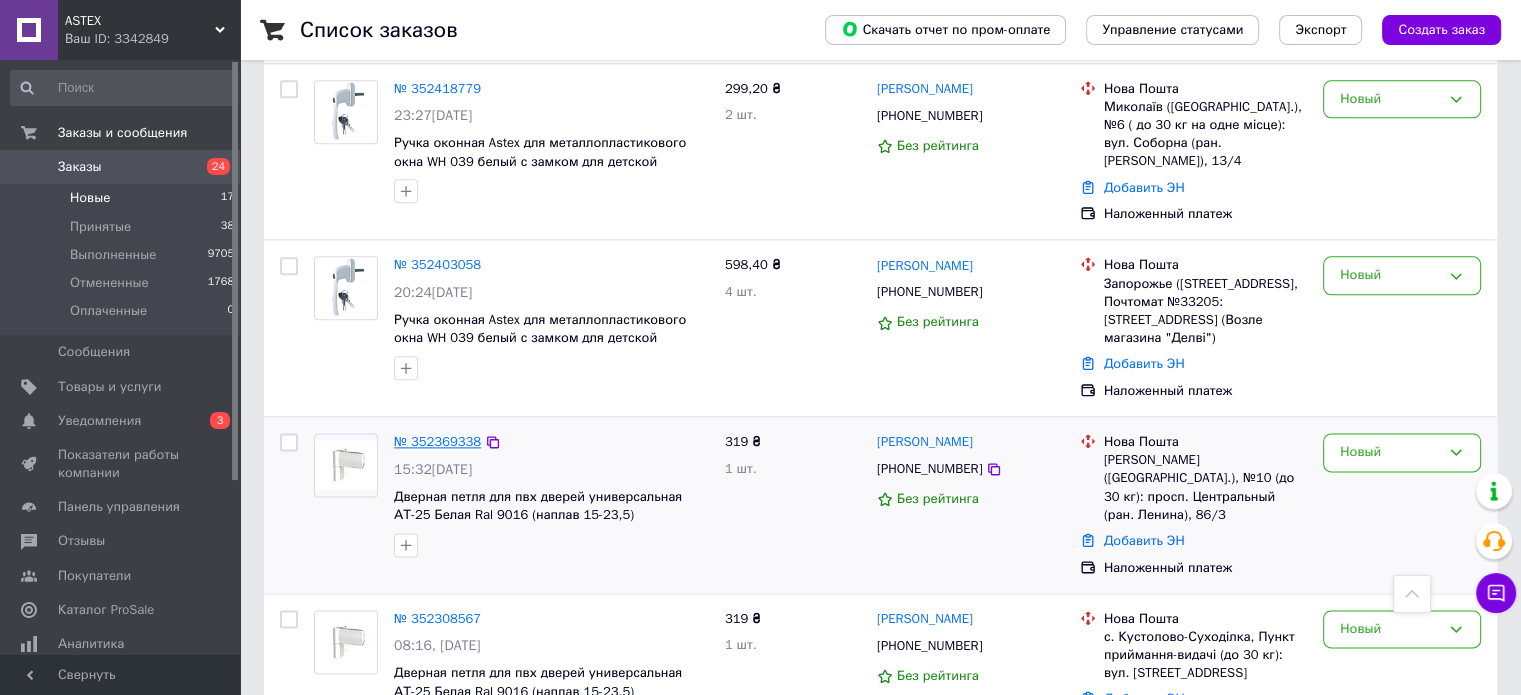 click on "№ 352369338" at bounding box center (437, 441) 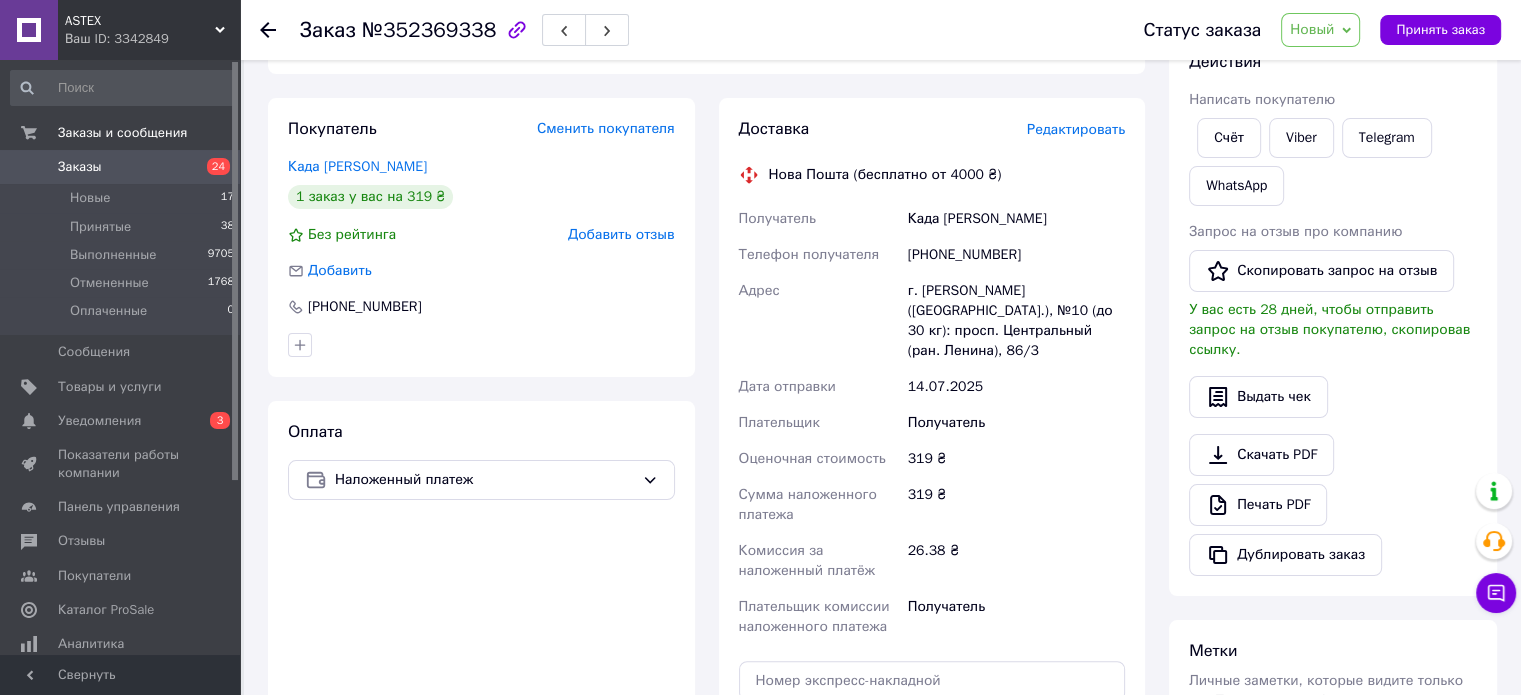 scroll, scrollTop: 267, scrollLeft: 0, axis: vertical 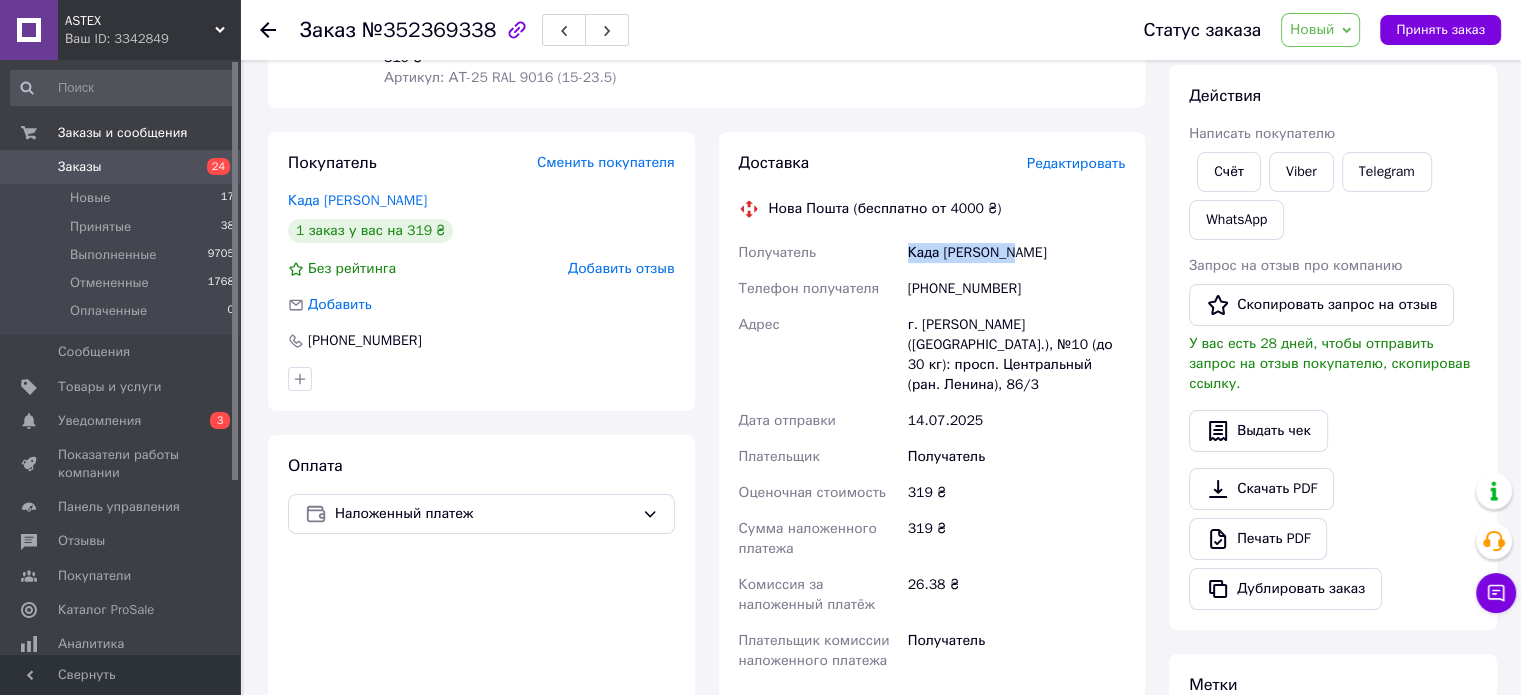 drag, startPoint x: 911, startPoint y: 254, endPoint x: 1024, endPoint y: 255, distance: 113.004425 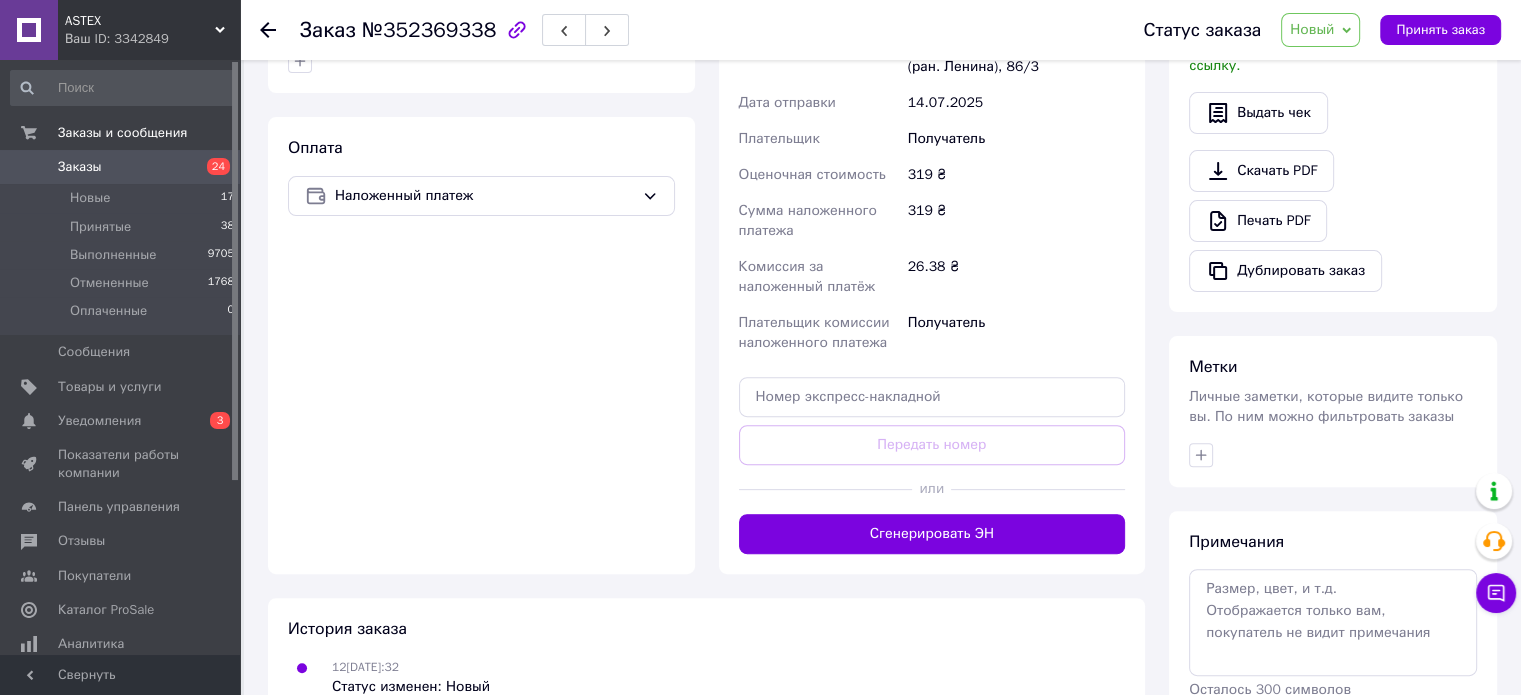 scroll, scrollTop: 567, scrollLeft: 0, axis: vertical 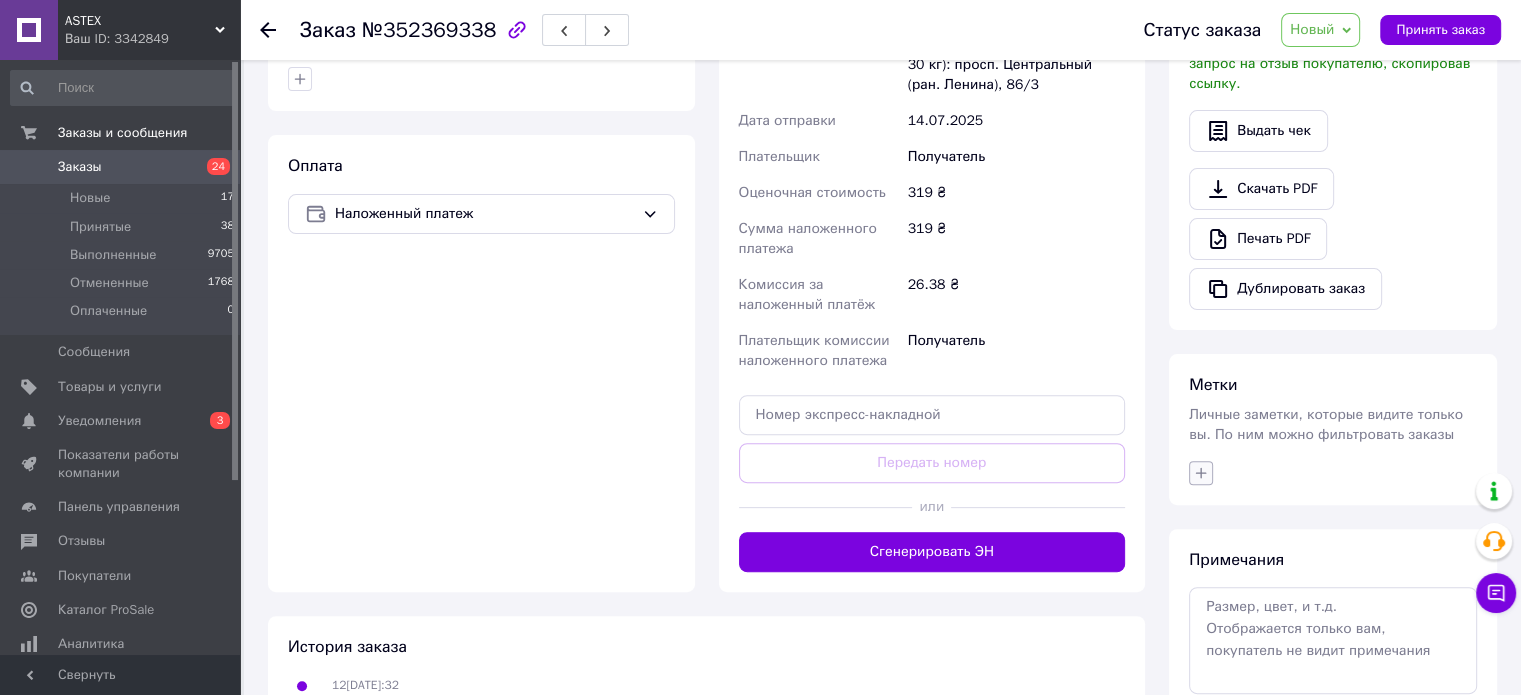 click 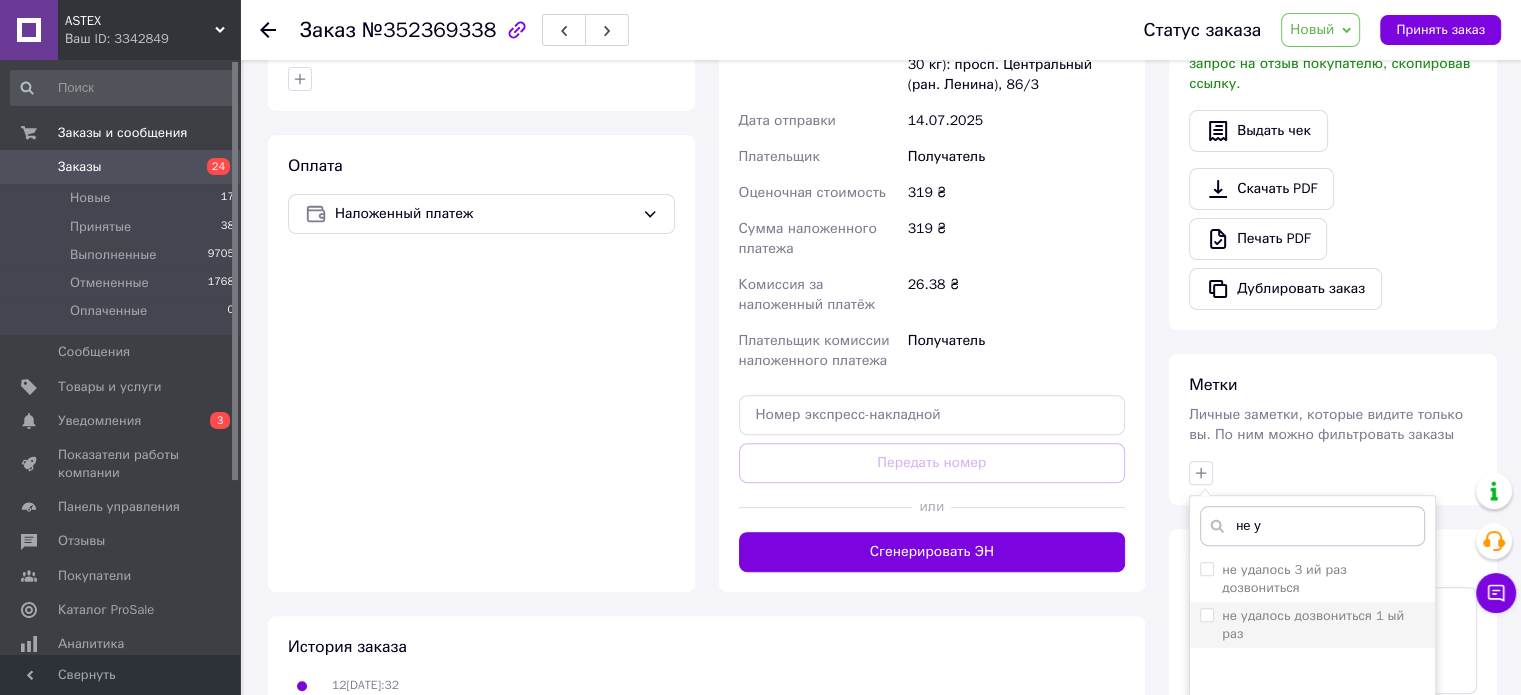 type on "не у" 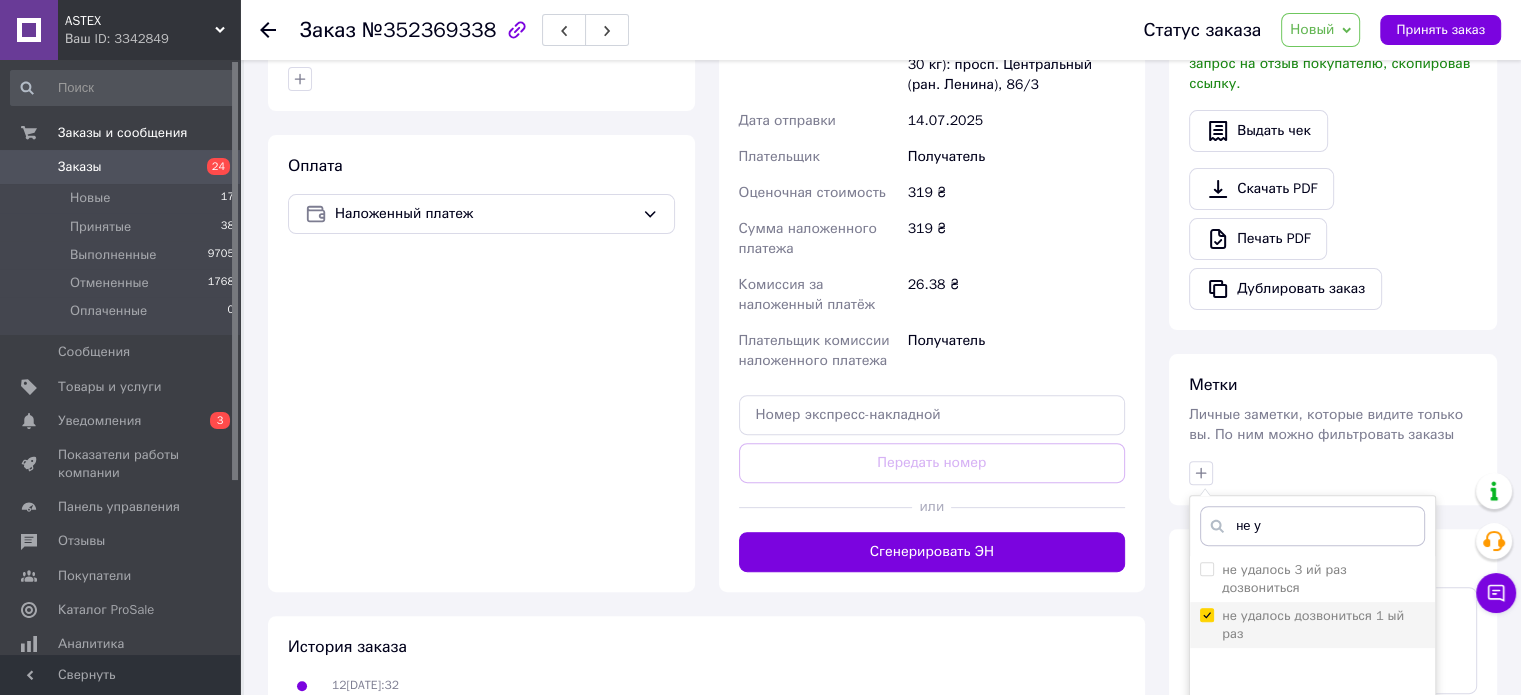 checkbox on "true" 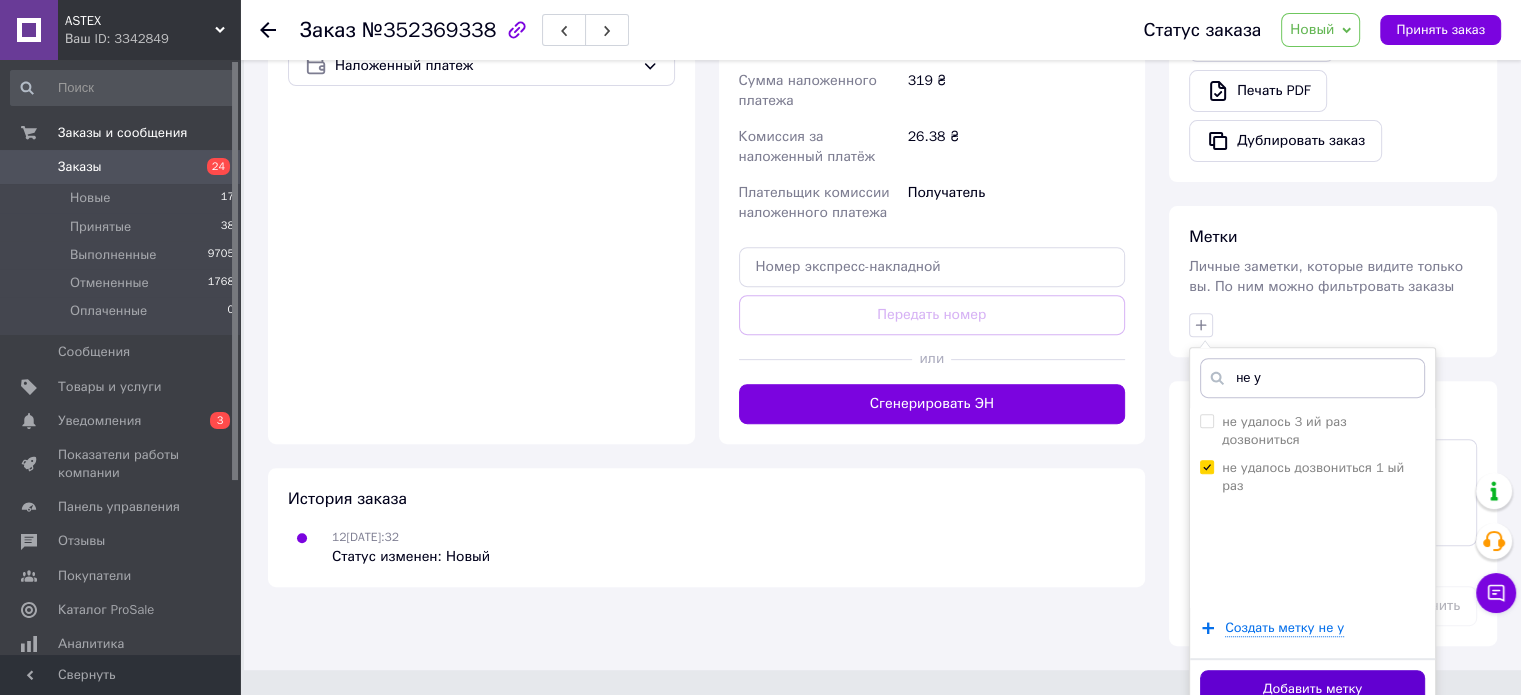 click on "Добавить метку" at bounding box center (1312, 689) 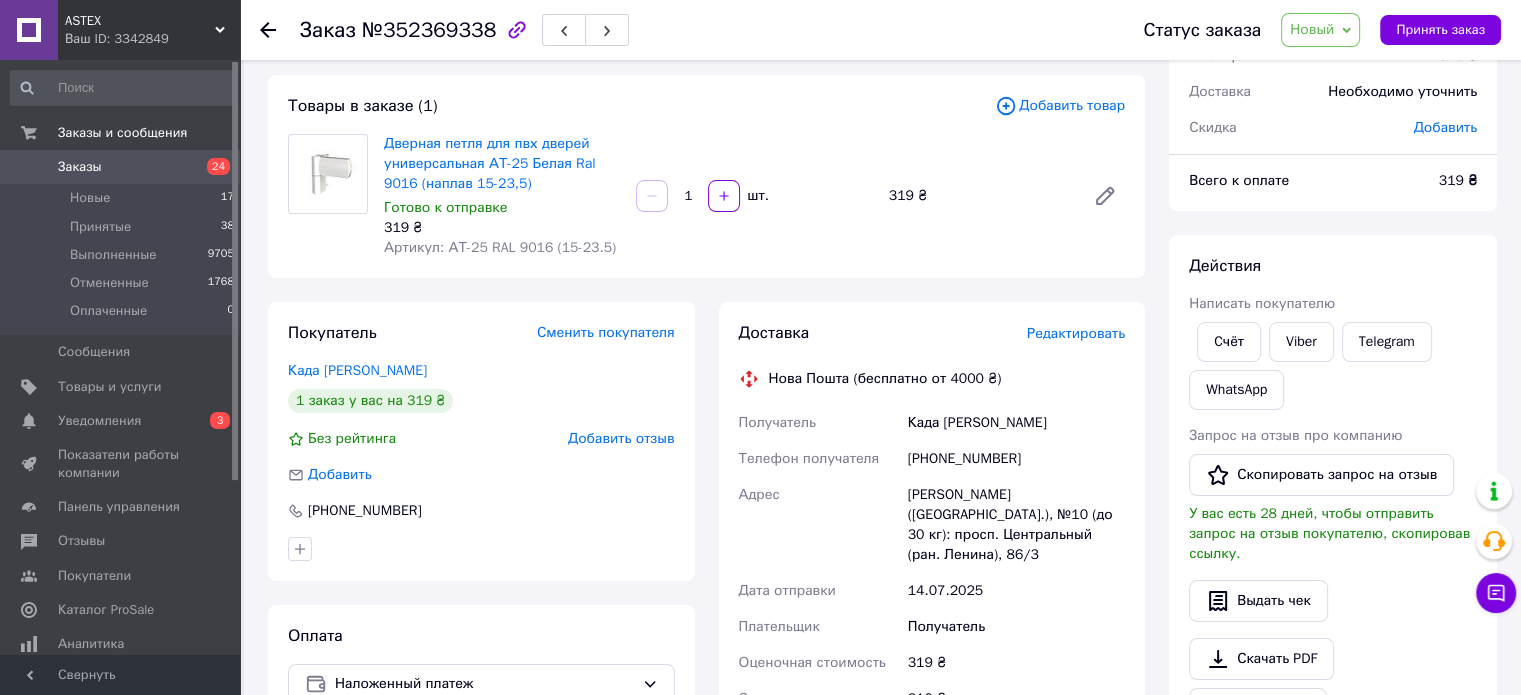 scroll, scrollTop: 0, scrollLeft: 0, axis: both 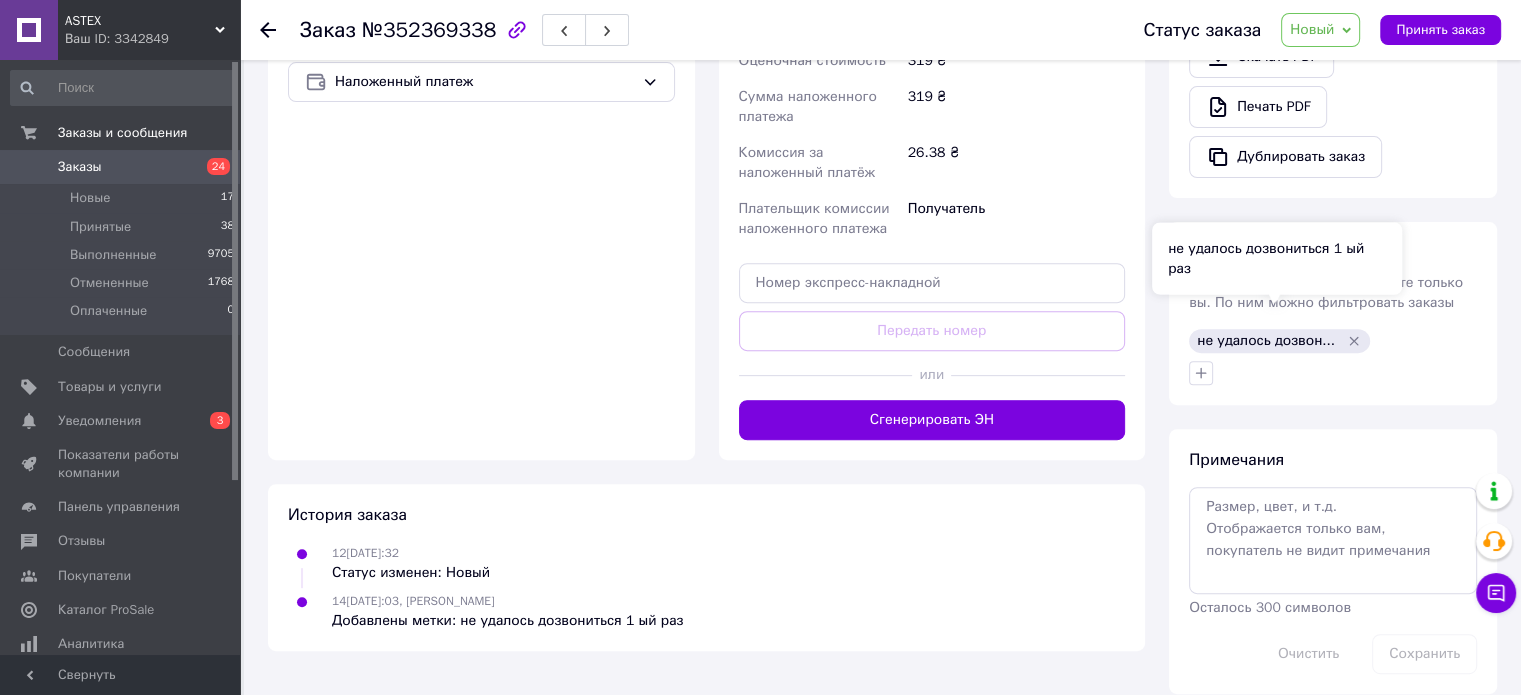 click 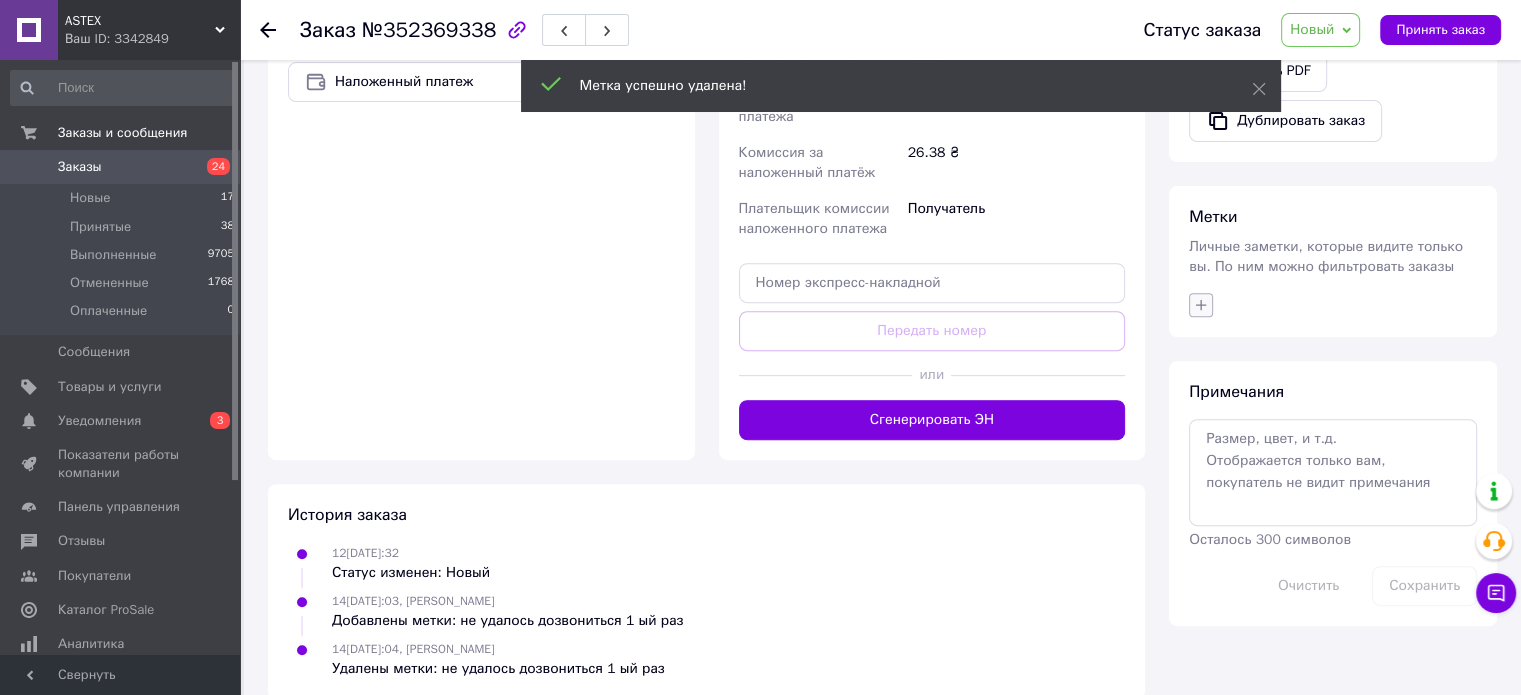 click 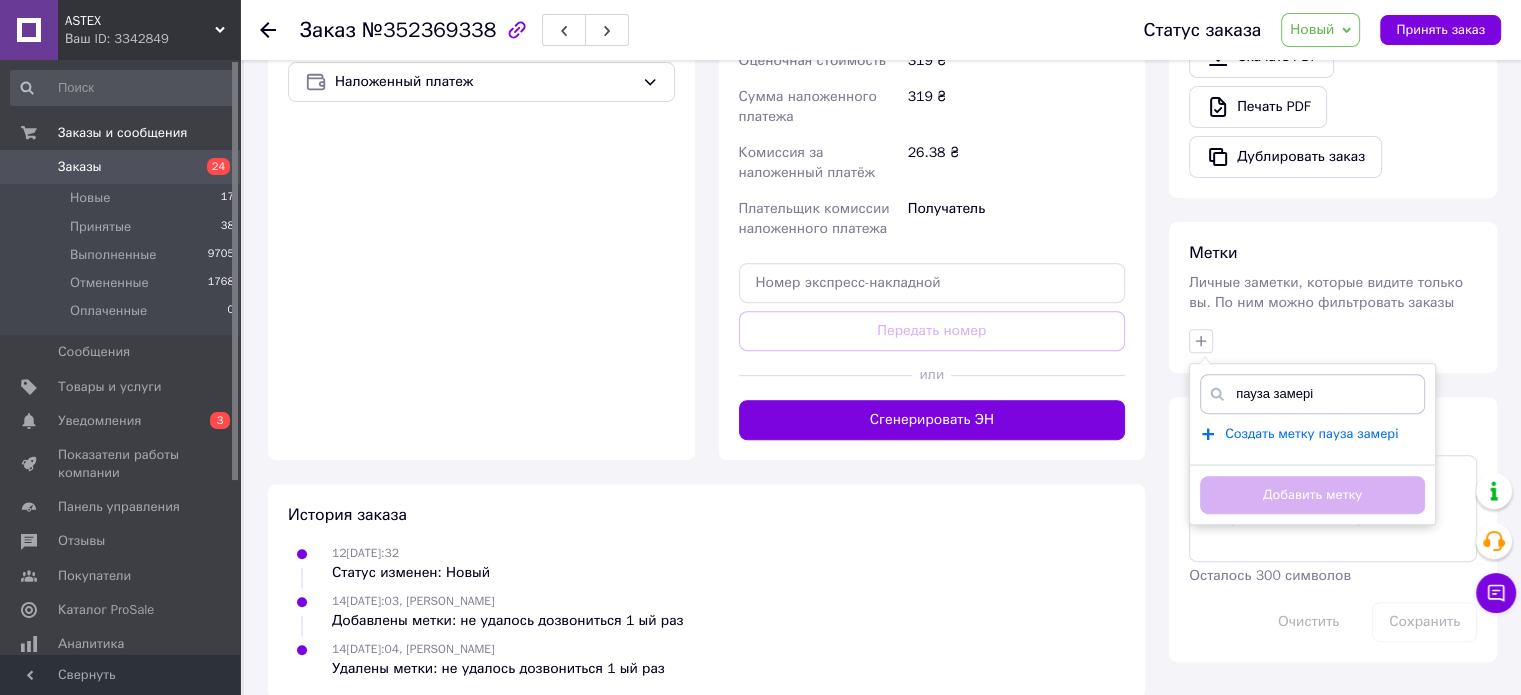 type on "пауза замері" 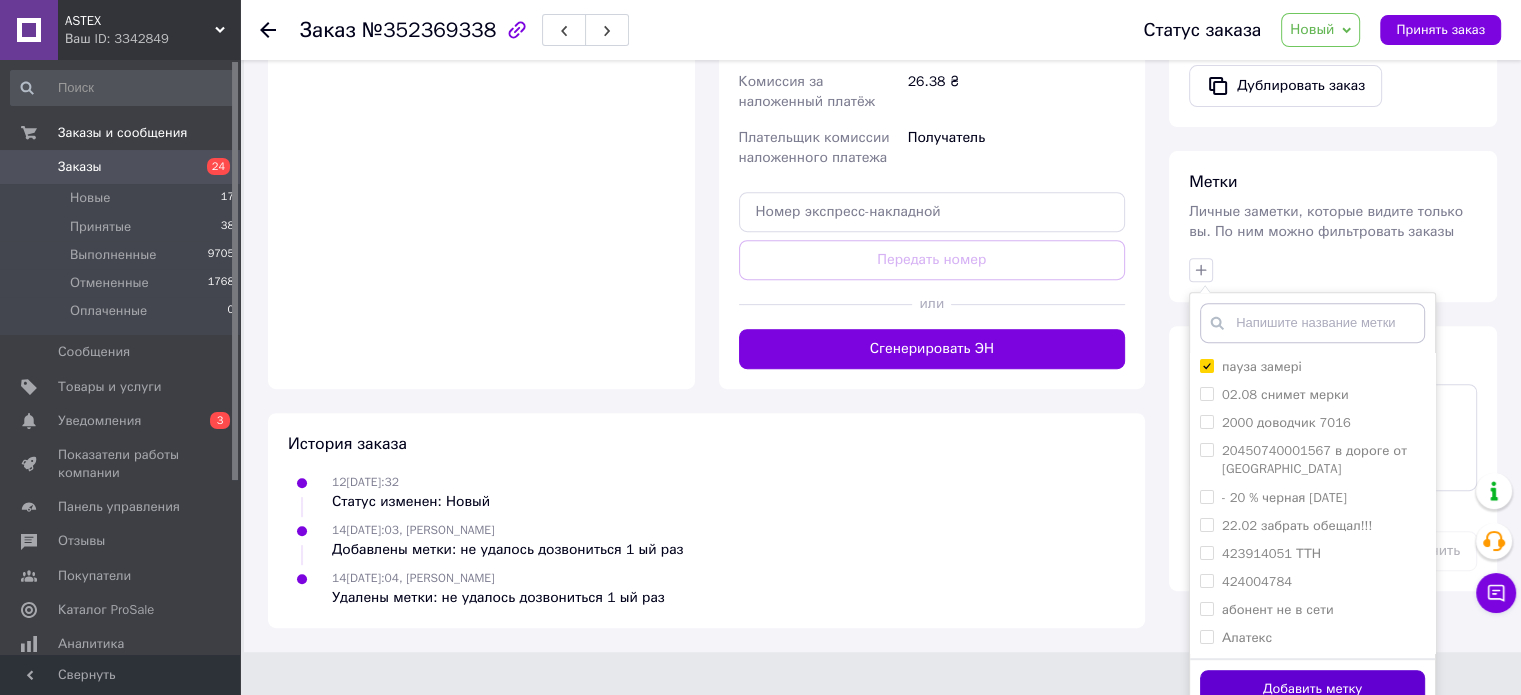 click on "Добавить метку" at bounding box center [1312, 689] 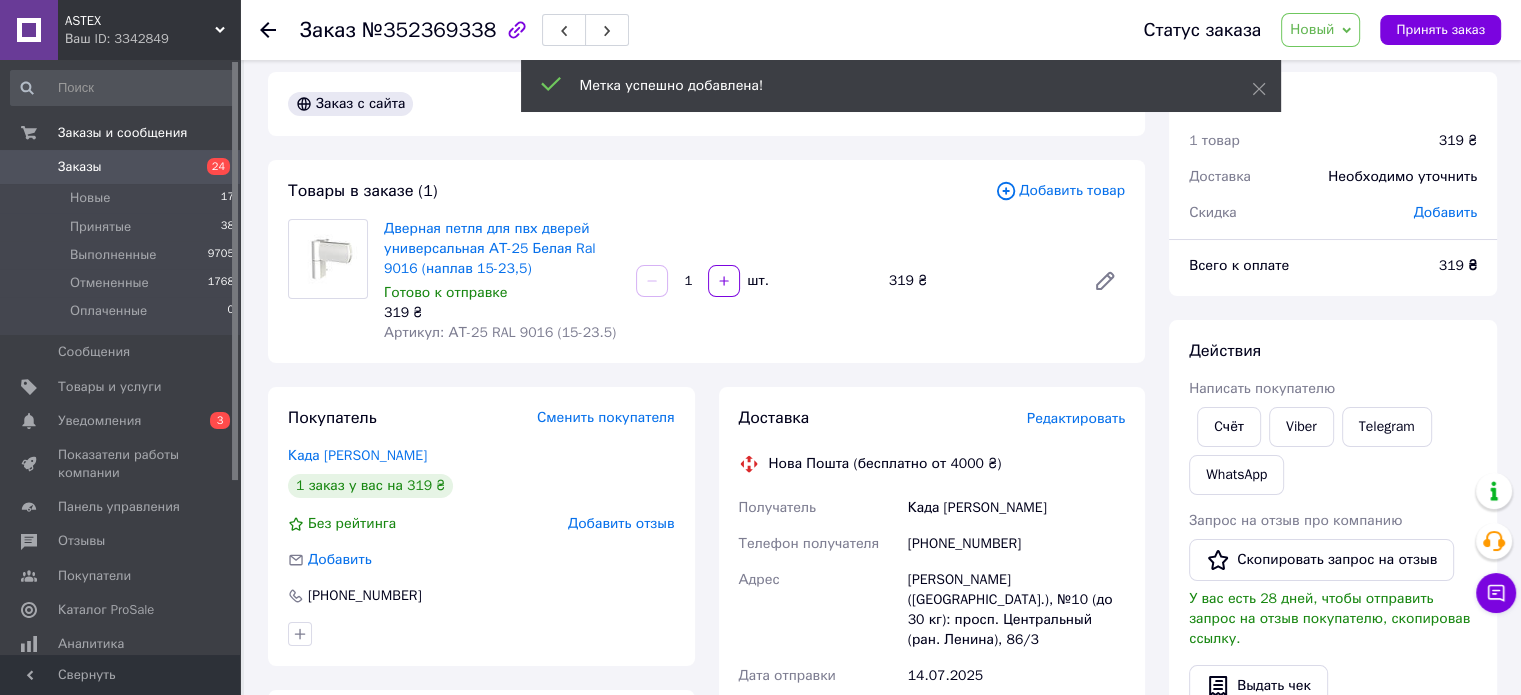 scroll, scrollTop: 0, scrollLeft: 0, axis: both 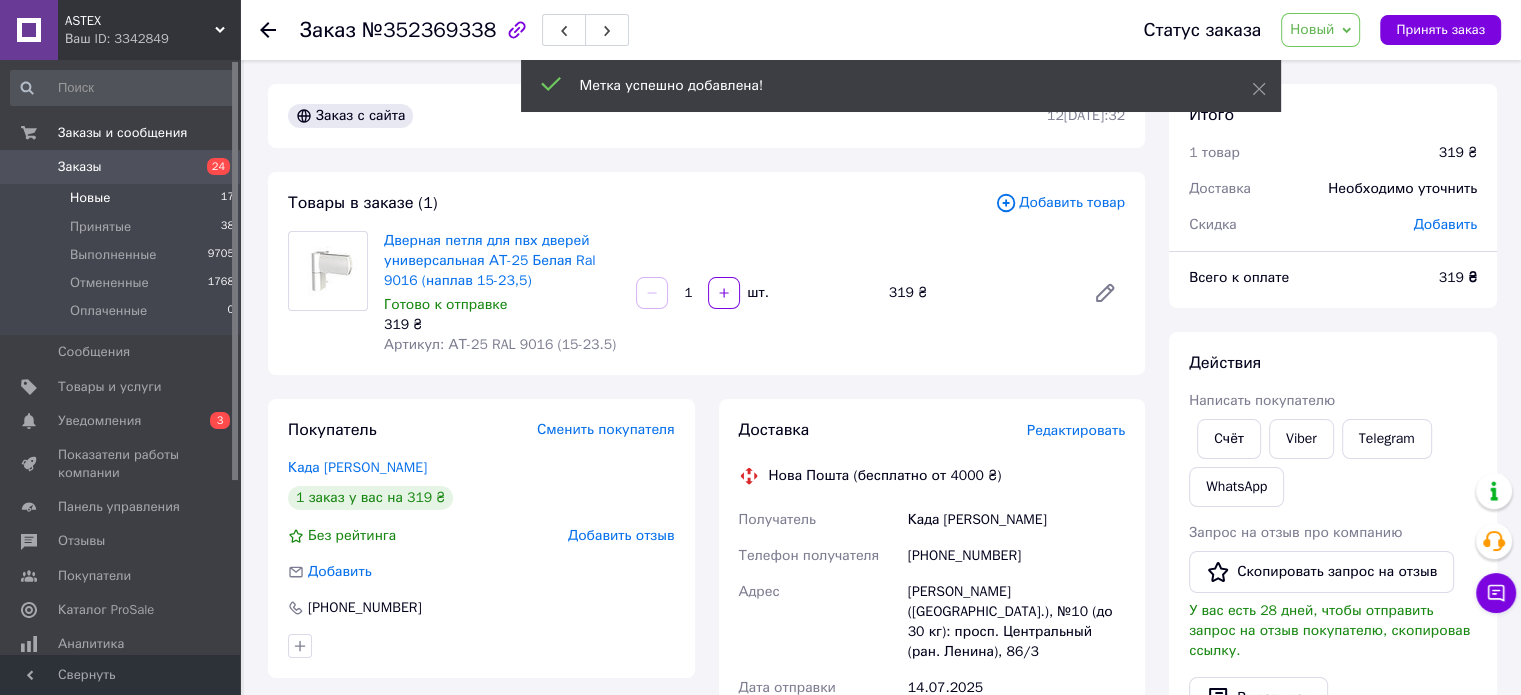 click on "Новые 17" at bounding box center (123, 198) 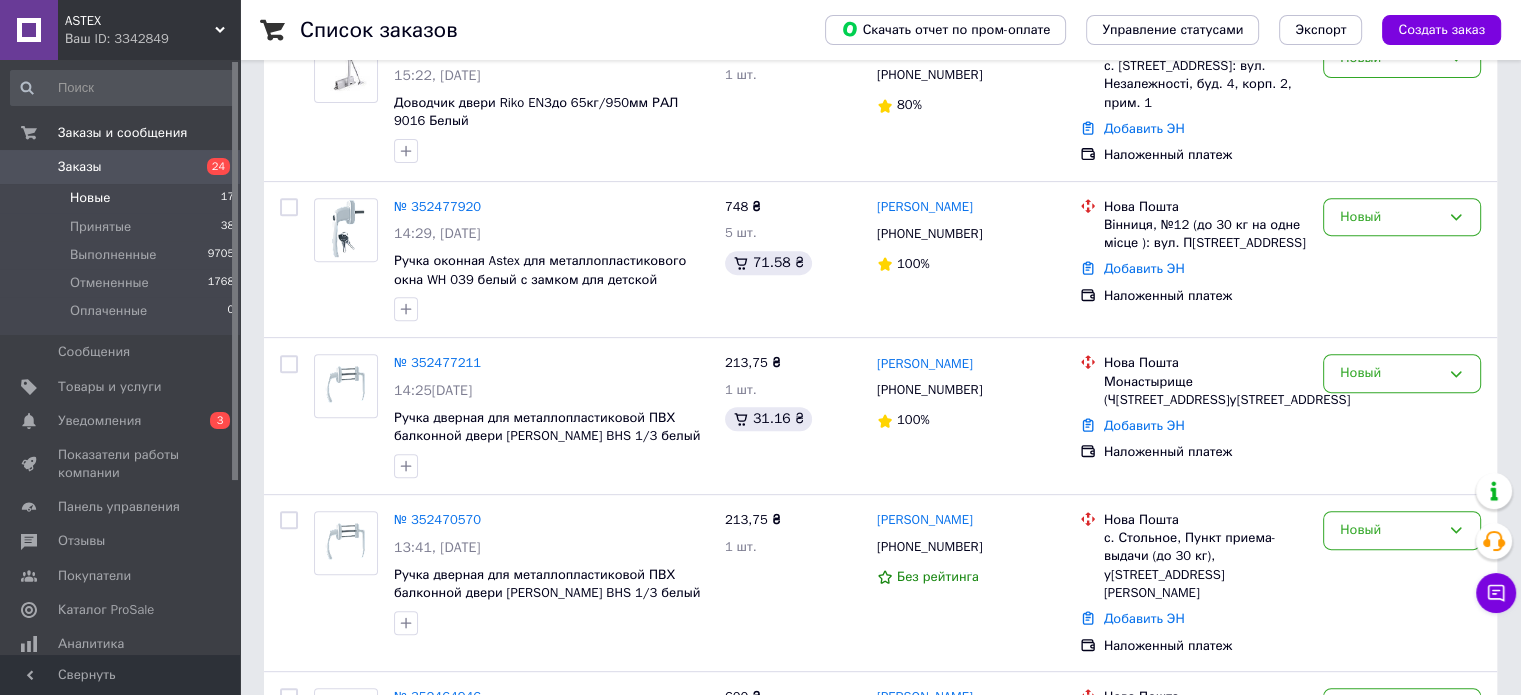 scroll, scrollTop: 2432, scrollLeft: 0, axis: vertical 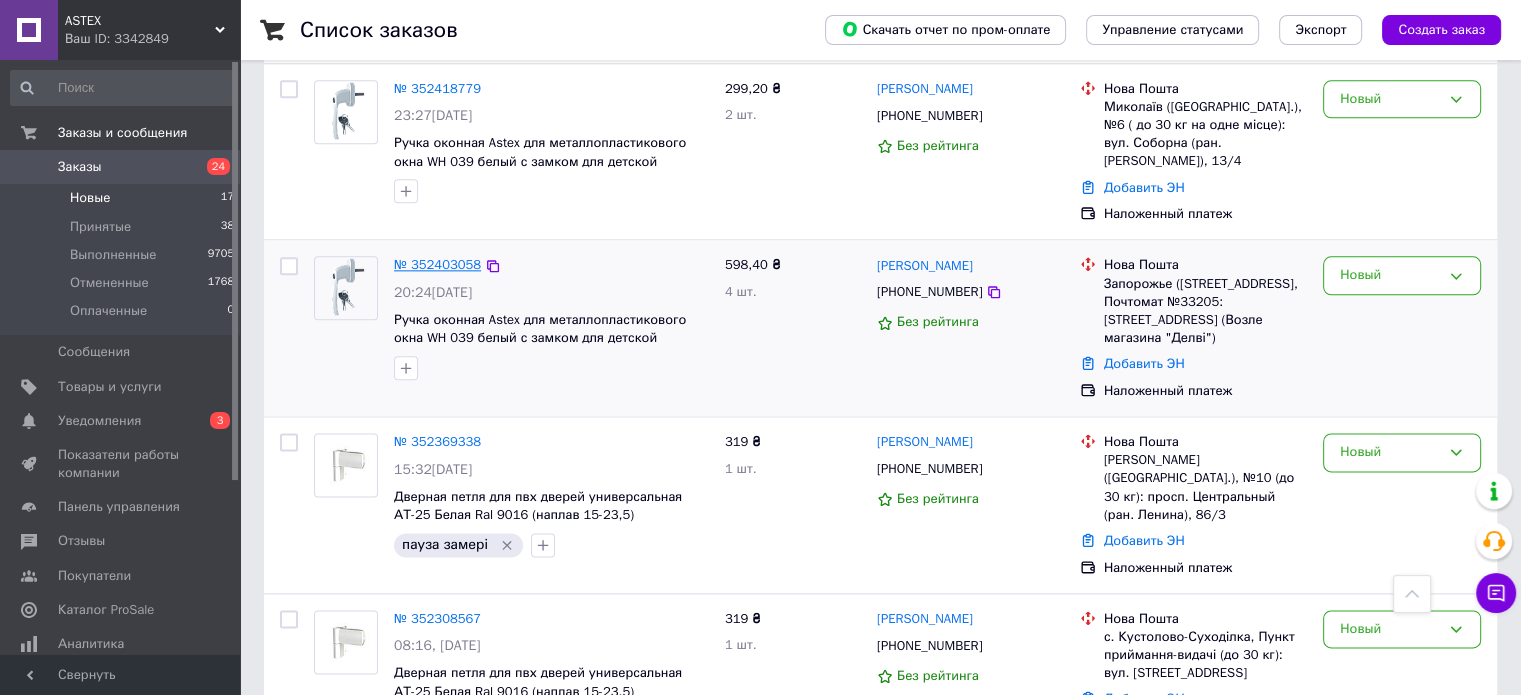 click on "№ 352403058" at bounding box center [437, 264] 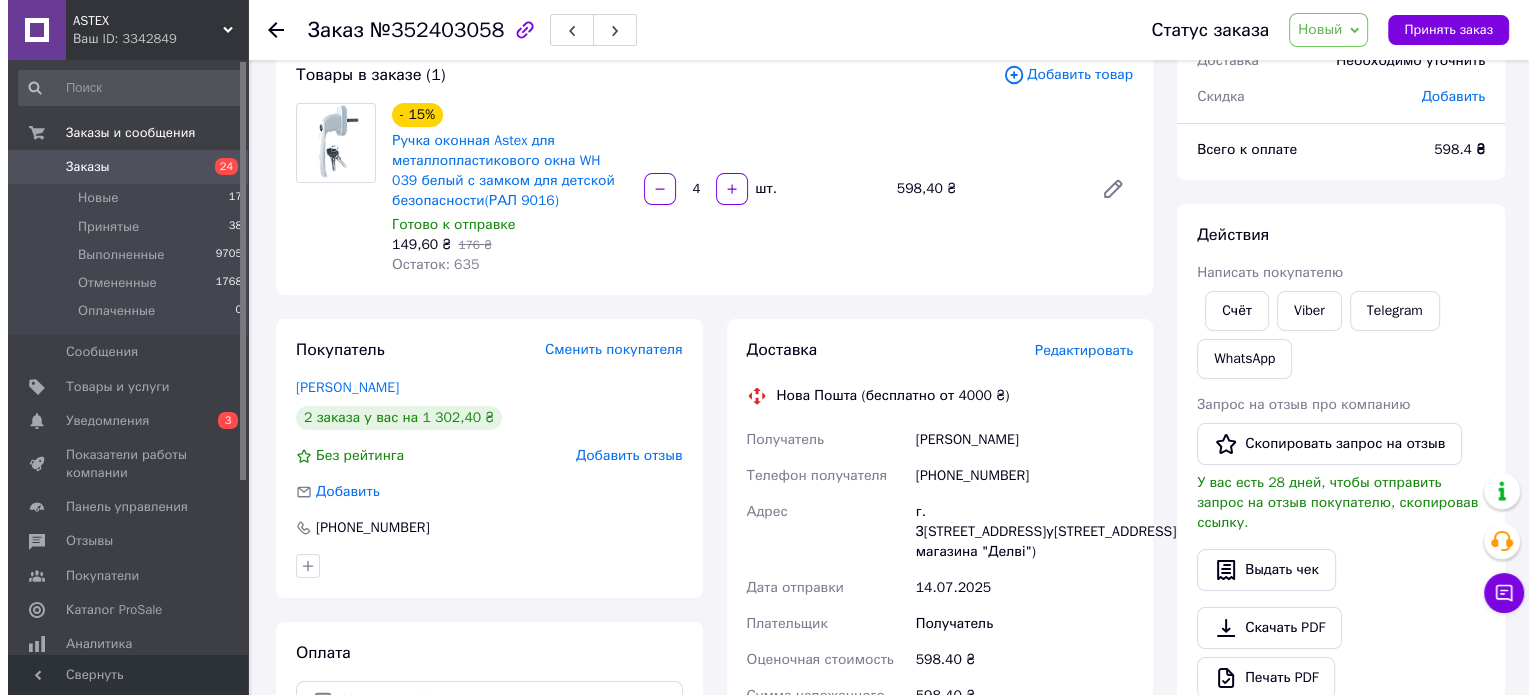 scroll, scrollTop: 78, scrollLeft: 0, axis: vertical 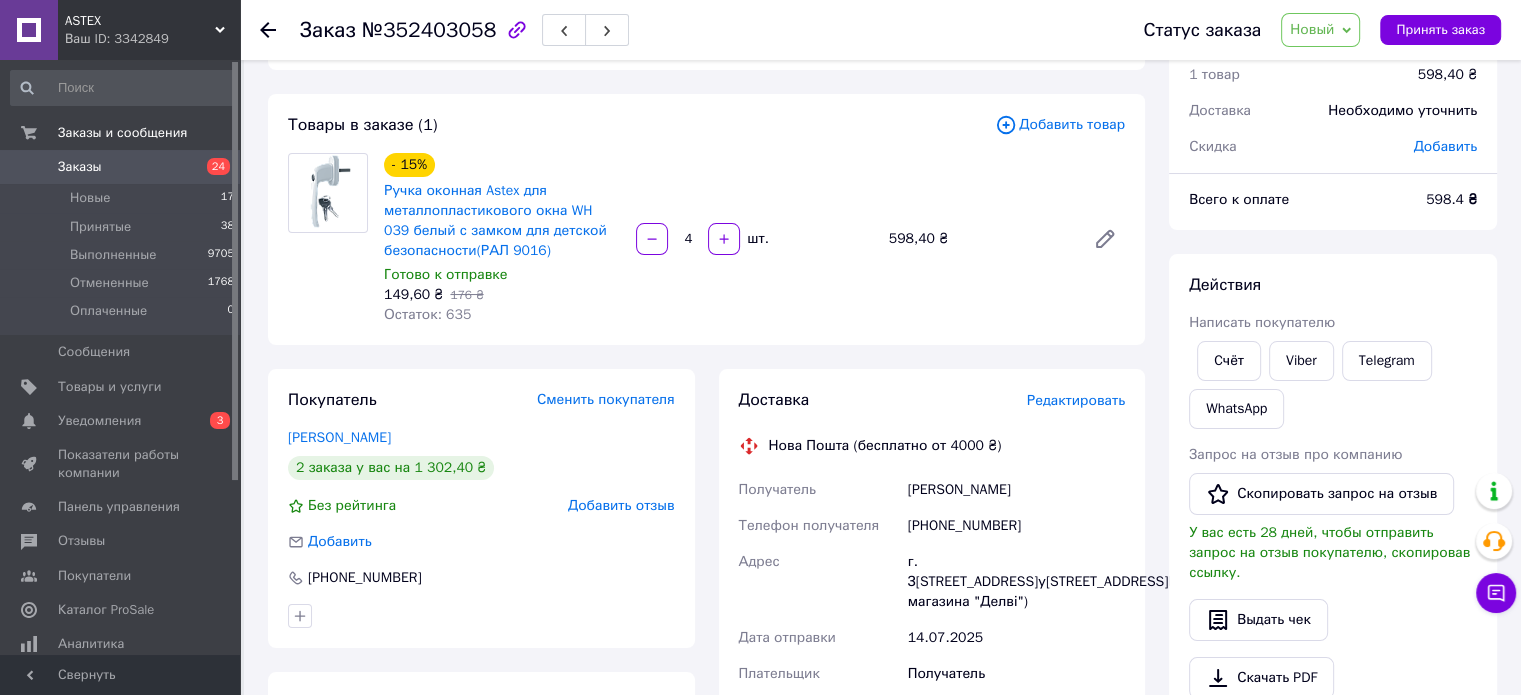 click on "Новый Принят Выполнен Отменен Оплаченный" at bounding box center [1320, 30] 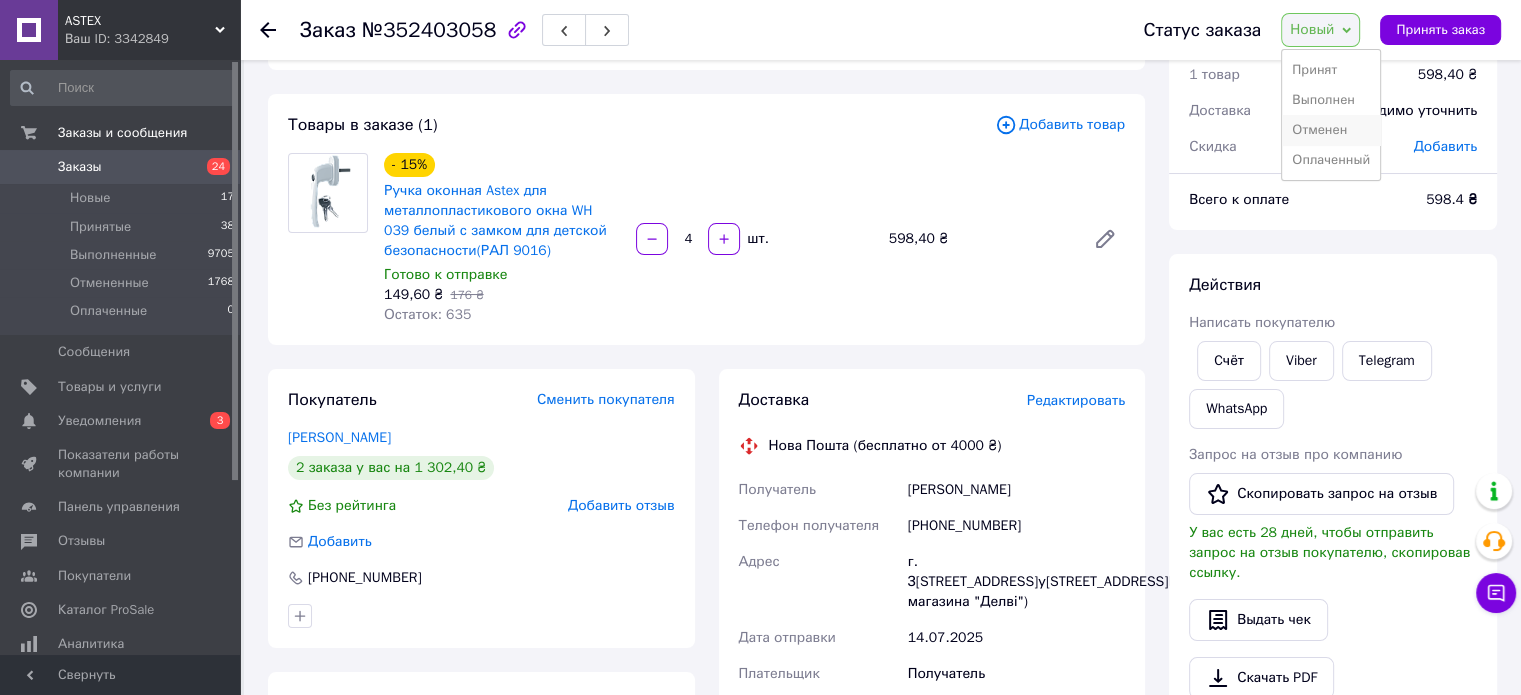 click on "Отменен" at bounding box center [1331, 130] 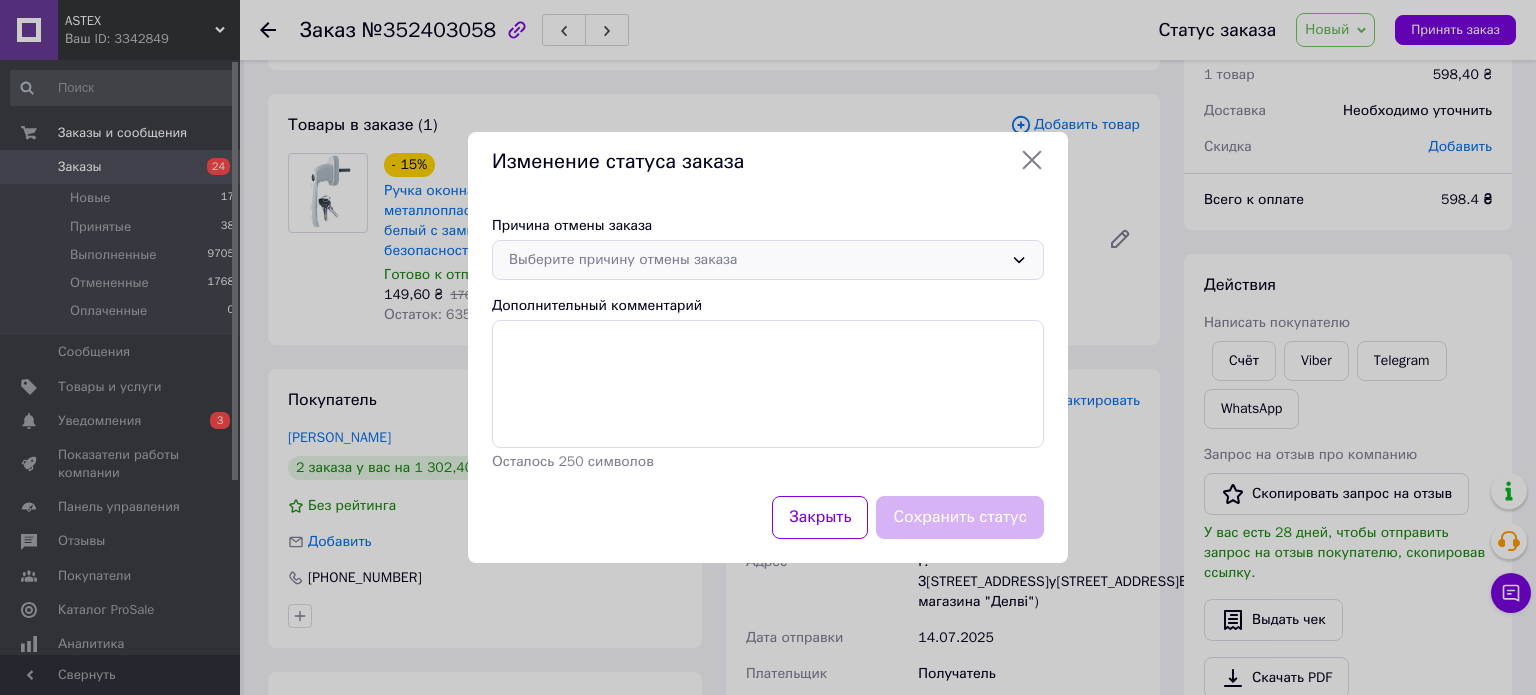 click on "Выберите причину отмены заказа" at bounding box center (756, 260) 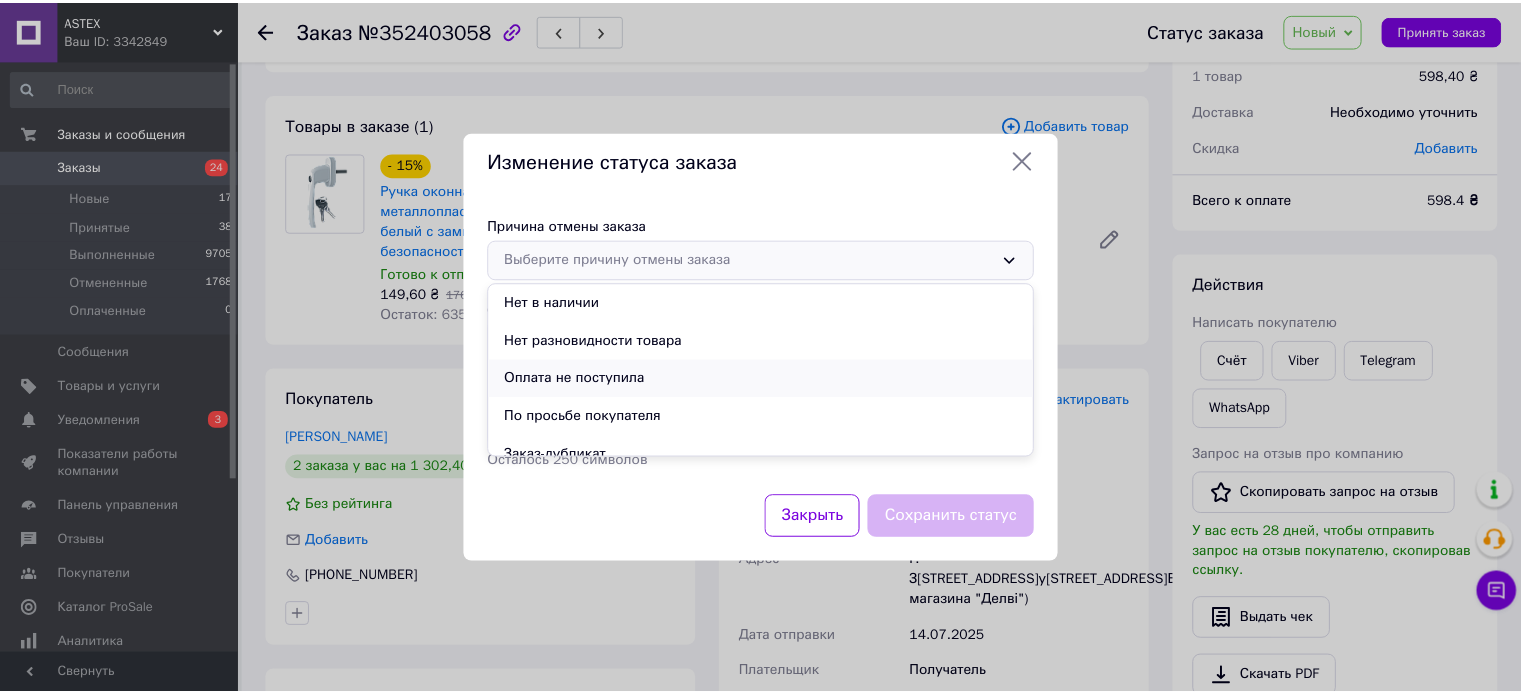 scroll, scrollTop: 93, scrollLeft: 0, axis: vertical 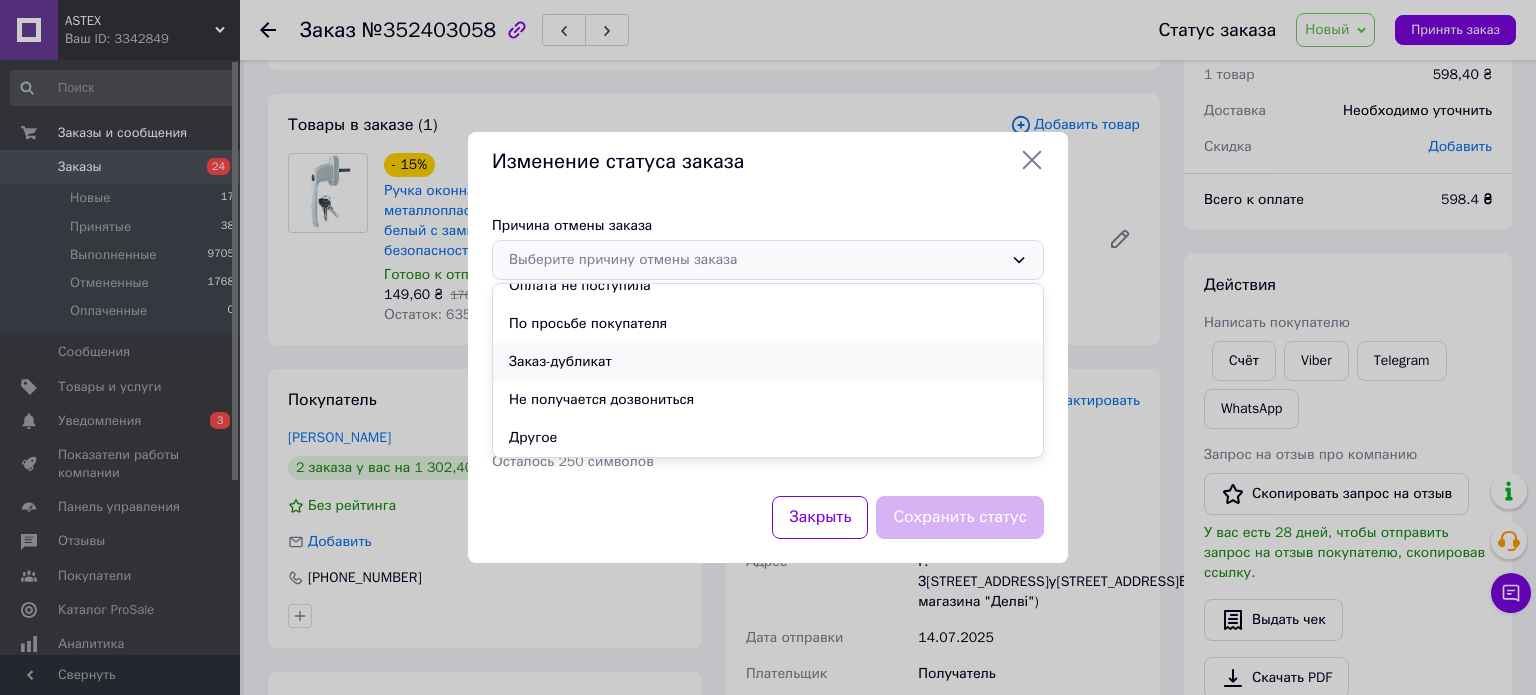 click on "Заказ-дубликат" at bounding box center (768, 362) 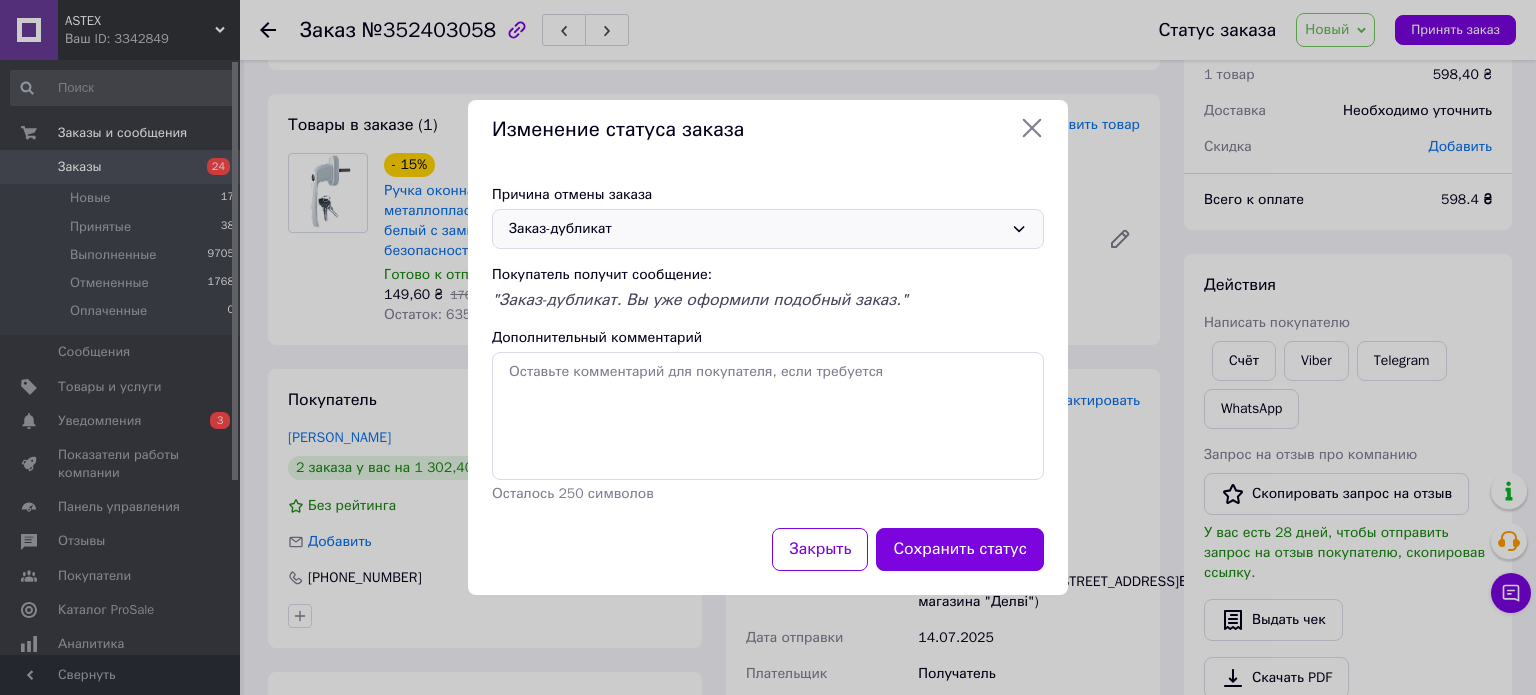 click on "Сохранить статус" at bounding box center (960, 549) 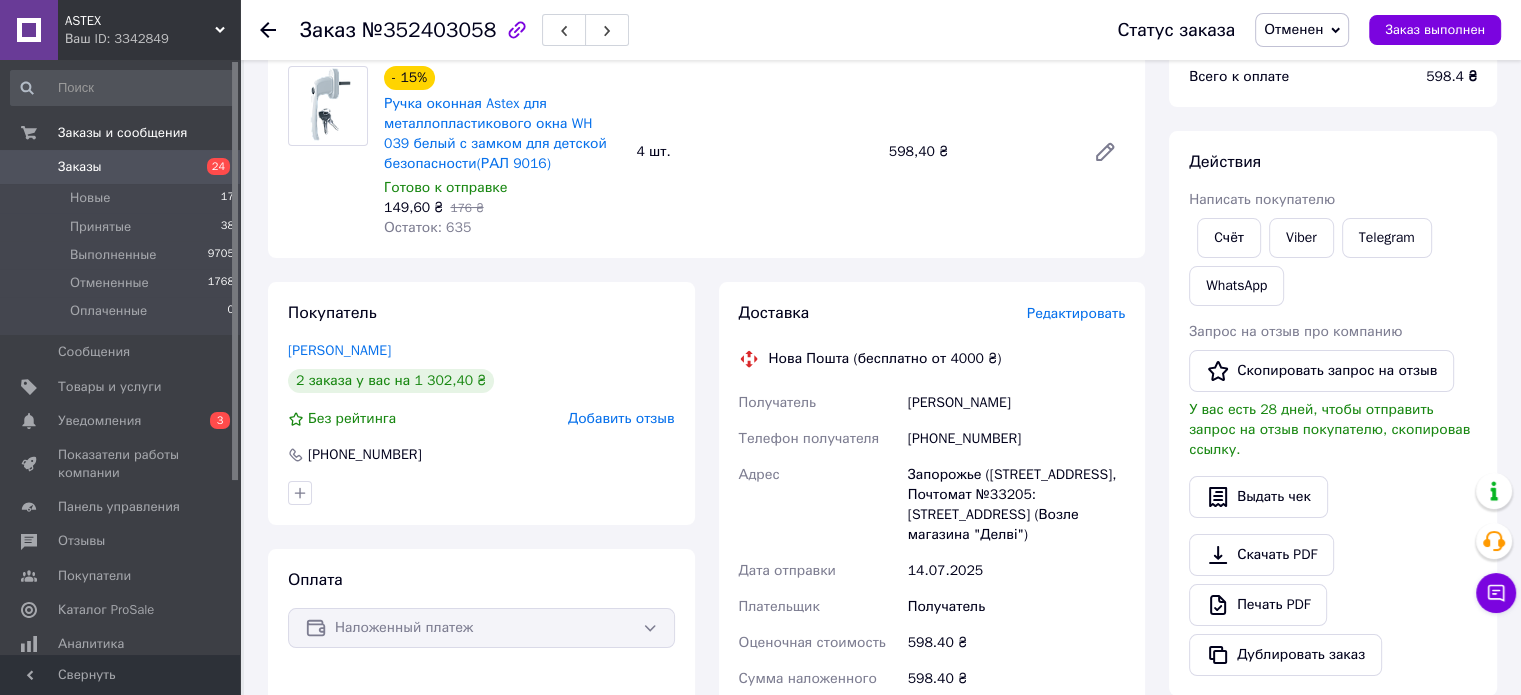 scroll, scrollTop: 200, scrollLeft: 0, axis: vertical 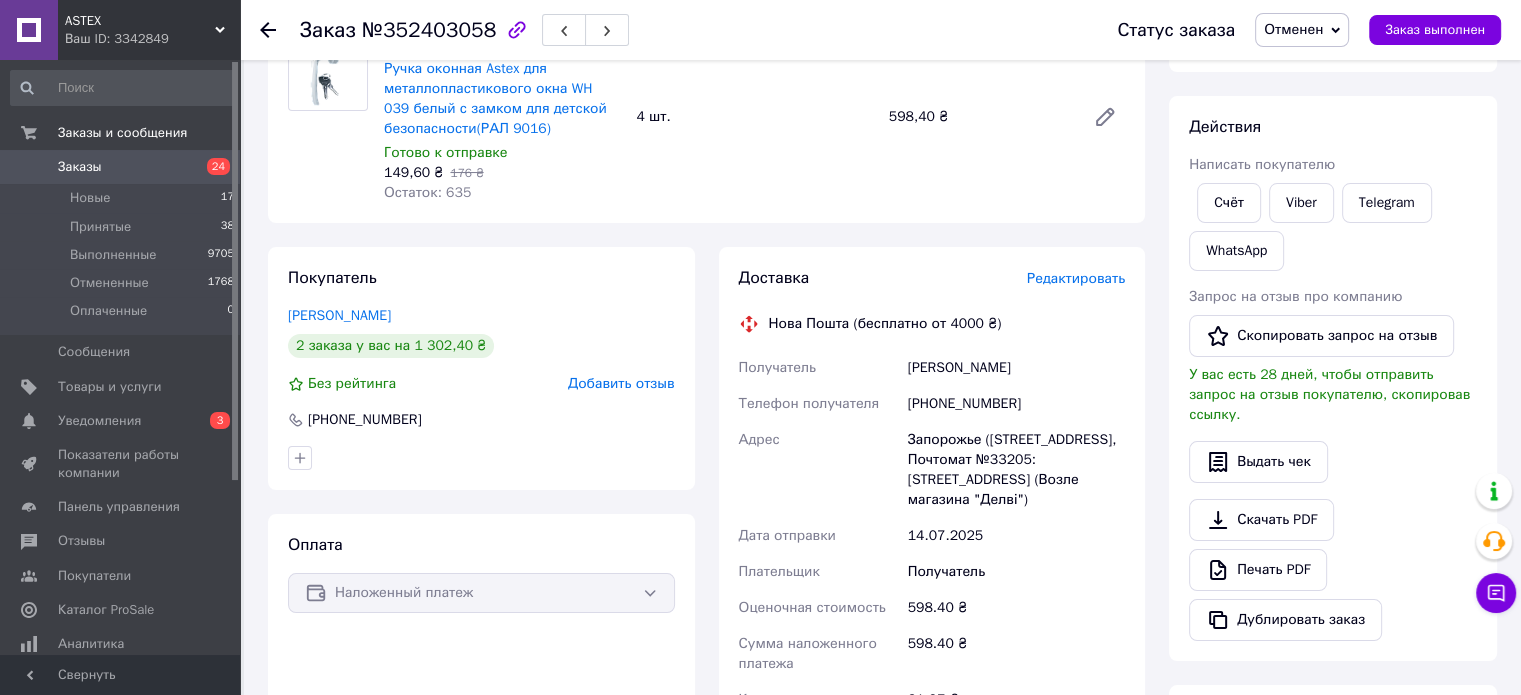 drag, startPoint x: 908, startPoint y: 435, endPoint x: 1105, endPoint y: 512, distance: 211.5136 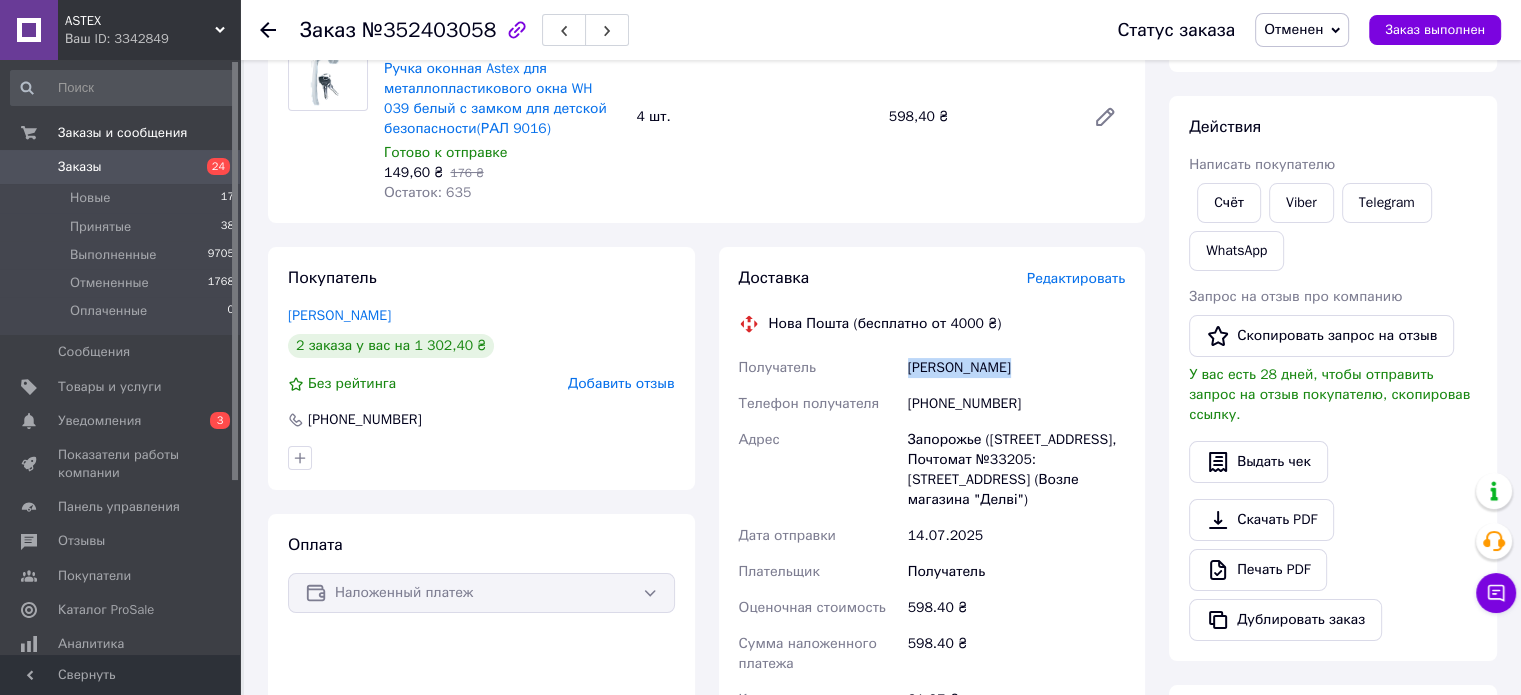 drag, startPoint x: 908, startPoint y: 367, endPoint x: 1065, endPoint y: 367, distance: 157 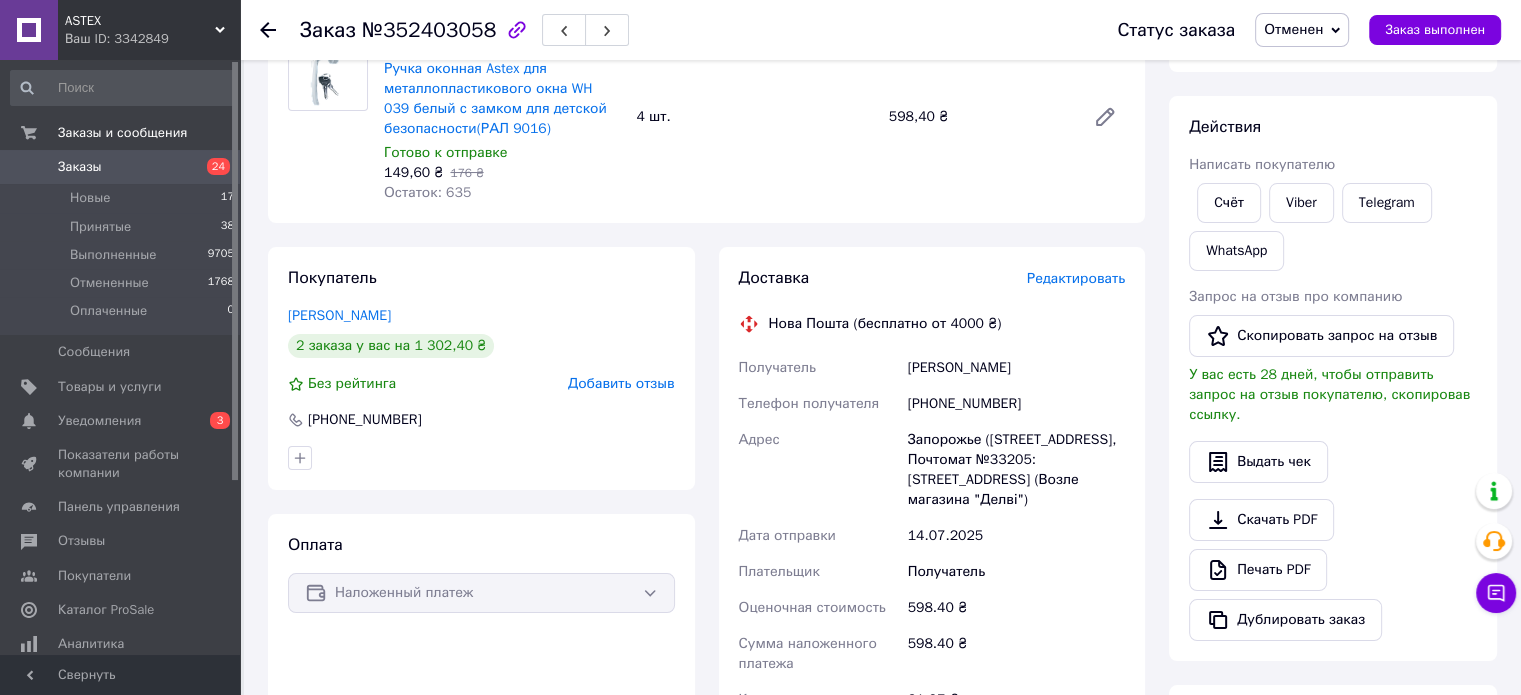 drag, startPoint x: 1058, startPoint y: 392, endPoint x: 887, endPoint y: 445, distance: 179.02513 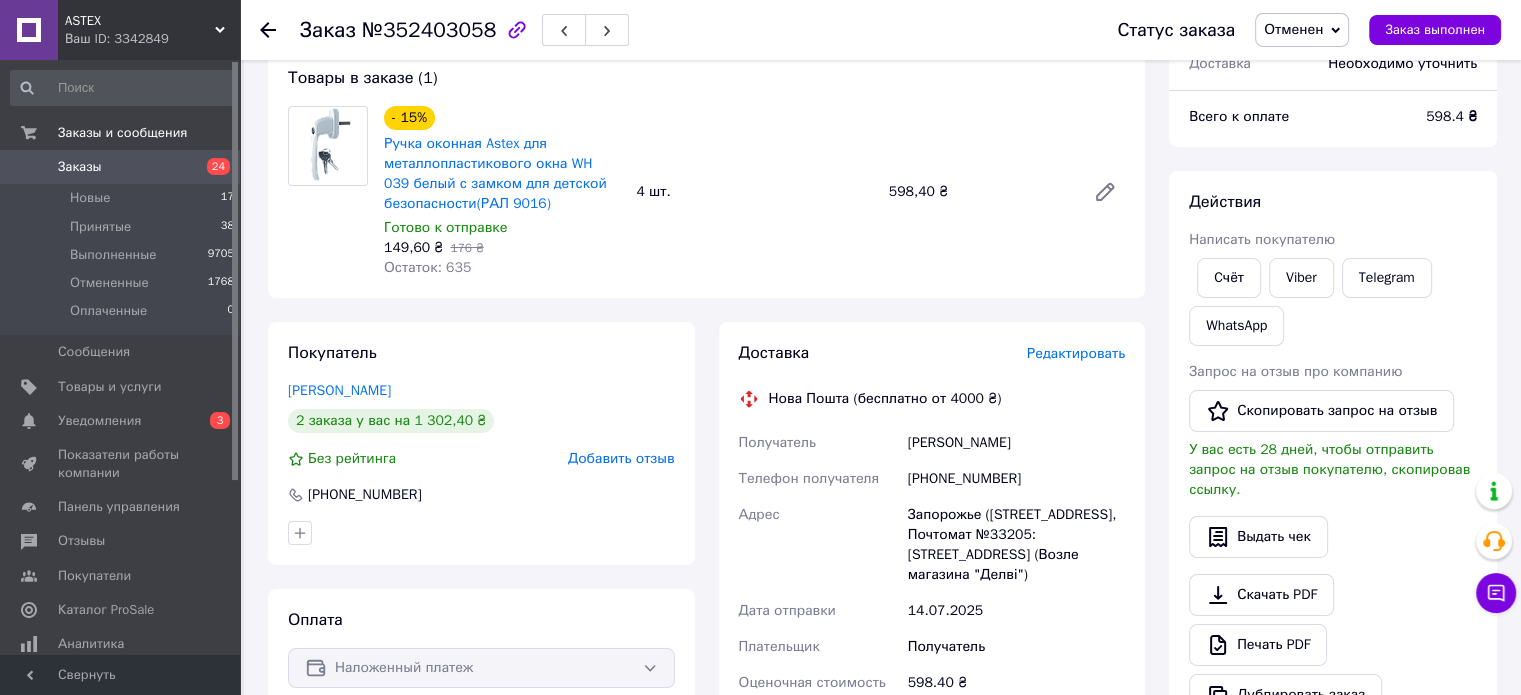 scroll, scrollTop: 100, scrollLeft: 0, axis: vertical 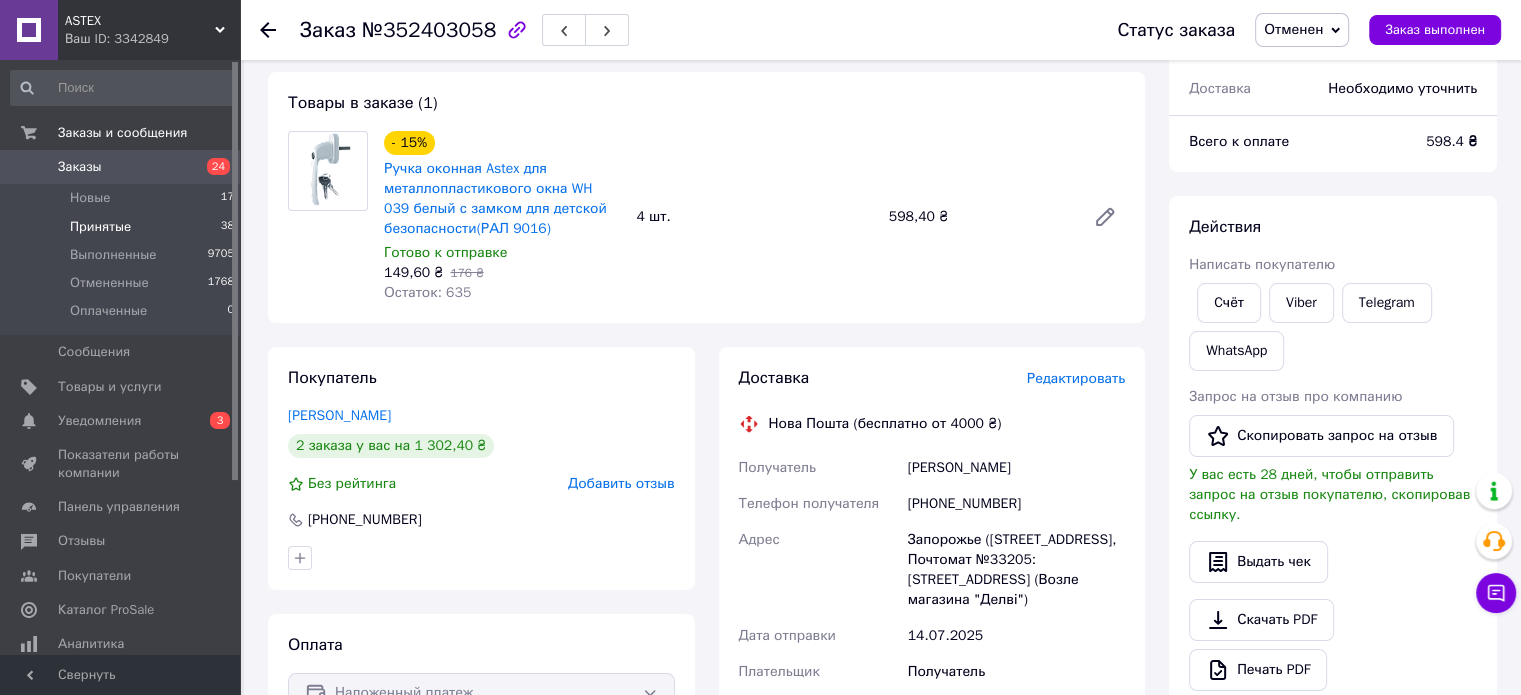 click on "Принятые" at bounding box center (100, 227) 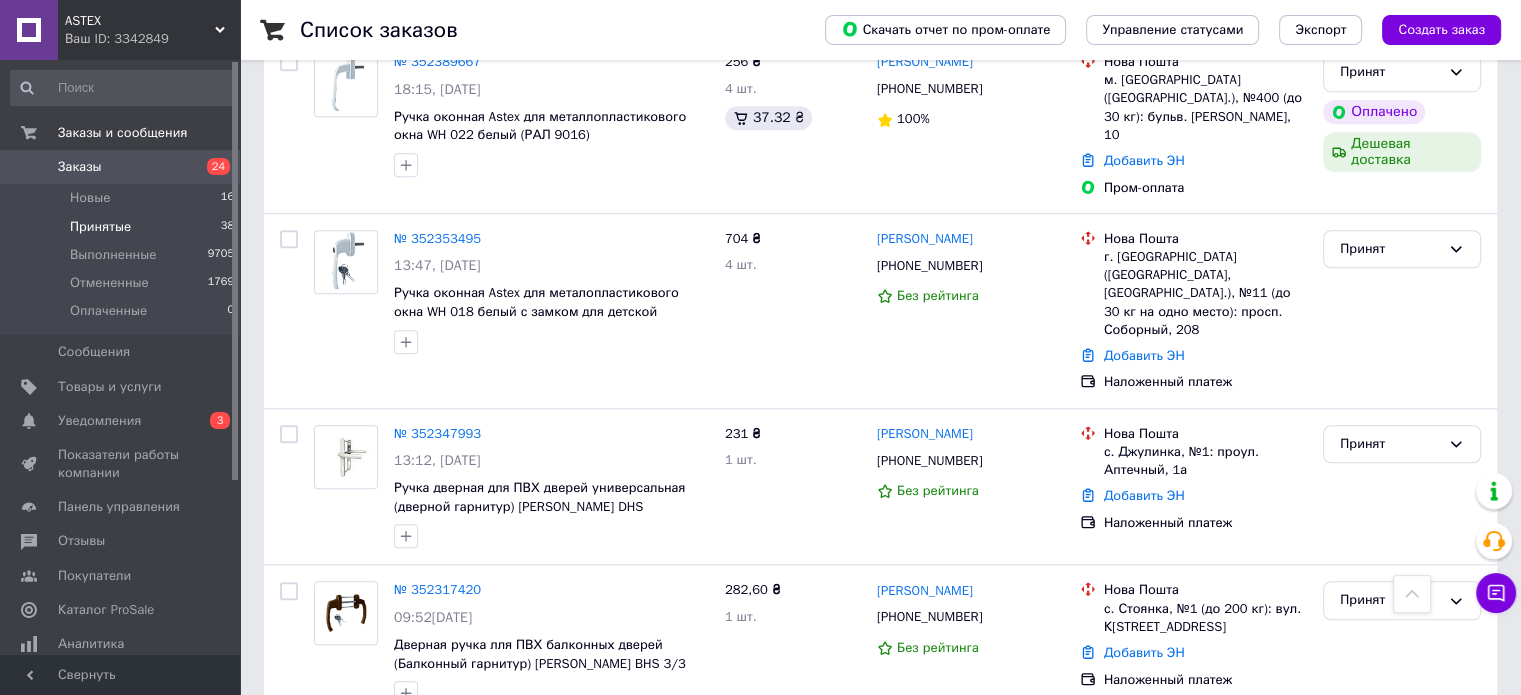 scroll, scrollTop: 1449, scrollLeft: 0, axis: vertical 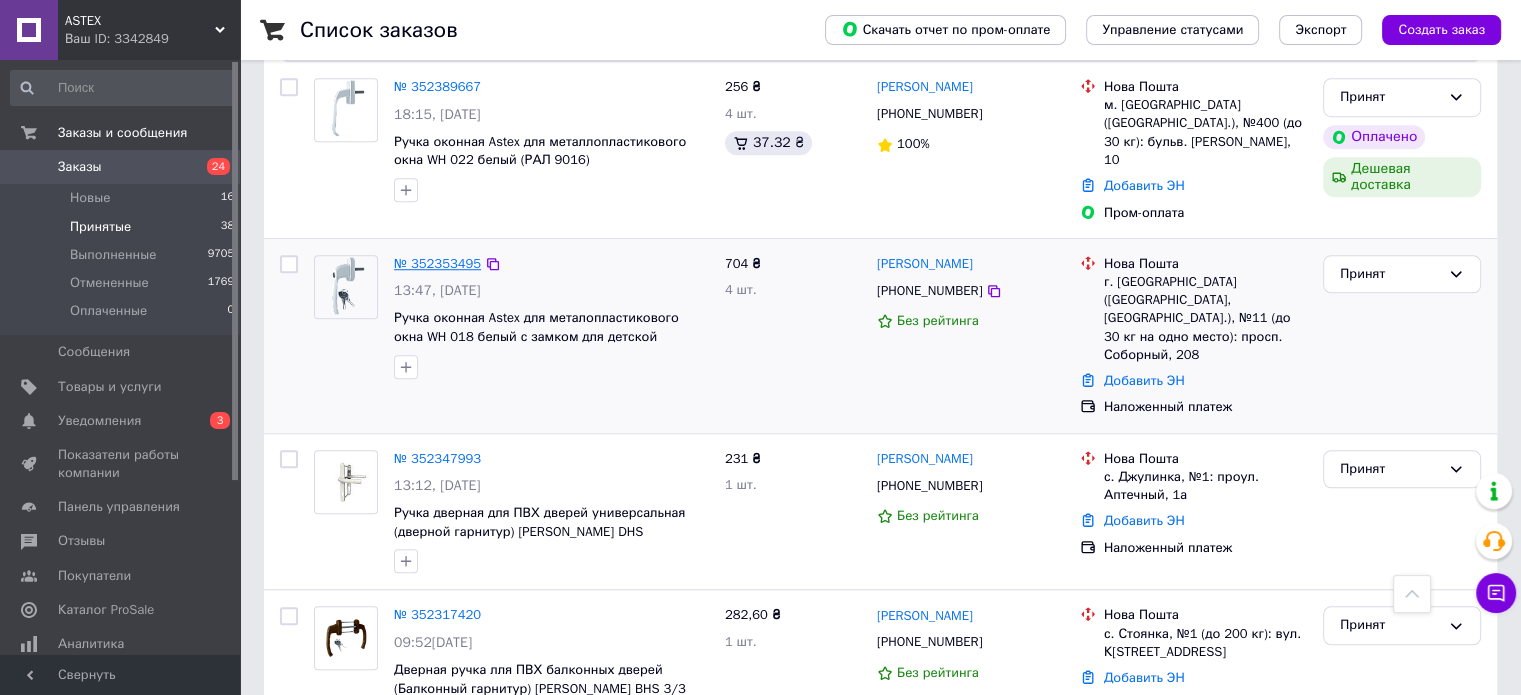 click on "№ 352353495" at bounding box center [437, 263] 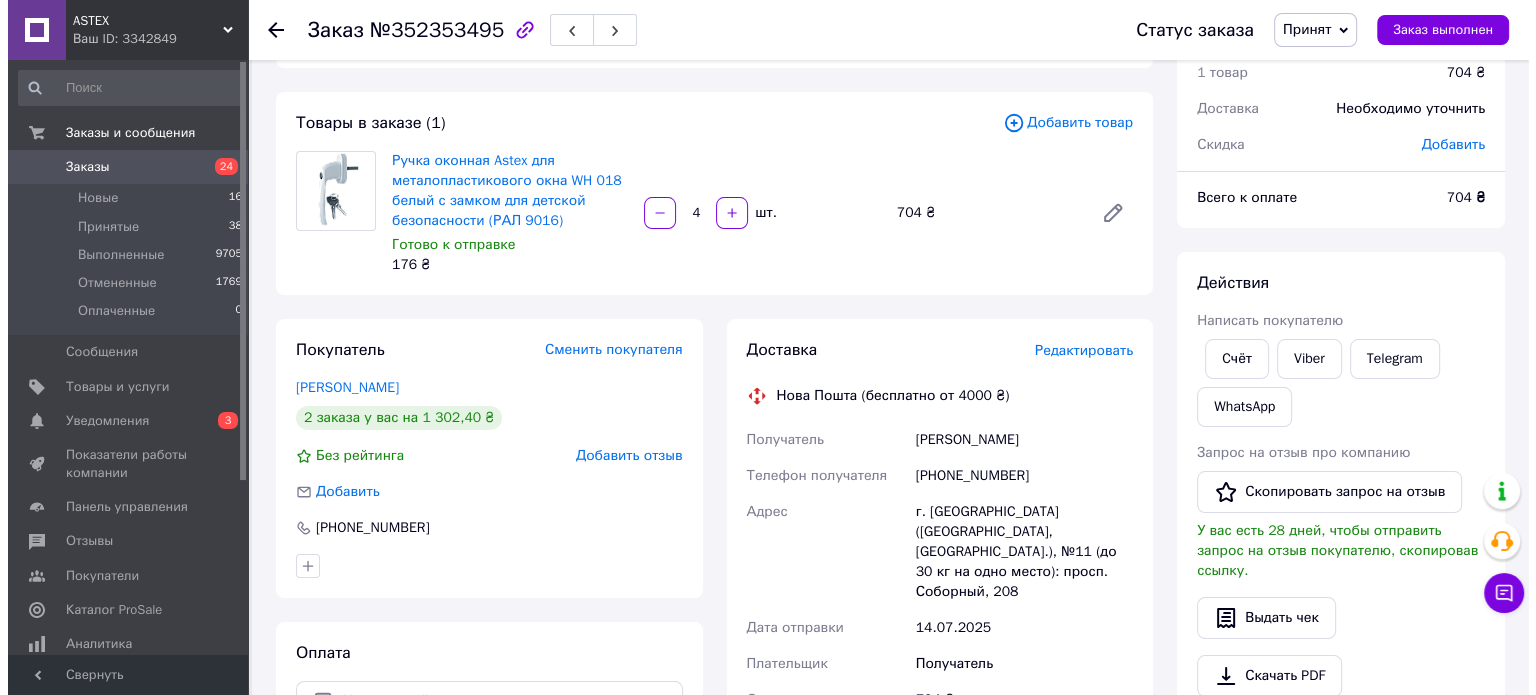 scroll, scrollTop: 0, scrollLeft: 0, axis: both 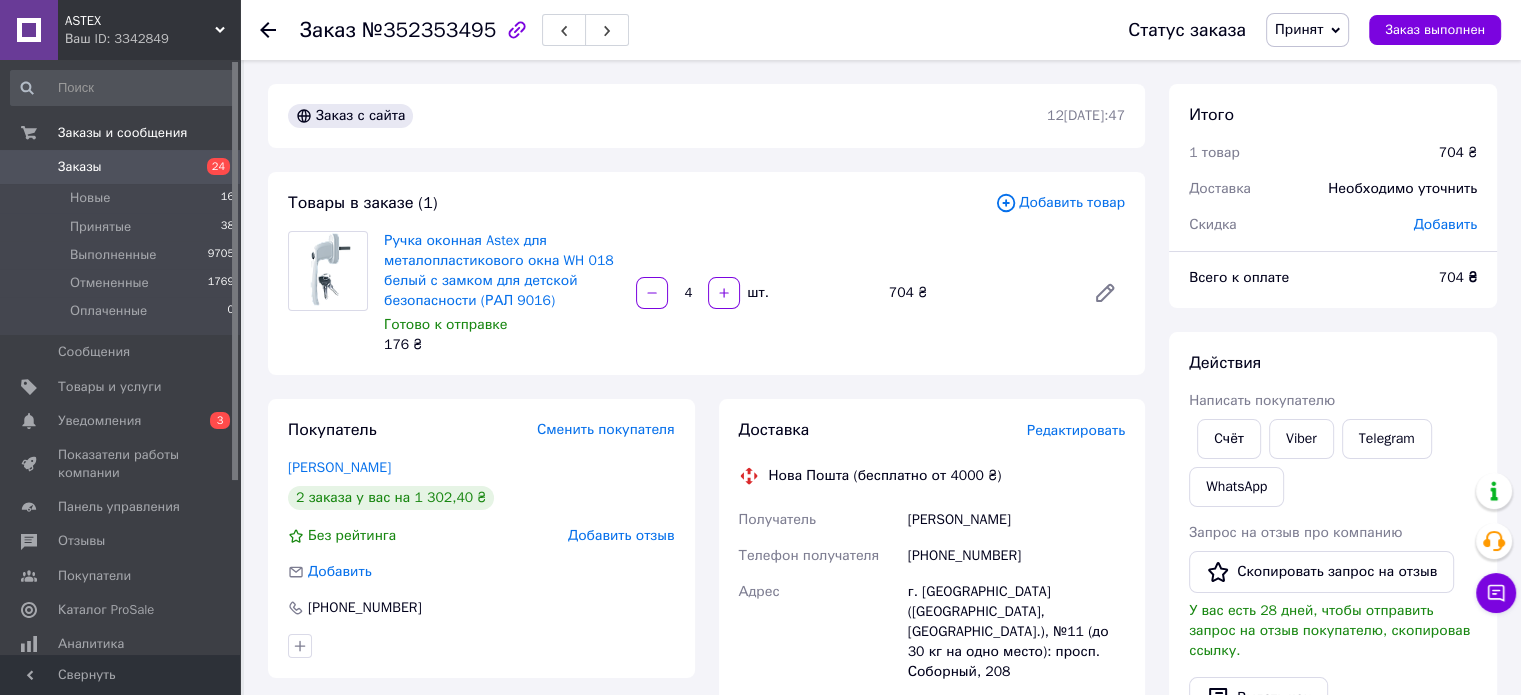 click on "Добавить товар" at bounding box center [1060, 203] 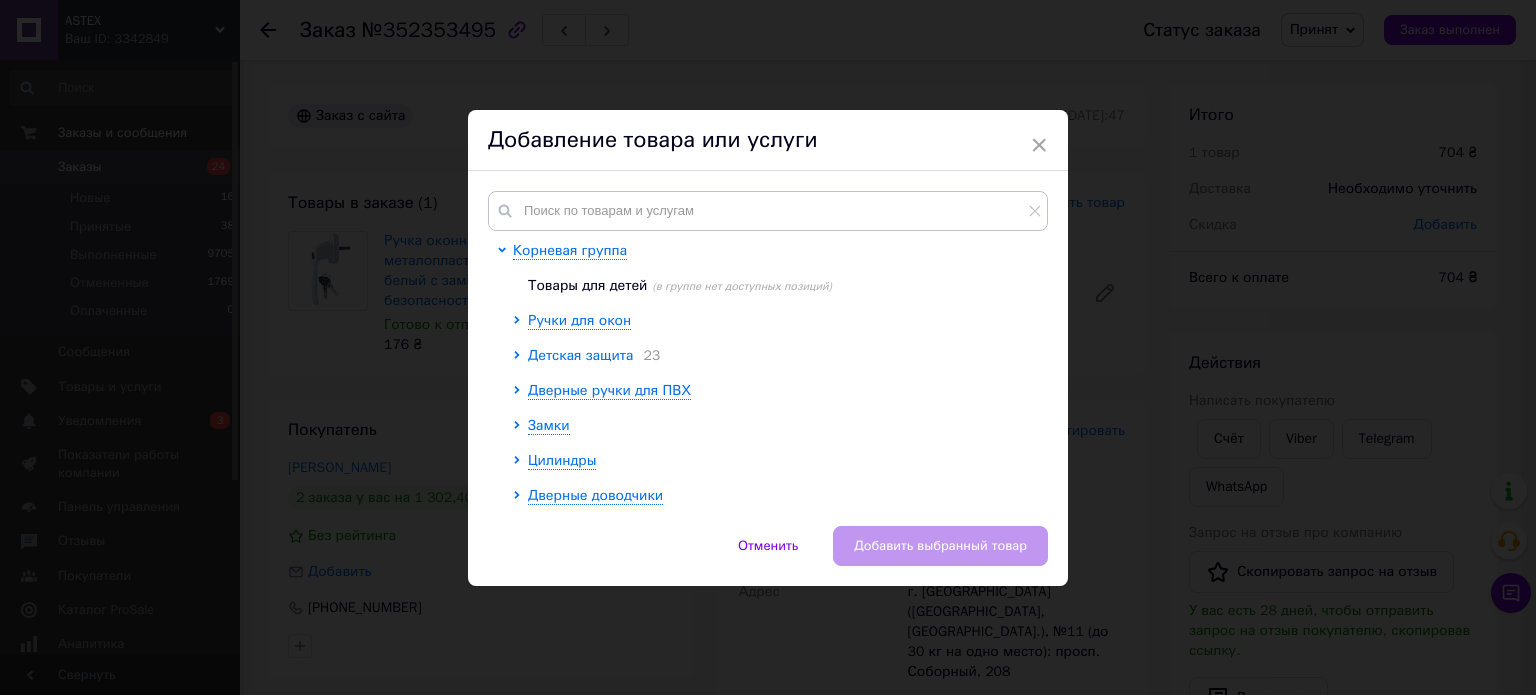 click on "Детская защита" at bounding box center [580, 355] 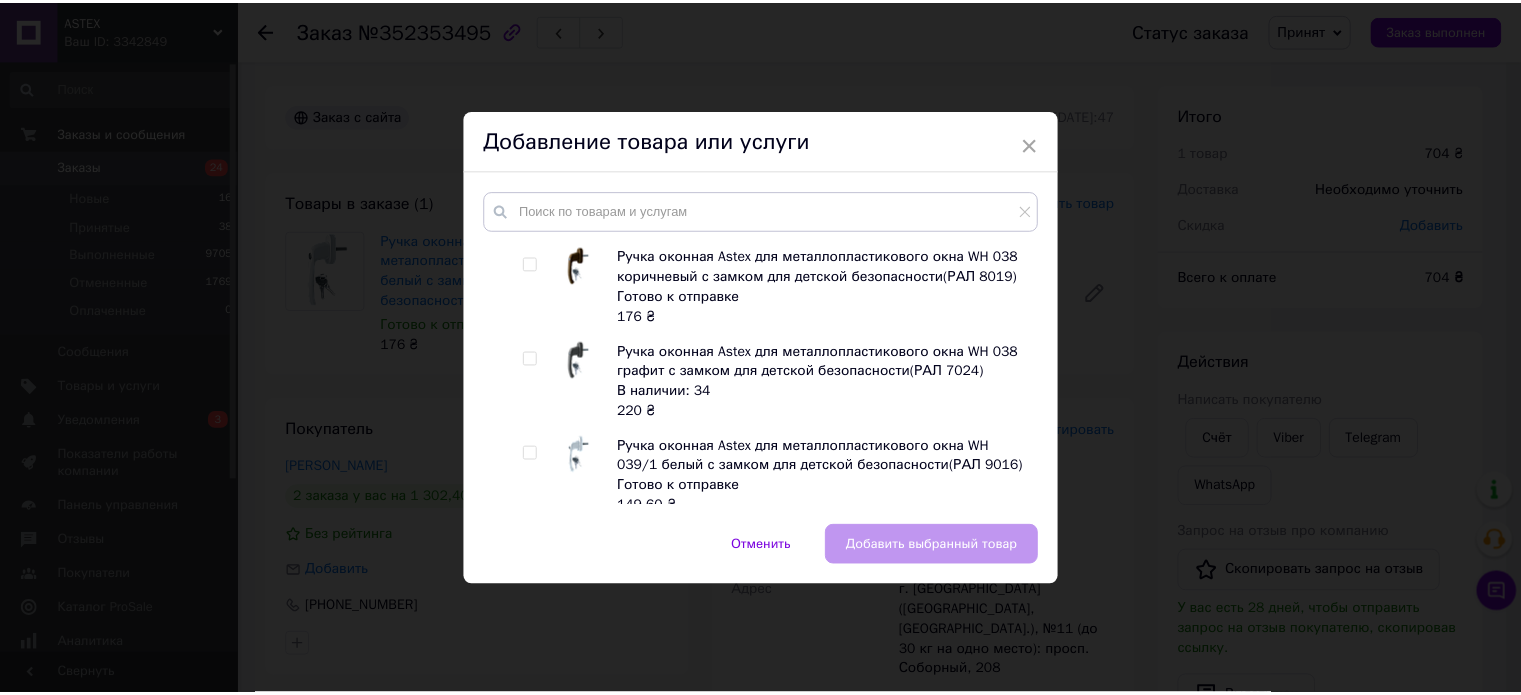scroll, scrollTop: 300, scrollLeft: 0, axis: vertical 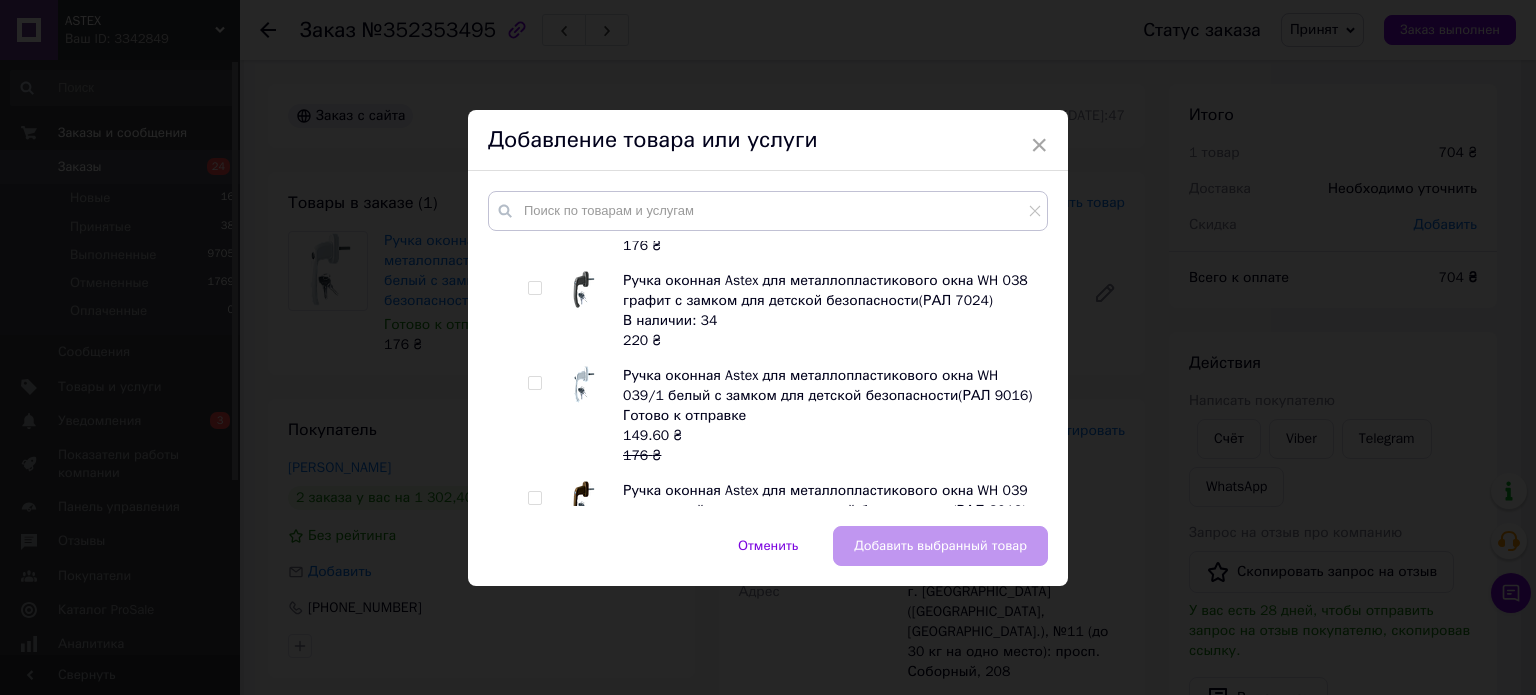 click at bounding box center [534, 383] 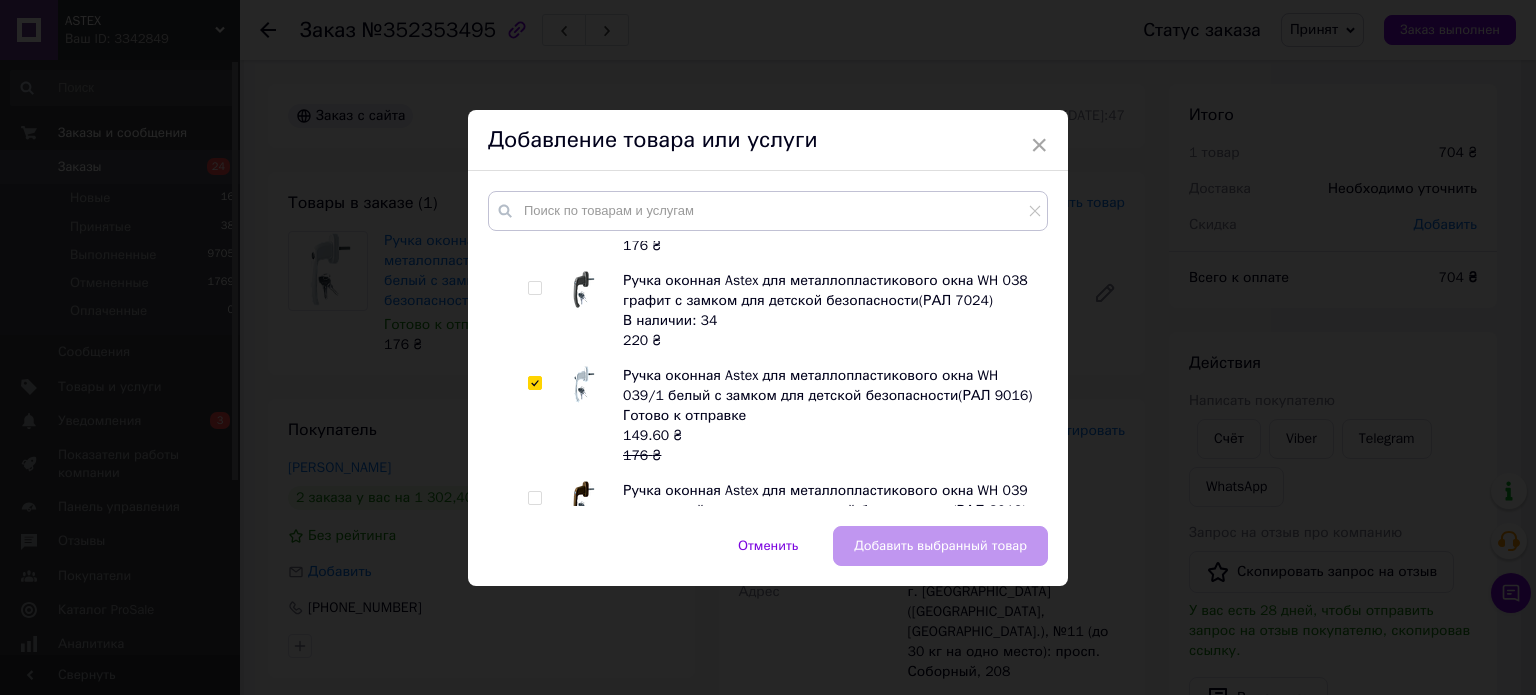 checkbox on "true" 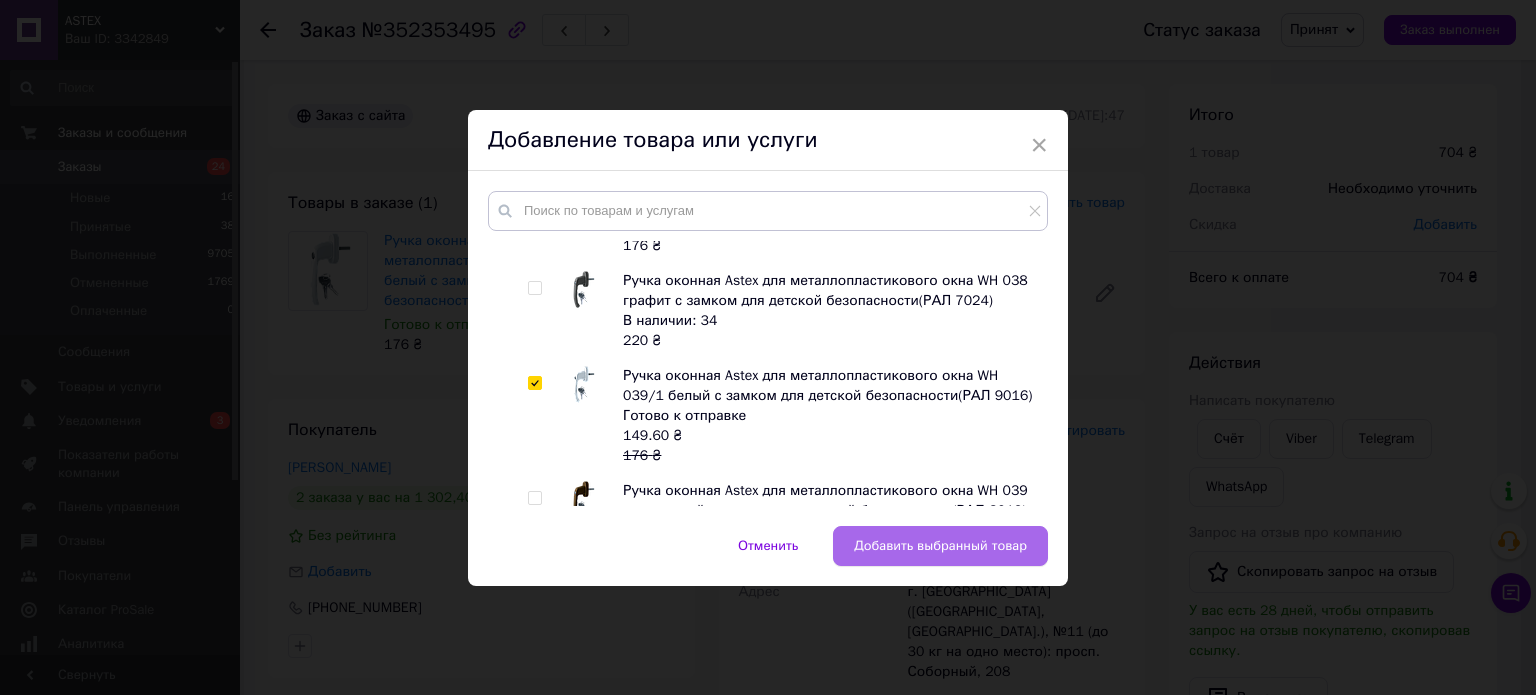 click on "Добавить выбранный товар" at bounding box center (940, 546) 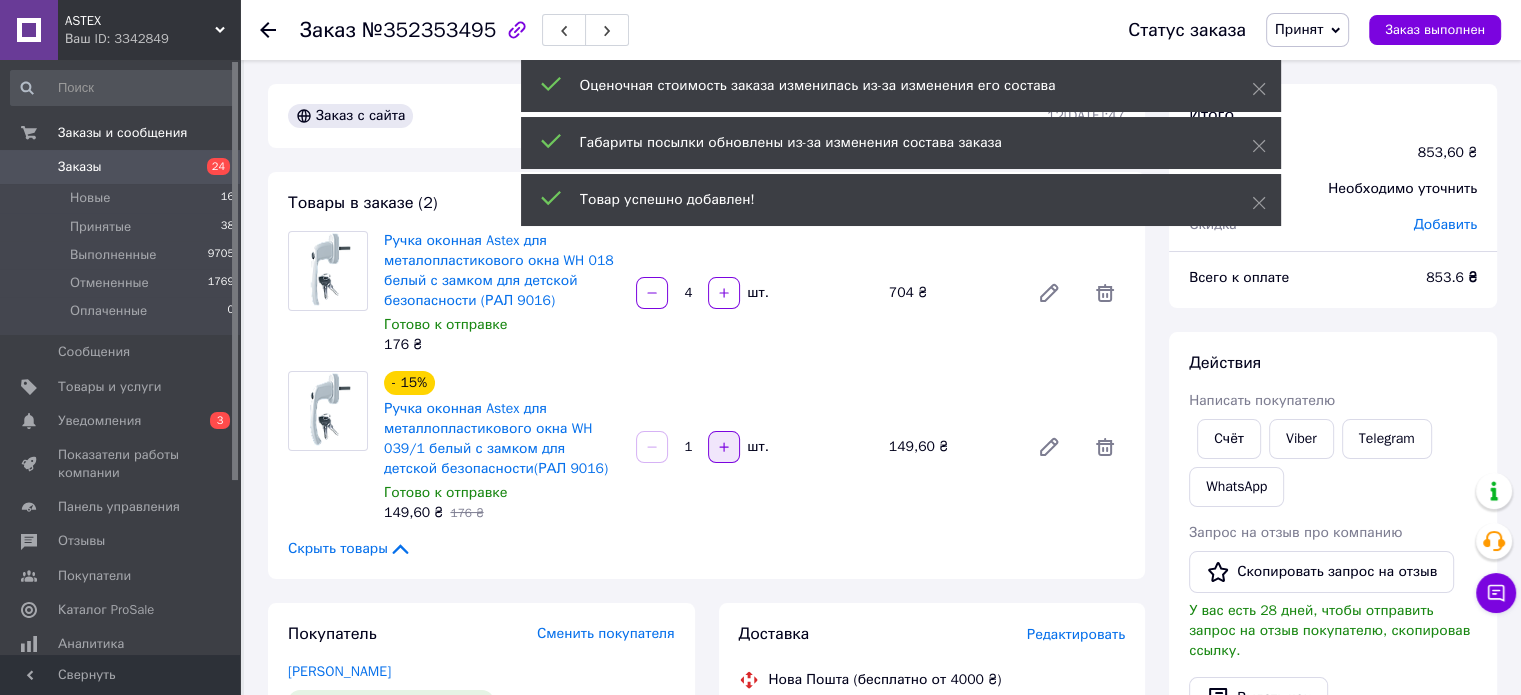 click 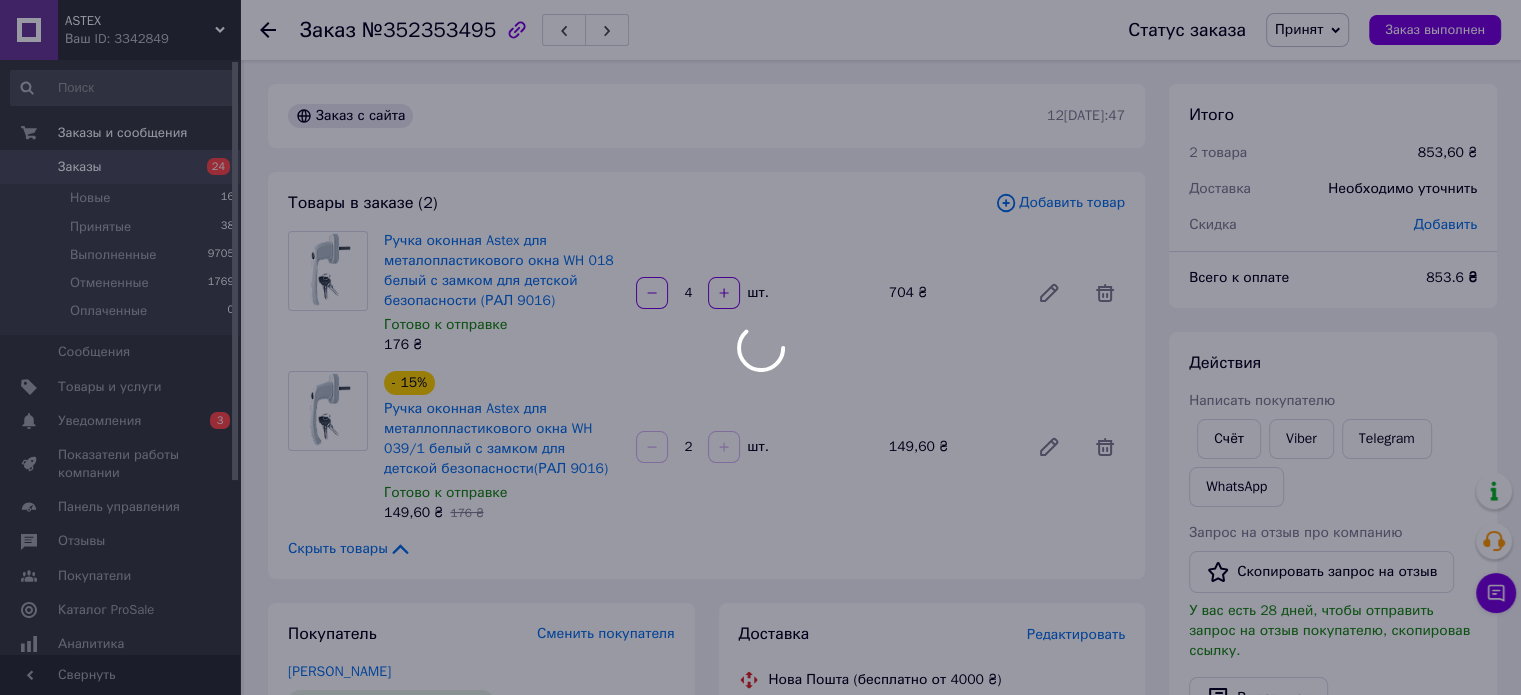 click at bounding box center (724, 447) 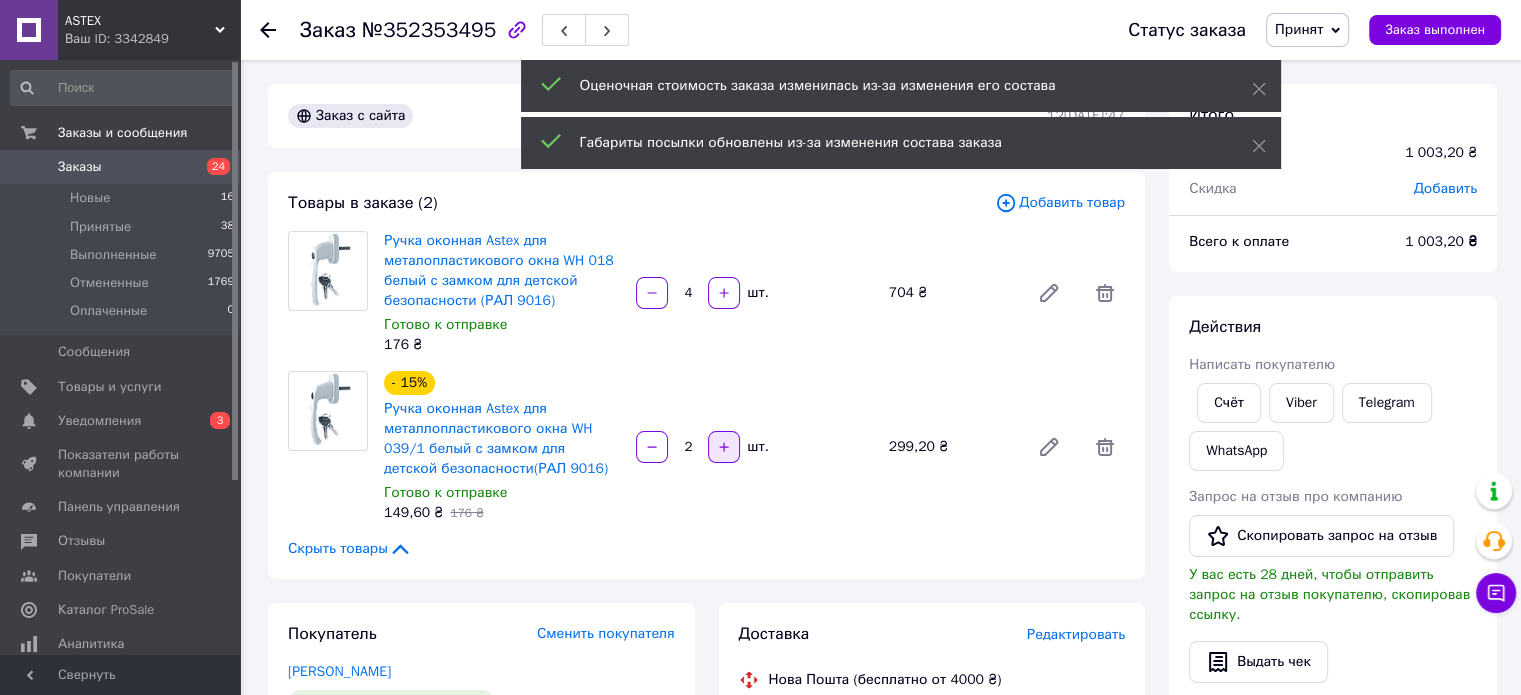 click 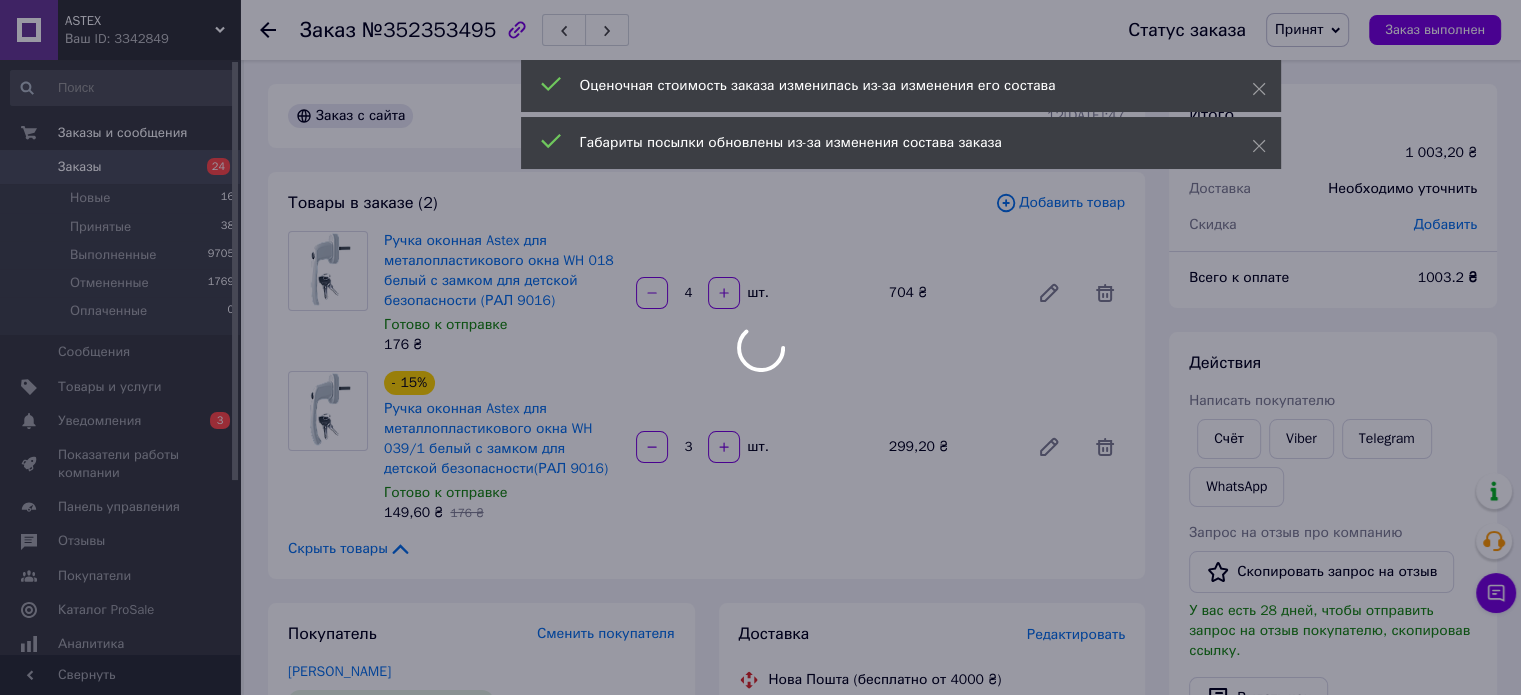scroll, scrollTop: 115, scrollLeft: 0, axis: vertical 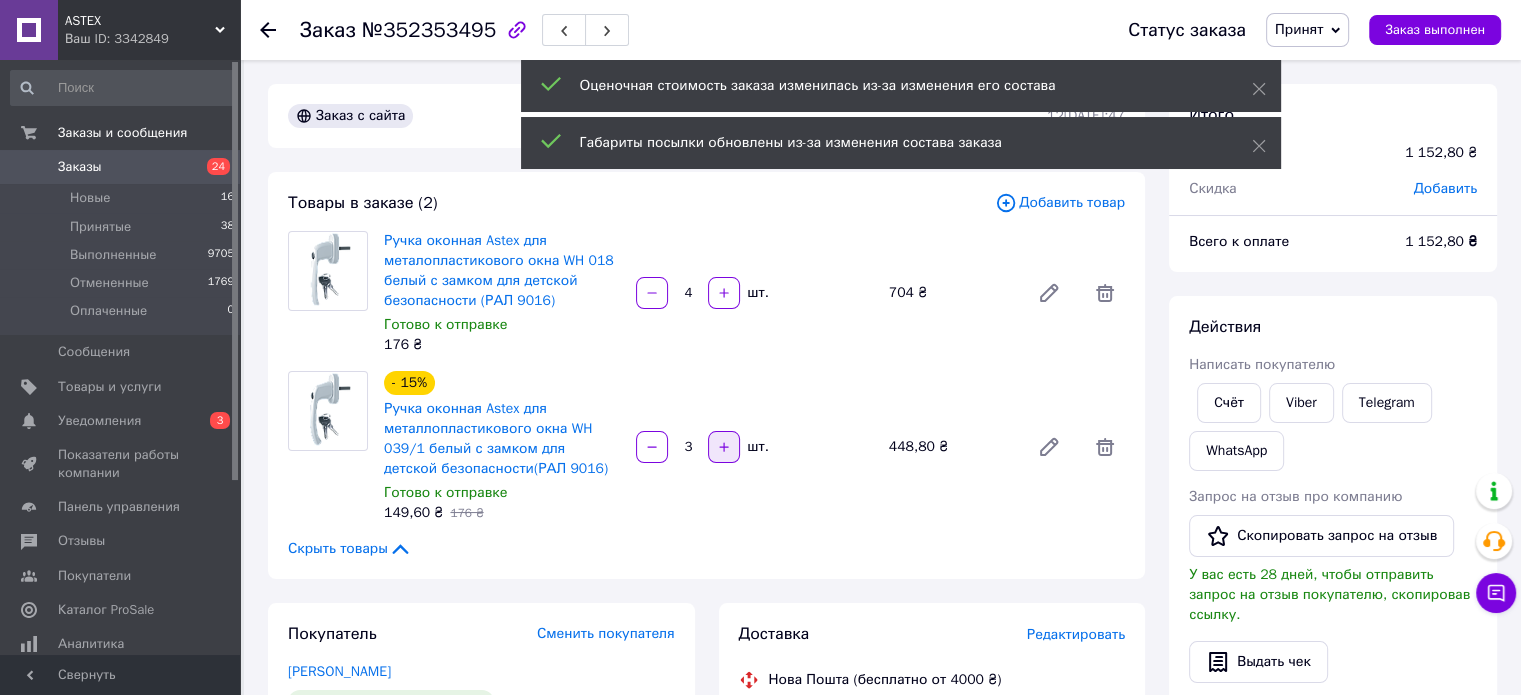 click 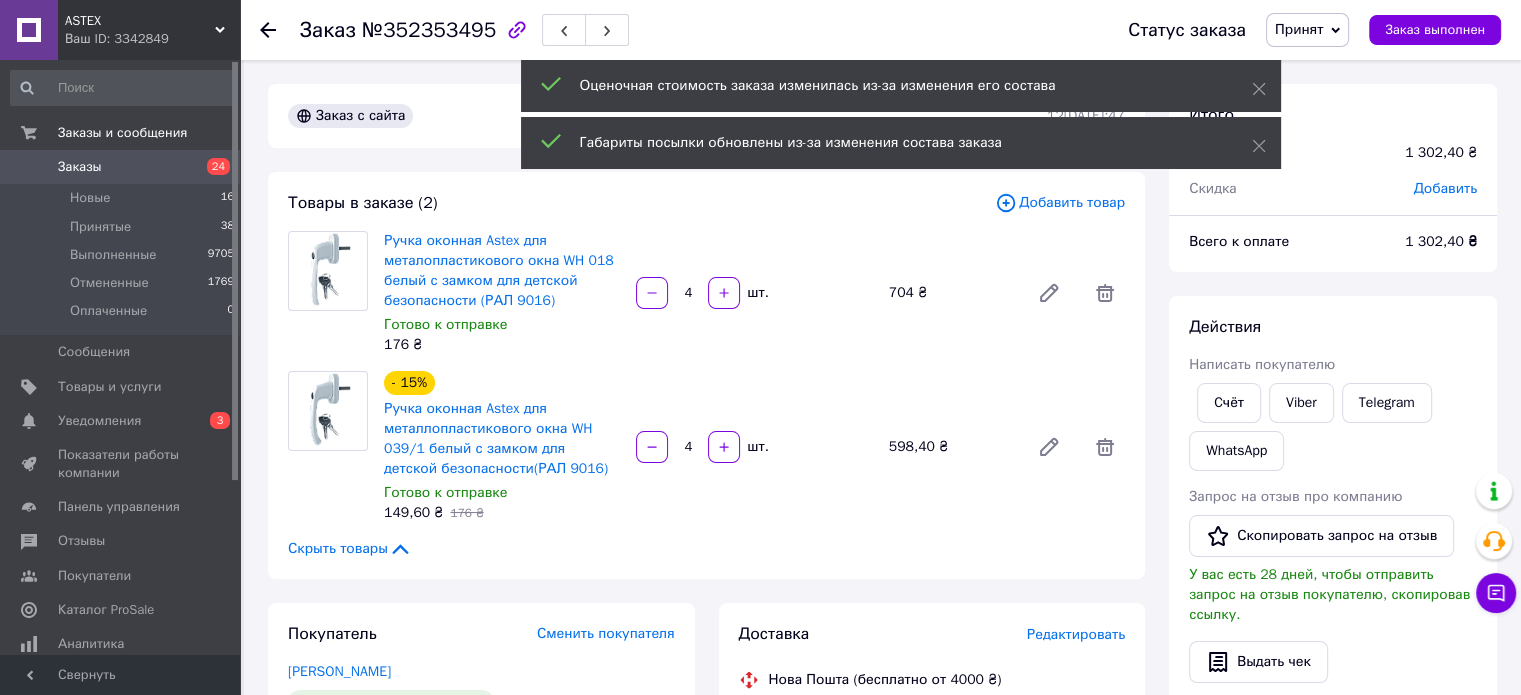 scroll, scrollTop: 232, scrollLeft: 0, axis: vertical 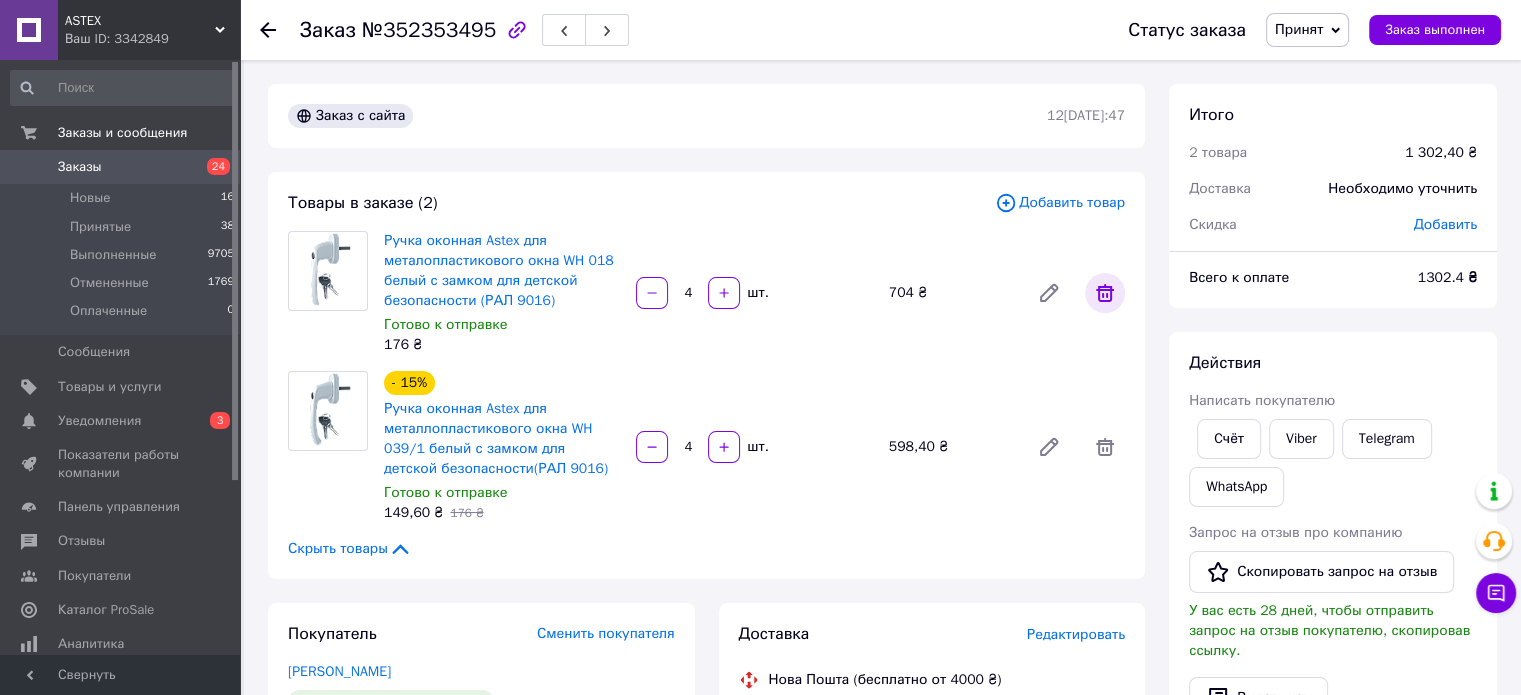 click 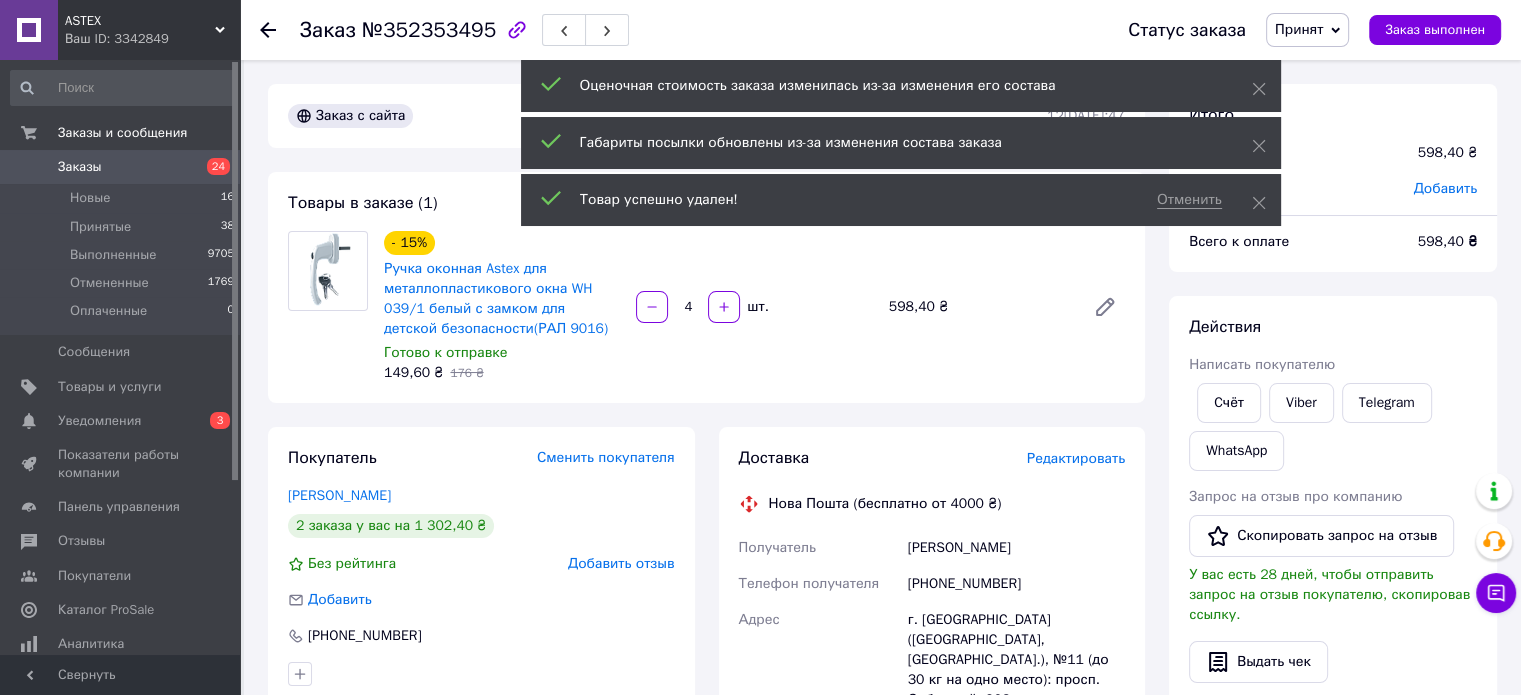 scroll, scrollTop: 348, scrollLeft: 0, axis: vertical 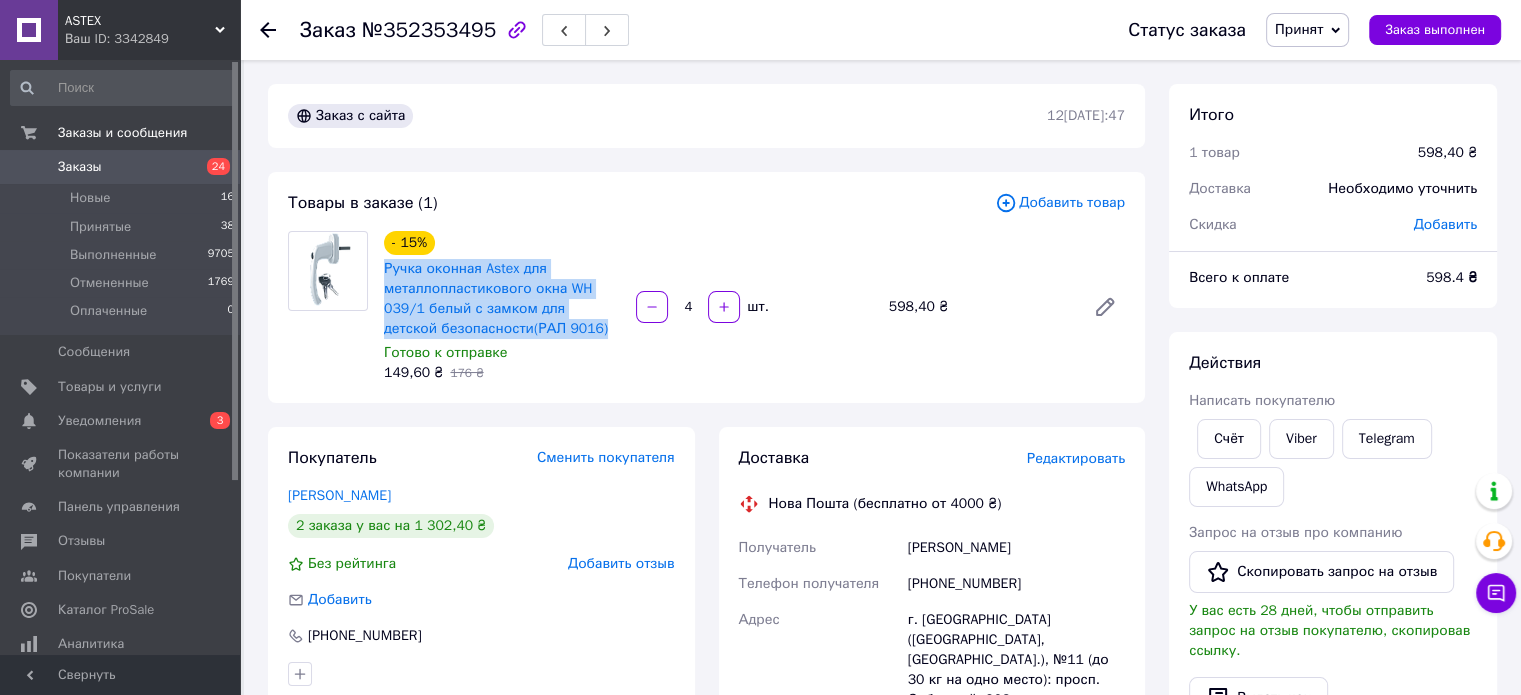 drag, startPoint x: 376, startPoint y: 269, endPoint x: 585, endPoint y: 331, distance: 218.00229 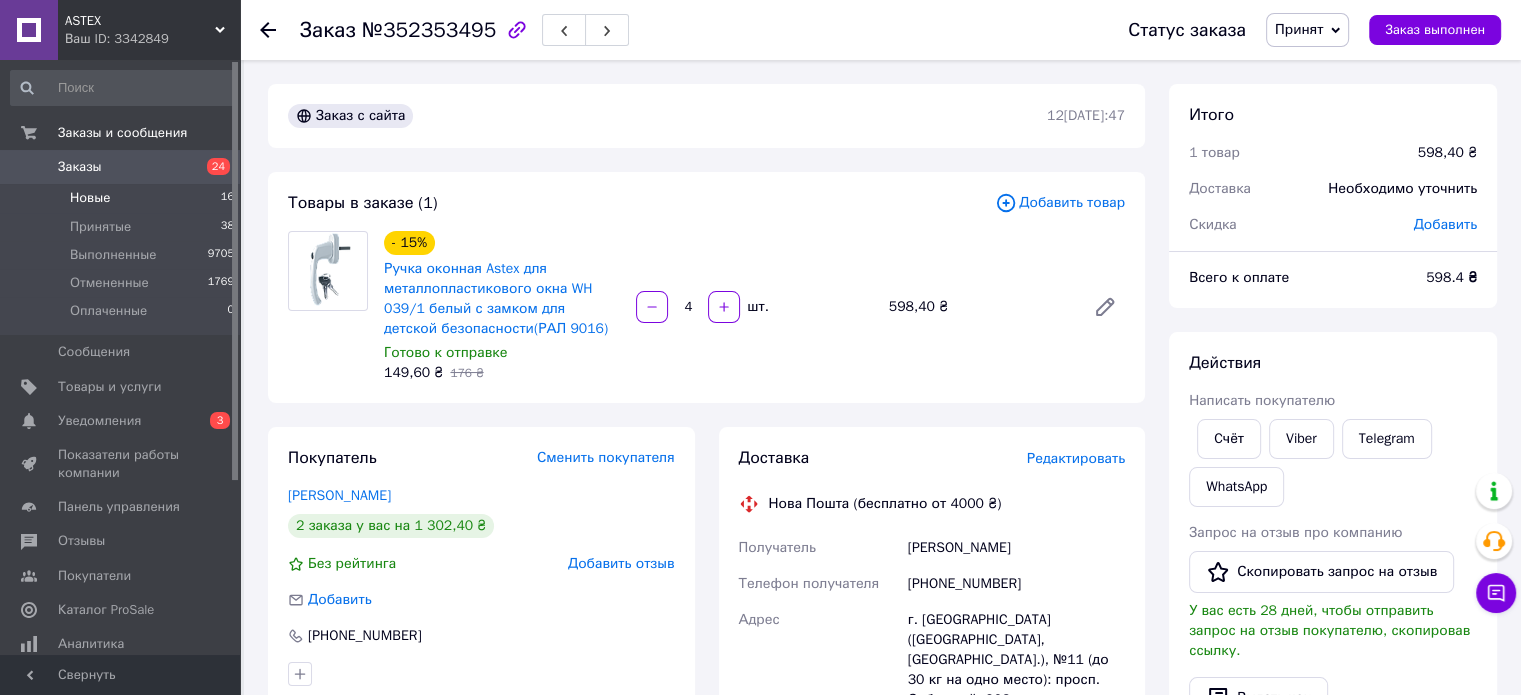 click on "Новые" at bounding box center (90, 198) 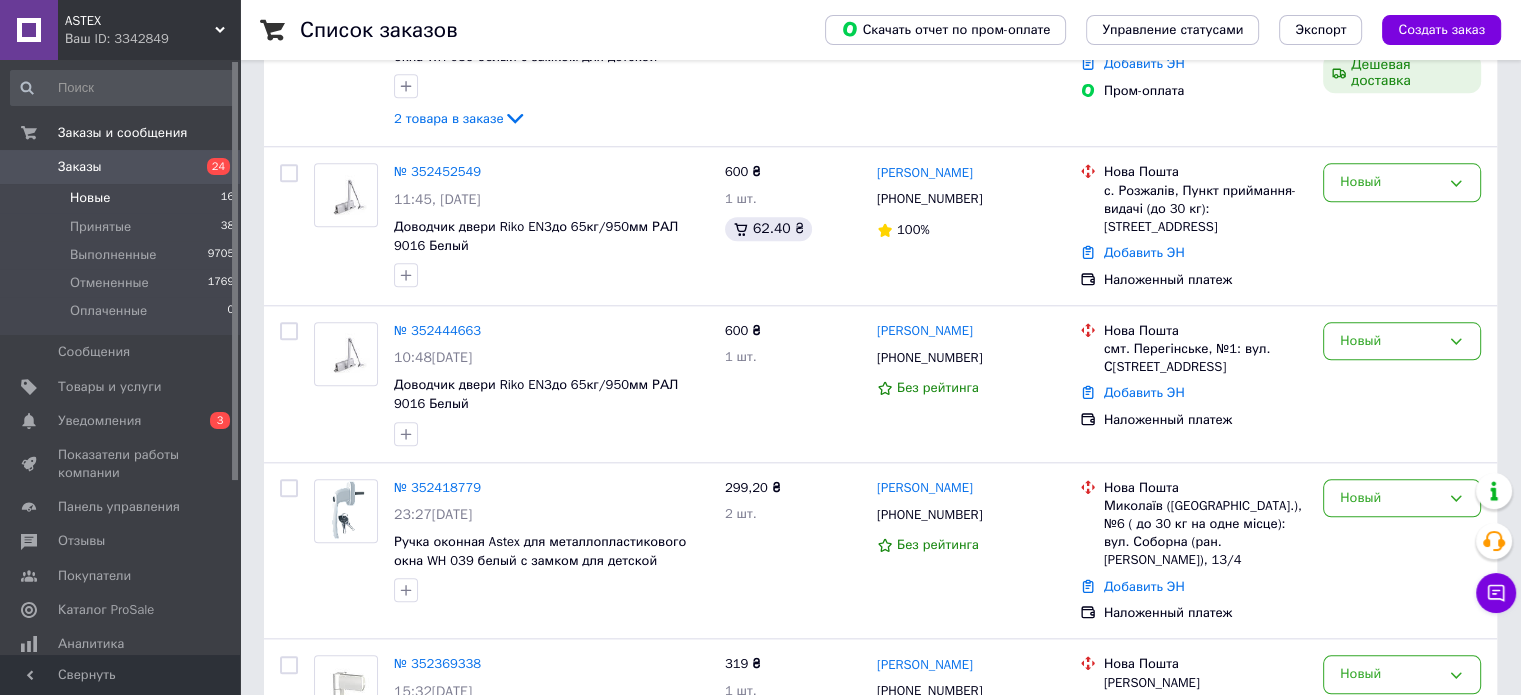 scroll, scrollTop: 2255, scrollLeft: 0, axis: vertical 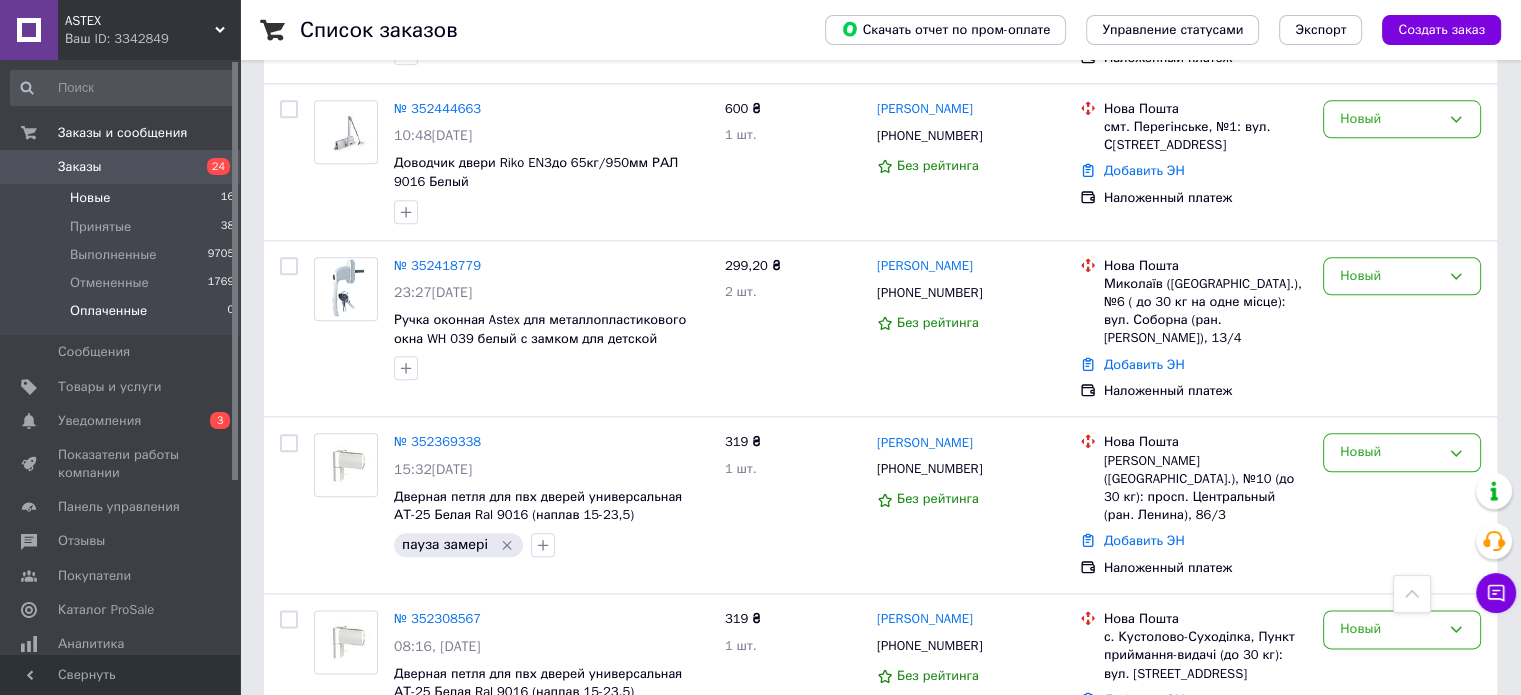 click on "Оплаченные" at bounding box center [108, 311] 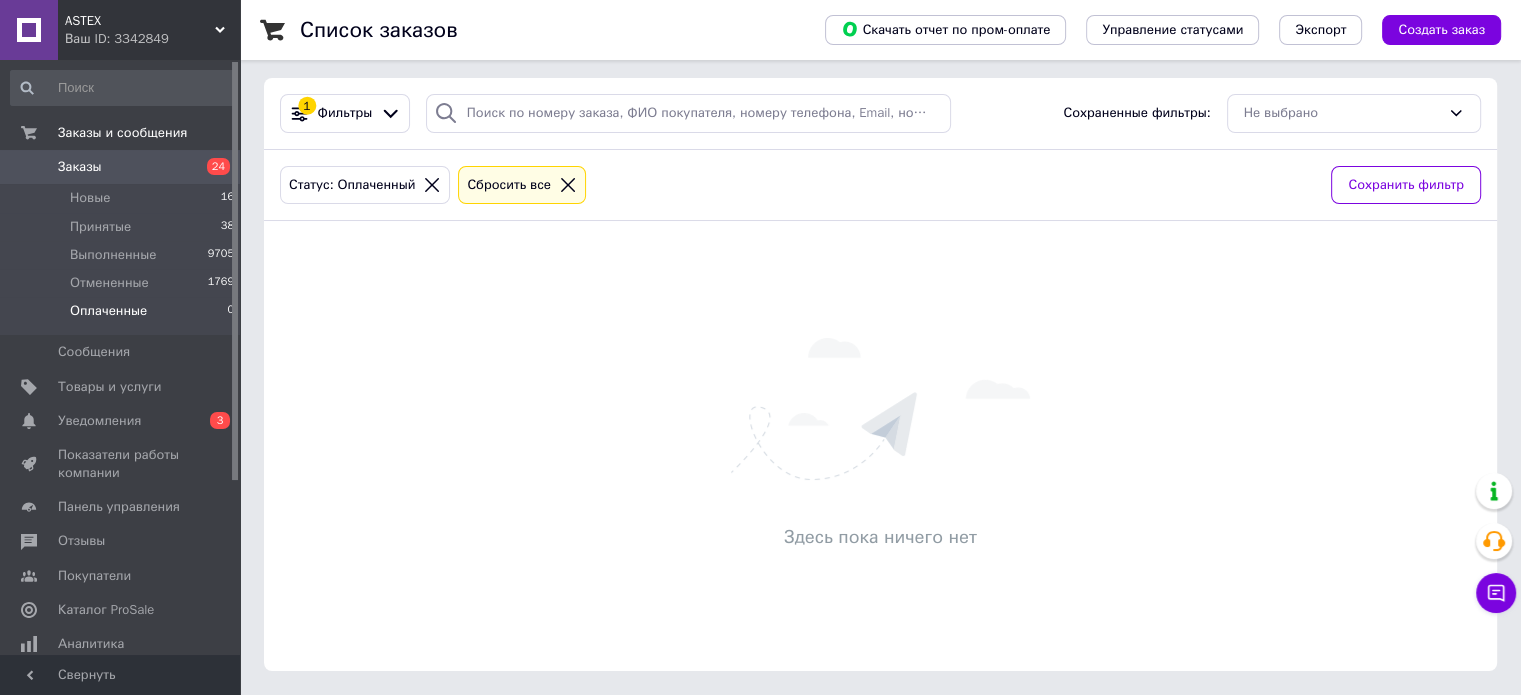scroll, scrollTop: 0, scrollLeft: 0, axis: both 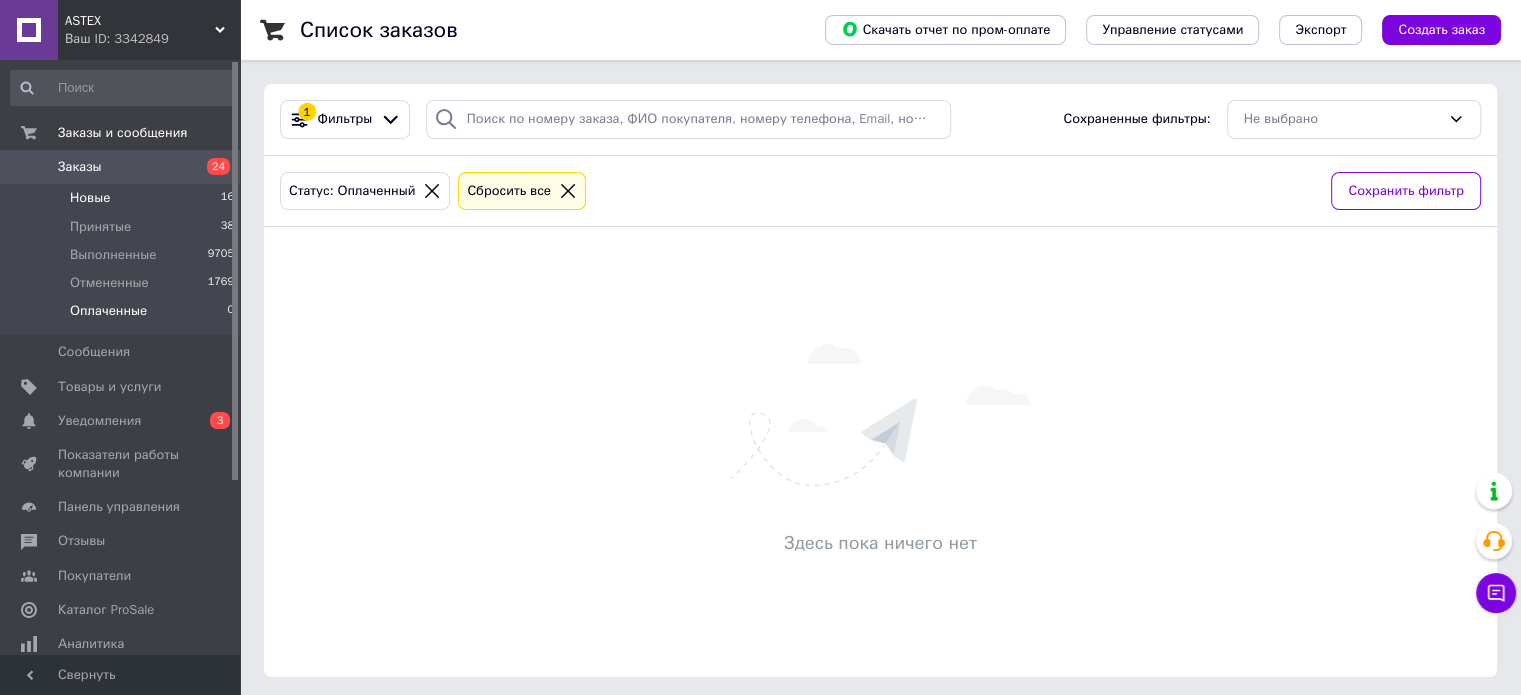 click on "Новые" at bounding box center [90, 198] 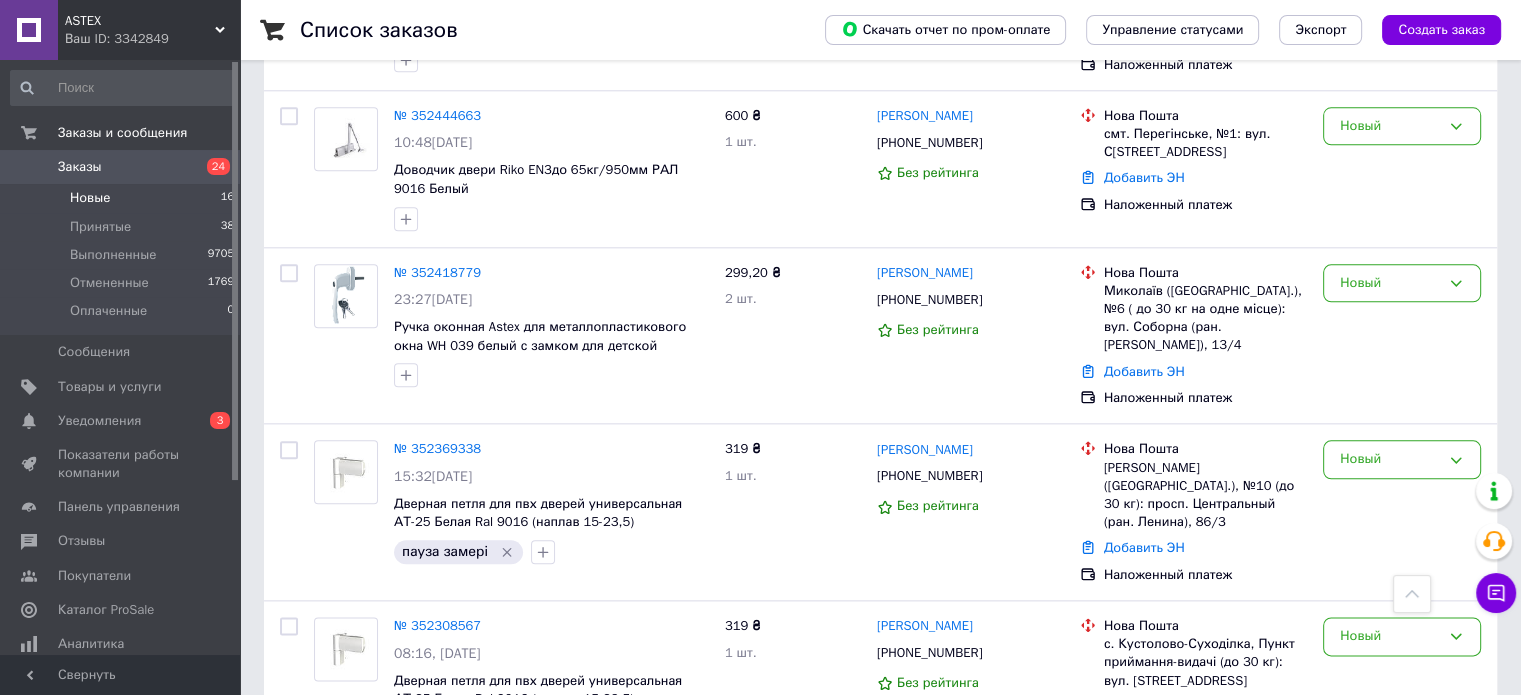 scroll, scrollTop: 2255, scrollLeft: 0, axis: vertical 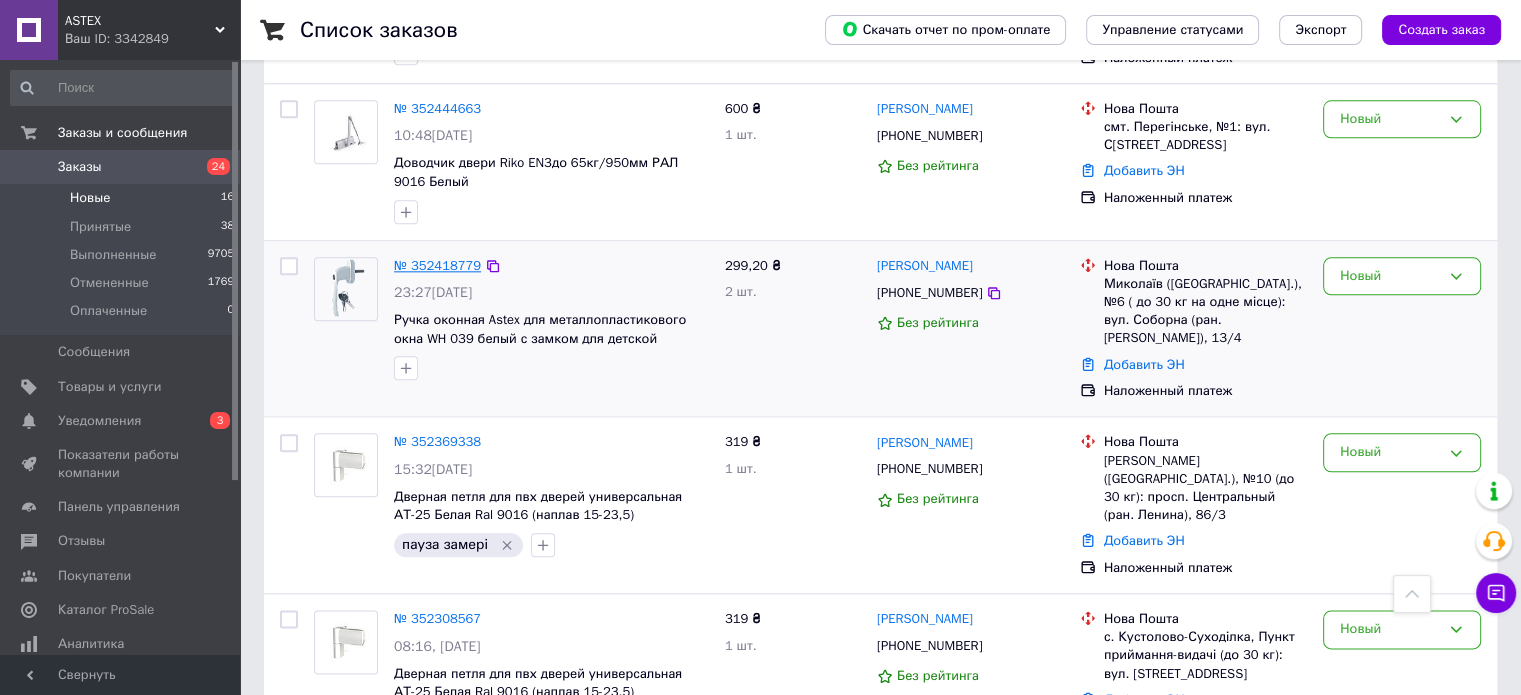 click on "№ 352418779" at bounding box center (437, 265) 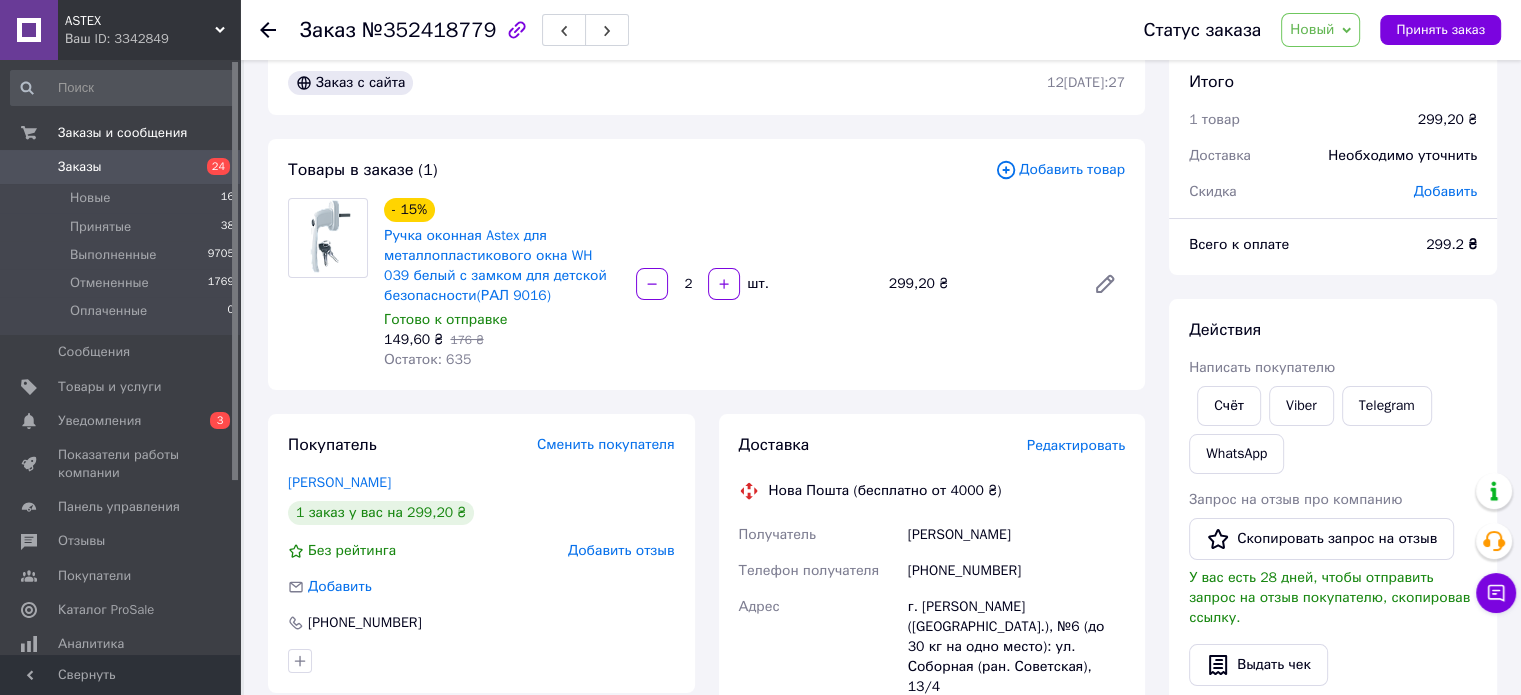 scroll, scrollTop: 0, scrollLeft: 0, axis: both 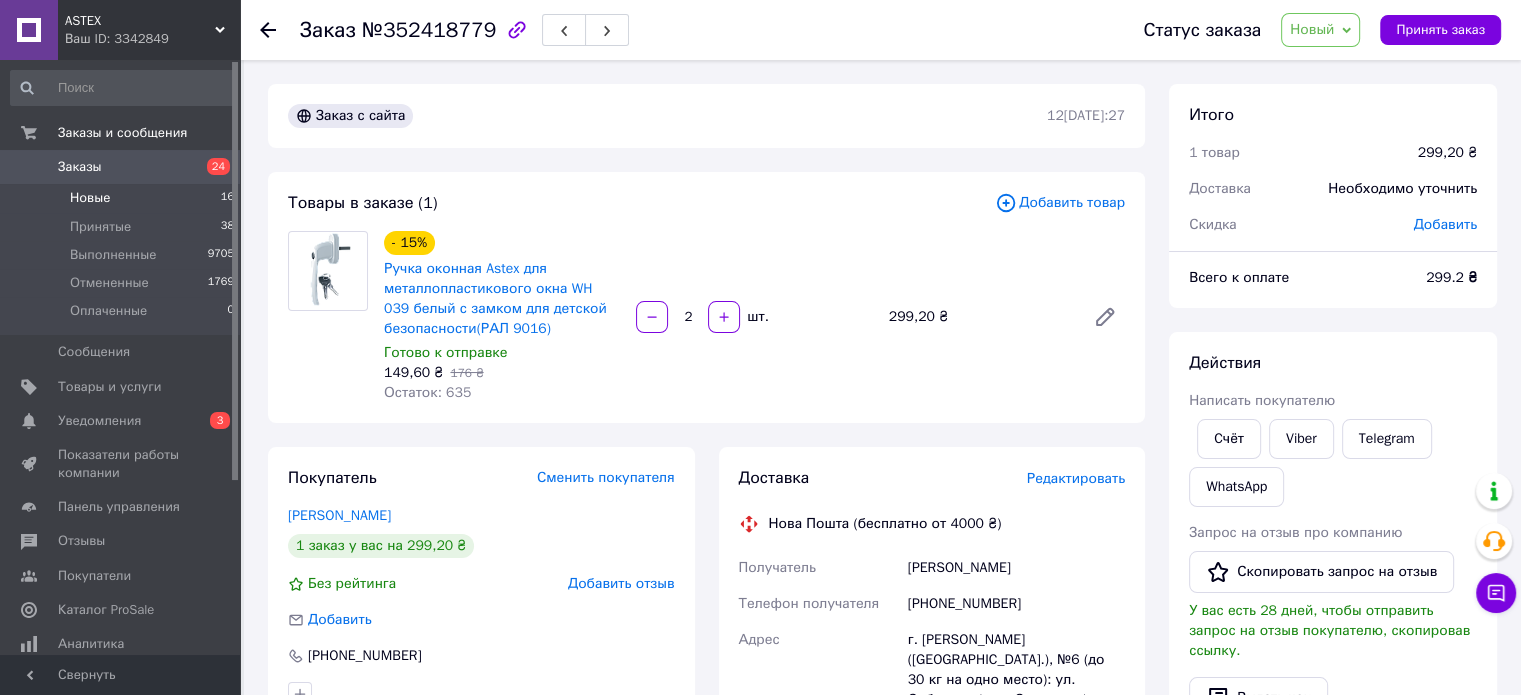 click on "Новые" at bounding box center [90, 198] 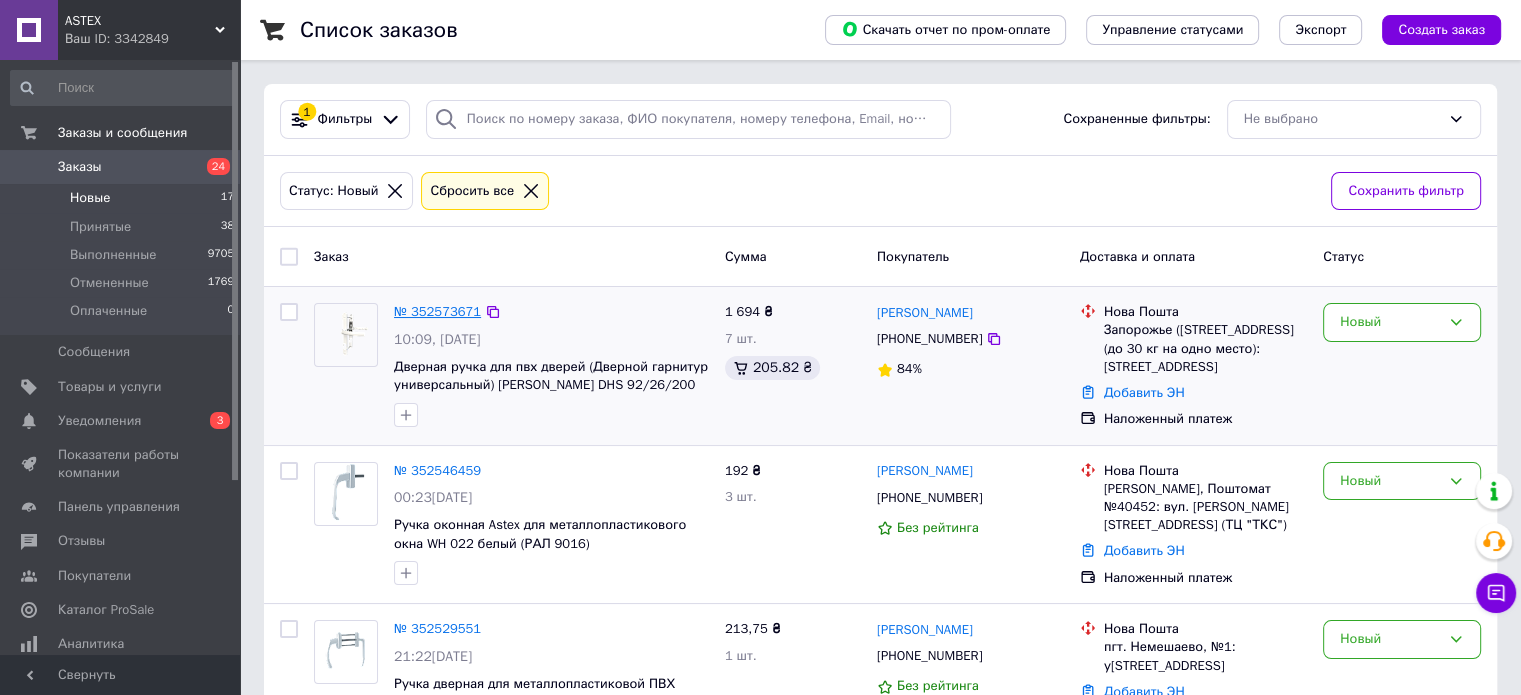 click on "№ 352573671" at bounding box center [437, 311] 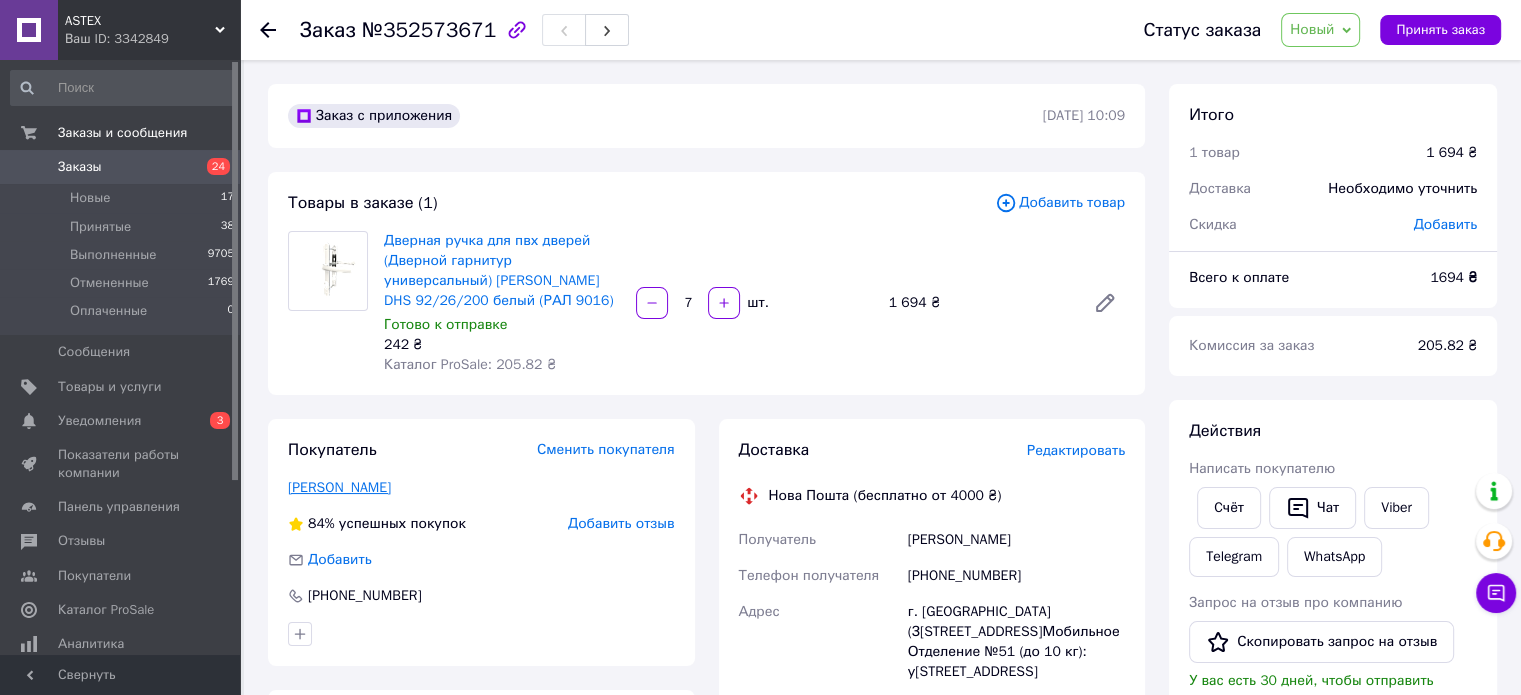click on "[PERSON_NAME]" at bounding box center (339, 487) 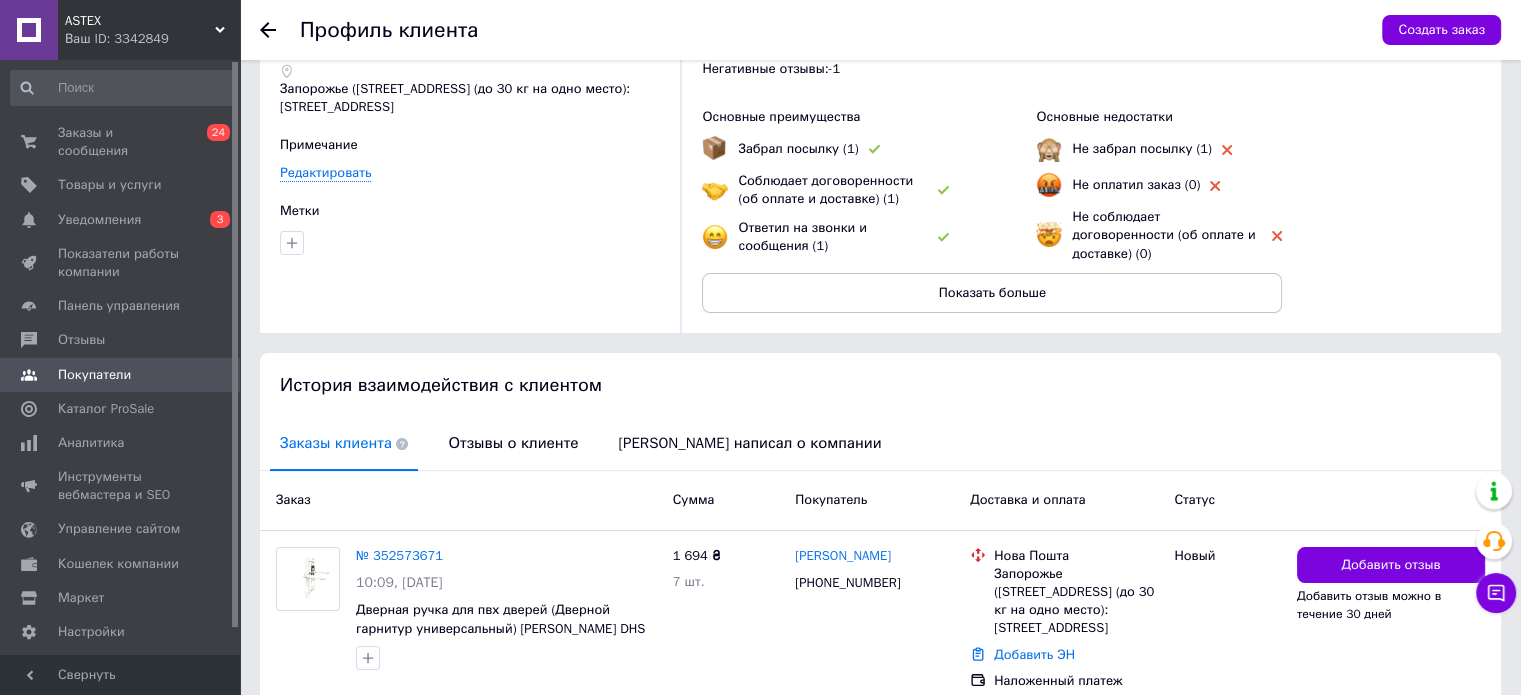 scroll, scrollTop: 0, scrollLeft: 0, axis: both 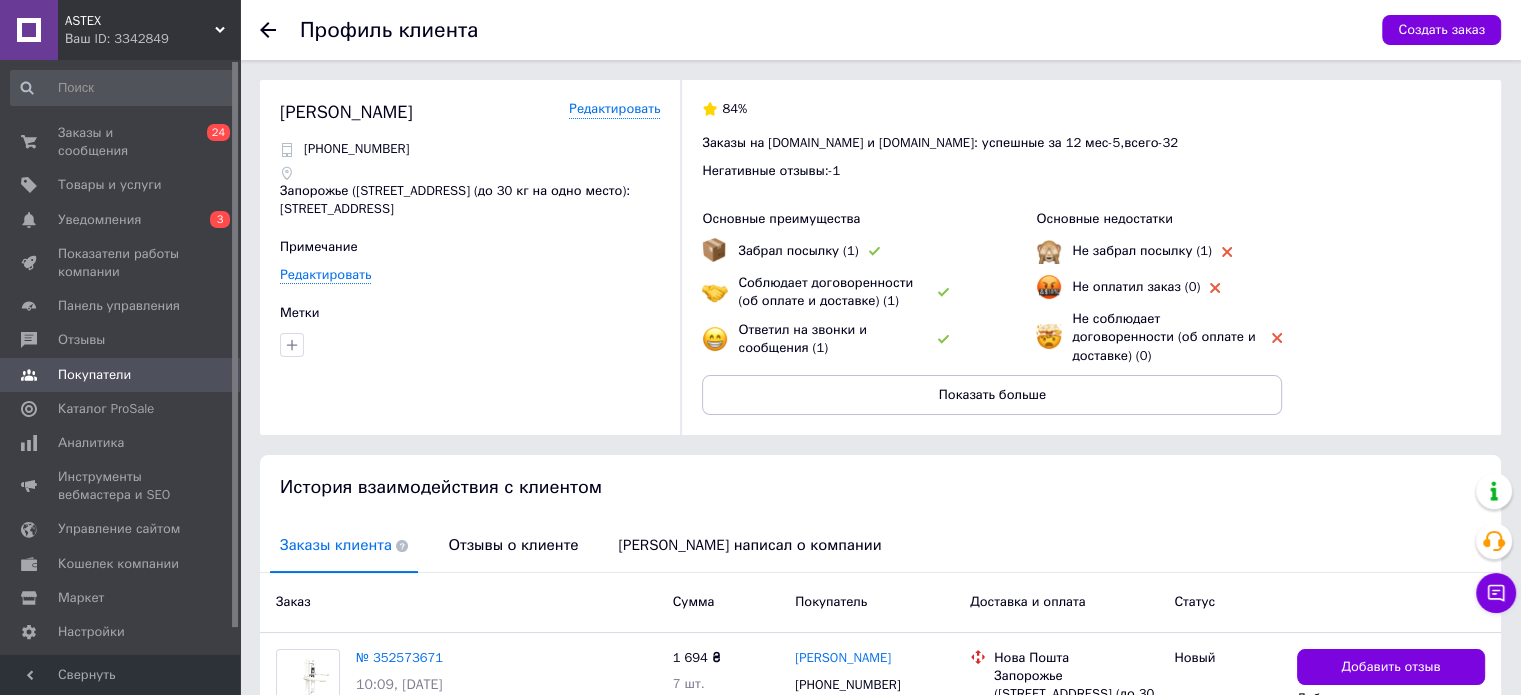 click 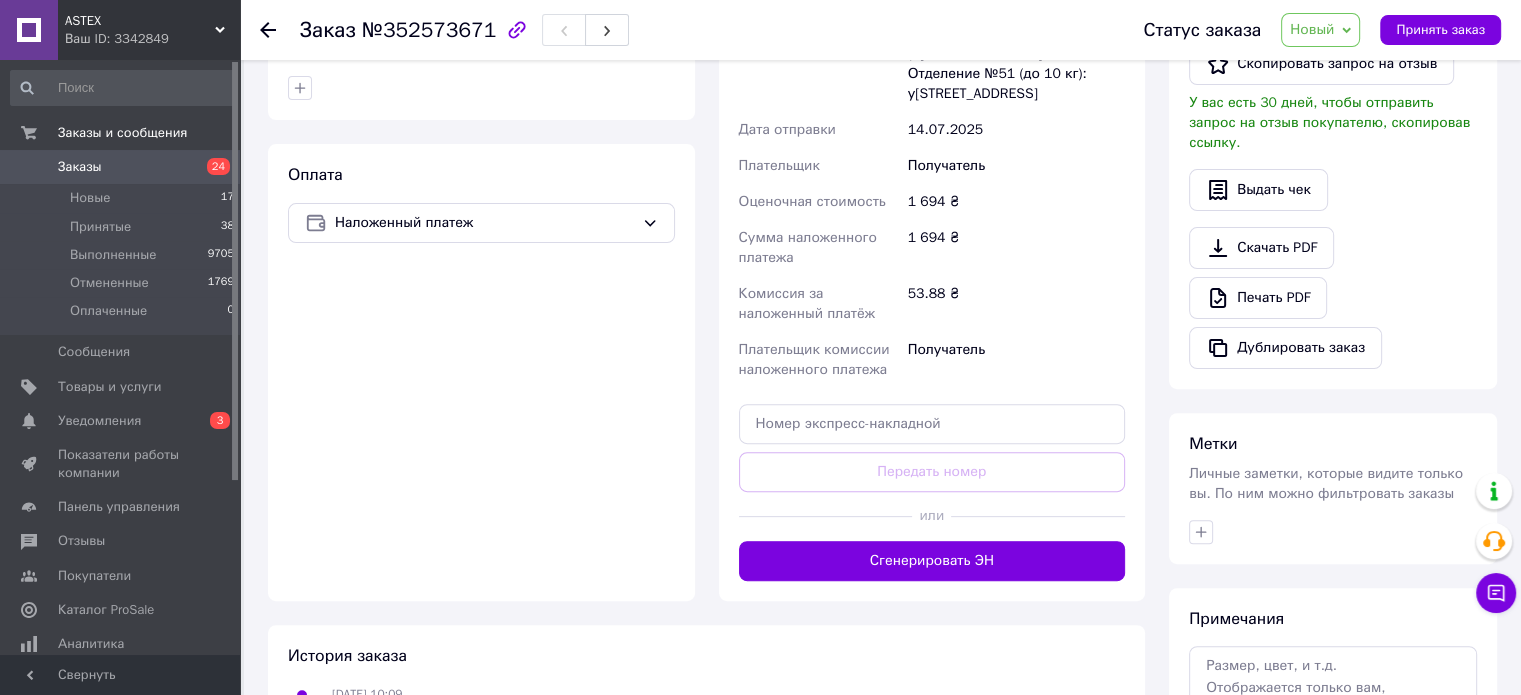 scroll, scrollTop: 600, scrollLeft: 0, axis: vertical 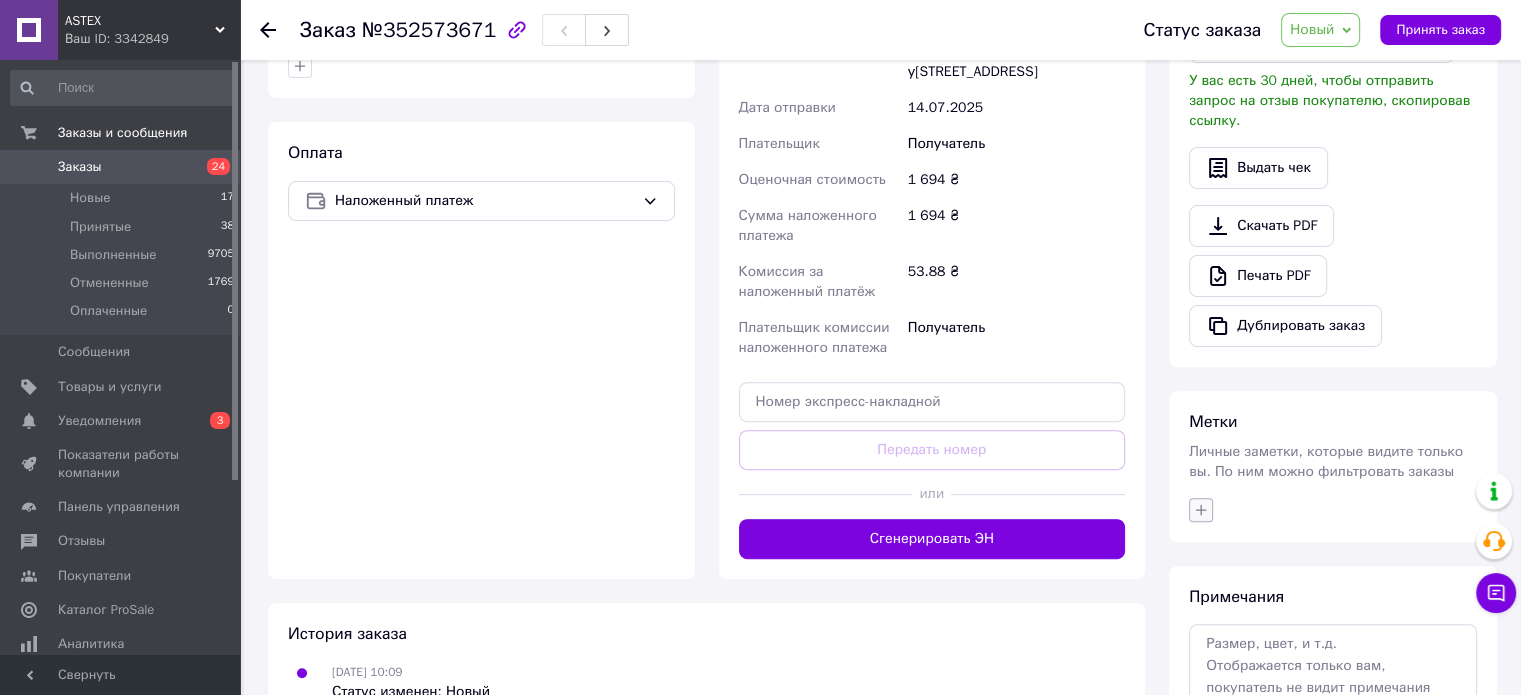 click 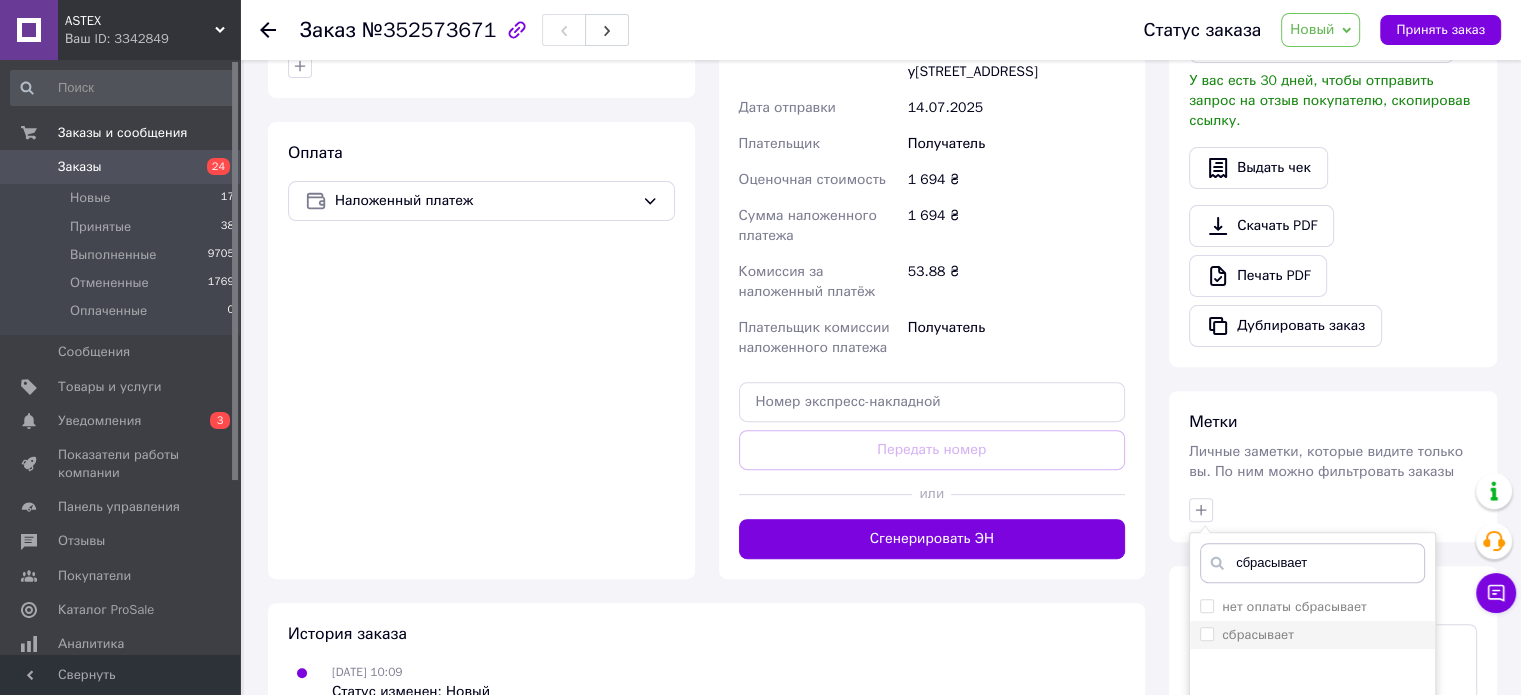 type on "сбрасывает" 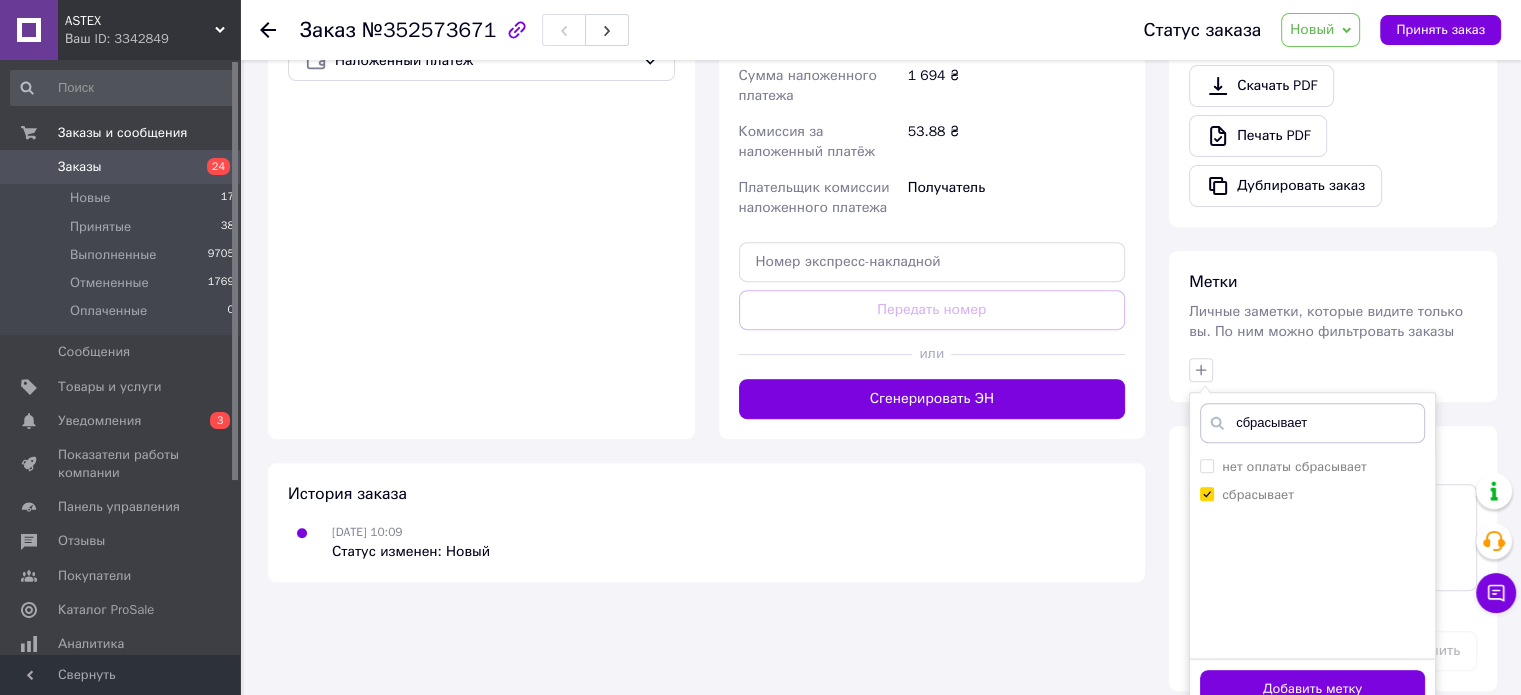 click on "Добавить метку" at bounding box center (1312, 689) 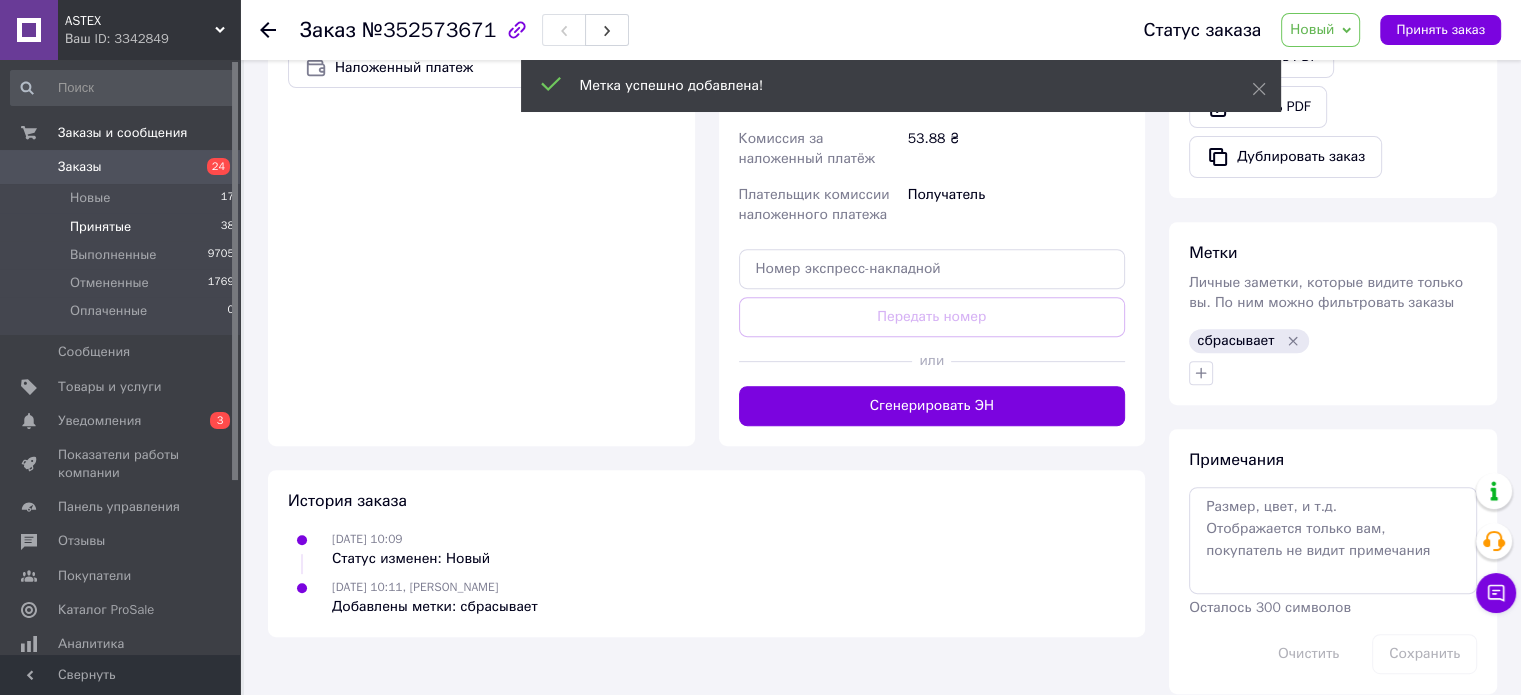 scroll, scrollTop: 740, scrollLeft: 0, axis: vertical 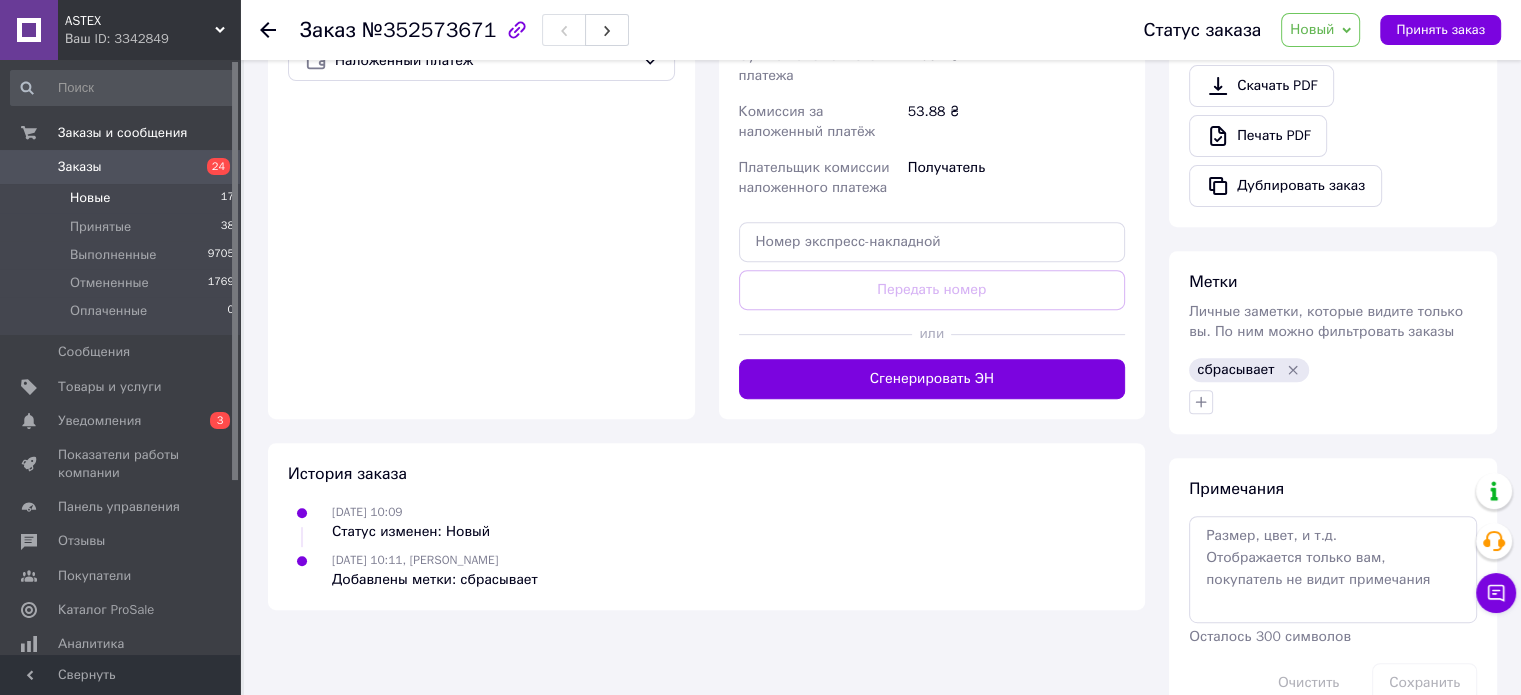 click on "Новые 17" at bounding box center (123, 198) 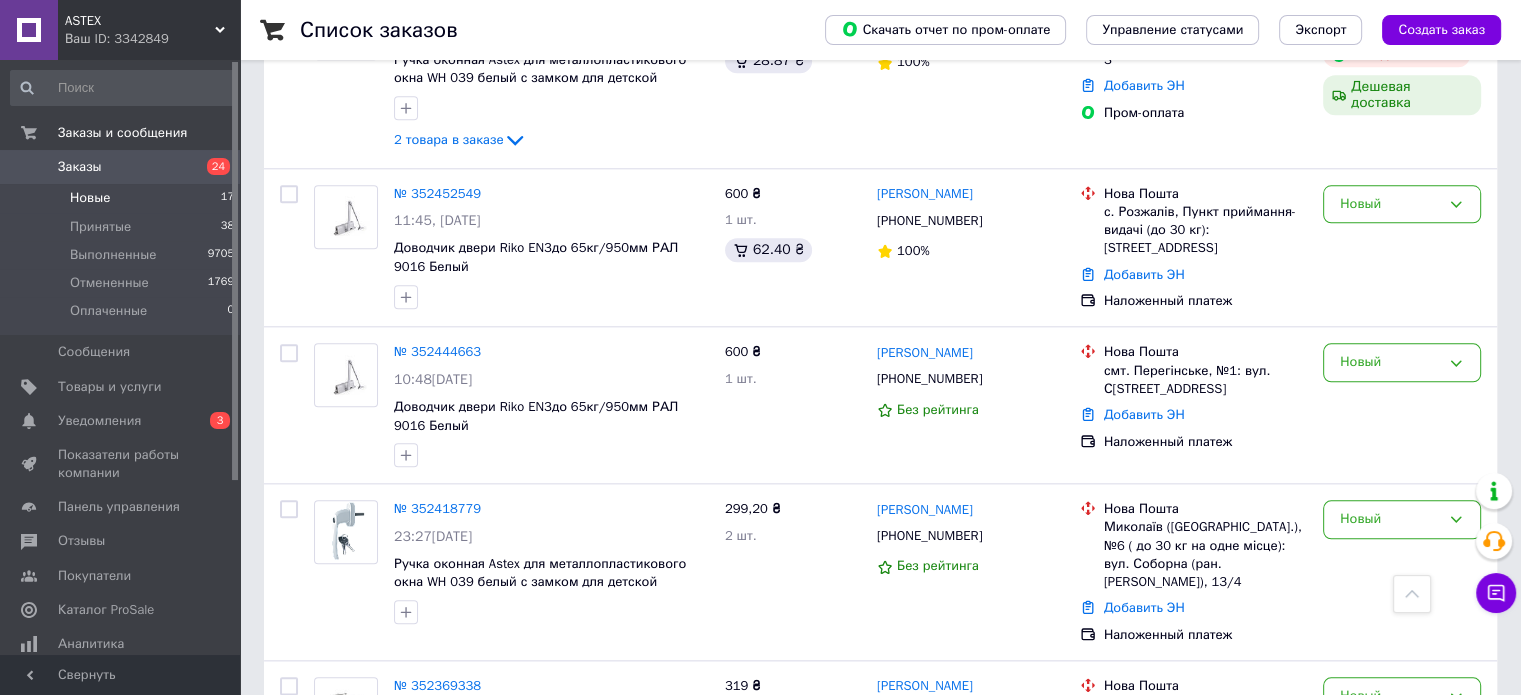 scroll, scrollTop: 2432, scrollLeft: 0, axis: vertical 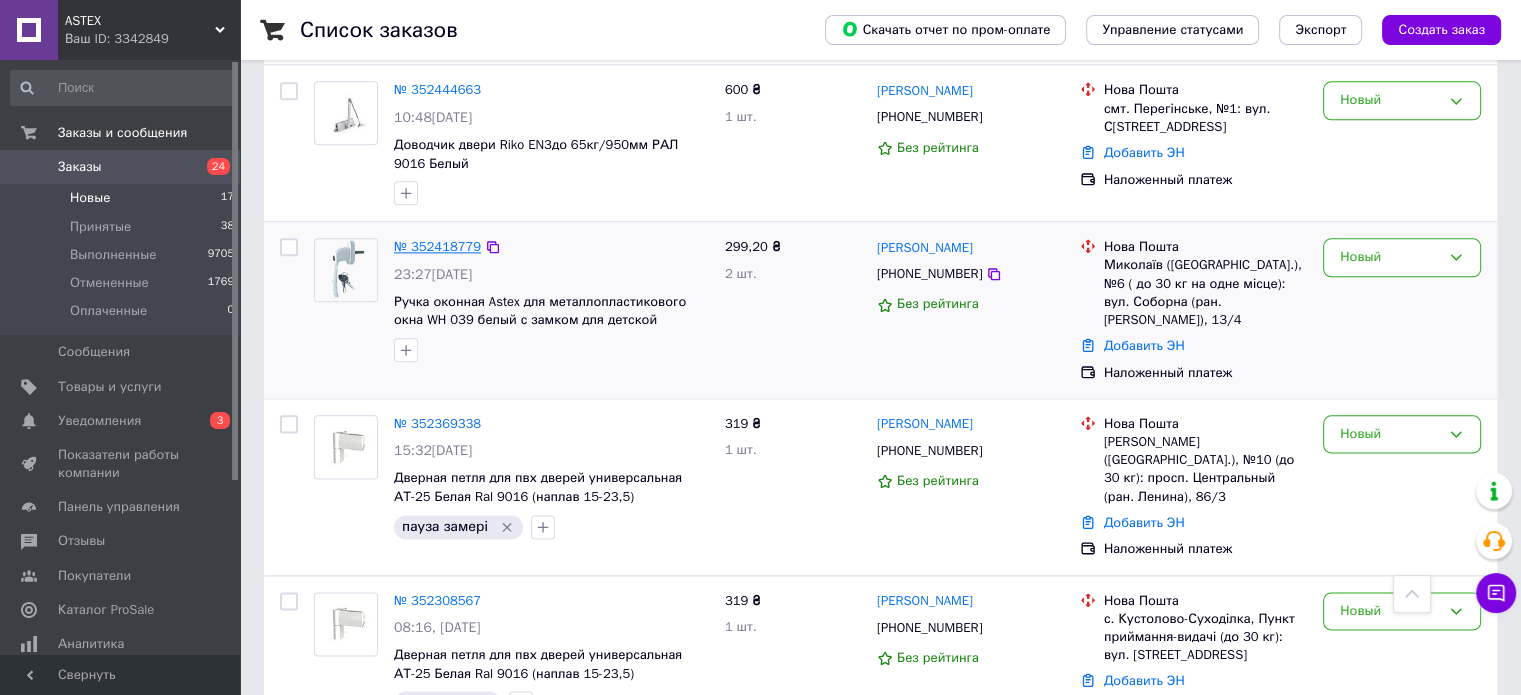 click on "№ 352418779" at bounding box center (437, 246) 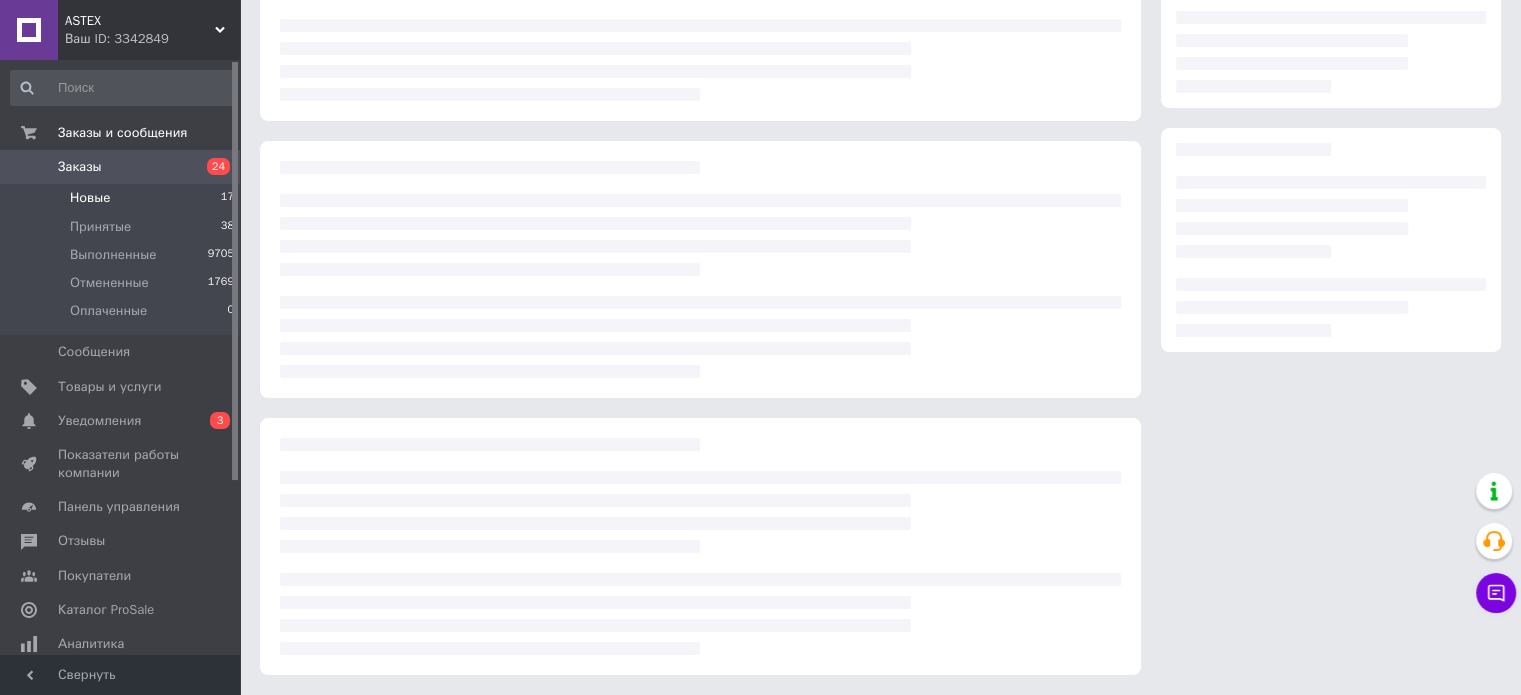 scroll, scrollTop: 219, scrollLeft: 0, axis: vertical 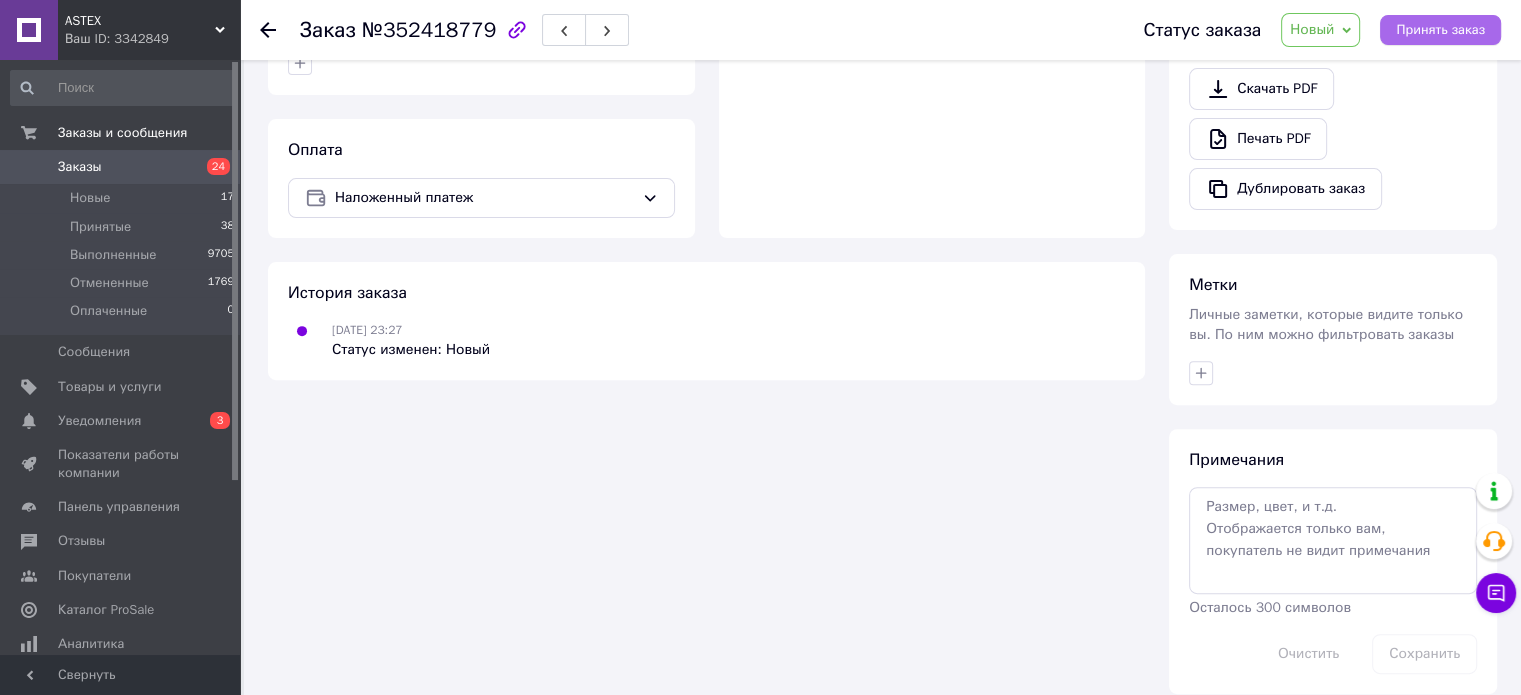 click on "Принять заказ" at bounding box center [1440, 30] 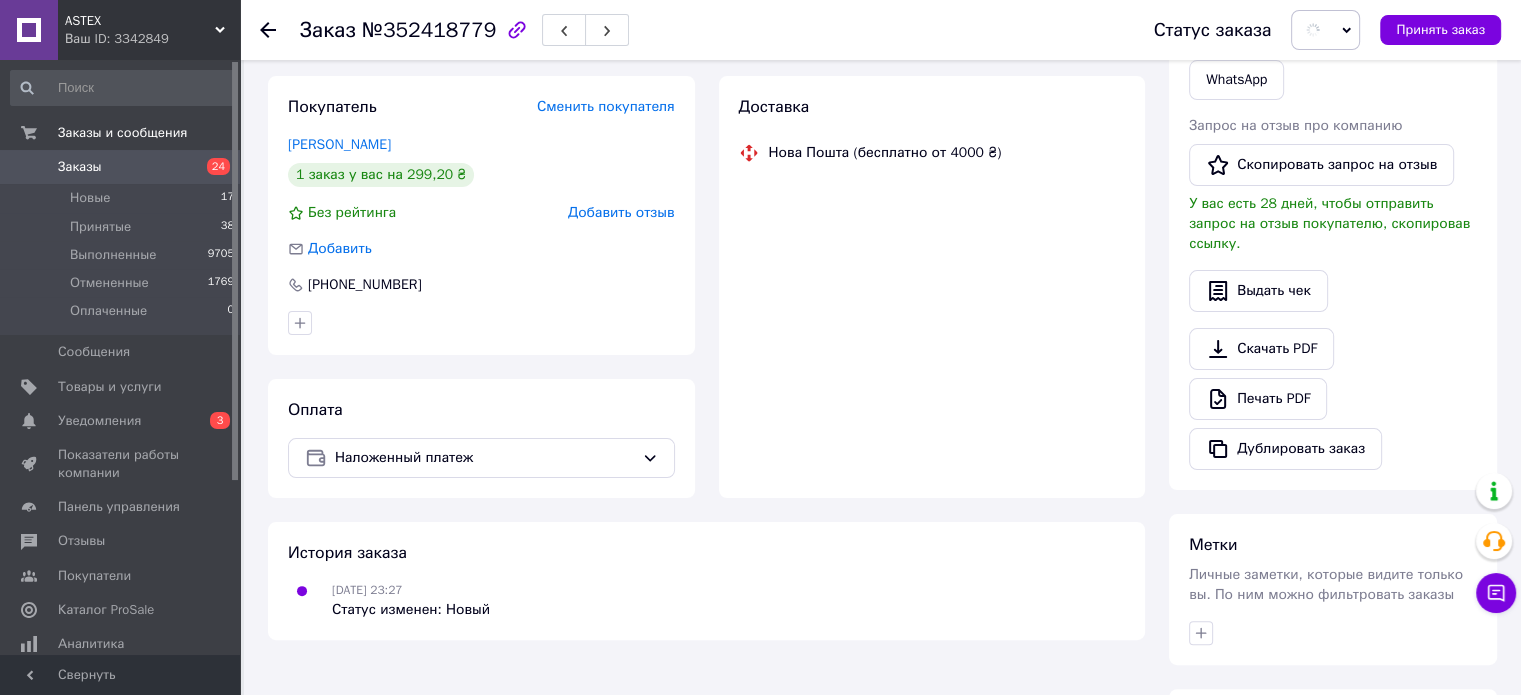 scroll, scrollTop: 131, scrollLeft: 0, axis: vertical 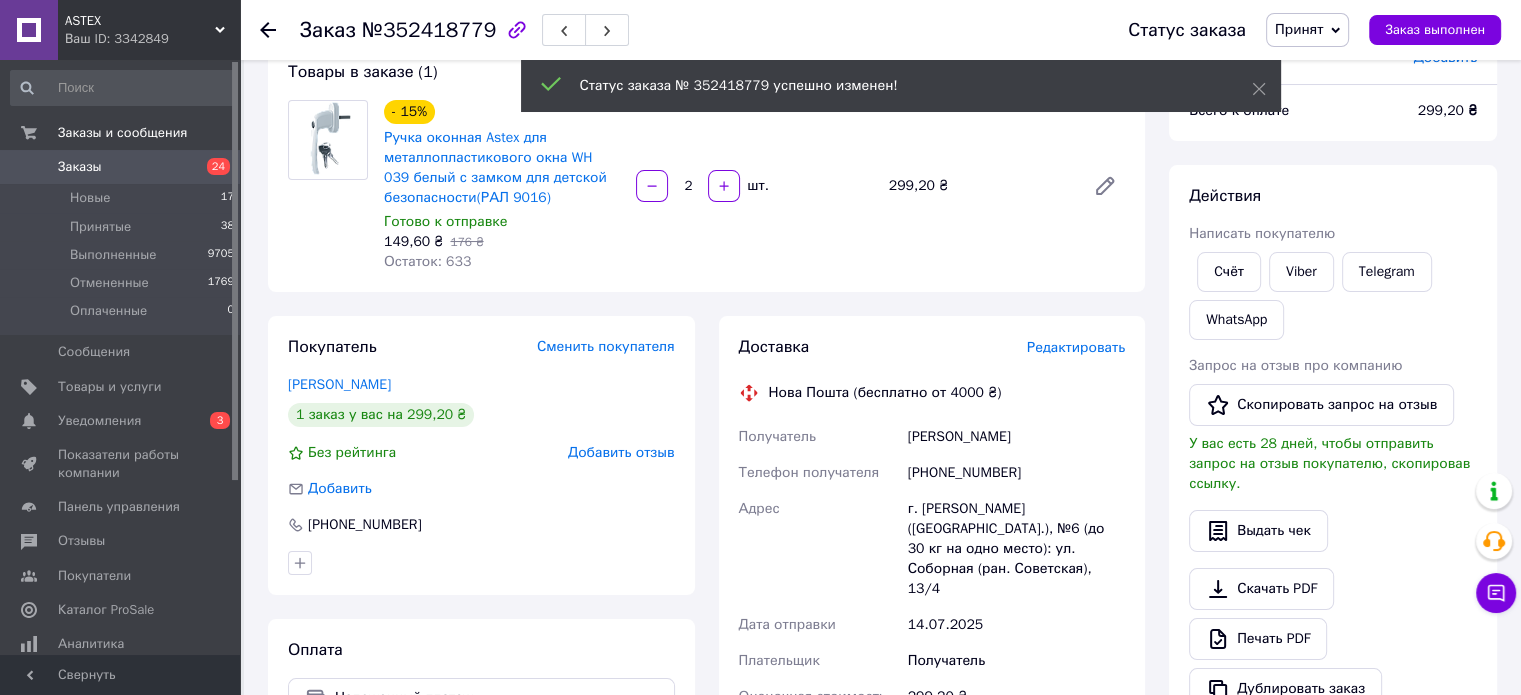 drag, startPoint x: 906, startPoint y: 438, endPoint x: 1077, endPoint y: 438, distance: 171 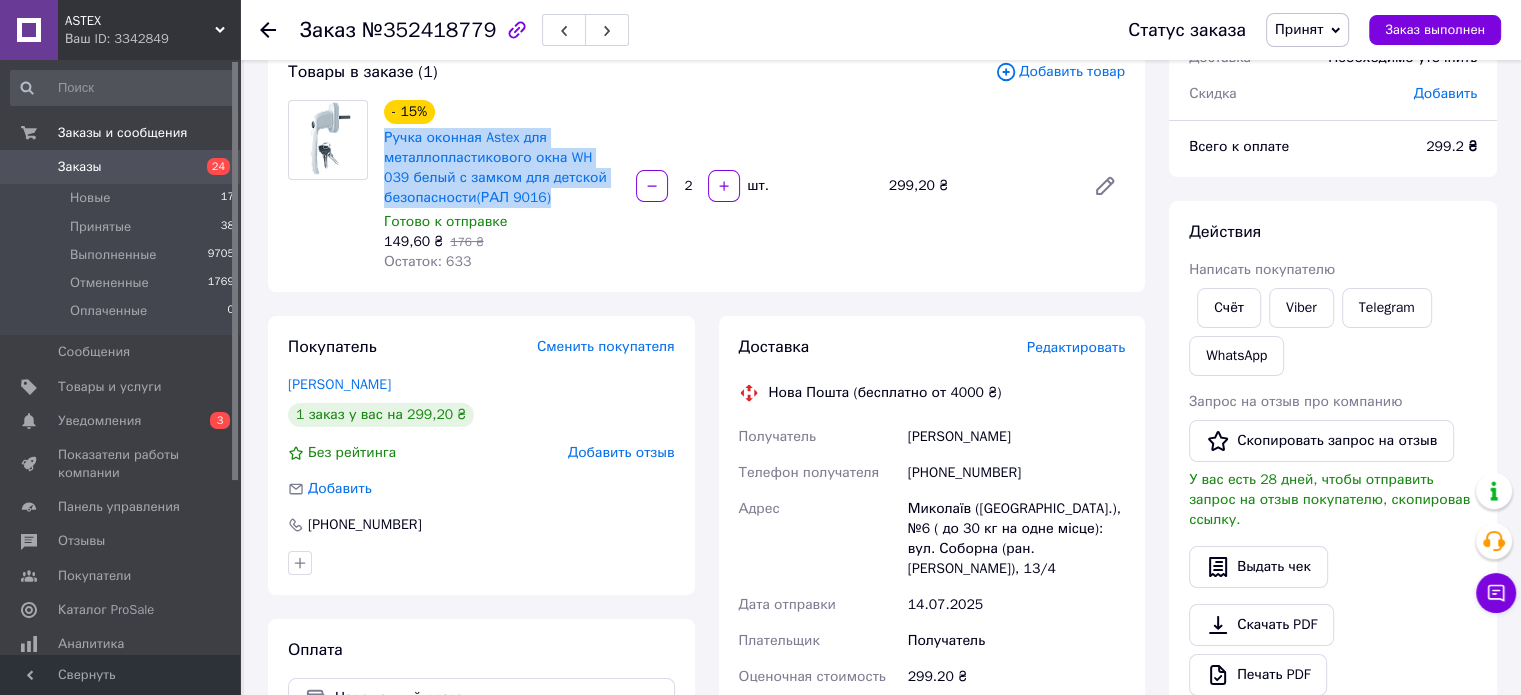 drag, startPoint x: 376, startPoint y: 135, endPoint x: 572, endPoint y: 207, distance: 208.80614 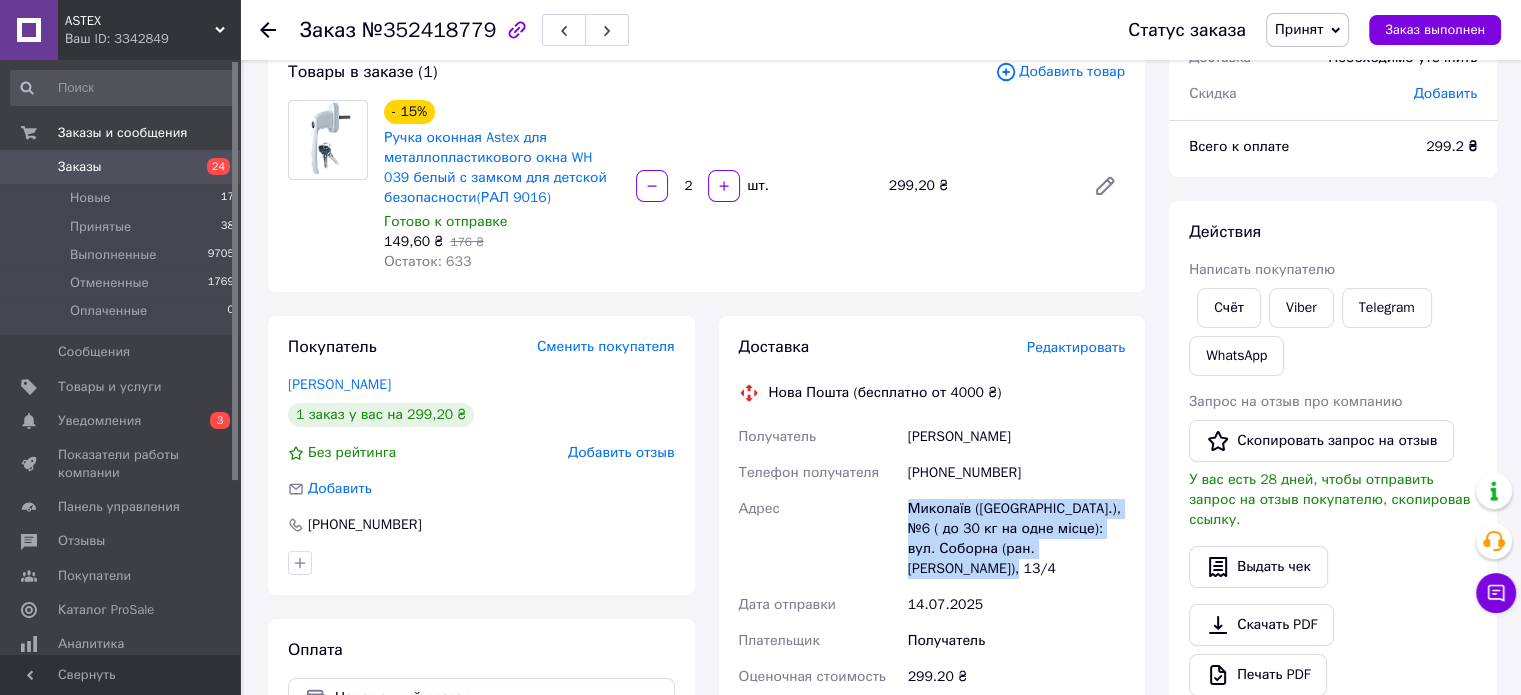 drag, startPoint x: 903, startPoint y: 510, endPoint x: 1143, endPoint y: 560, distance: 245.15302 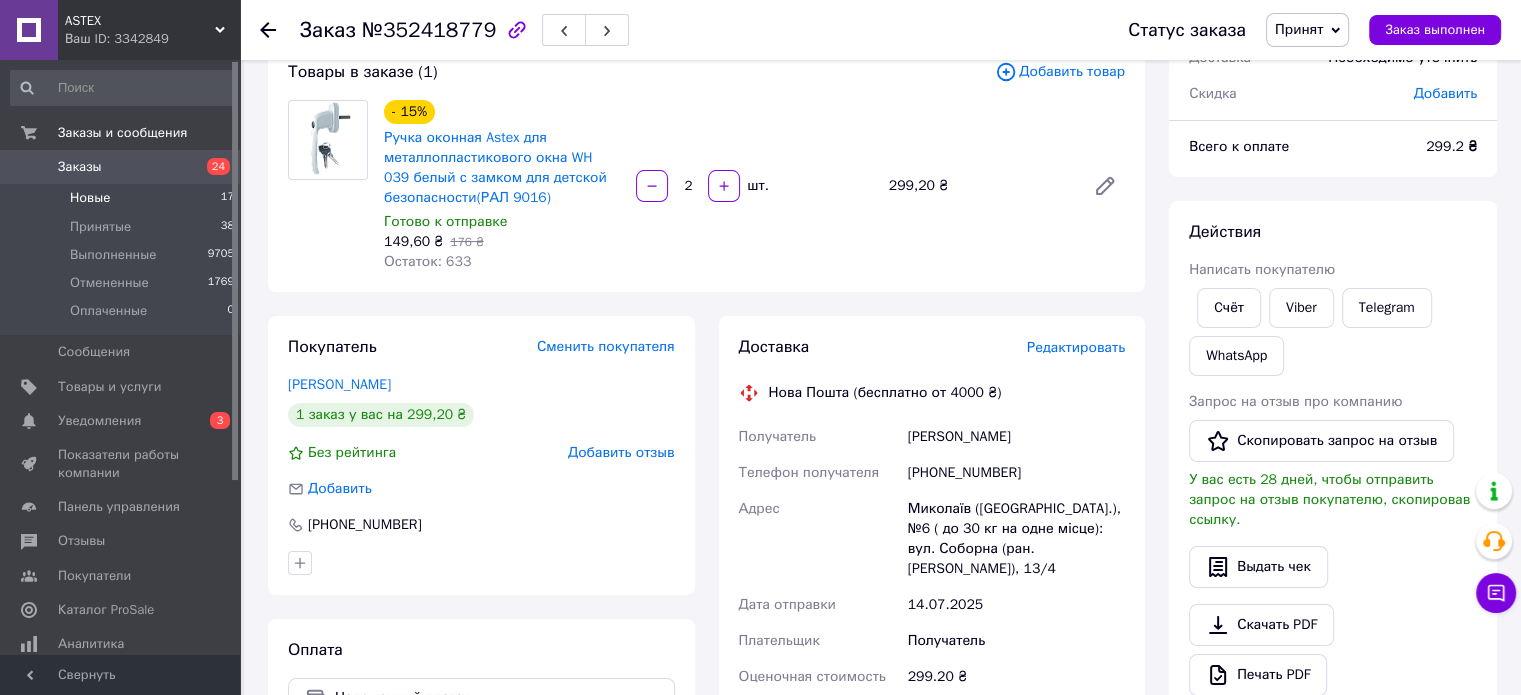 click on "Новые" at bounding box center (90, 198) 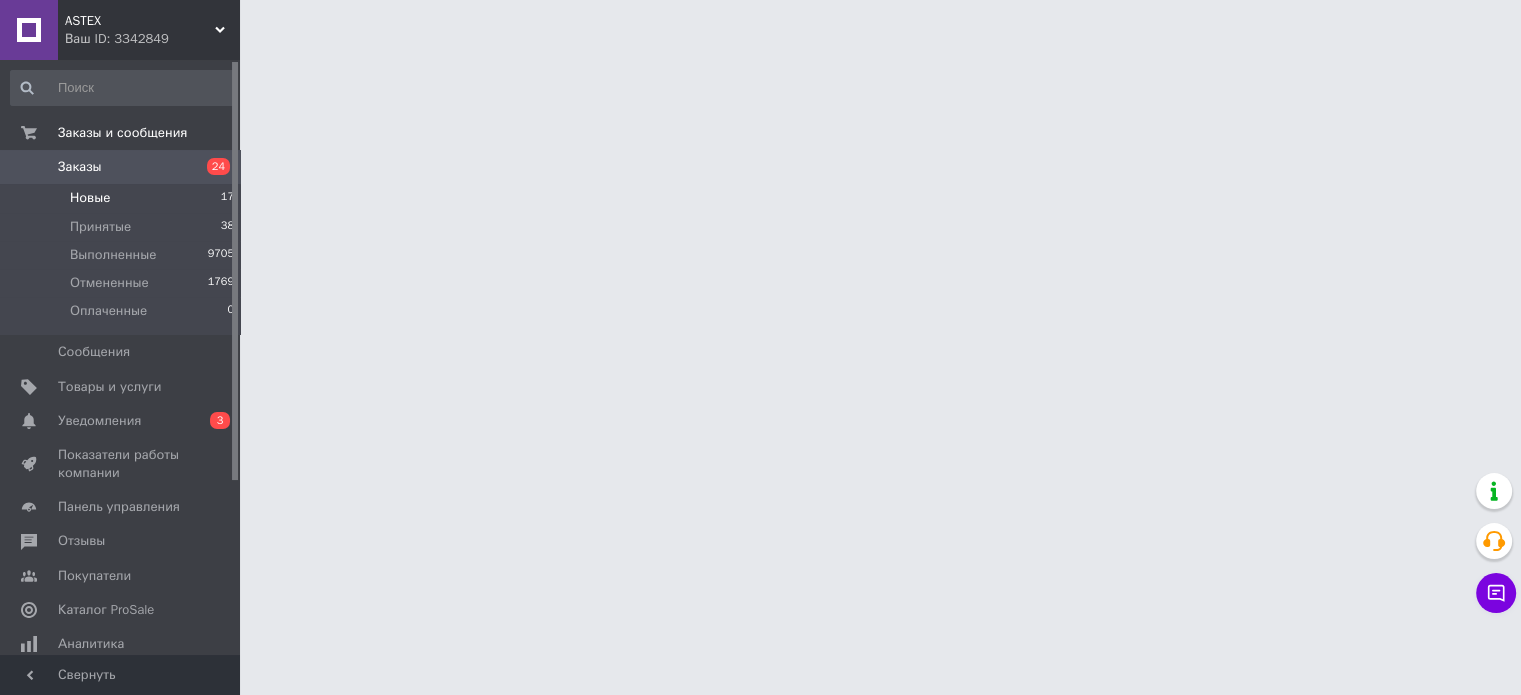 scroll, scrollTop: 0, scrollLeft: 0, axis: both 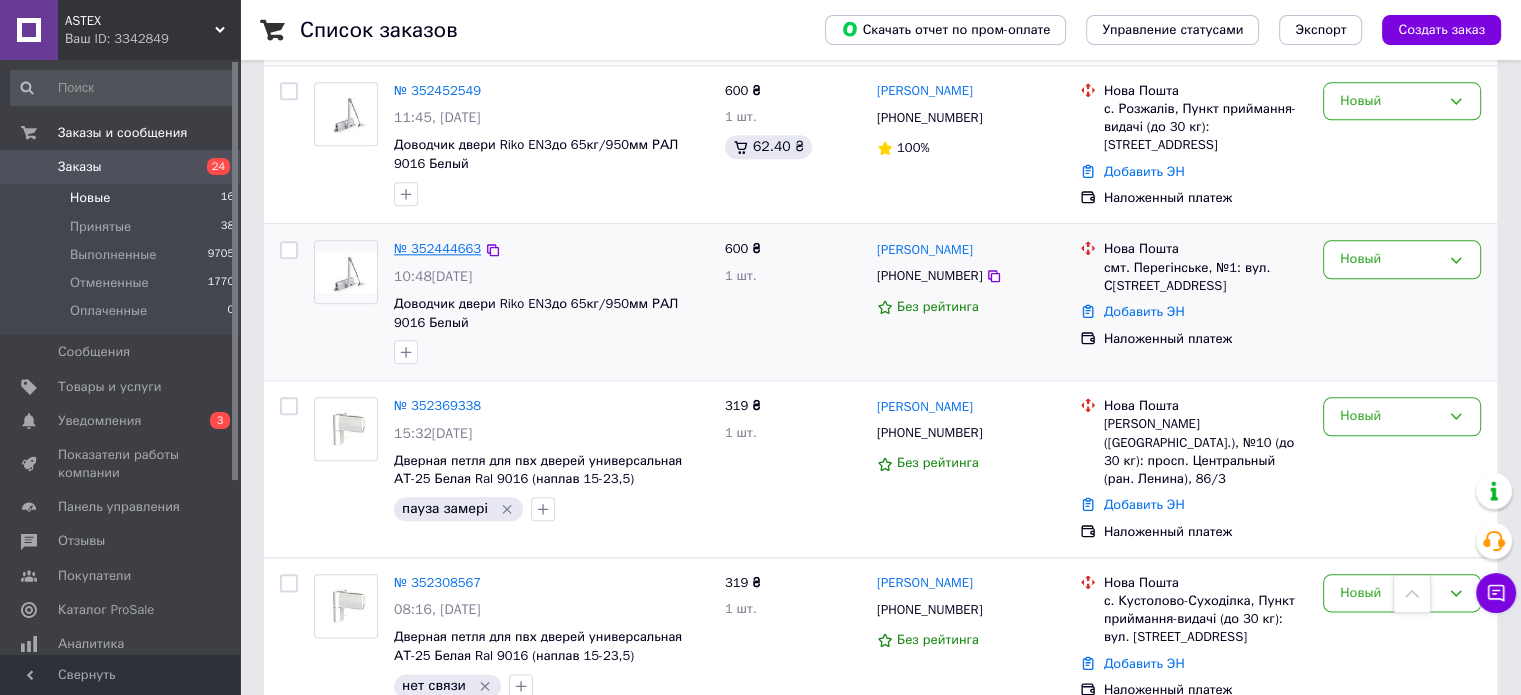 click on "№ 352444663" at bounding box center [437, 248] 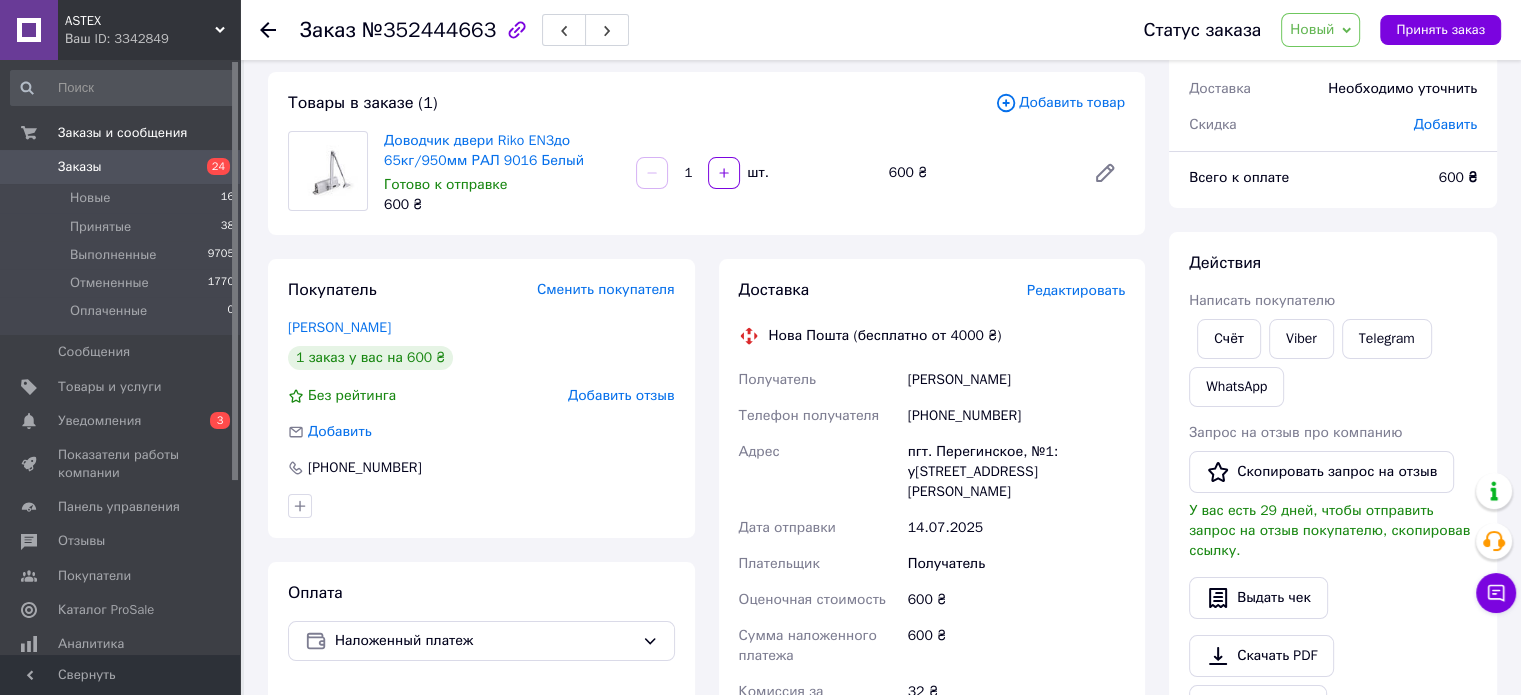 scroll, scrollTop: 0, scrollLeft: 0, axis: both 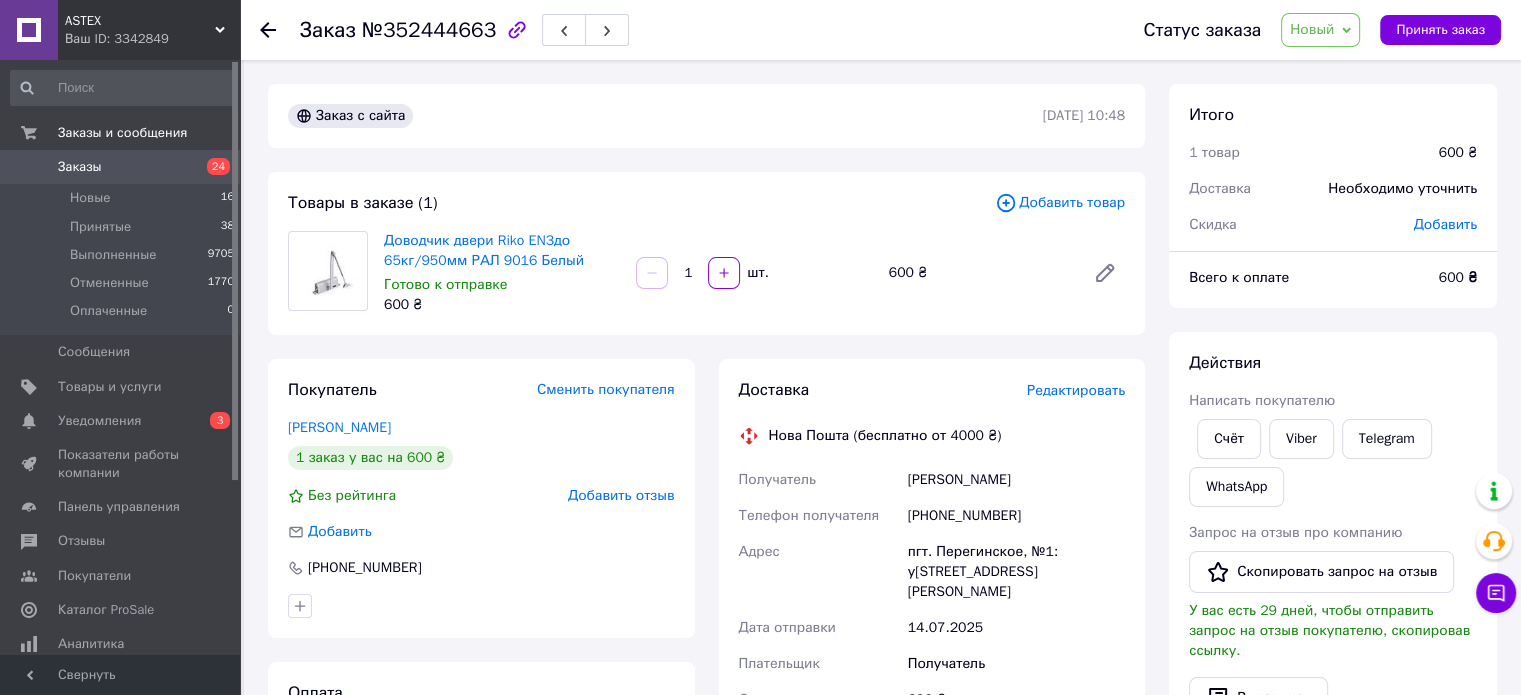 drag, startPoint x: 908, startPoint y: 482, endPoint x: 1072, endPoint y: 493, distance: 164.36848 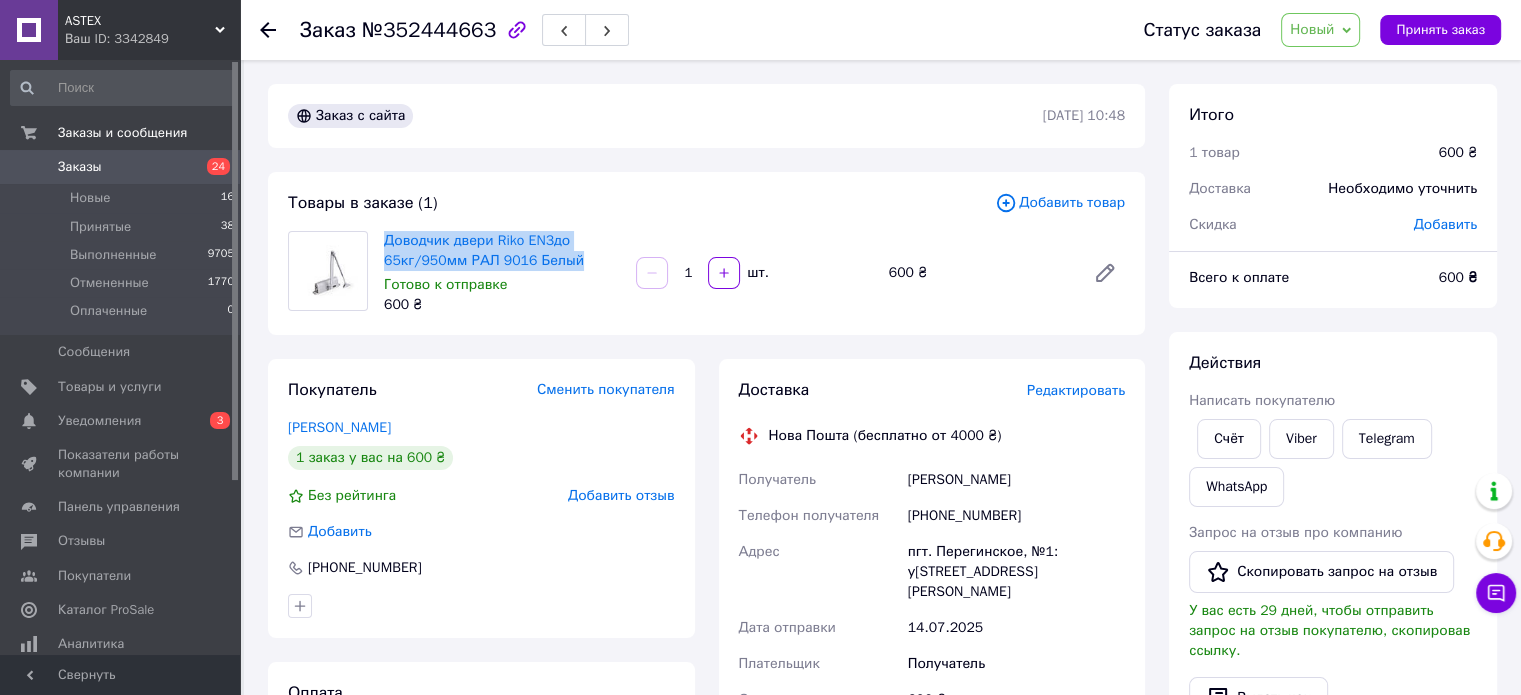 drag, startPoint x: 380, startPoint y: 240, endPoint x: 597, endPoint y: 265, distance: 218.43535 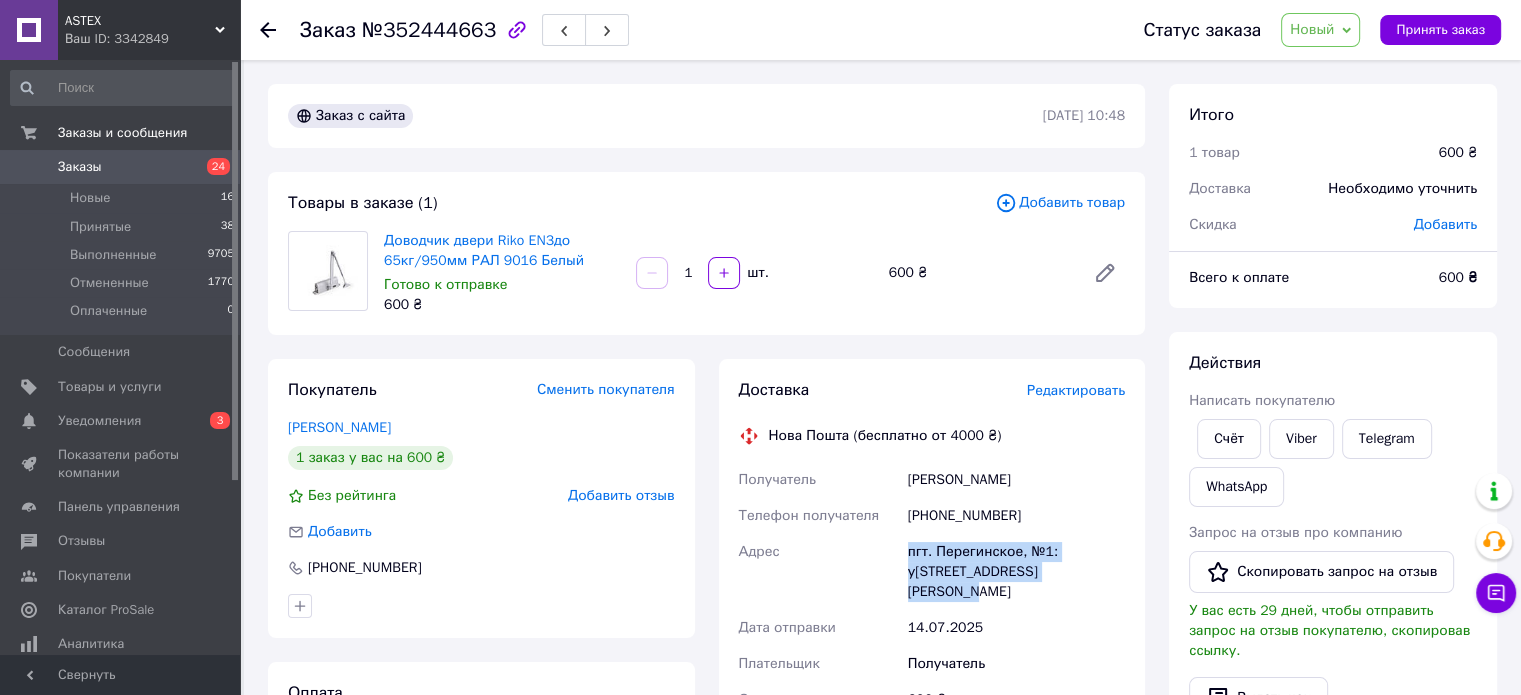 drag, startPoint x: 907, startPoint y: 555, endPoint x: 1092, endPoint y: 571, distance: 185.6906 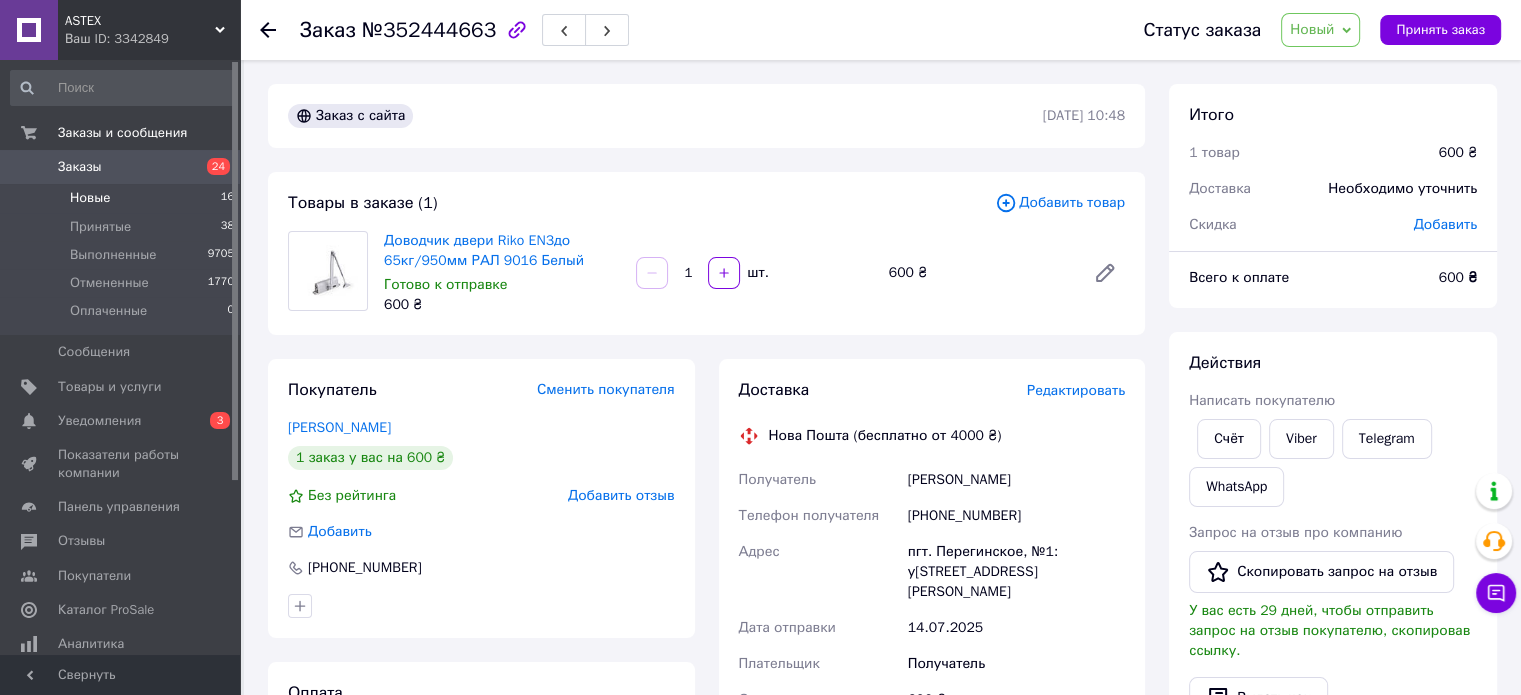 click on "Новые" at bounding box center (90, 198) 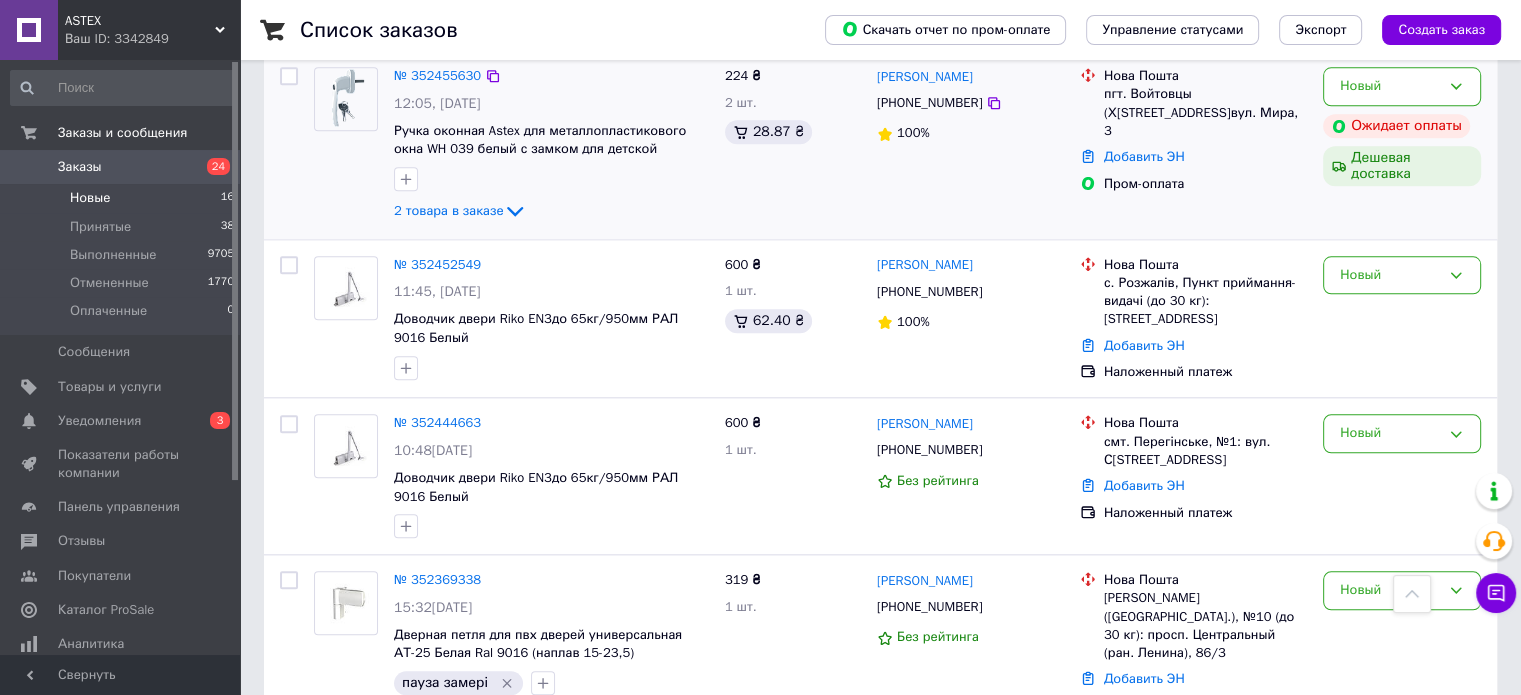 scroll, scrollTop: 2100, scrollLeft: 0, axis: vertical 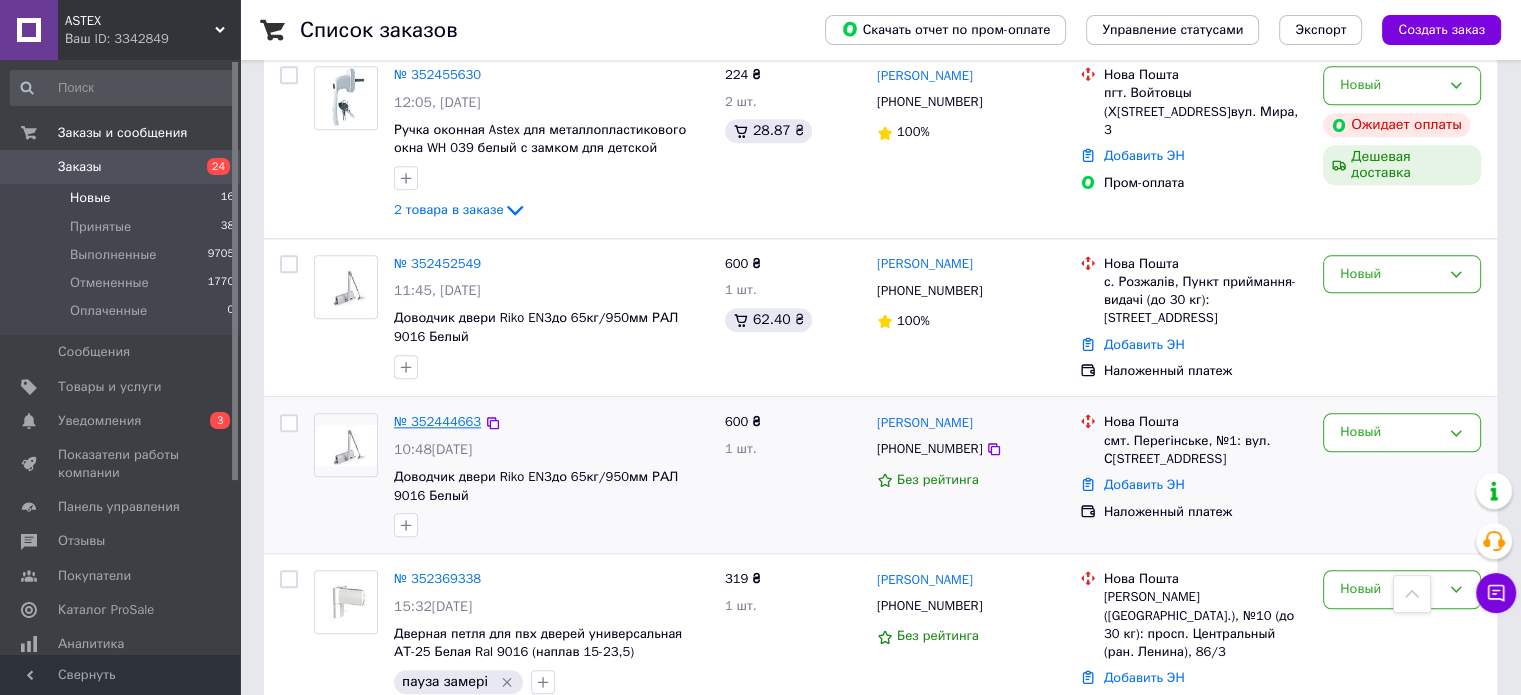 click on "№ 352444663" at bounding box center [437, 421] 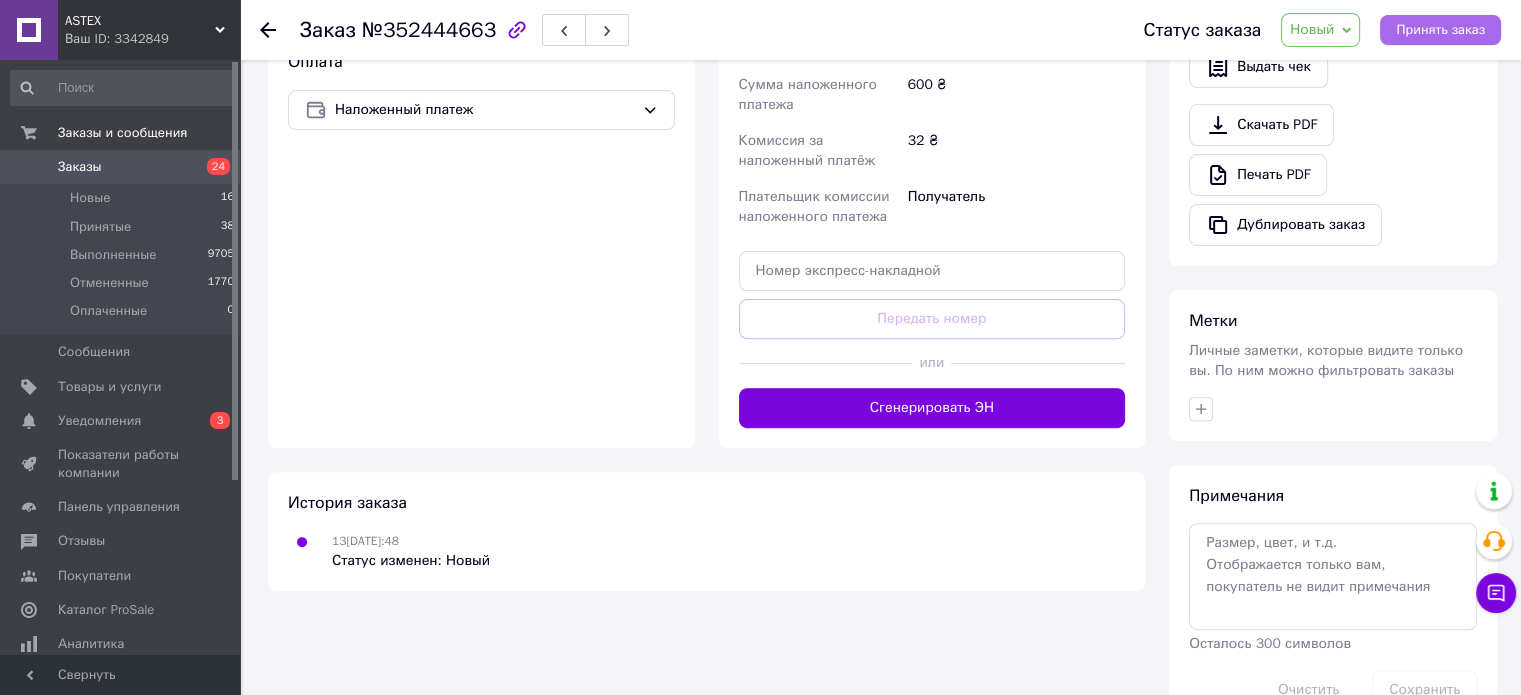 scroll, scrollTop: 667, scrollLeft: 0, axis: vertical 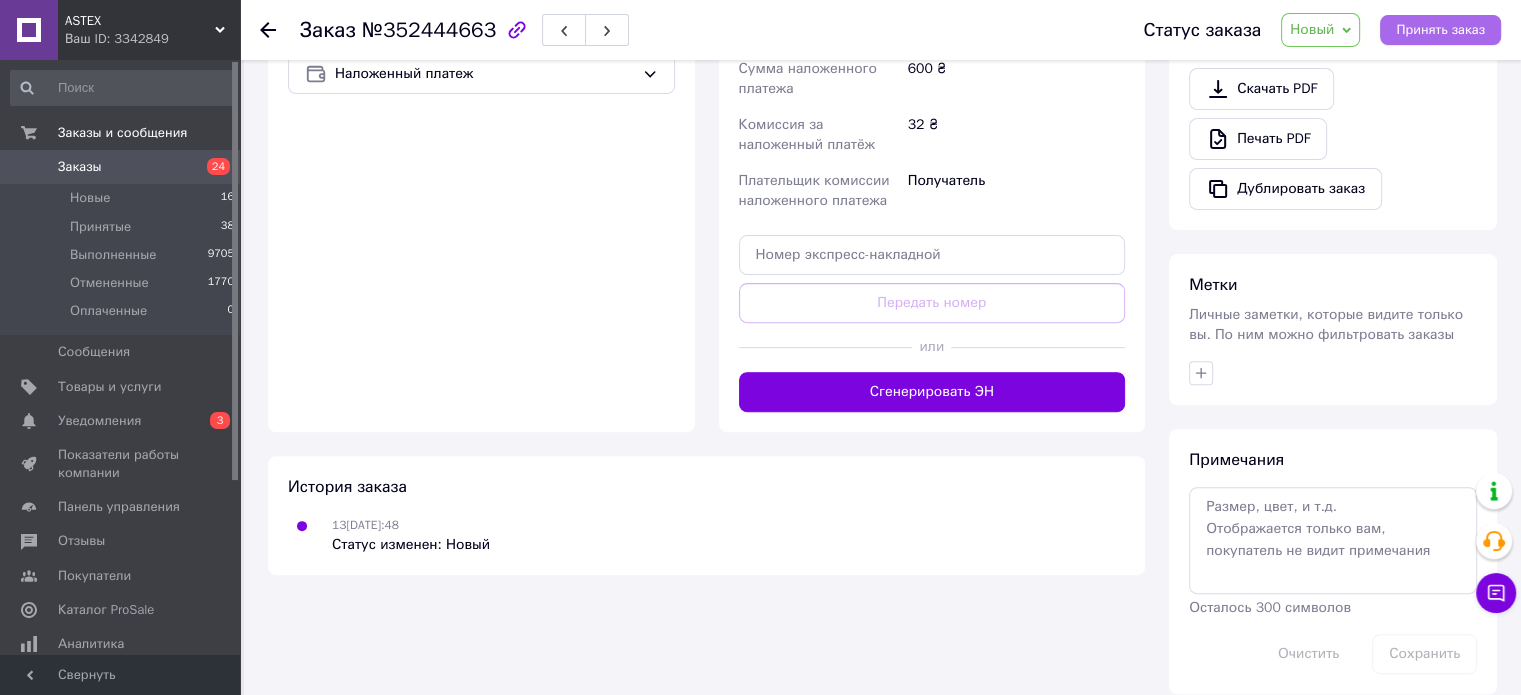 click on "Принять заказ" at bounding box center (1440, 30) 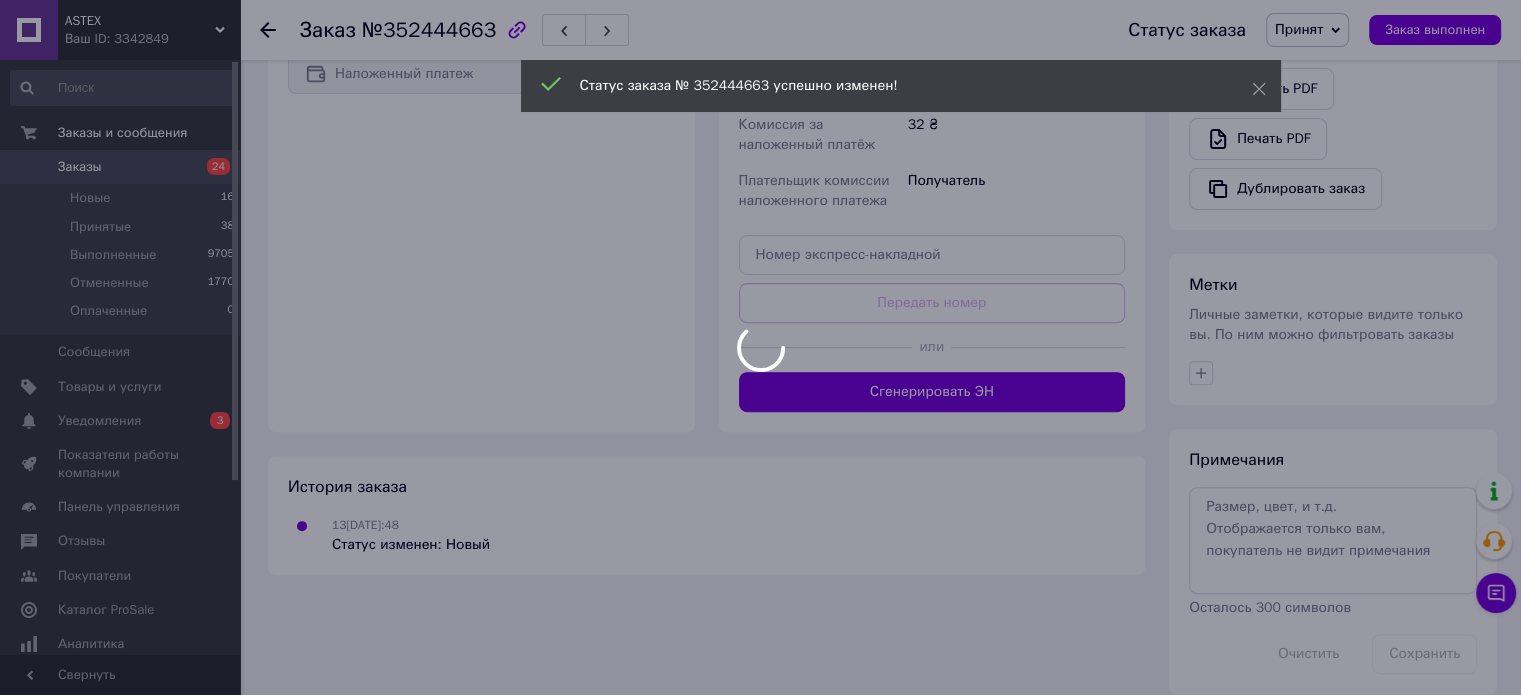 scroll, scrollTop: 631, scrollLeft: 0, axis: vertical 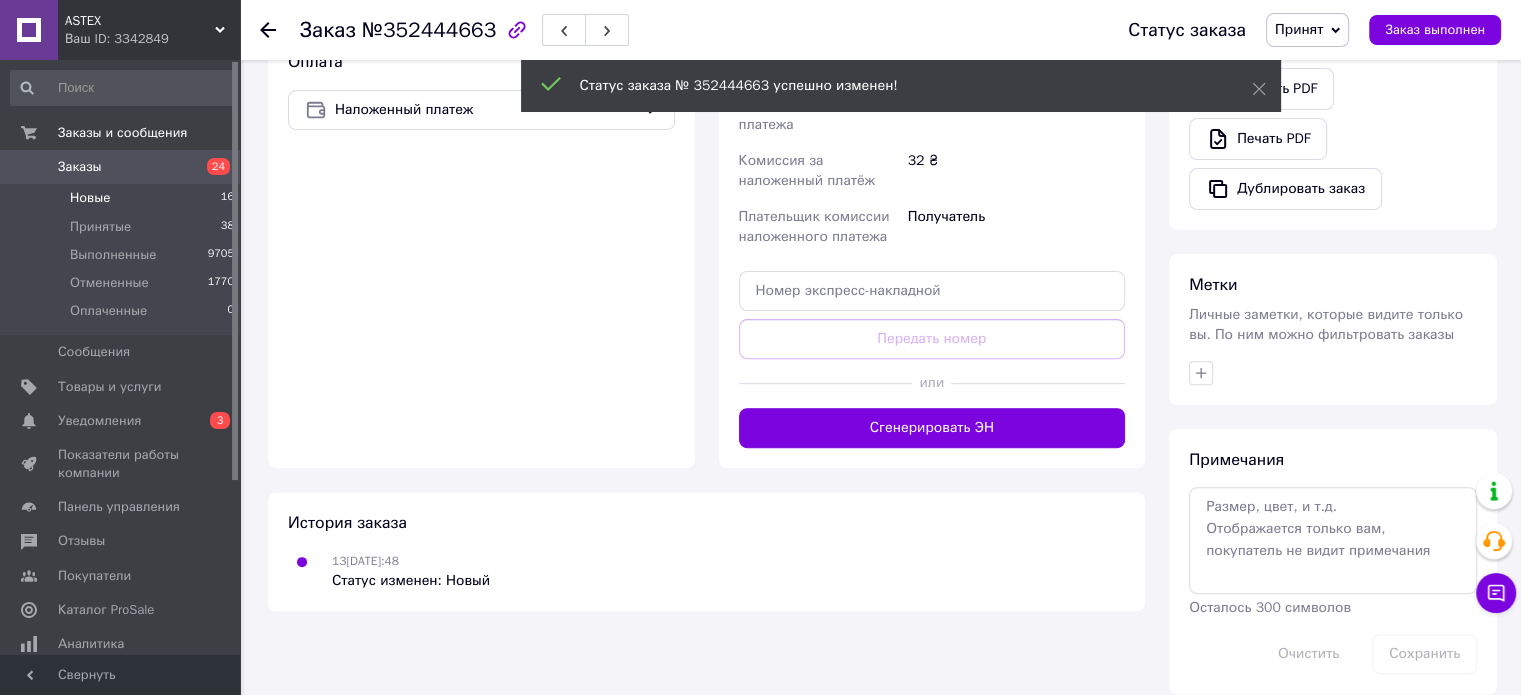 click on "Новые" at bounding box center [90, 198] 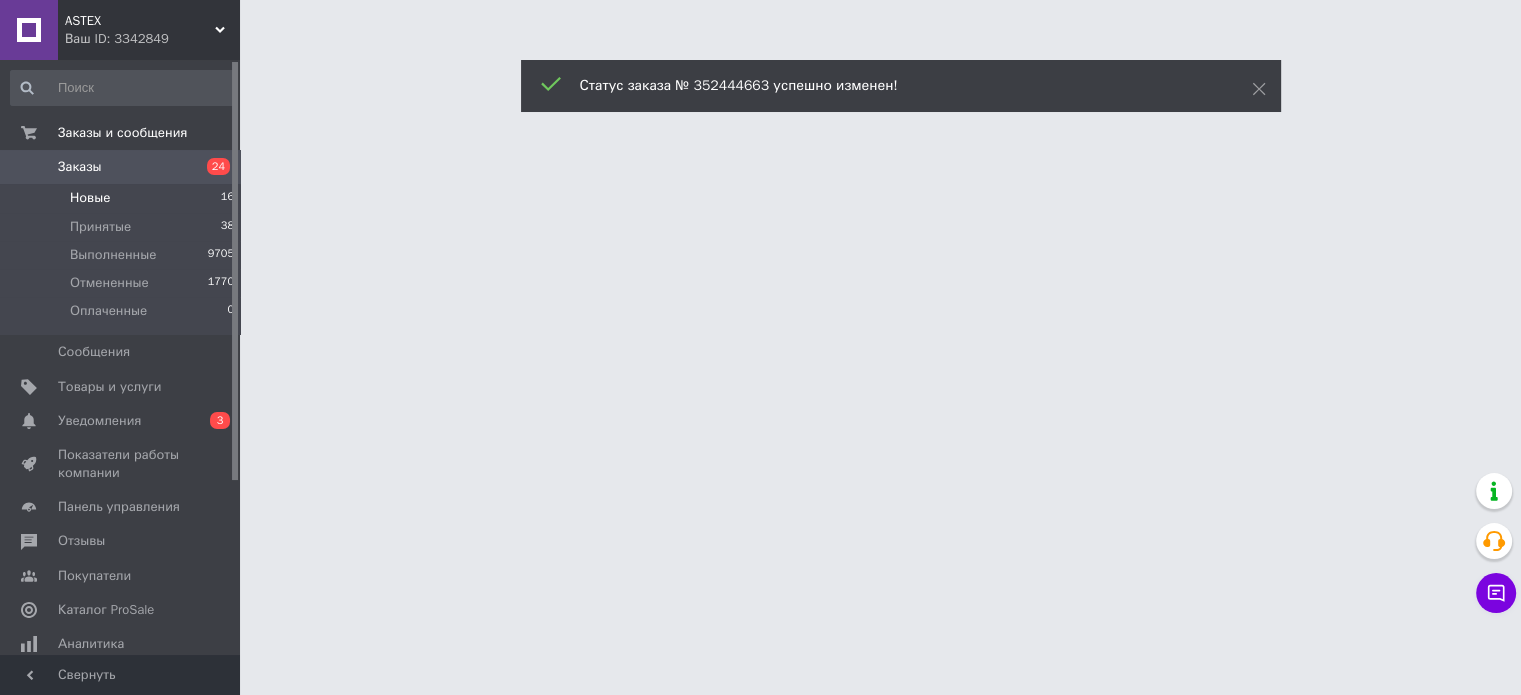 scroll, scrollTop: 0, scrollLeft: 0, axis: both 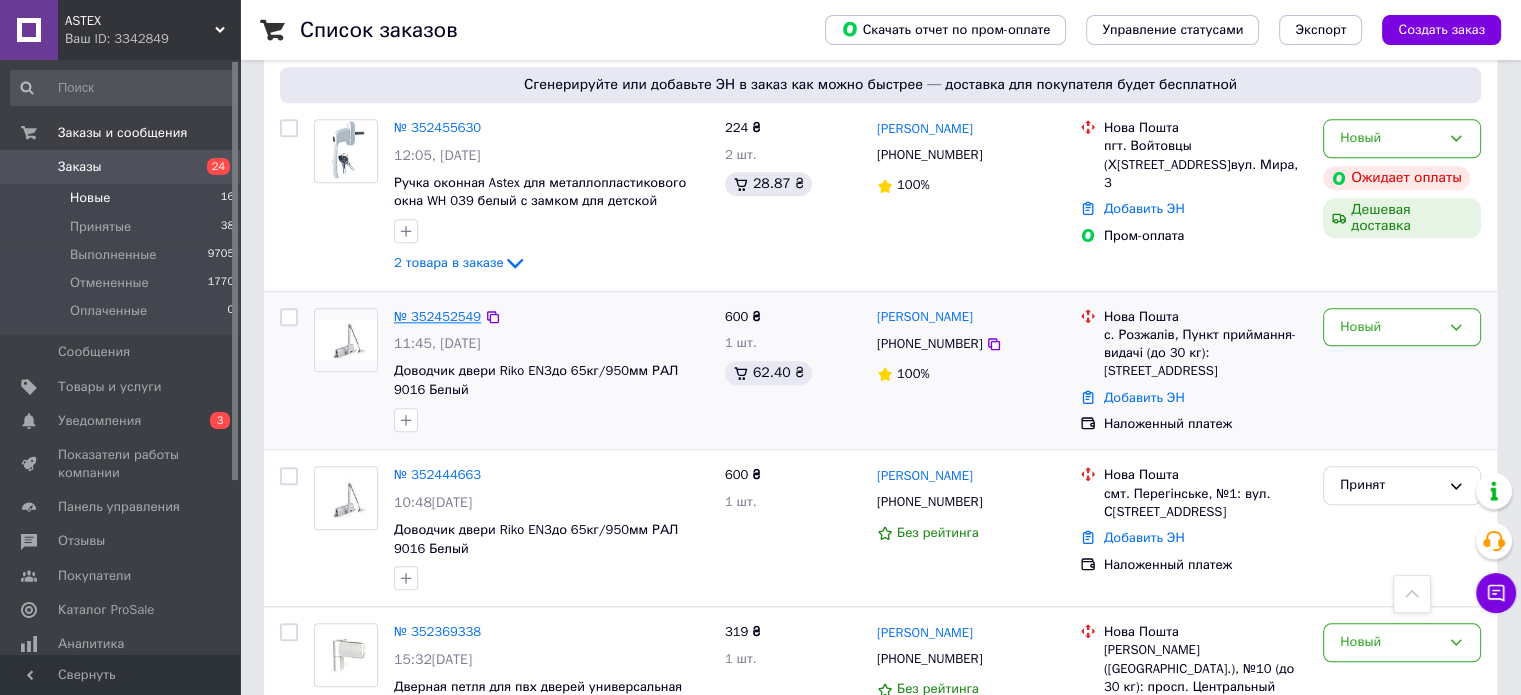 click on "№ 352452549" at bounding box center [437, 316] 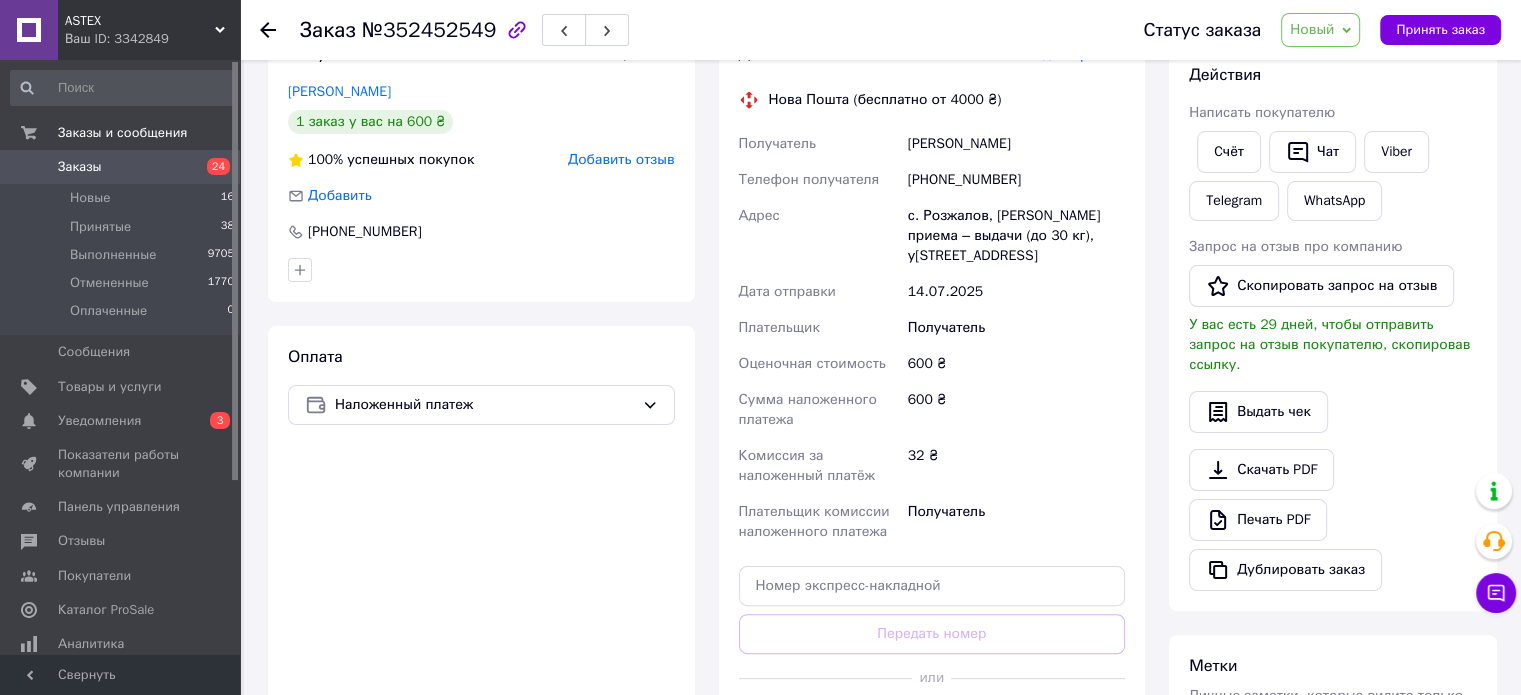 scroll, scrollTop: 336, scrollLeft: 0, axis: vertical 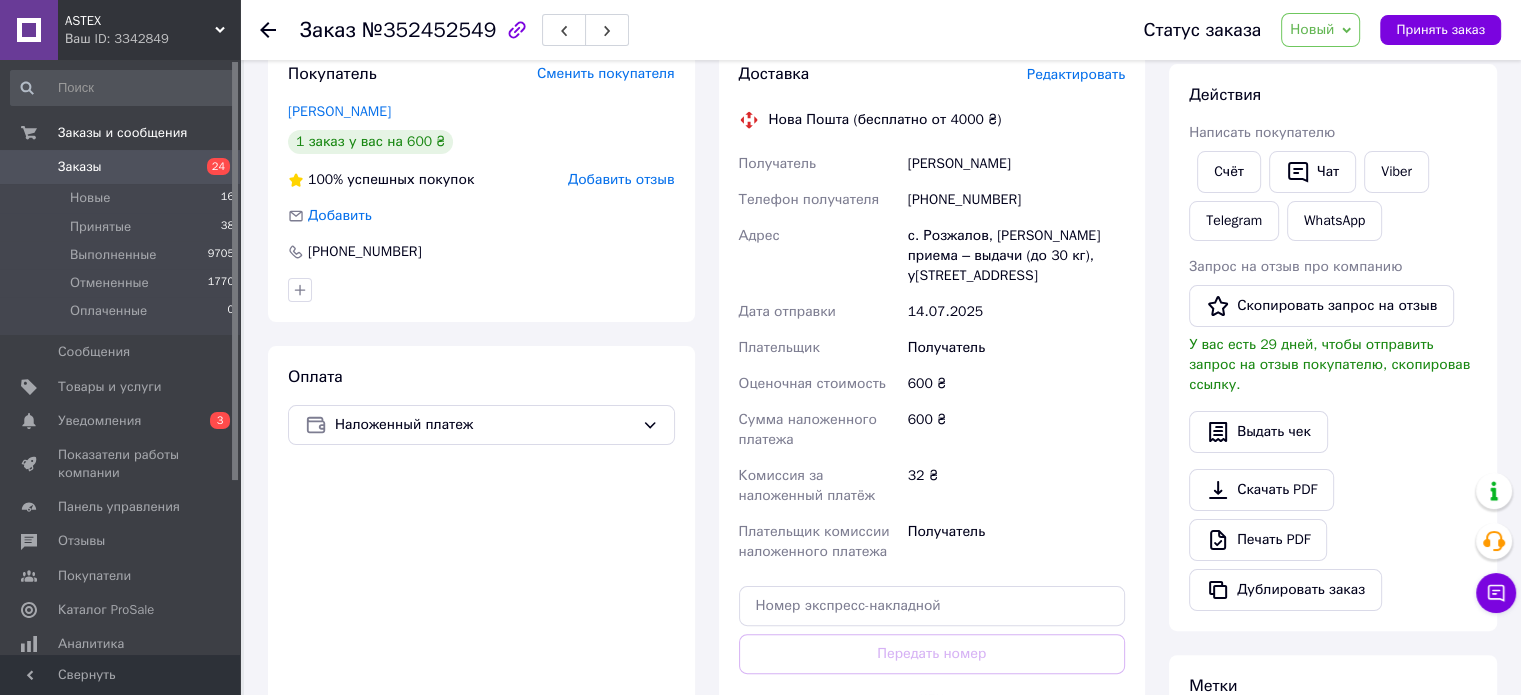drag, startPoint x: 908, startPoint y: 161, endPoint x: 1026, endPoint y: 150, distance: 118.511604 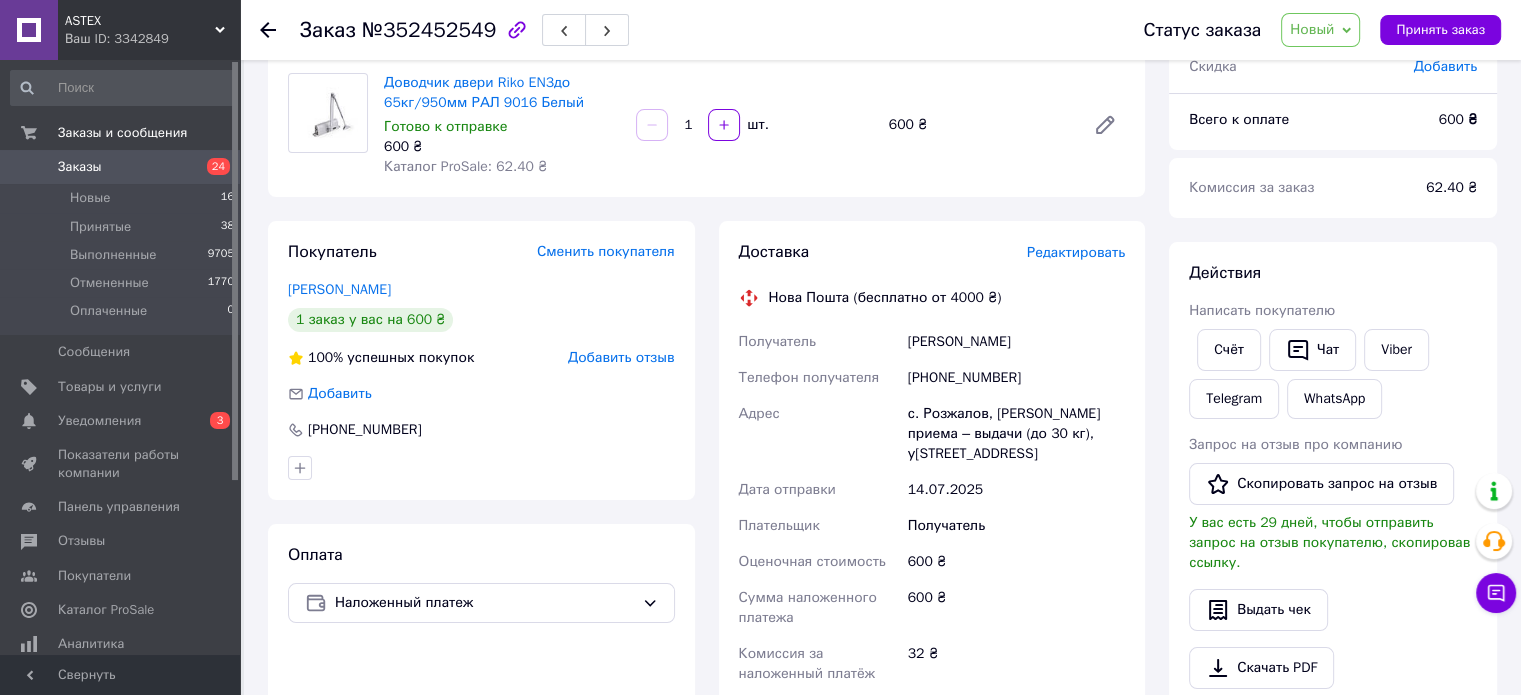scroll, scrollTop: 136, scrollLeft: 0, axis: vertical 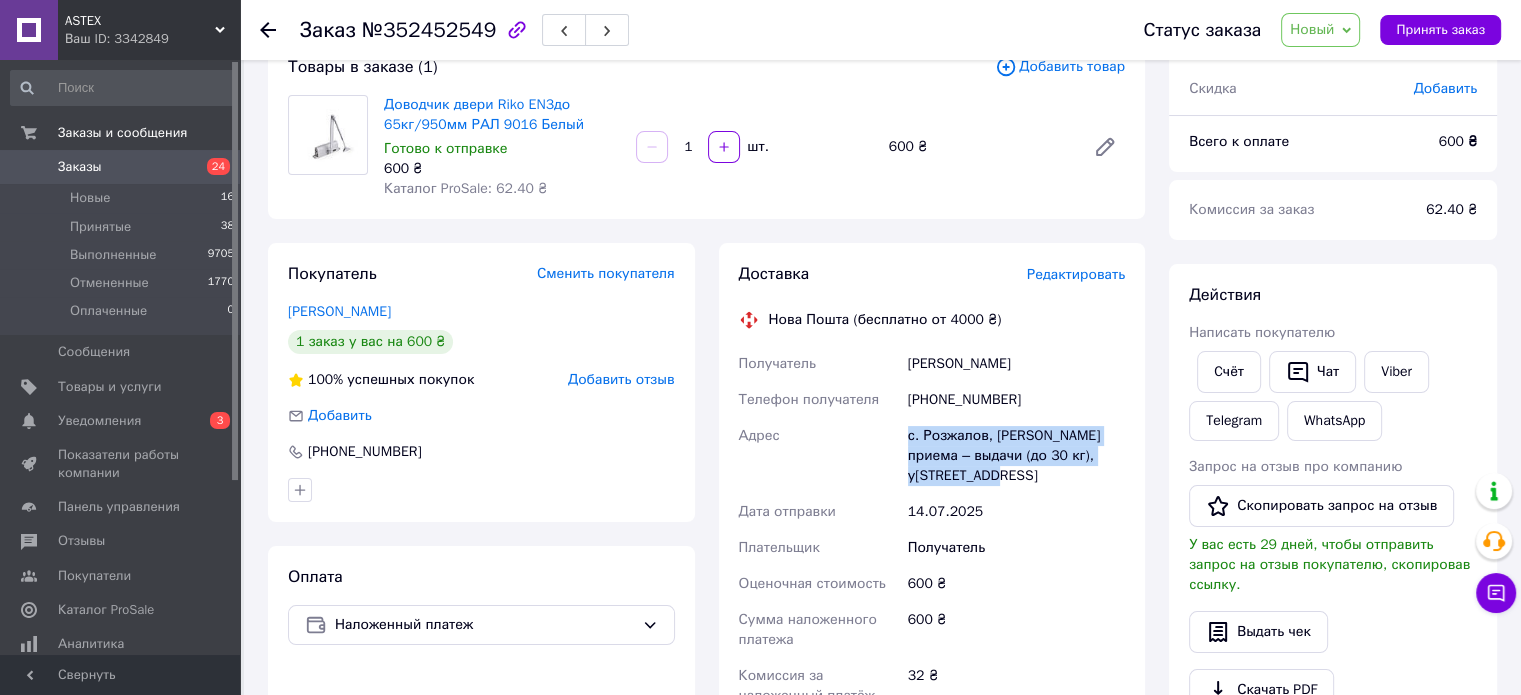 drag, startPoint x: 902, startPoint y: 435, endPoint x: 1067, endPoint y: 488, distance: 173.3032 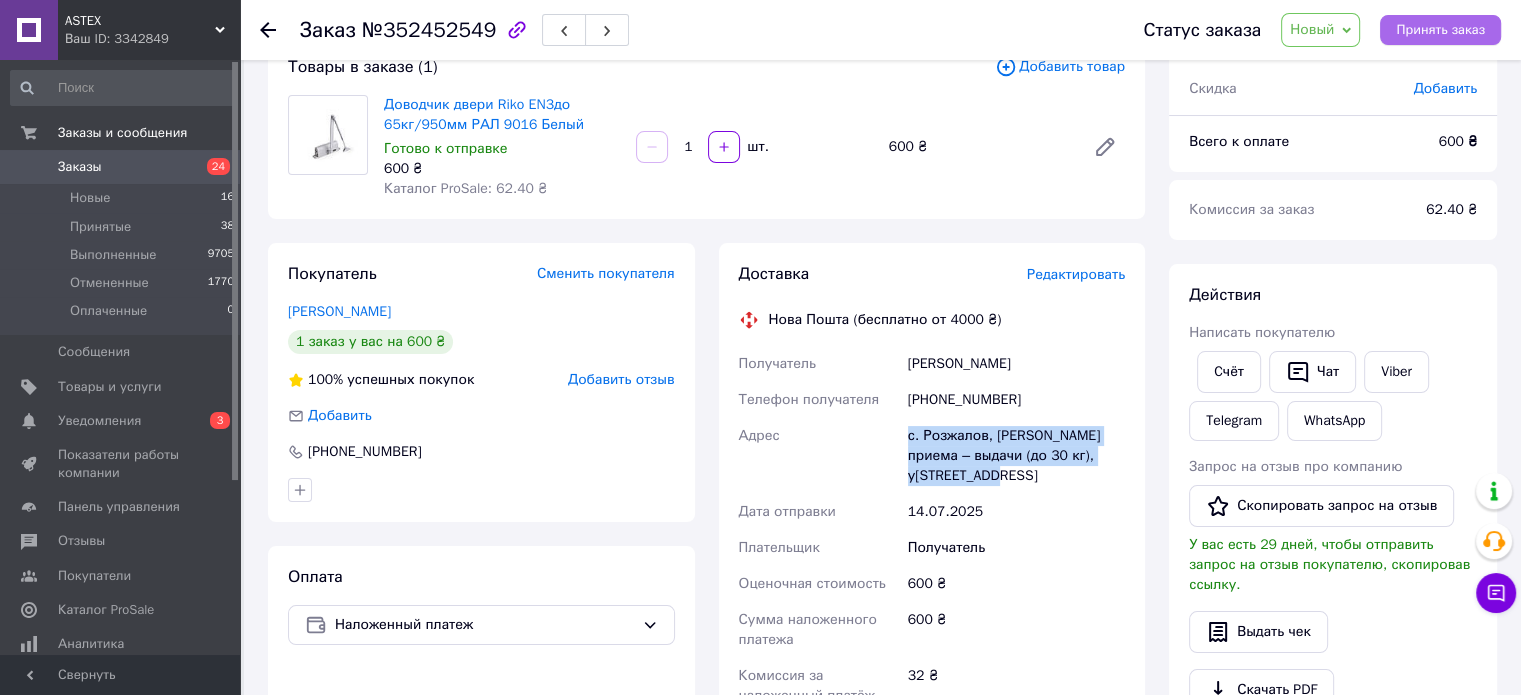 click on "Принять заказ" at bounding box center (1440, 30) 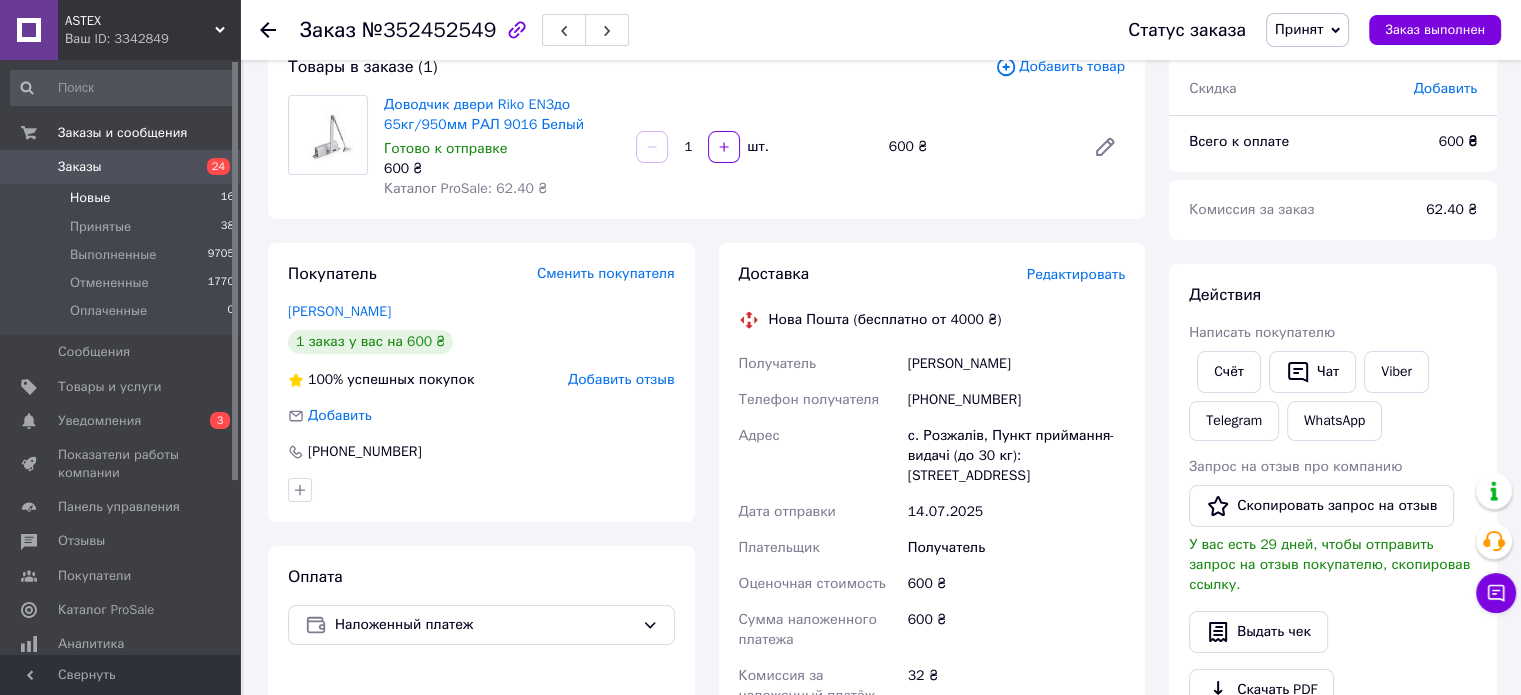 click on "Новые 16" at bounding box center [123, 198] 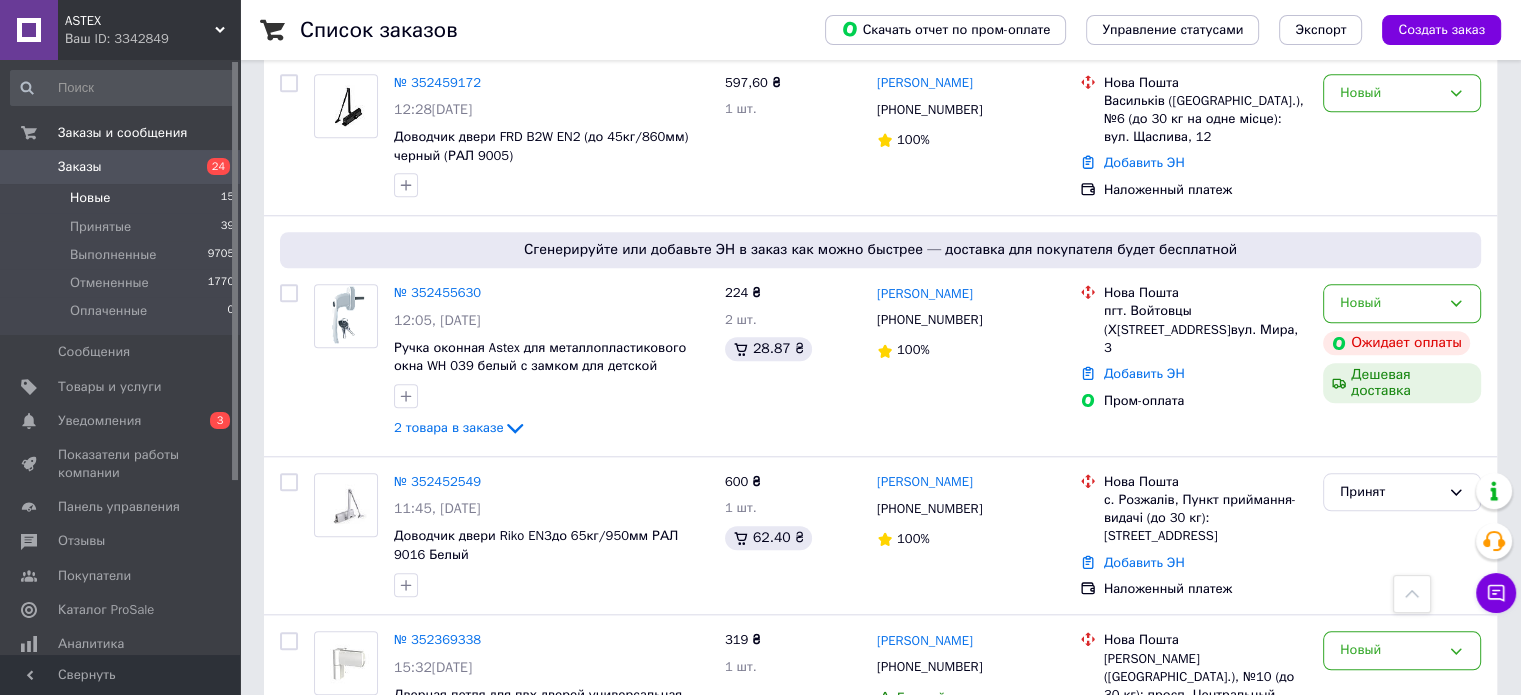 scroll, scrollTop: 1851, scrollLeft: 0, axis: vertical 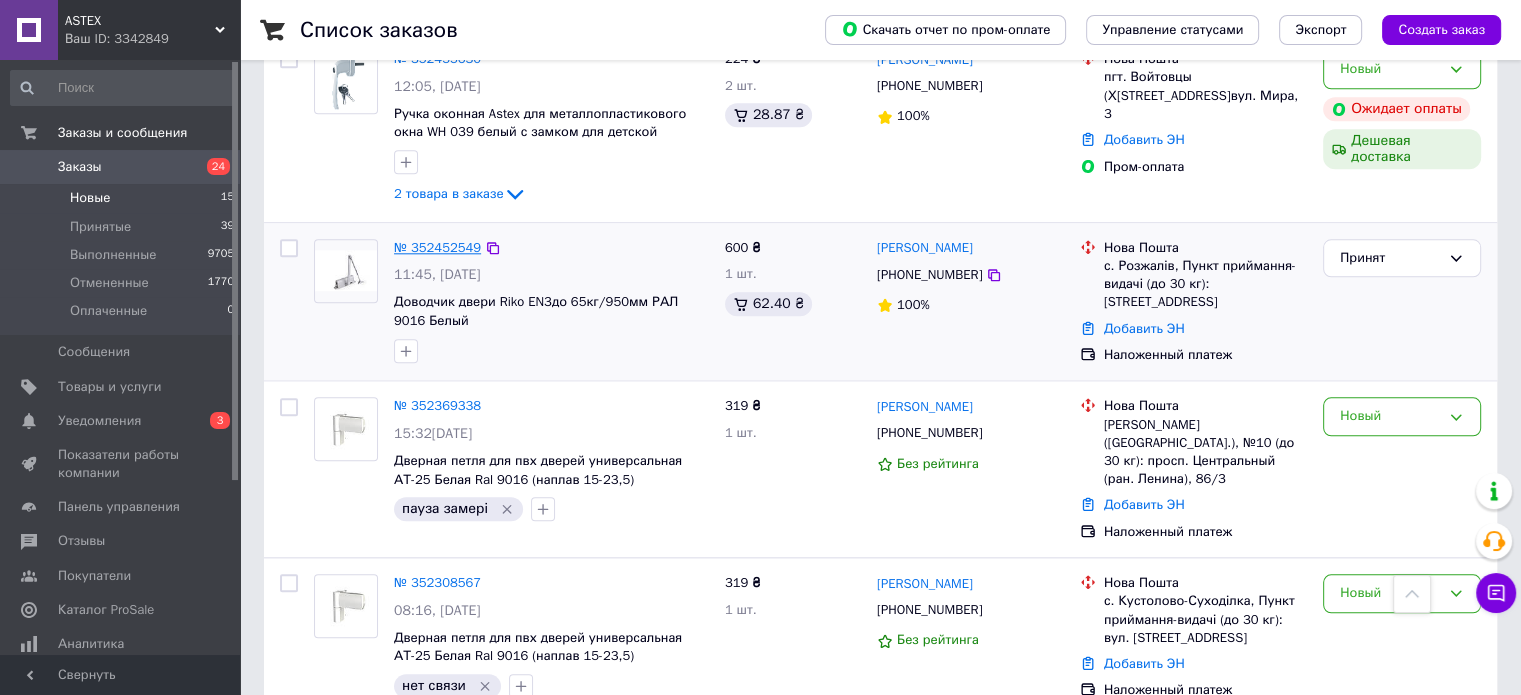 click on "№ 352452549" at bounding box center [437, 247] 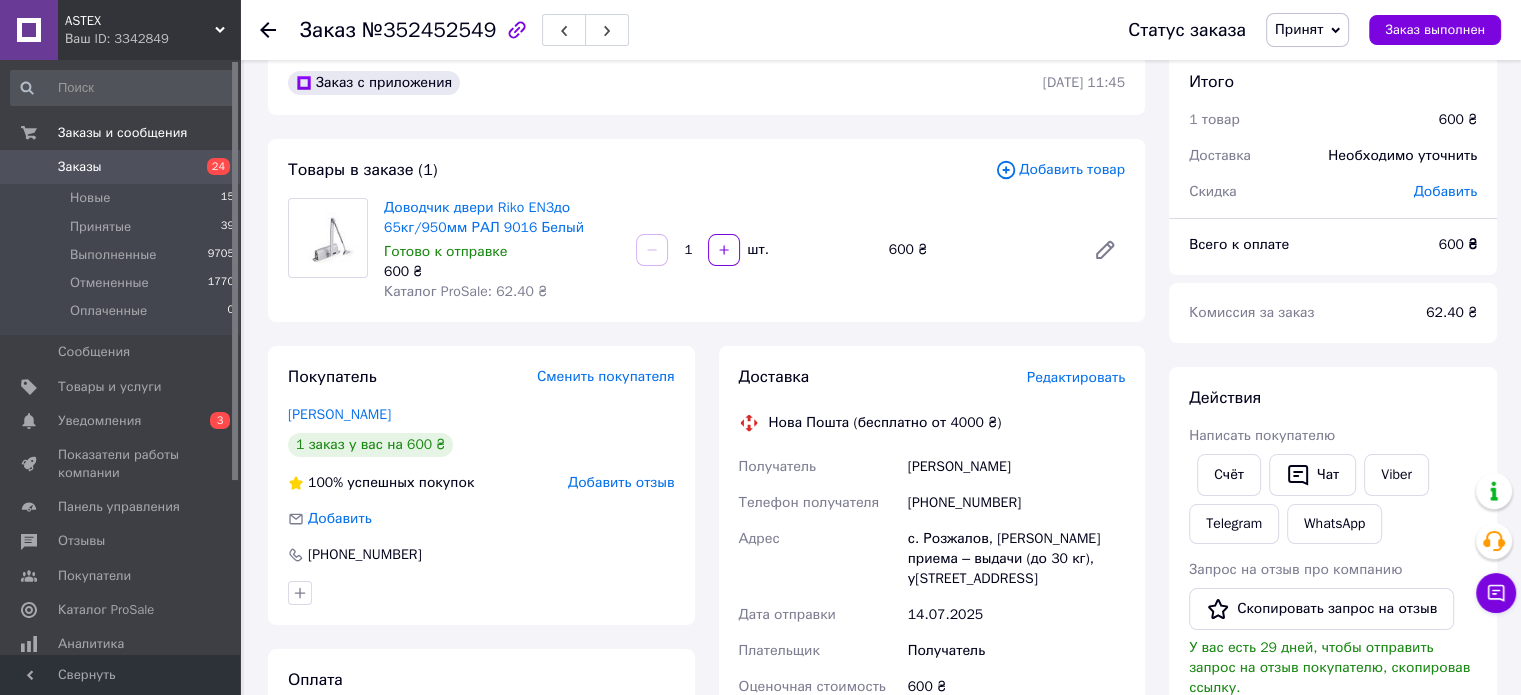 scroll, scrollTop: 0, scrollLeft: 0, axis: both 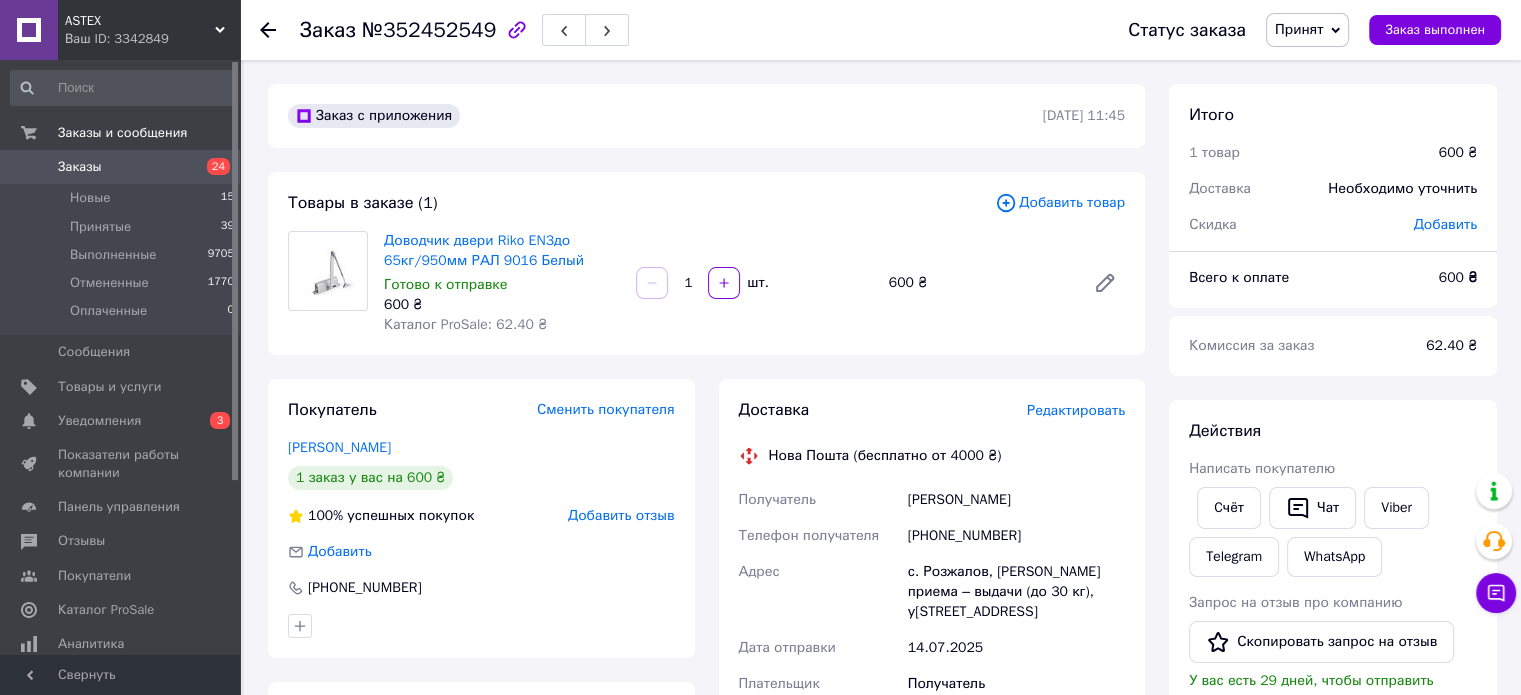 click 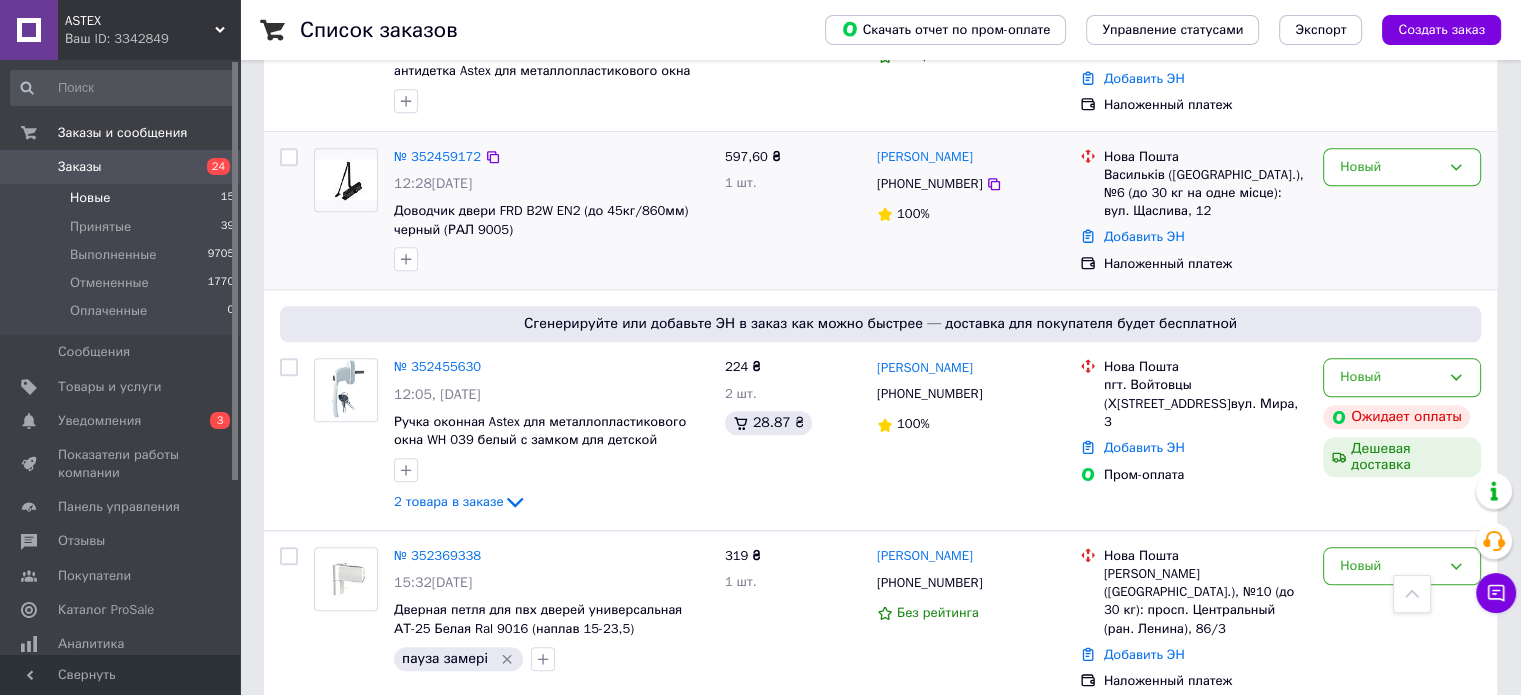 scroll, scrollTop: 1858, scrollLeft: 0, axis: vertical 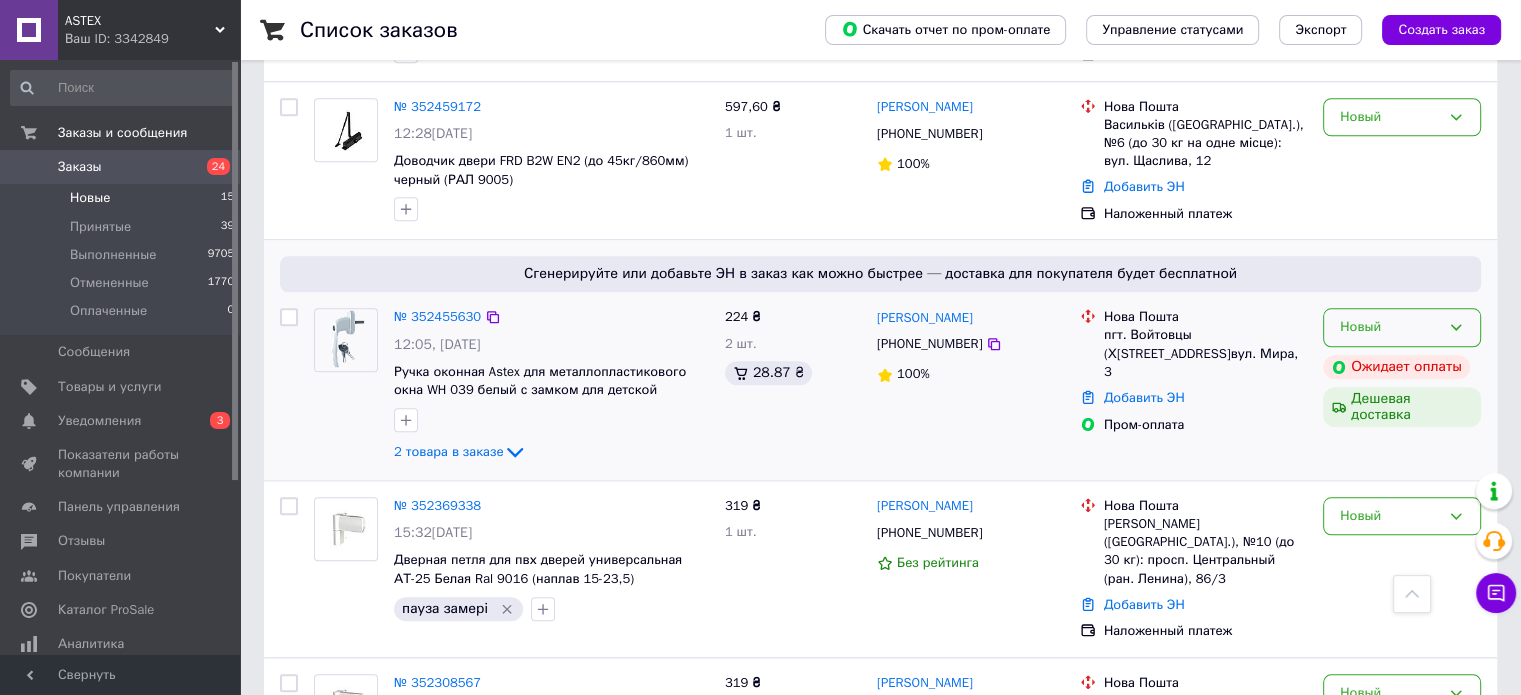 click 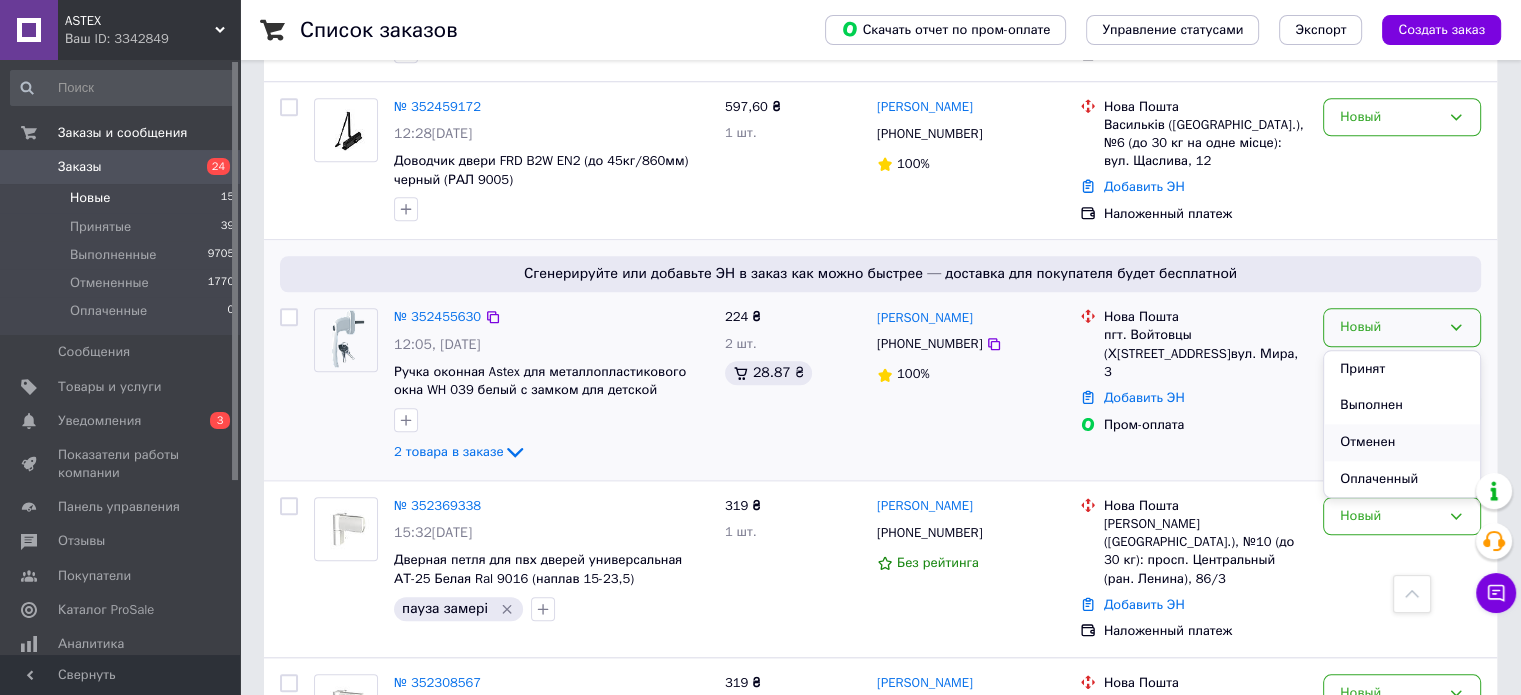 click on "Отменен" at bounding box center [1402, 442] 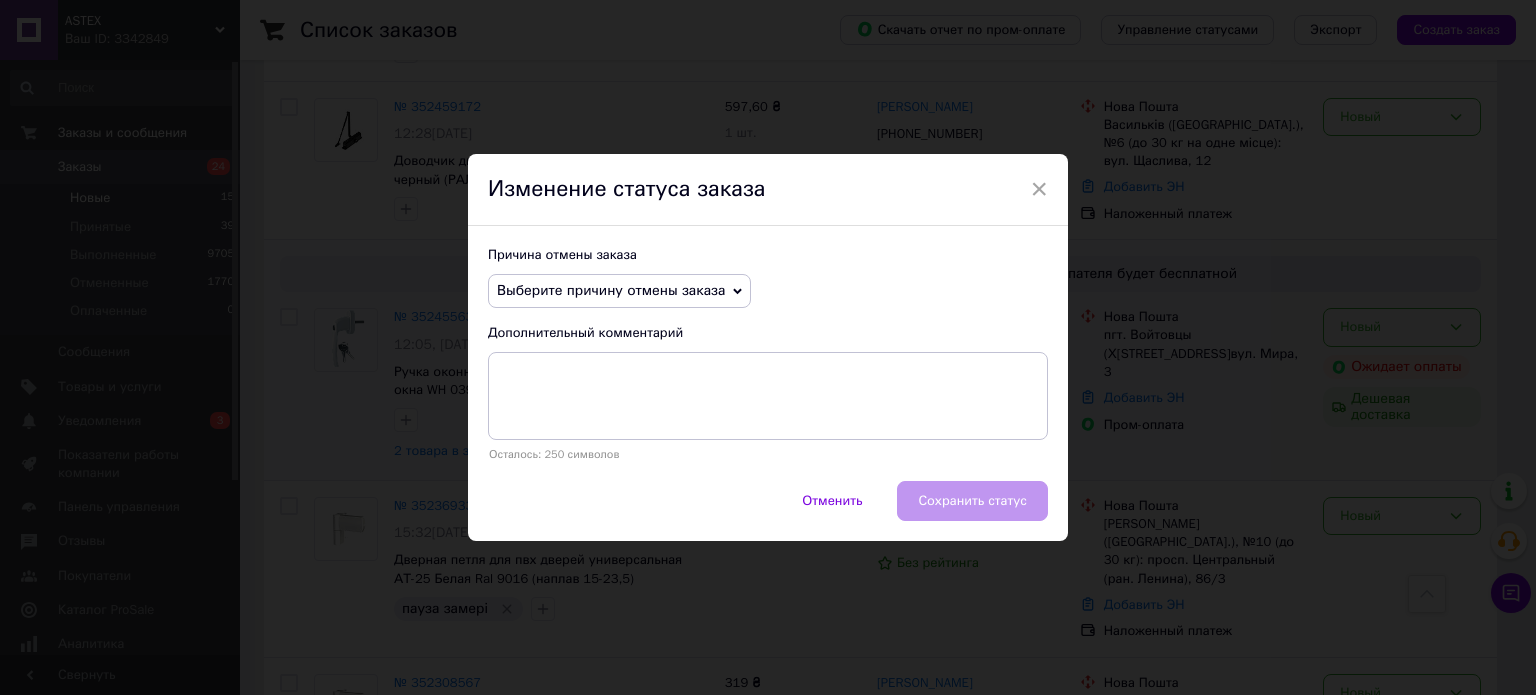 click on "Выберите причину отмены заказа" at bounding box center [611, 290] 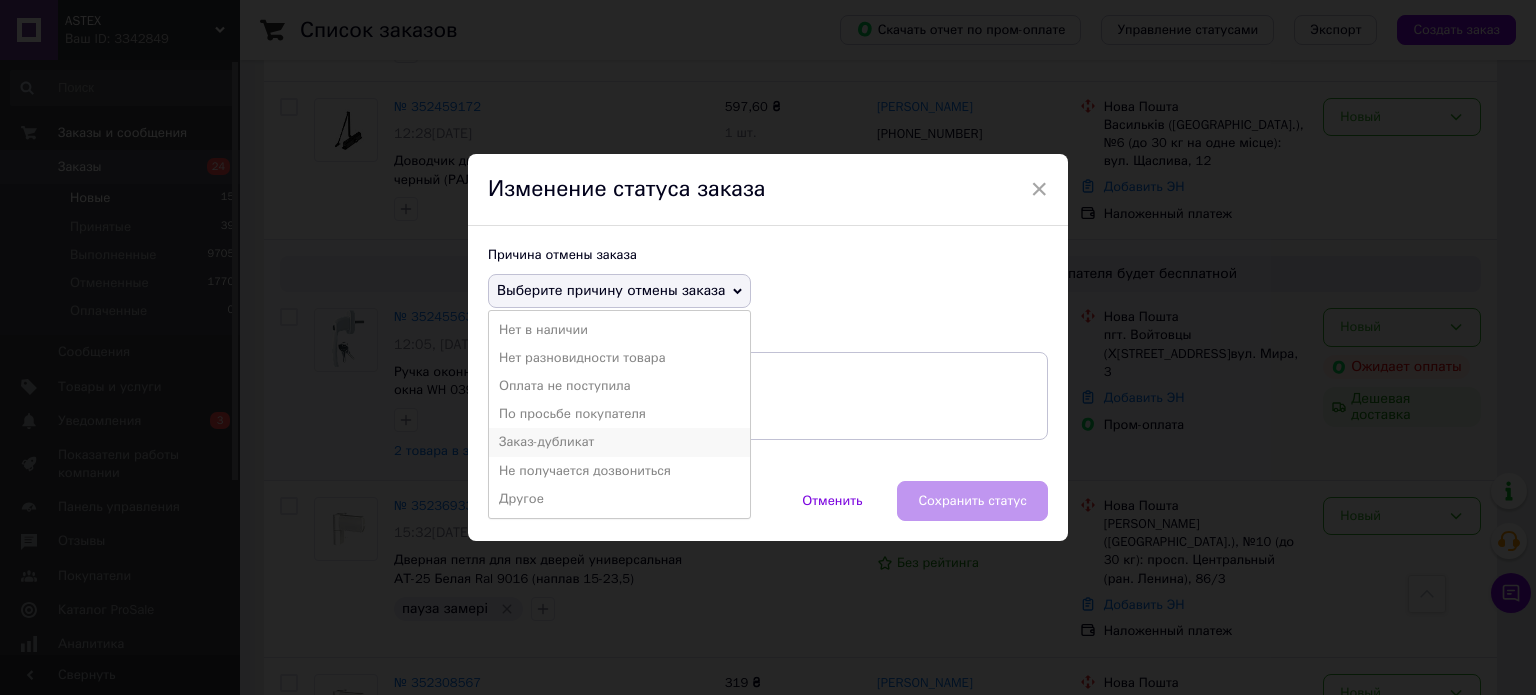click on "Заказ-дубликат" at bounding box center [619, 442] 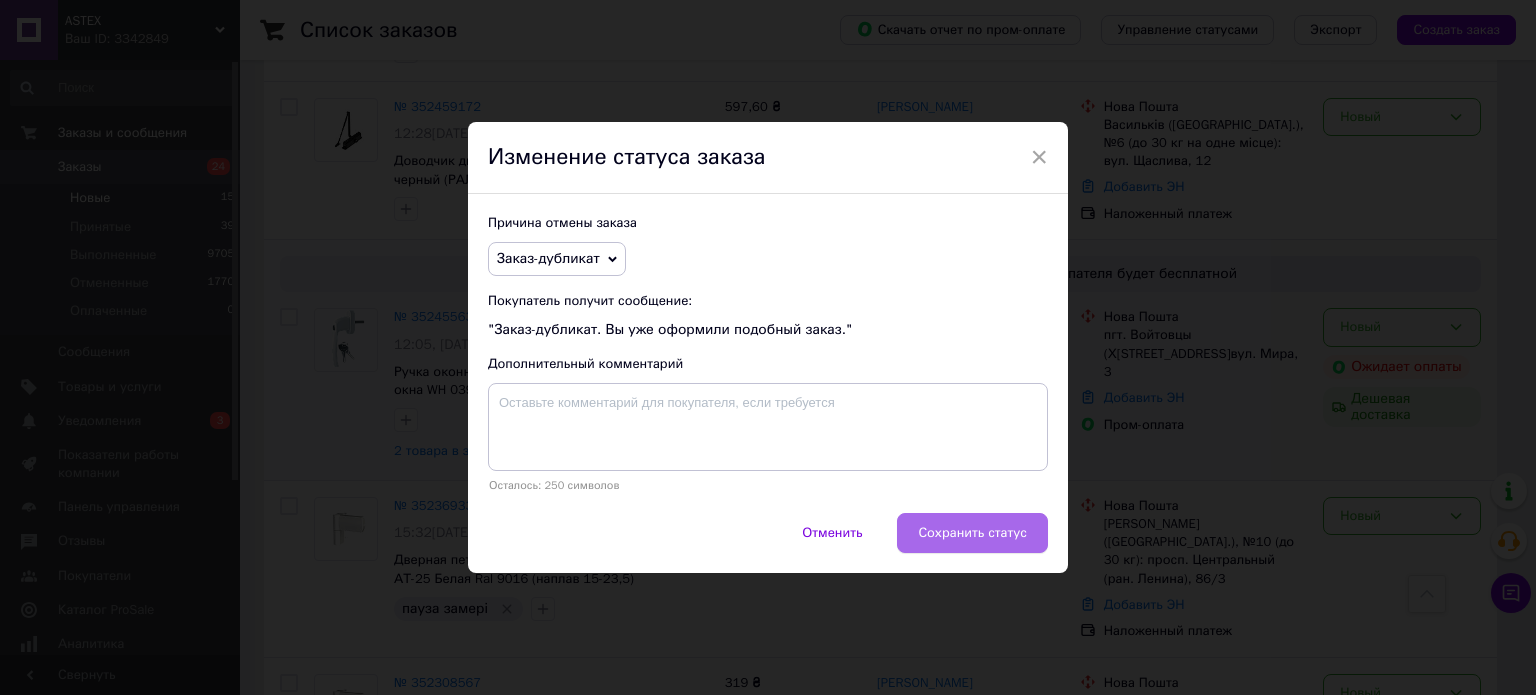 click on "Сохранить статус" at bounding box center [972, 533] 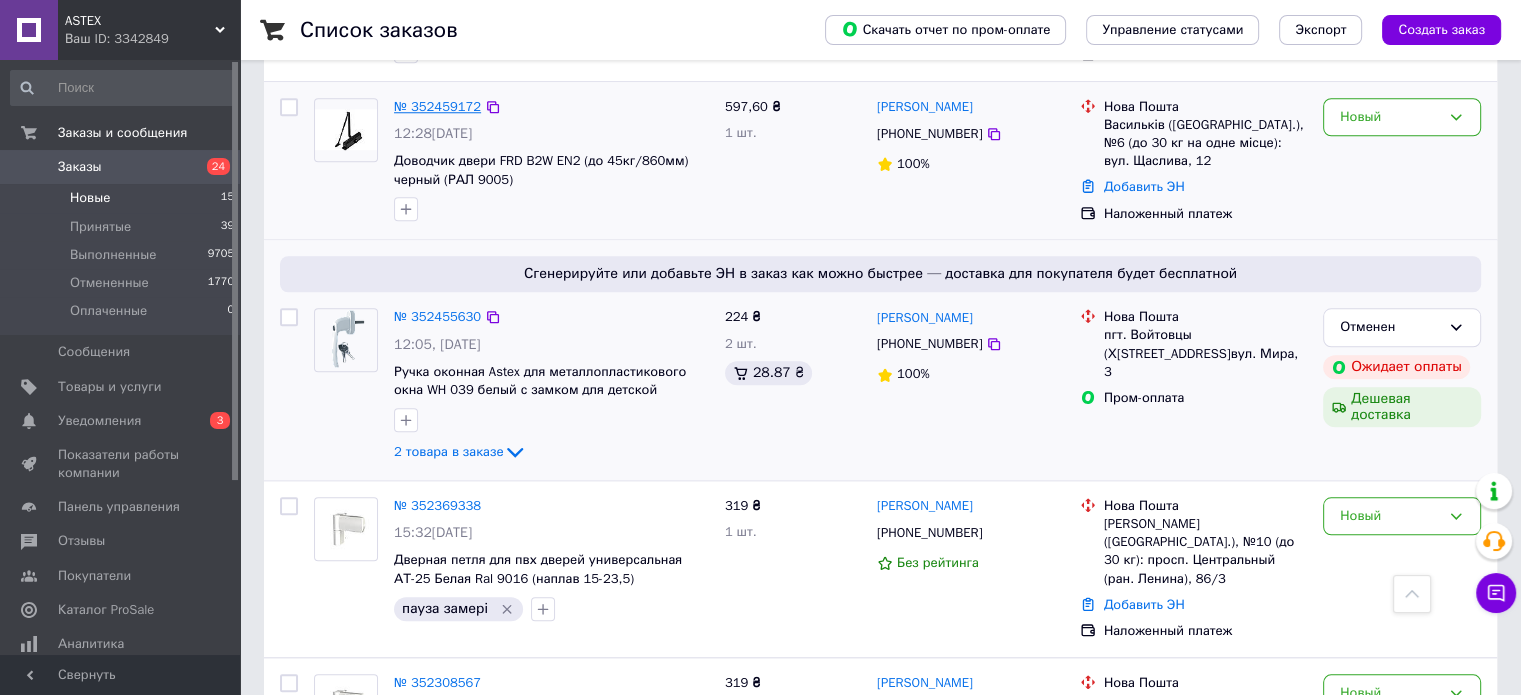 click on "№ 352459172" at bounding box center (437, 106) 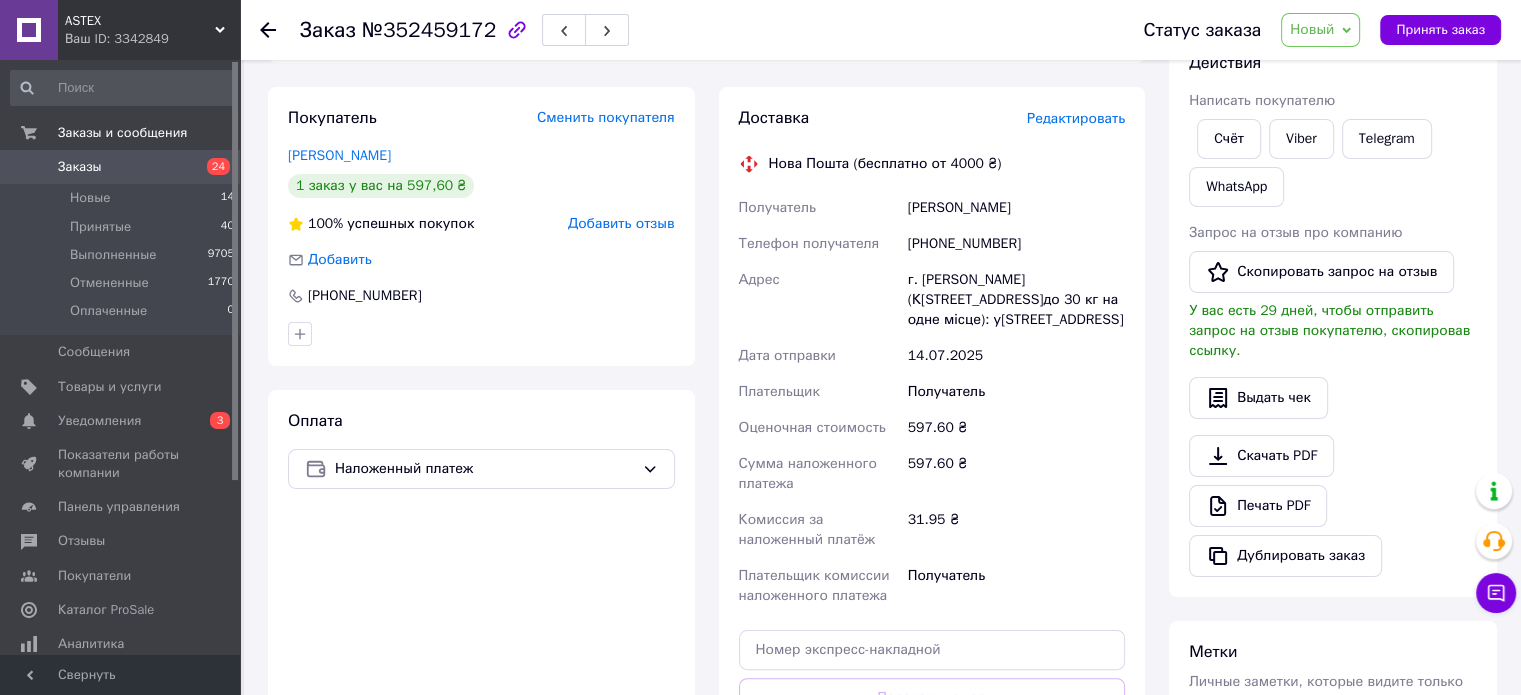 scroll, scrollTop: 267, scrollLeft: 0, axis: vertical 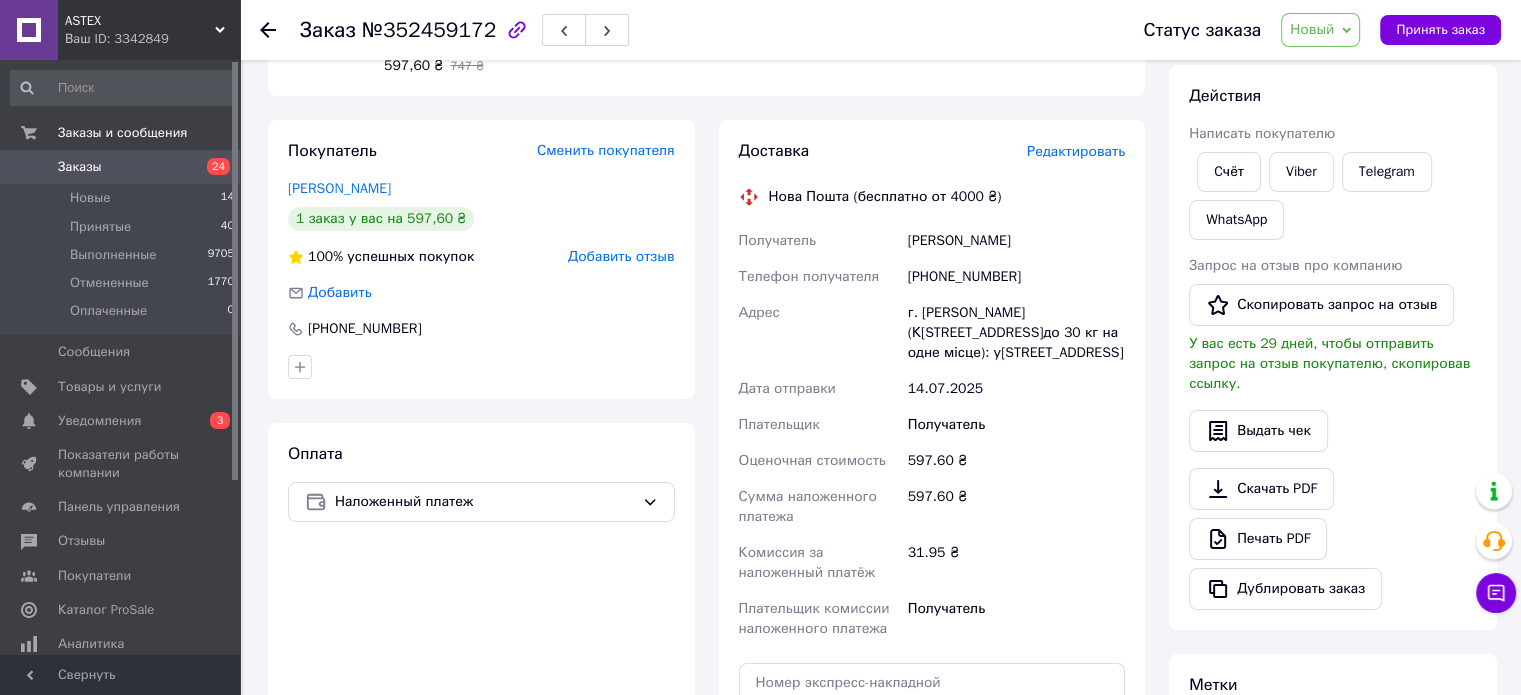 drag, startPoint x: 905, startPoint y: 240, endPoint x: 1080, endPoint y: 240, distance: 175 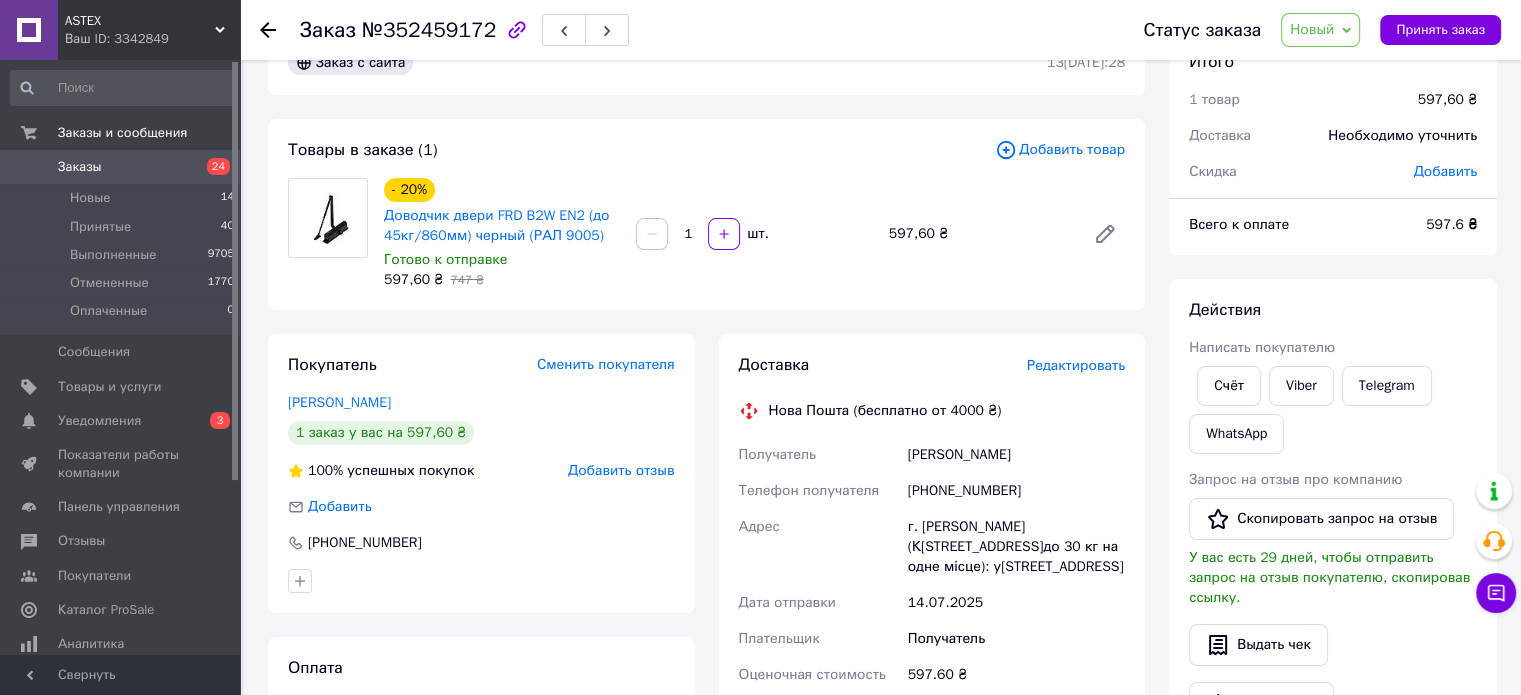 scroll, scrollTop: 100, scrollLeft: 0, axis: vertical 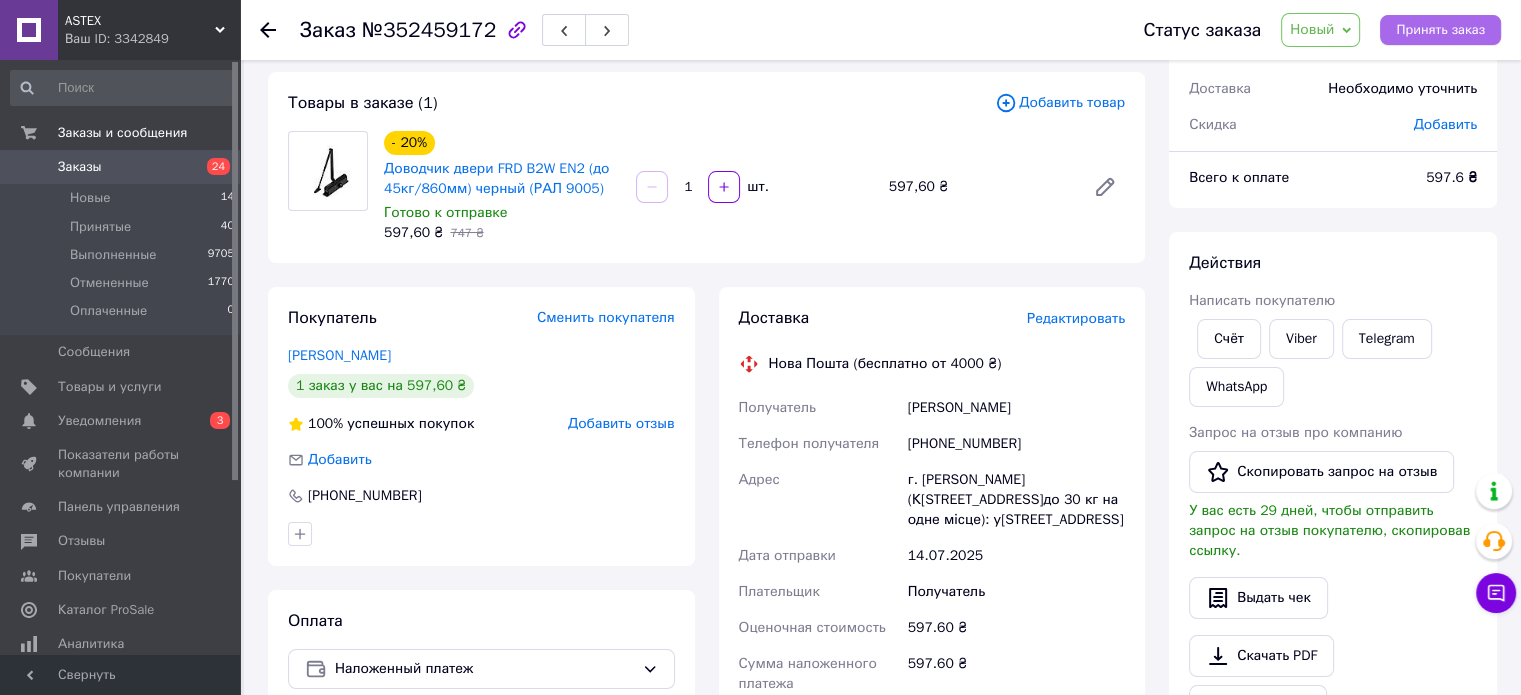 click on "Принять заказ" at bounding box center [1440, 30] 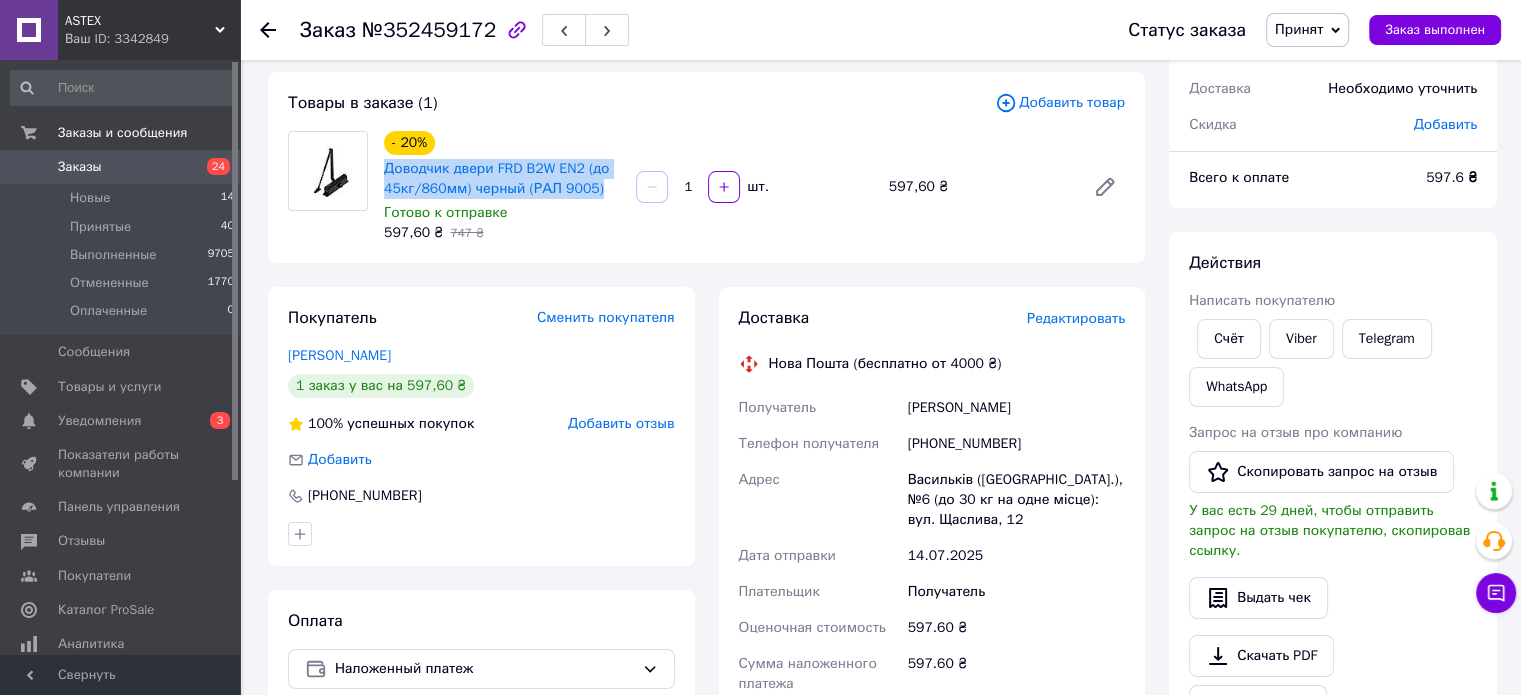 drag, startPoint x: 382, startPoint y: 168, endPoint x: 615, endPoint y: 197, distance: 234.79779 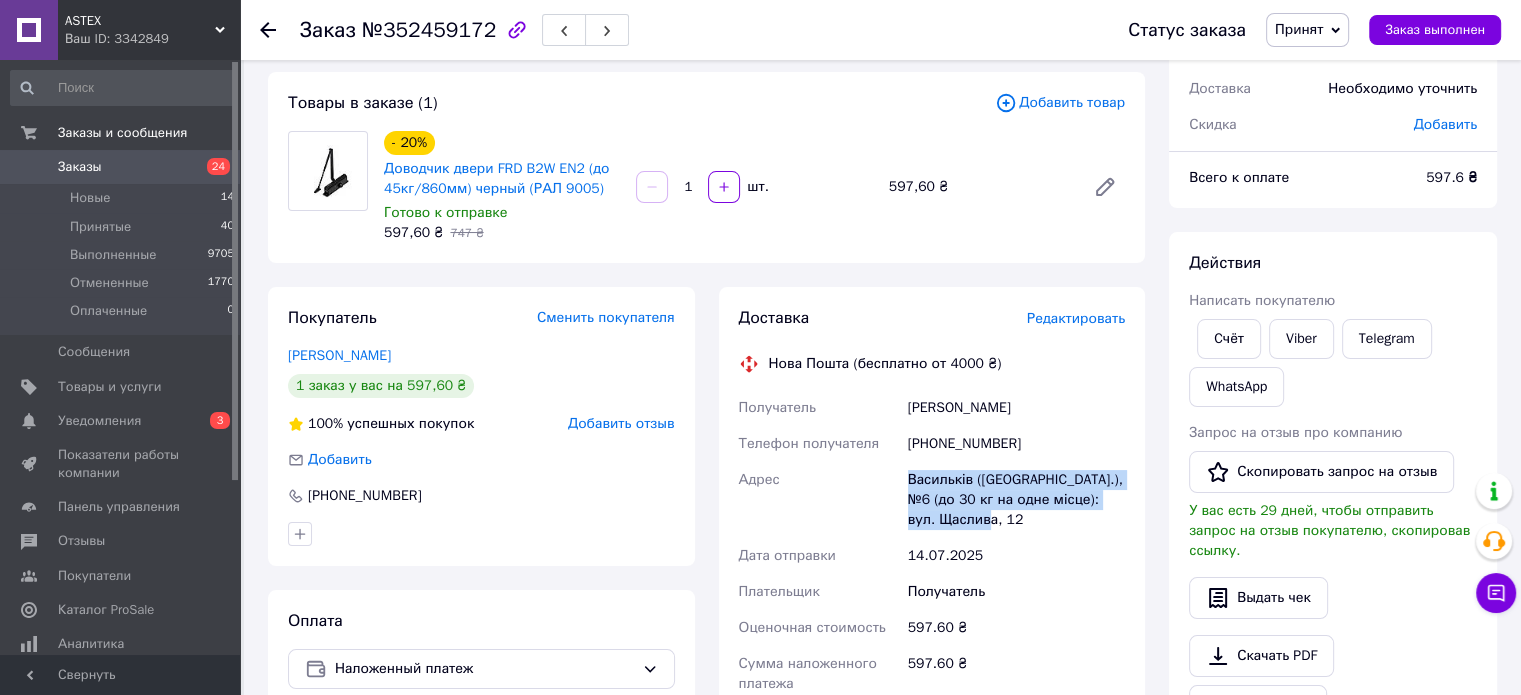 drag, startPoint x: 907, startPoint y: 476, endPoint x: 990, endPoint y: 531, distance: 99.56907 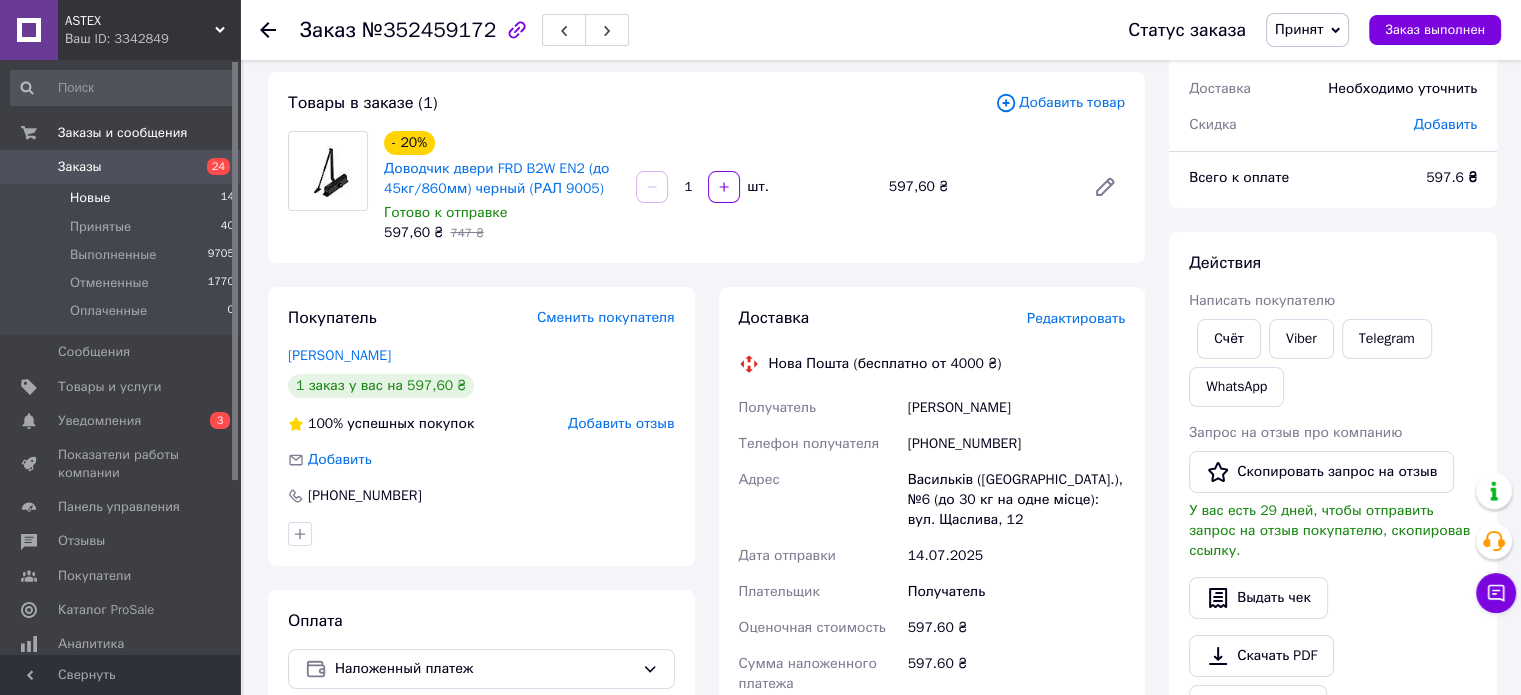 click on "Новые" at bounding box center [90, 198] 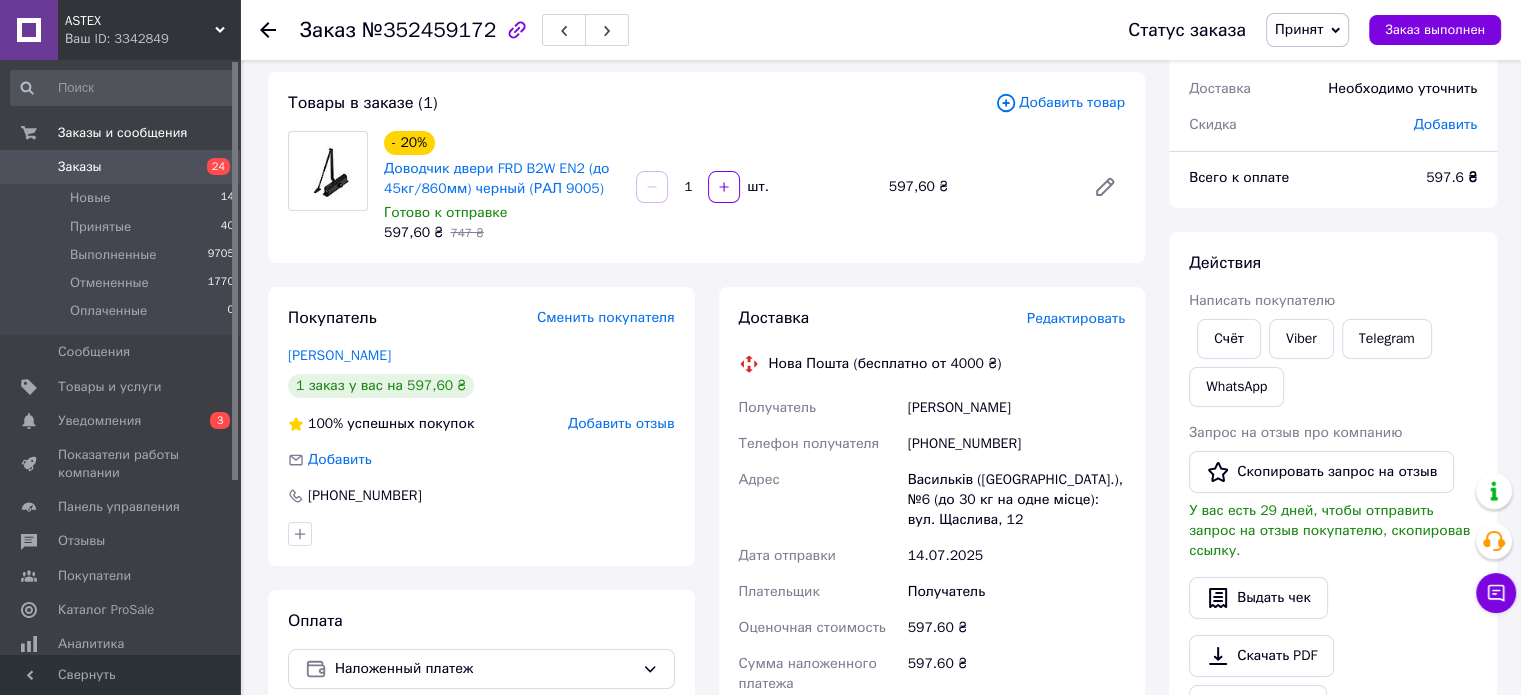 scroll, scrollTop: 0, scrollLeft: 0, axis: both 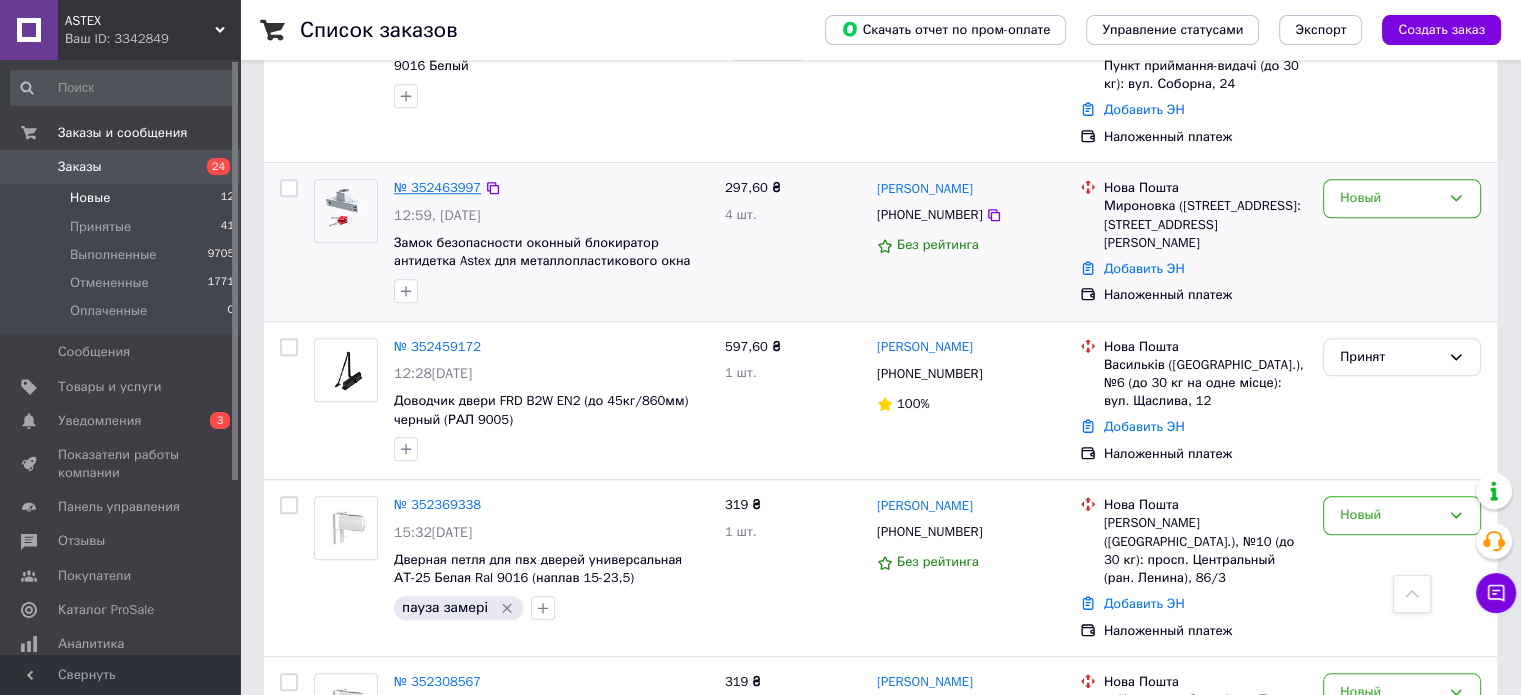 click on "№ 352463997" at bounding box center [437, 187] 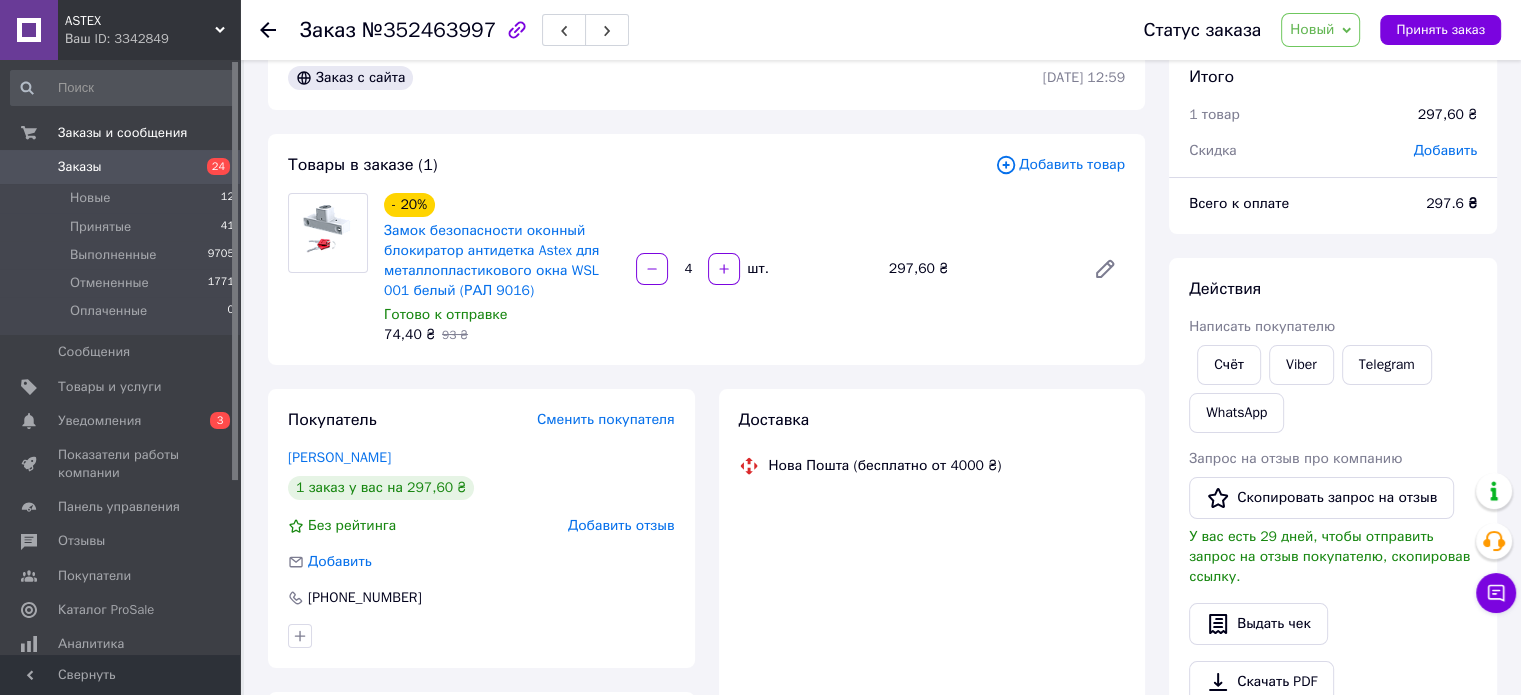 scroll, scrollTop: 0, scrollLeft: 0, axis: both 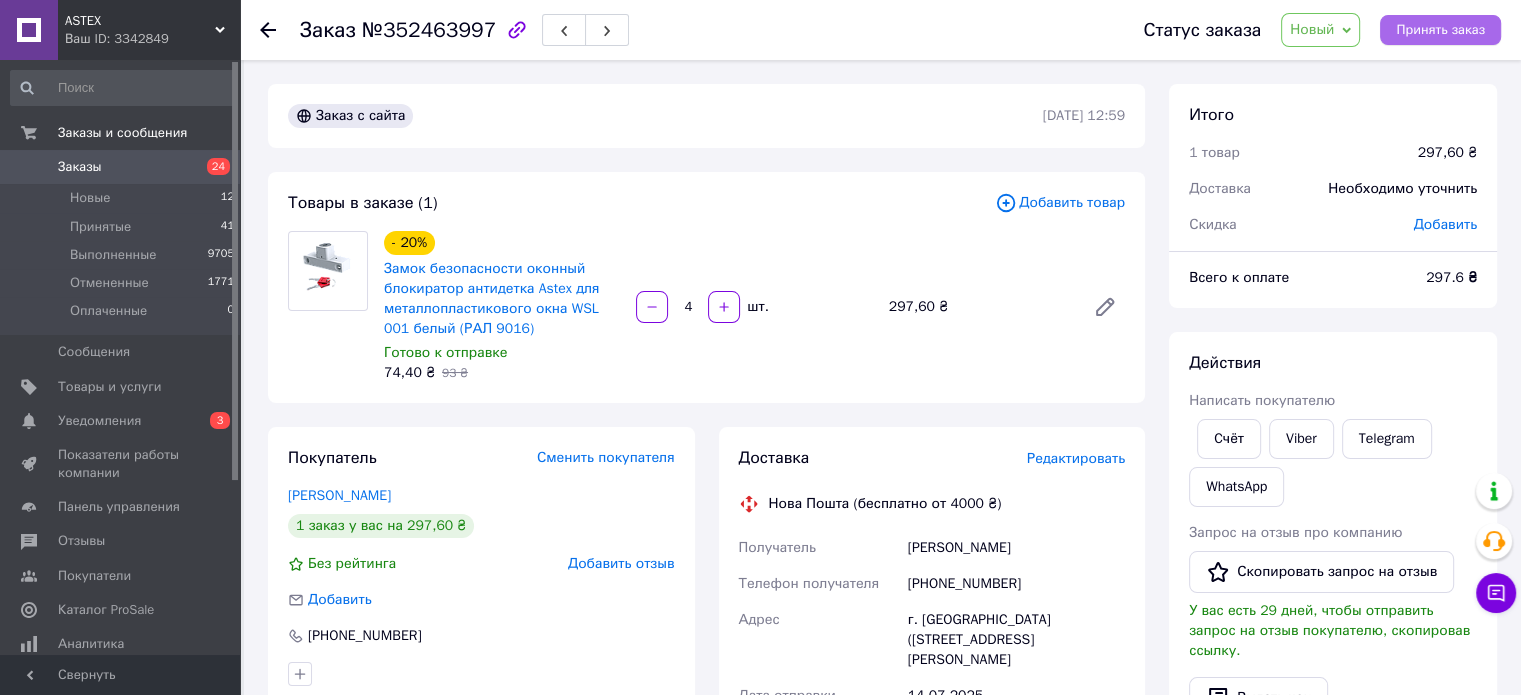 click on "Принять заказ" at bounding box center (1440, 30) 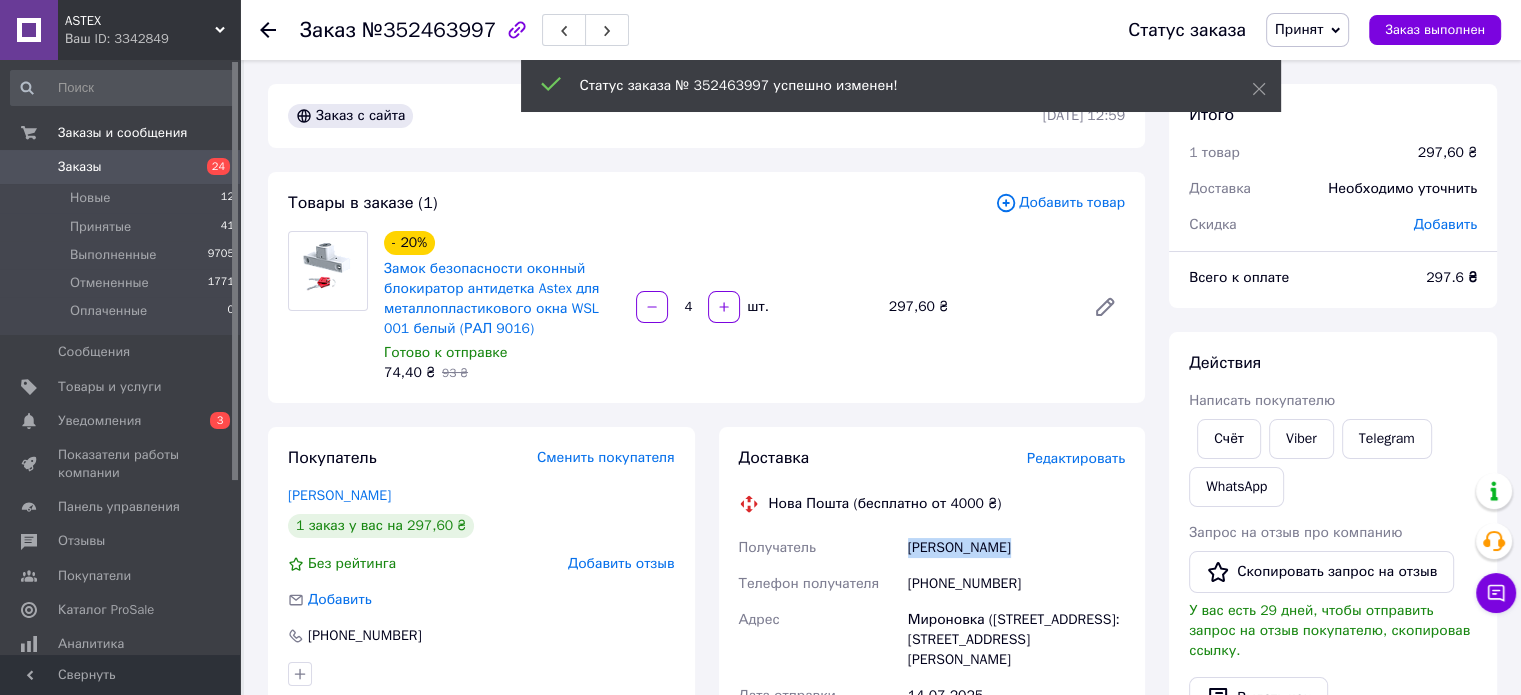 drag, startPoint x: 906, startPoint y: 545, endPoint x: 1040, endPoint y: 548, distance: 134.03358 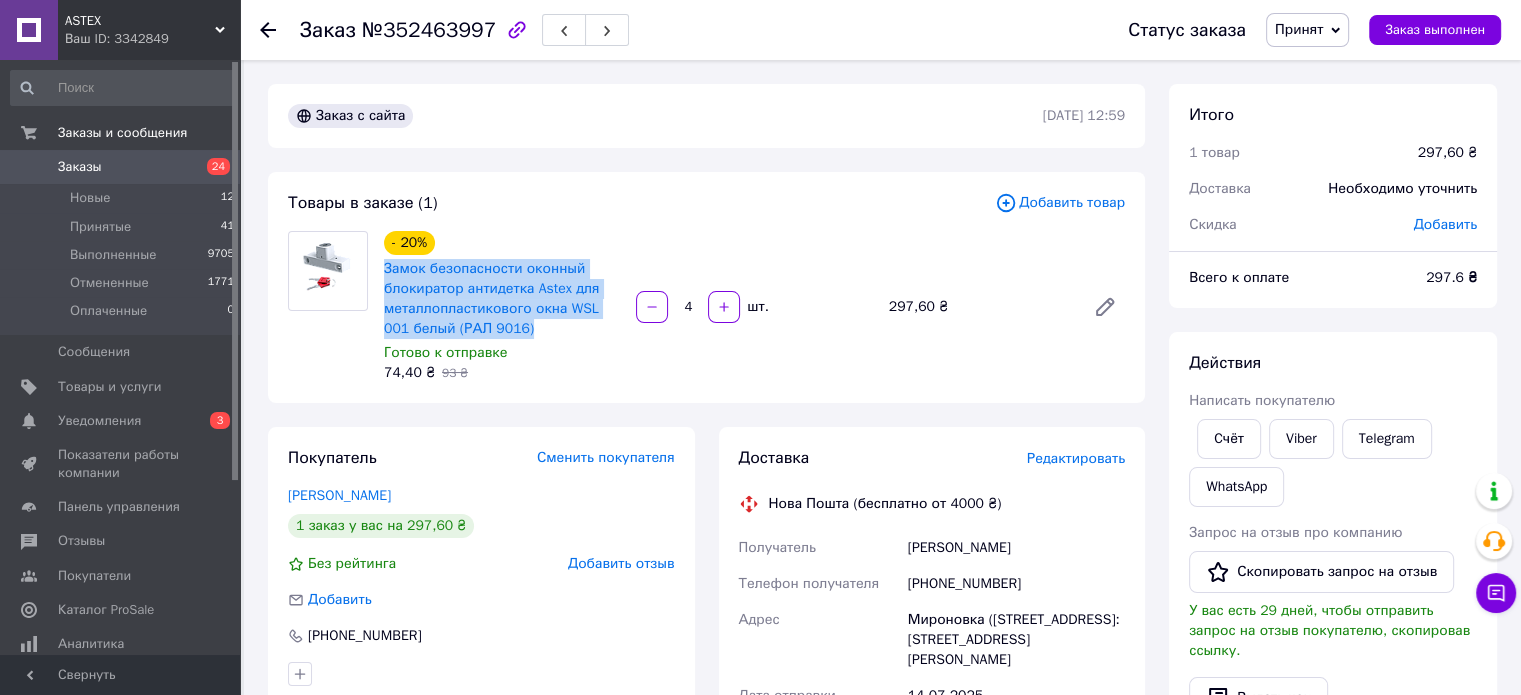 drag, startPoint x: 380, startPoint y: 268, endPoint x: 556, endPoint y: 324, distance: 184.69434 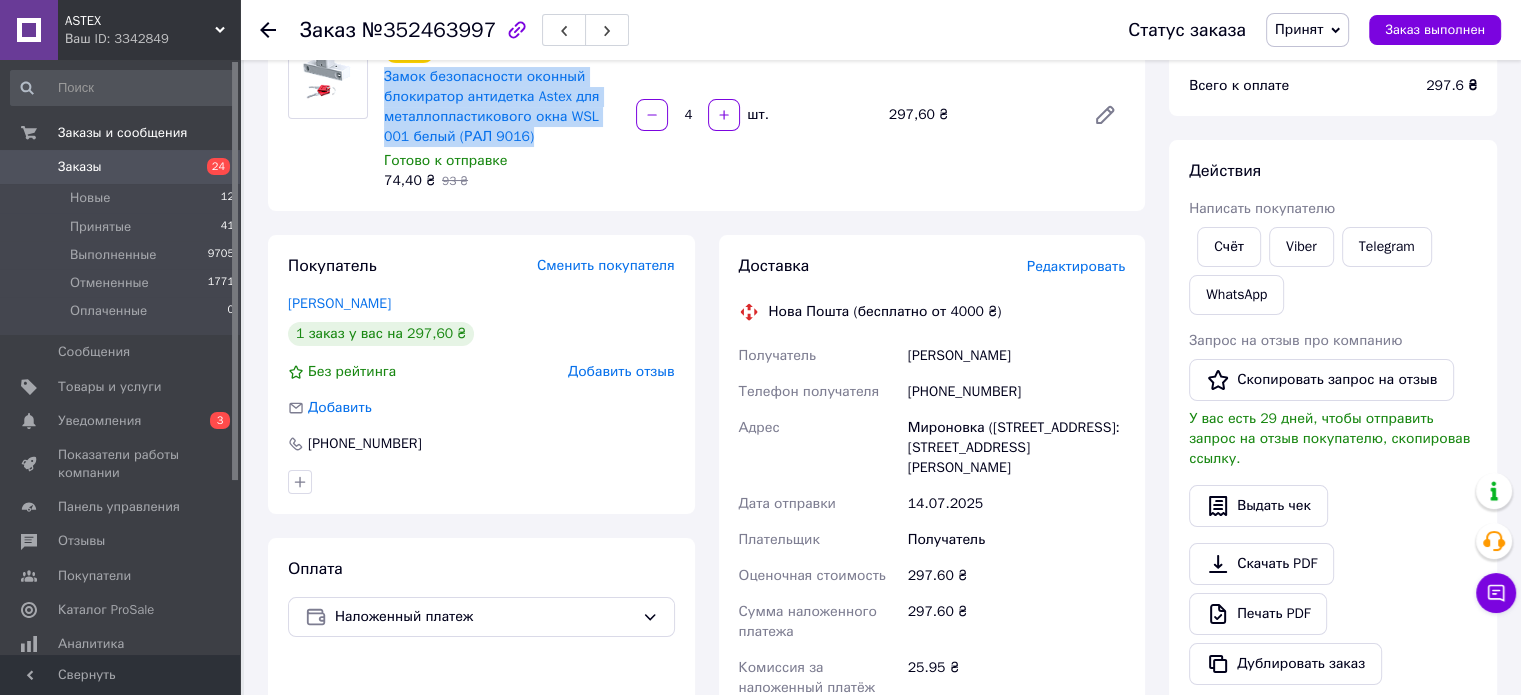 scroll, scrollTop: 200, scrollLeft: 0, axis: vertical 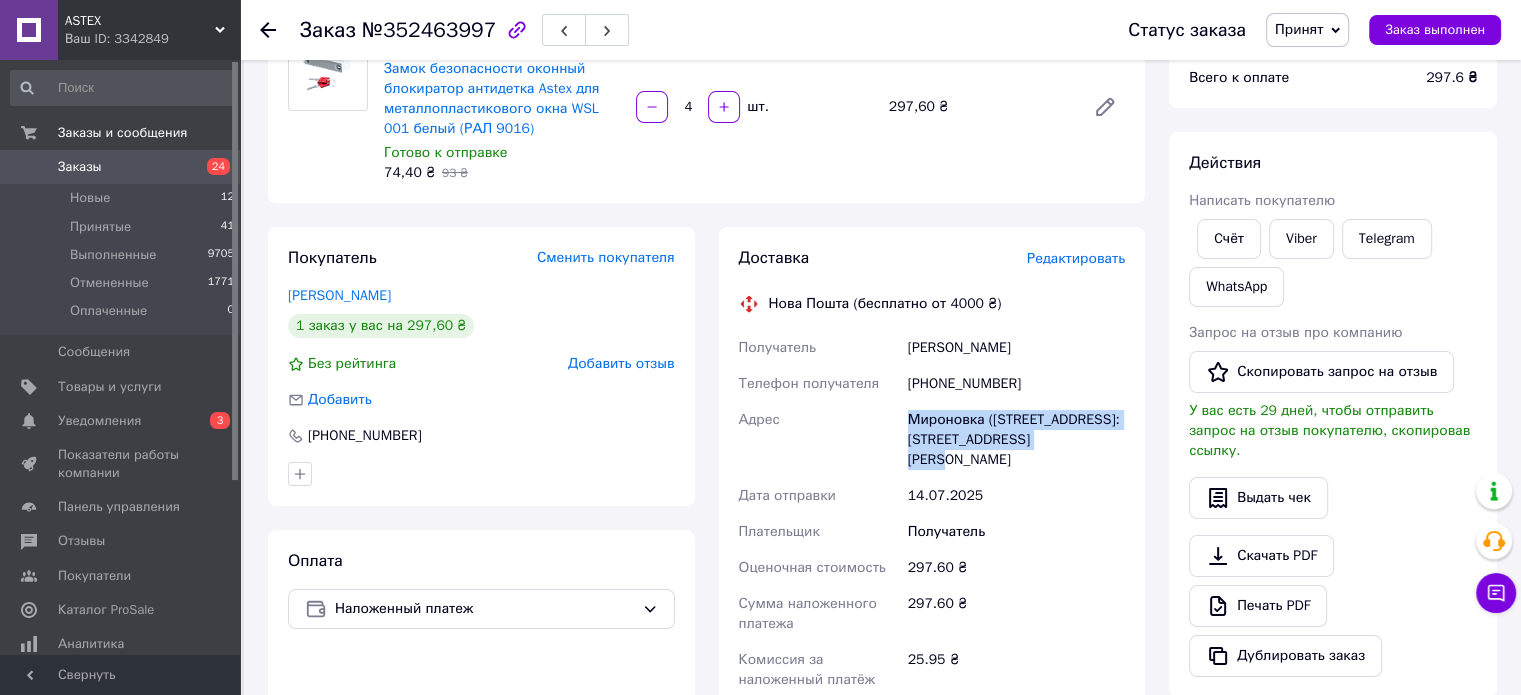 drag, startPoint x: 906, startPoint y: 410, endPoint x: 988, endPoint y: 431, distance: 84.646324 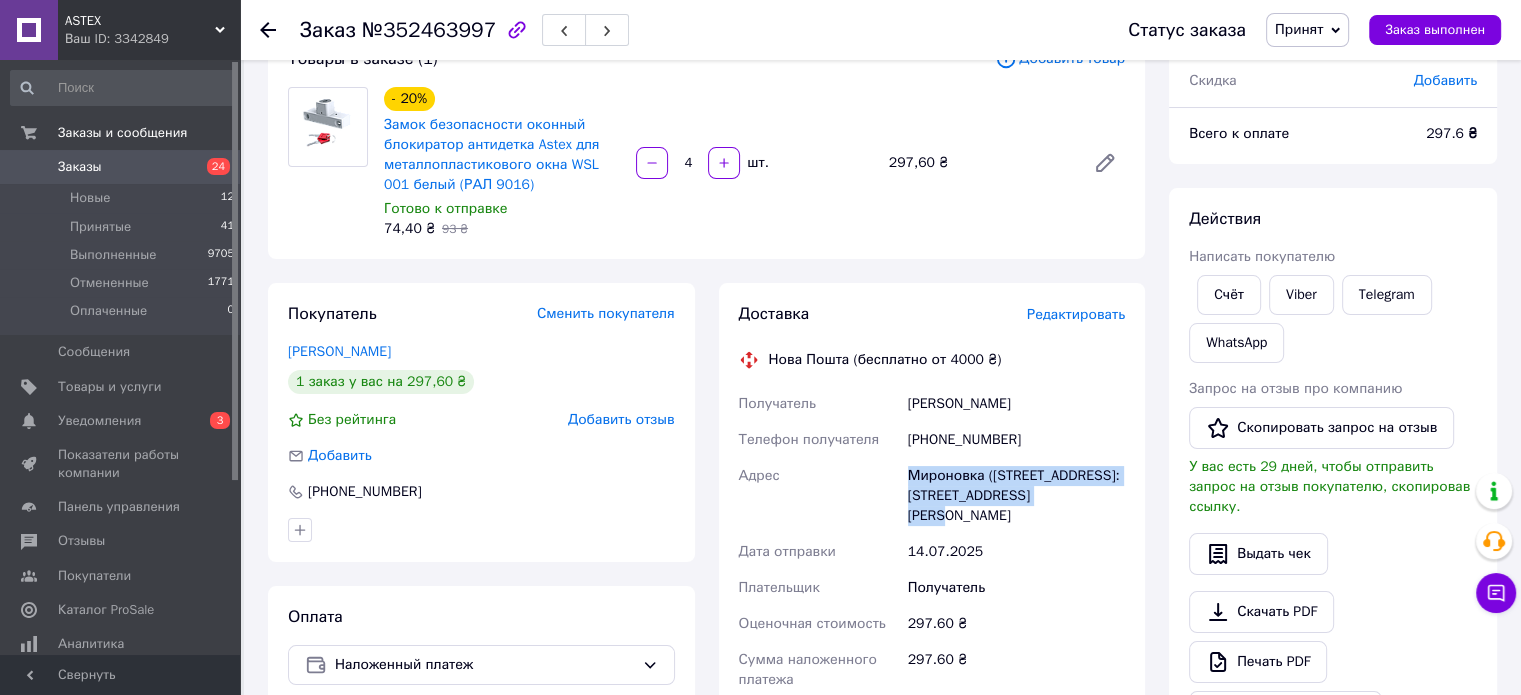 scroll, scrollTop: 0, scrollLeft: 0, axis: both 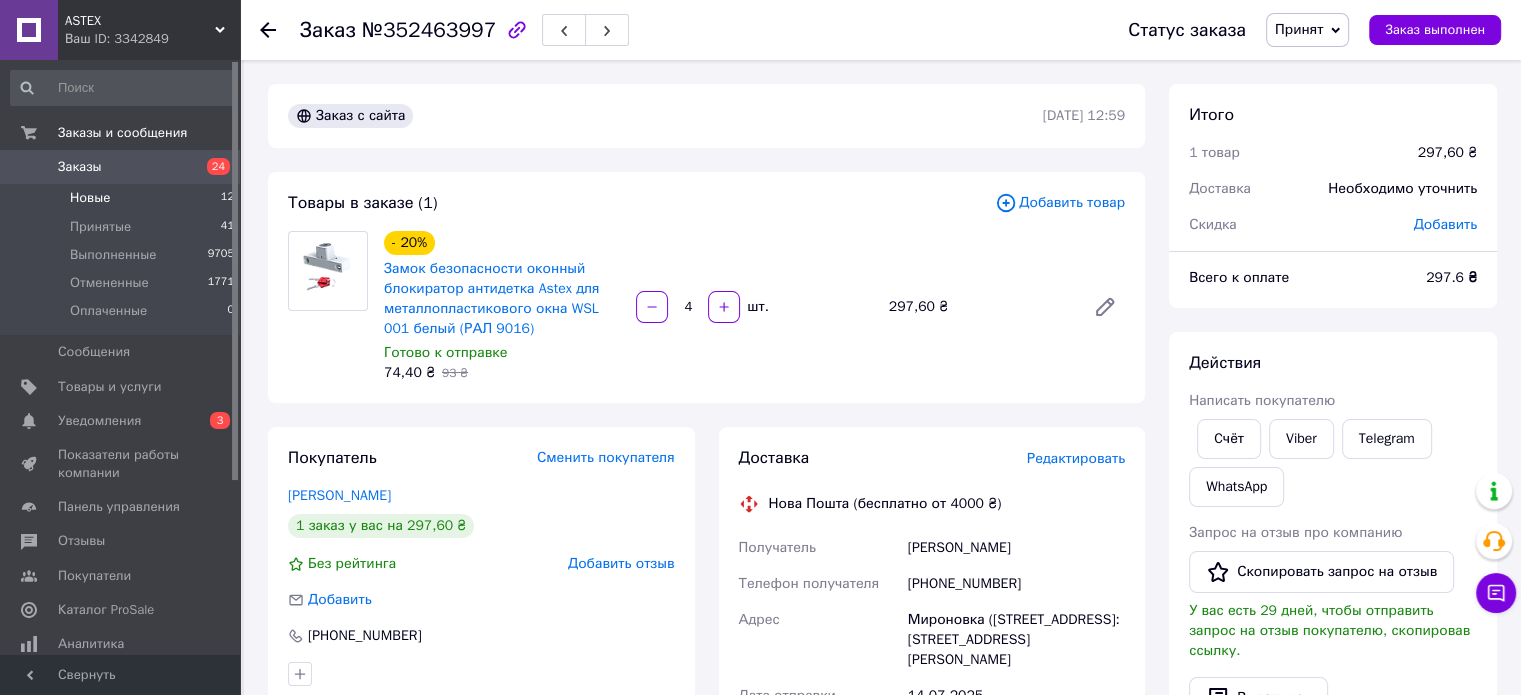 click on "Новые 12" at bounding box center [123, 198] 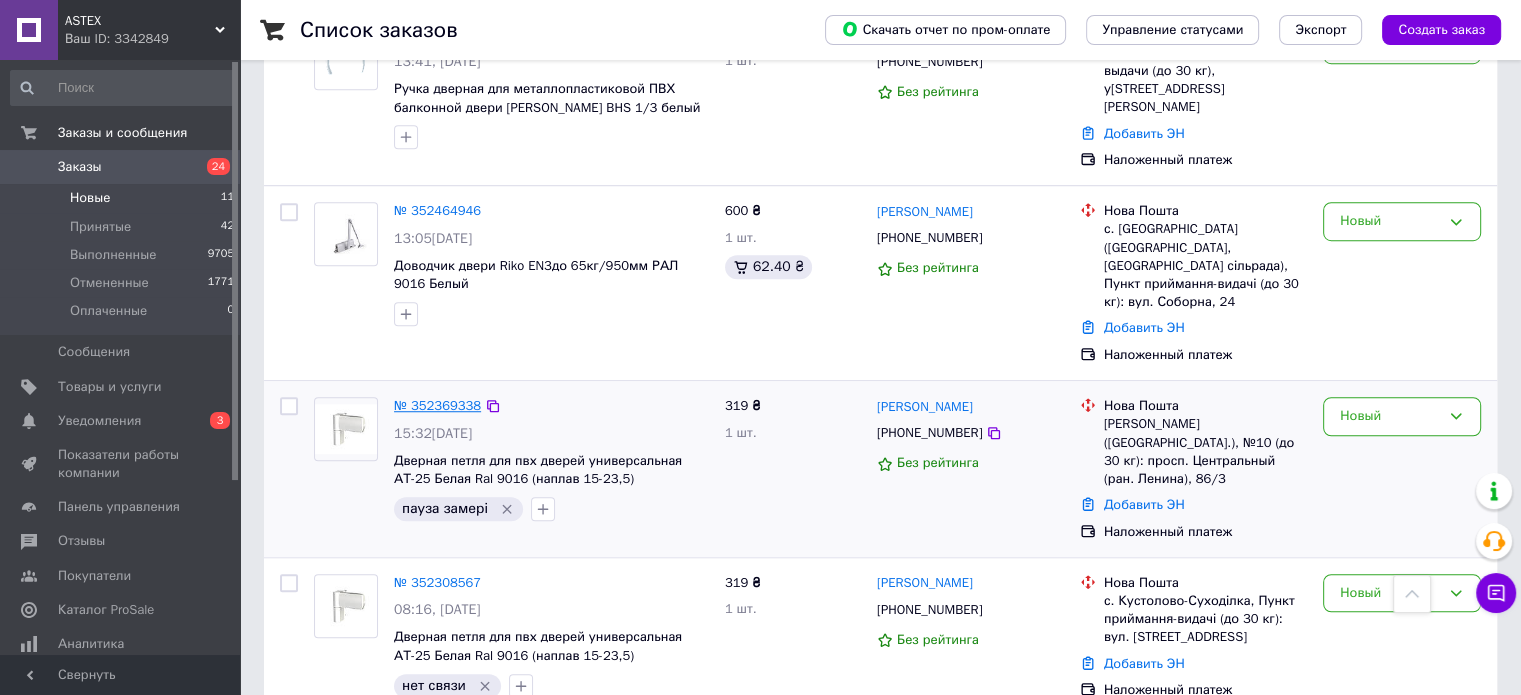 scroll, scrollTop: 1403, scrollLeft: 0, axis: vertical 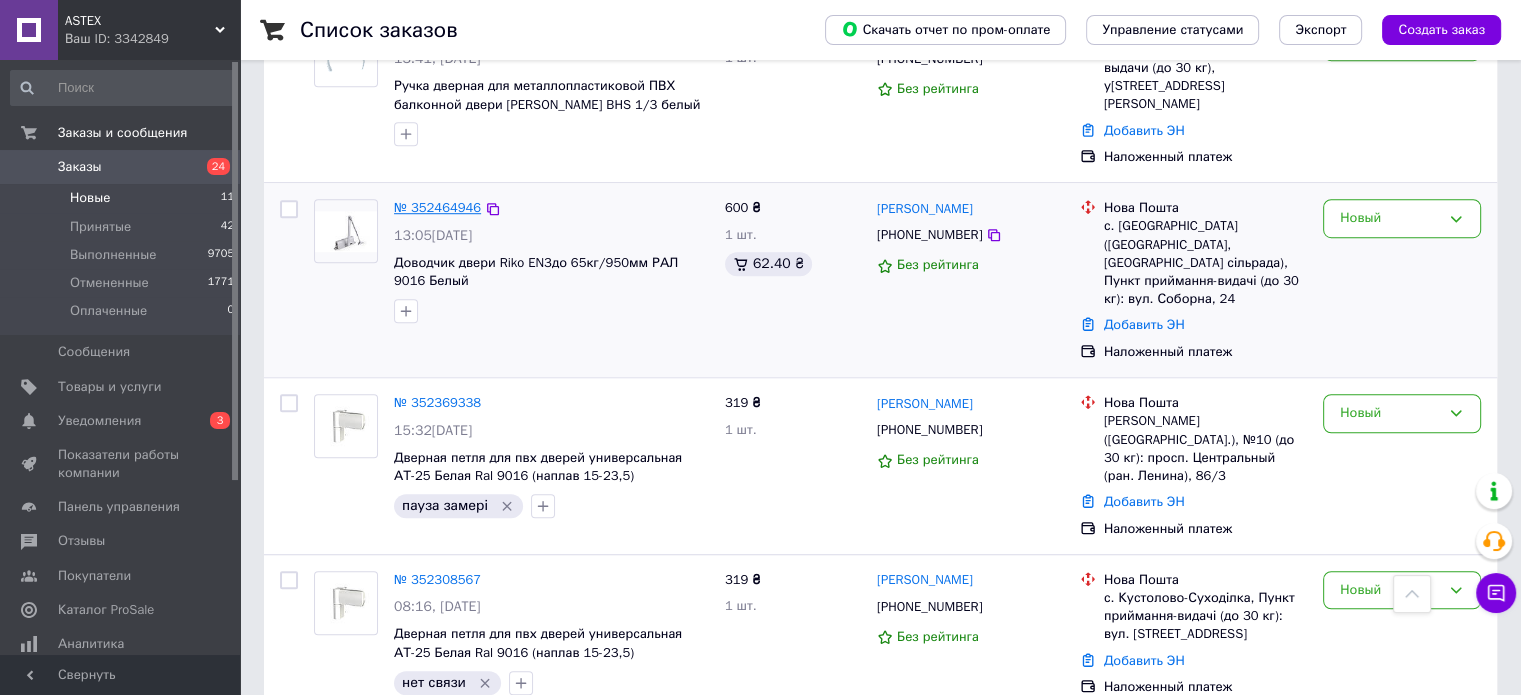 click on "№ 352464946" at bounding box center (437, 207) 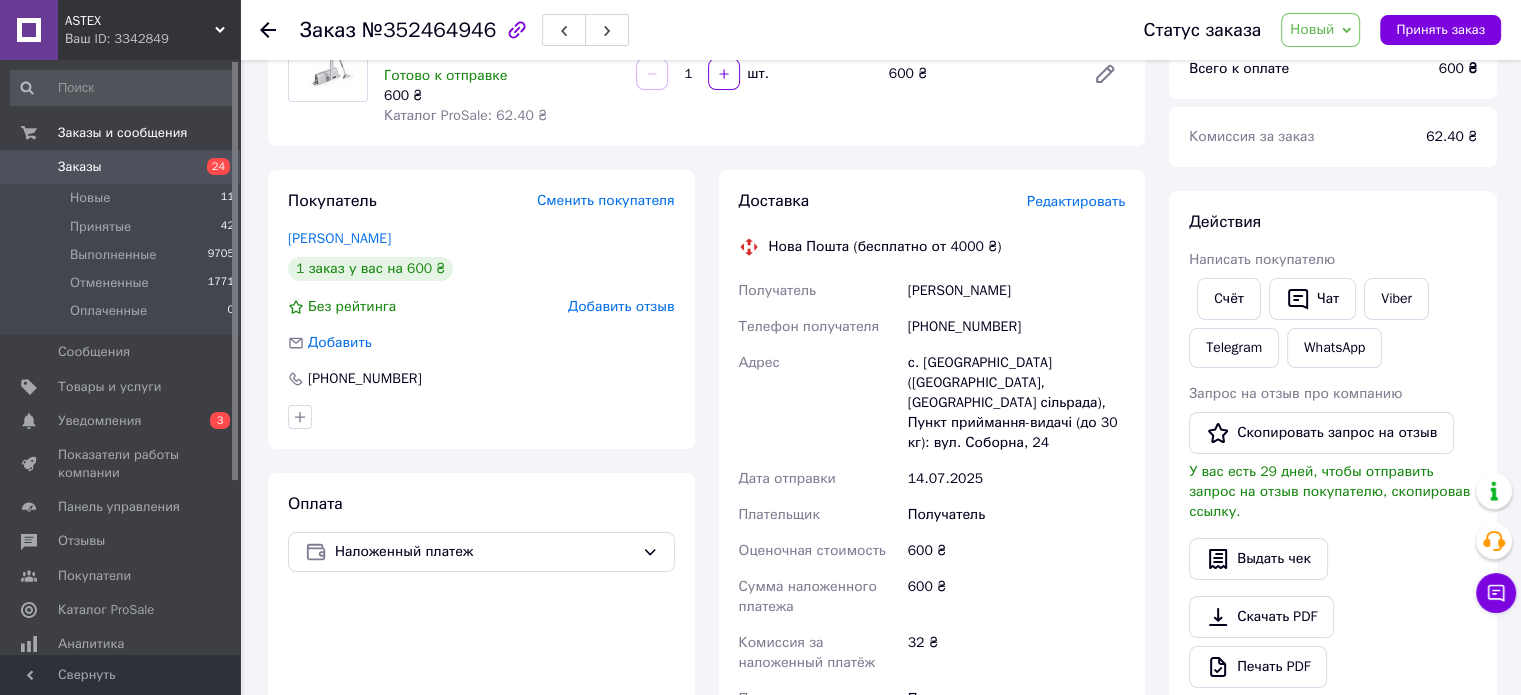 scroll, scrollTop: 200, scrollLeft: 0, axis: vertical 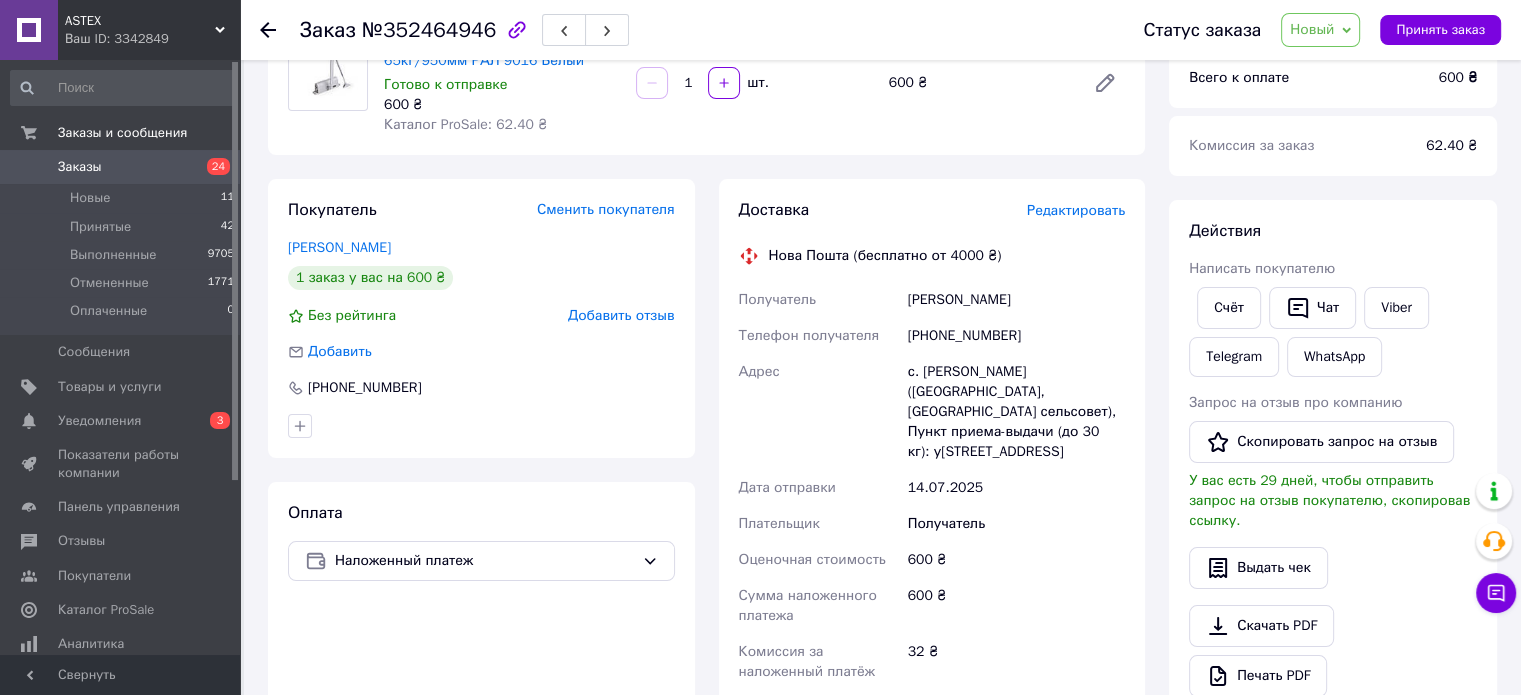 drag, startPoint x: 900, startPoint y: 294, endPoint x: 1052, endPoint y: 301, distance: 152.1611 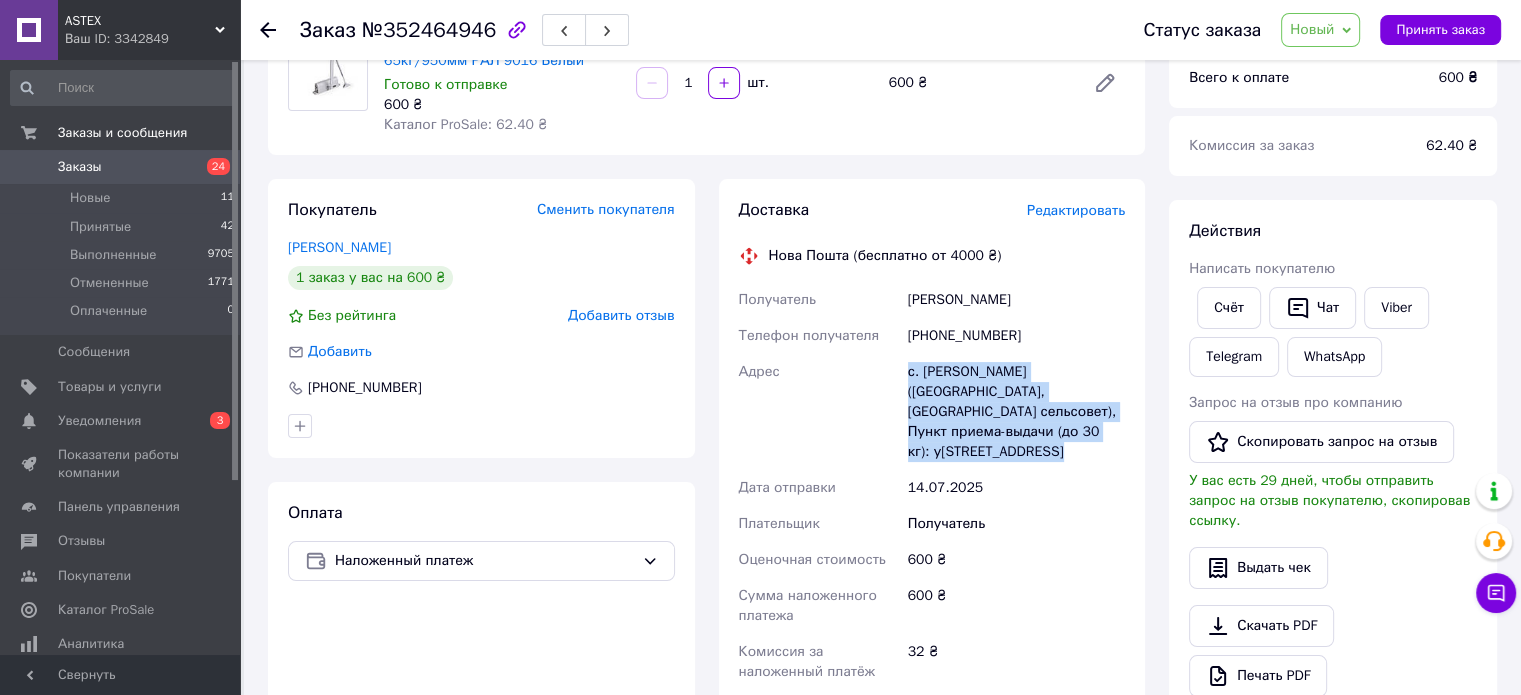 drag, startPoint x: 905, startPoint y: 367, endPoint x: 1053, endPoint y: 465, distance: 177.50493 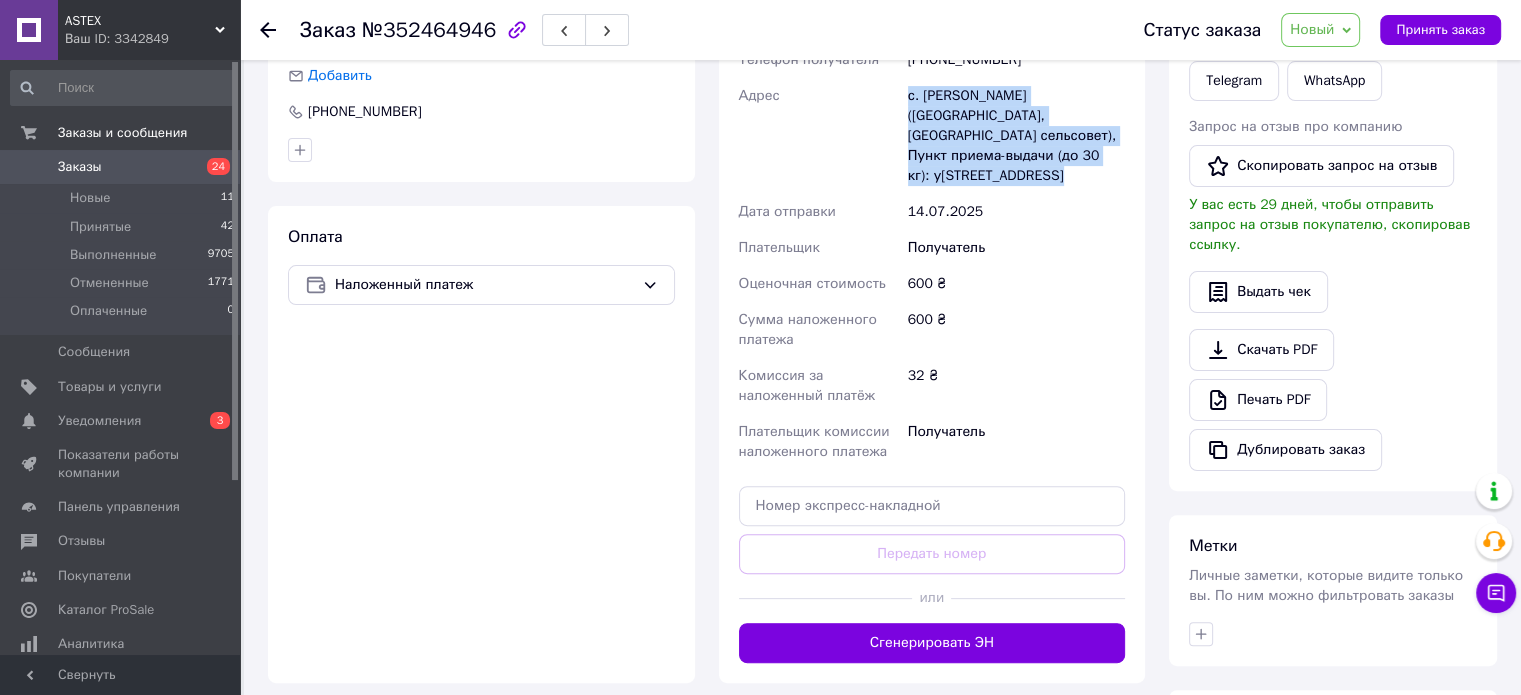 scroll, scrollTop: 600, scrollLeft: 0, axis: vertical 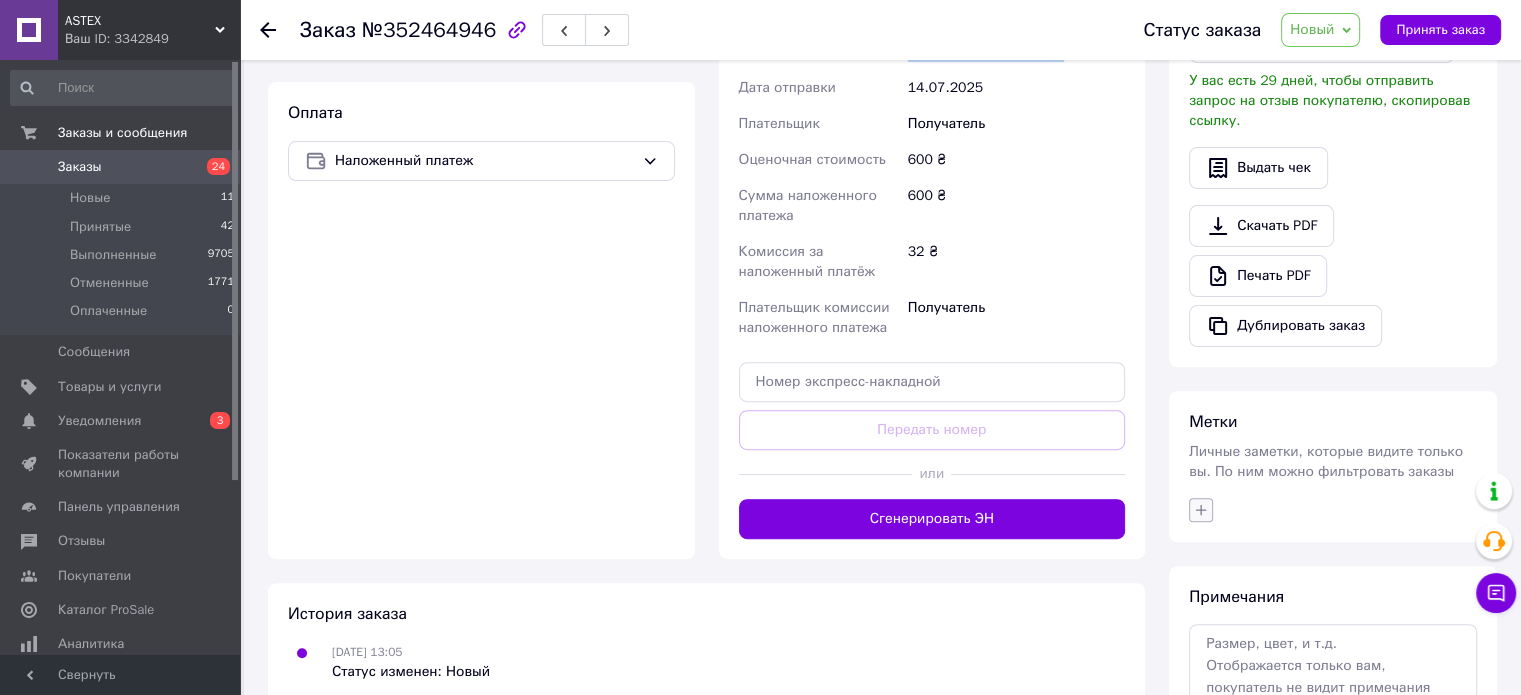 click 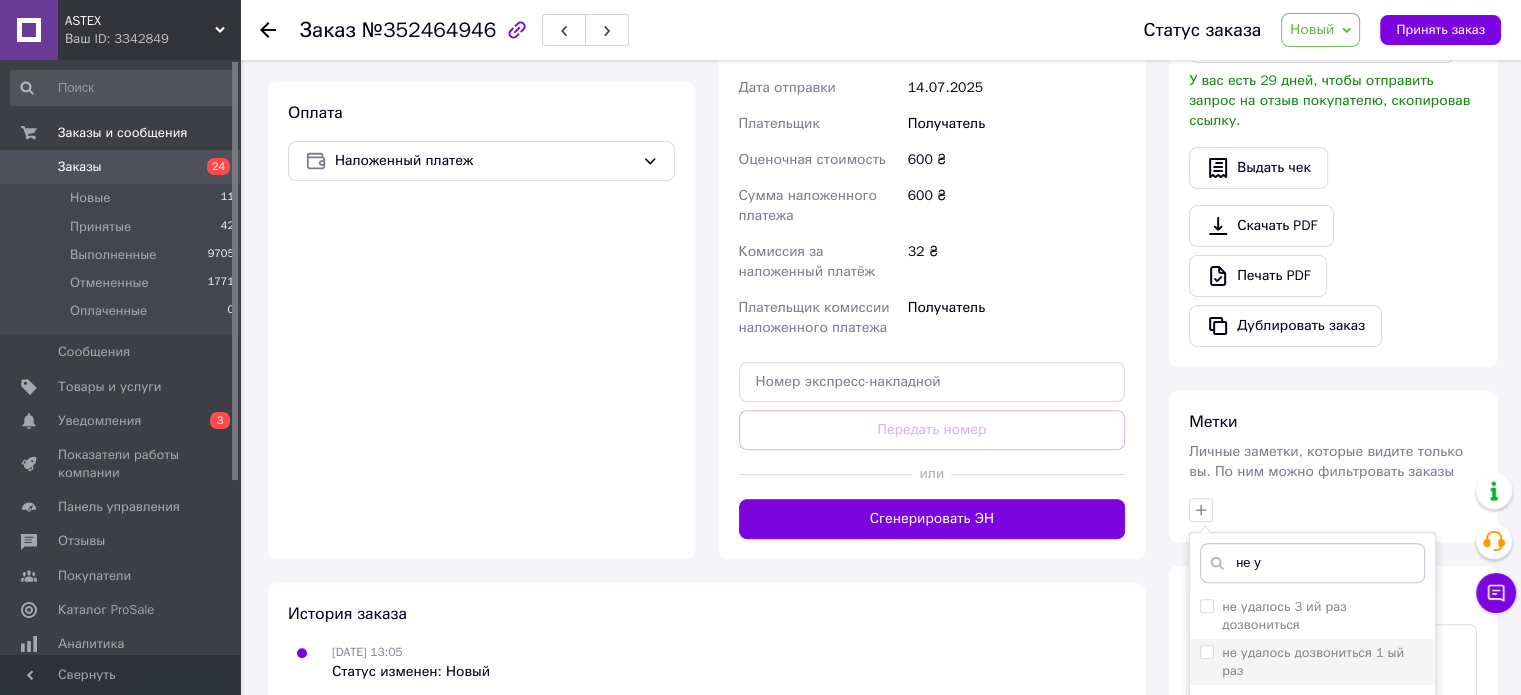 type on "не у" 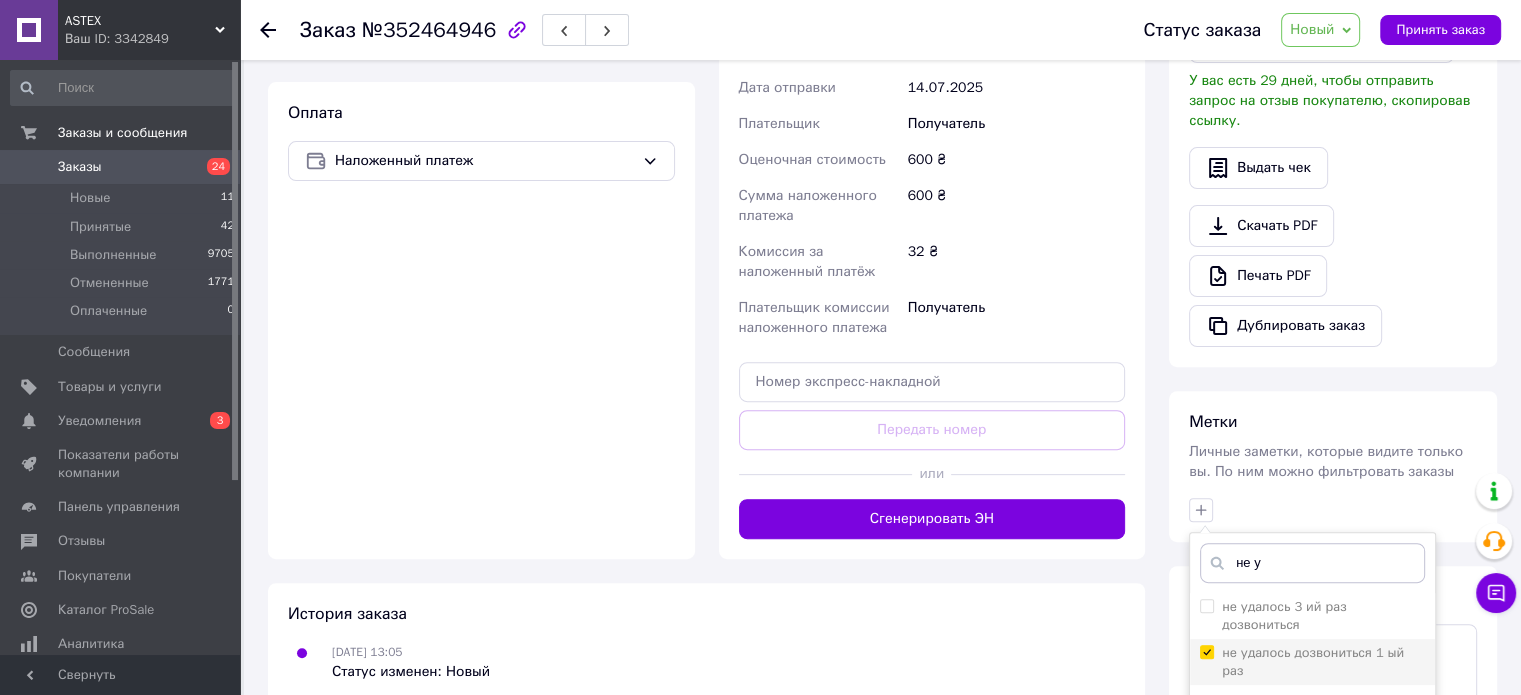 checkbox on "true" 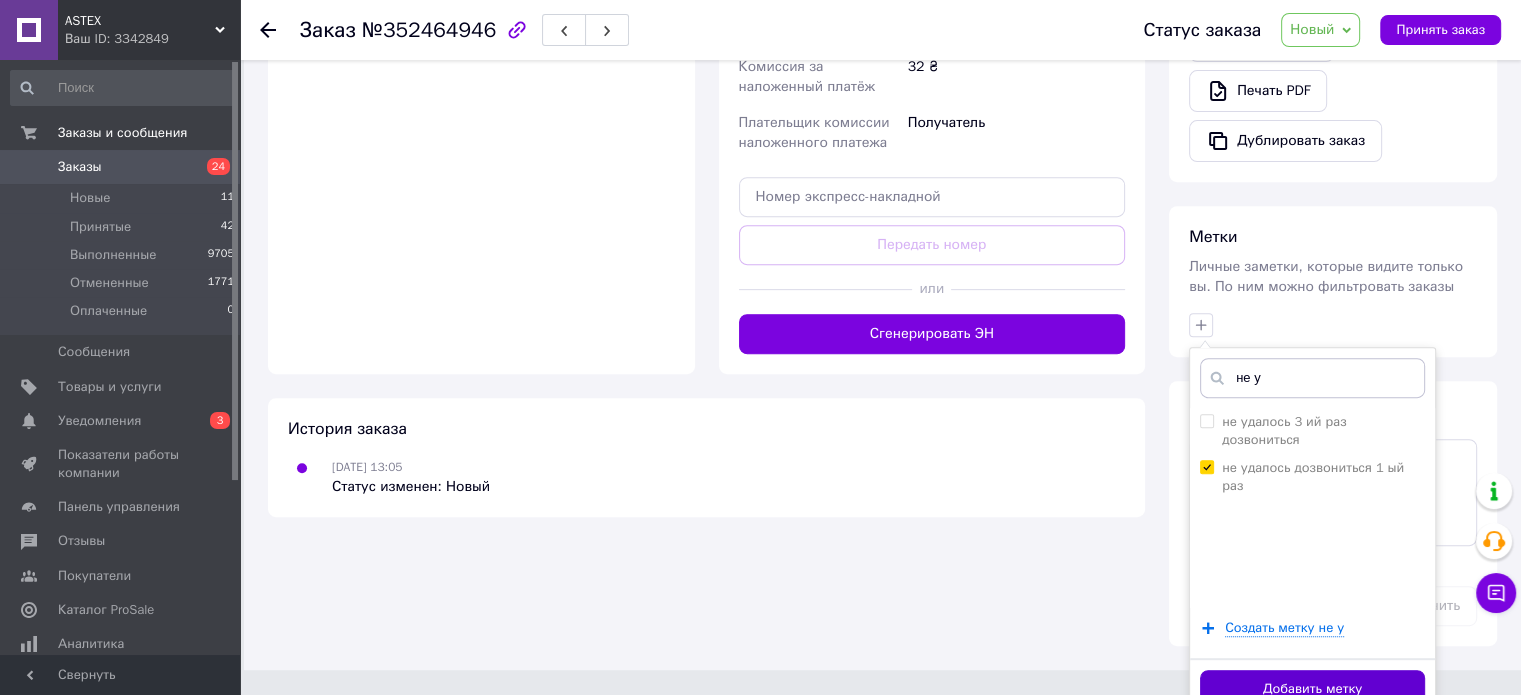click on "Добавить метку" at bounding box center (1312, 689) 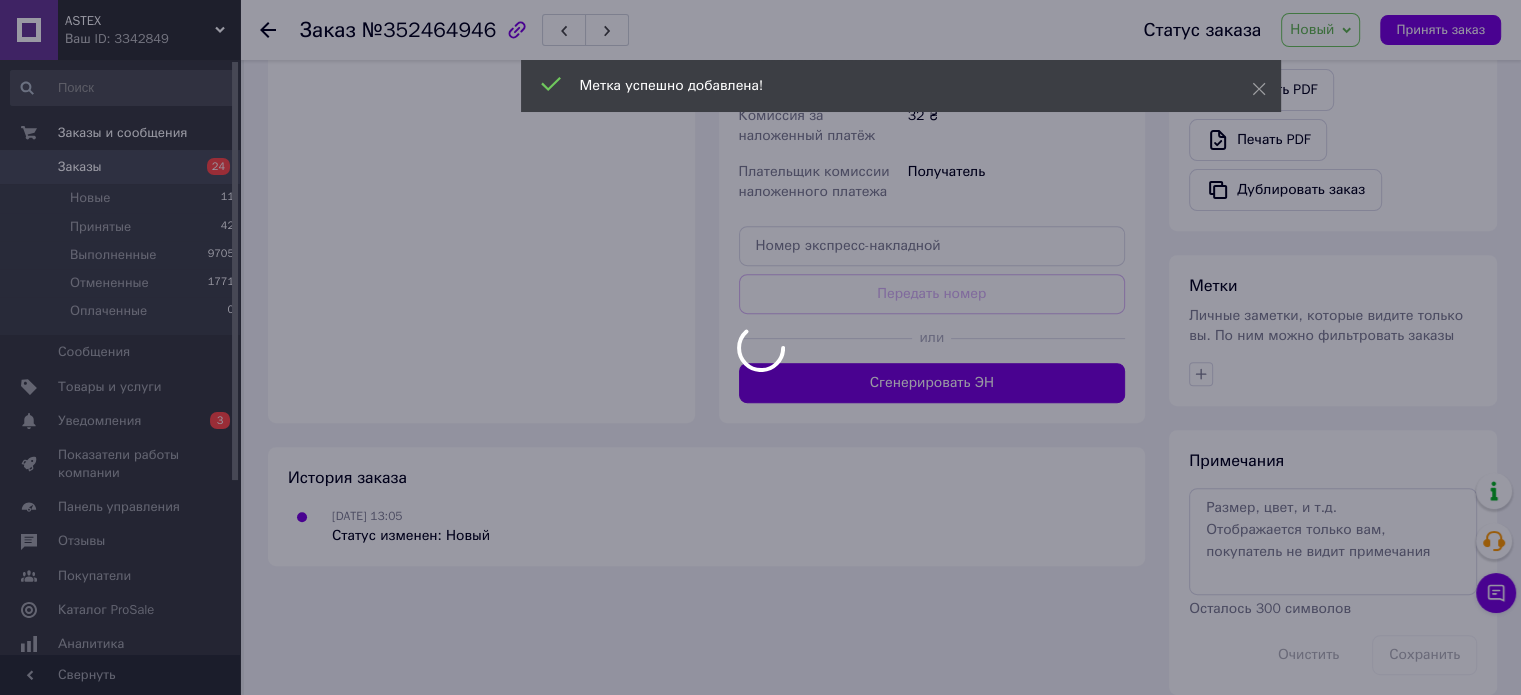 scroll, scrollTop: 733, scrollLeft: 0, axis: vertical 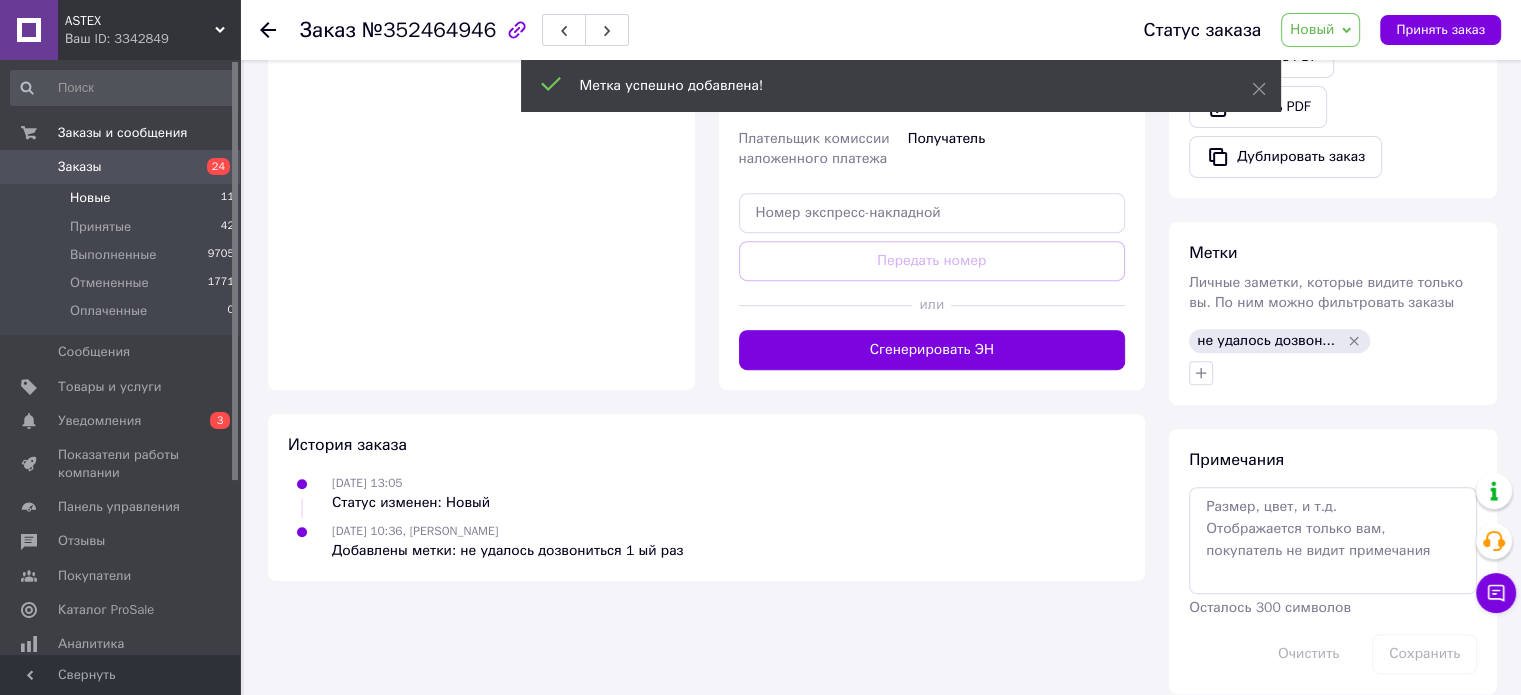 click on "Новые" at bounding box center (90, 198) 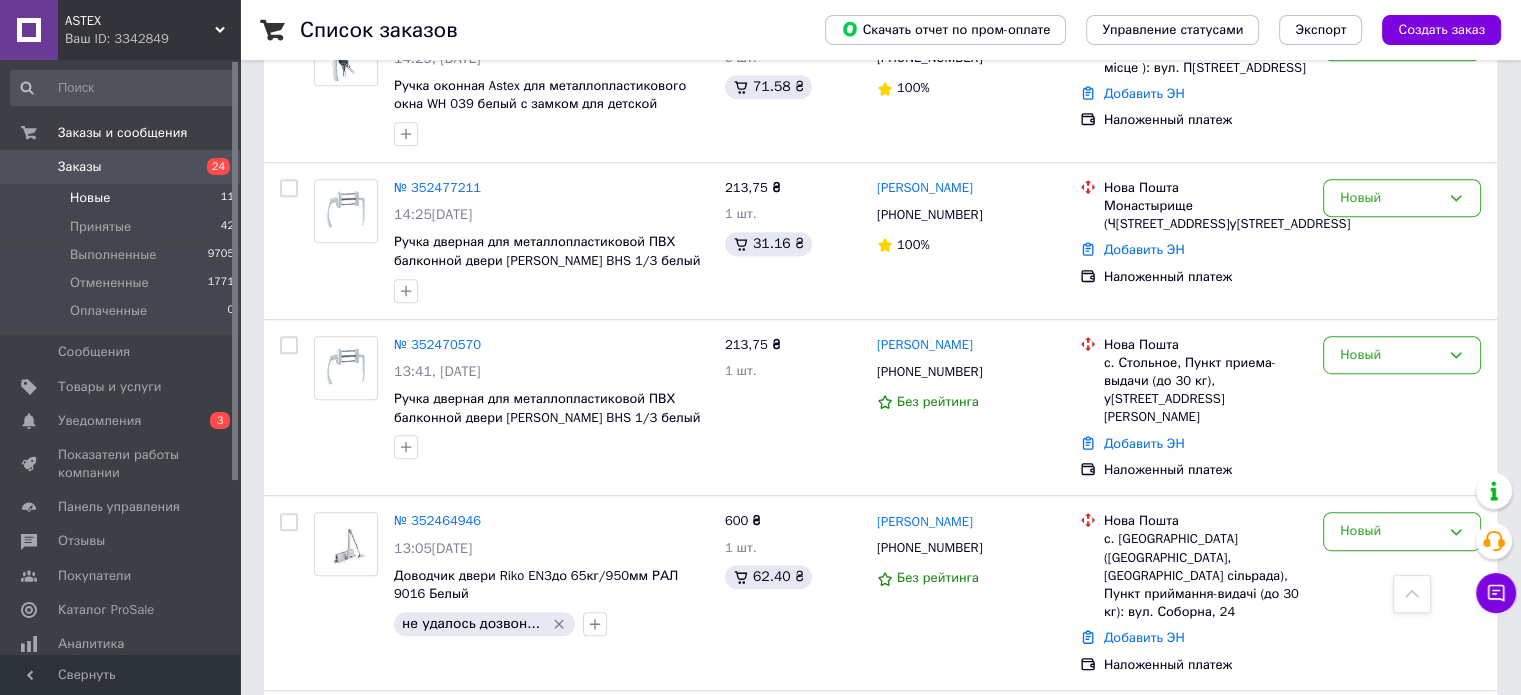 scroll, scrollTop: 1056, scrollLeft: 0, axis: vertical 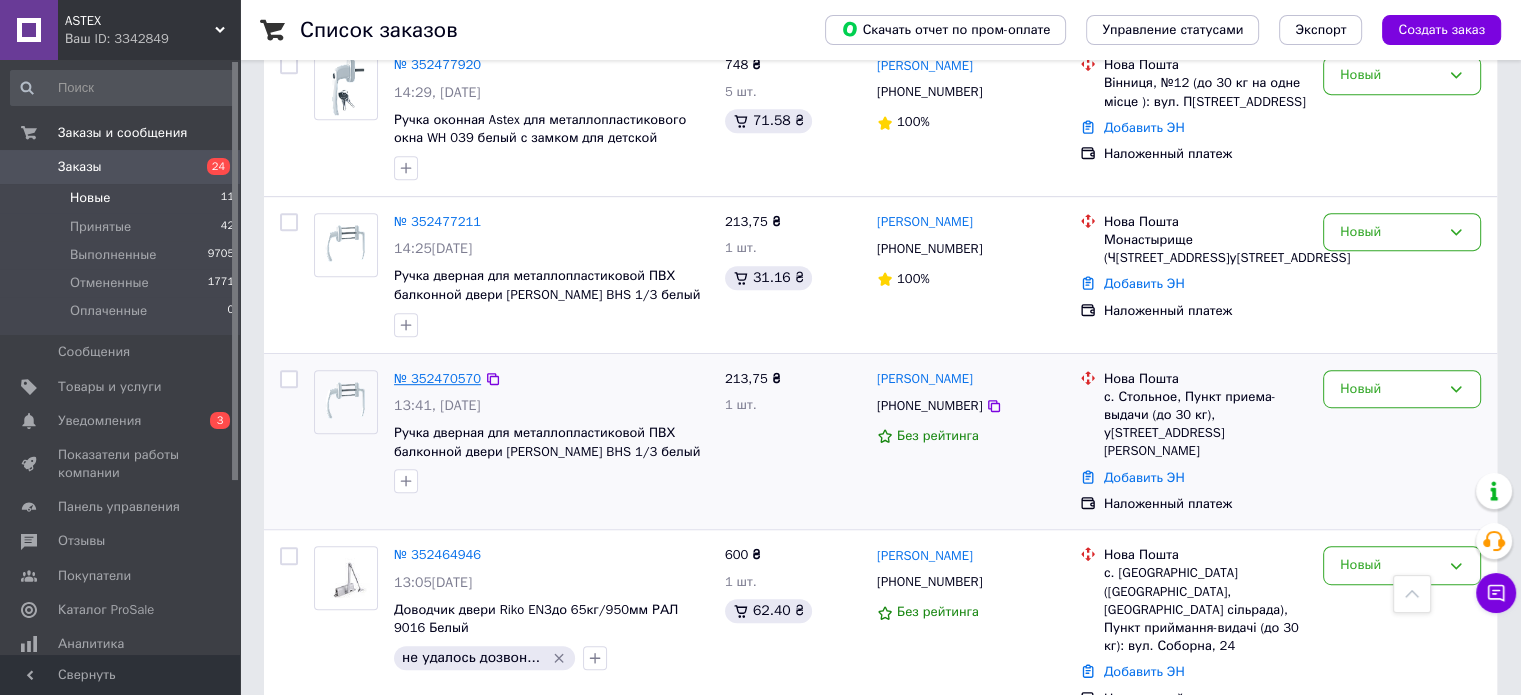 click on "№ 352470570" at bounding box center (437, 378) 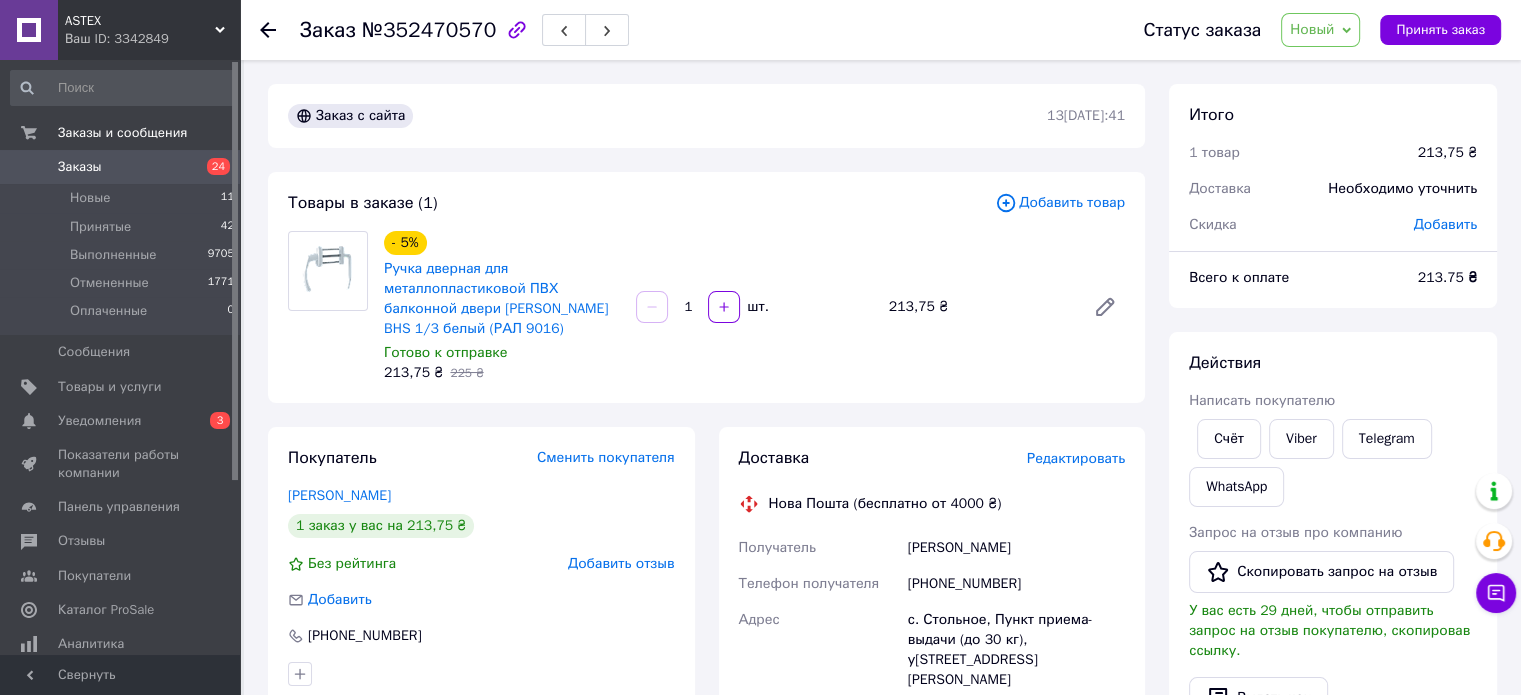 scroll, scrollTop: 100, scrollLeft: 0, axis: vertical 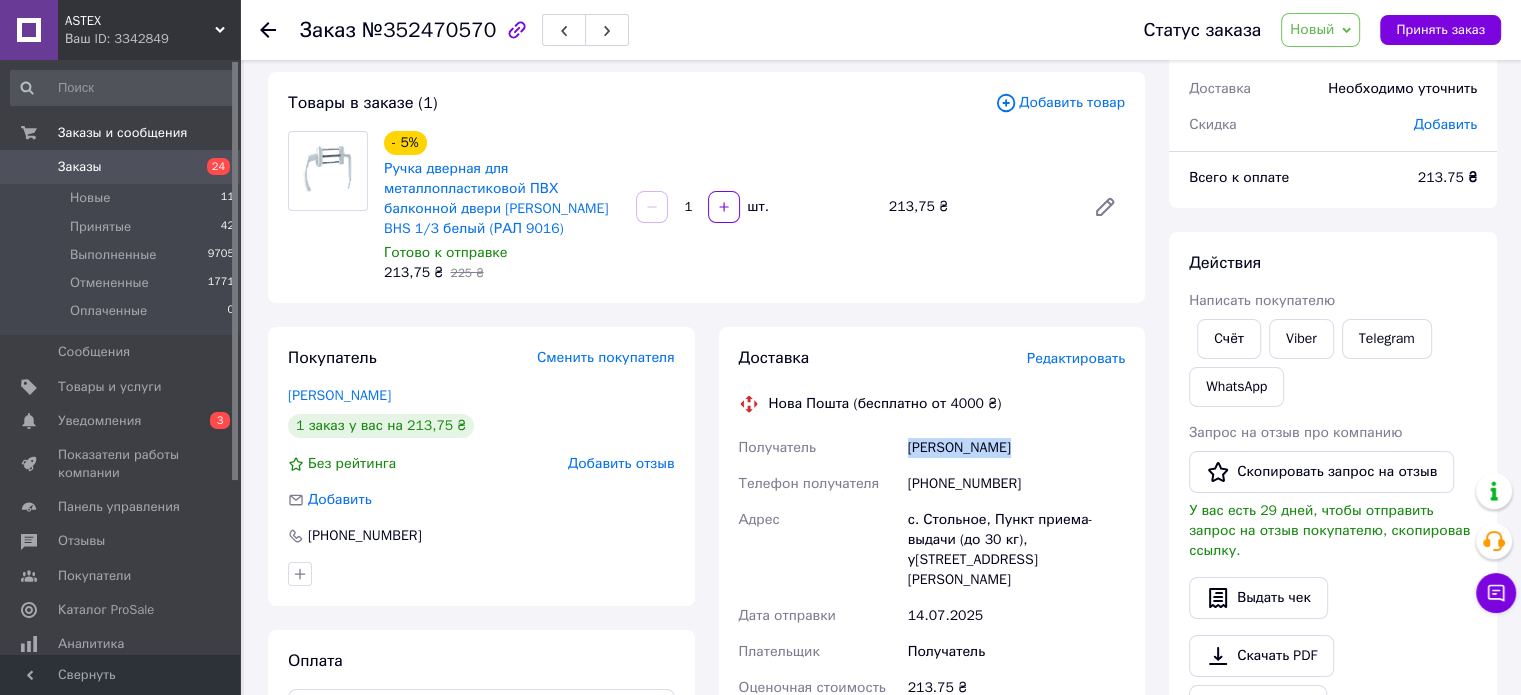 drag, startPoint x: 906, startPoint y: 450, endPoint x: 1072, endPoint y: 449, distance: 166.003 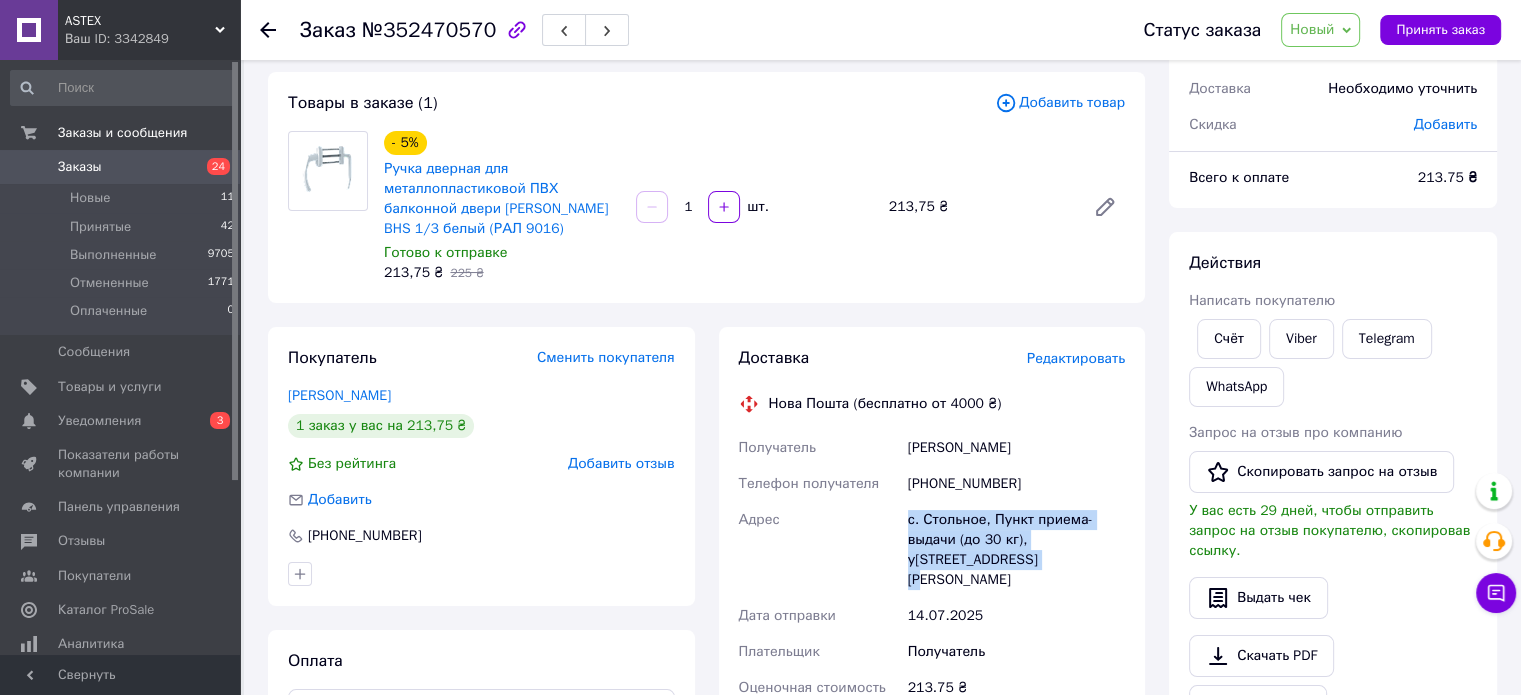 drag, startPoint x: 903, startPoint y: 525, endPoint x: 1052, endPoint y: 569, distance: 155.36087 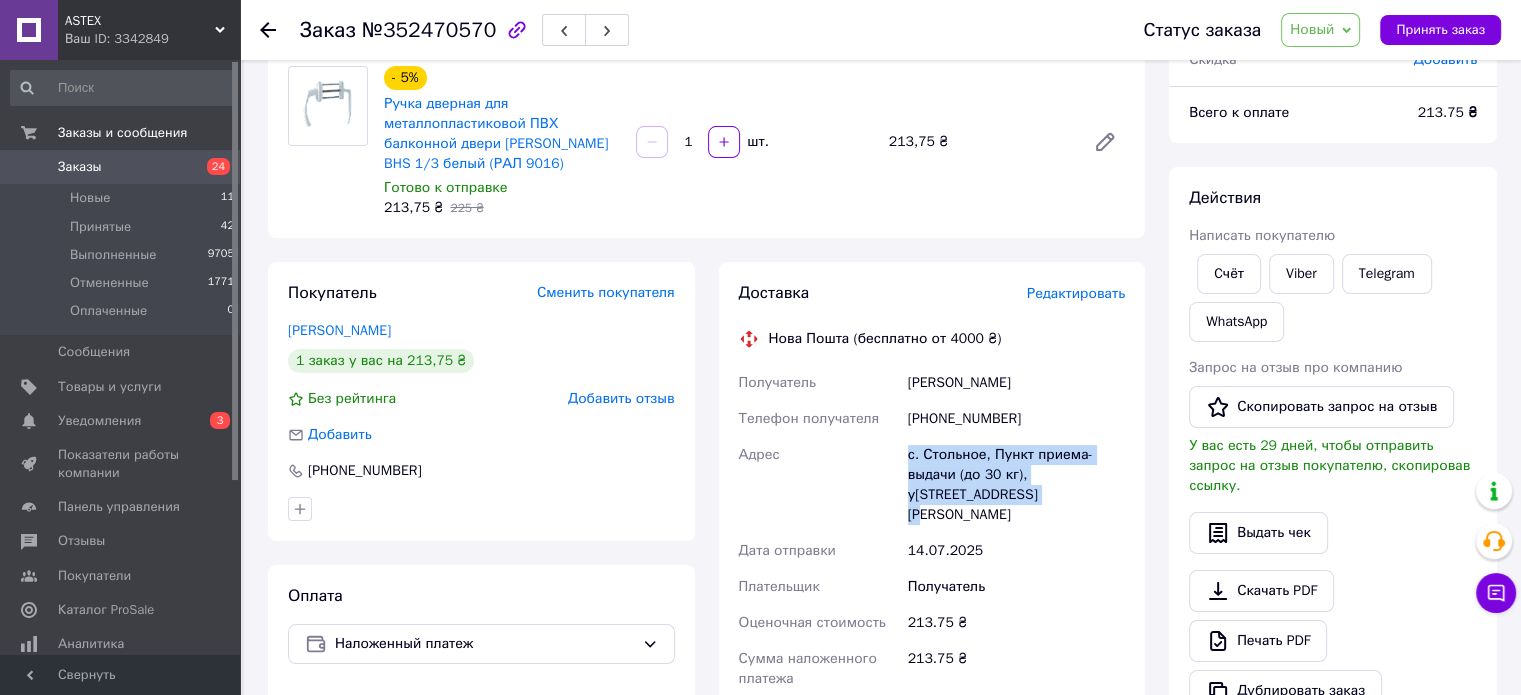 scroll, scrollTop: 200, scrollLeft: 0, axis: vertical 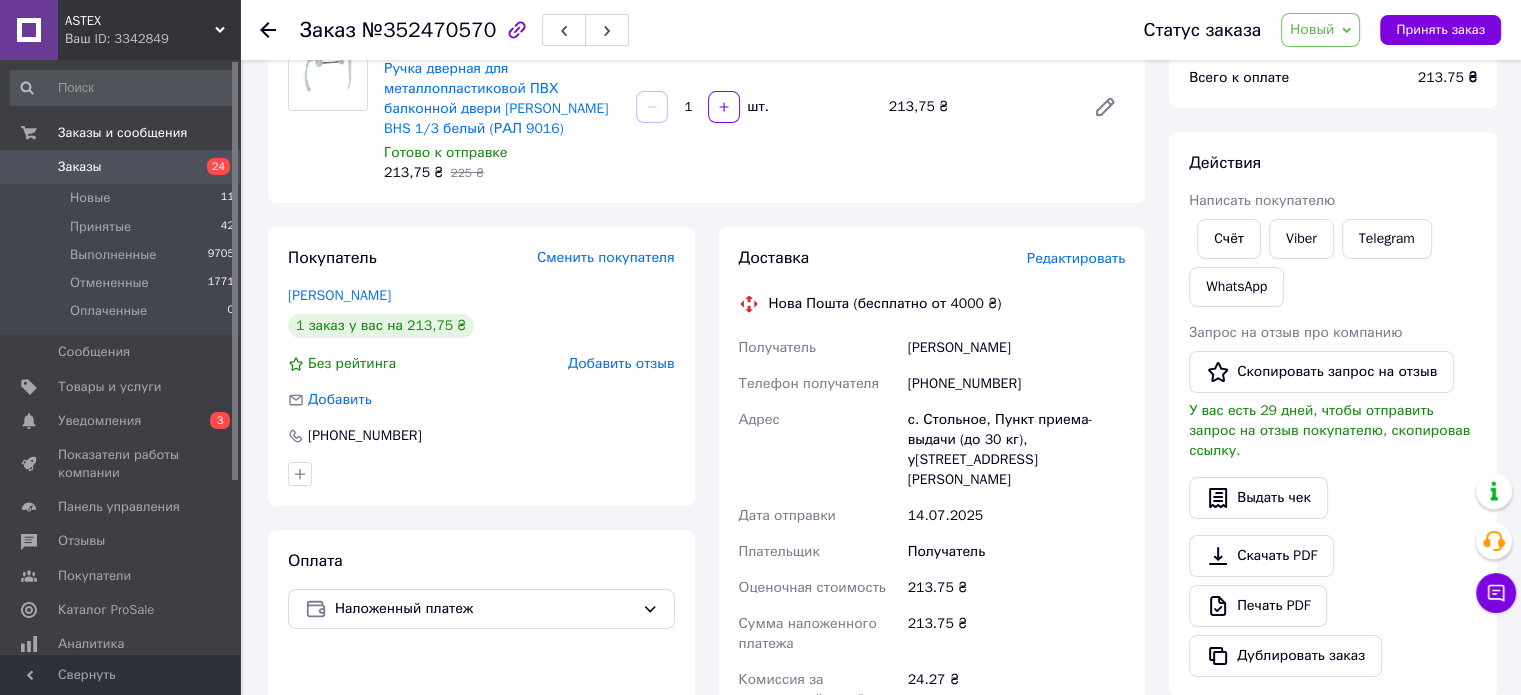 click on "14.07.2025" at bounding box center (1016, 516) 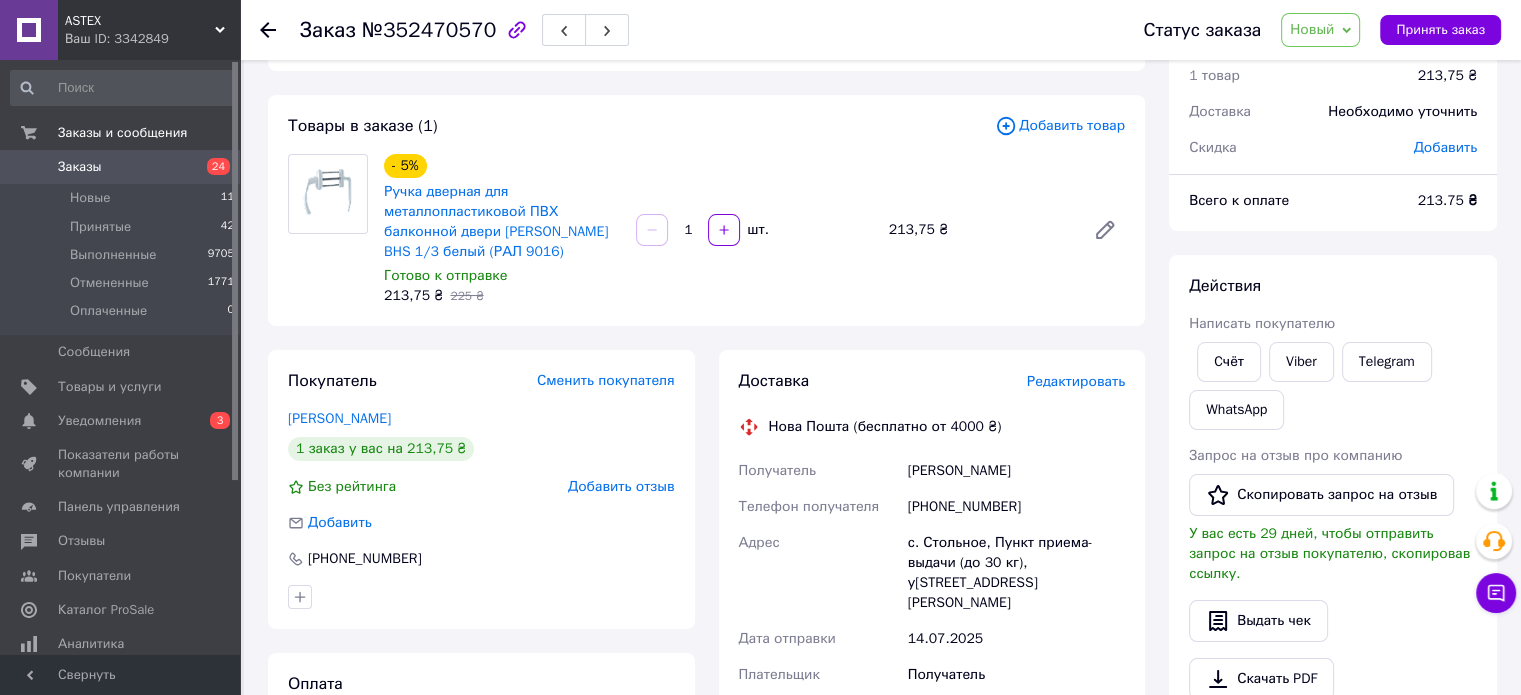 scroll, scrollTop: 100, scrollLeft: 0, axis: vertical 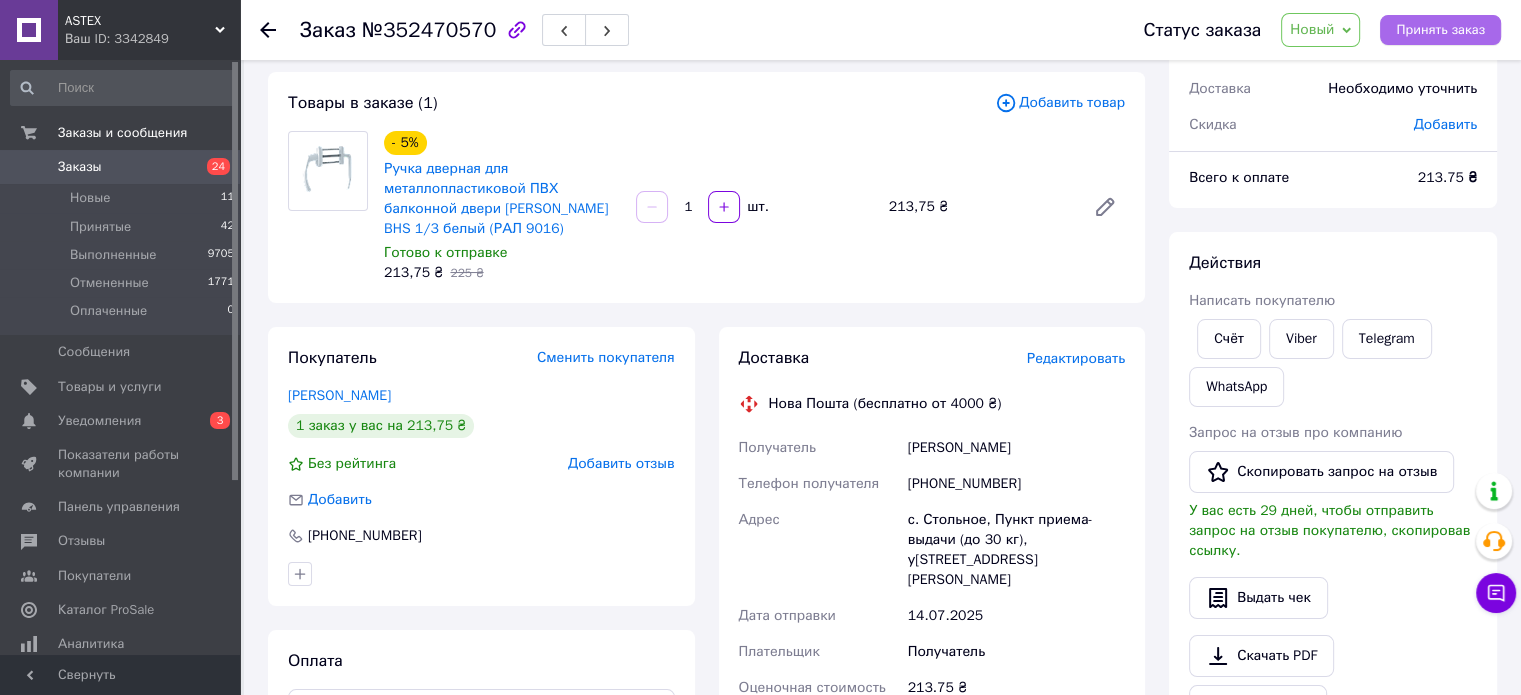 click on "Принять заказ" at bounding box center [1440, 30] 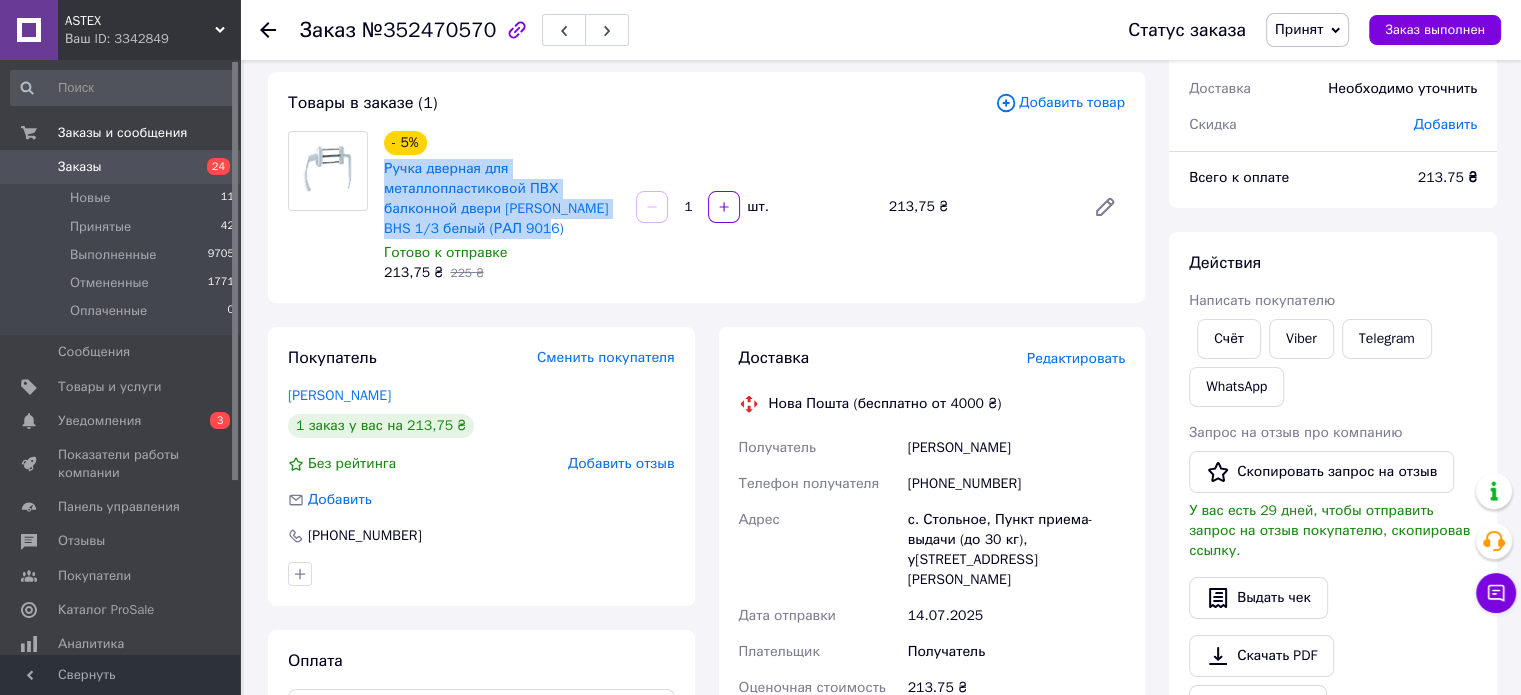 drag, startPoint x: 378, startPoint y: 172, endPoint x: 564, endPoint y: 229, distance: 194.53792 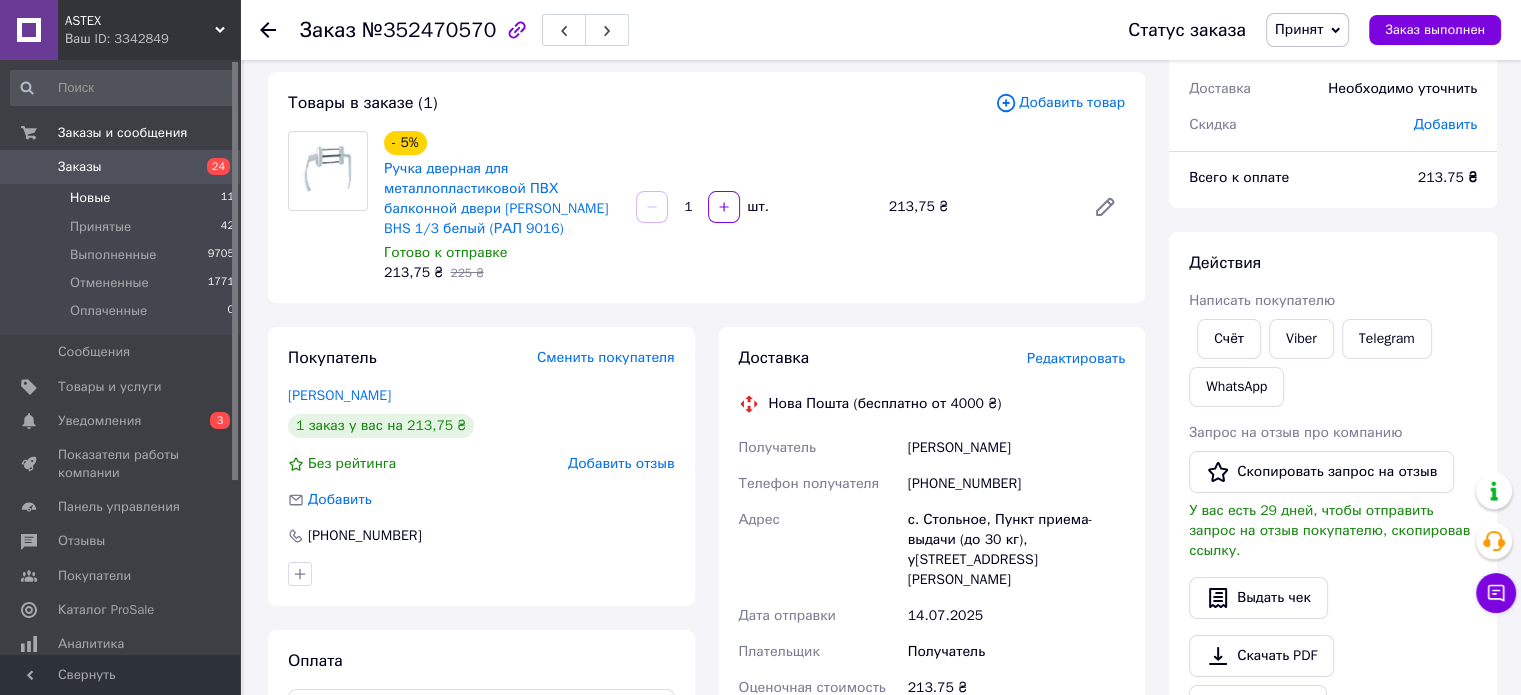click on "Новые" at bounding box center [90, 198] 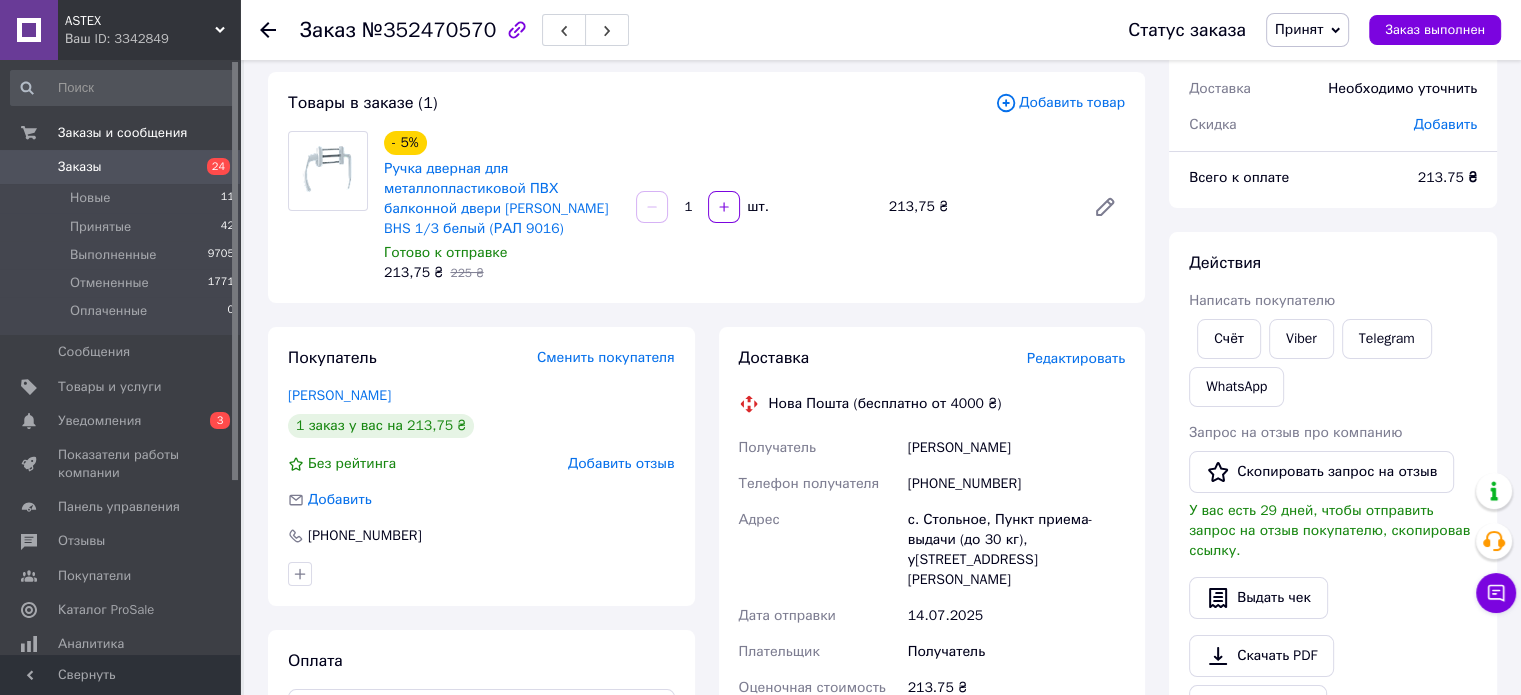 scroll, scrollTop: 0, scrollLeft: 0, axis: both 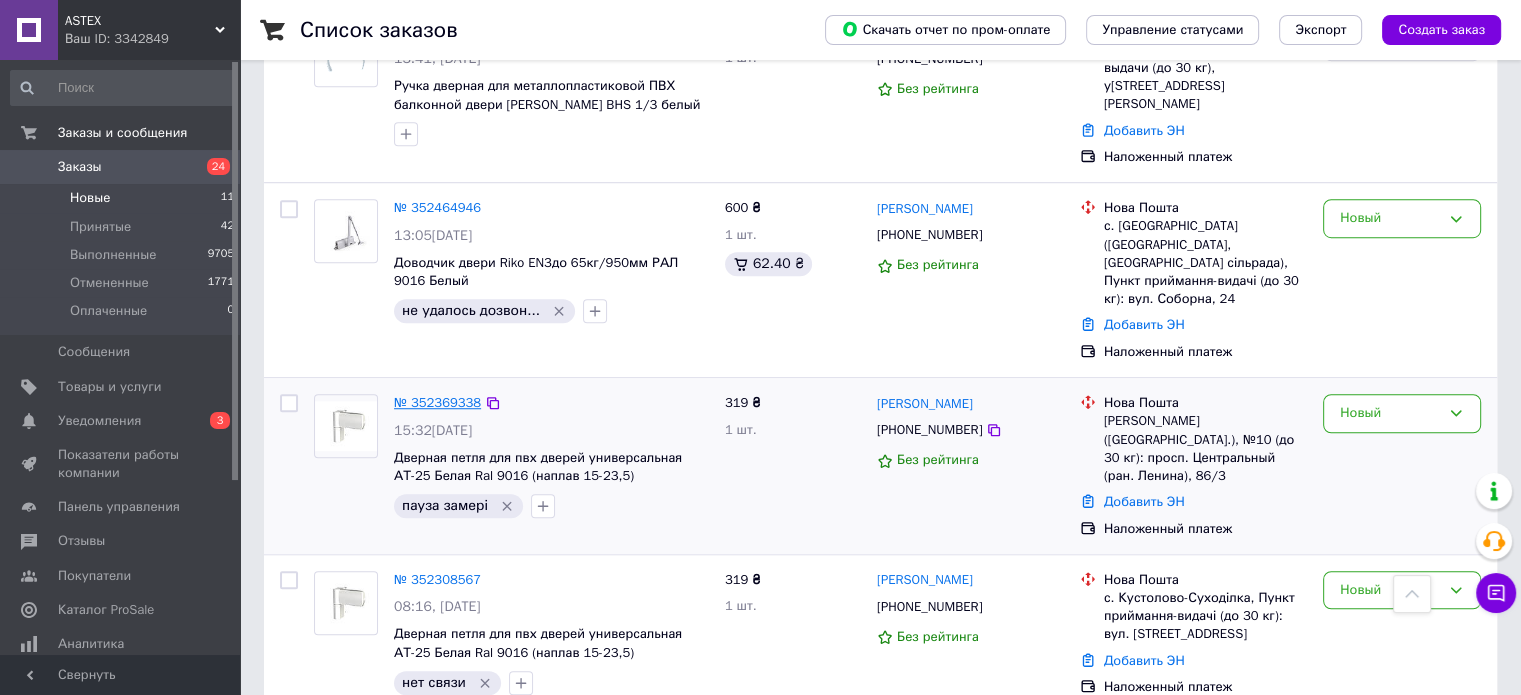 click on "№ 352369338" at bounding box center (437, 402) 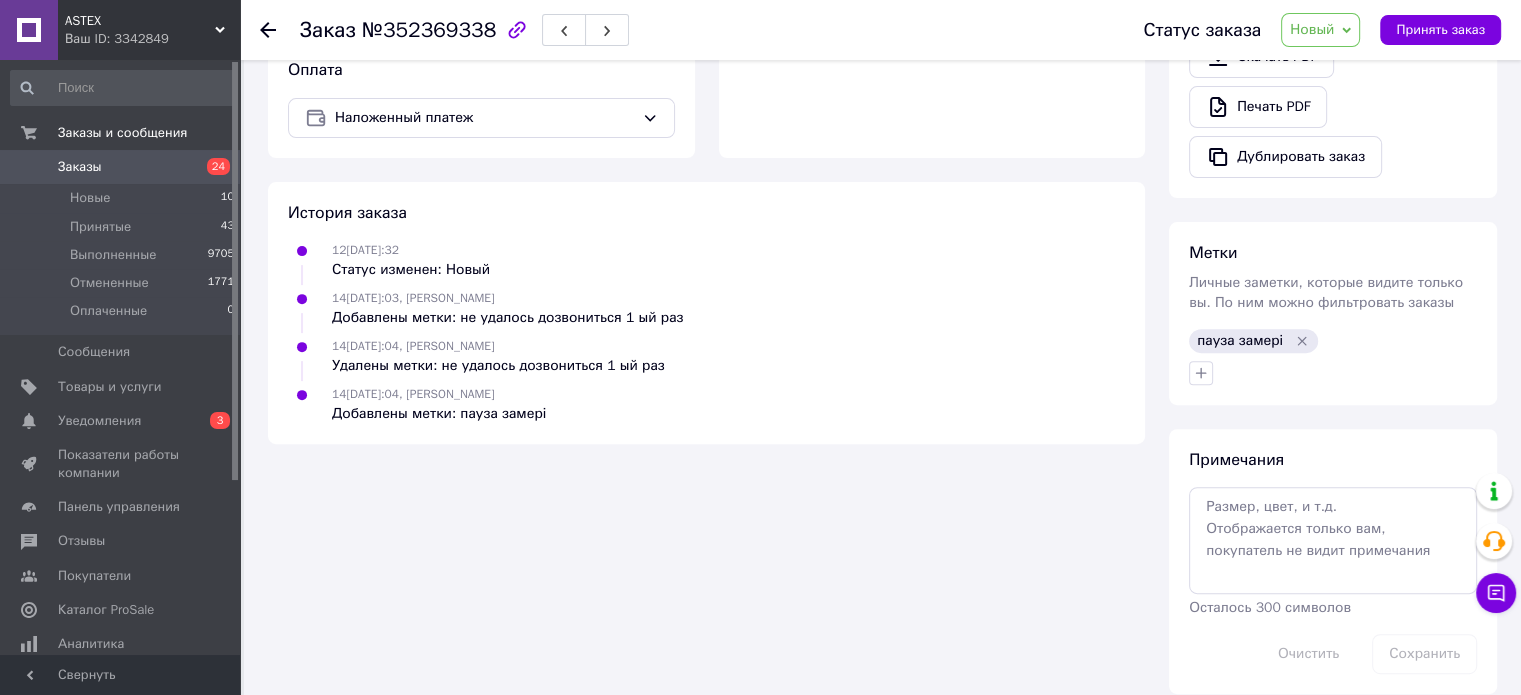 scroll, scrollTop: 755, scrollLeft: 0, axis: vertical 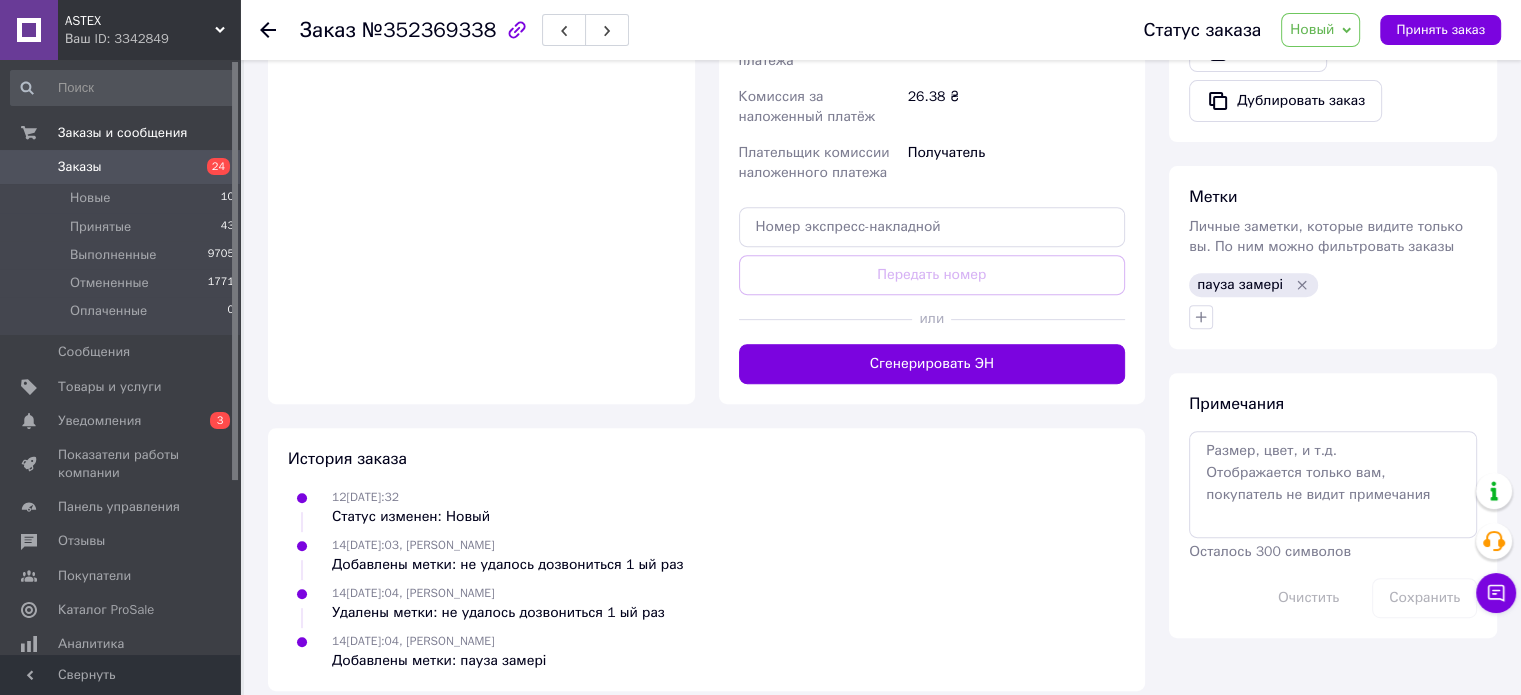 click 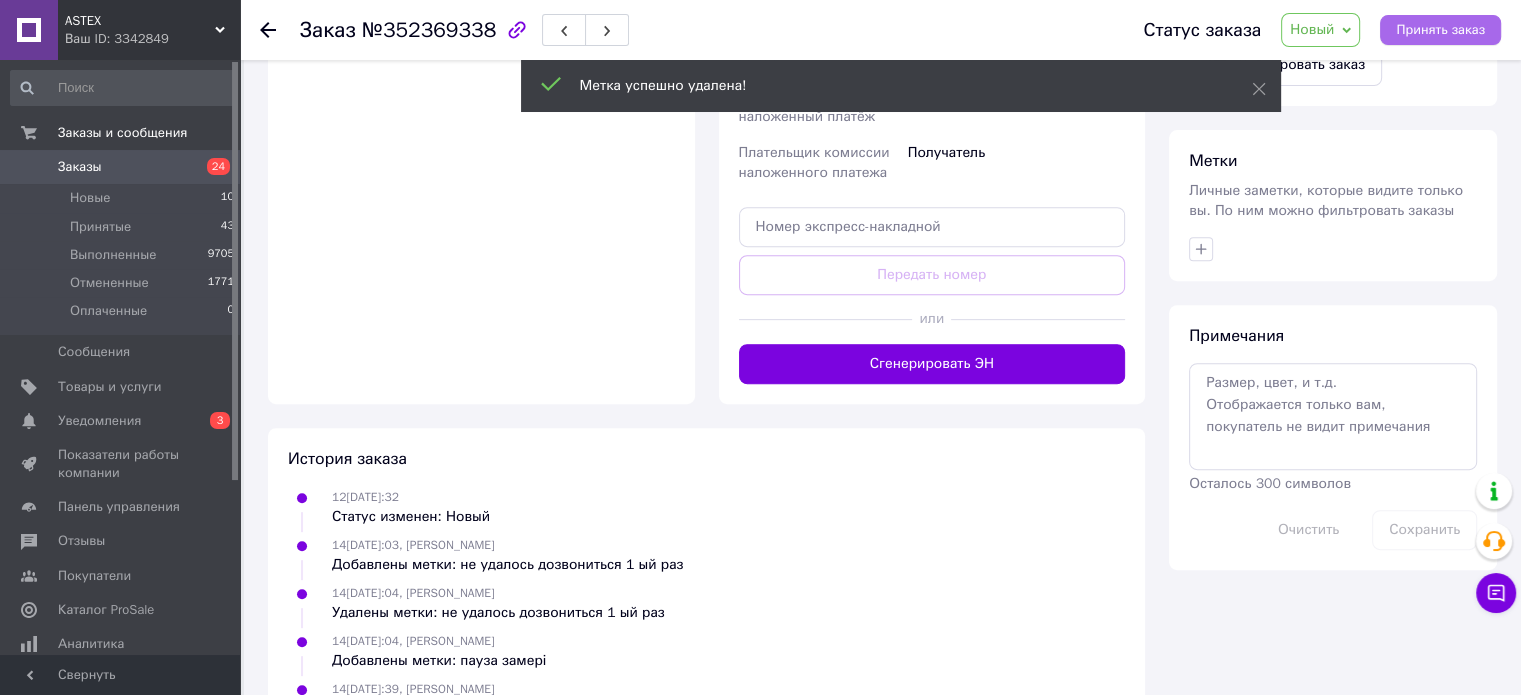 click on "Принять заказ" at bounding box center [1440, 30] 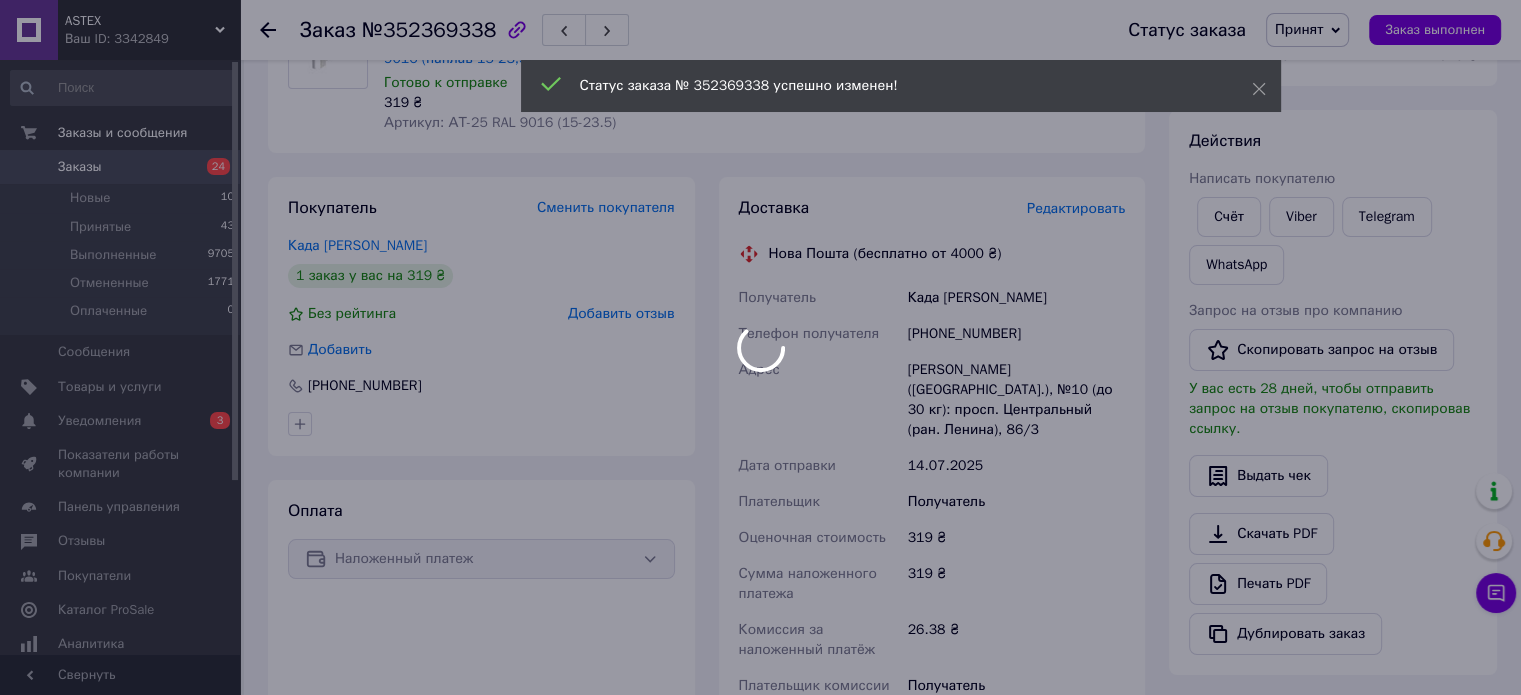 scroll, scrollTop: 20, scrollLeft: 0, axis: vertical 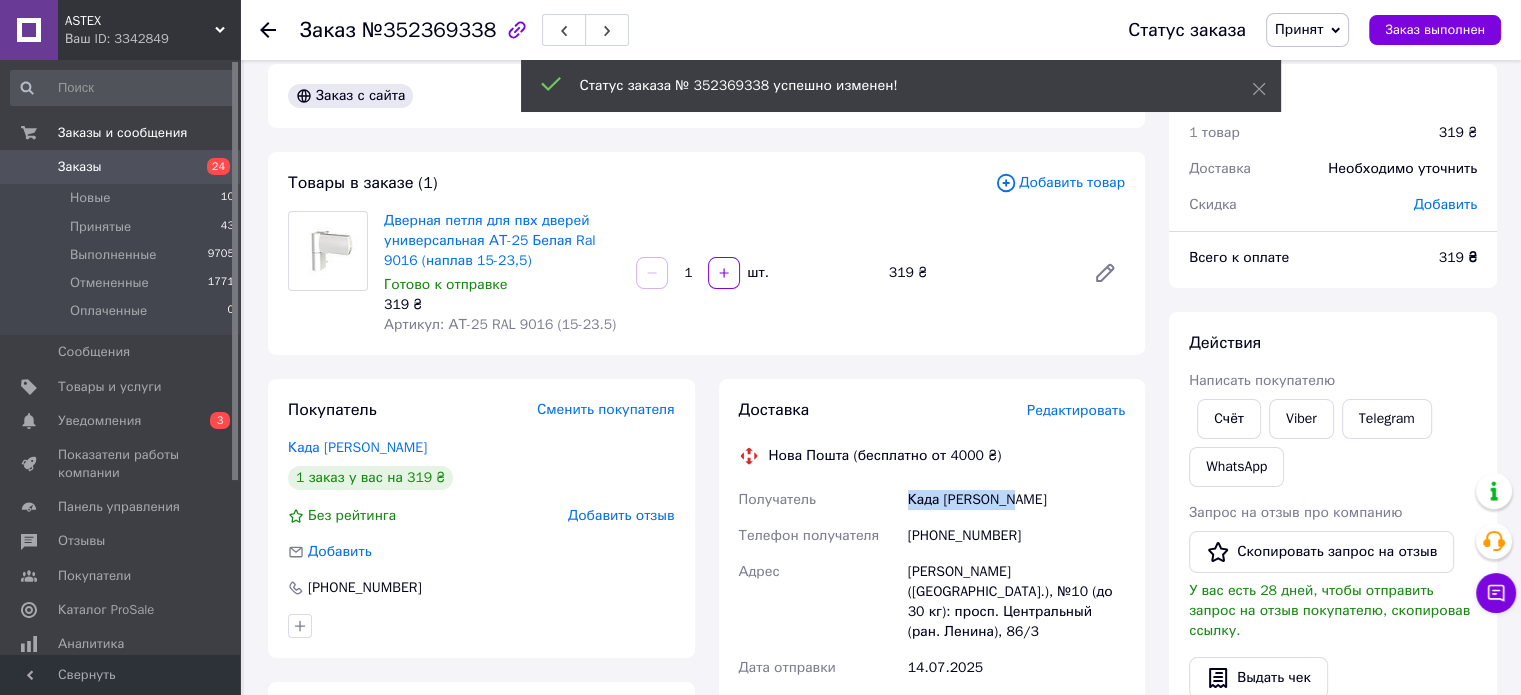 drag, startPoint x: 902, startPoint y: 503, endPoint x: 1008, endPoint y: 503, distance: 106 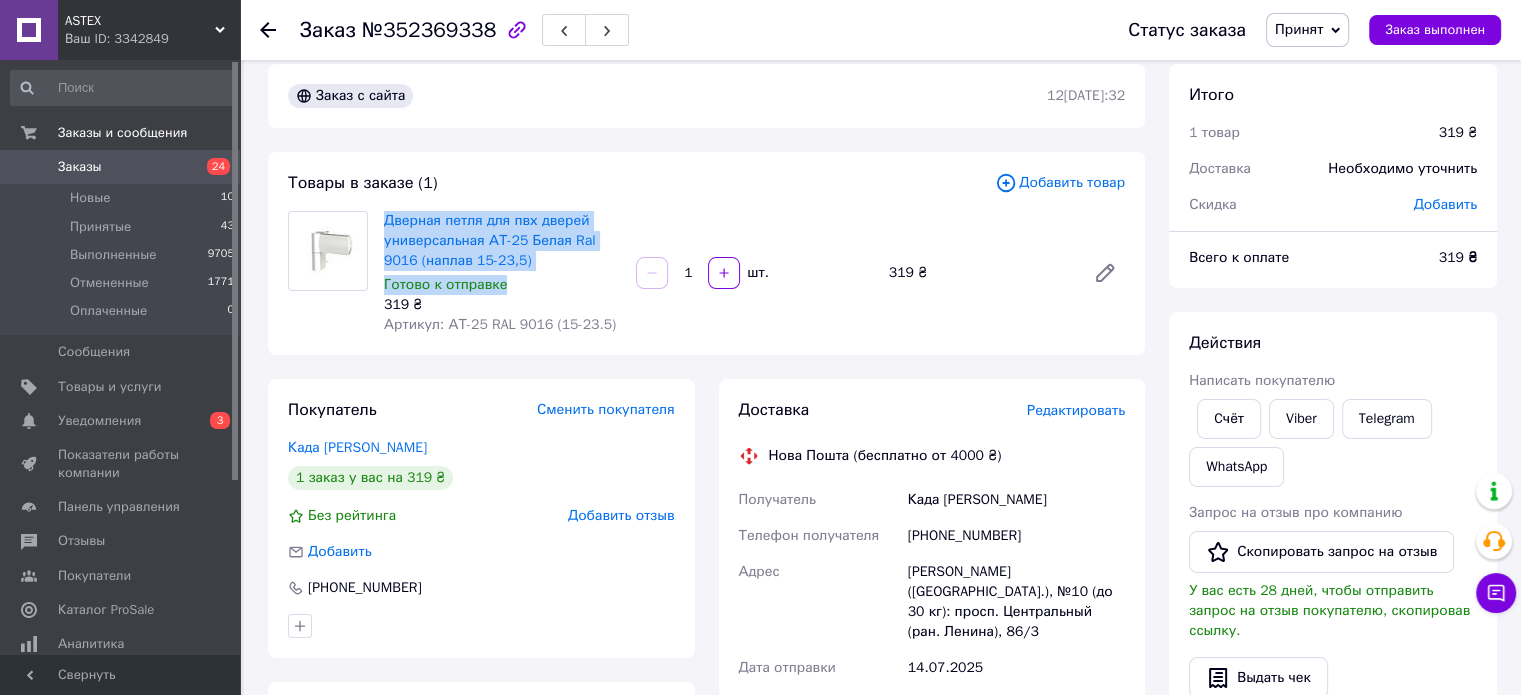 drag, startPoint x: 376, startPoint y: 219, endPoint x: 531, endPoint y: 275, distance: 164.80595 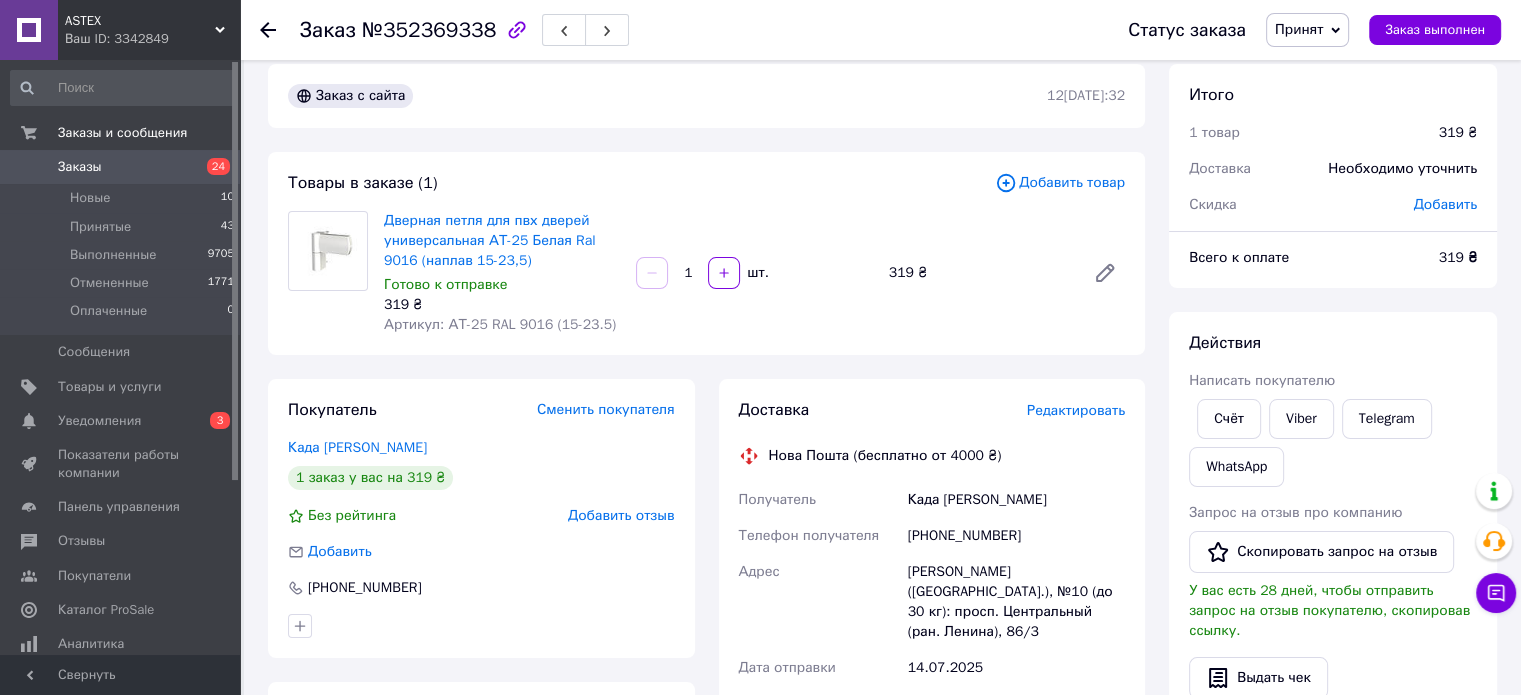 drag, startPoint x: 439, startPoint y: 251, endPoint x: 659, endPoint y: 183, distance: 230.26941 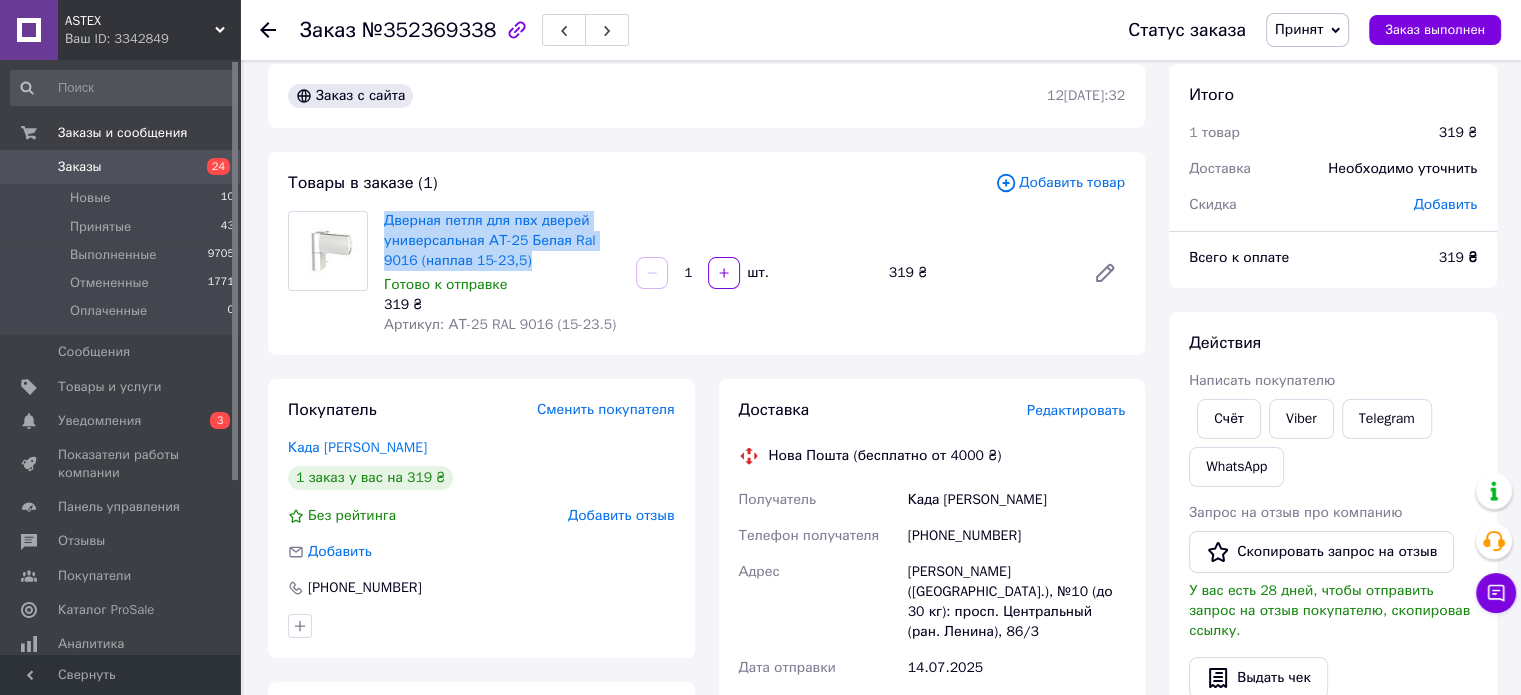 drag, startPoint x: 381, startPoint y: 219, endPoint x: 513, endPoint y: 262, distance: 138.82722 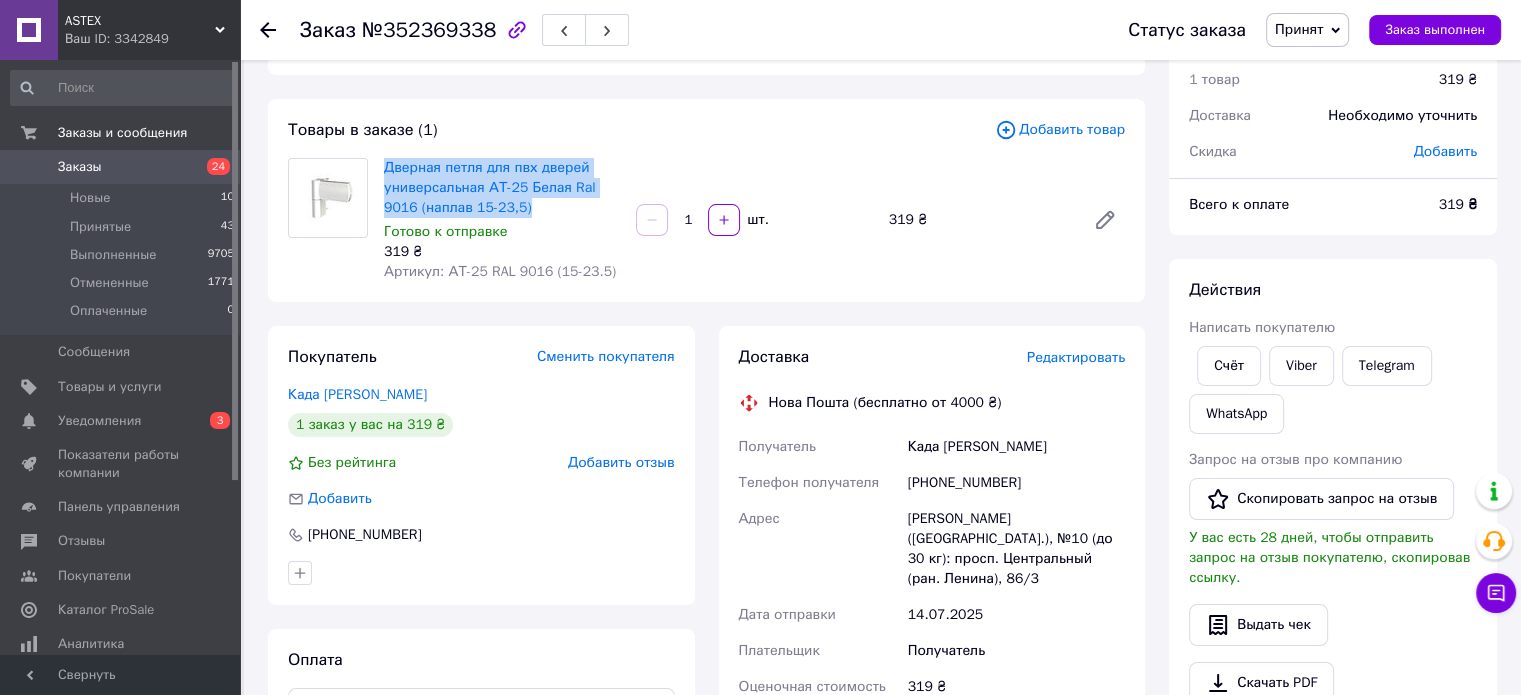 scroll, scrollTop: 120, scrollLeft: 0, axis: vertical 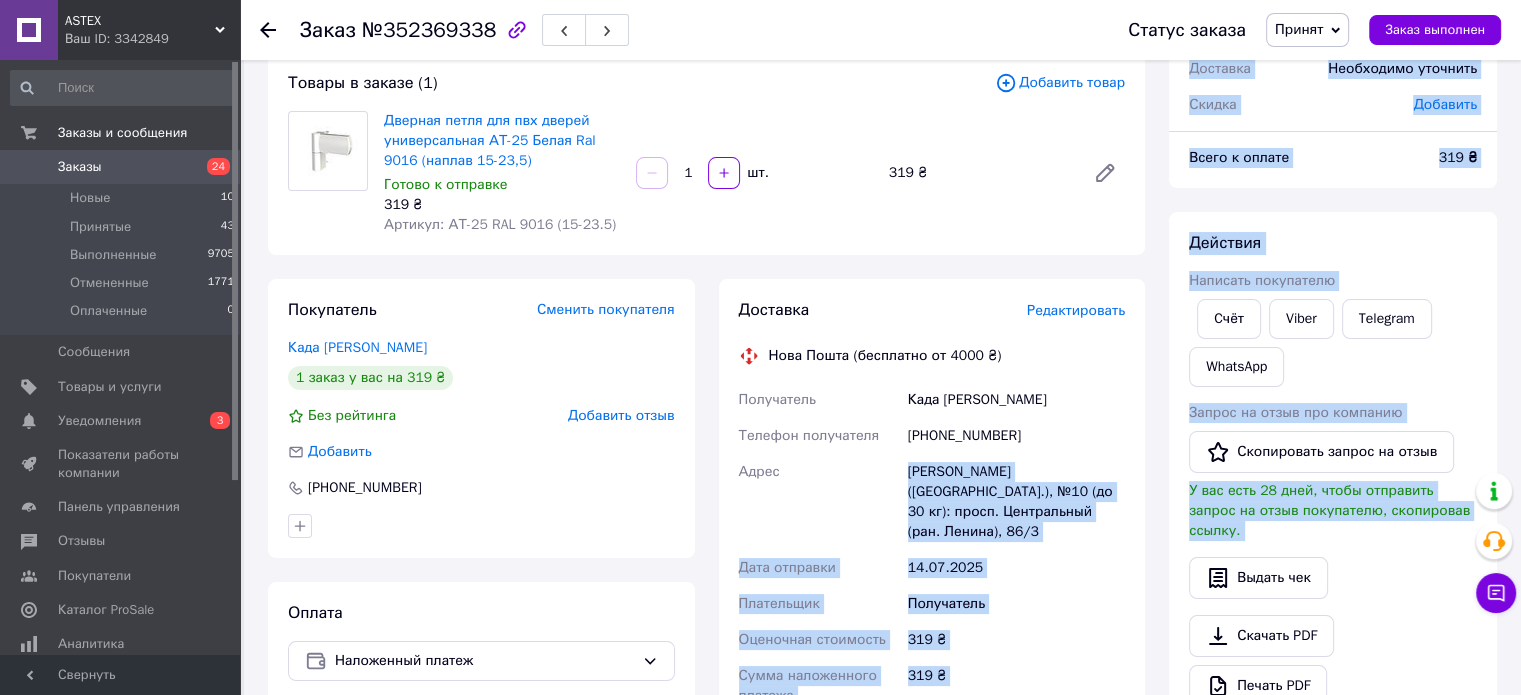 drag, startPoint x: 907, startPoint y: 470, endPoint x: 1161, endPoint y: 520, distance: 258.87448 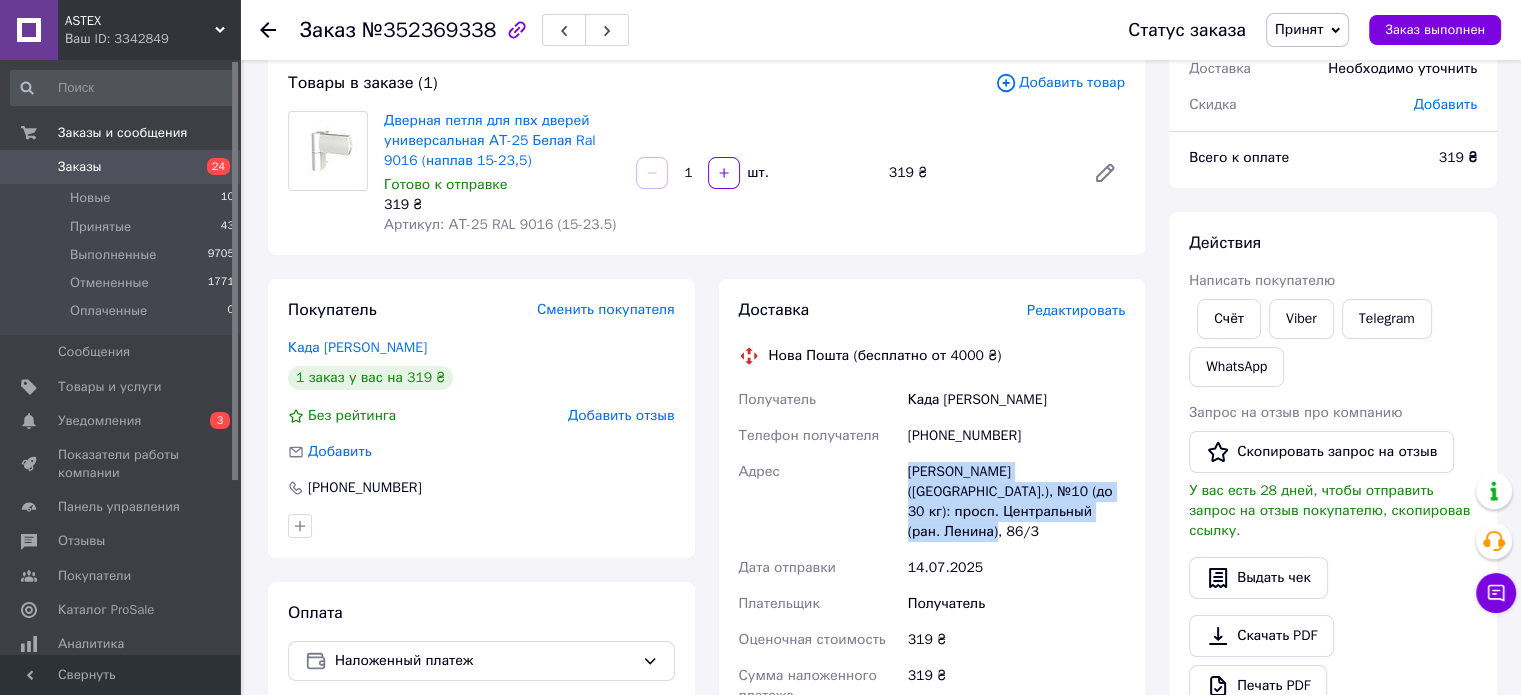 drag, startPoint x: 909, startPoint y: 471, endPoint x: 1126, endPoint y: 524, distance: 223.3786 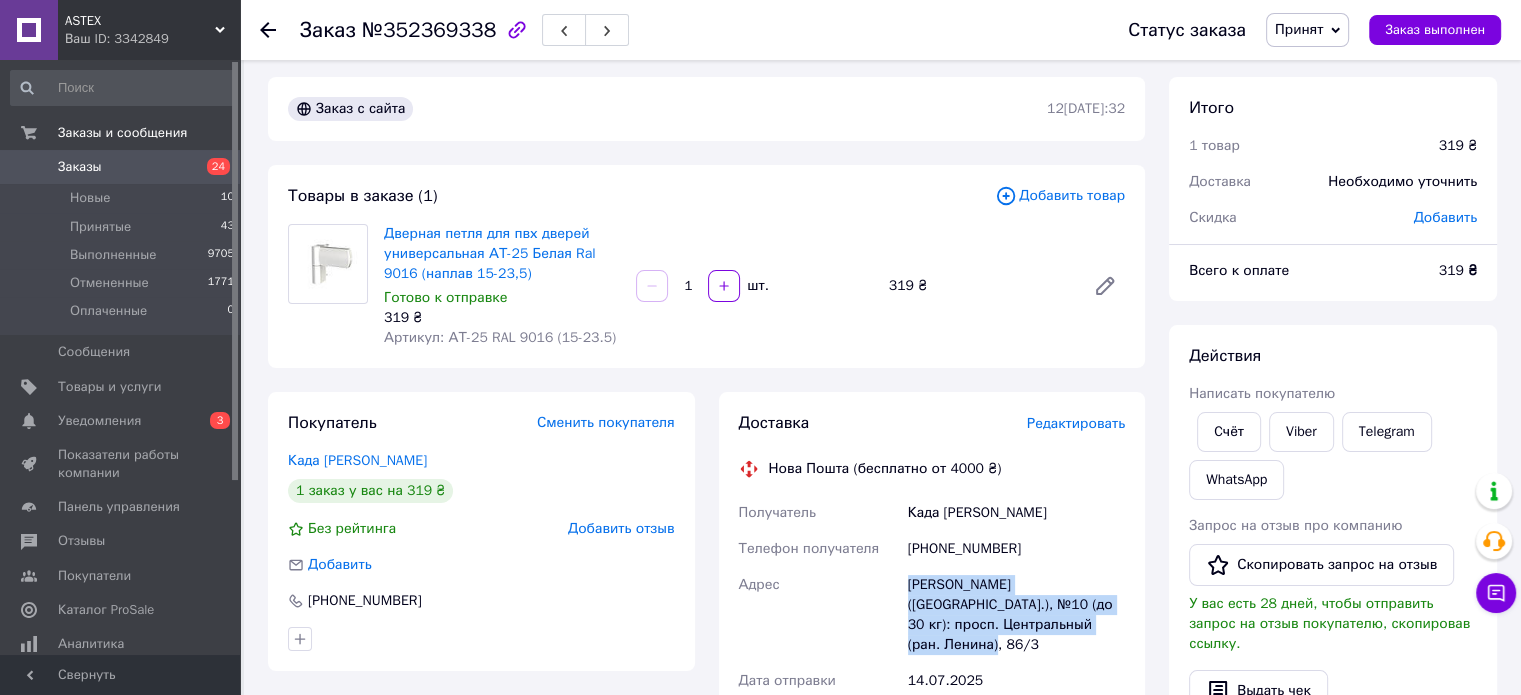 scroll, scrollTop: 0, scrollLeft: 0, axis: both 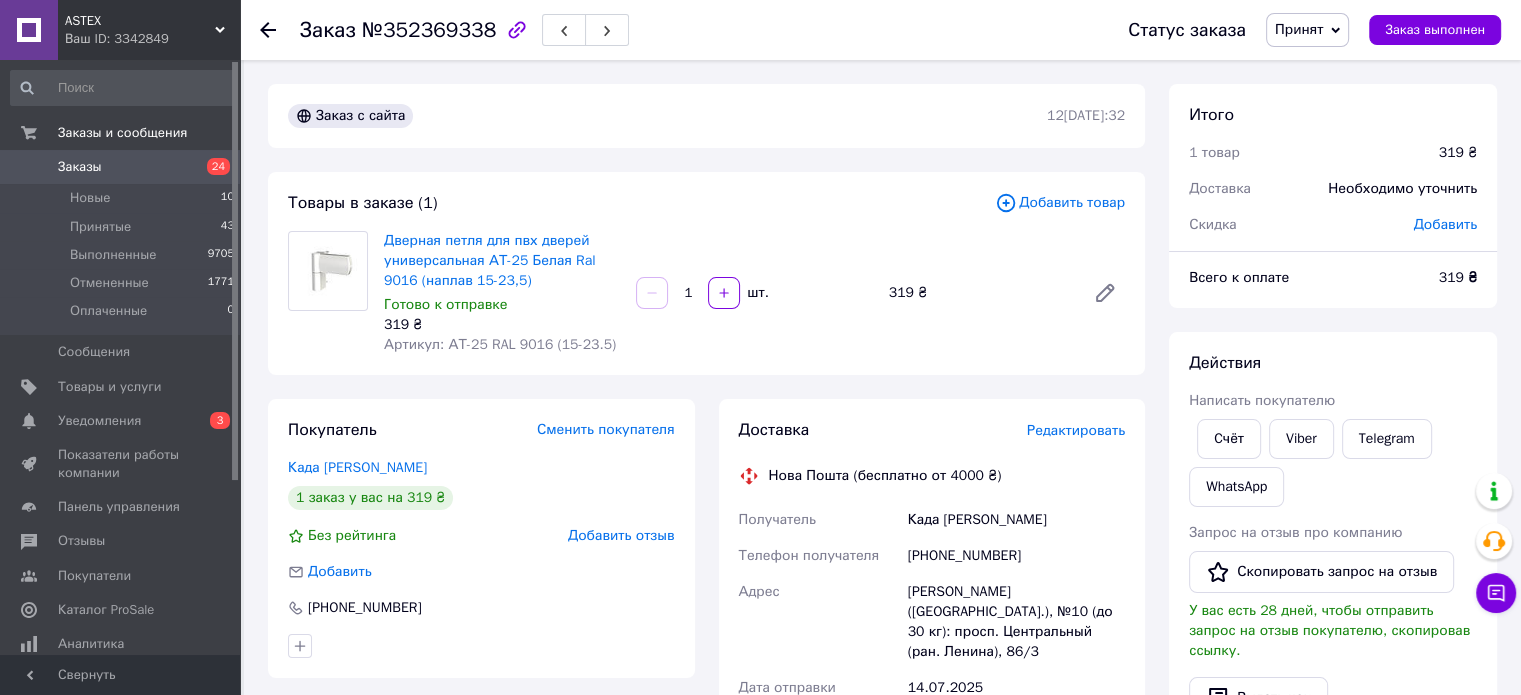 click 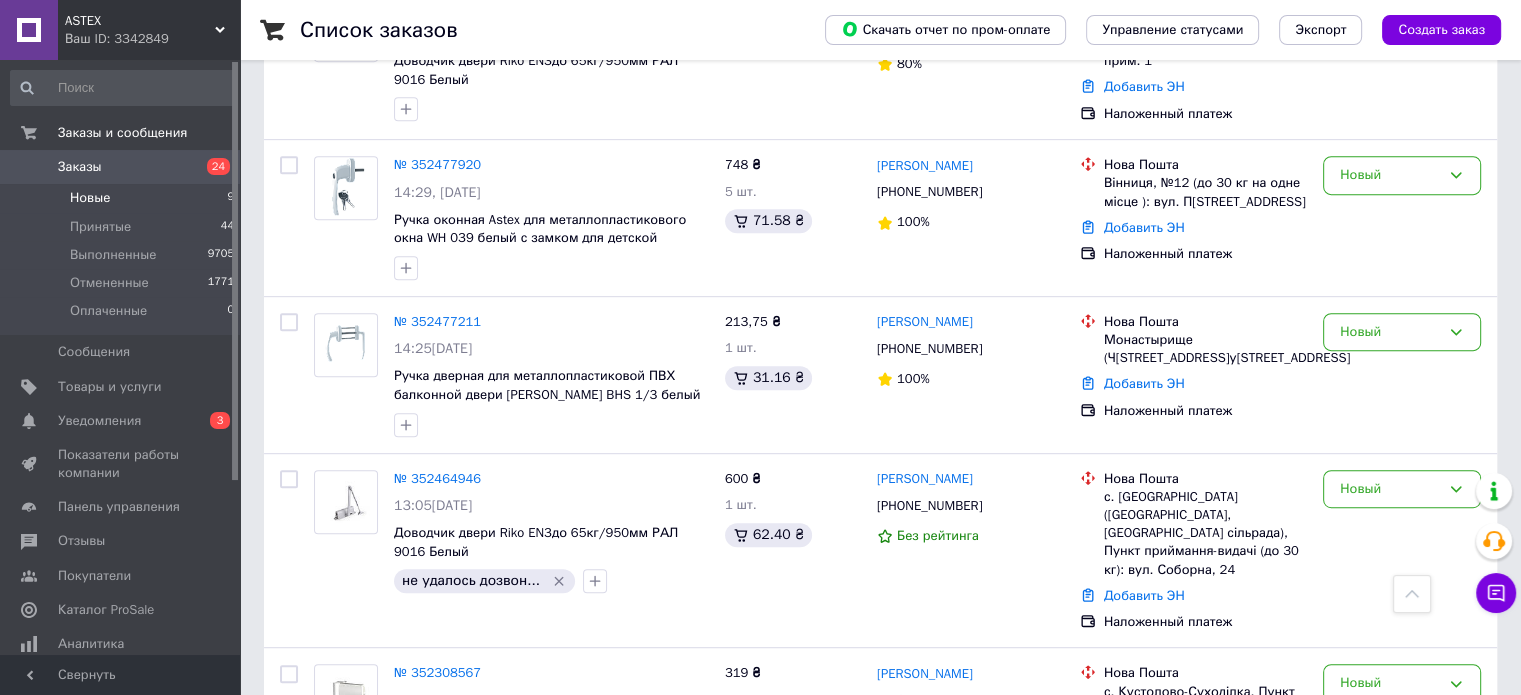 scroll, scrollTop: 920, scrollLeft: 0, axis: vertical 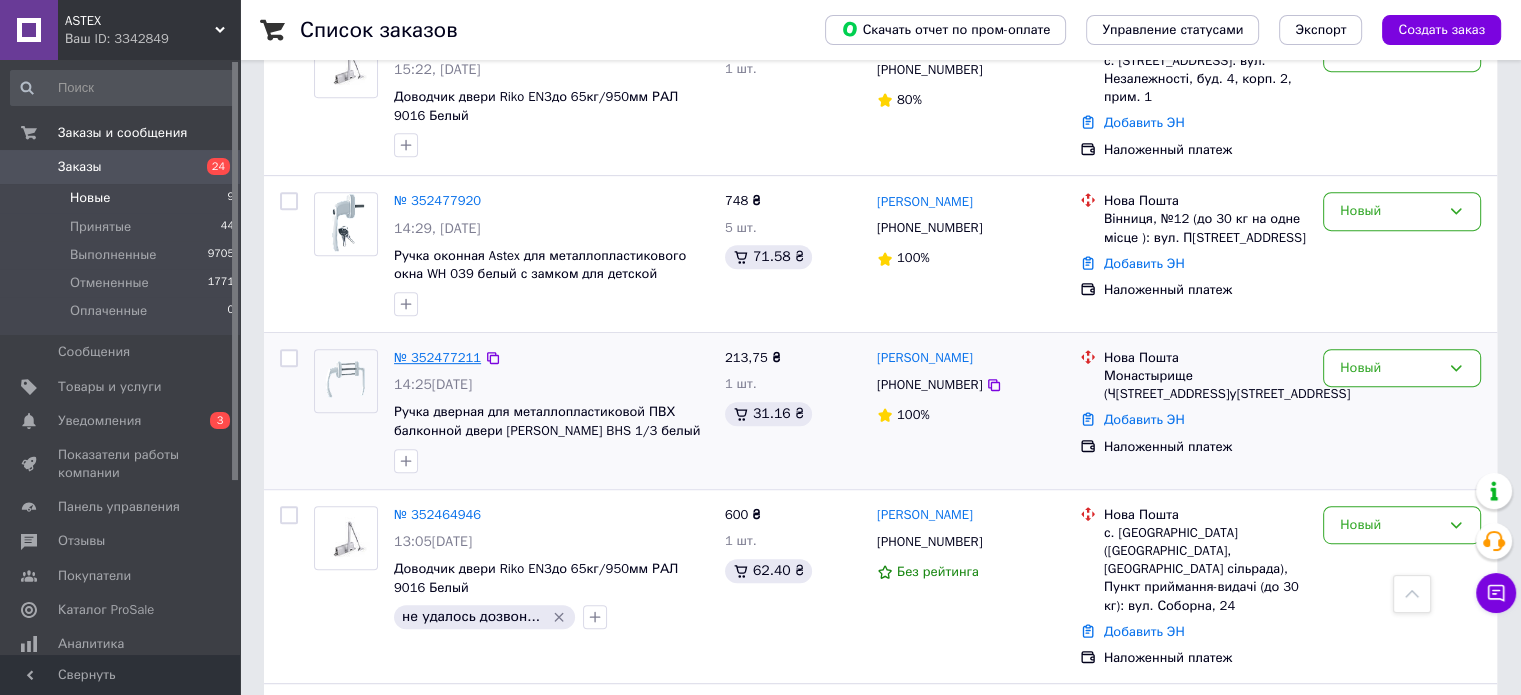 click on "№ 352477211" at bounding box center [437, 357] 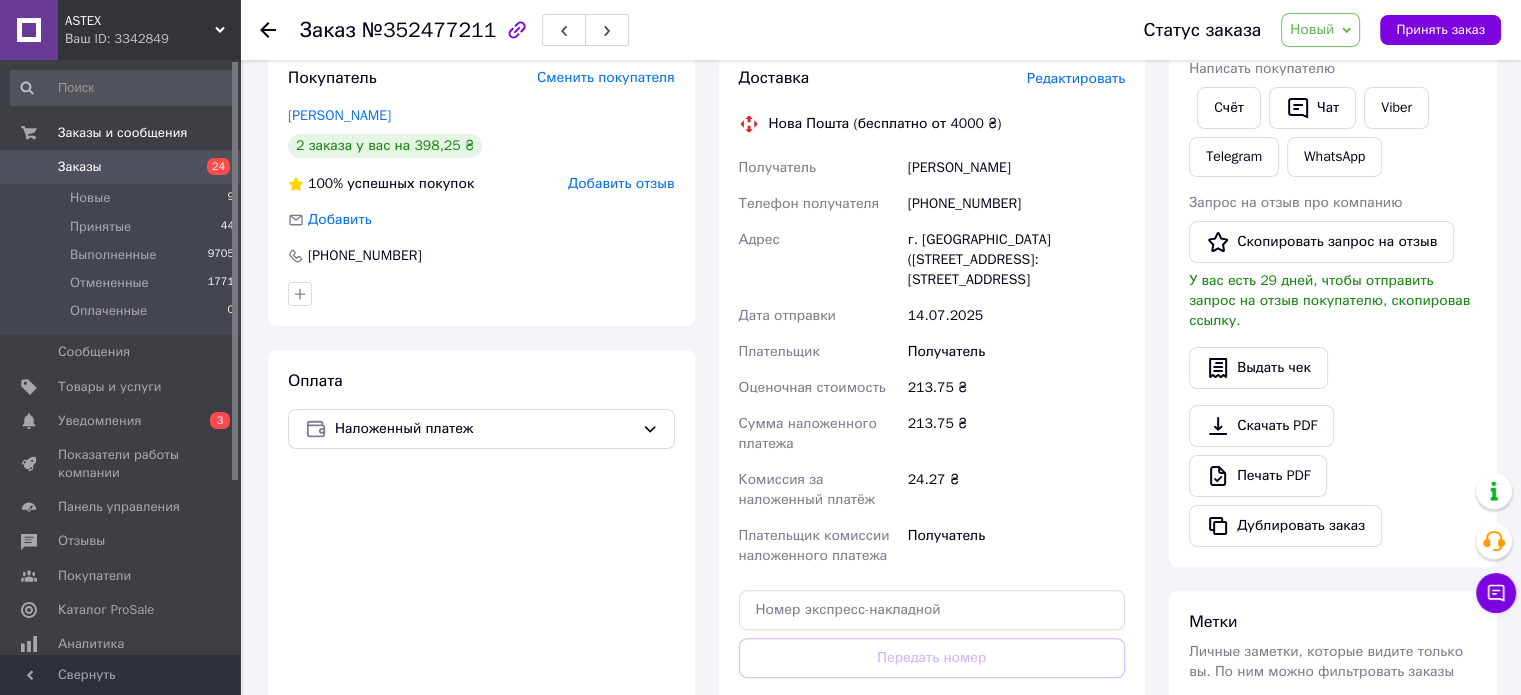 scroll, scrollTop: 136, scrollLeft: 0, axis: vertical 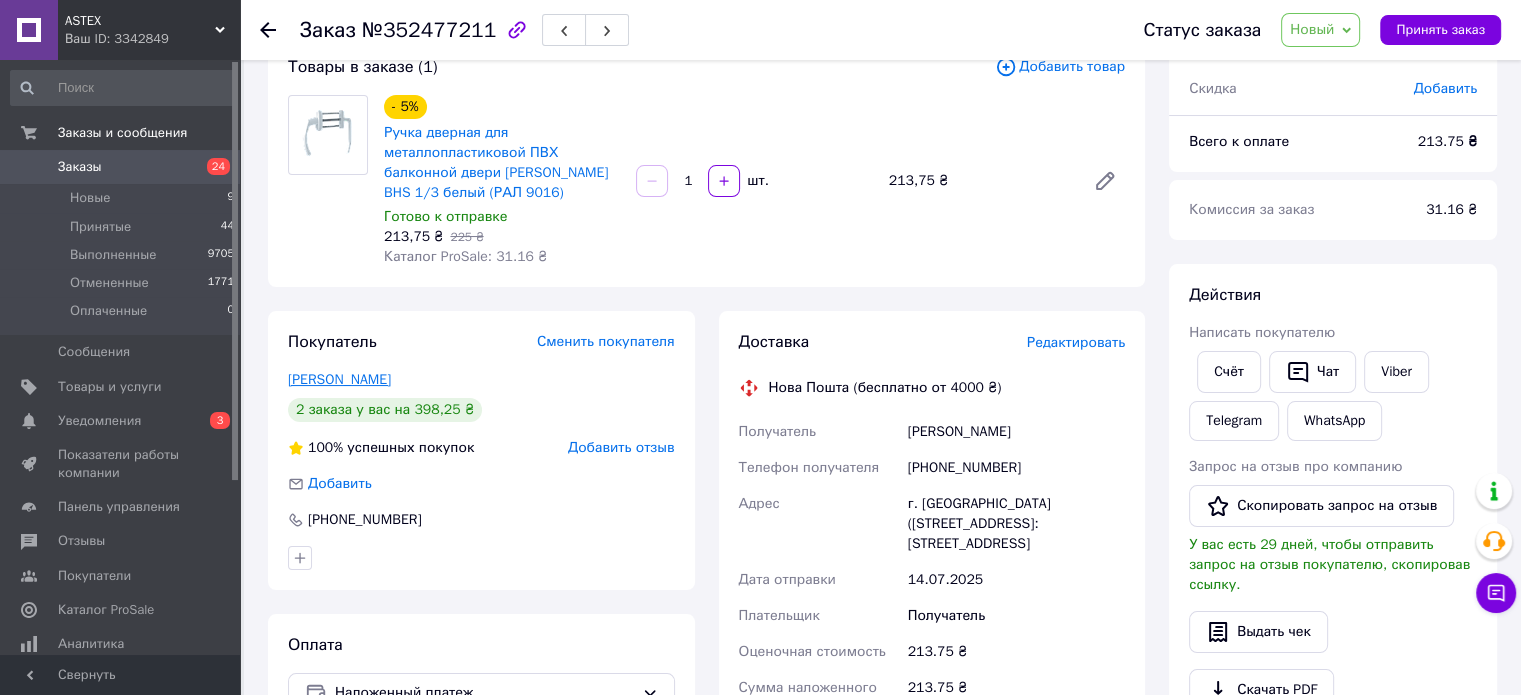 click on "[PERSON_NAME]" at bounding box center [339, 379] 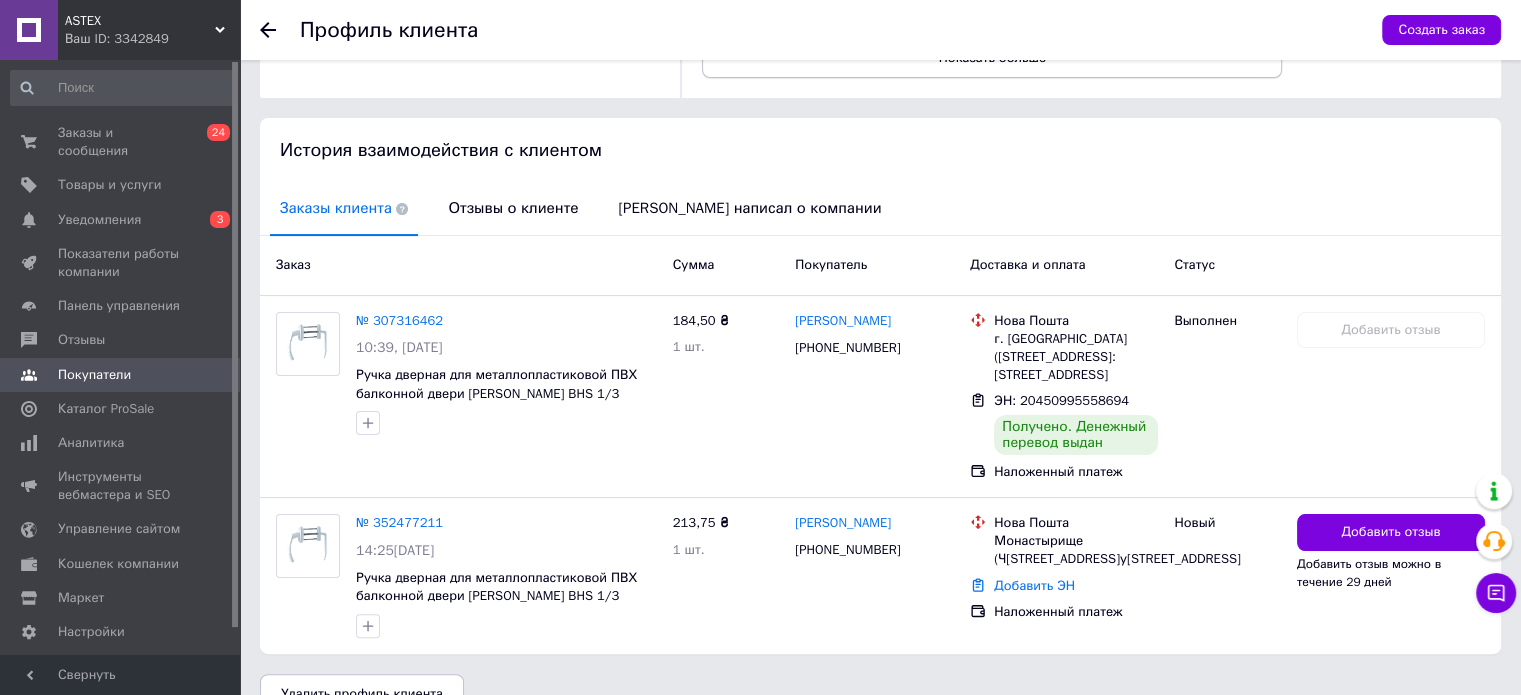 scroll, scrollTop: 356, scrollLeft: 0, axis: vertical 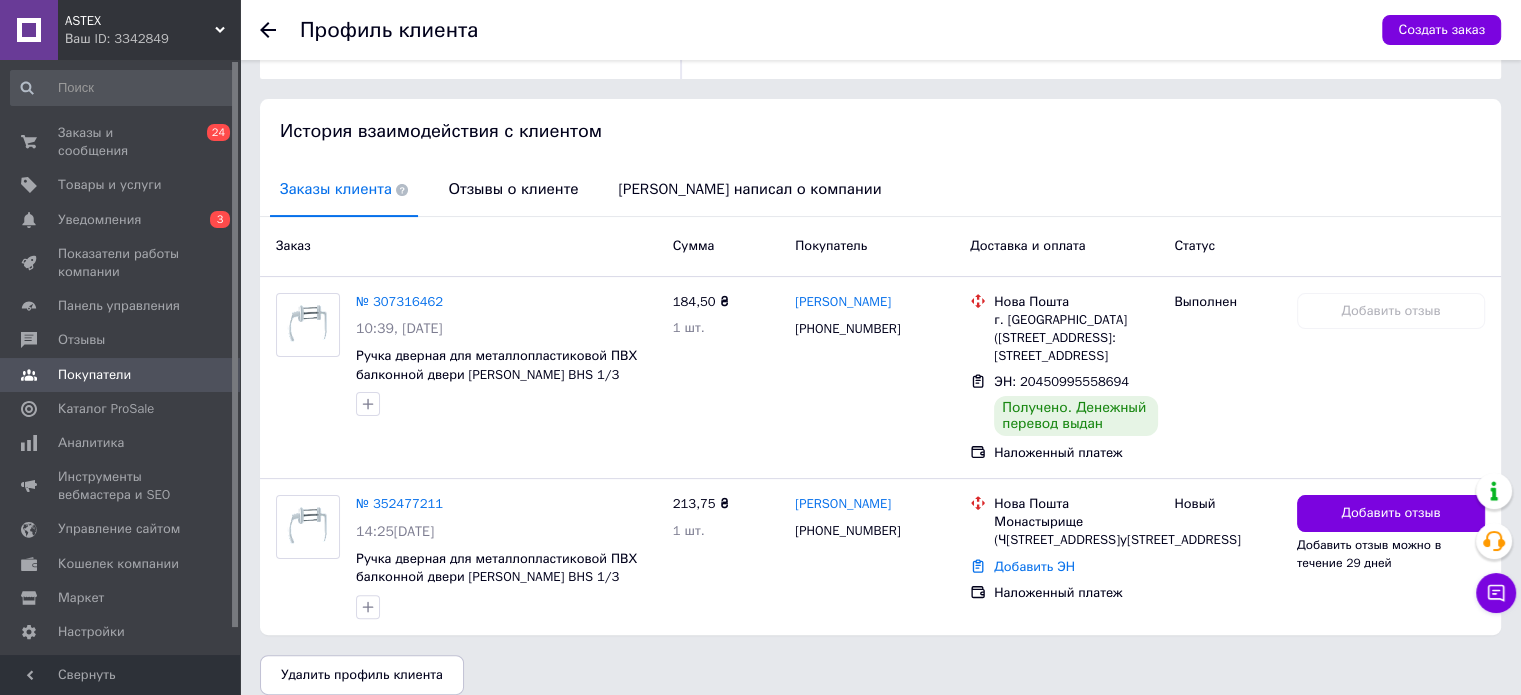 click 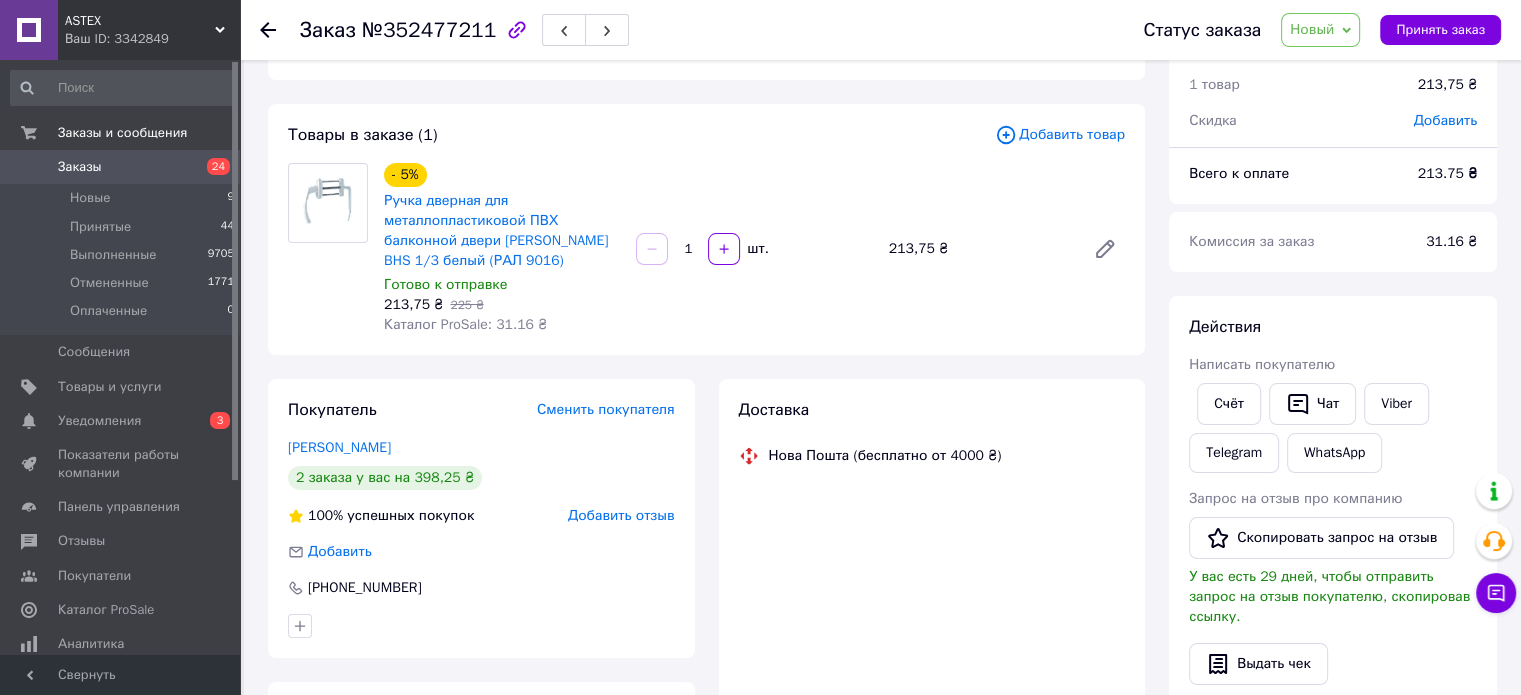 scroll, scrollTop: 27, scrollLeft: 0, axis: vertical 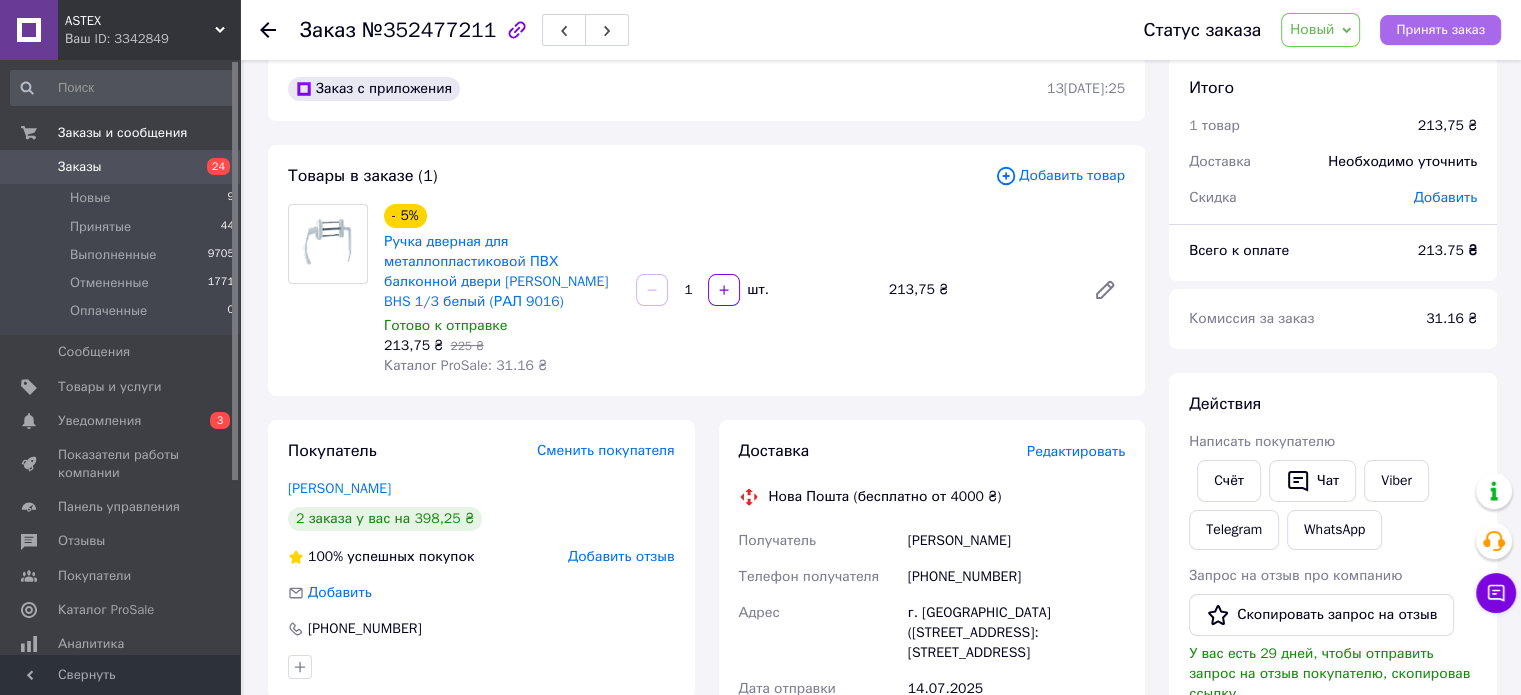 click on "Принять заказ" at bounding box center [1440, 30] 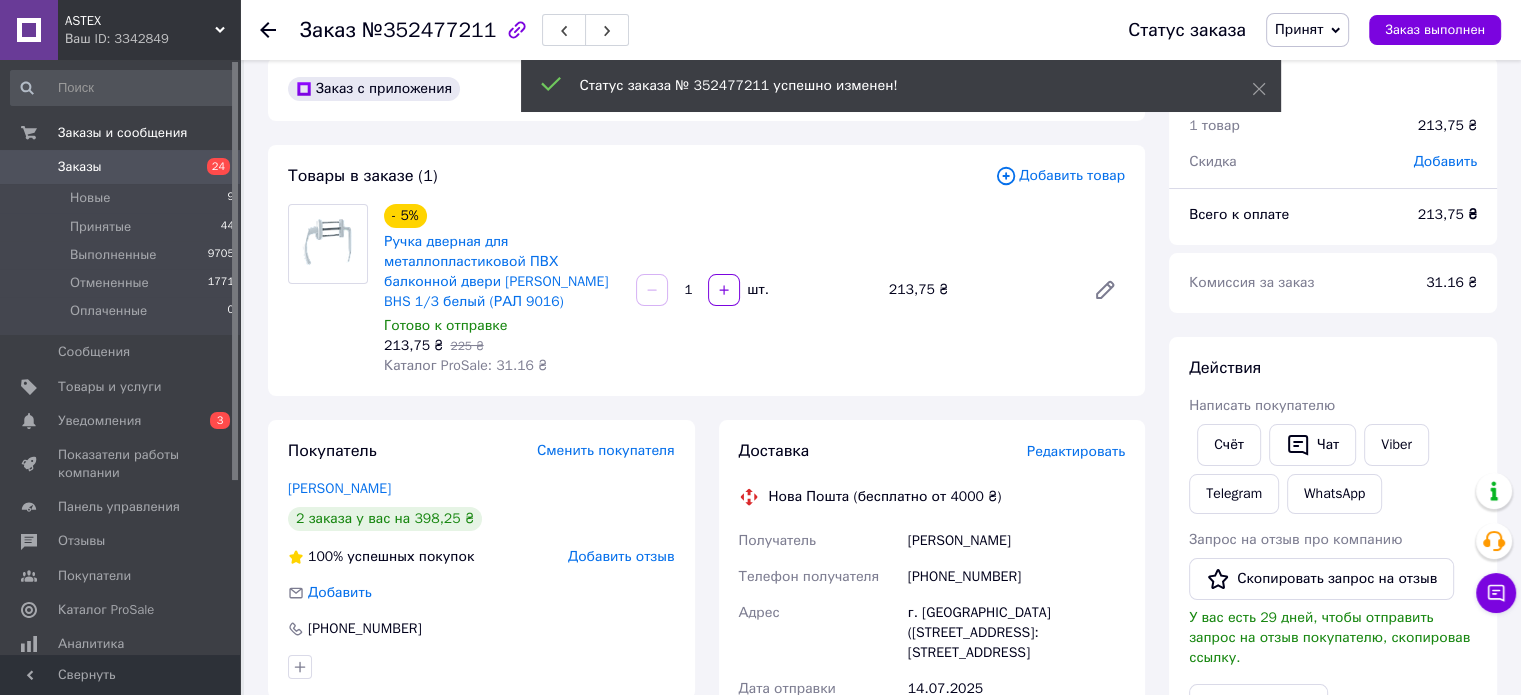 drag, startPoint x: 911, startPoint y: 538, endPoint x: 1080, endPoint y: 548, distance: 169.2956 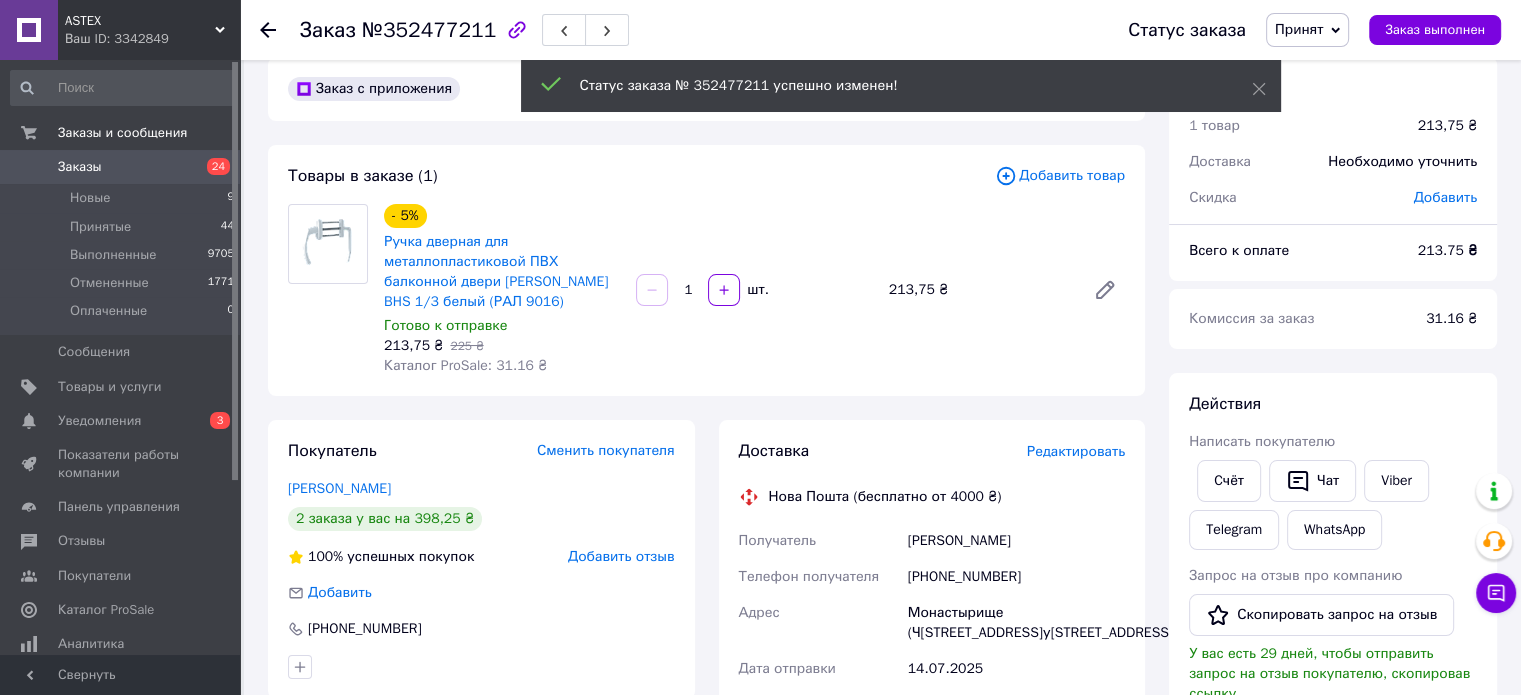 drag, startPoint x: 910, startPoint y: 540, endPoint x: 1037, endPoint y: 551, distance: 127.47549 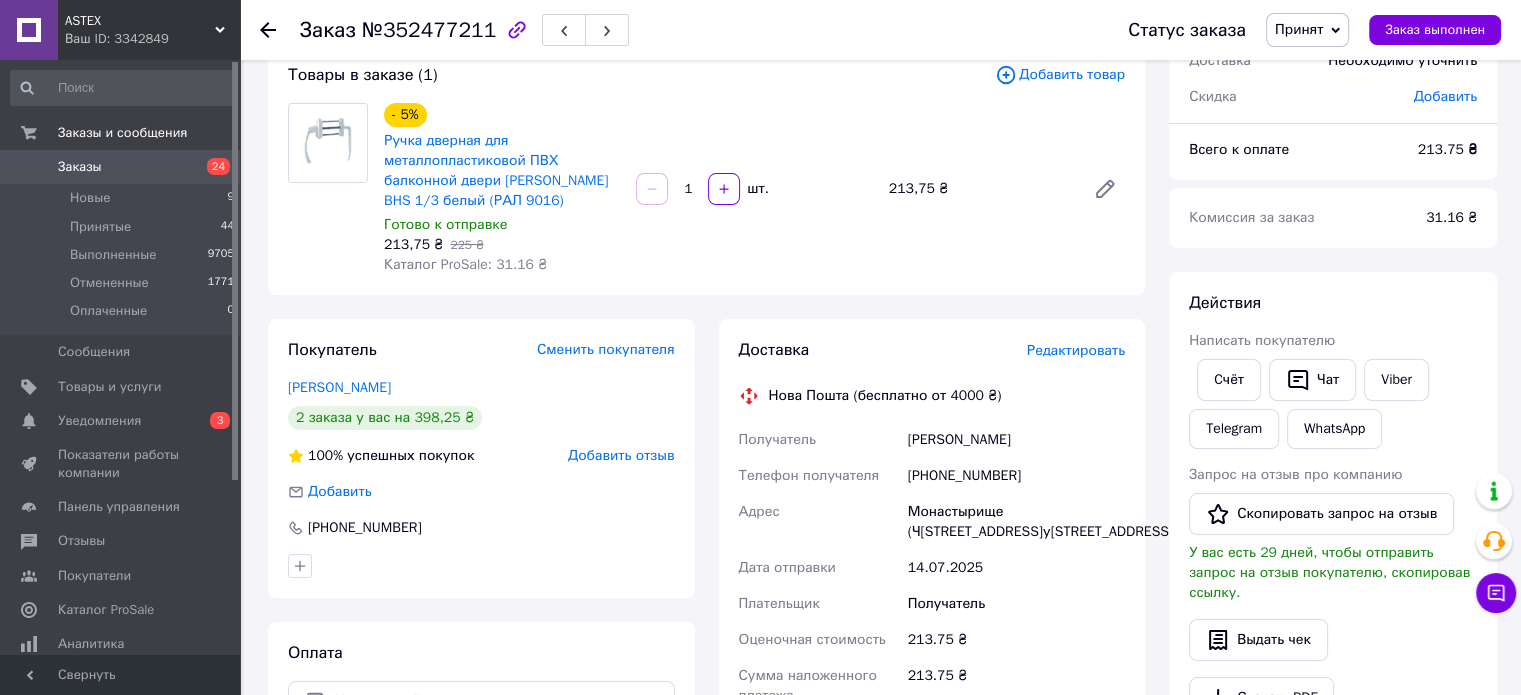 scroll, scrollTop: 327, scrollLeft: 0, axis: vertical 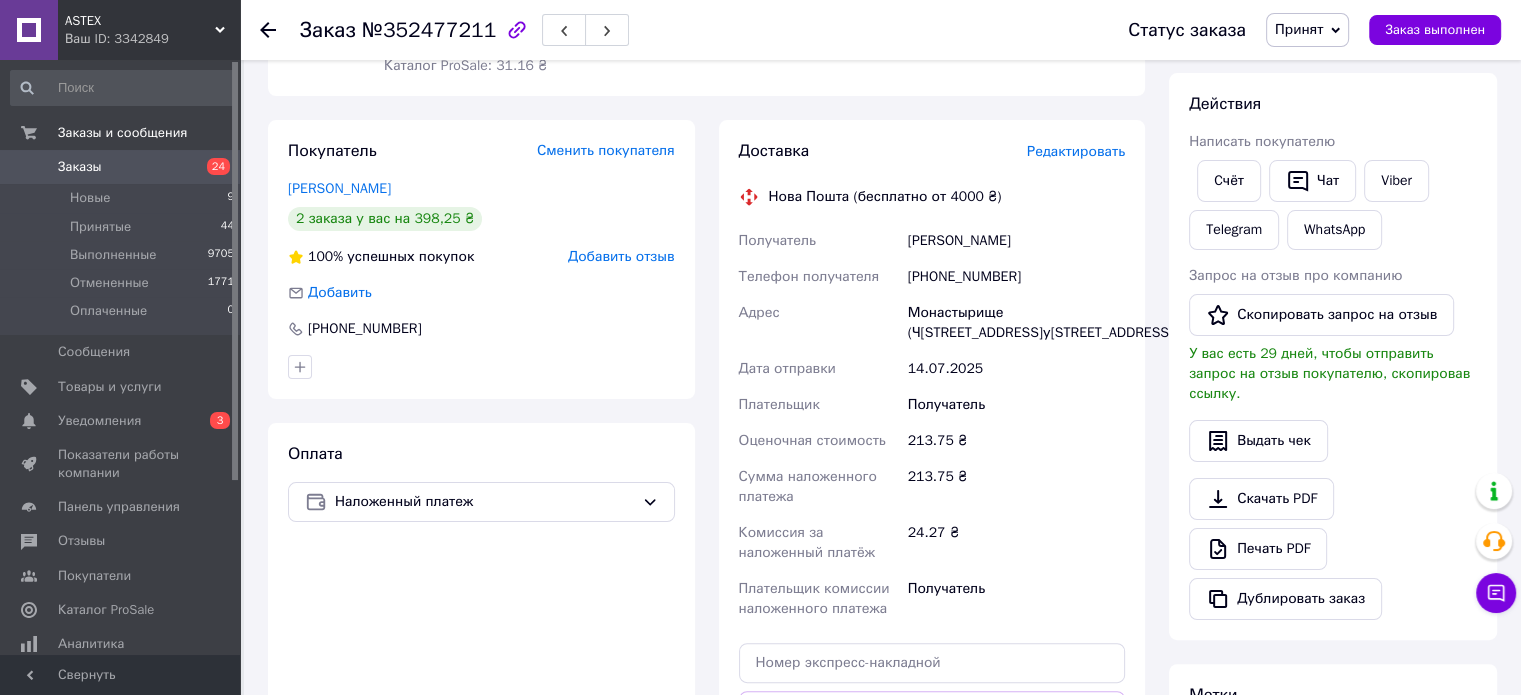 drag, startPoint x: 943, startPoint y: 331, endPoint x: 1031, endPoint y: 334, distance: 88.051125 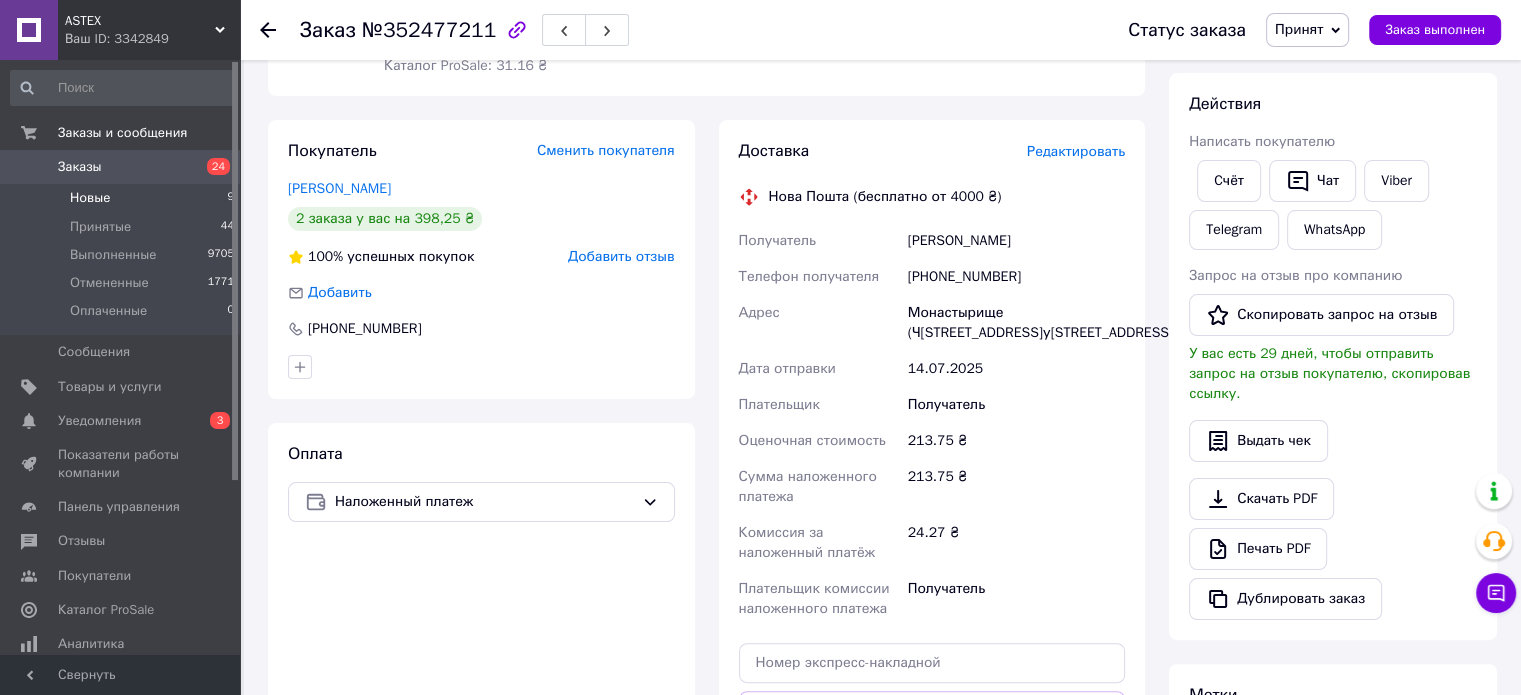 click on "Новые 9" at bounding box center [123, 198] 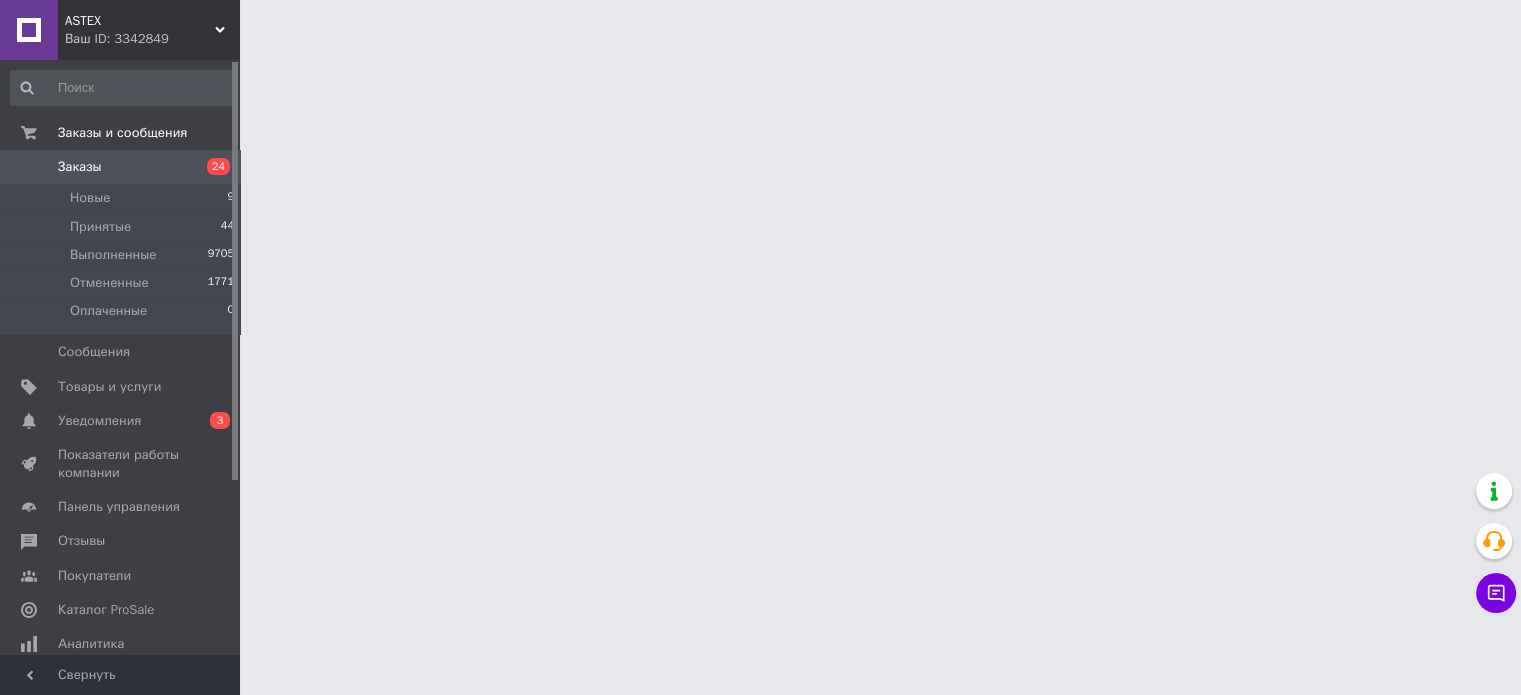 scroll, scrollTop: 0, scrollLeft: 0, axis: both 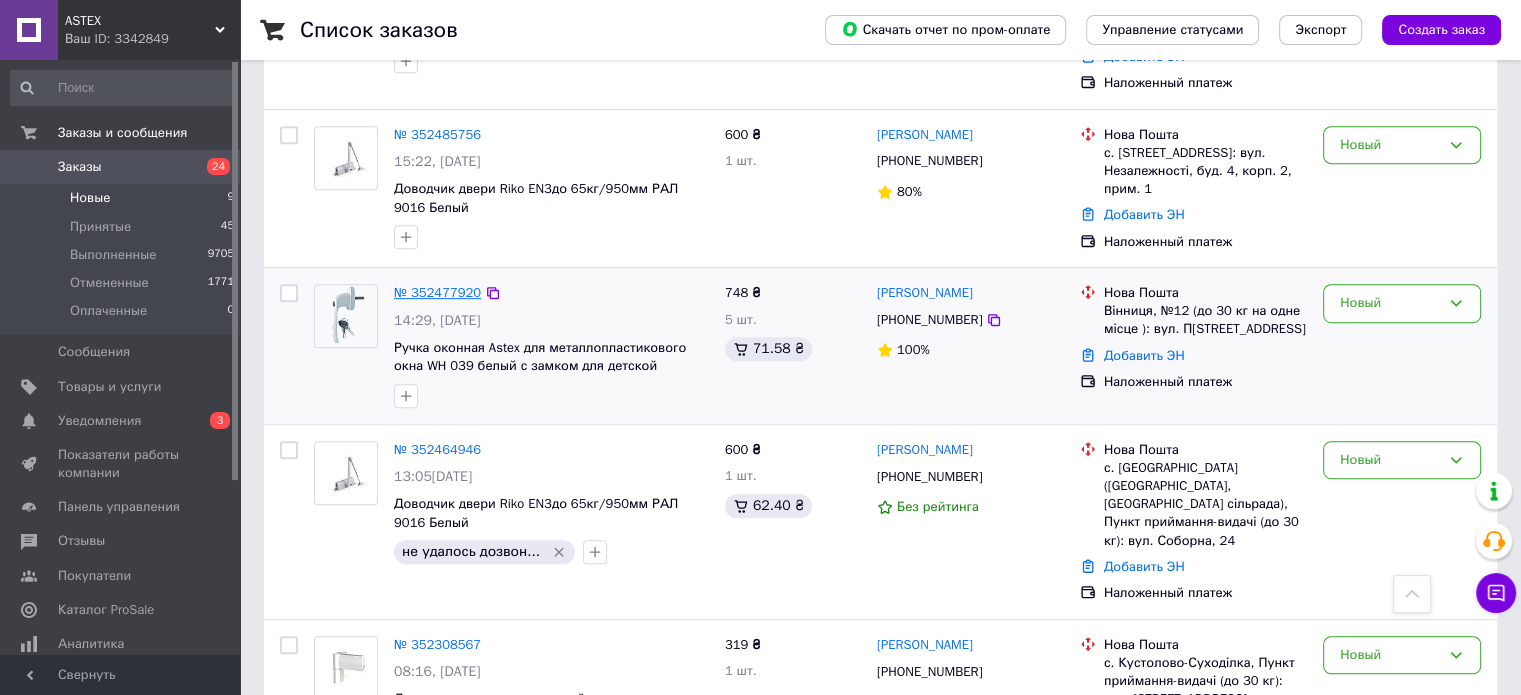 click on "№ 352477920" at bounding box center (437, 292) 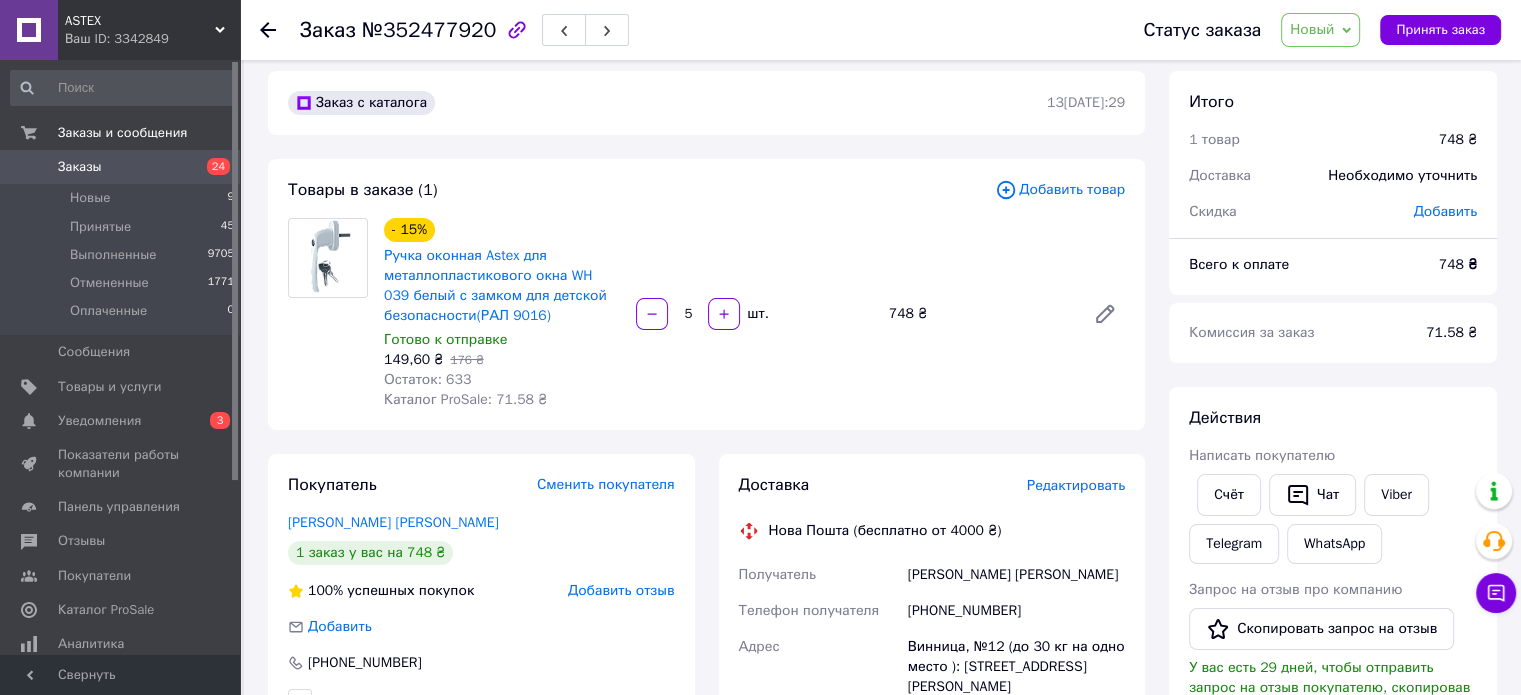 scroll, scrollTop: 0, scrollLeft: 0, axis: both 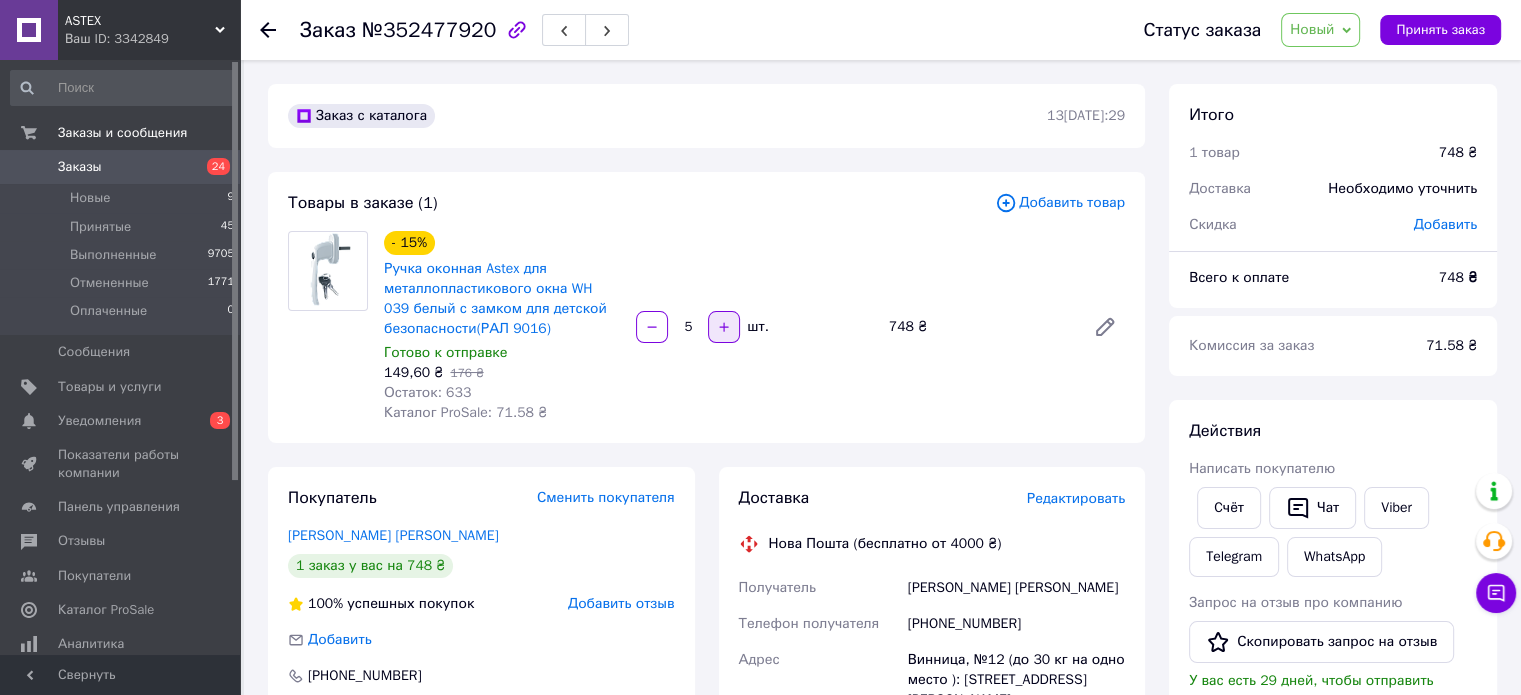 click 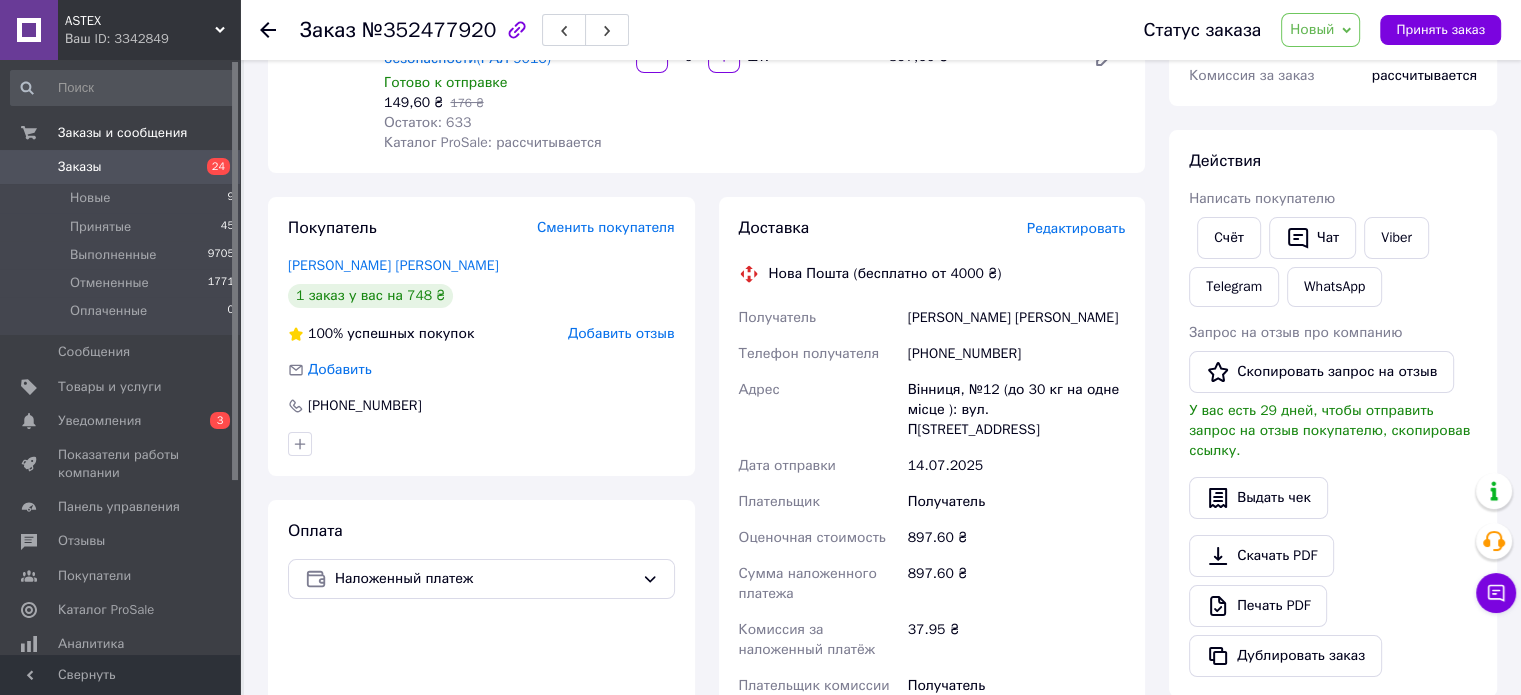 scroll, scrollTop: 200, scrollLeft: 0, axis: vertical 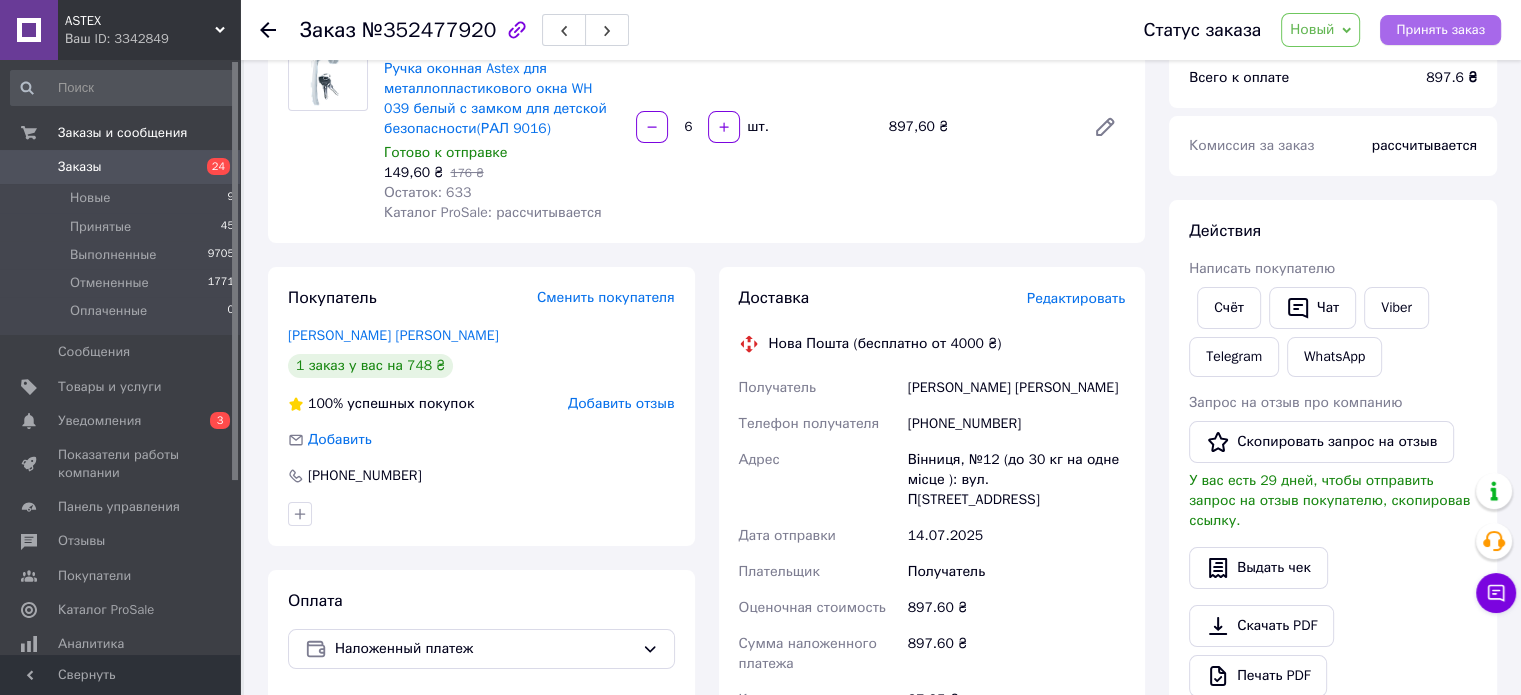 click on "Принять заказ" at bounding box center [1440, 30] 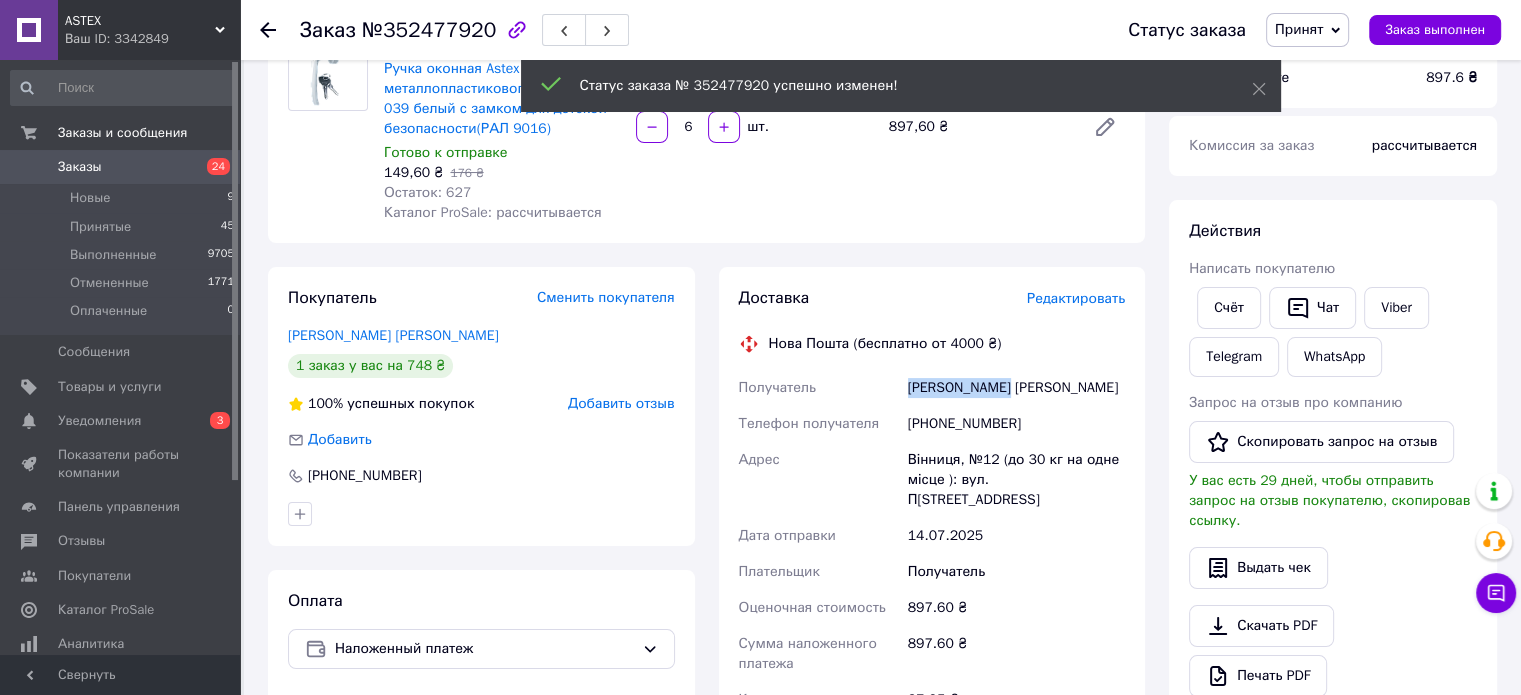 drag, startPoint x: 908, startPoint y: 386, endPoint x: 1040, endPoint y: 388, distance: 132.01515 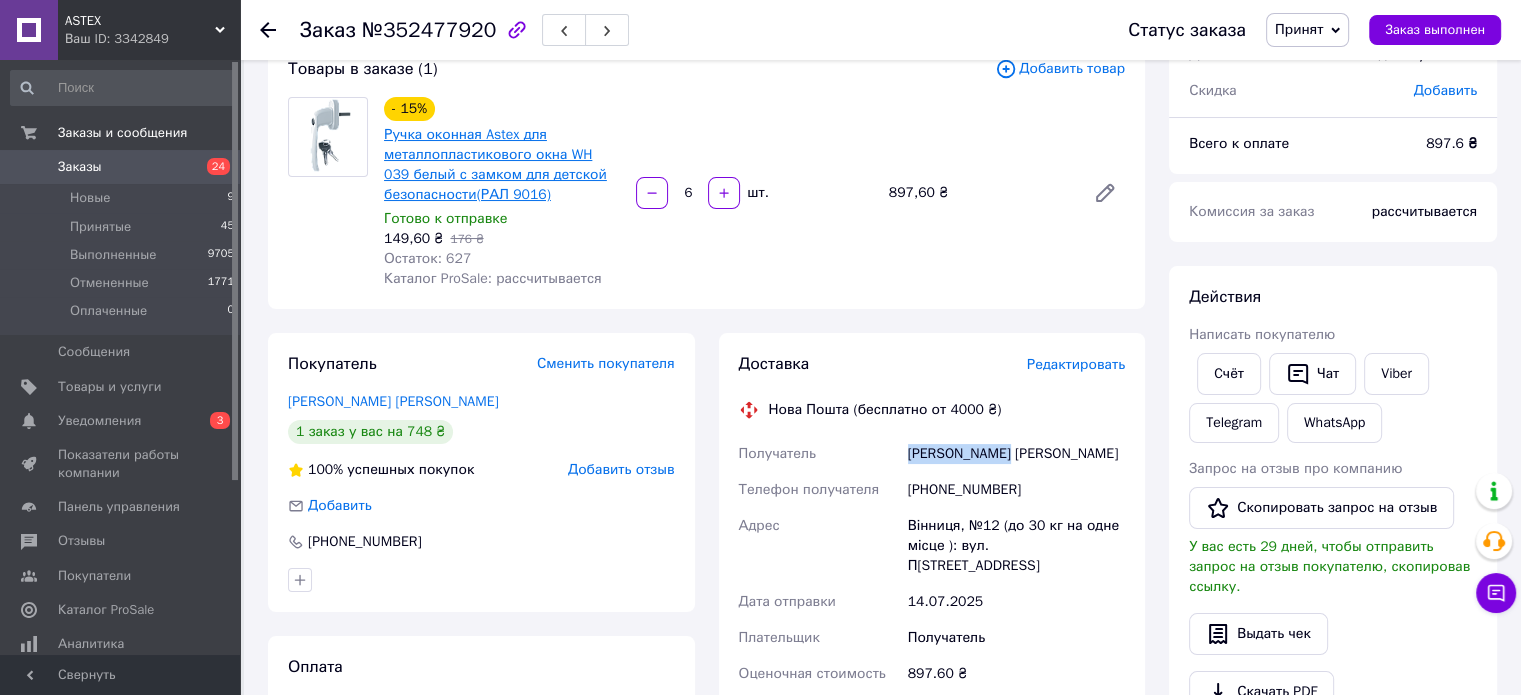 scroll, scrollTop: 100, scrollLeft: 0, axis: vertical 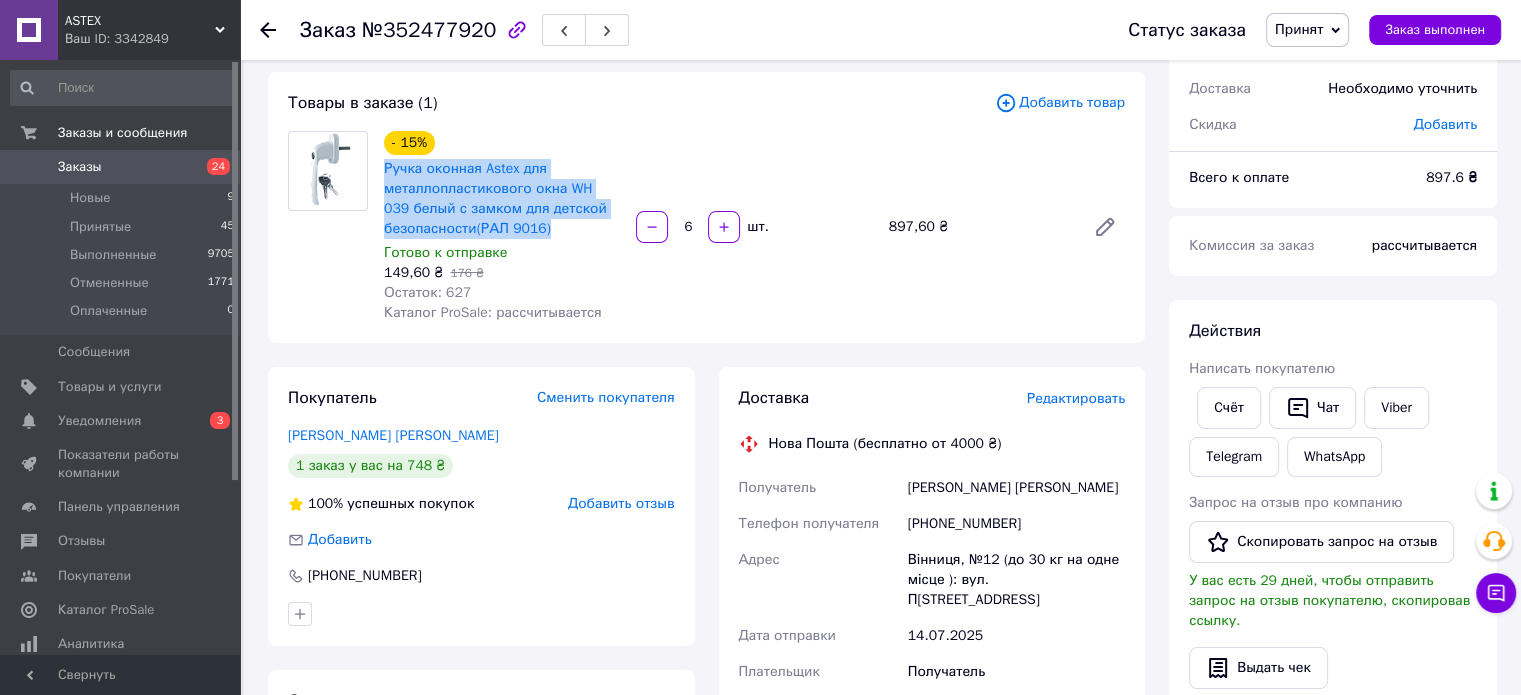 drag, startPoint x: 380, startPoint y: 166, endPoint x: 574, endPoint y: 231, distance: 204.59961 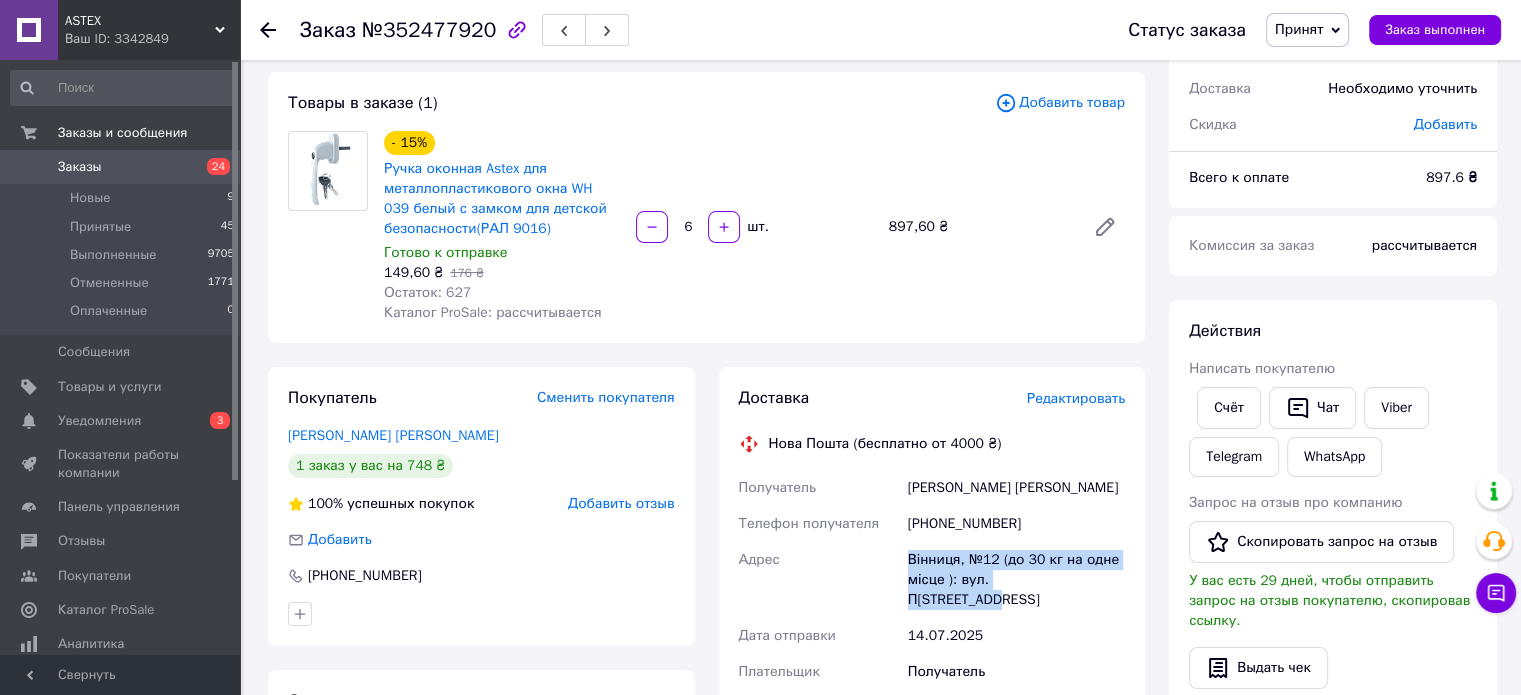 drag, startPoint x: 902, startPoint y: 559, endPoint x: 1074, endPoint y: 572, distance: 172.49059 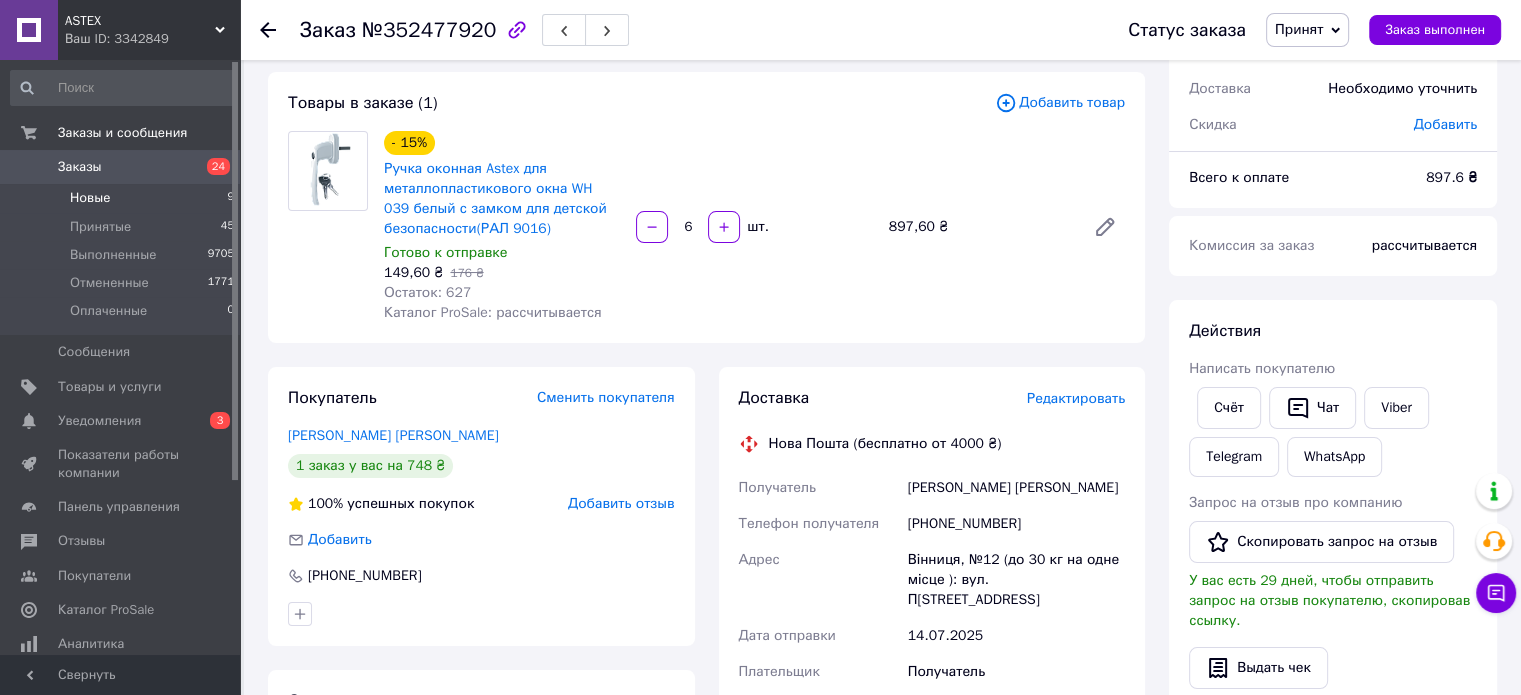 click on "Новые" at bounding box center [90, 198] 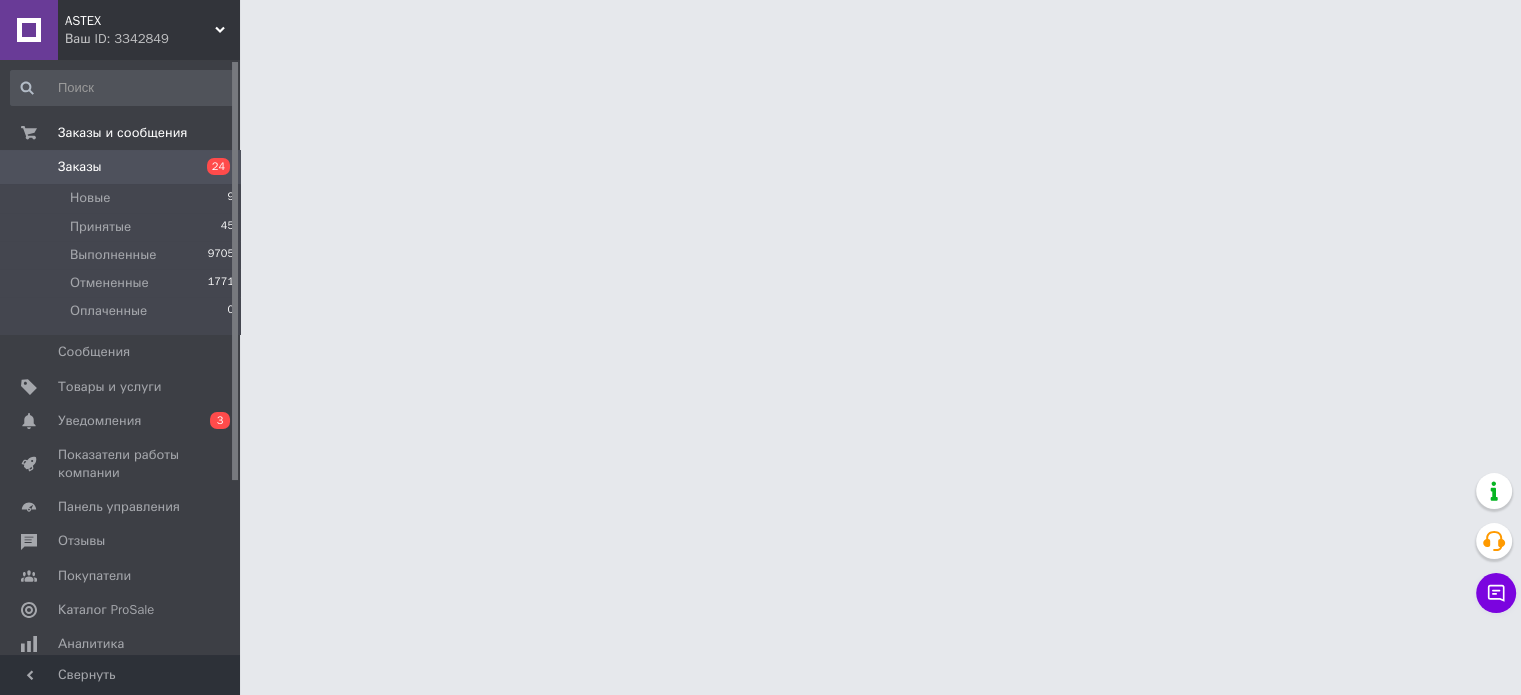 scroll, scrollTop: 0, scrollLeft: 0, axis: both 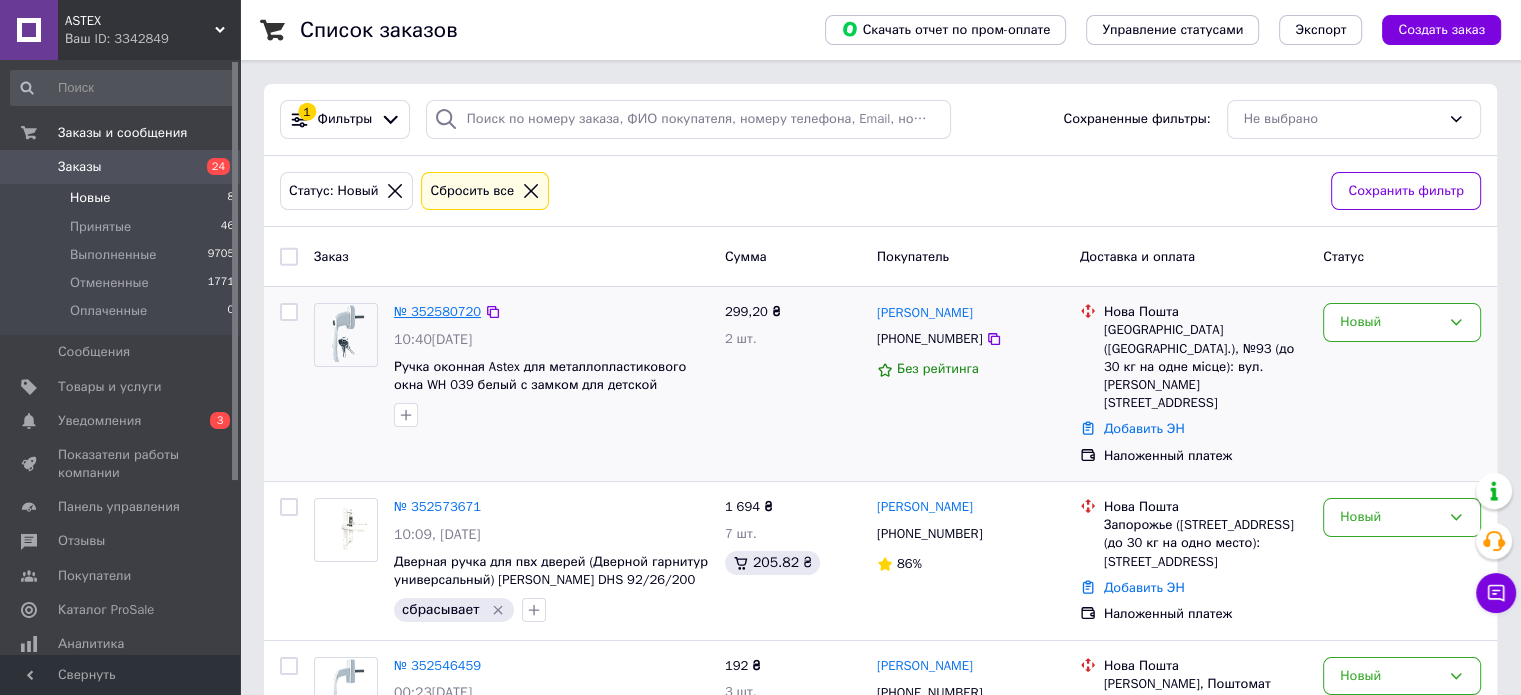 click on "№ 352580720" at bounding box center (437, 311) 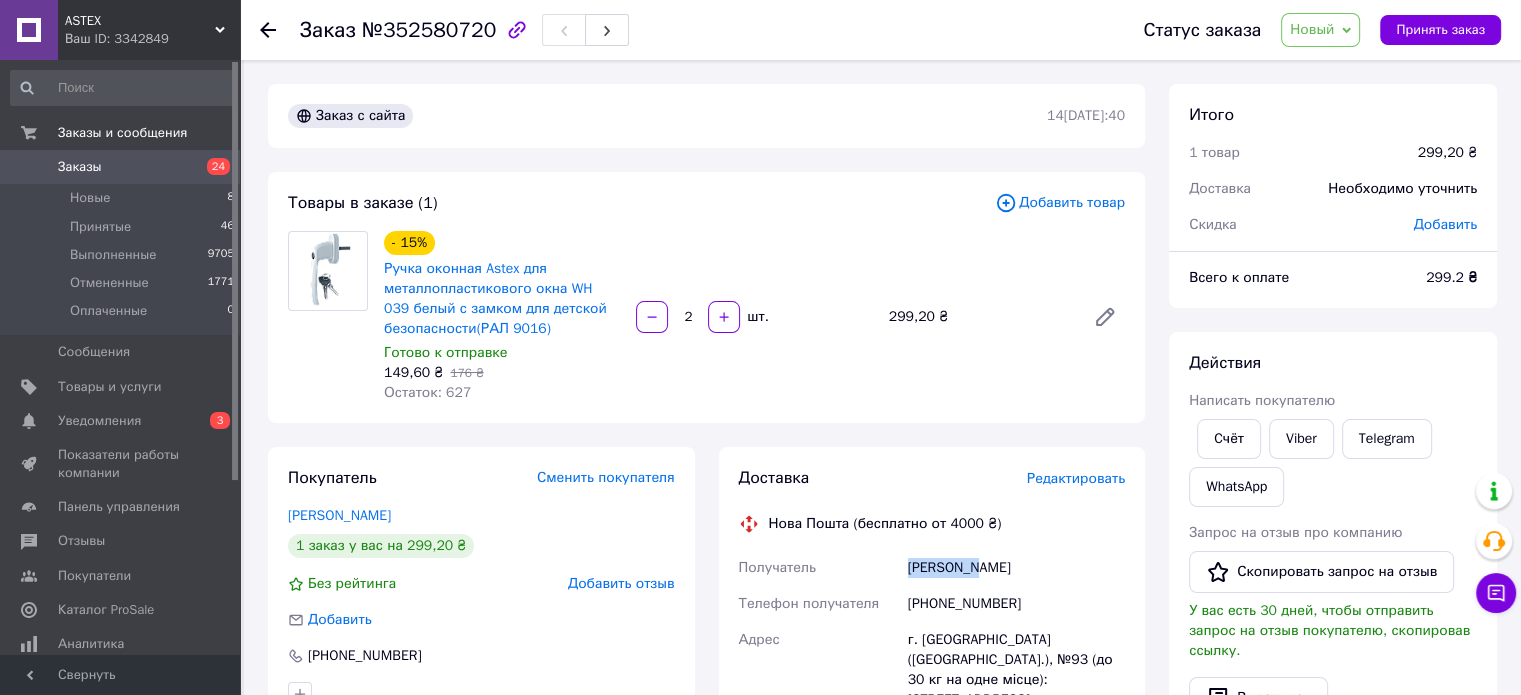 drag, startPoint x: 907, startPoint y: 566, endPoint x: 961, endPoint y: 570, distance: 54.147945 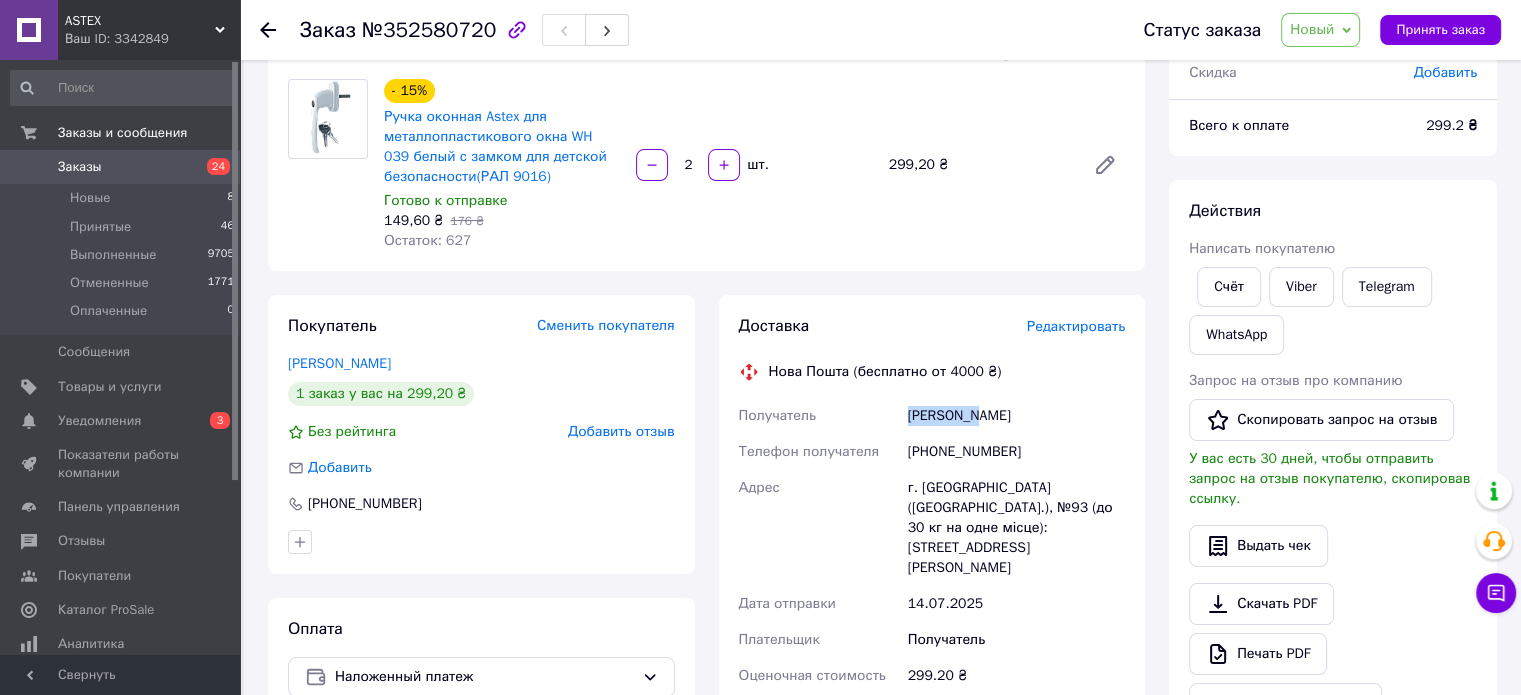 scroll, scrollTop: 200, scrollLeft: 0, axis: vertical 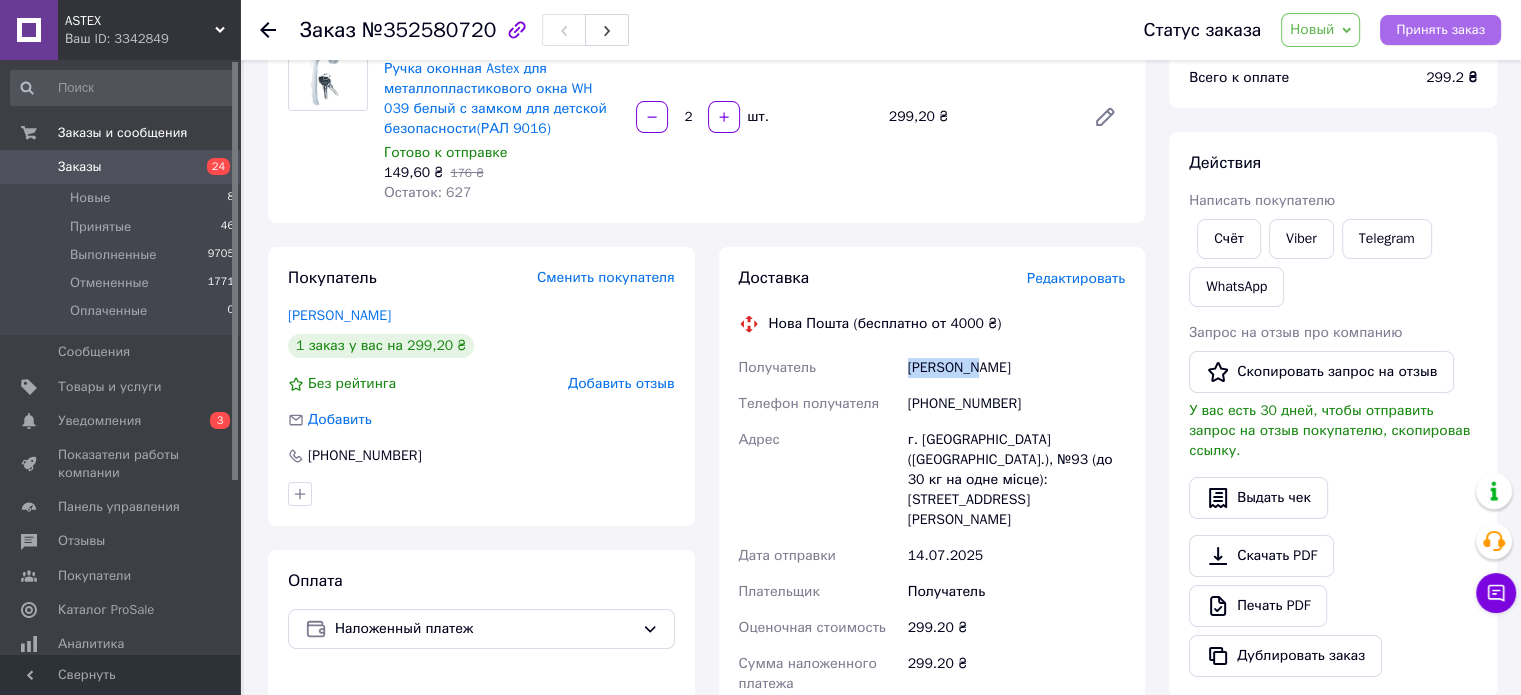 click on "Принять заказ" at bounding box center (1440, 30) 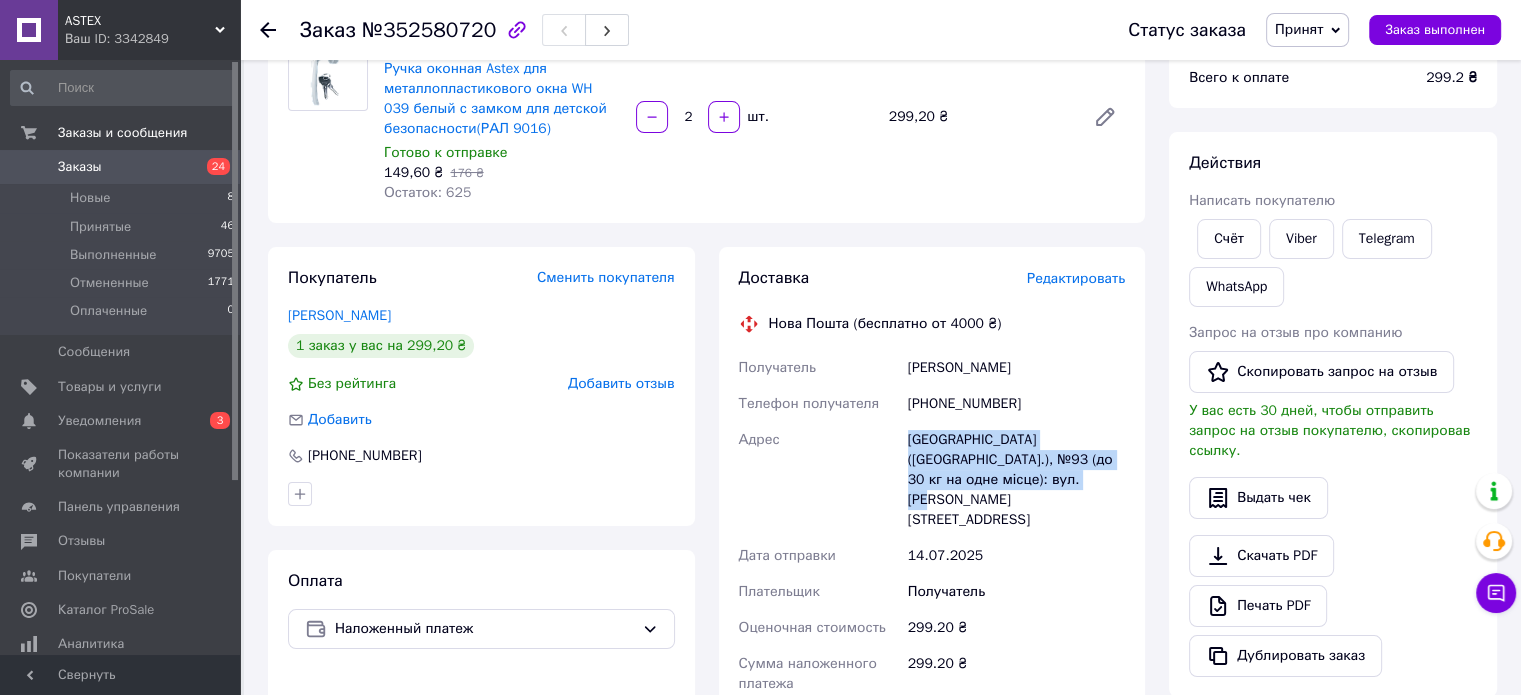 drag, startPoint x: 901, startPoint y: 444, endPoint x: 1051, endPoint y: 483, distance: 154.98709 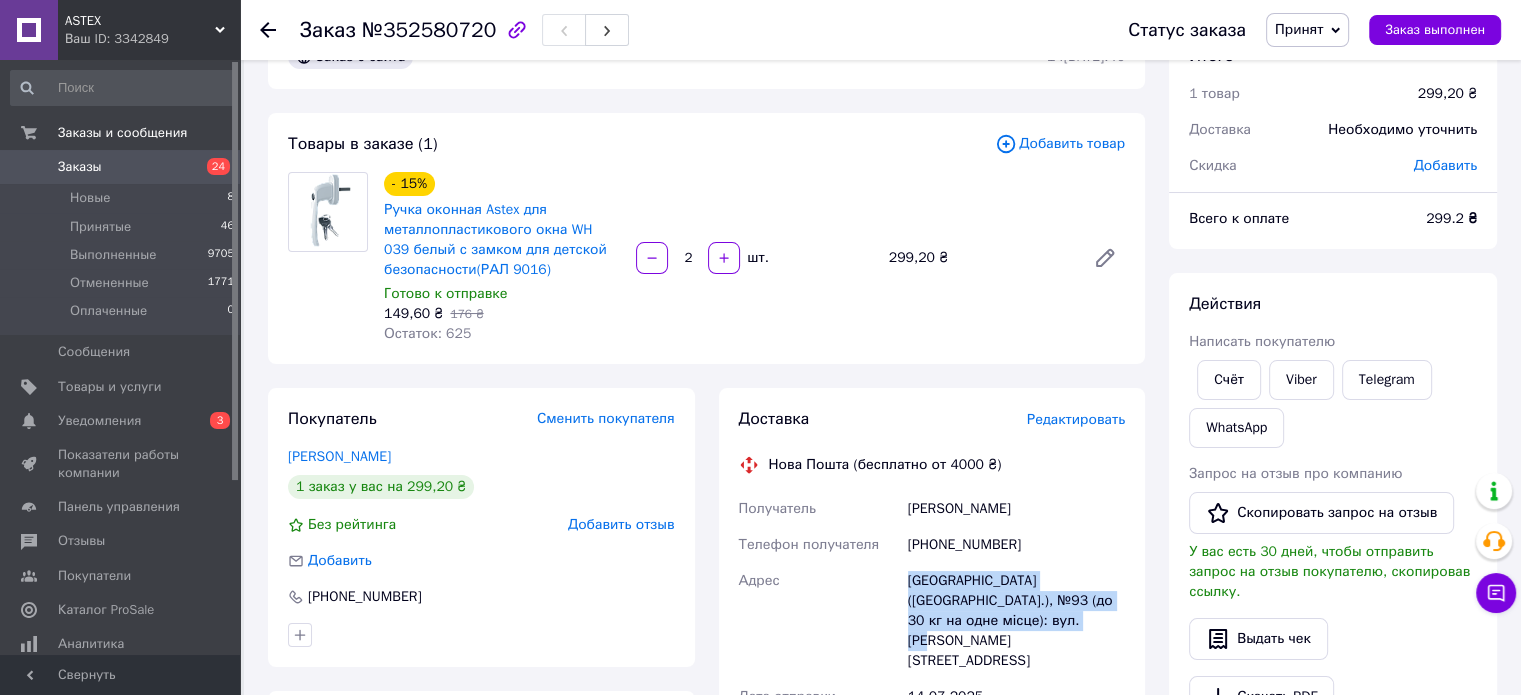 scroll, scrollTop: 0, scrollLeft: 0, axis: both 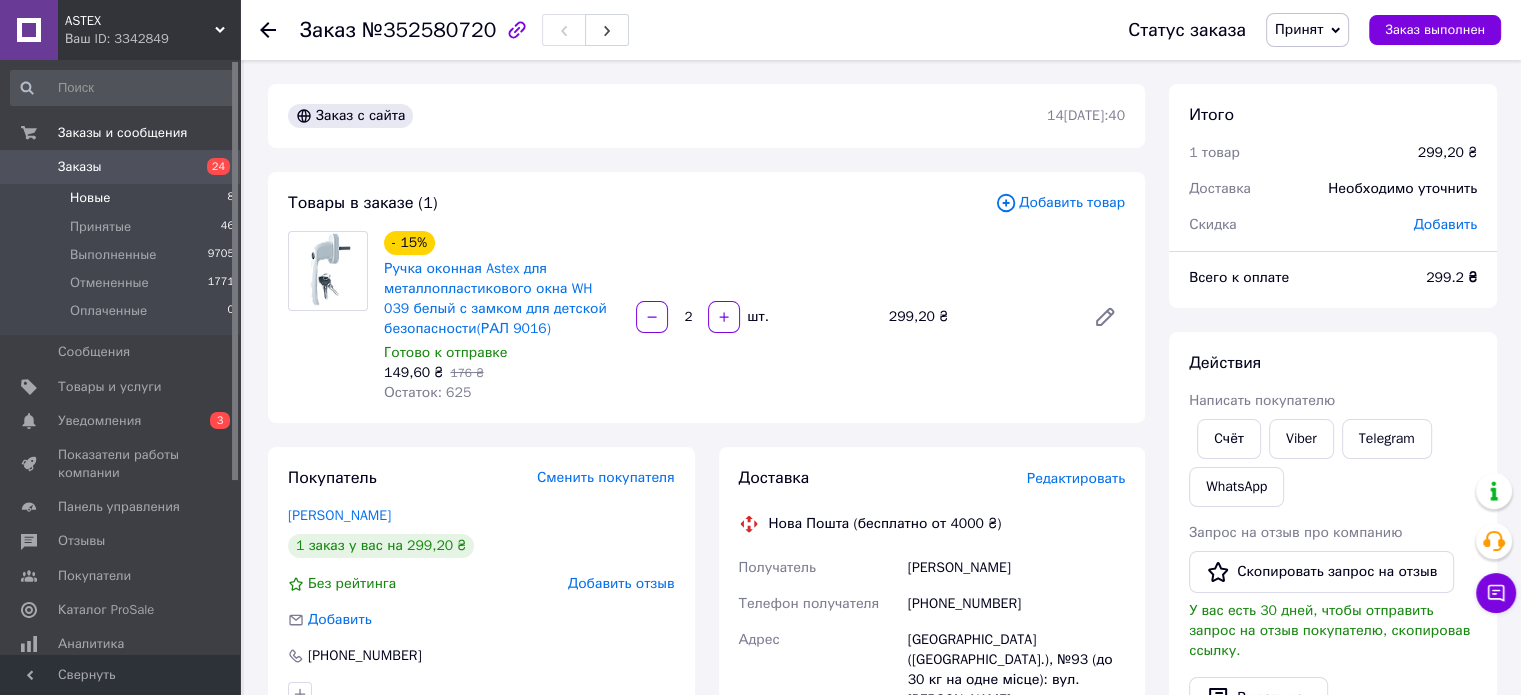 click on "Новые" at bounding box center [90, 198] 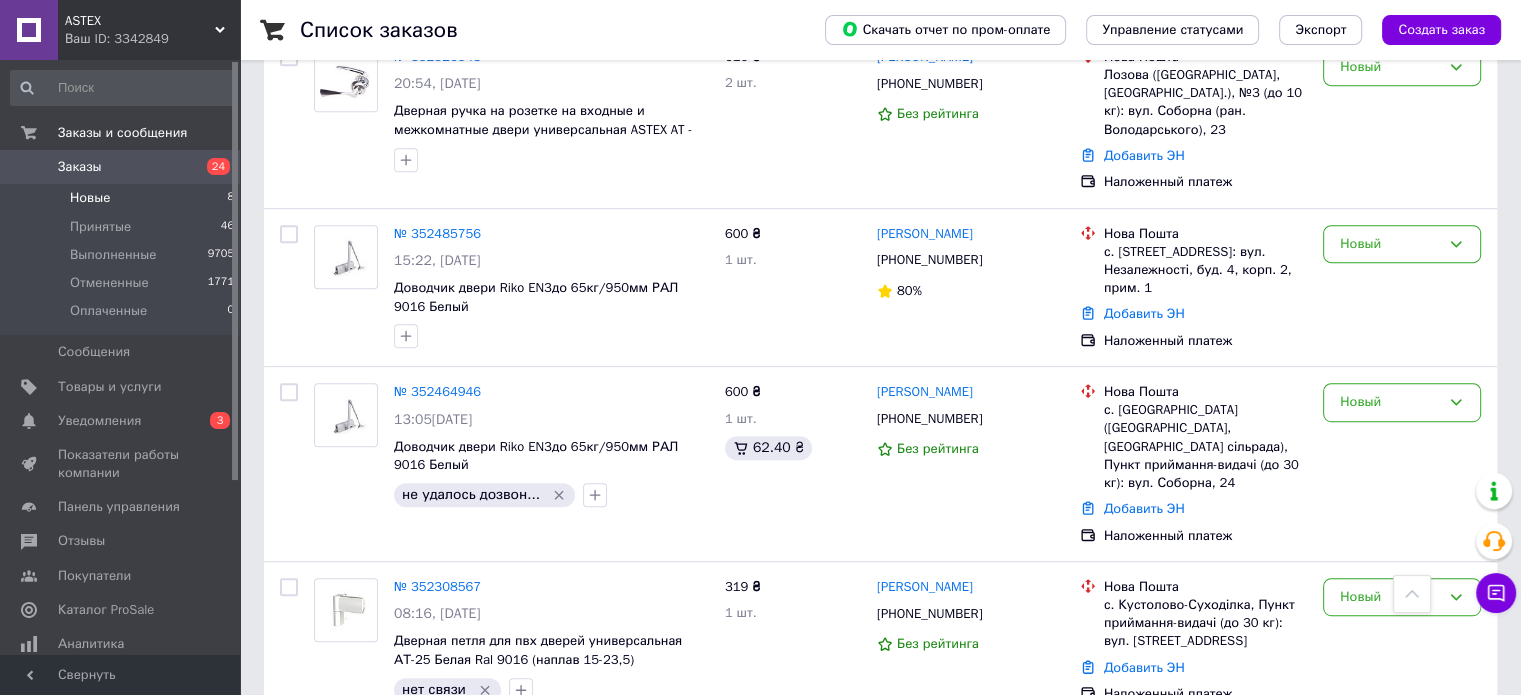scroll, scrollTop: 932, scrollLeft: 0, axis: vertical 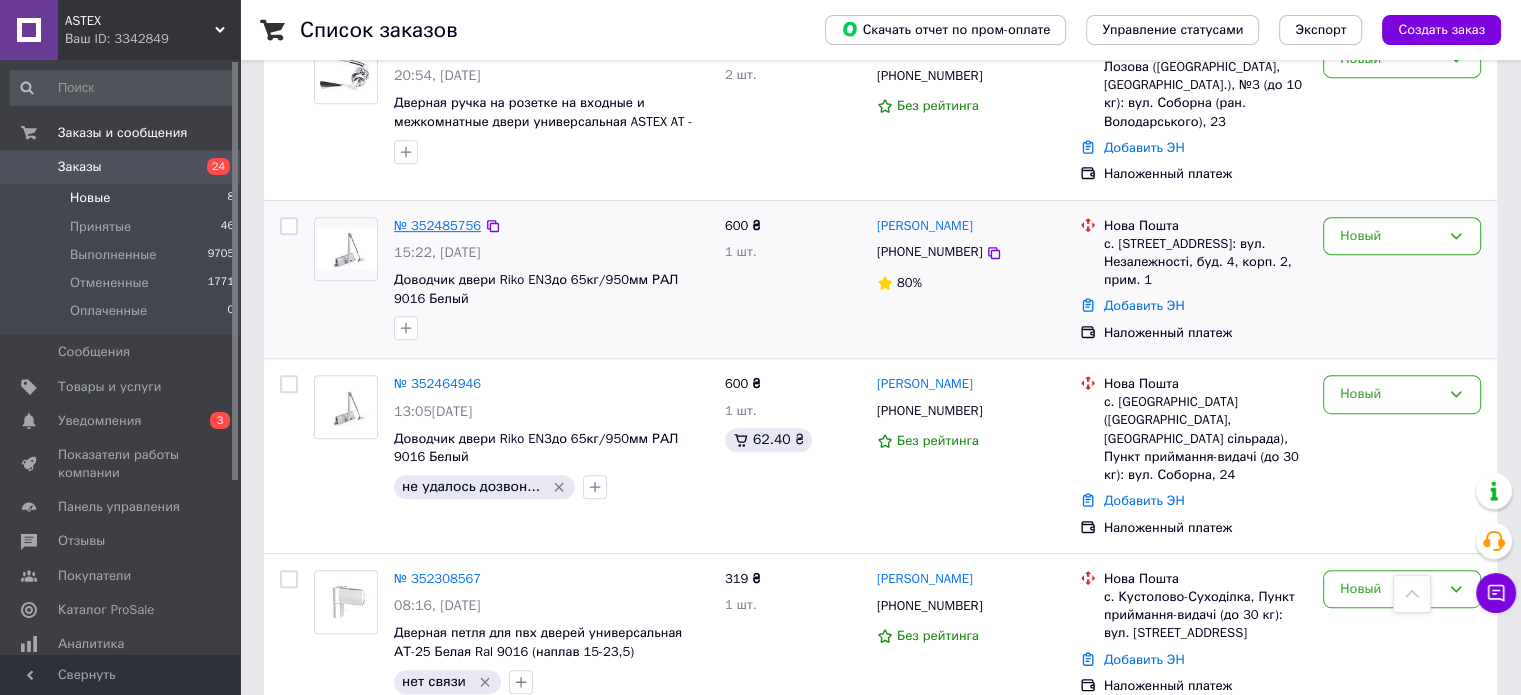 click on "№ 352485756" at bounding box center [437, 225] 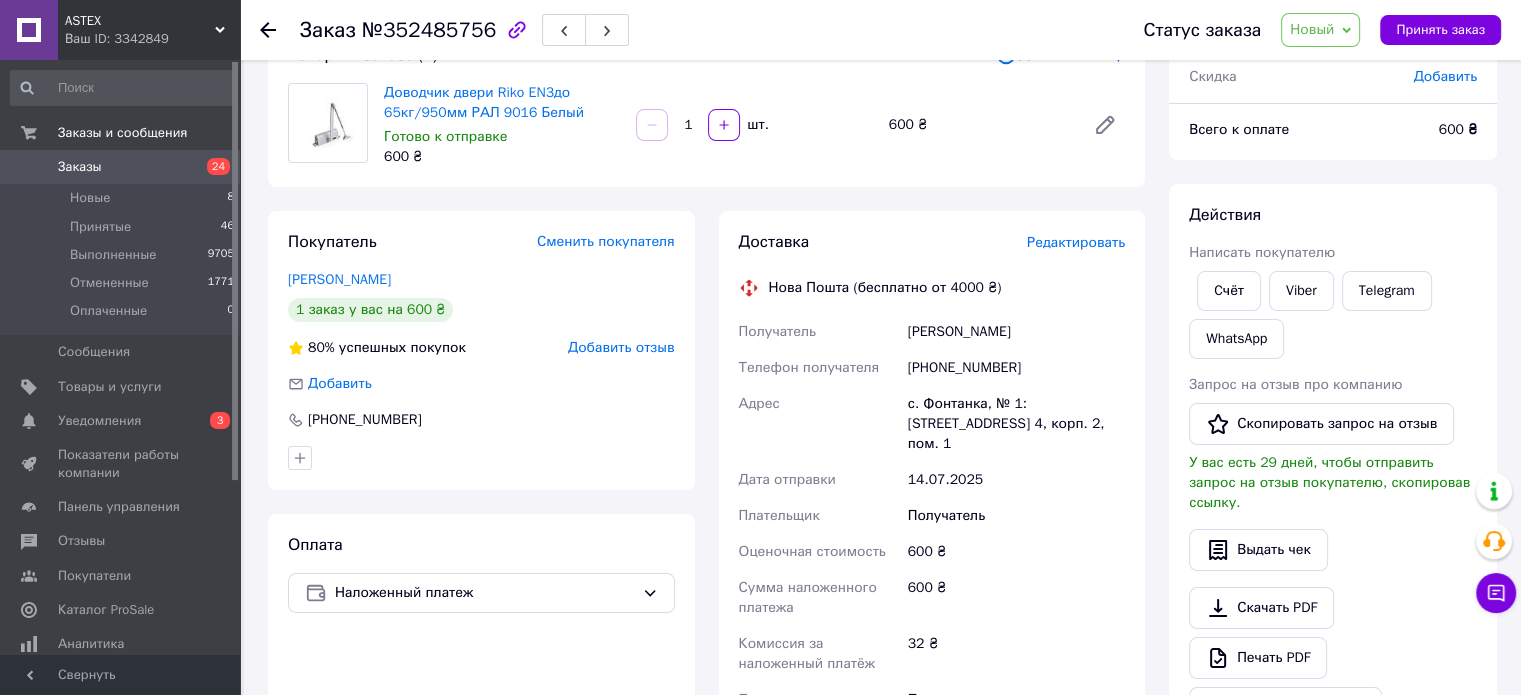 scroll, scrollTop: 0, scrollLeft: 0, axis: both 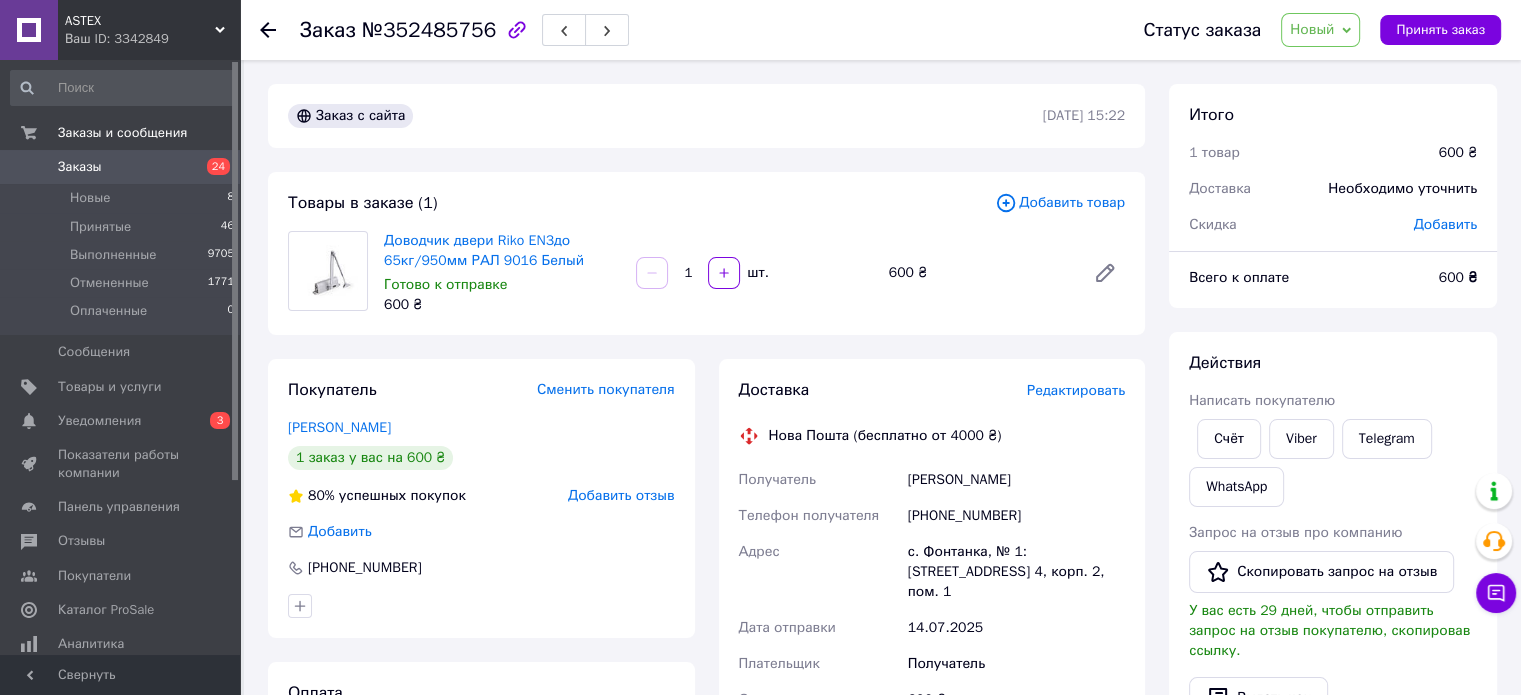 drag, startPoint x: 908, startPoint y: 479, endPoint x: 1082, endPoint y: 479, distance: 174 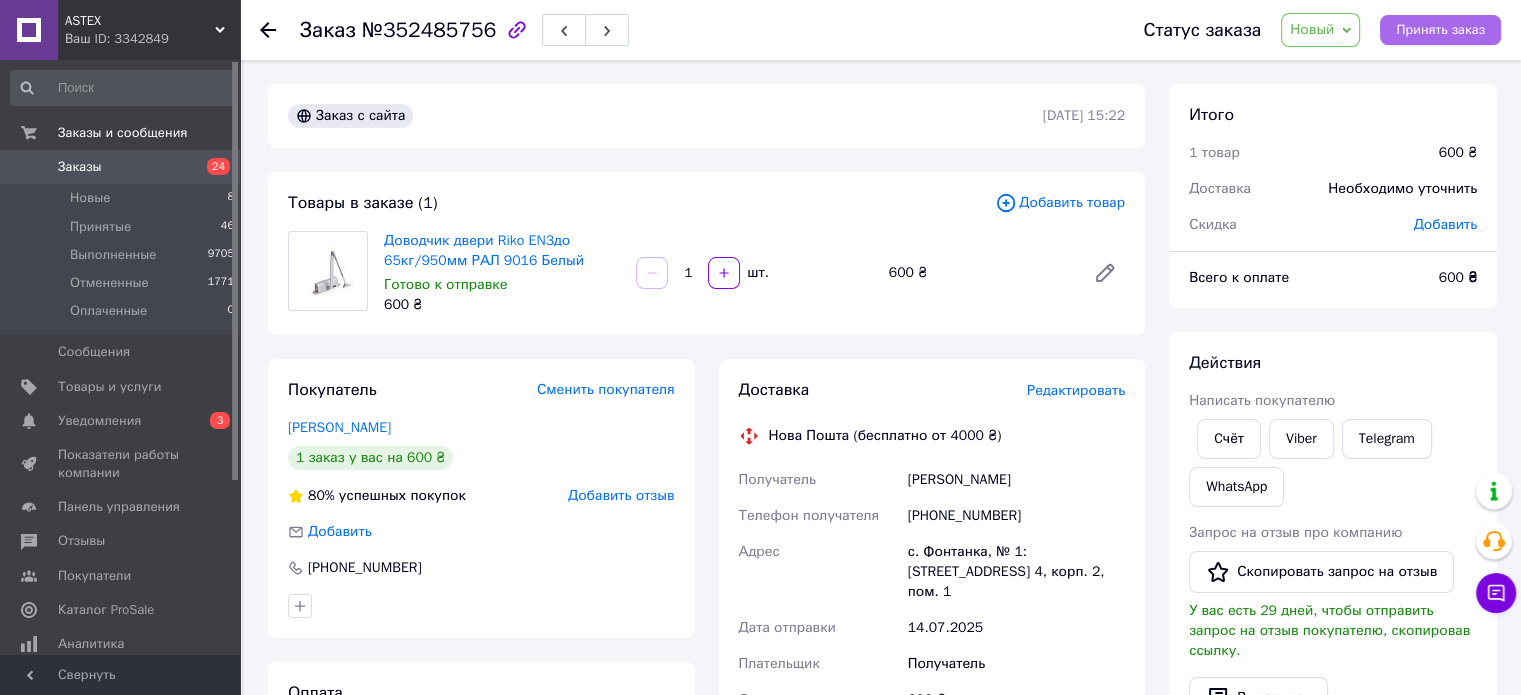 click on "Принять заказ" at bounding box center [1440, 30] 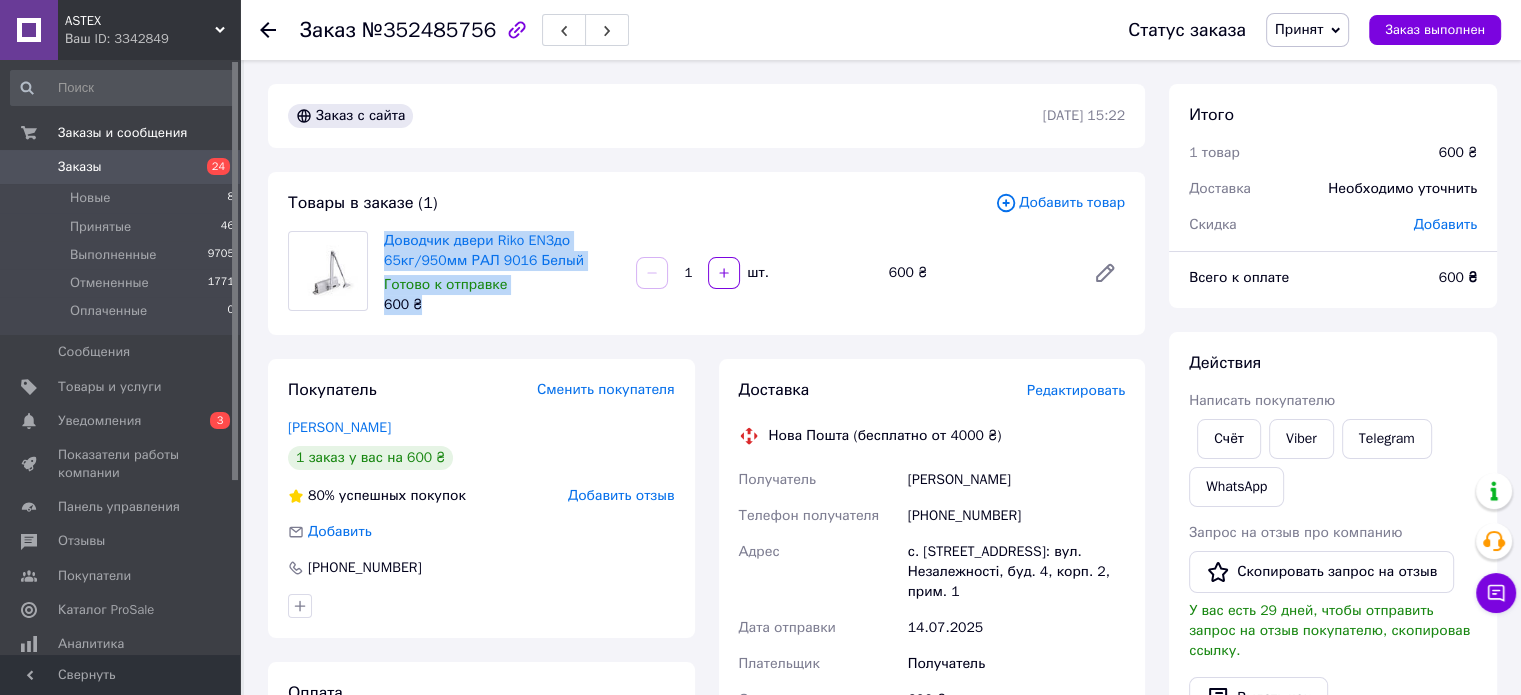 drag, startPoint x: 380, startPoint y: 236, endPoint x: 629, endPoint y: 267, distance: 250.9223 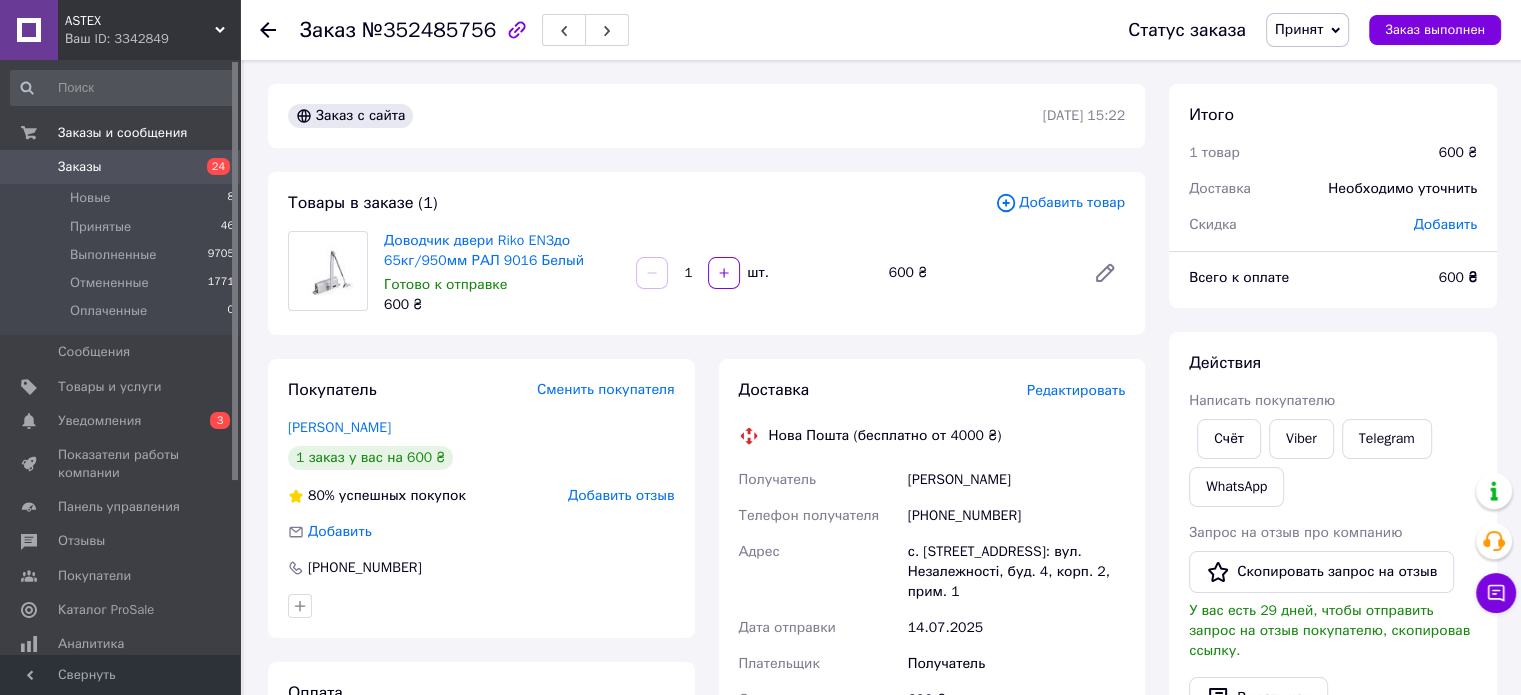 click at bounding box center [328, 273] 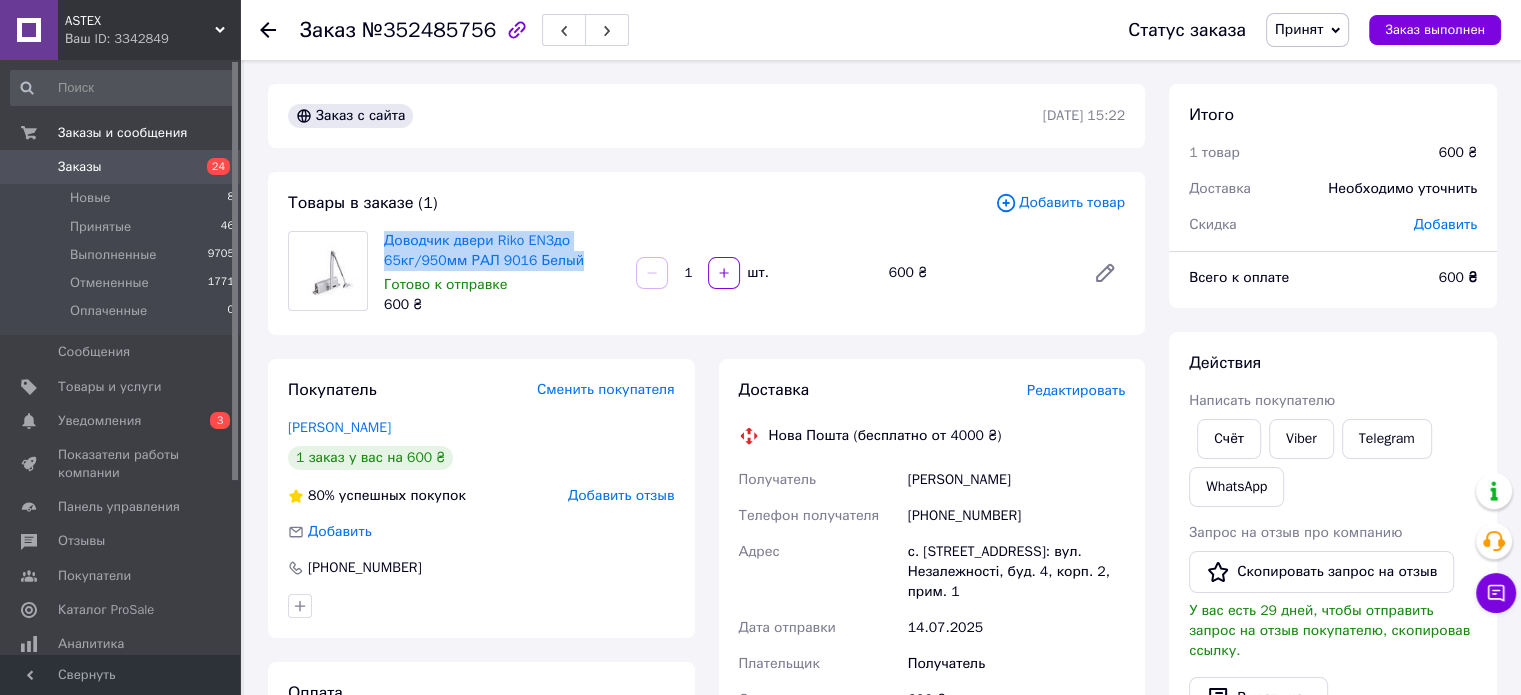 drag, startPoint x: 380, startPoint y: 235, endPoint x: 594, endPoint y: 257, distance: 215.12787 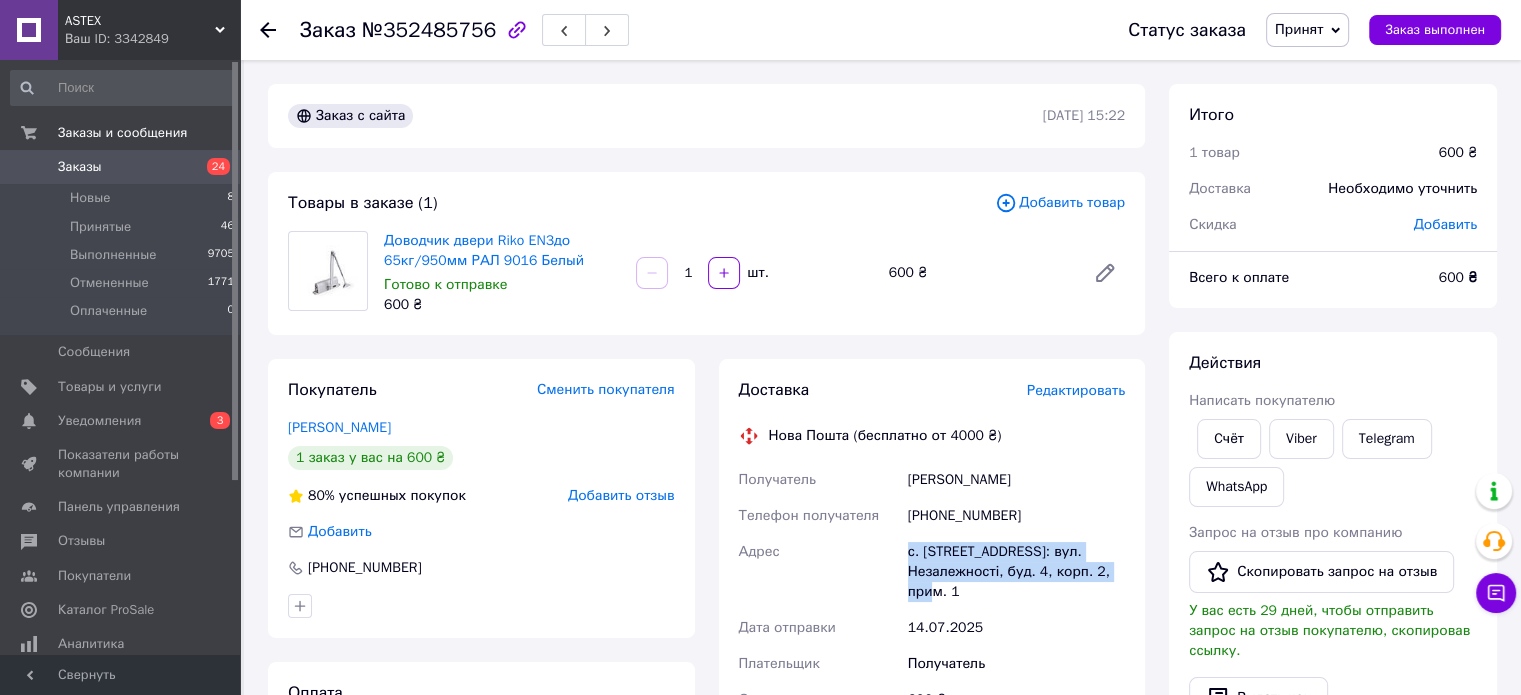 drag, startPoint x: 900, startPoint y: 543, endPoint x: 1056, endPoint y: 605, distance: 167.869 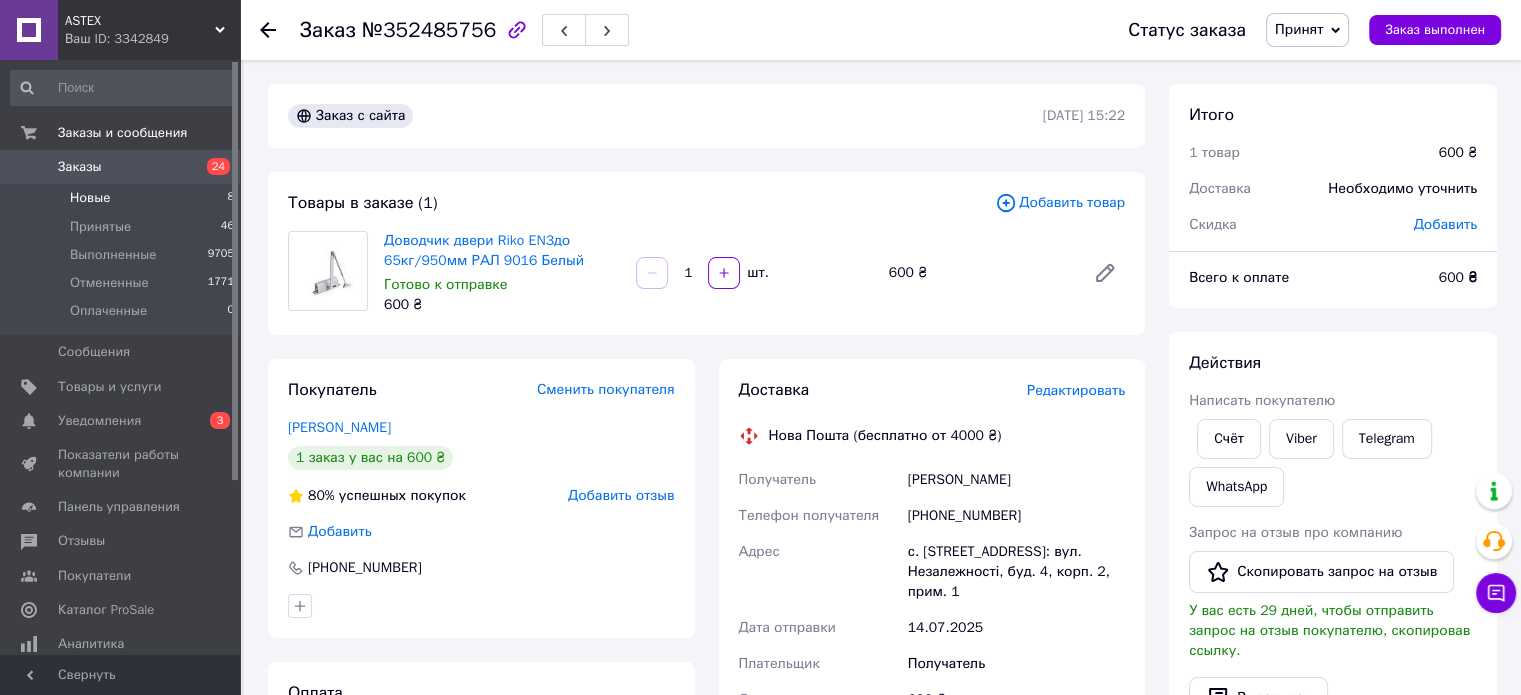 click on "Новые 8" at bounding box center [123, 198] 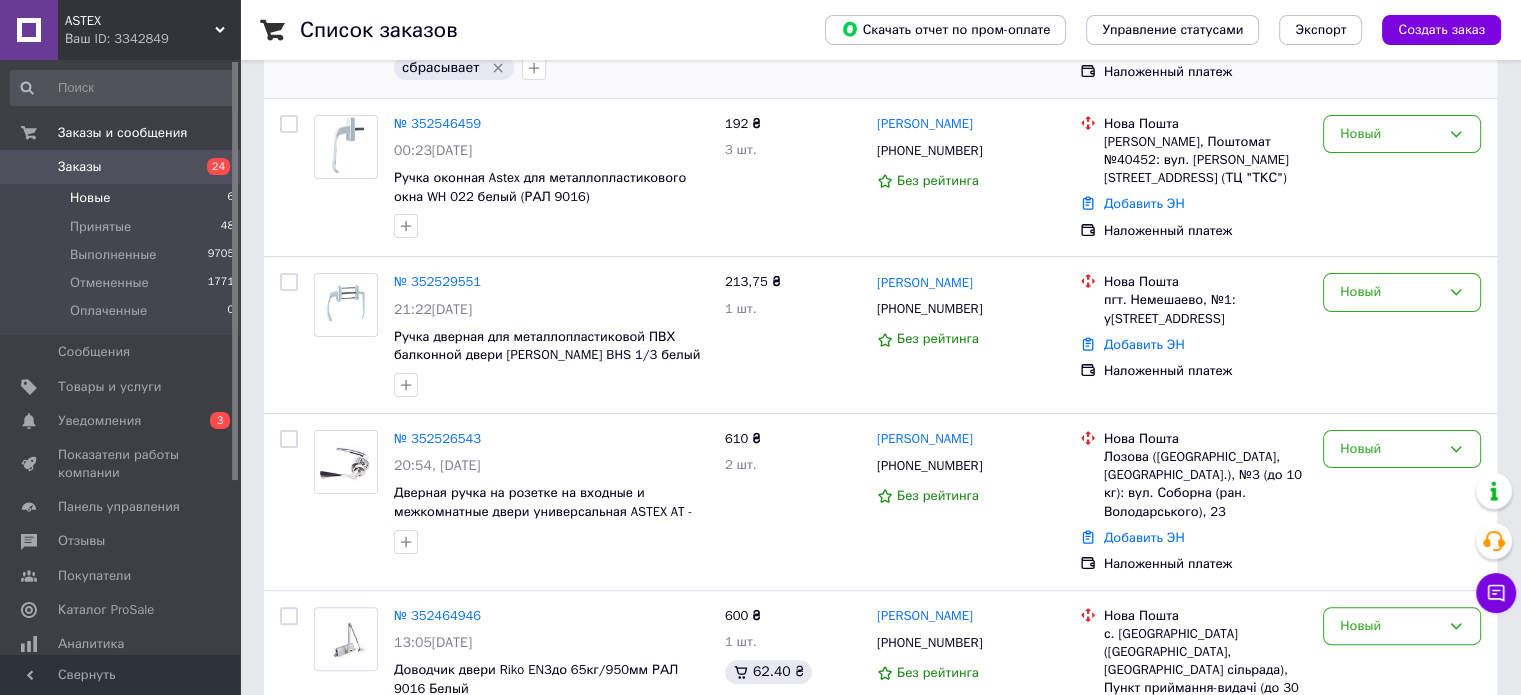 scroll, scrollTop: 500, scrollLeft: 0, axis: vertical 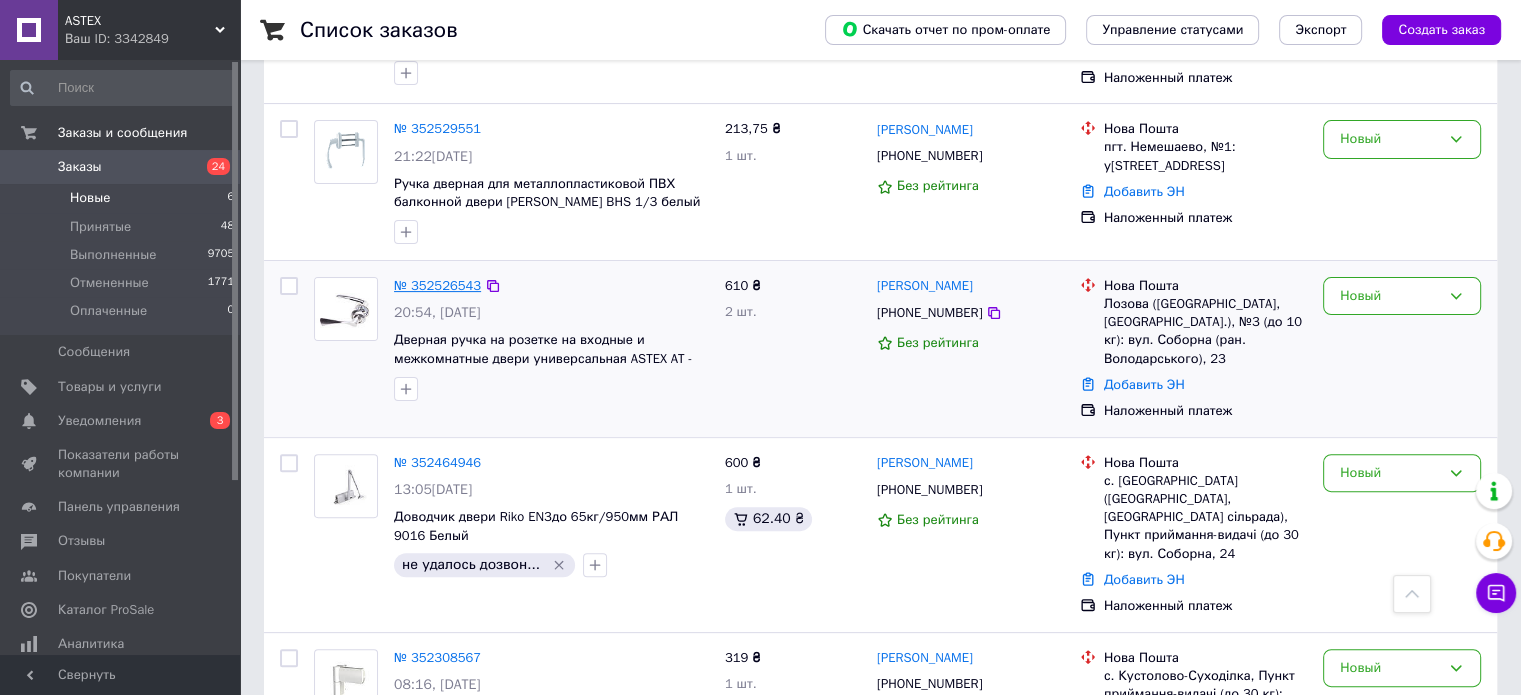 click on "№ 352526543" at bounding box center (437, 285) 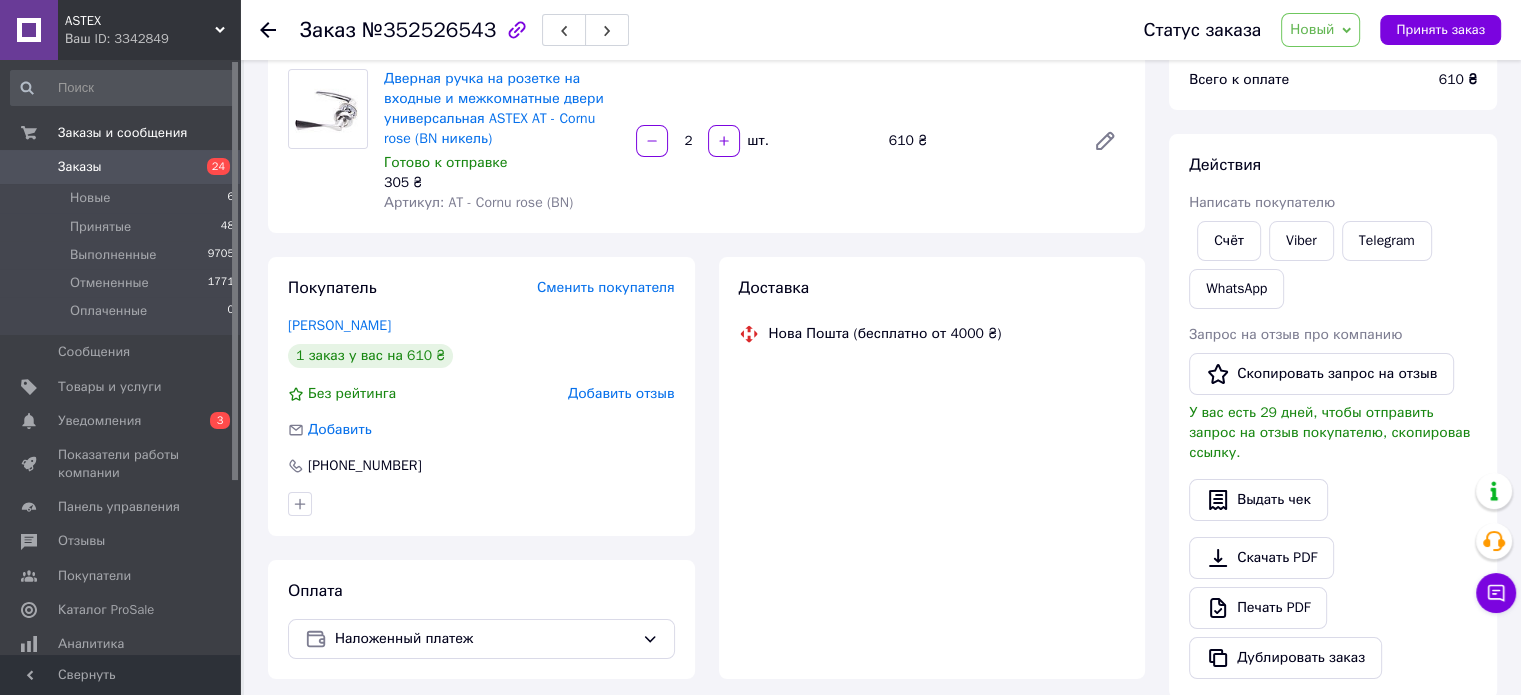 scroll, scrollTop: 0, scrollLeft: 0, axis: both 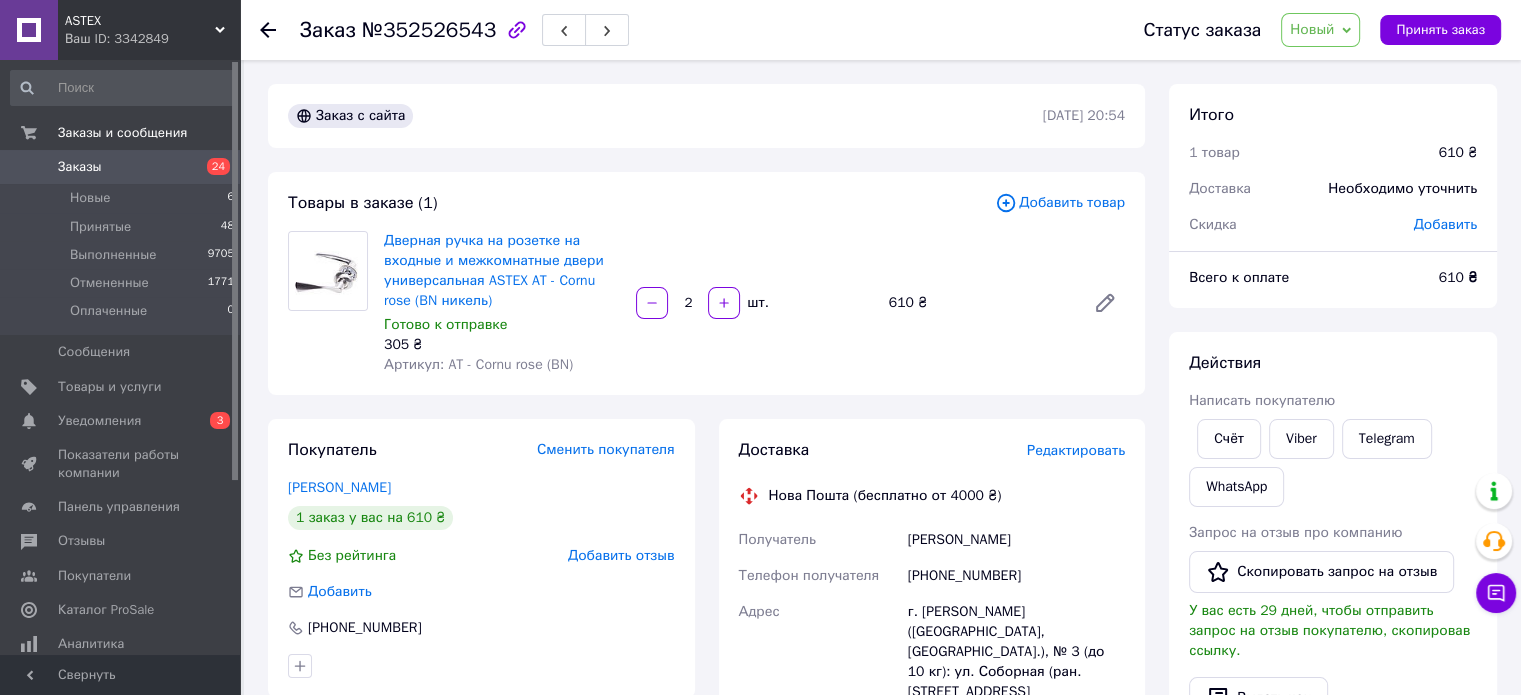 drag, startPoint x: 907, startPoint y: 544, endPoint x: 1125, endPoint y: 545, distance: 218.00229 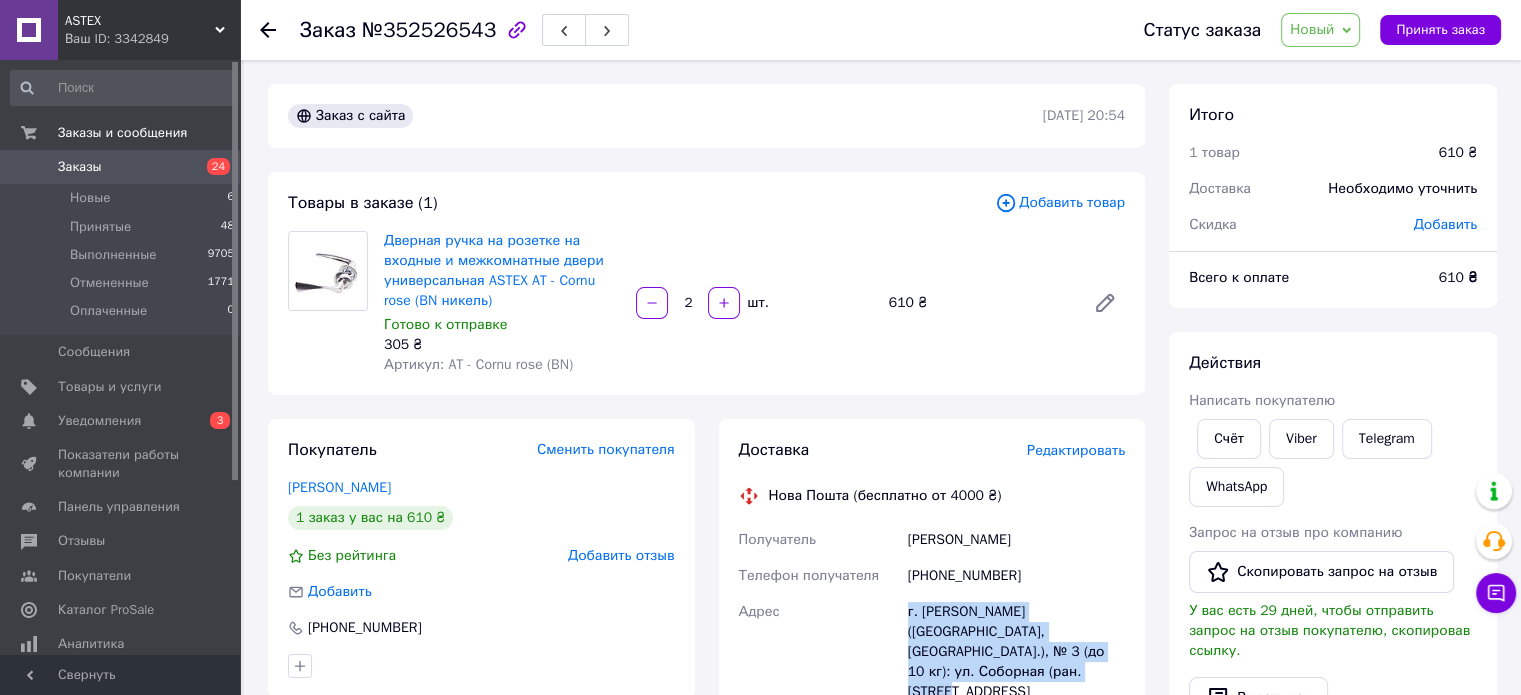 drag, startPoint x: 908, startPoint y: 609, endPoint x: 1099, endPoint y: 675, distance: 202.08167 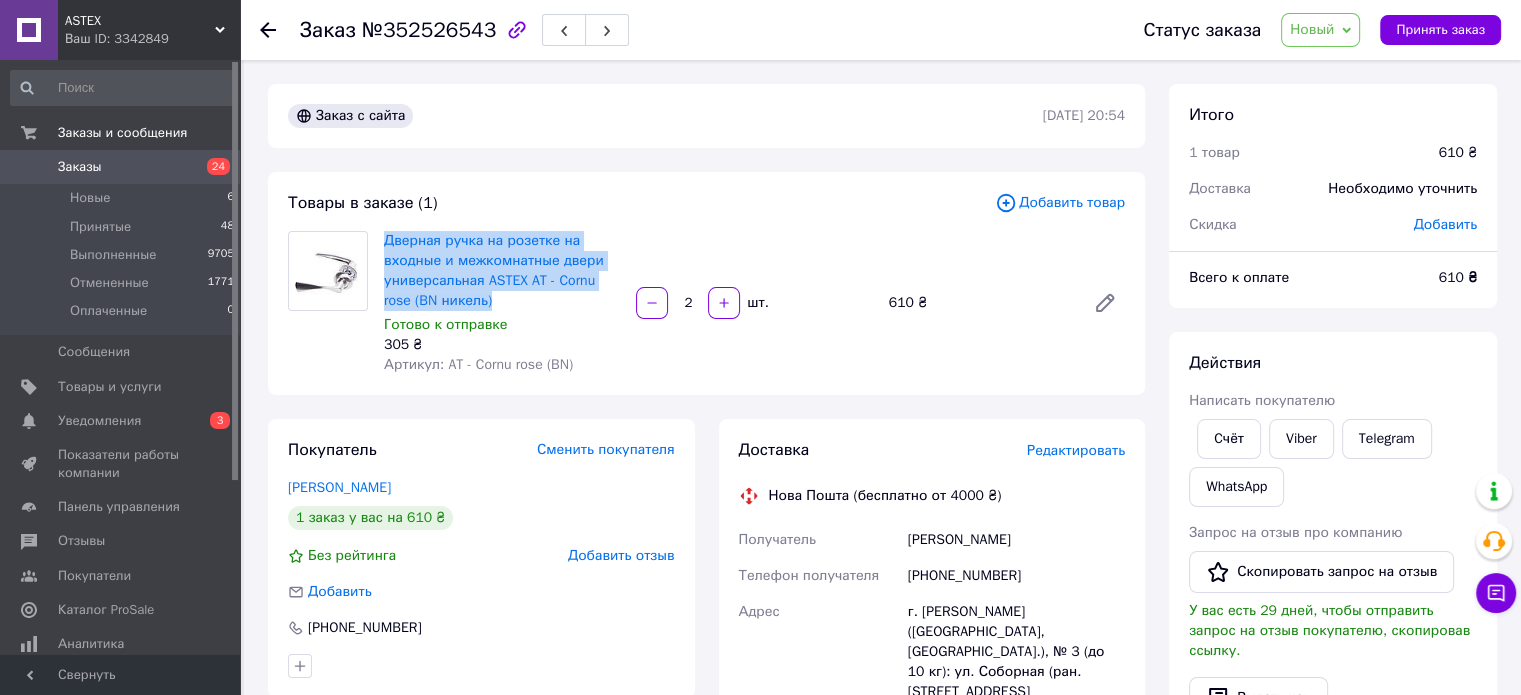drag, startPoint x: 378, startPoint y: 241, endPoint x: 537, endPoint y: 310, distance: 173.32628 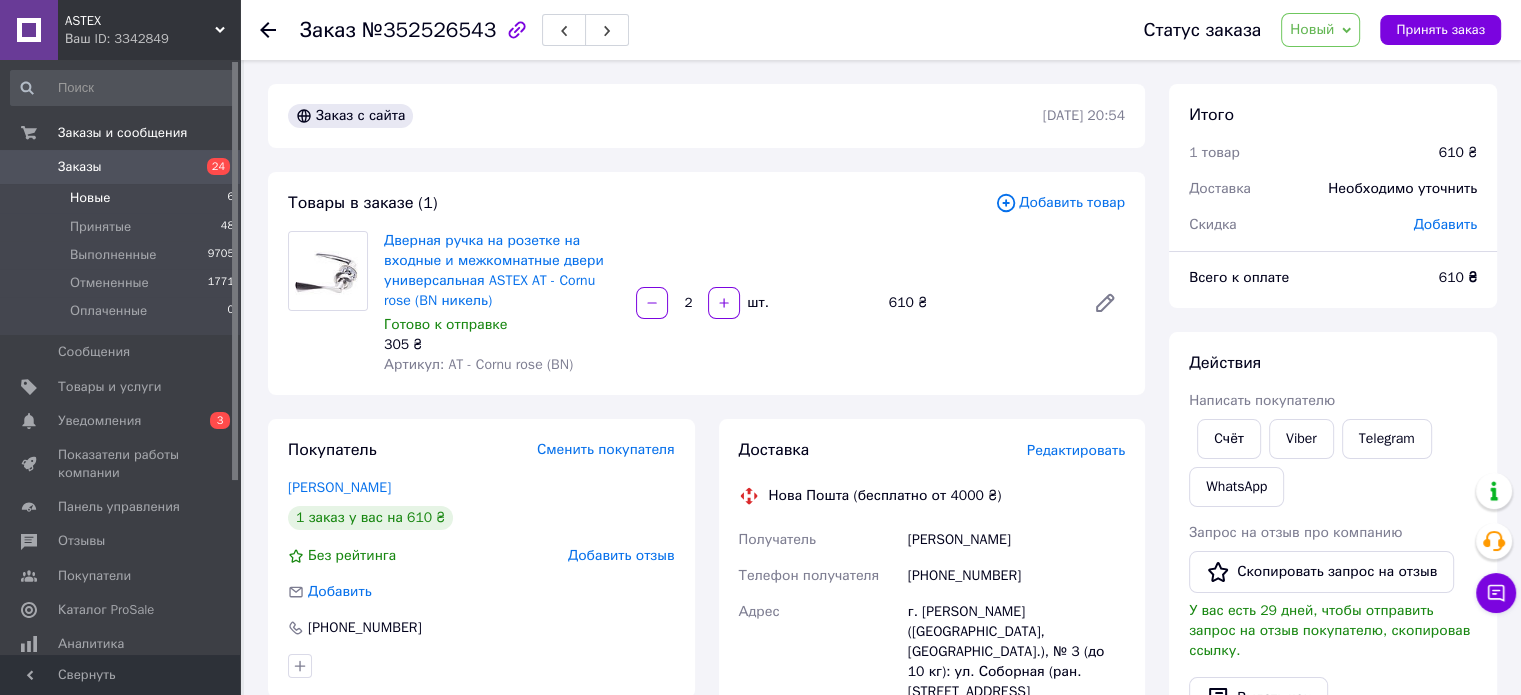 click on "Новые 6" at bounding box center [123, 198] 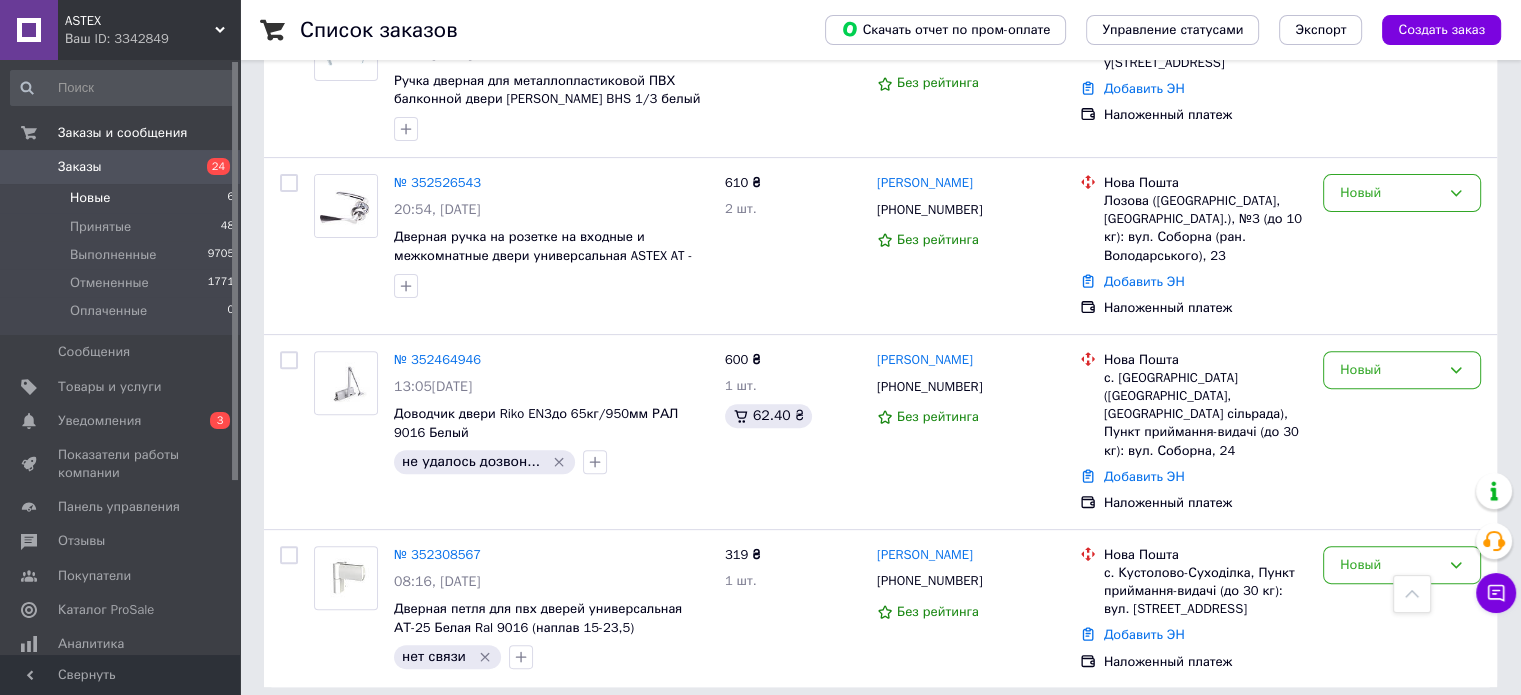scroll, scrollTop: 615, scrollLeft: 0, axis: vertical 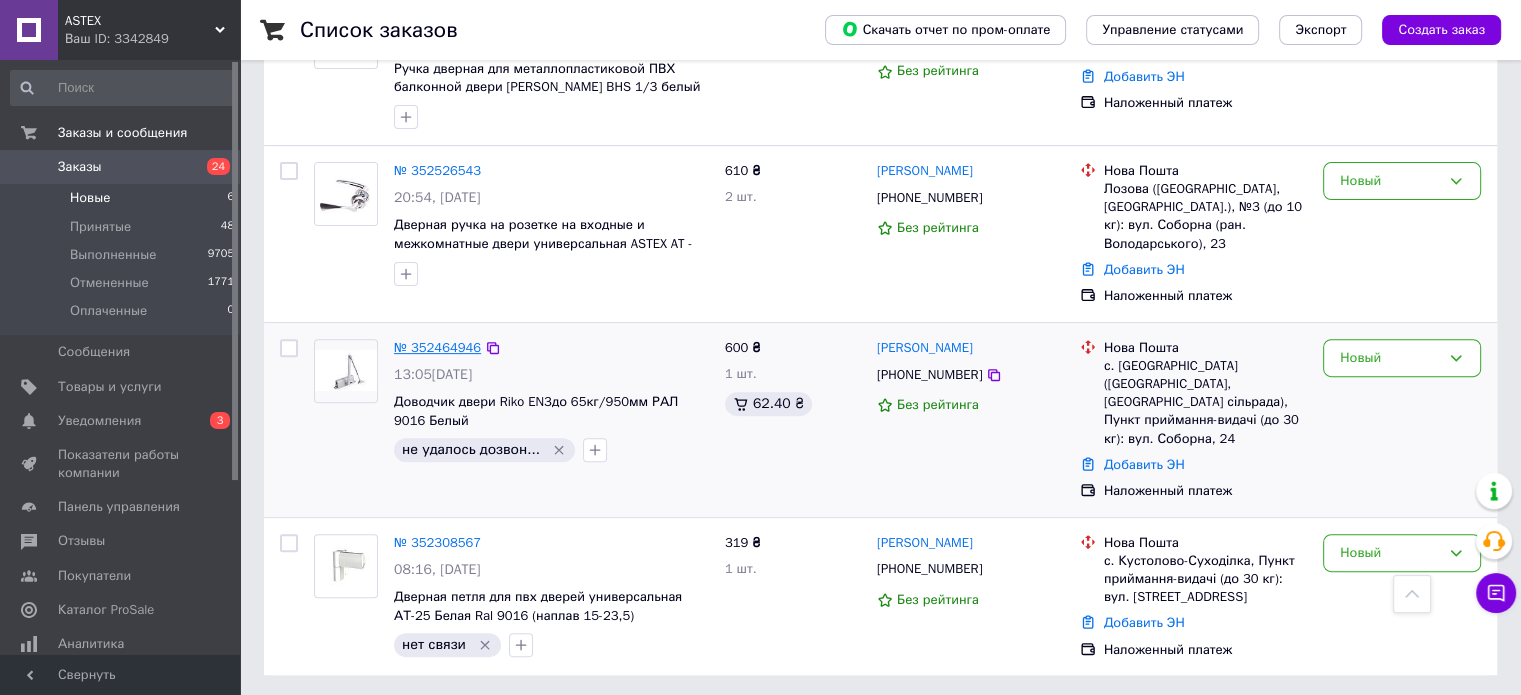 click on "№ 352464946" at bounding box center [437, 347] 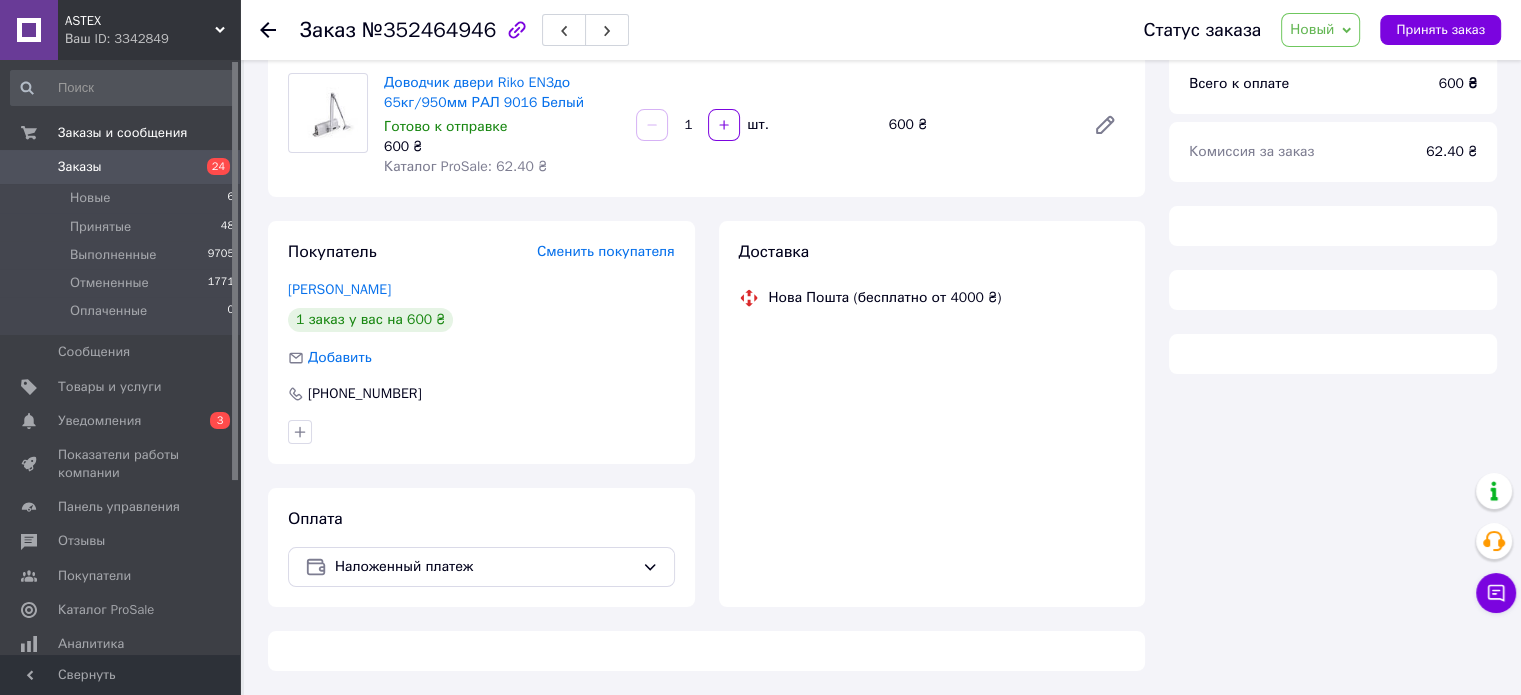 scroll, scrollTop: 615, scrollLeft: 0, axis: vertical 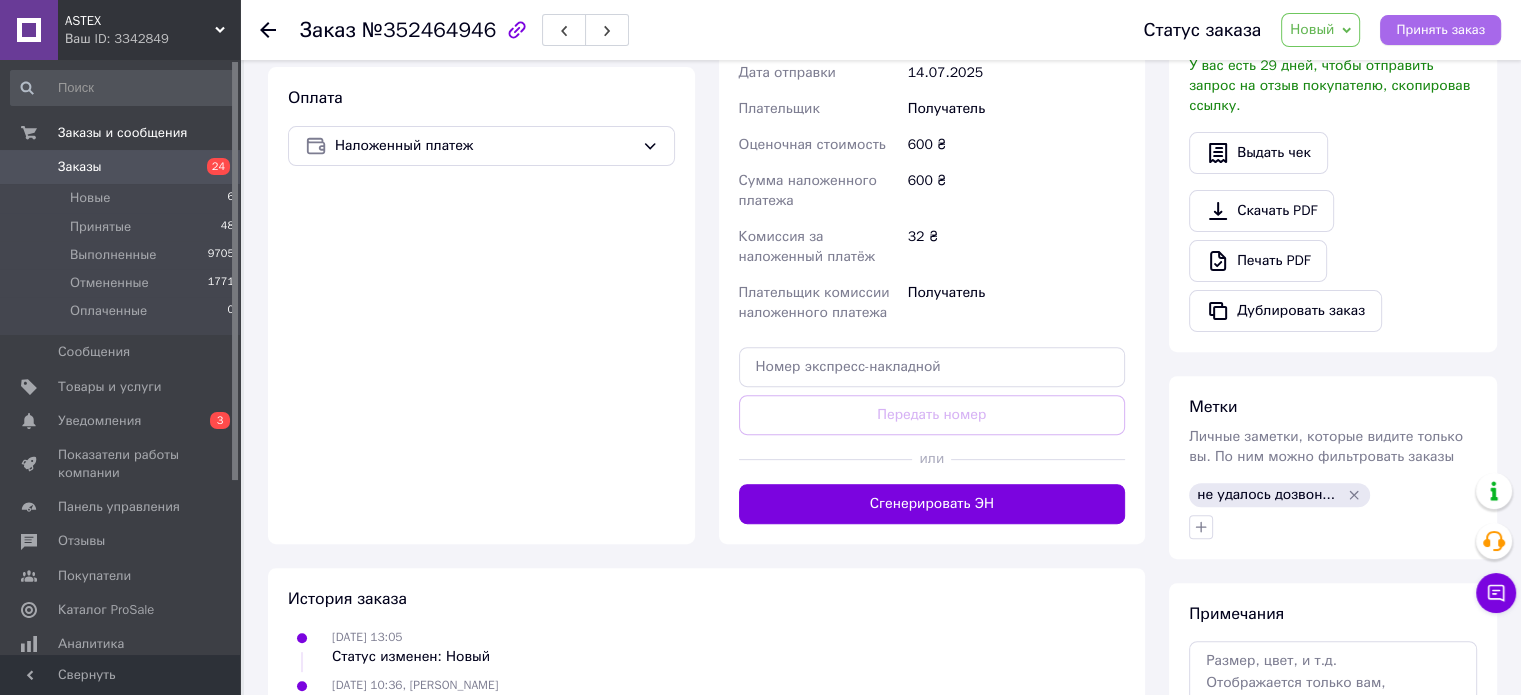 click on "Принять заказ" at bounding box center (1440, 30) 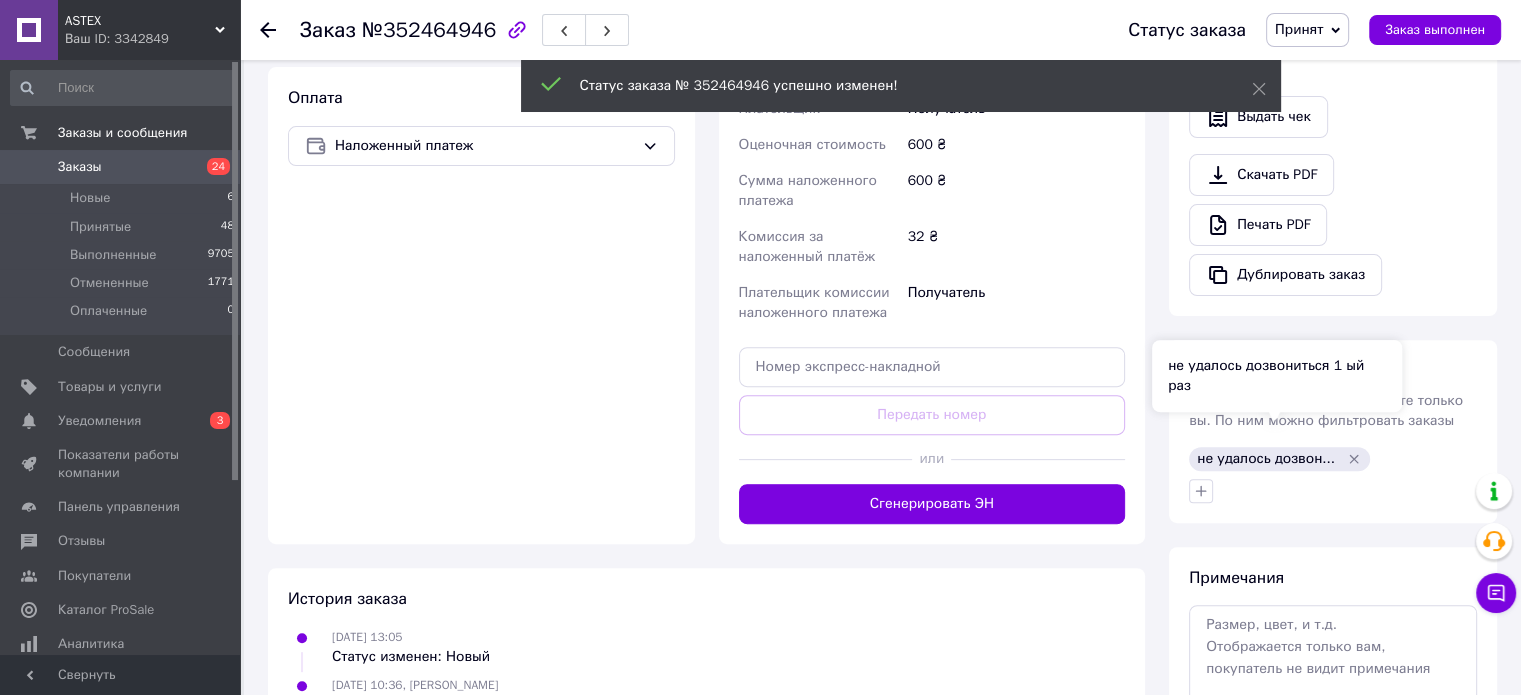click 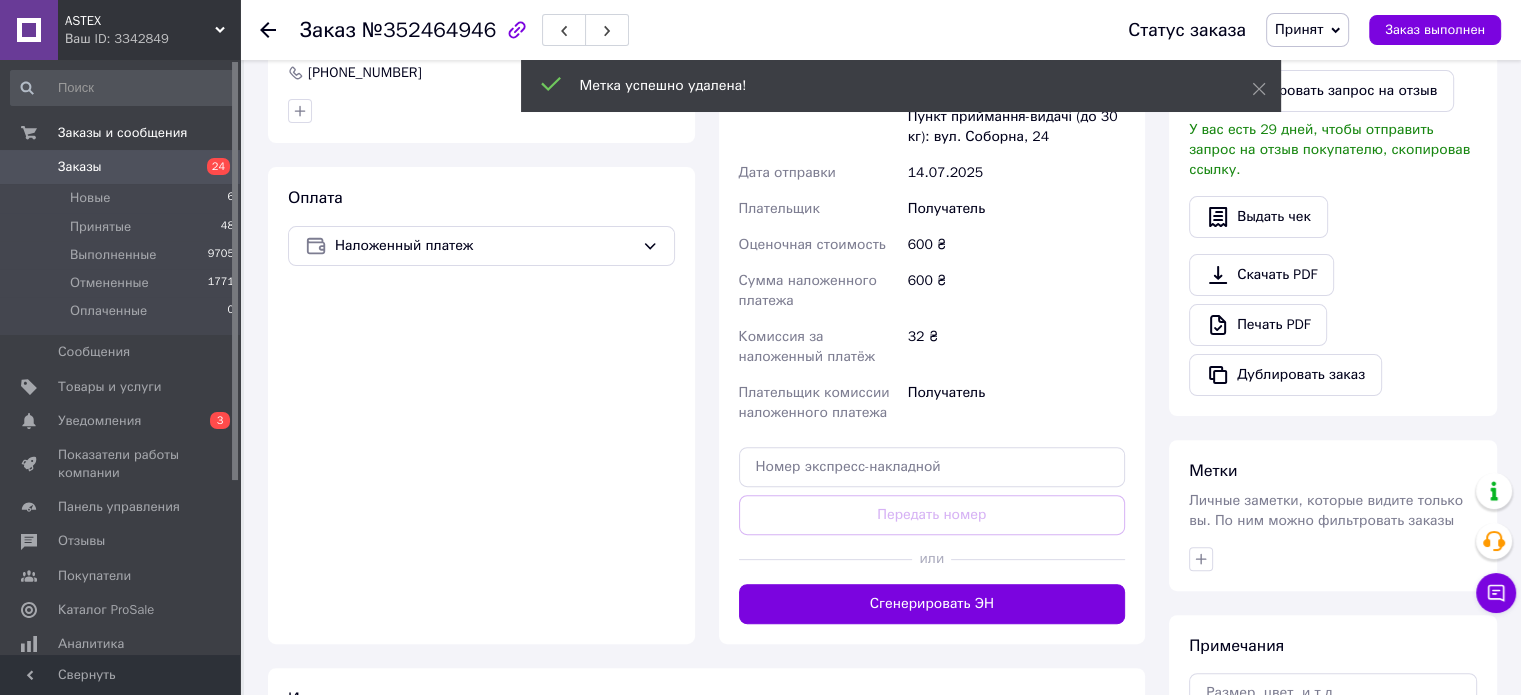 scroll, scrollTop: 15, scrollLeft: 0, axis: vertical 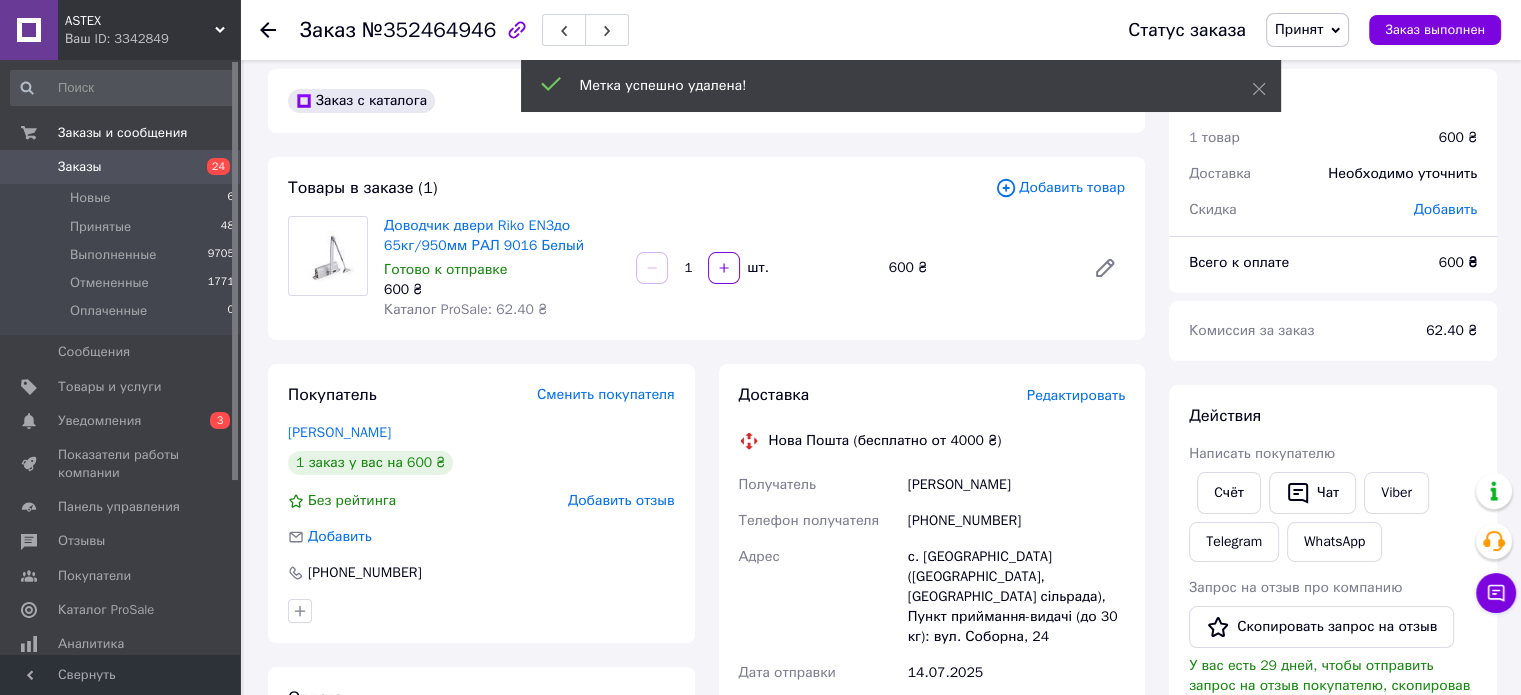 drag, startPoint x: 900, startPoint y: 483, endPoint x: 1074, endPoint y: 489, distance: 174.10342 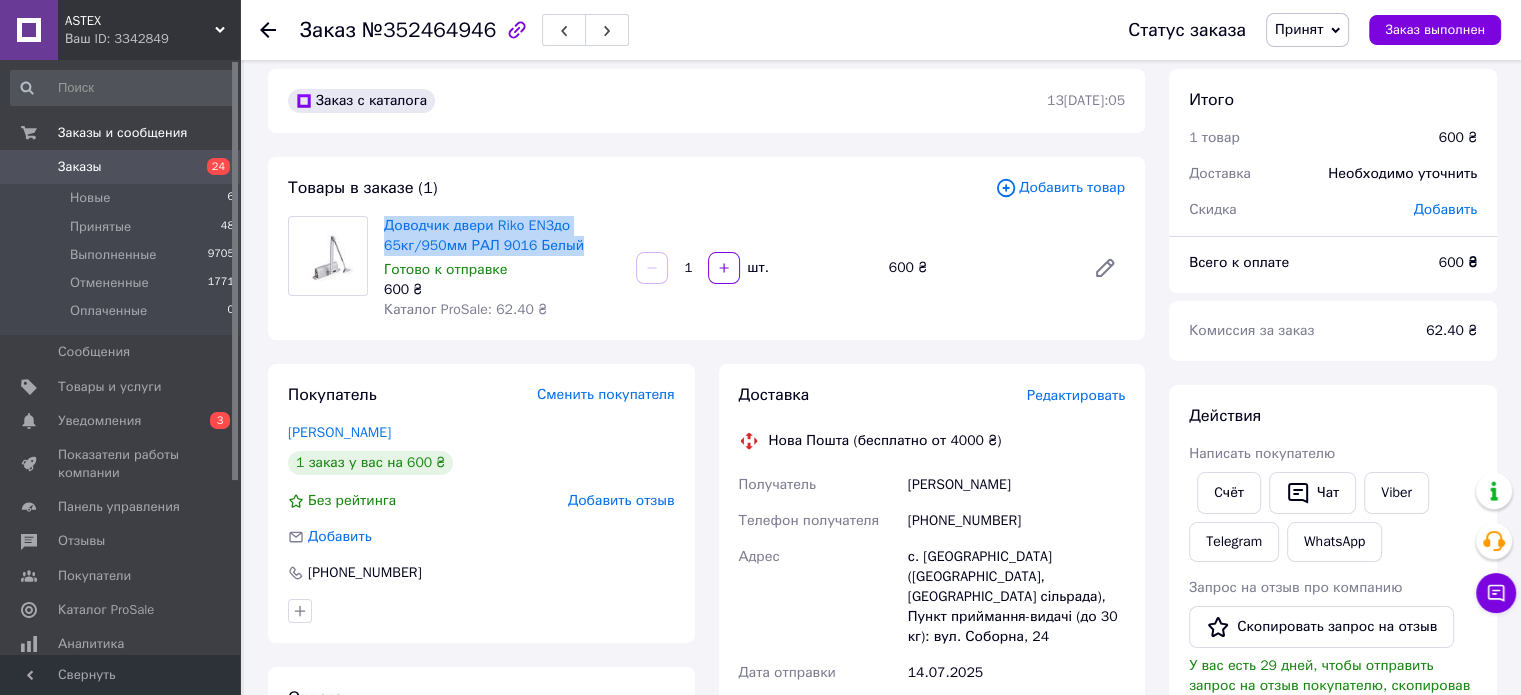 drag, startPoint x: 376, startPoint y: 223, endPoint x: 582, endPoint y: 243, distance: 206.9686 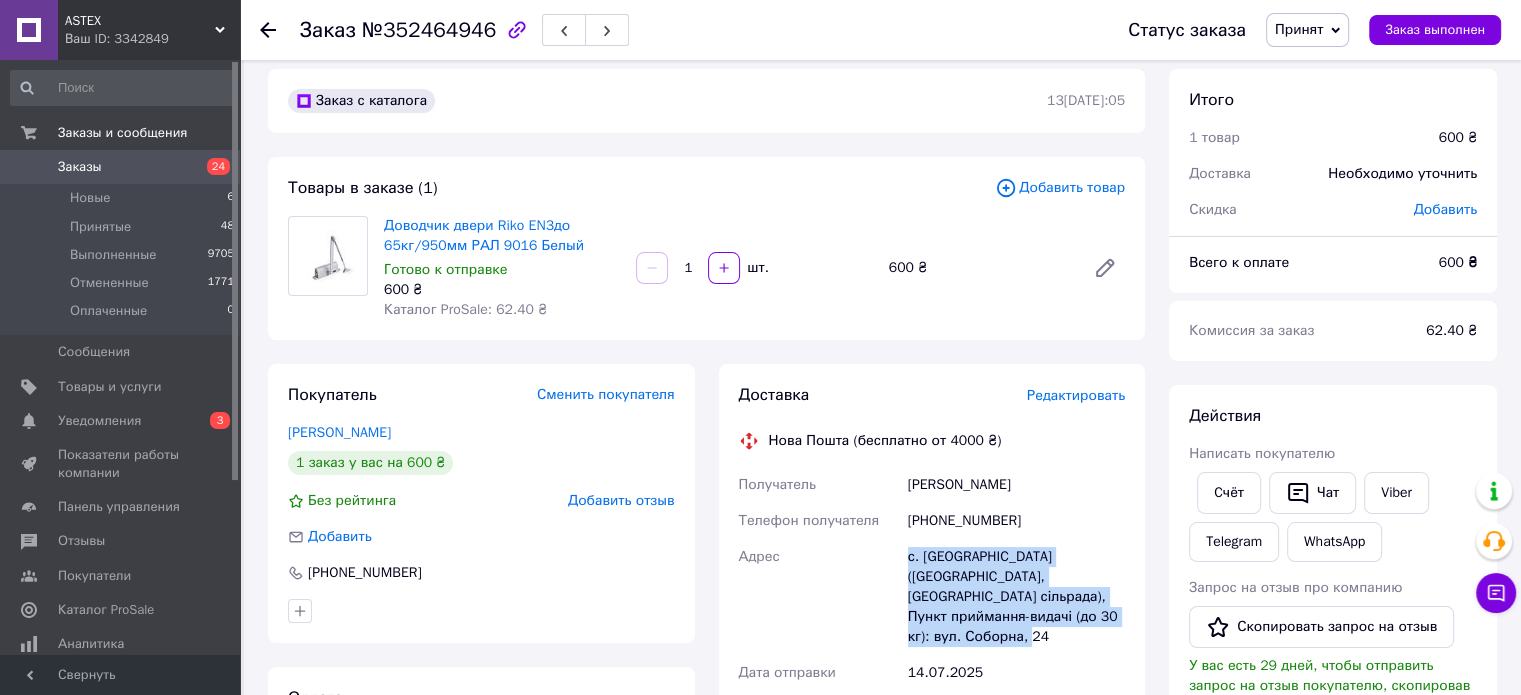 drag, startPoint x: 906, startPoint y: 553, endPoint x: 1089, endPoint y: 642, distance: 203.49448 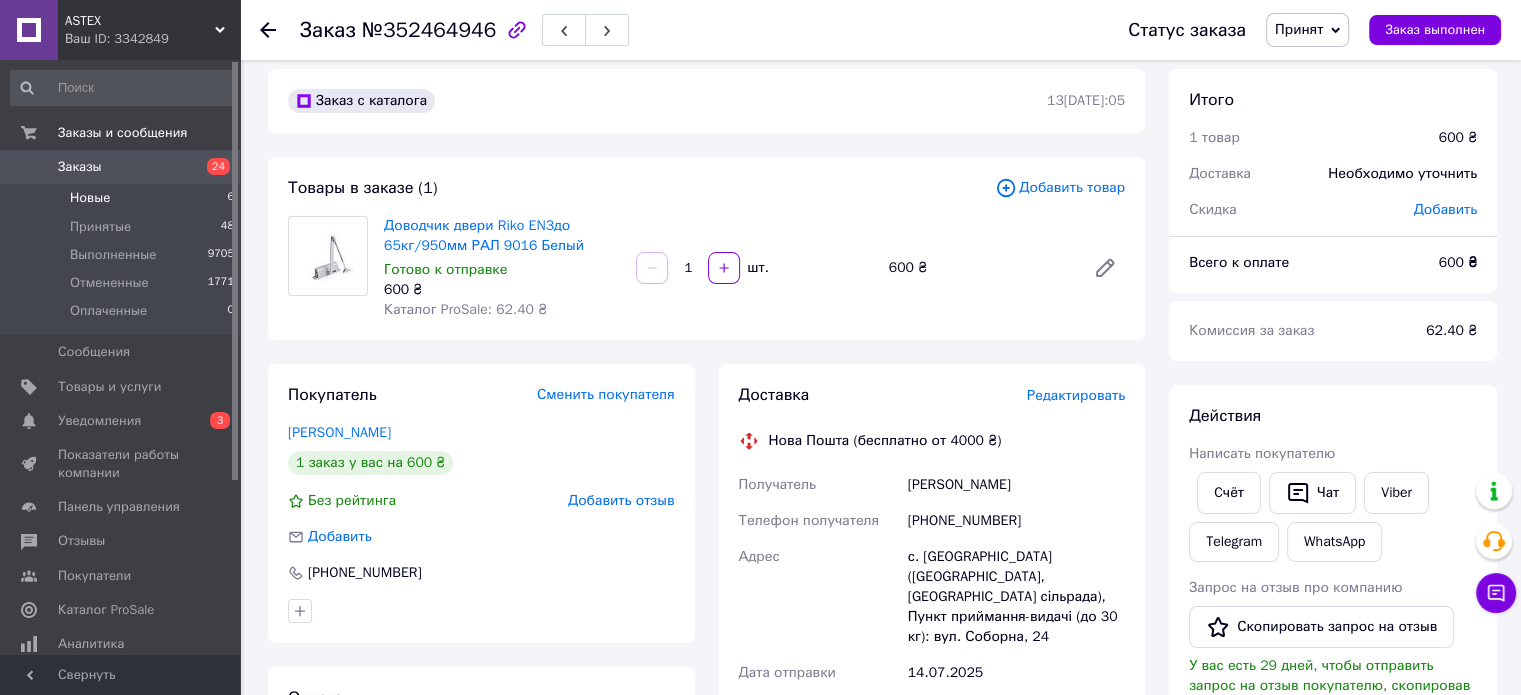 click on "Новые" at bounding box center (90, 198) 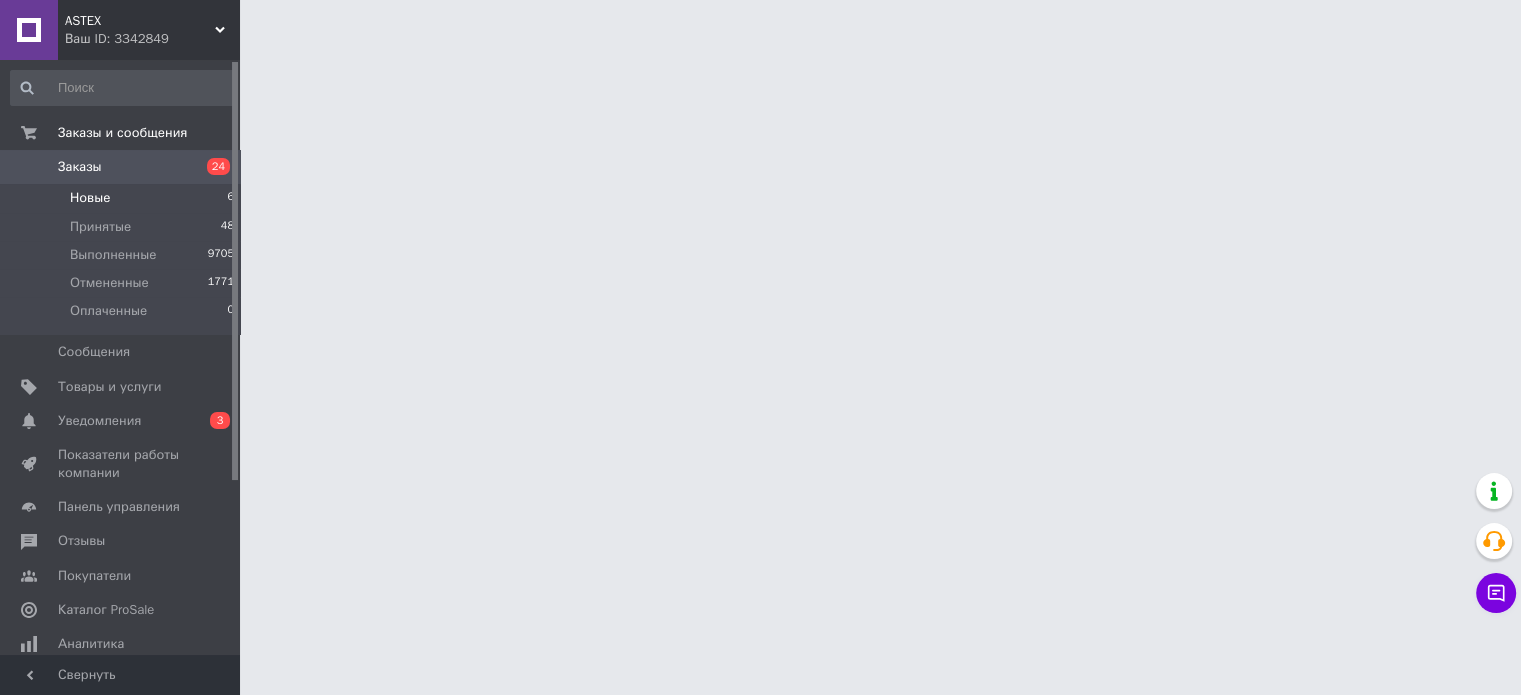 scroll, scrollTop: 0, scrollLeft: 0, axis: both 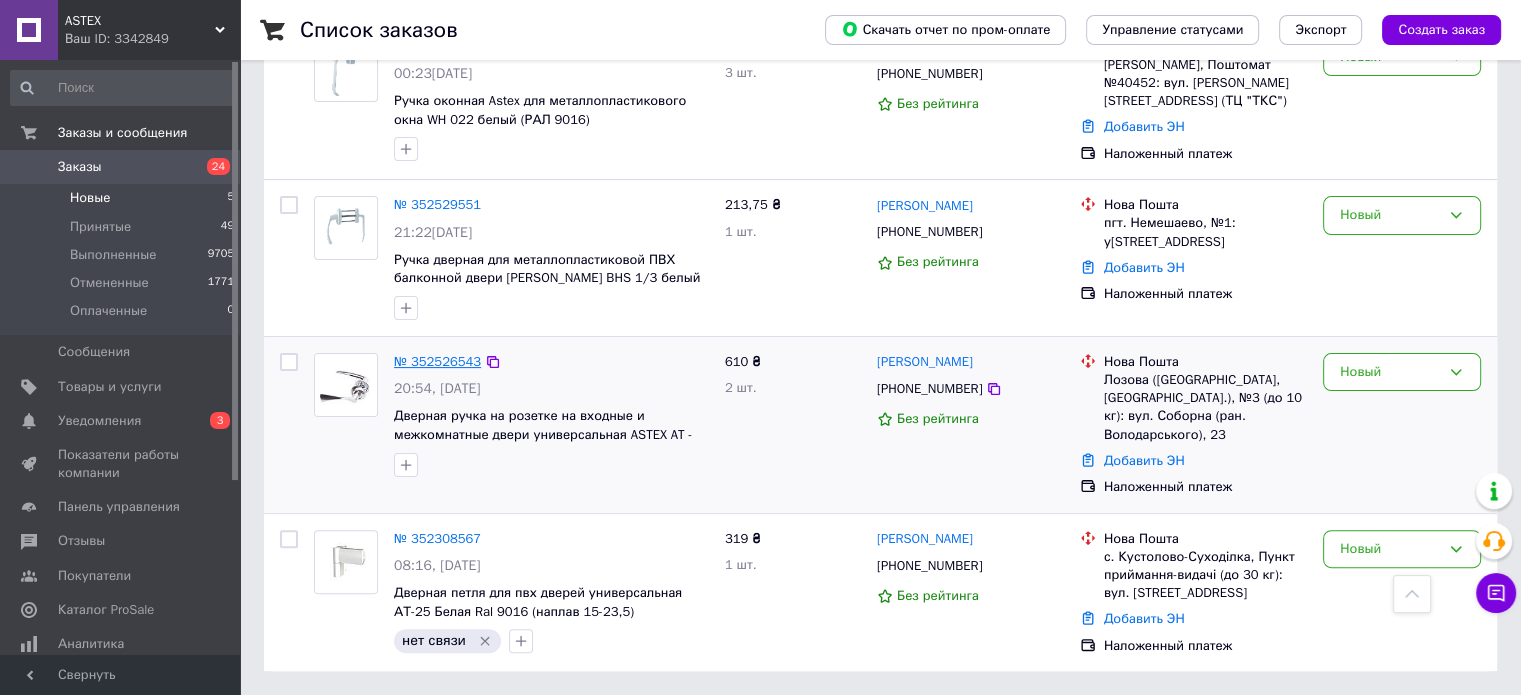 click on "№ 352526543" at bounding box center (437, 361) 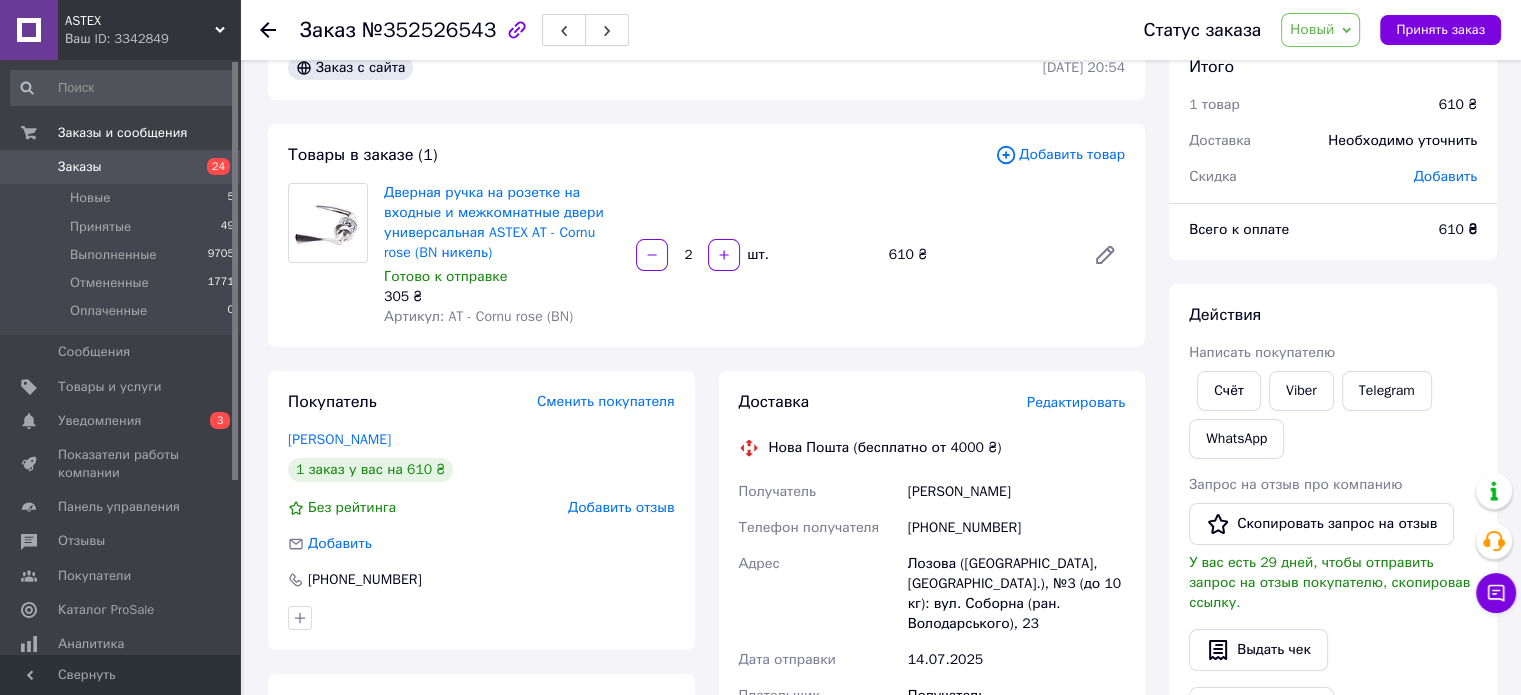 scroll, scrollTop: 0, scrollLeft: 0, axis: both 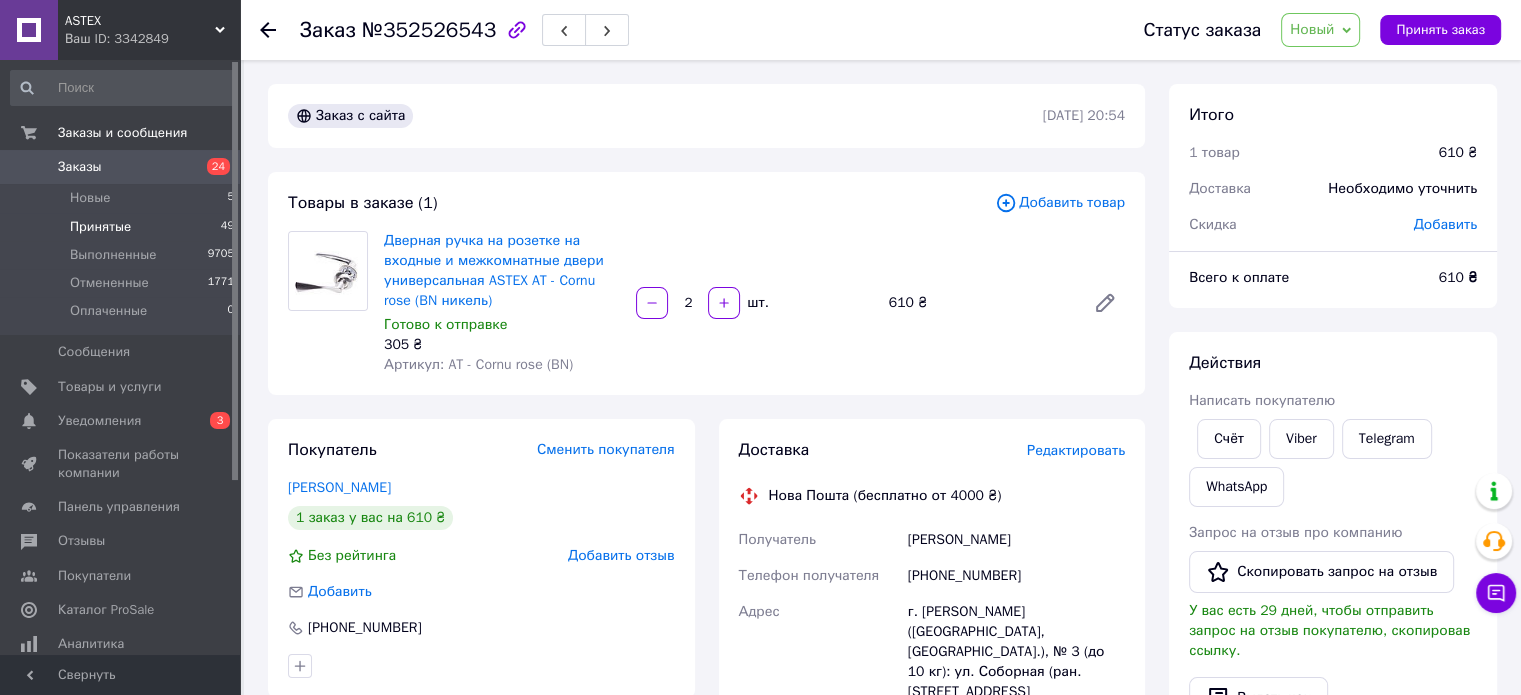 click on "Принятые" at bounding box center [100, 227] 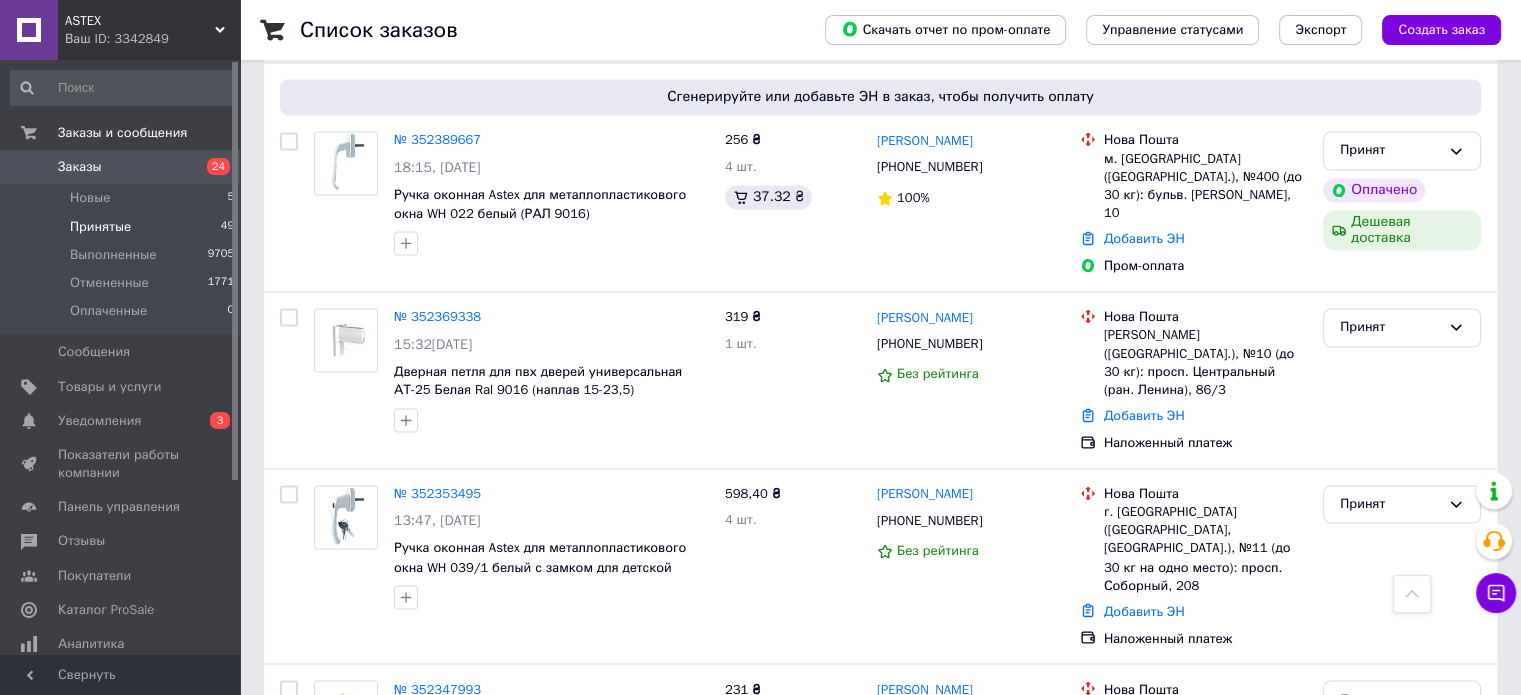 scroll, scrollTop: 3246, scrollLeft: 0, axis: vertical 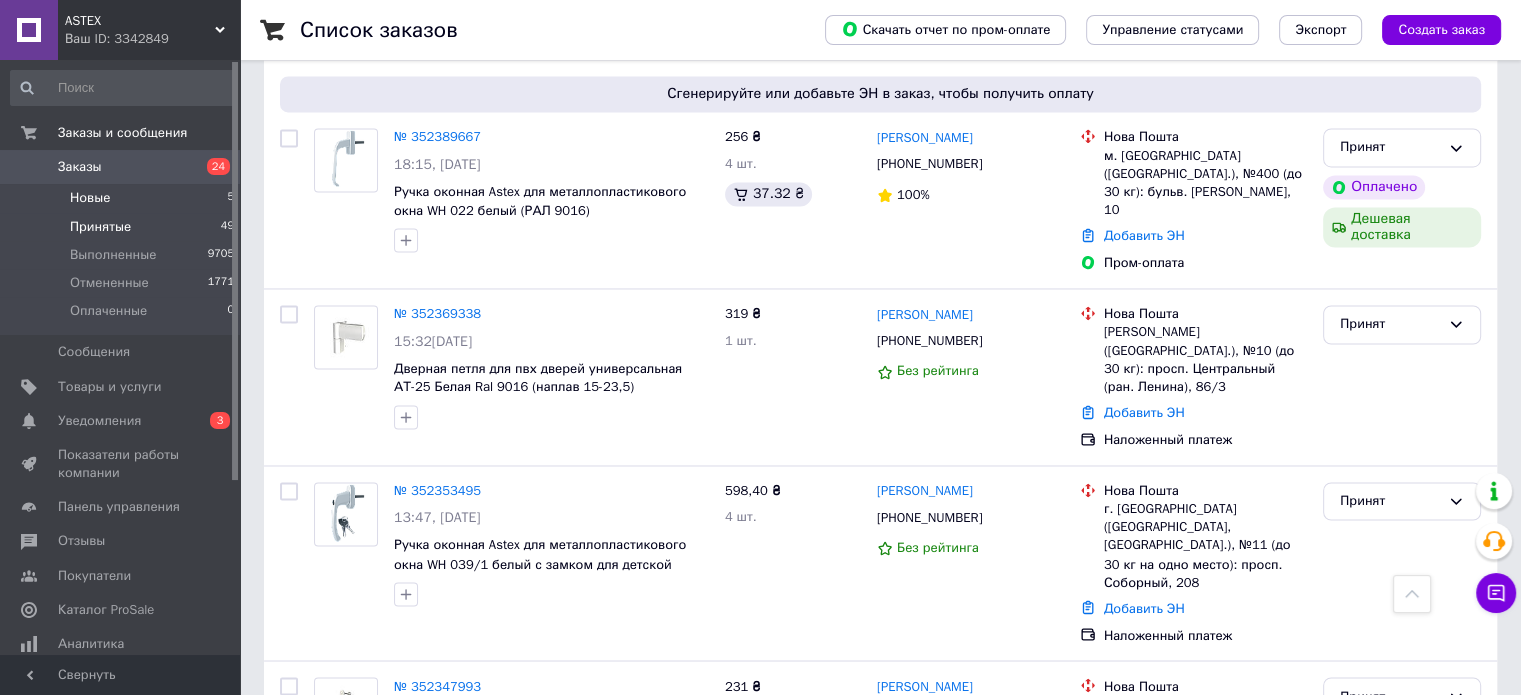 click on "Новые" at bounding box center [90, 198] 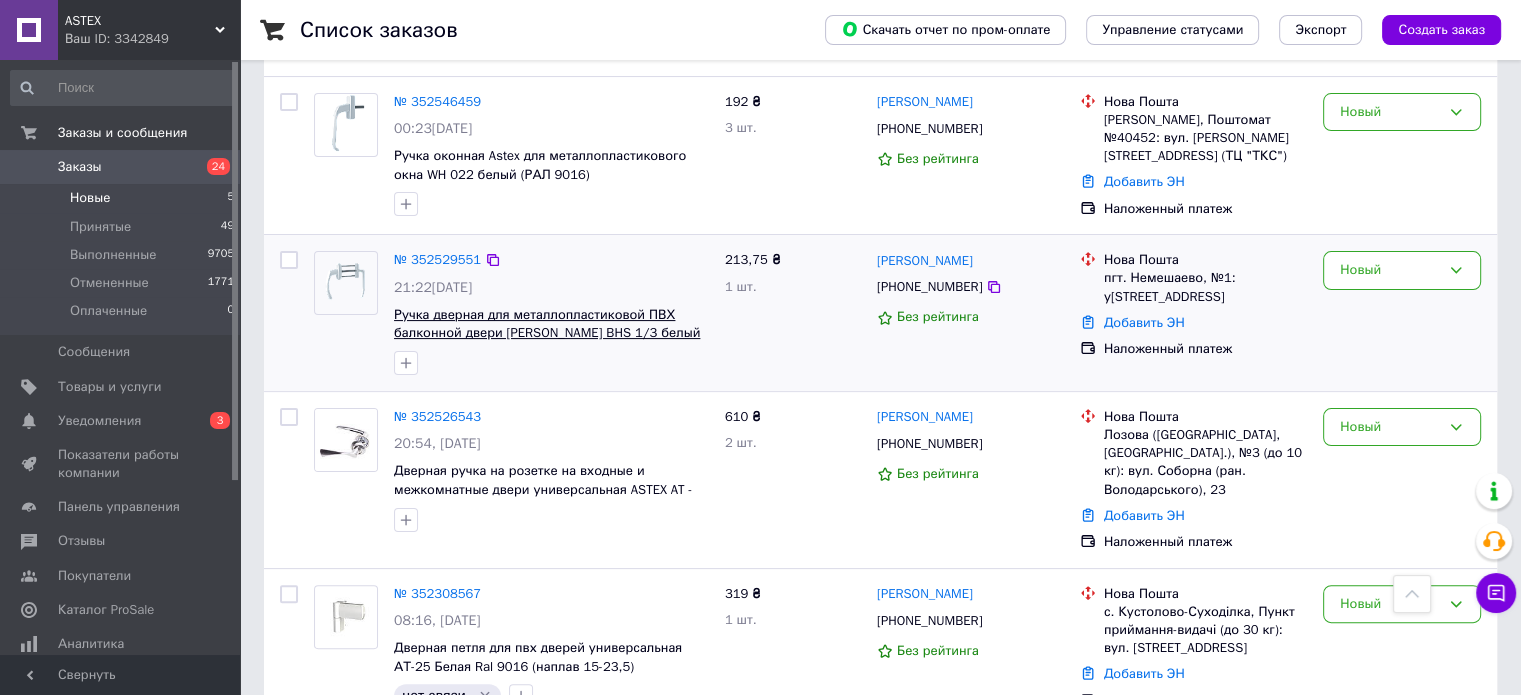 scroll, scrollTop: 338, scrollLeft: 0, axis: vertical 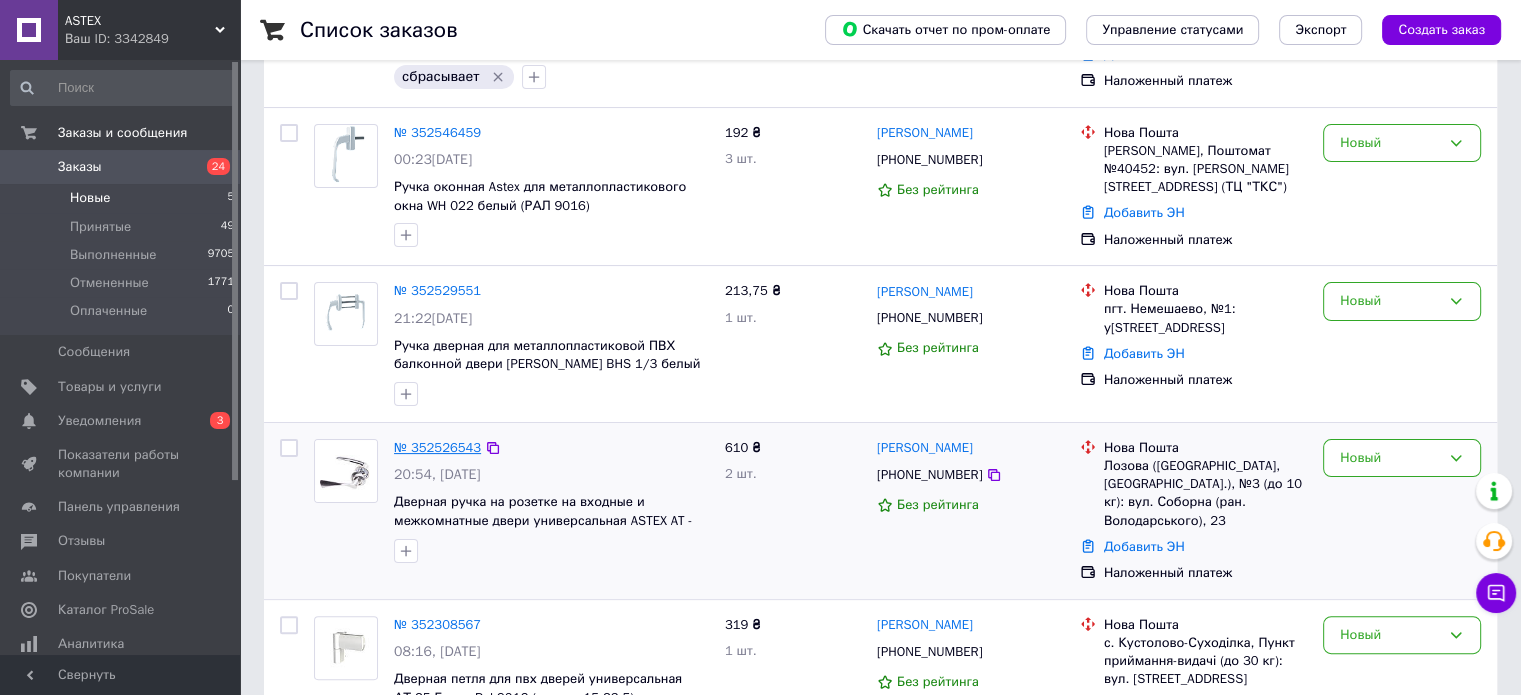 click on "№ 352526543" at bounding box center (437, 447) 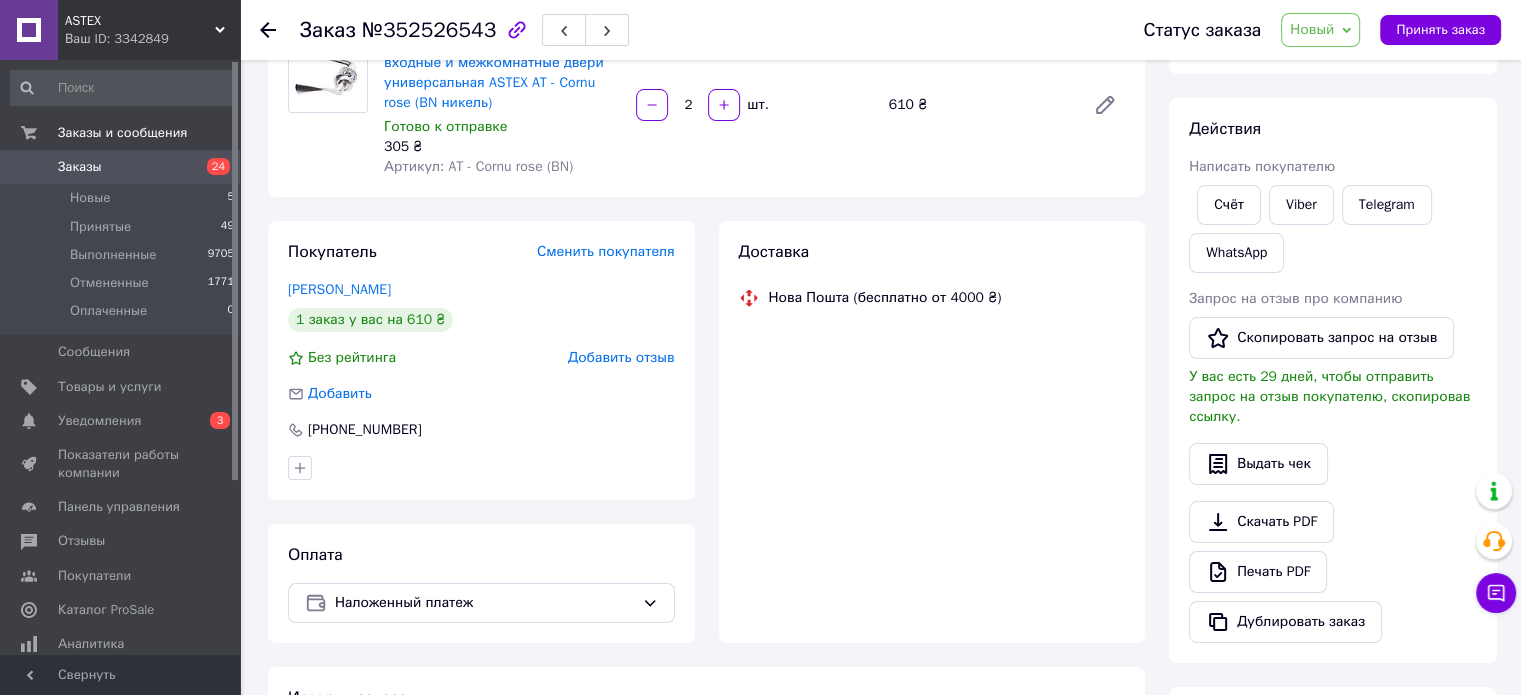 scroll, scrollTop: 338, scrollLeft: 0, axis: vertical 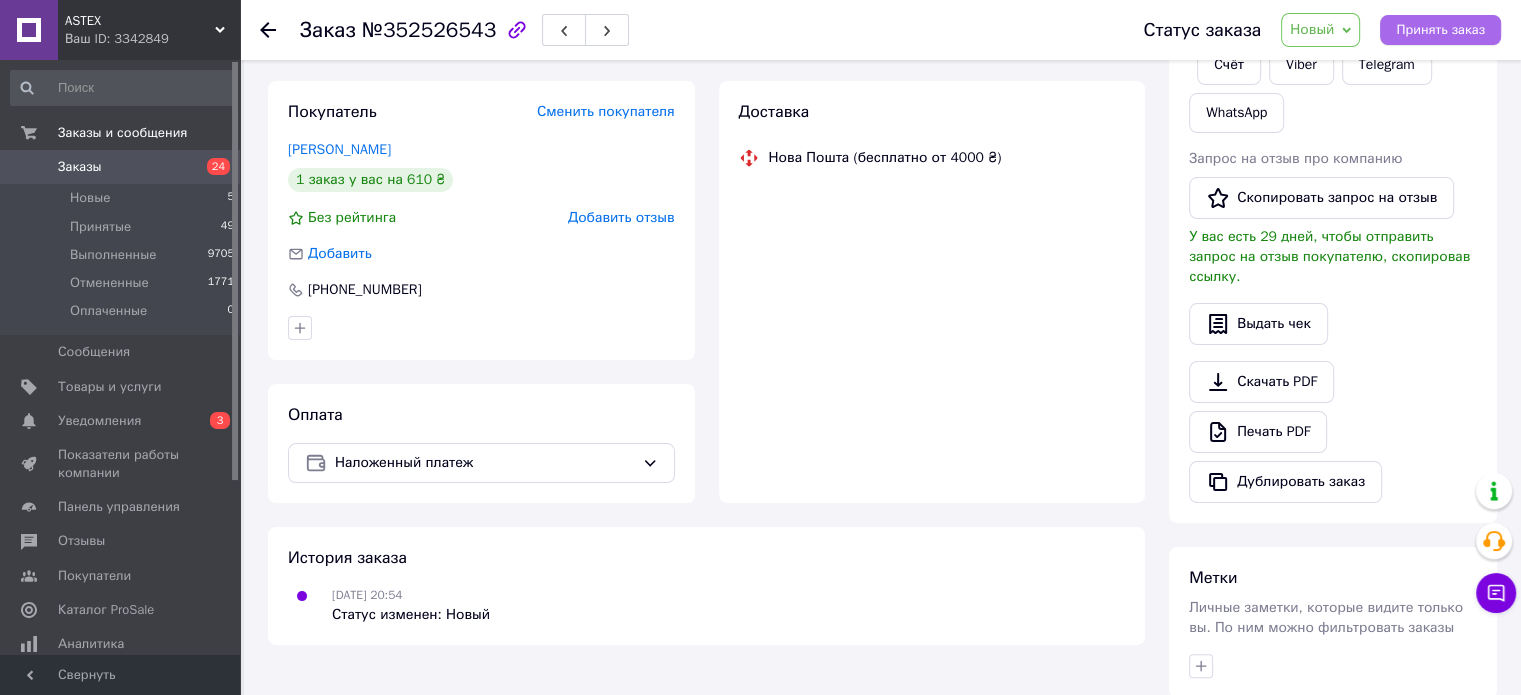 click on "Принять заказ" at bounding box center [1440, 30] 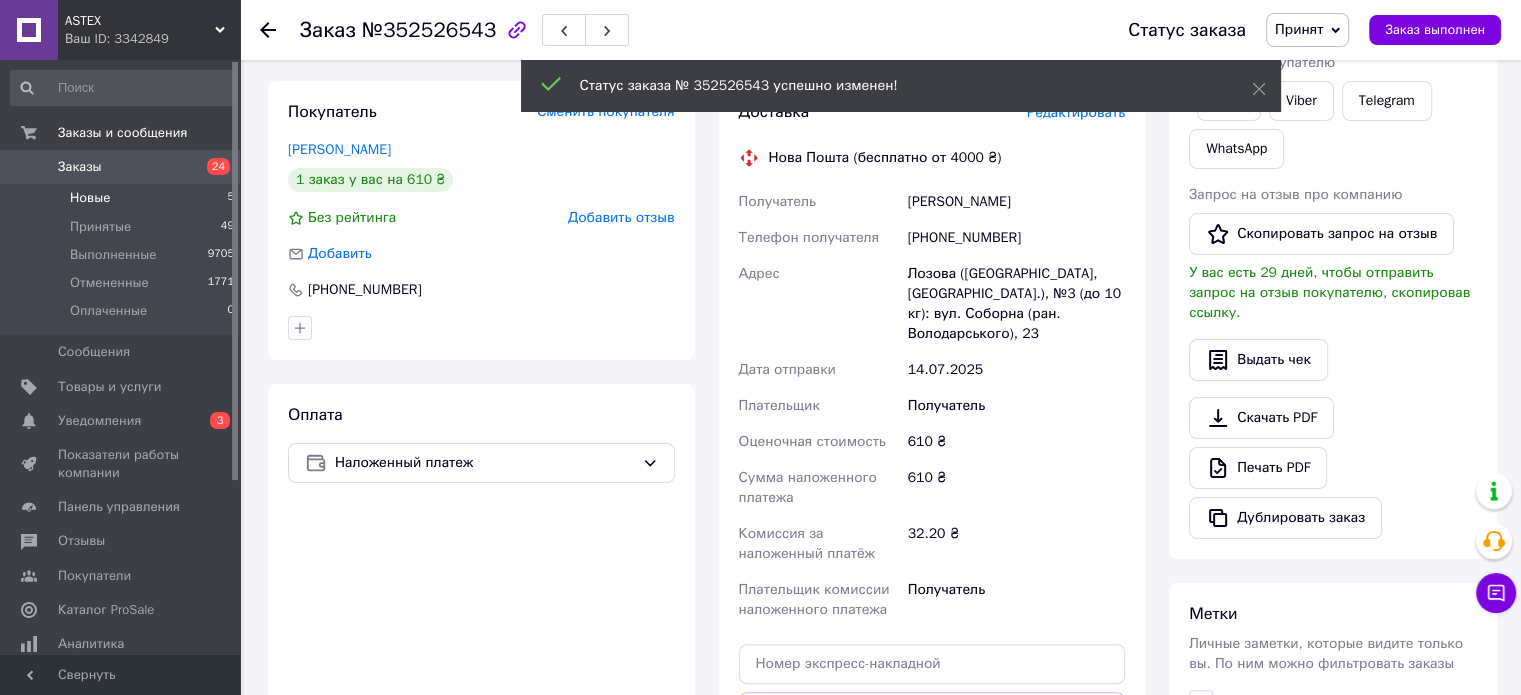 click on "Новые" at bounding box center [90, 198] 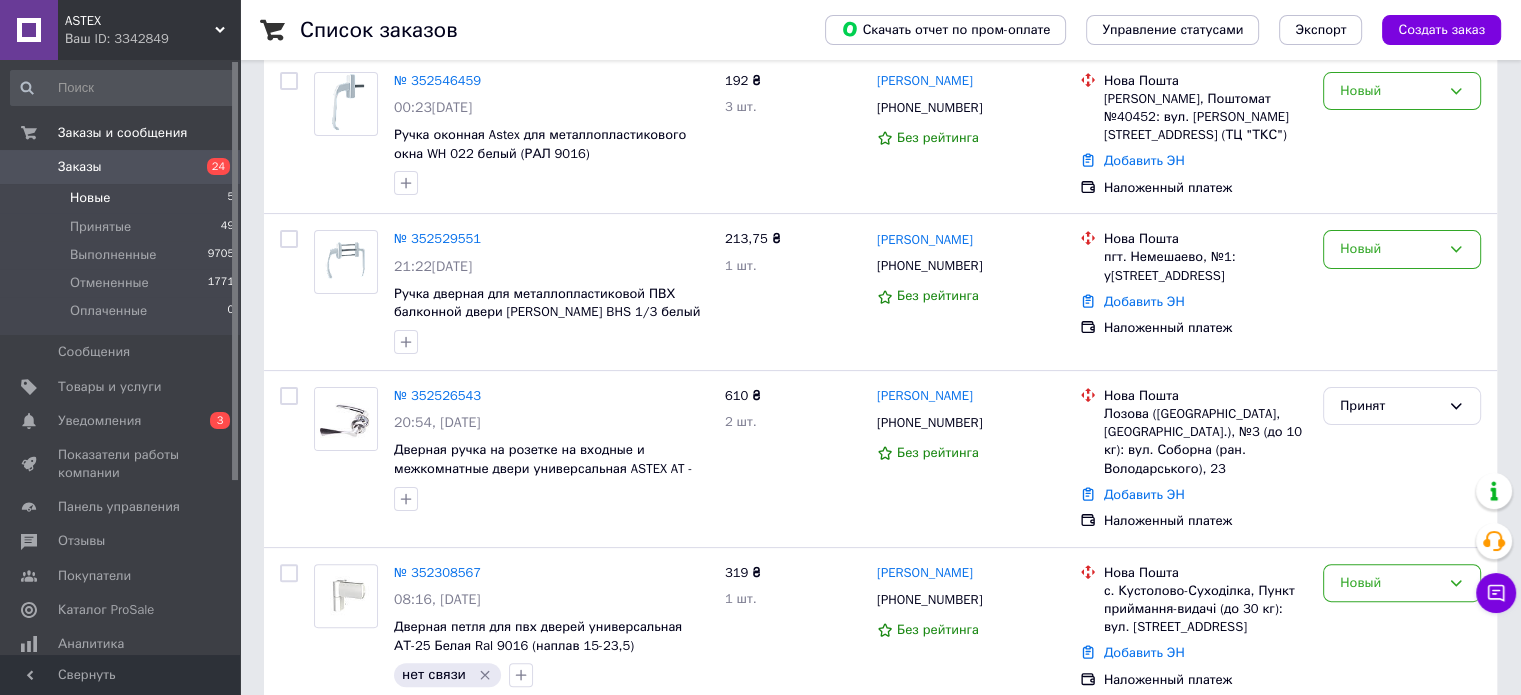 scroll, scrollTop: 438, scrollLeft: 0, axis: vertical 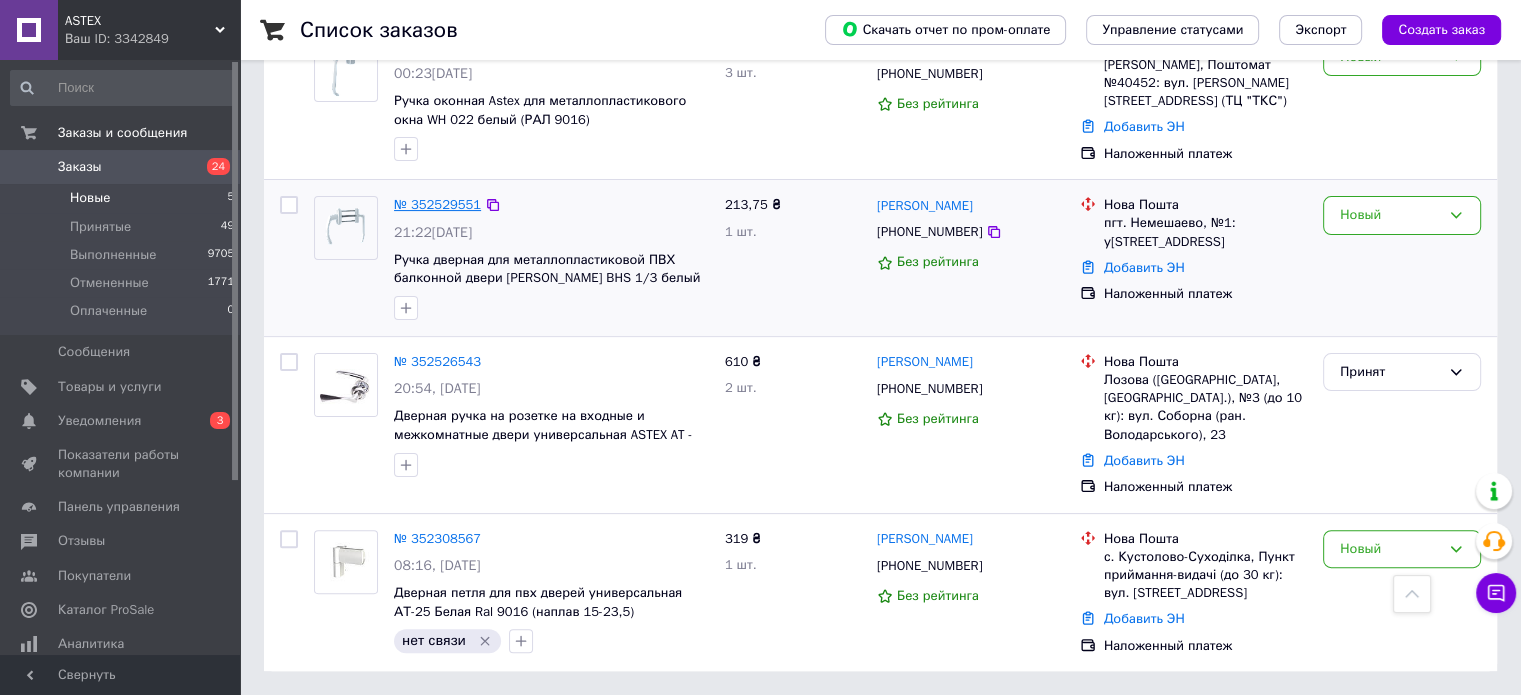 click on "№ 352529551" at bounding box center [437, 204] 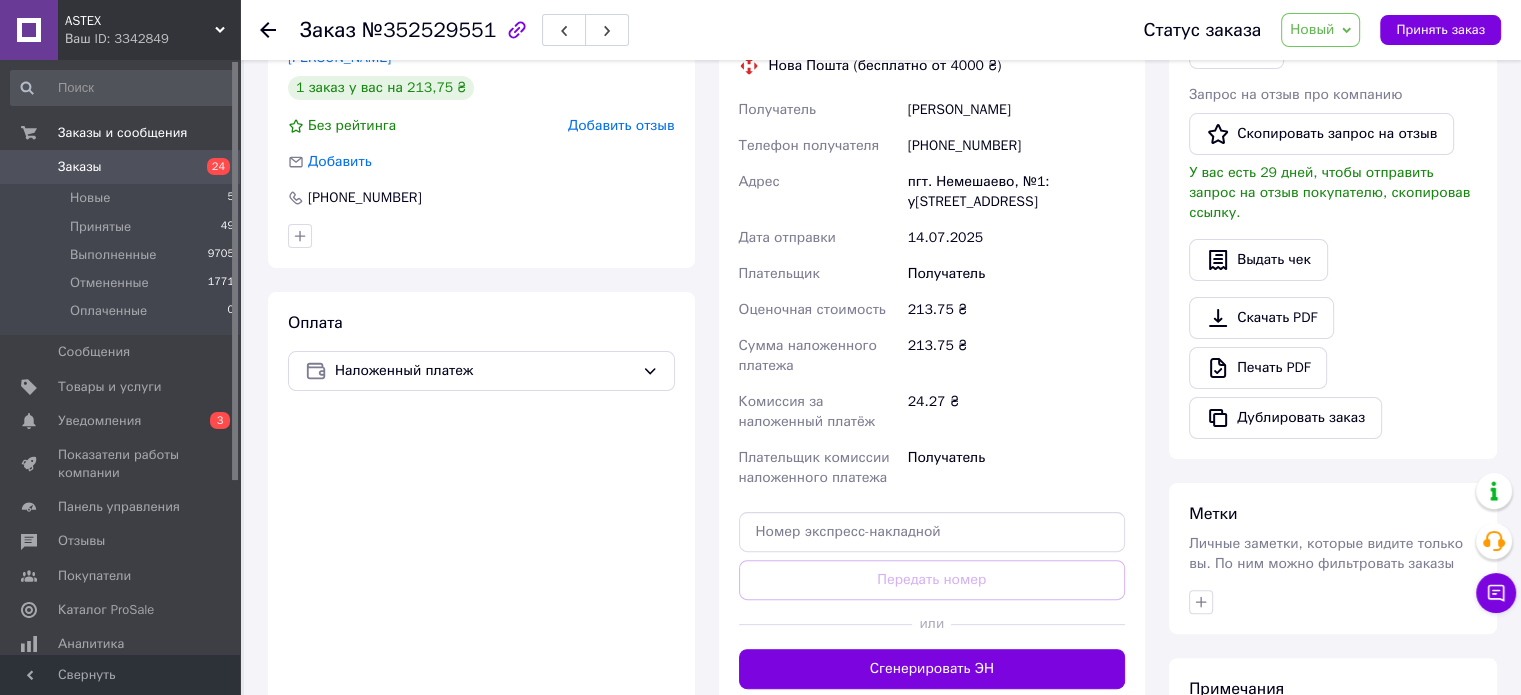 scroll, scrollTop: 0, scrollLeft: 0, axis: both 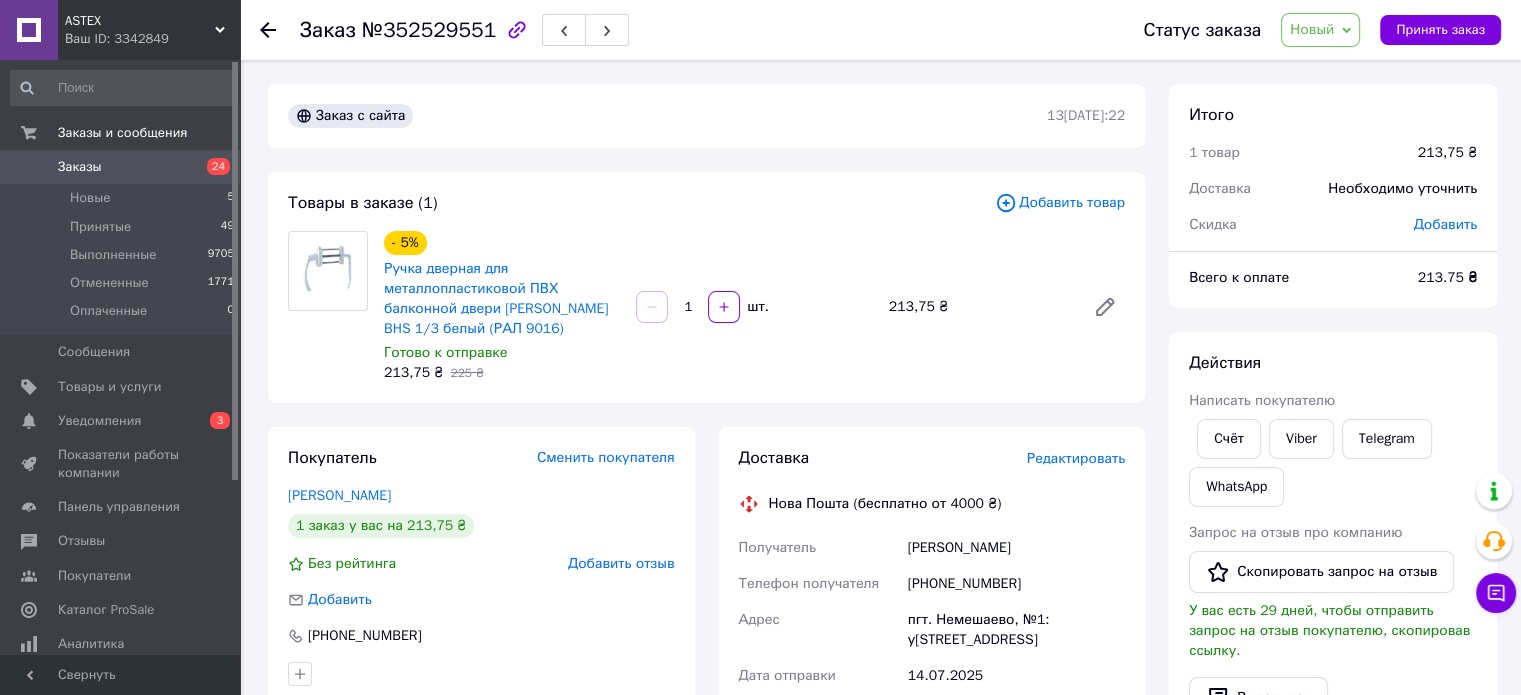 drag, startPoint x: 907, startPoint y: 547, endPoint x: 1054, endPoint y: 546, distance: 147.0034 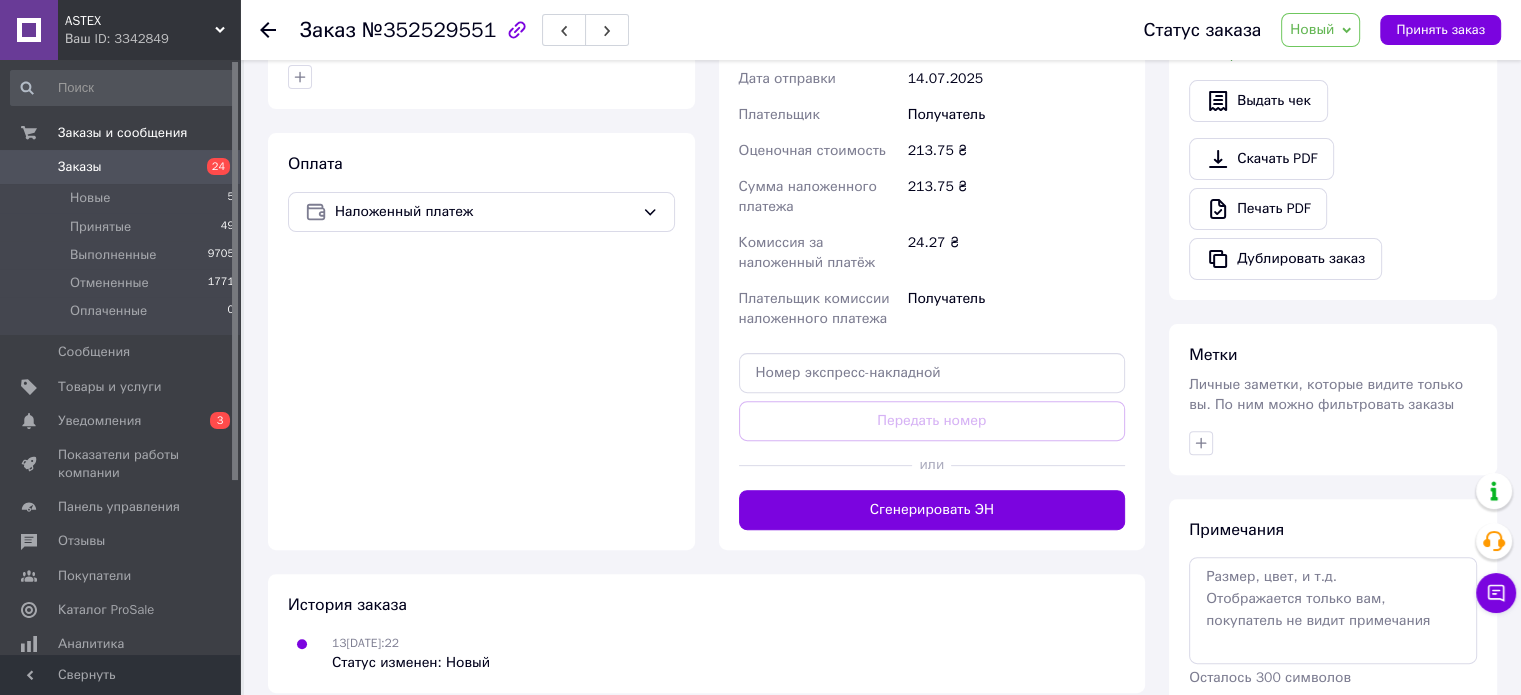 scroll, scrollTop: 600, scrollLeft: 0, axis: vertical 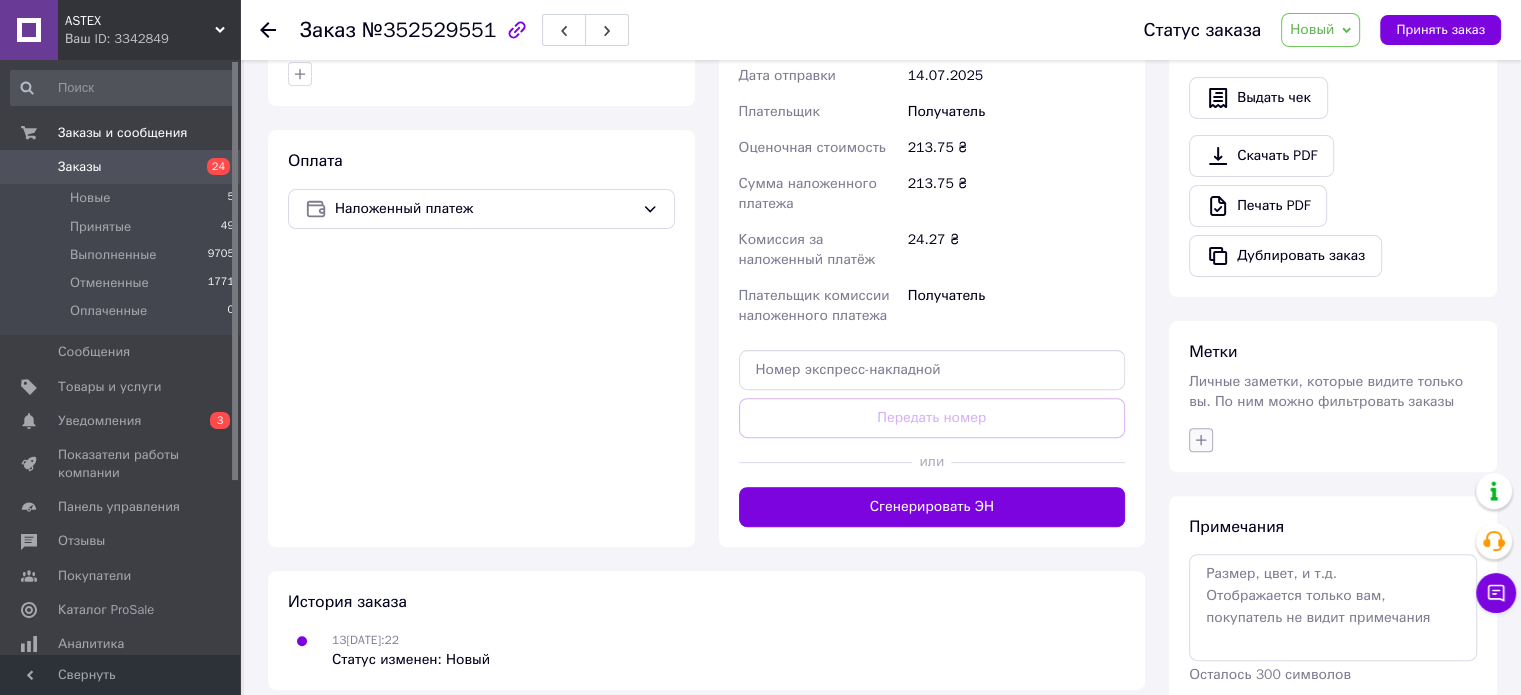 click at bounding box center [1201, 440] 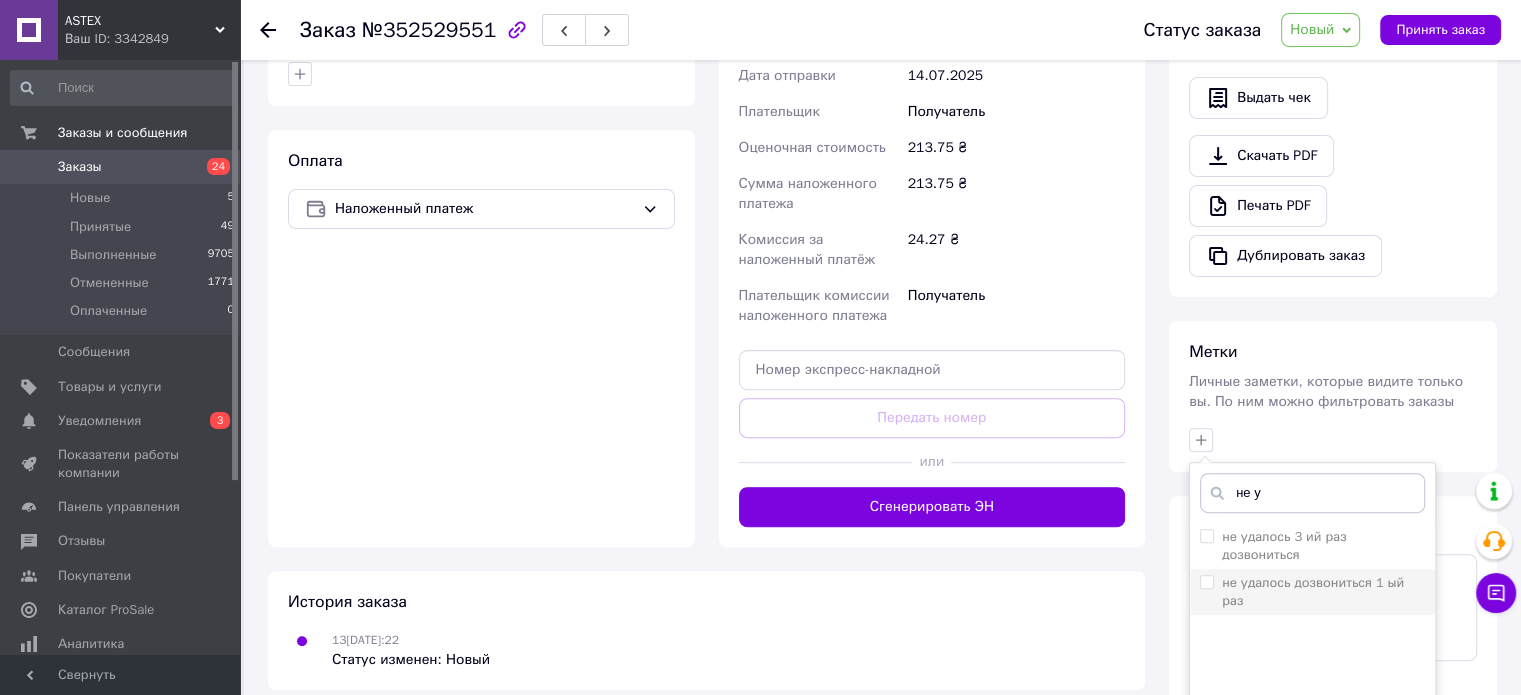 type on "не у" 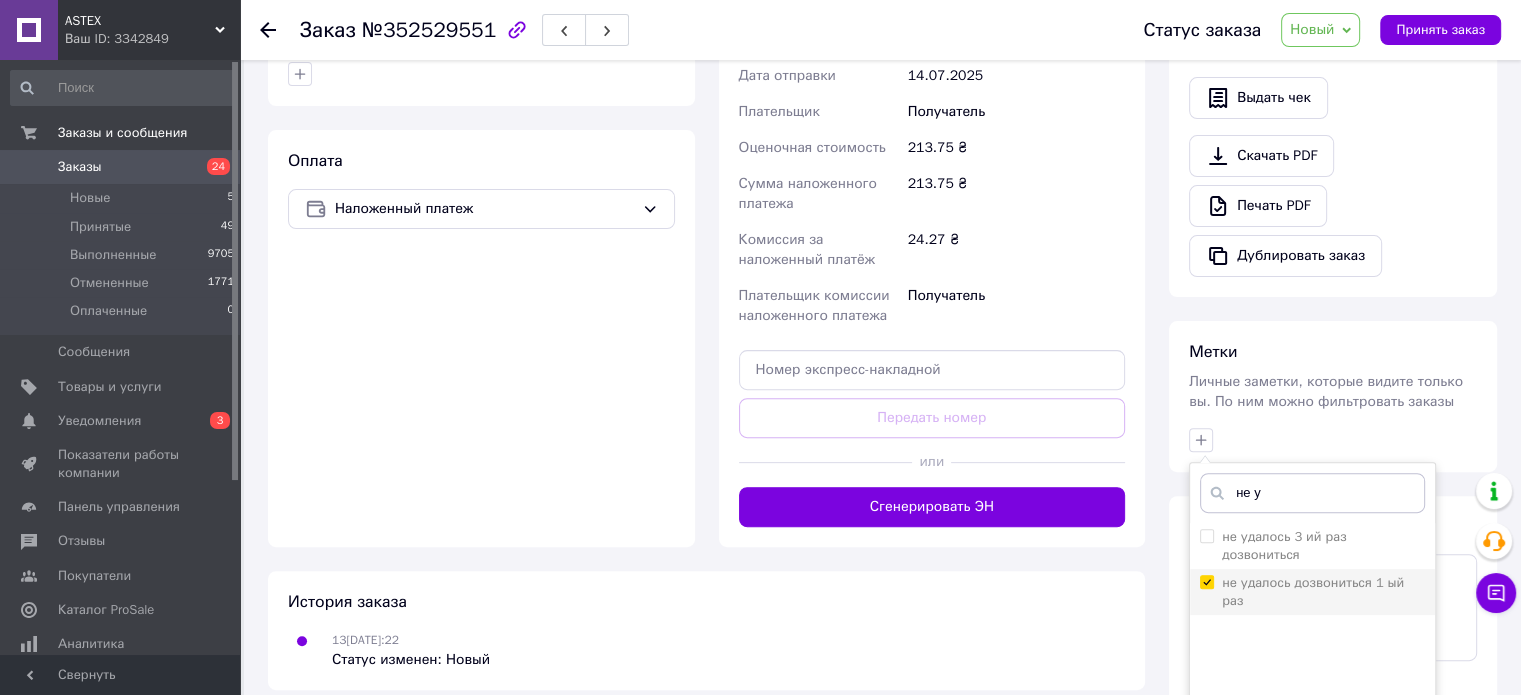 checkbox on "true" 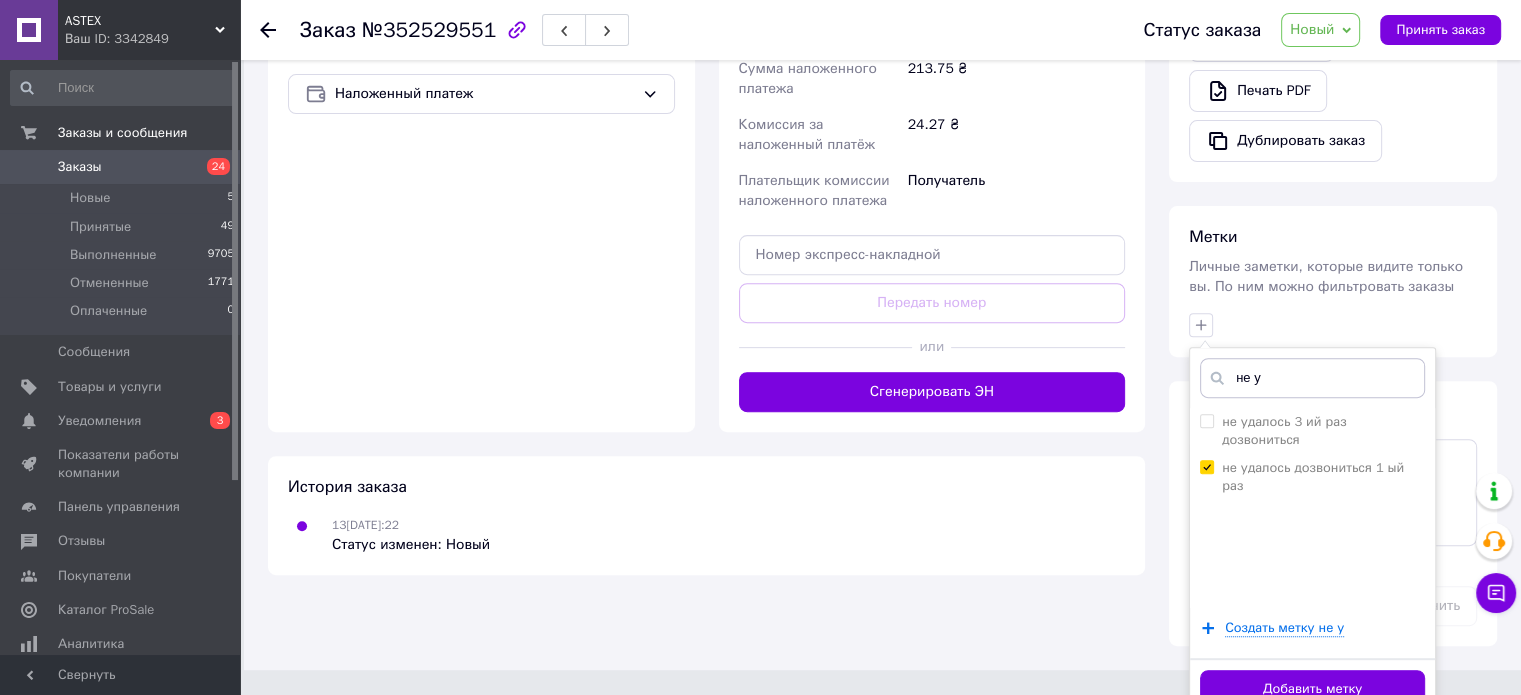 click on "Добавить метку" at bounding box center (1312, 689) 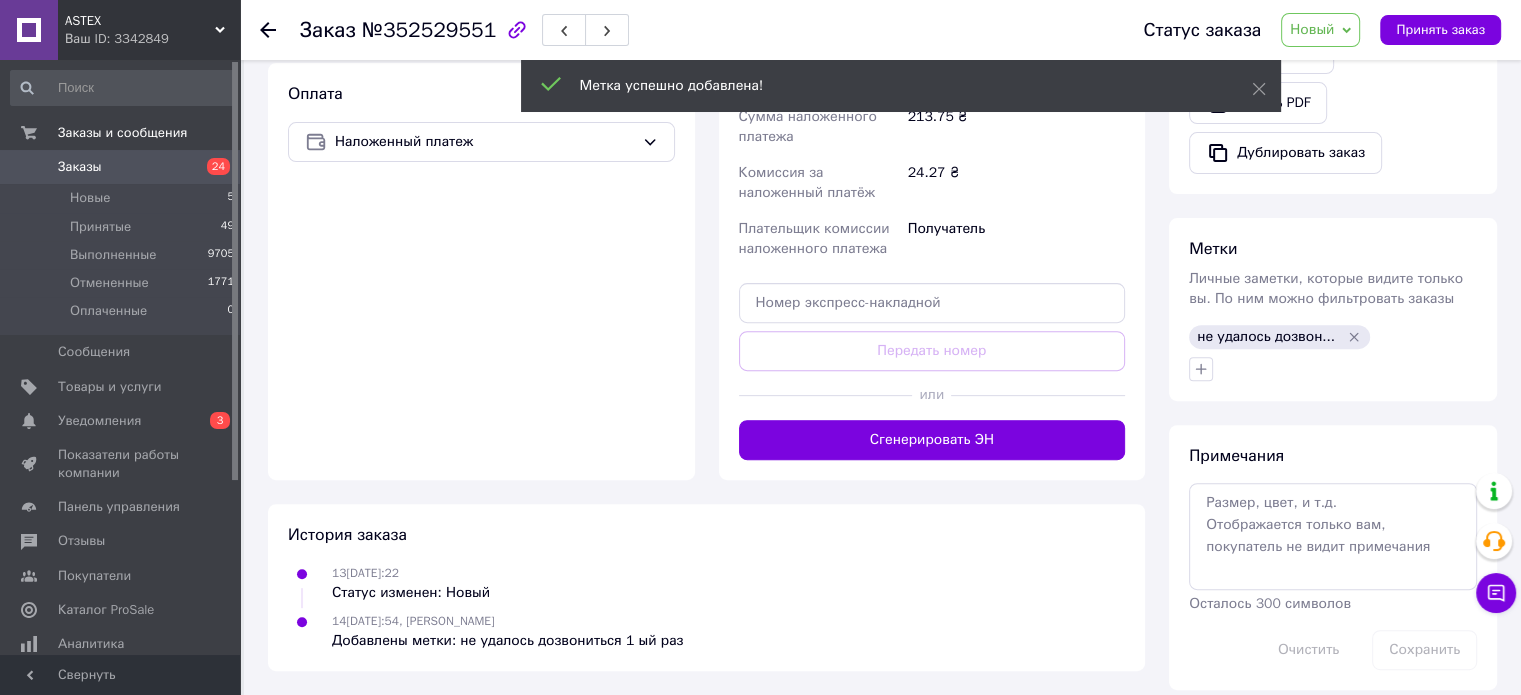 scroll, scrollTop: 699, scrollLeft: 0, axis: vertical 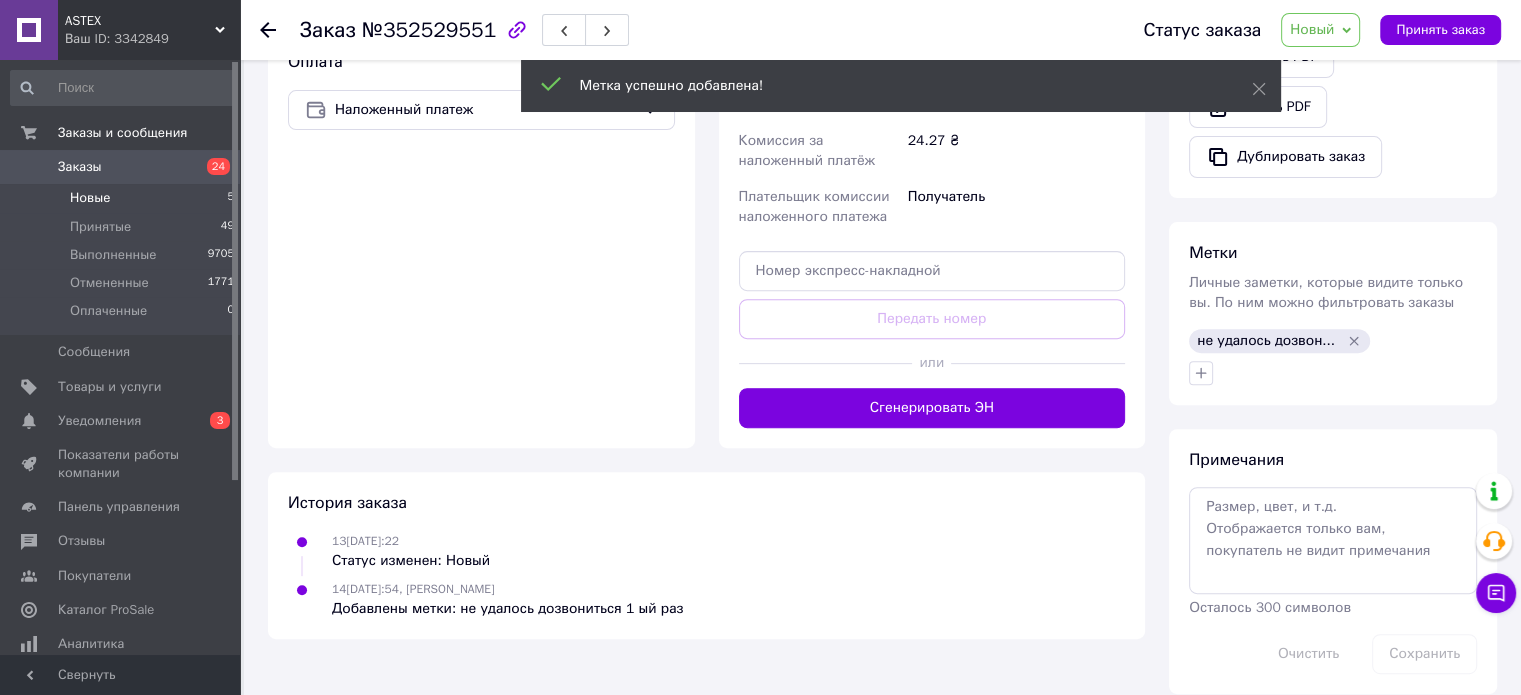 click on "Новые" at bounding box center [90, 198] 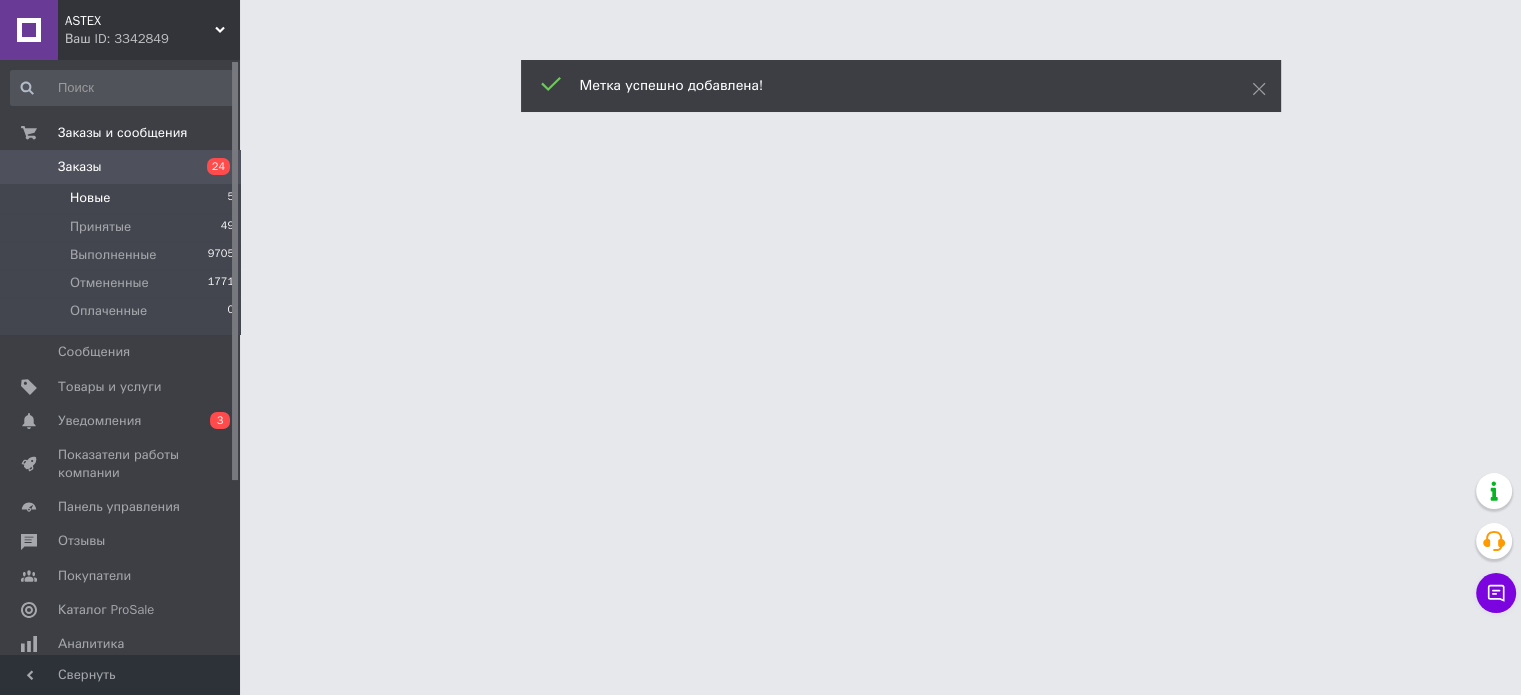 scroll, scrollTop: 0, scrollLeft: 0, axis: both 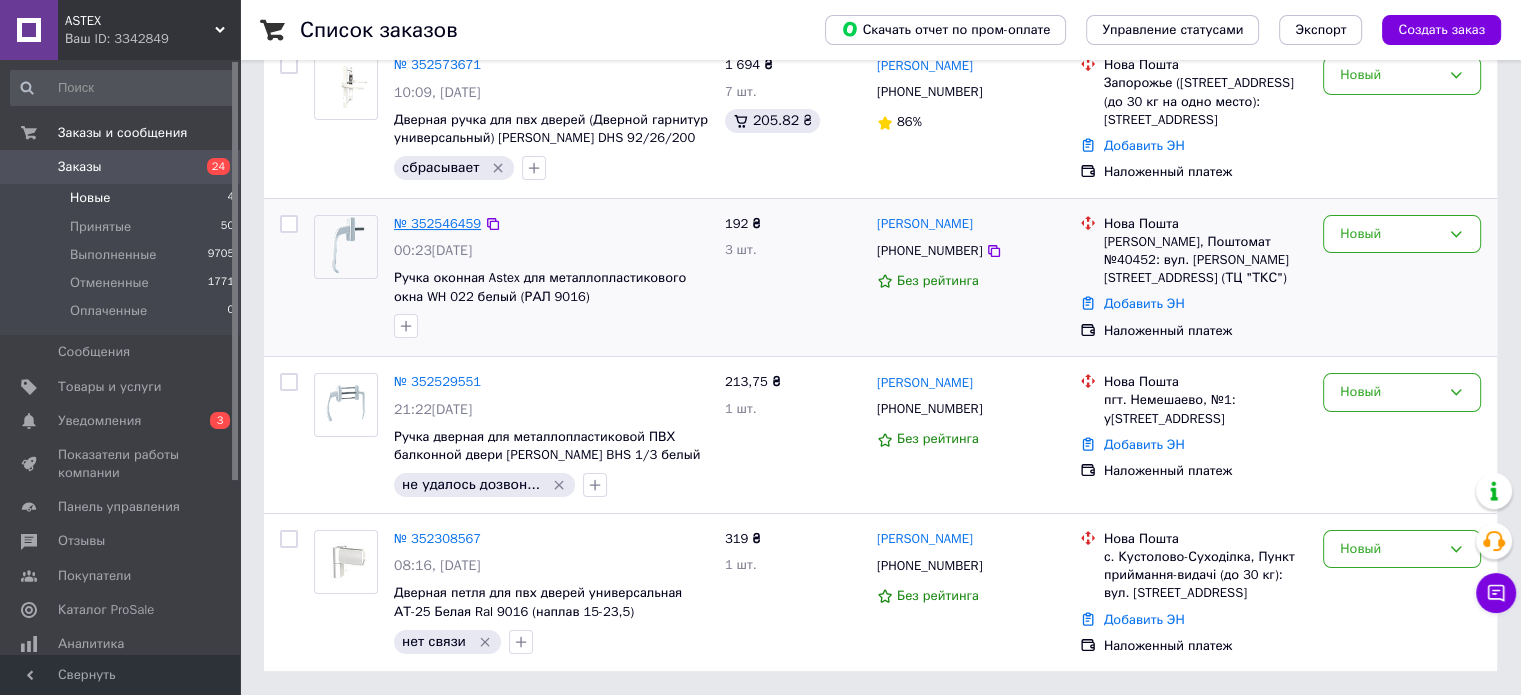 click on "№ 352546459" at bounding box center (437, 223) 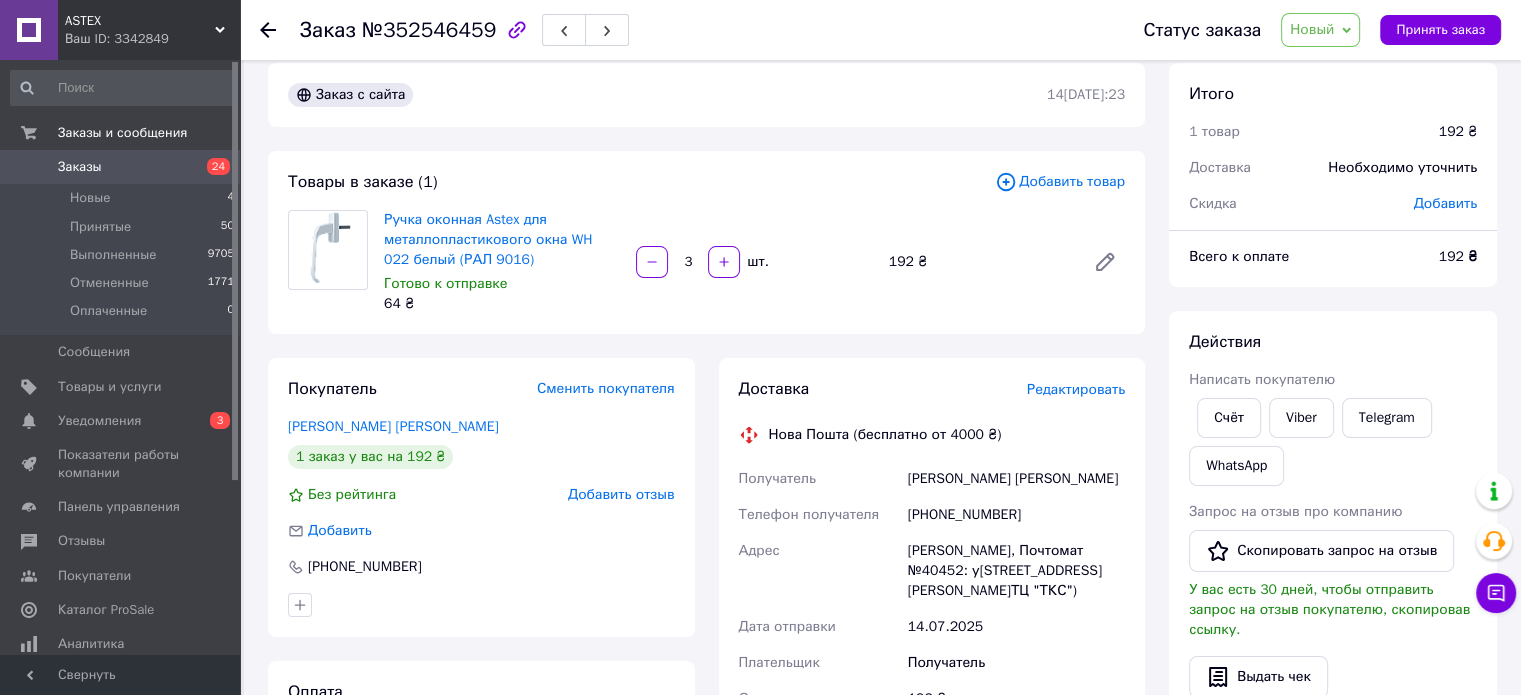 scroll, scrollTop: 0, scrollLeft: 0, axis: both 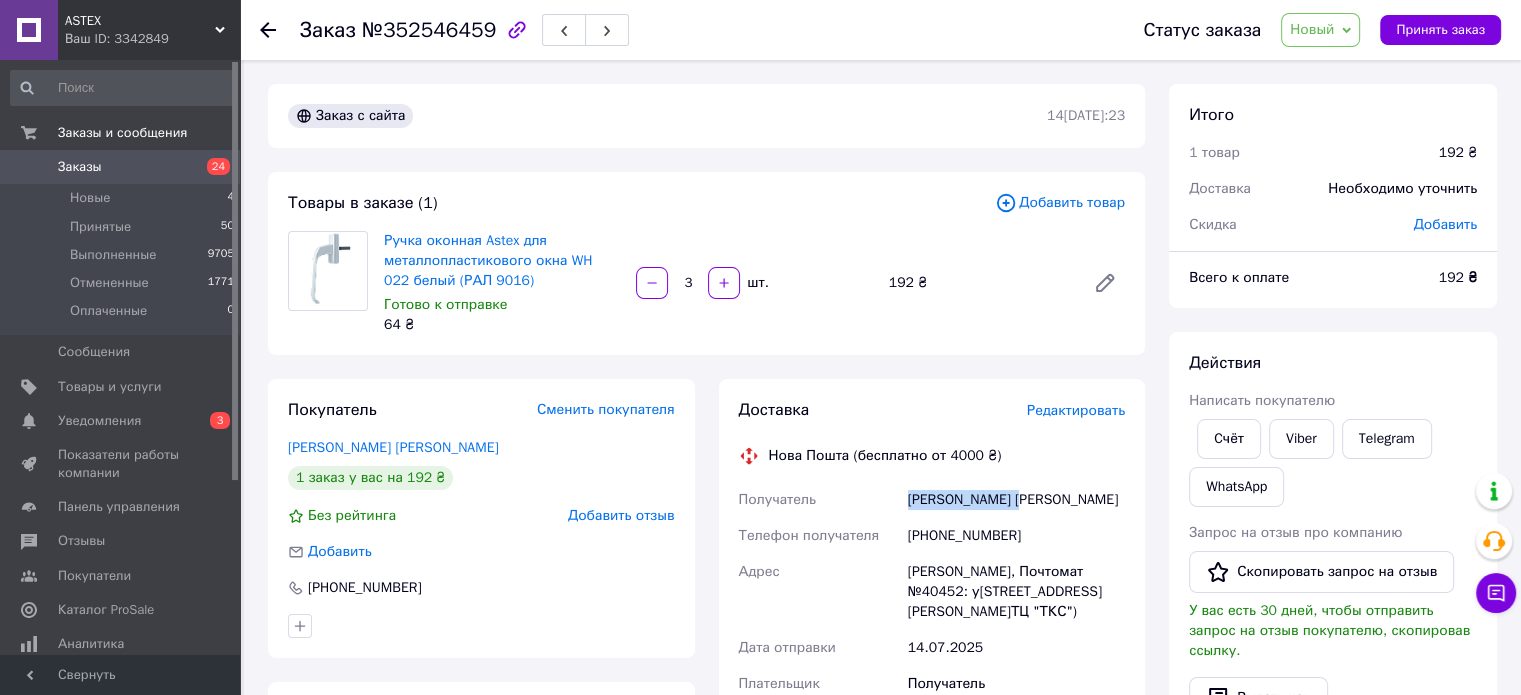 drag, startPoint x: 912, startPoint y: 501, endPoint x: 1038, endPoint y: 499, distance: 126.01587 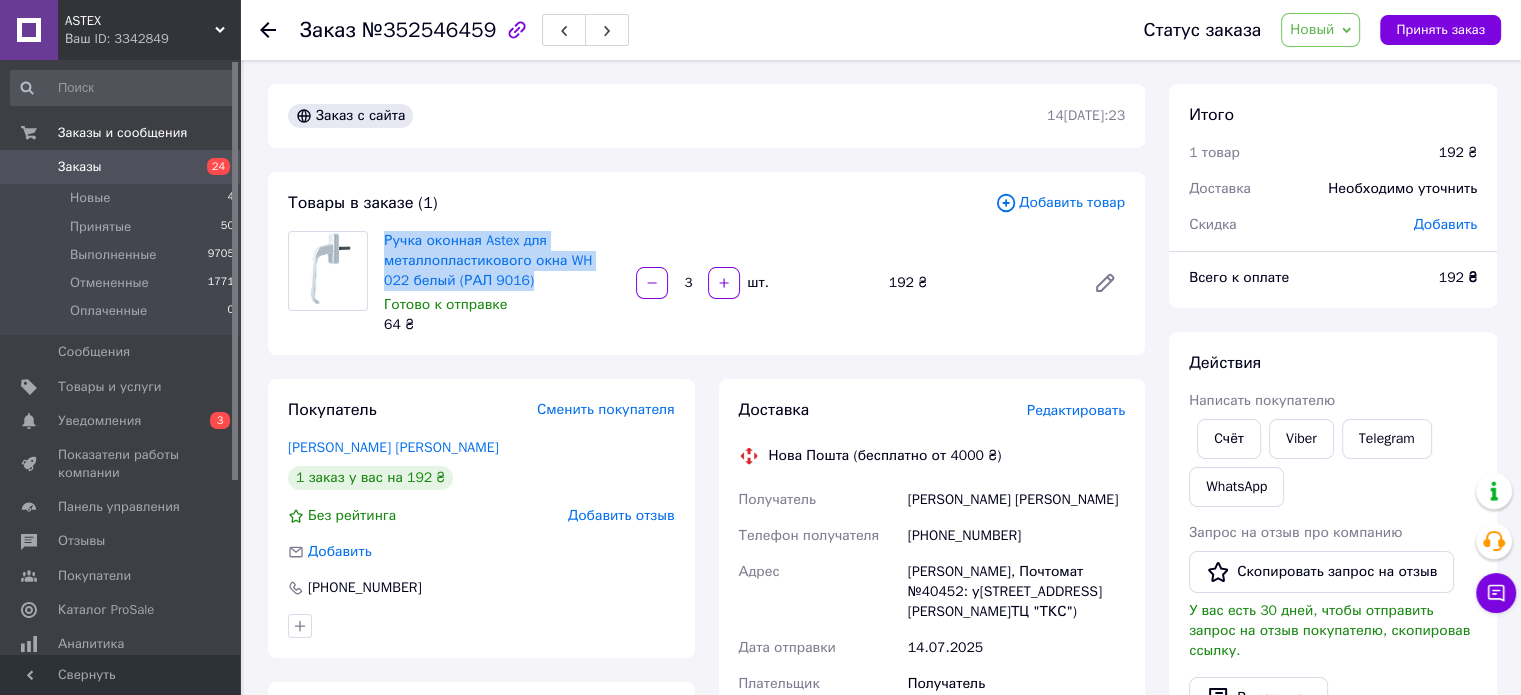 drag, startPoint x: 380, startPoint y: 240, endPoint x: 524, endPoint y: 285, distance: 150.8675 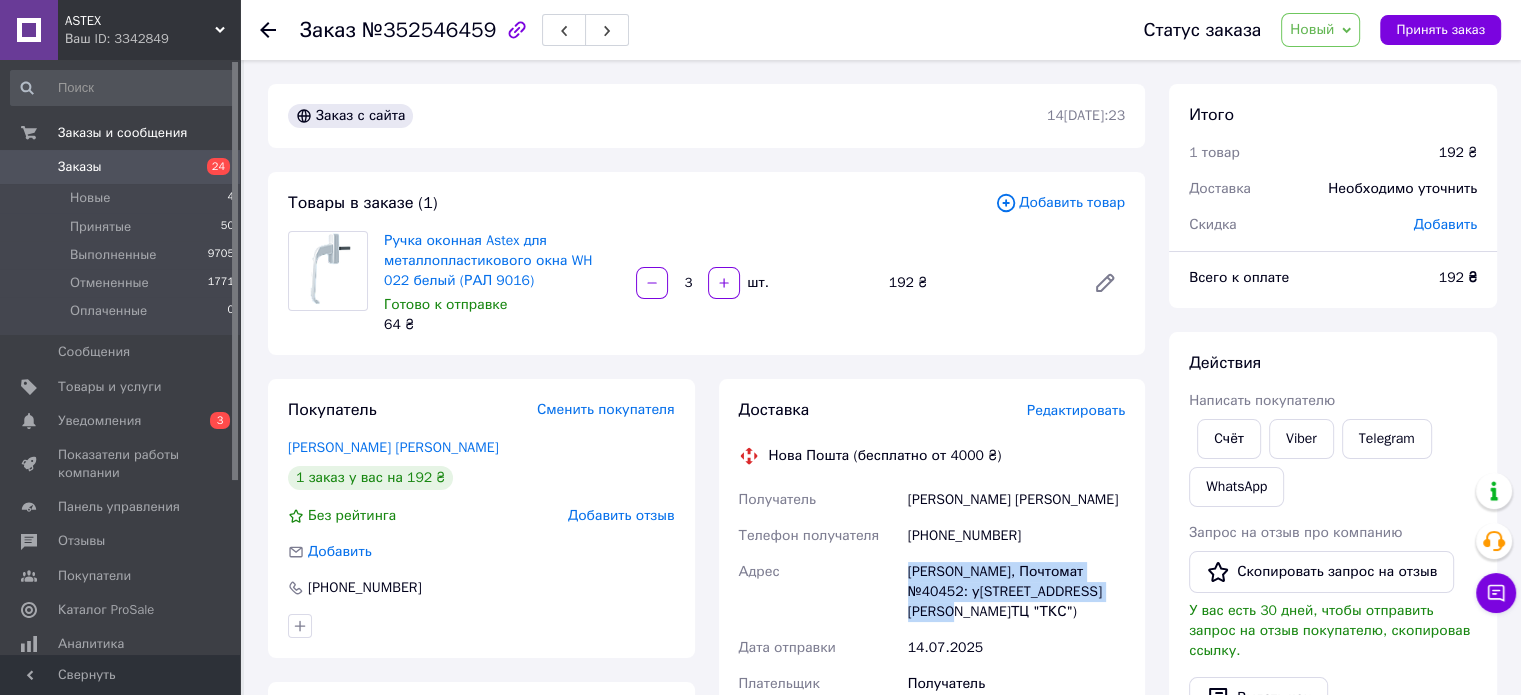 drag, startPoint x: 900, startPoint y: 569, endPoint x: 1108, endPoint y: 601, distance: 210.44714 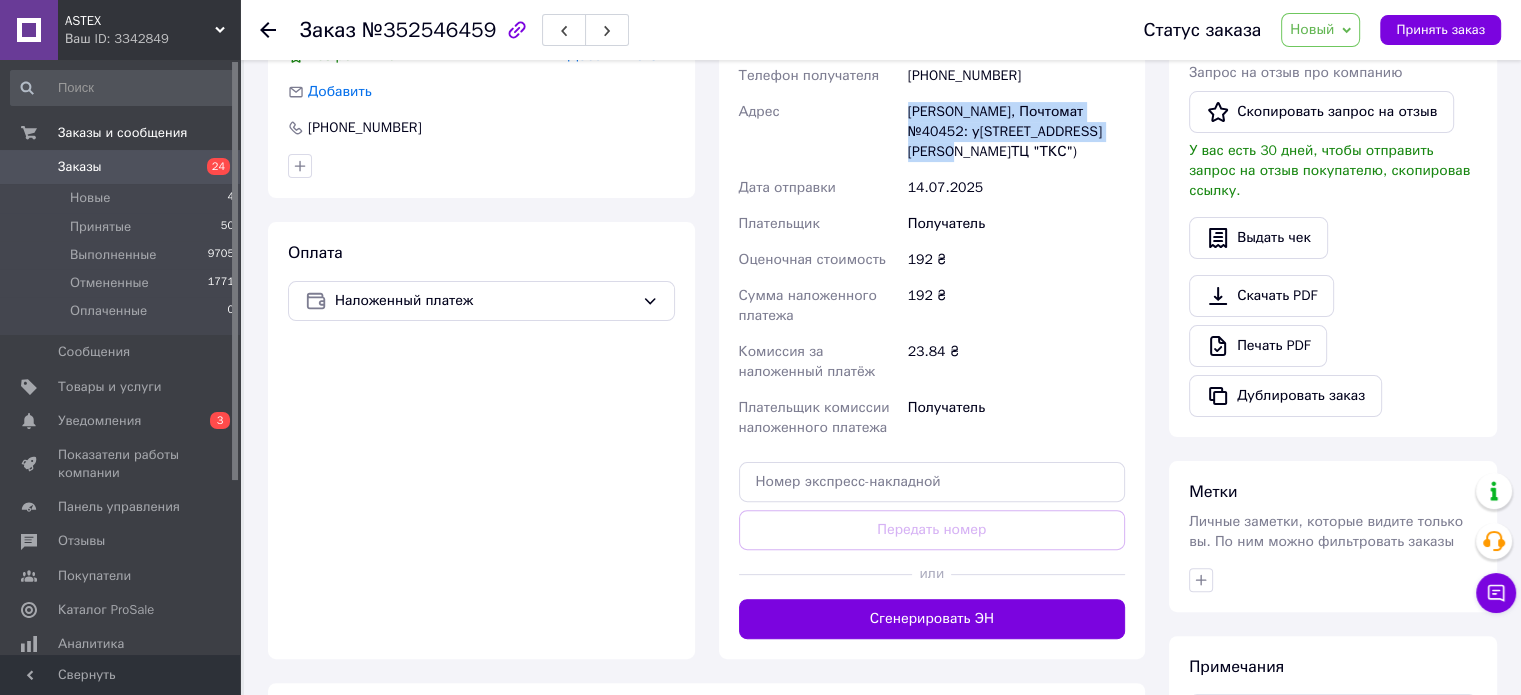 scroll, scrollTop: 667, scrollLeft: 0, axis: vertical 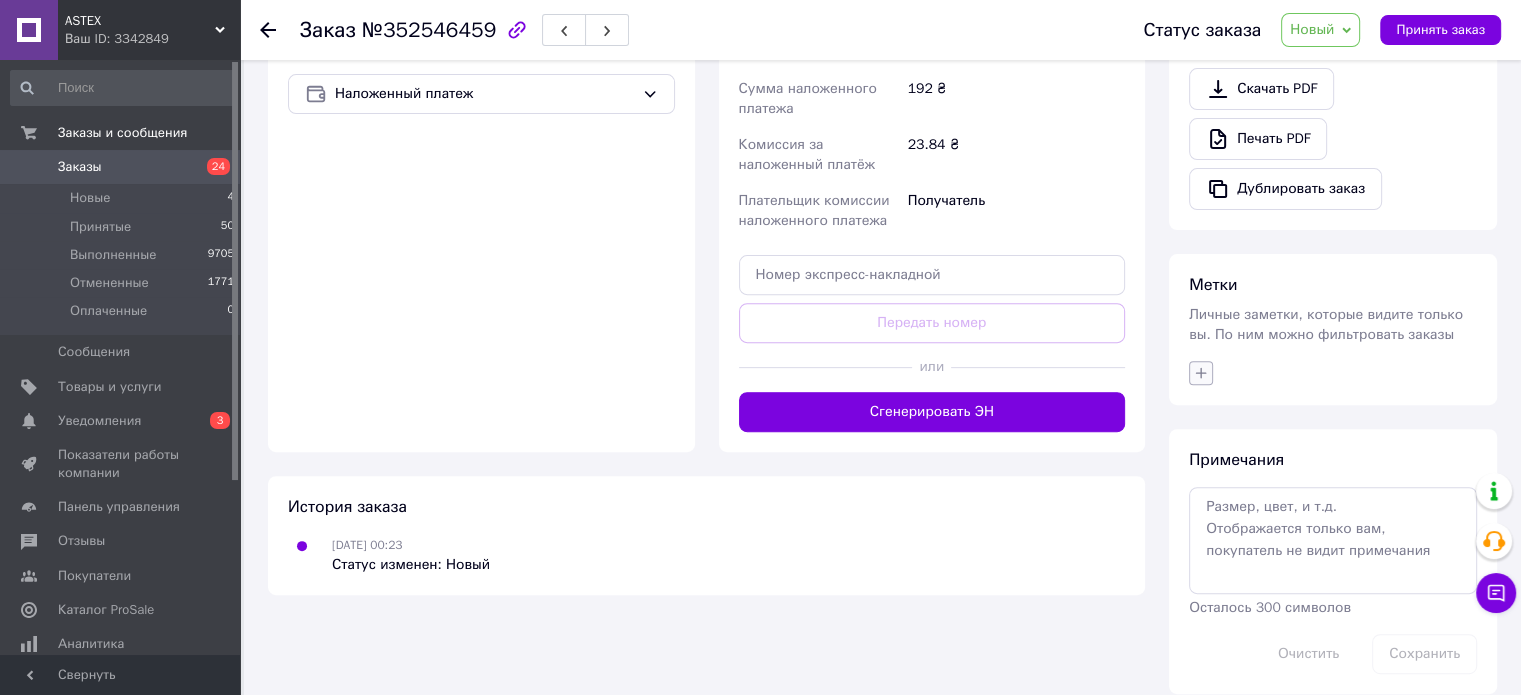 click 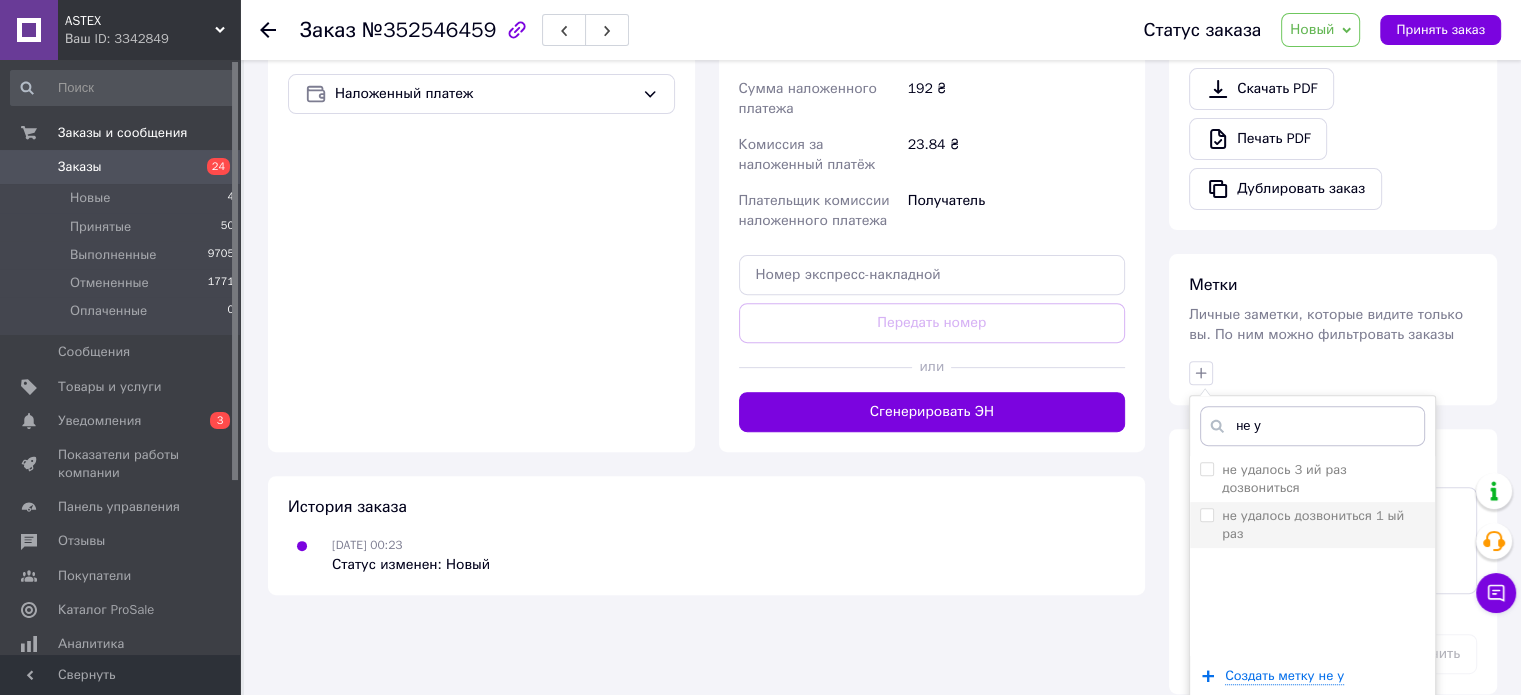 type on "не у" 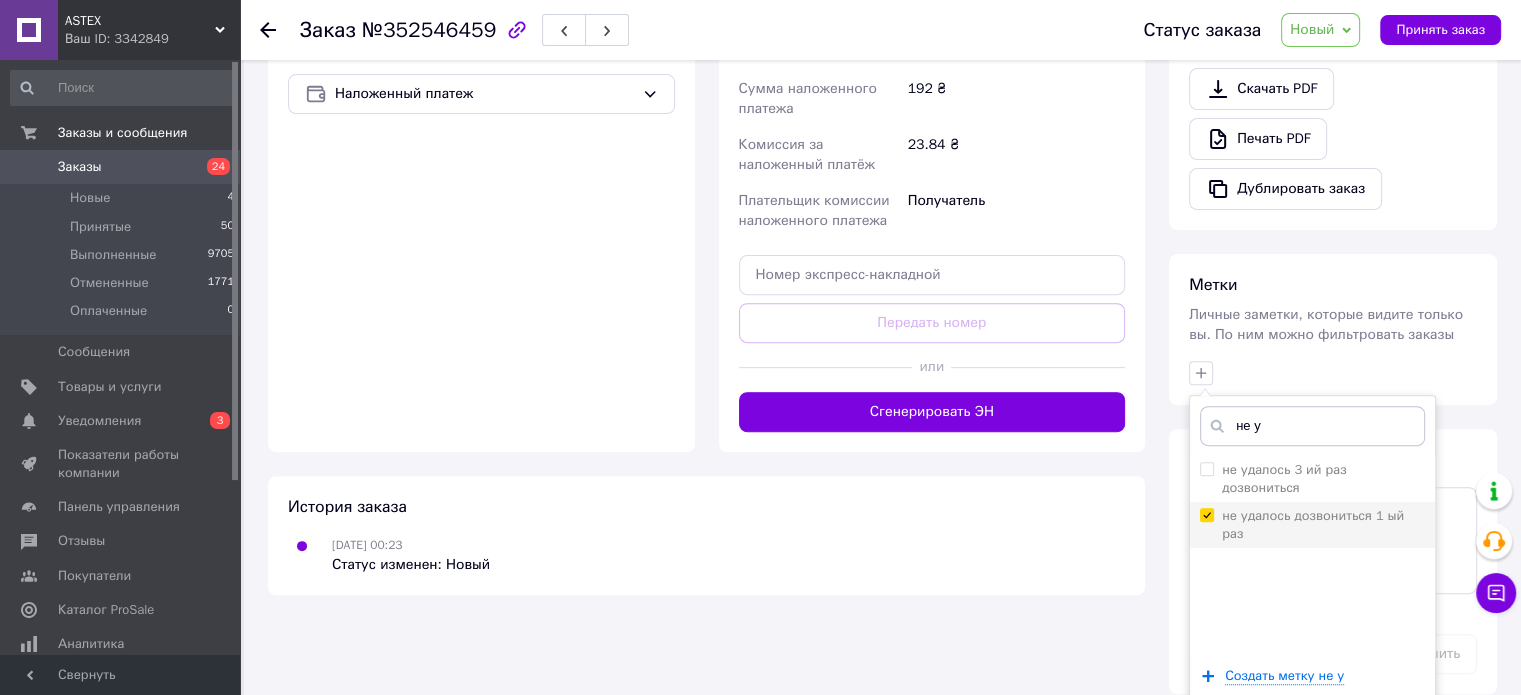 checkbox on "true" 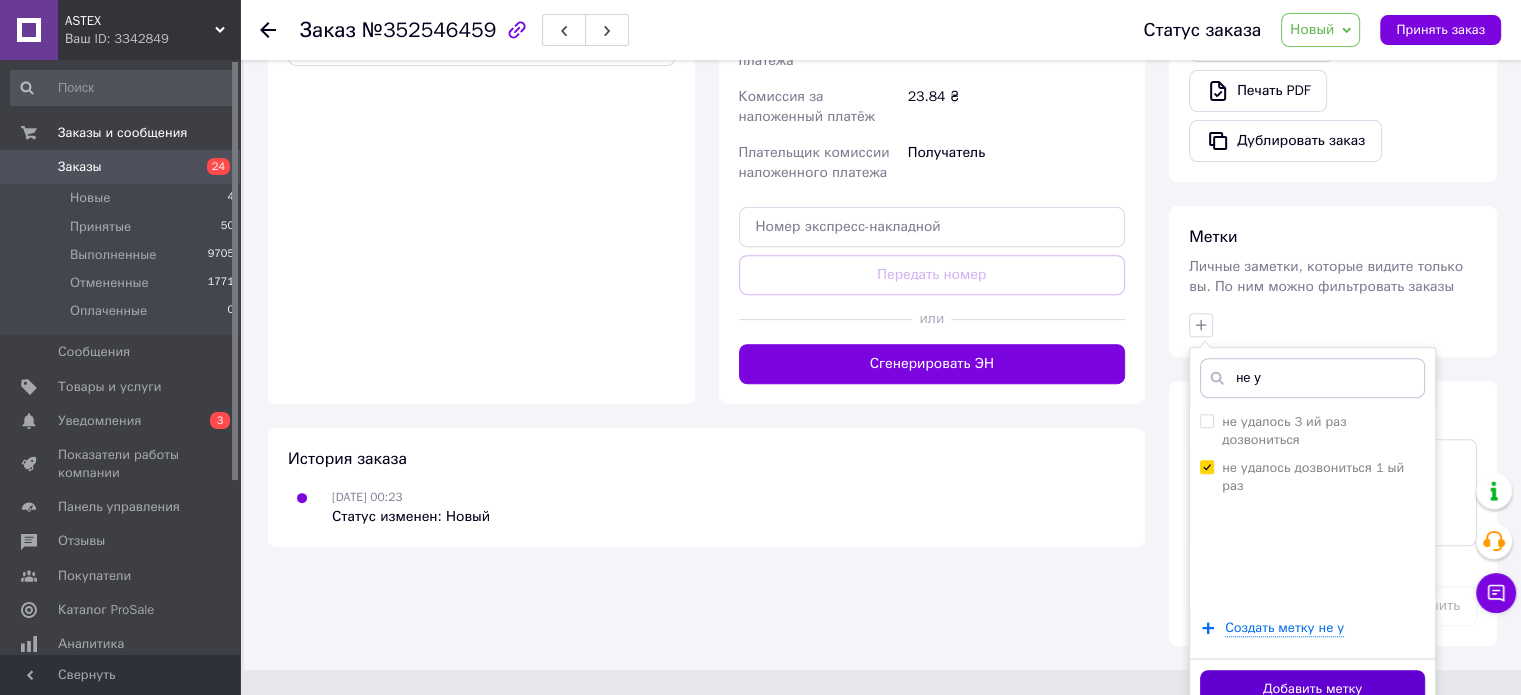 click on "Добавить метку" at bounding box center (1312, 689) 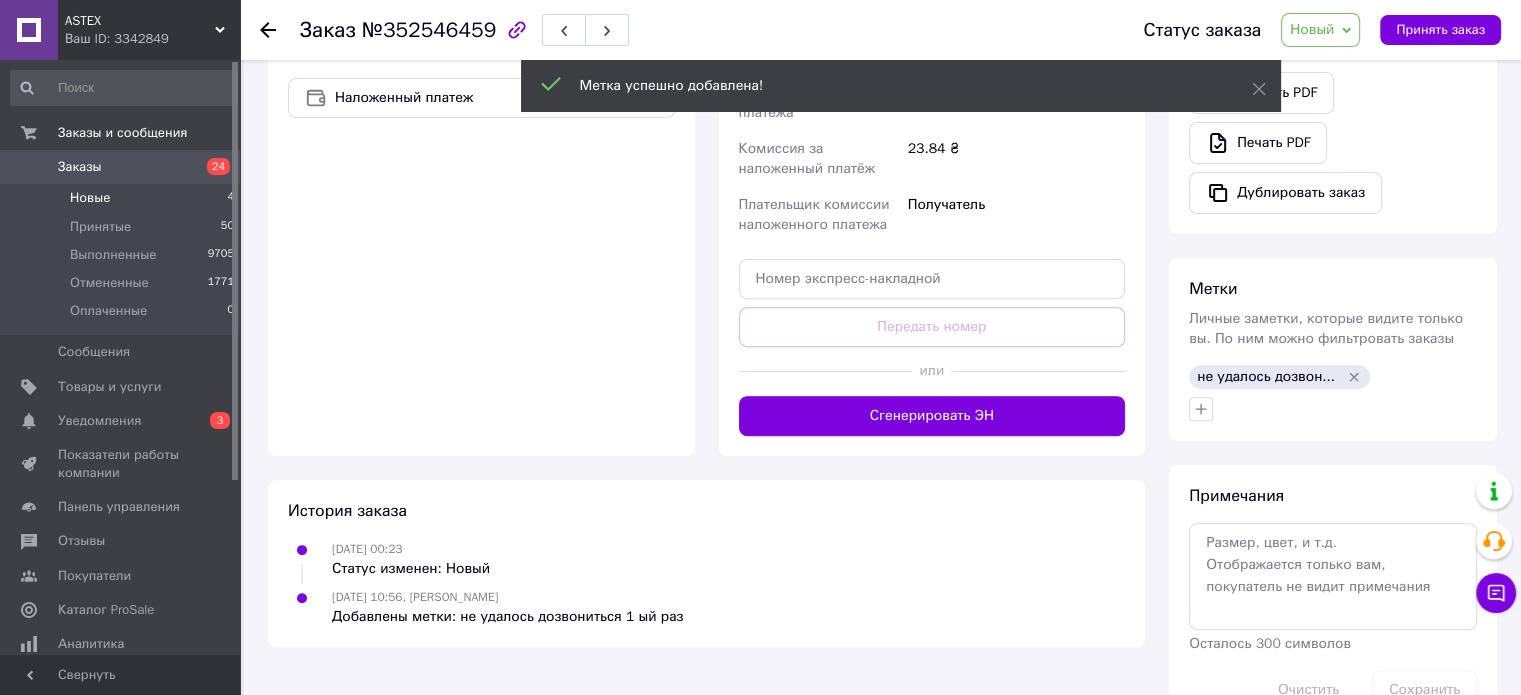 scroll, scrollTop: 699, scrollLeft: 0, axis: vertical 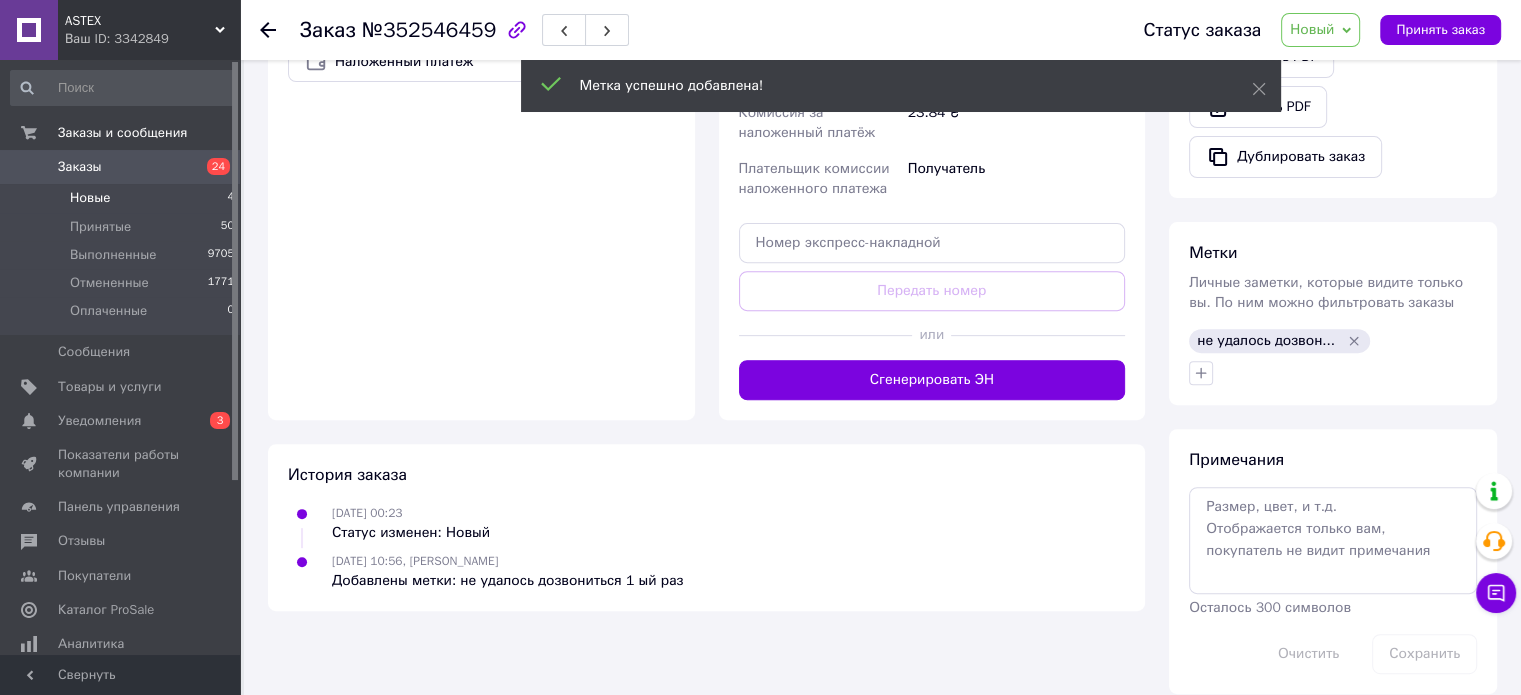 click on "Новые 4" at bounding box center (123, 198) 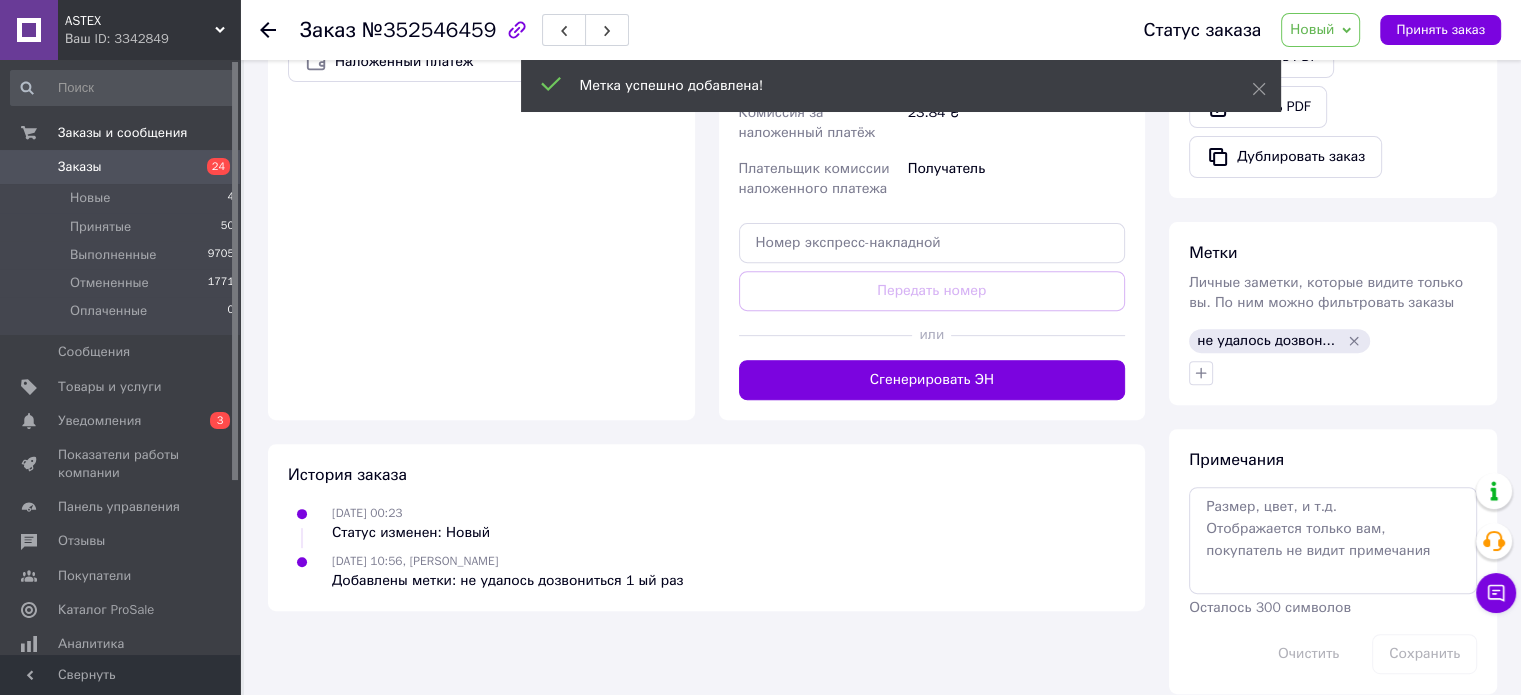 scroll, scrollTop: 0, scrollLeft: 0, axis: both 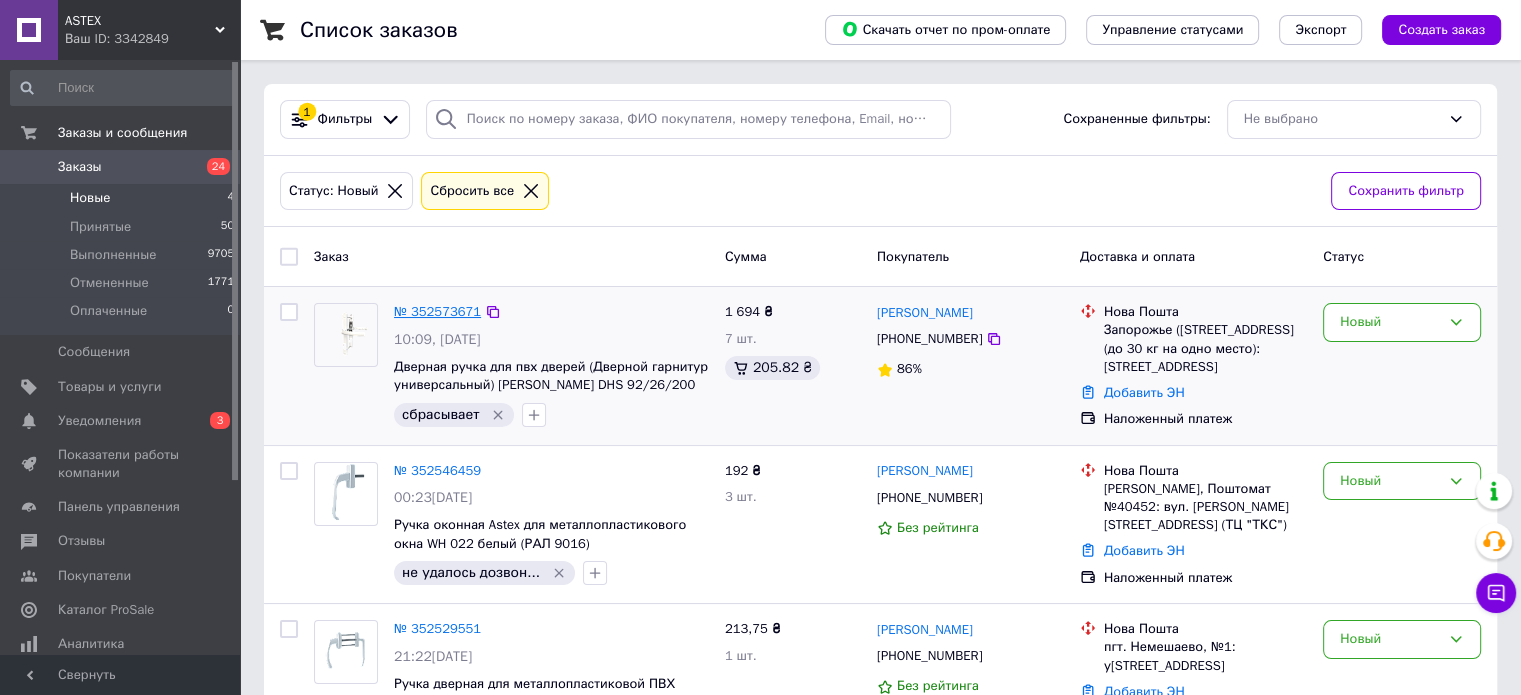 click on "№ 352573671" at bounding box center (437, 311) 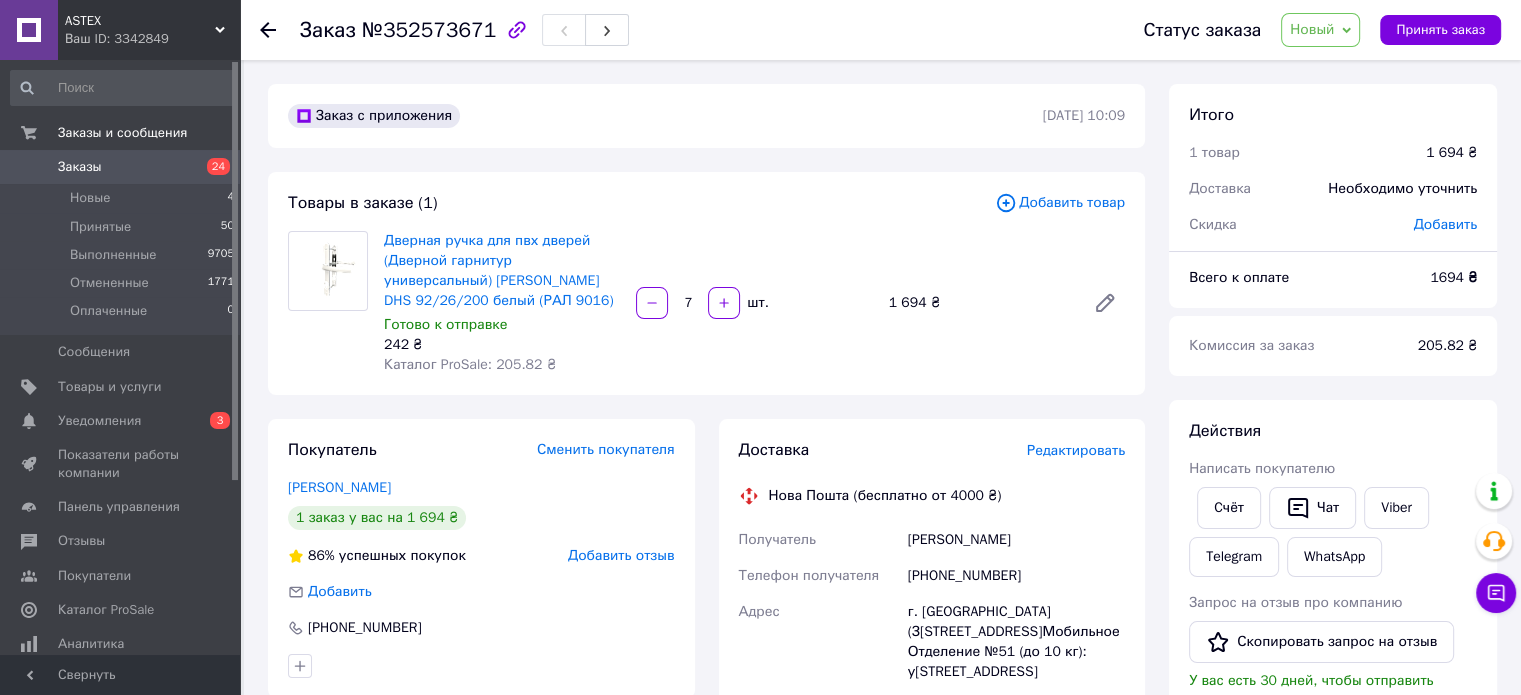 scroll, scrollTop: 200, scrollLeft: 0, axis: vertical 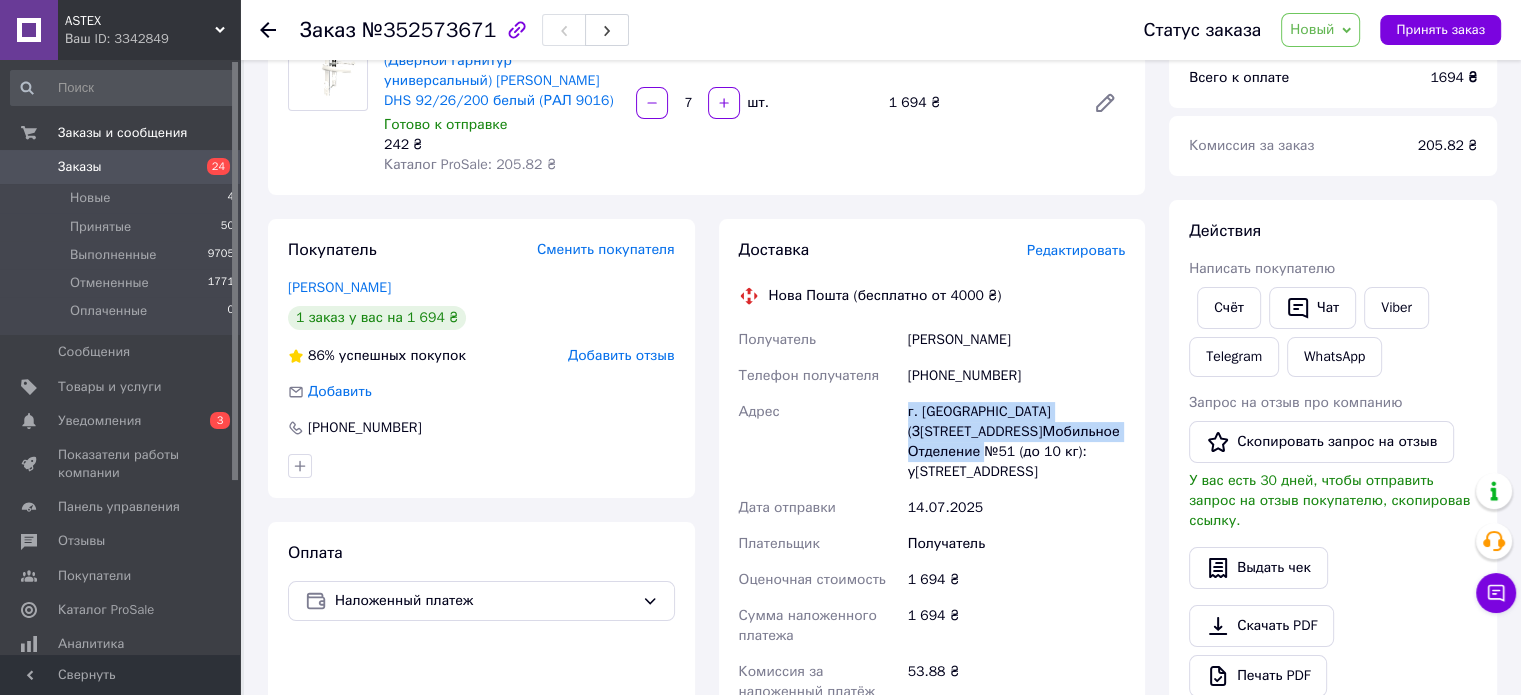 drag, startPoint x: 908, startPoint y: 411, endPoint x: 1100, endPoint y: 440, distance: 194.17775 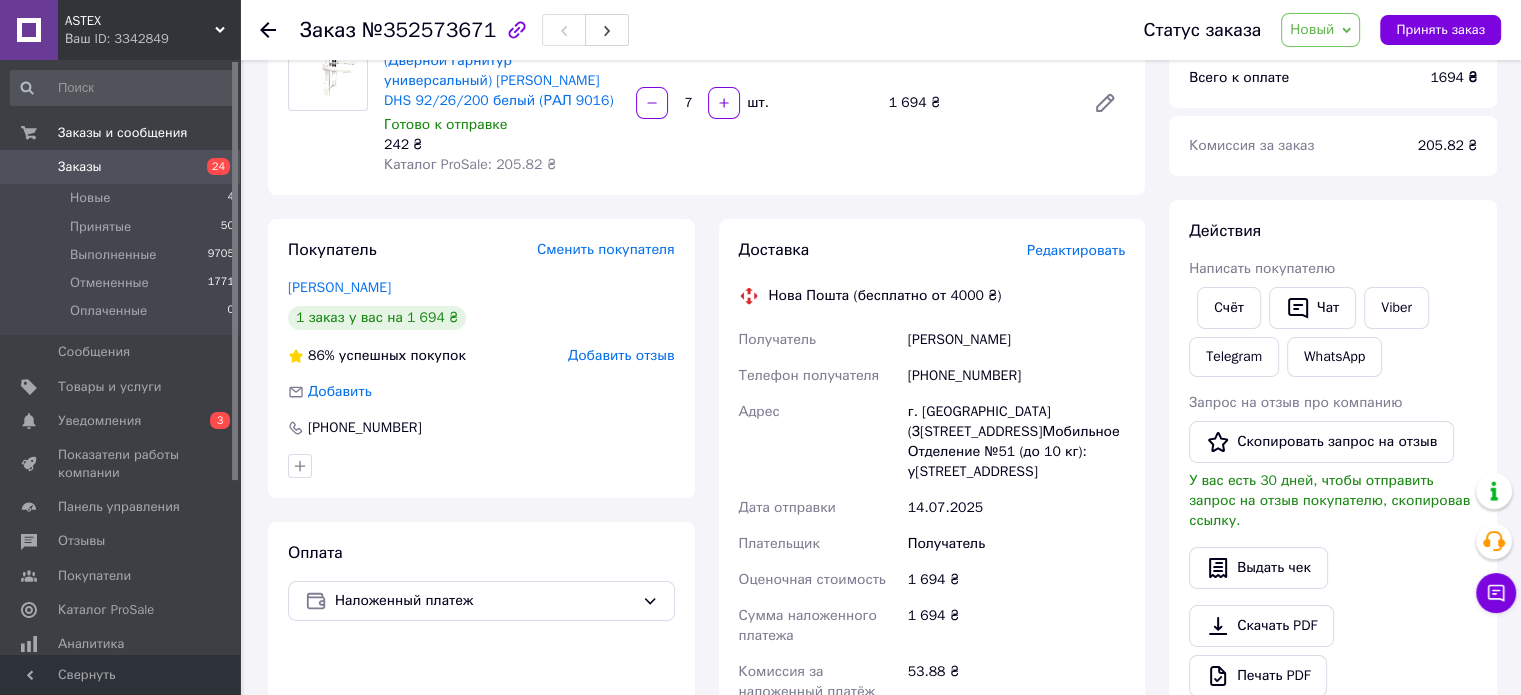 click on "14.07.2025" at bounding box center [1016, 508] 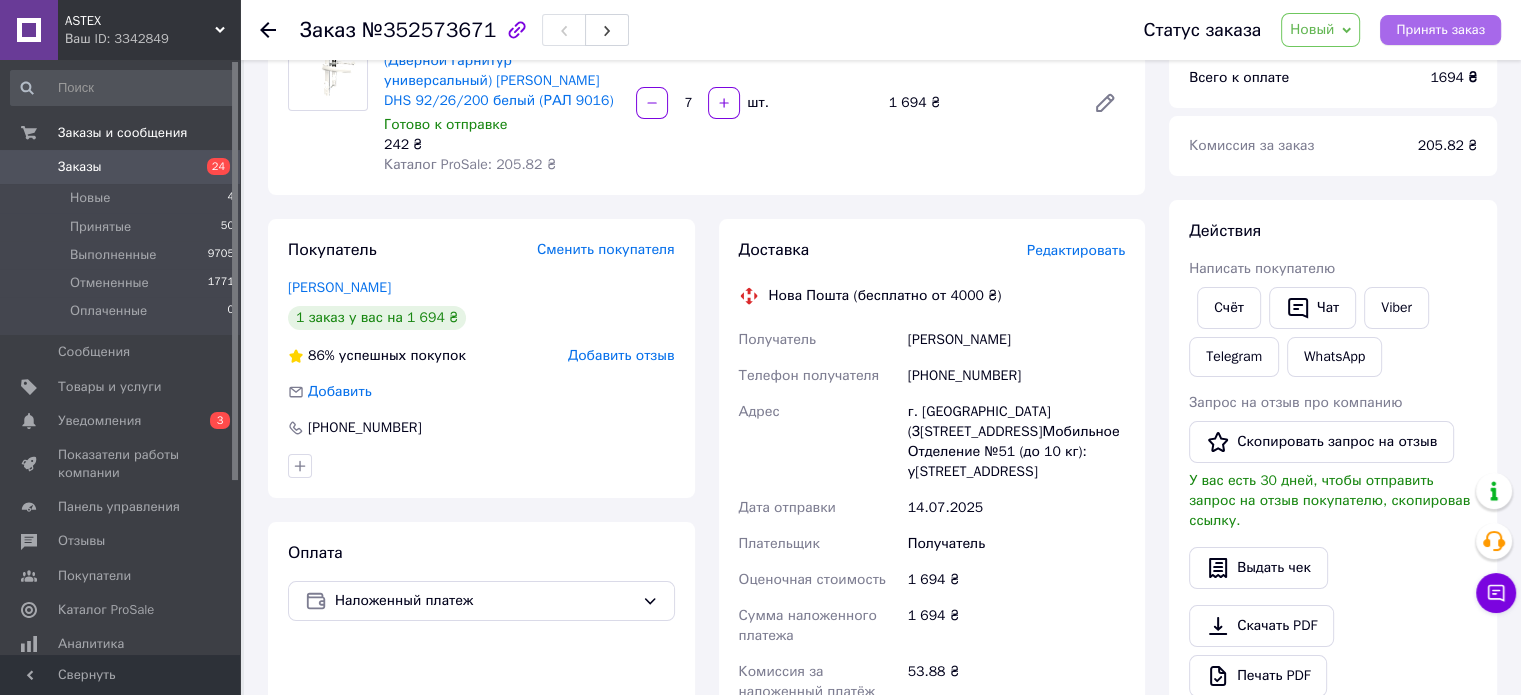 click on "Принять заказ" at bounding box center [1440, 30] 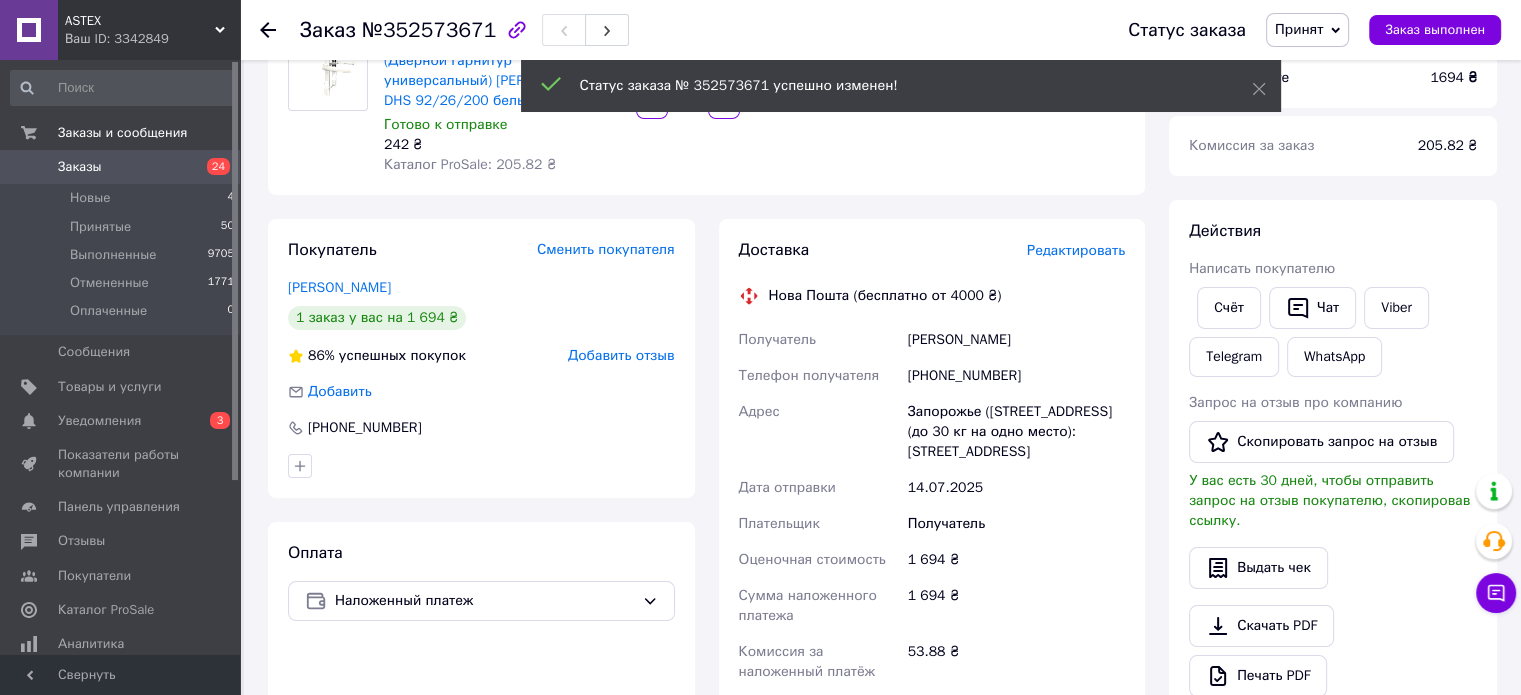drag, startPoint x: 908, startPoint y: 337, endPoint x: 1076, endPoint y: 340, distance: 168.02678 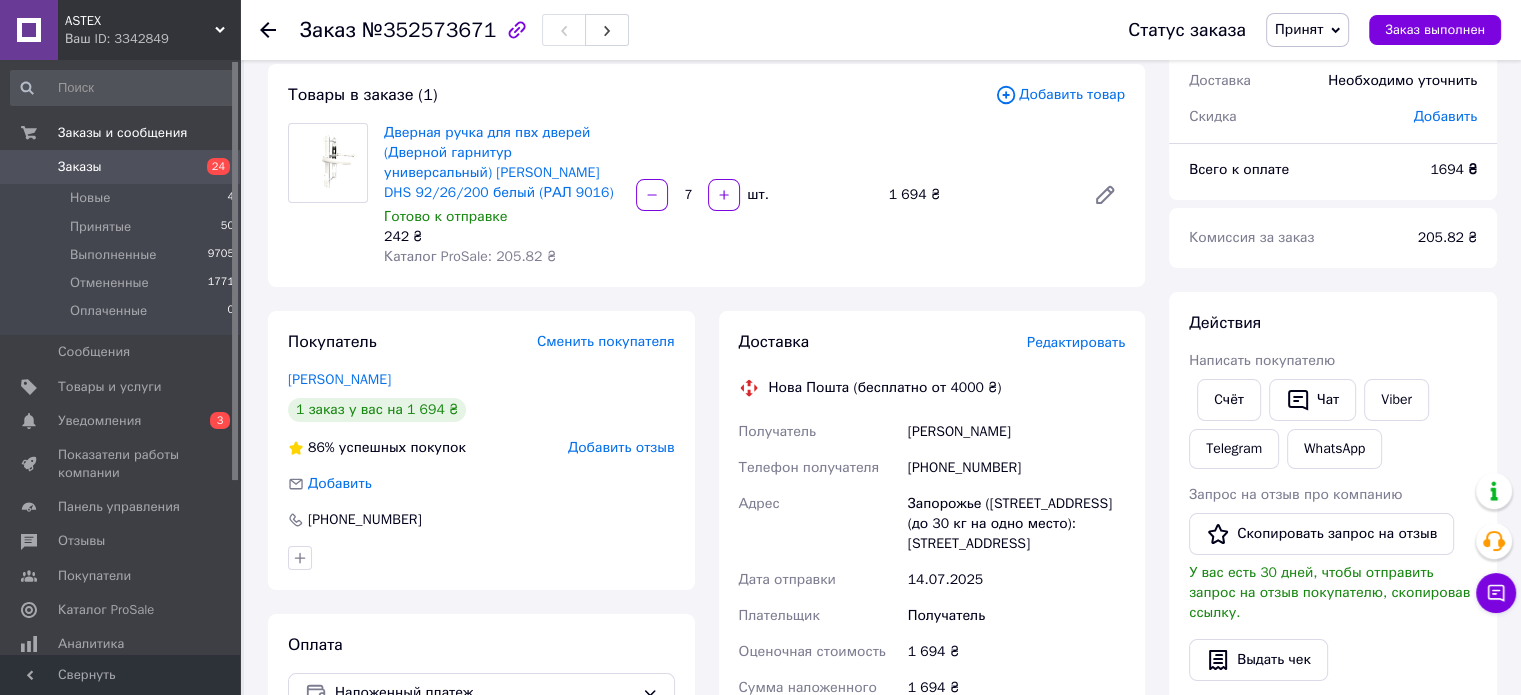 scroll, scrollTop: 0, scrollLeft: 0, axis: both 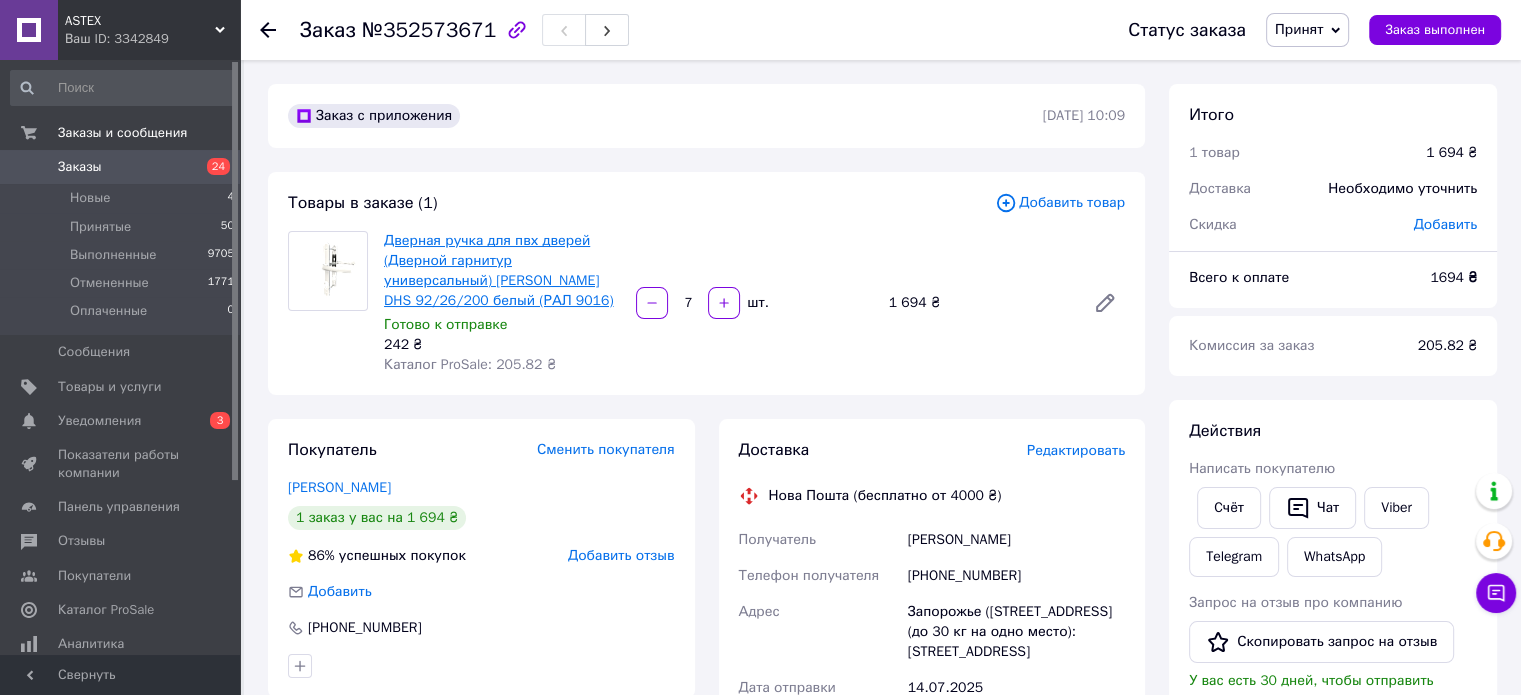 click on "Дверная ручка для пвх дверей (Дверной гарнитур универсальный) [PERSON_NAME] DHS 92/26/200 белый (РАЛ 9016)" at bounding box center [499, 270] 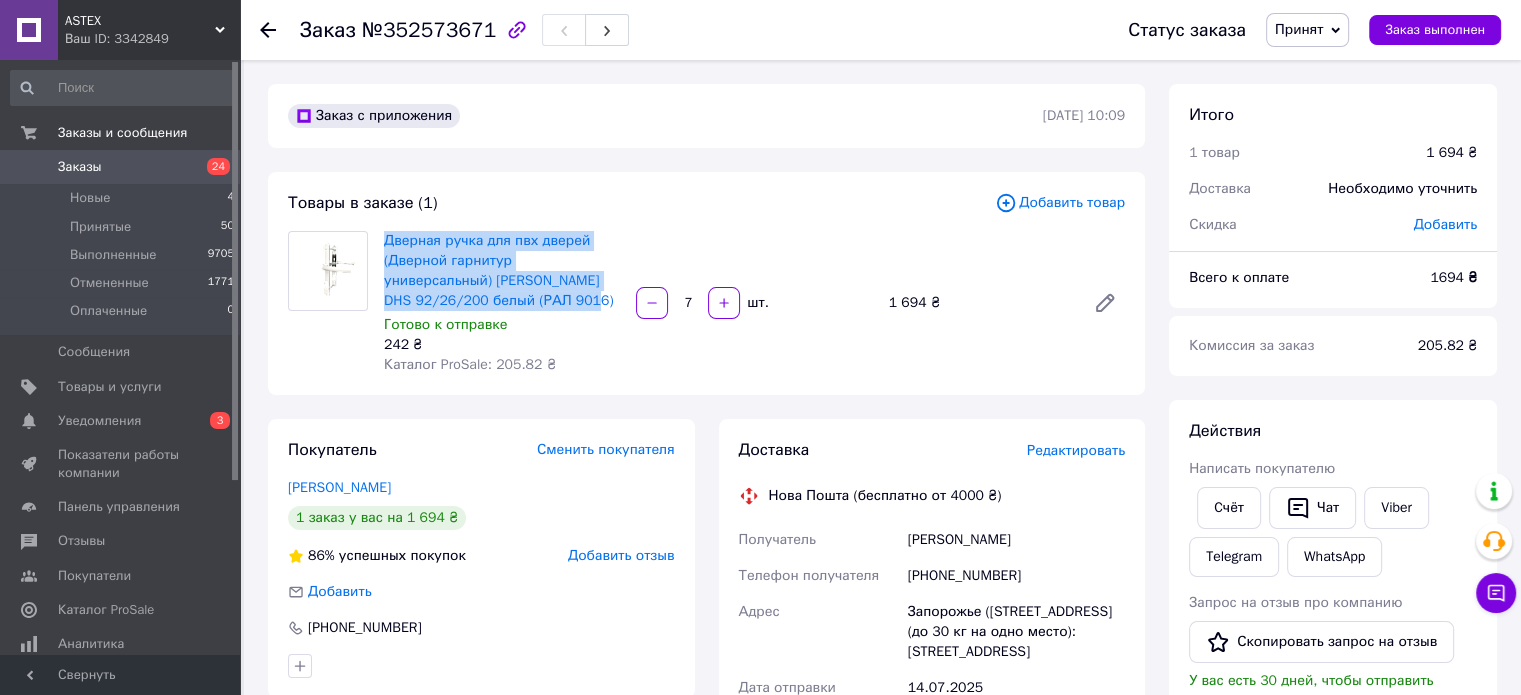 drag, startPoint x: 377, startPoint y: 235, endPoint x: 484, endPoint y: 299, distance: 124.67959 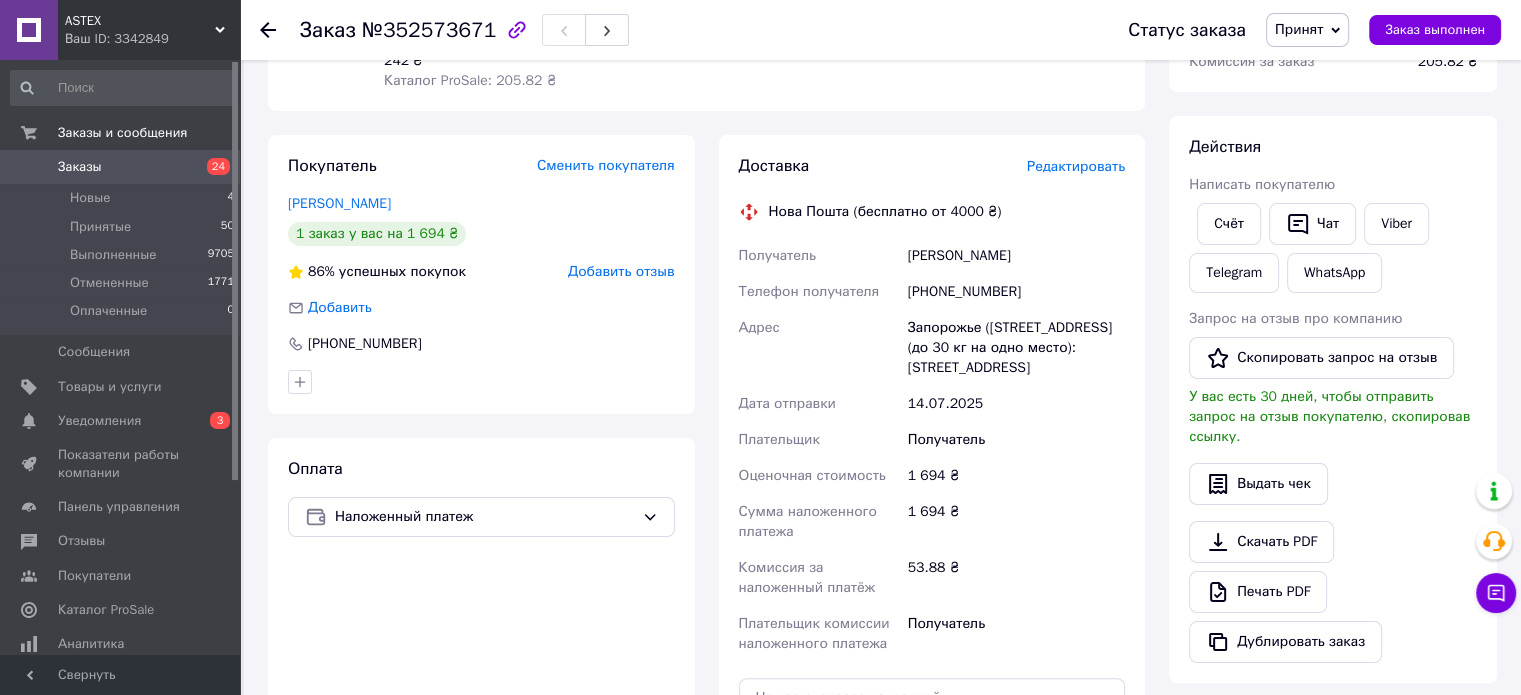 scroll, scrollTop: 300, scrollLeft: 0, axis: vertical 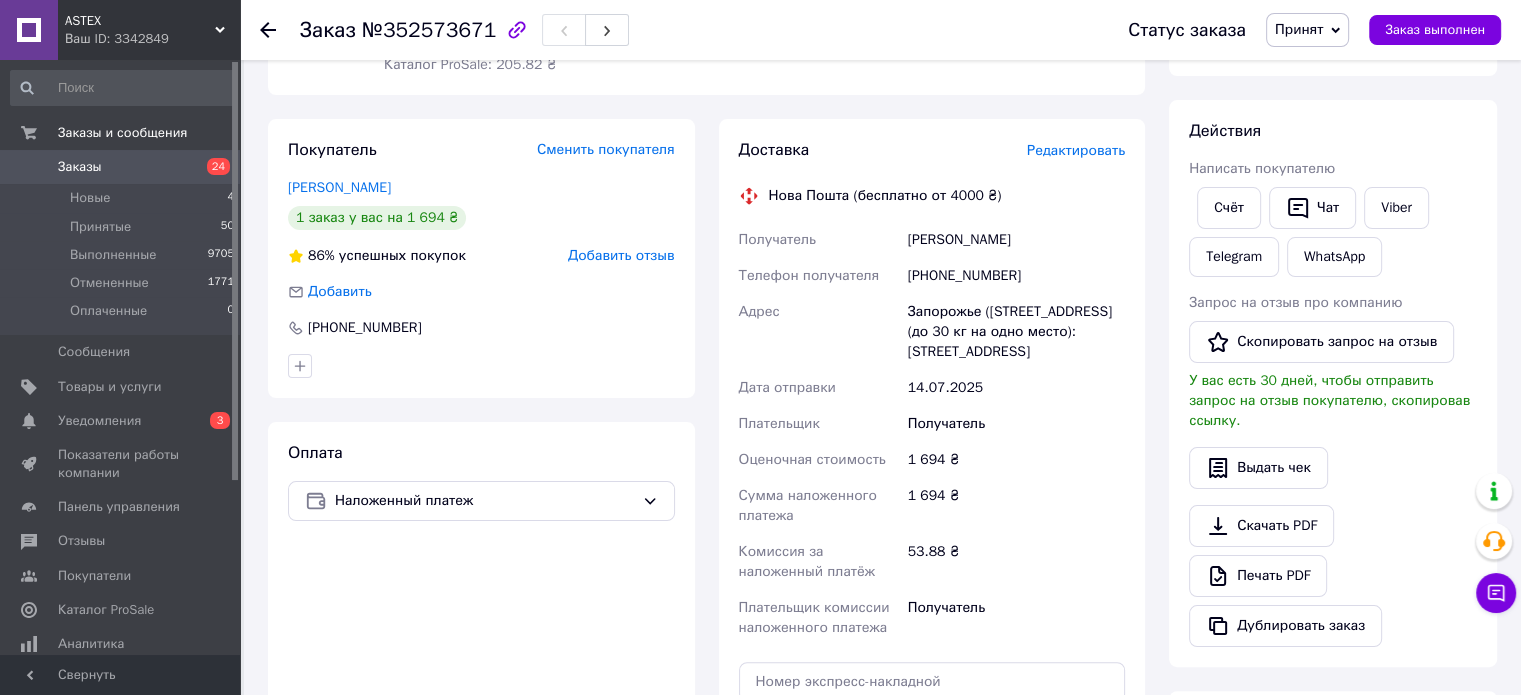 drag, startPoint x: 906, startPoint y: 309, endPoint x: 980, endPoint y: 373, distance: 97.8366 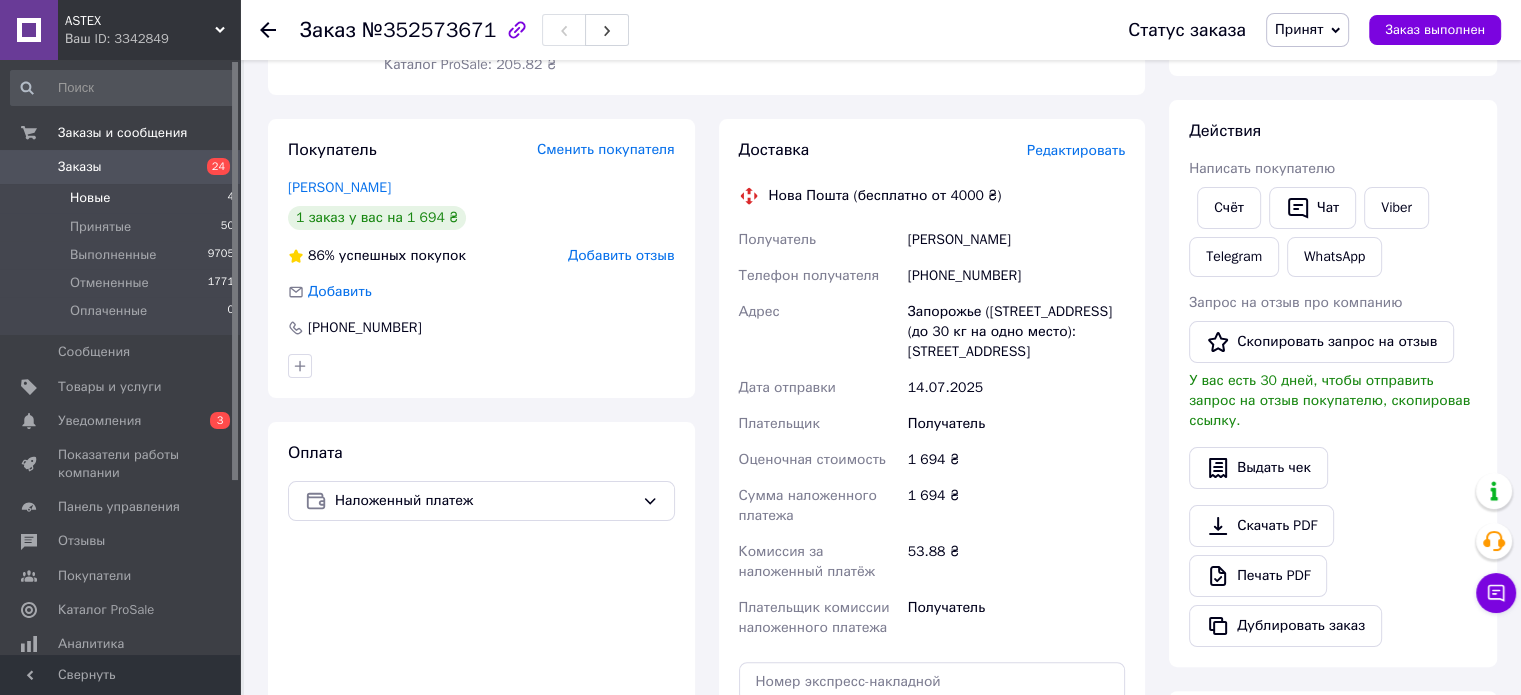 click on "Новые 4" at bounding box center [123, 198] 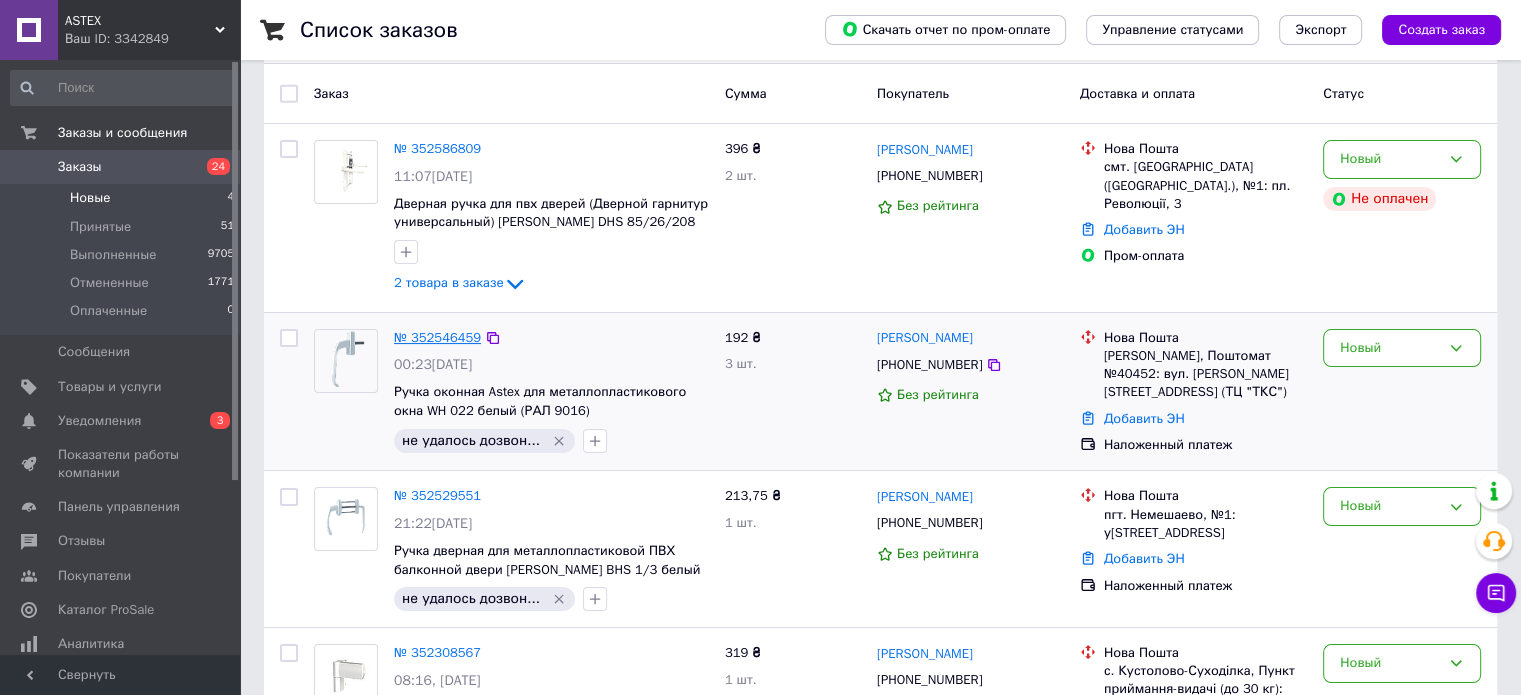 scroll, scrollTop: 200, scrollLeft: 0, axis: vertical 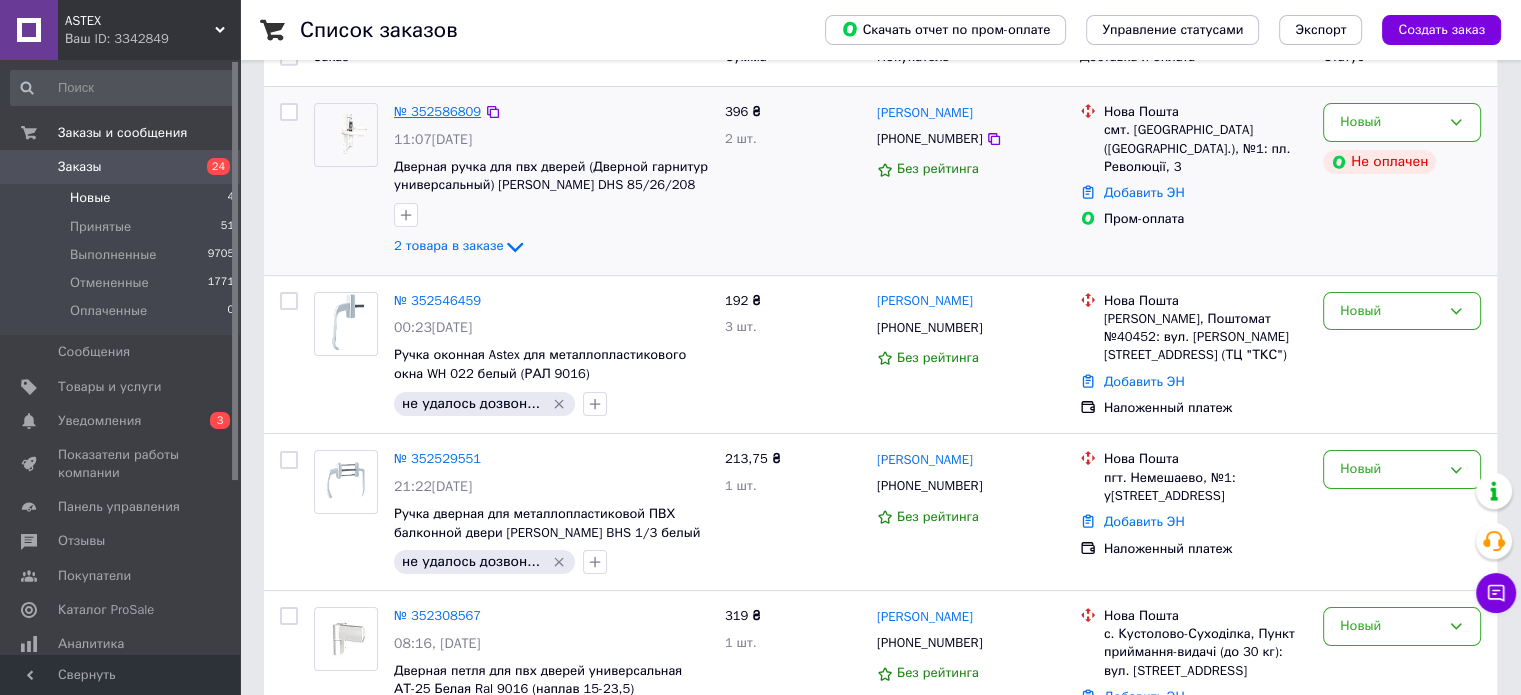 click on "№ 352586809" at bounding box center (437, 111) 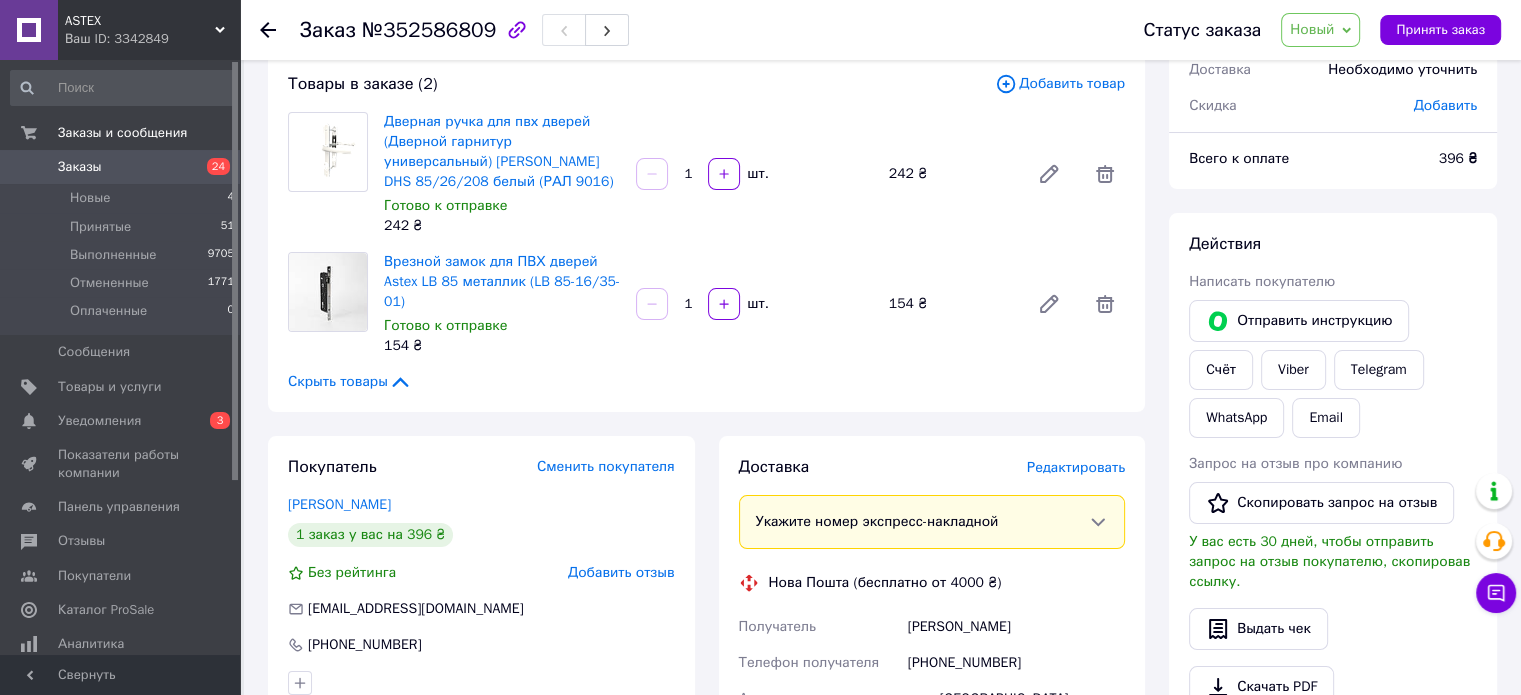 scroll, scrollTop: 0, scrollLeft: 0, axis: both 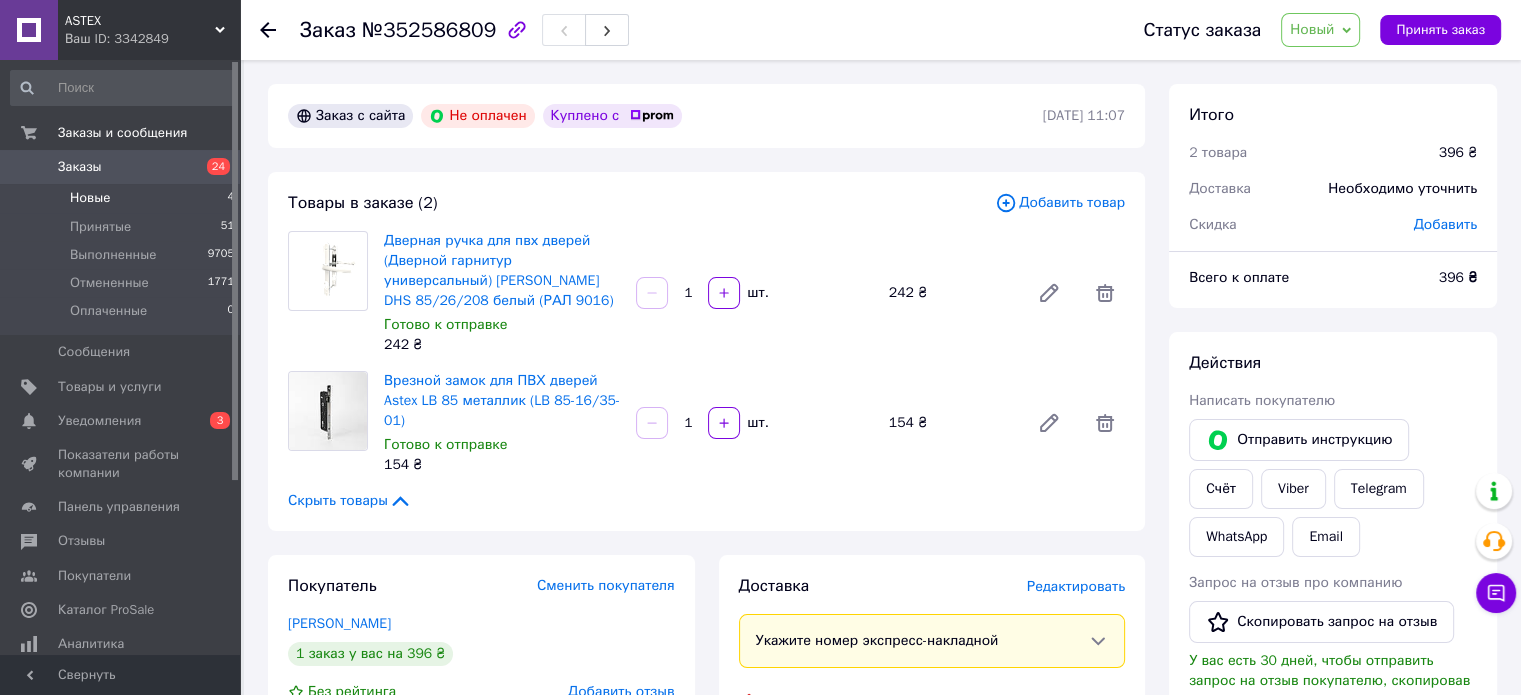 click on "Новые" at bounding box center (90, 198) 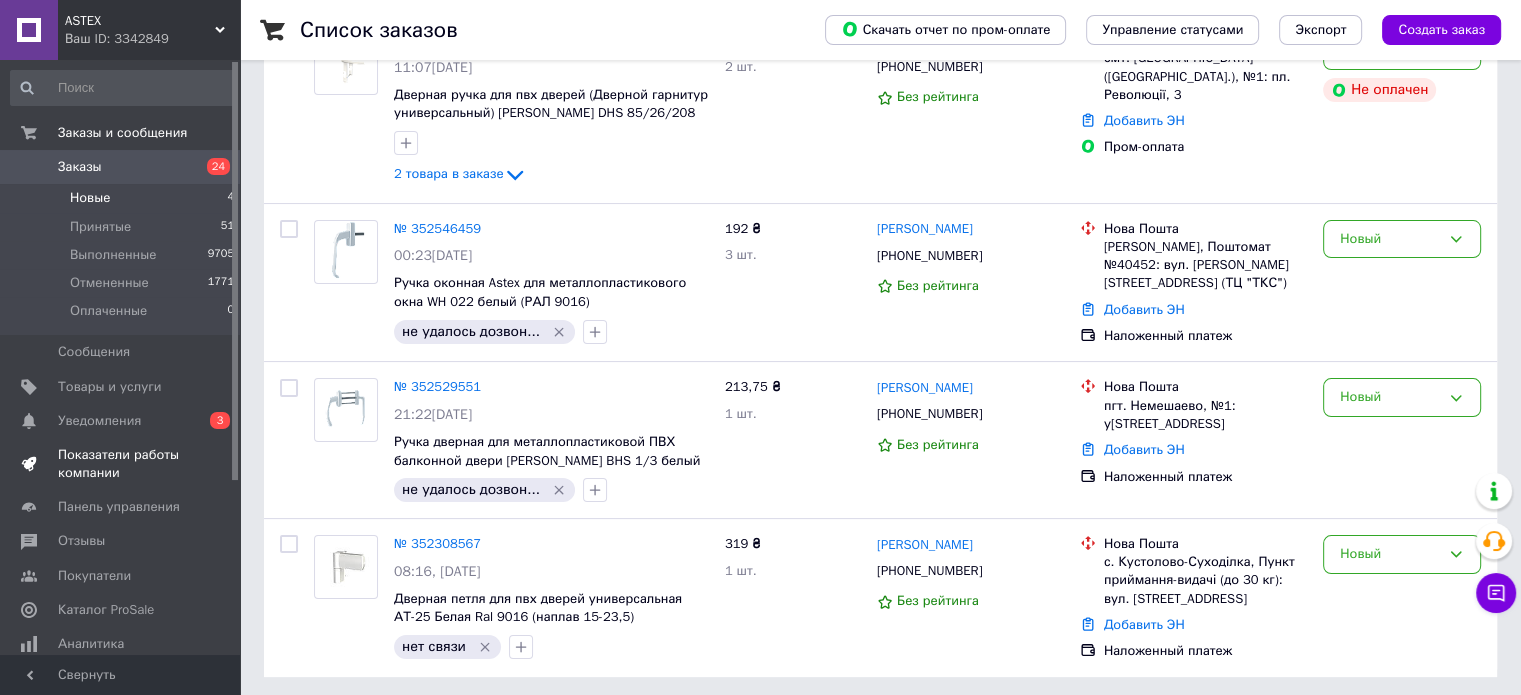 scroll, scrollTop: 273, scrollLeft: 0, axis: vertical 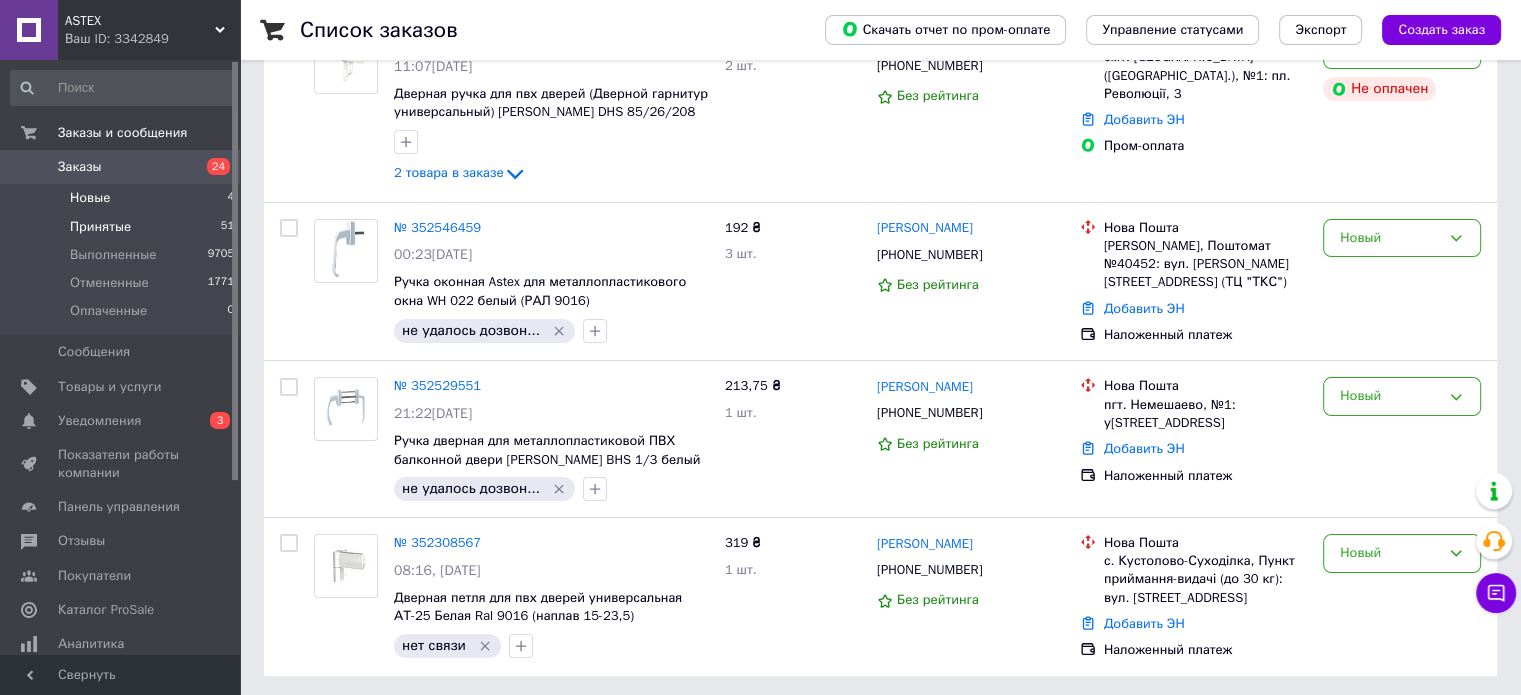 click on "Принятые" at bounding box center (100, 227) 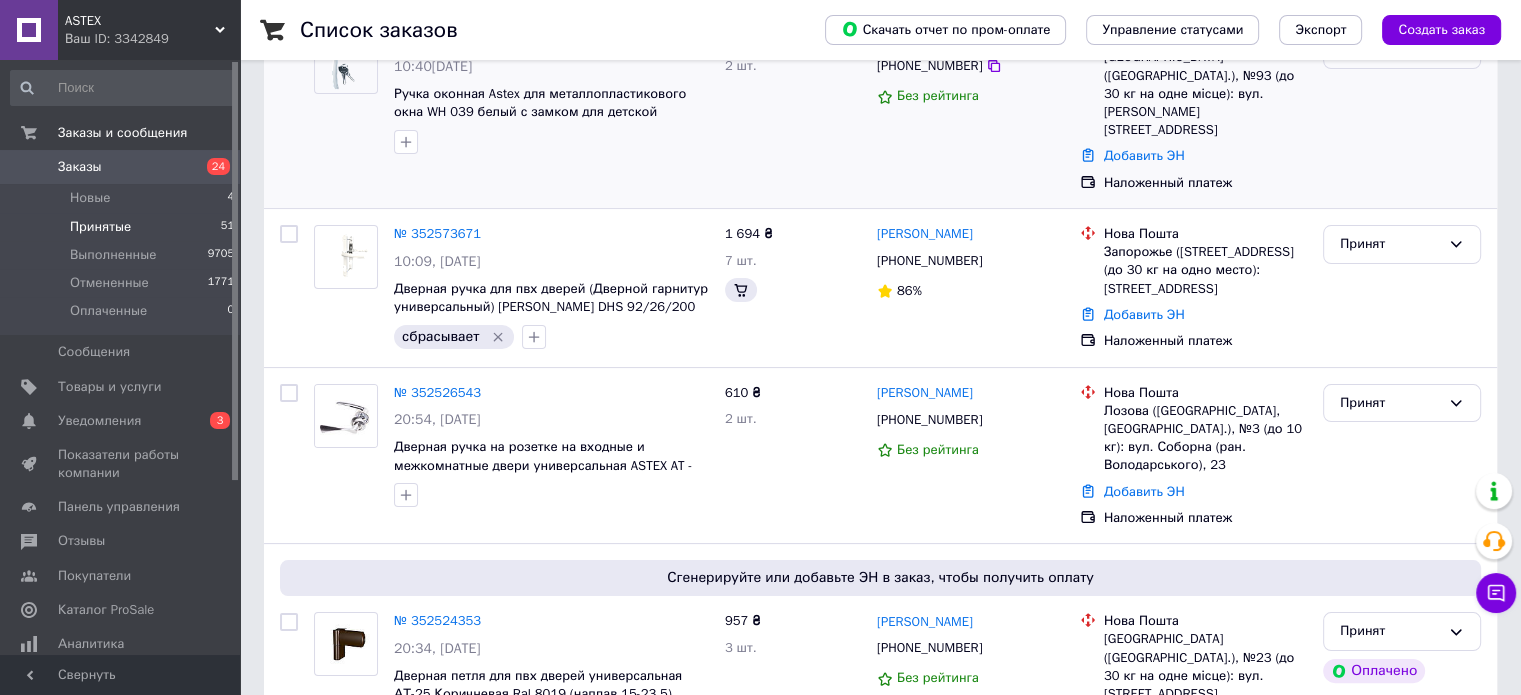 scroll, scrollTop: 0, scrollLeft: 0, axis: both 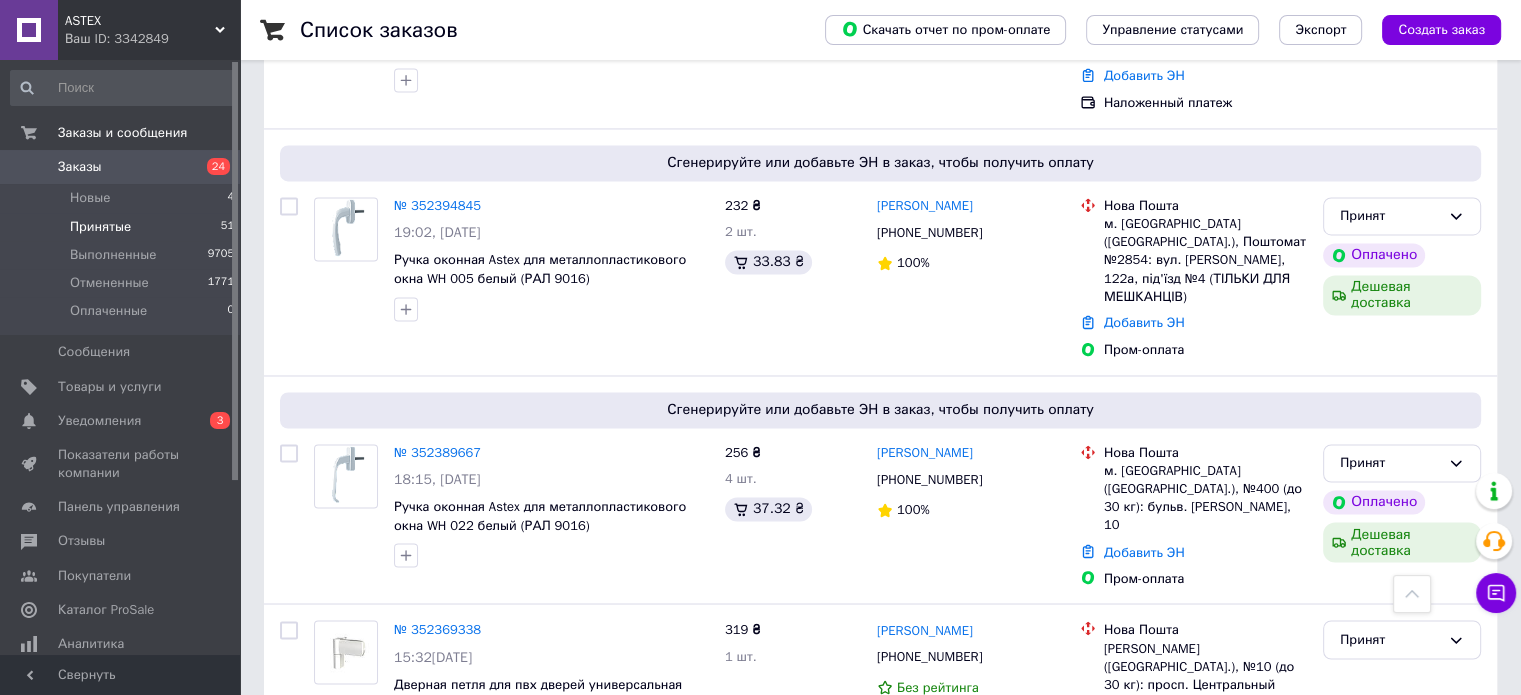 click on "2" at bounding box center [327, 825] 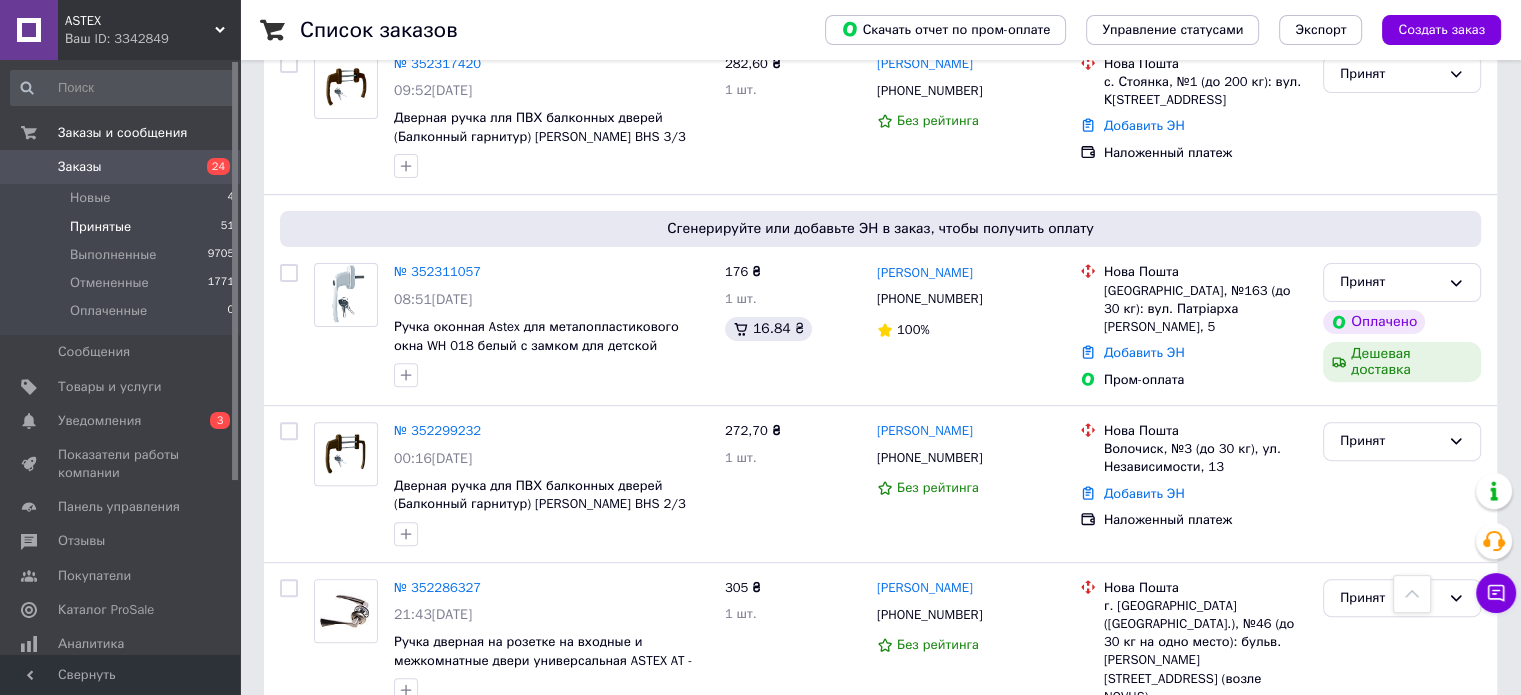 scroll, scrollTop: 600, scrollLeft: 0, axis: vertical 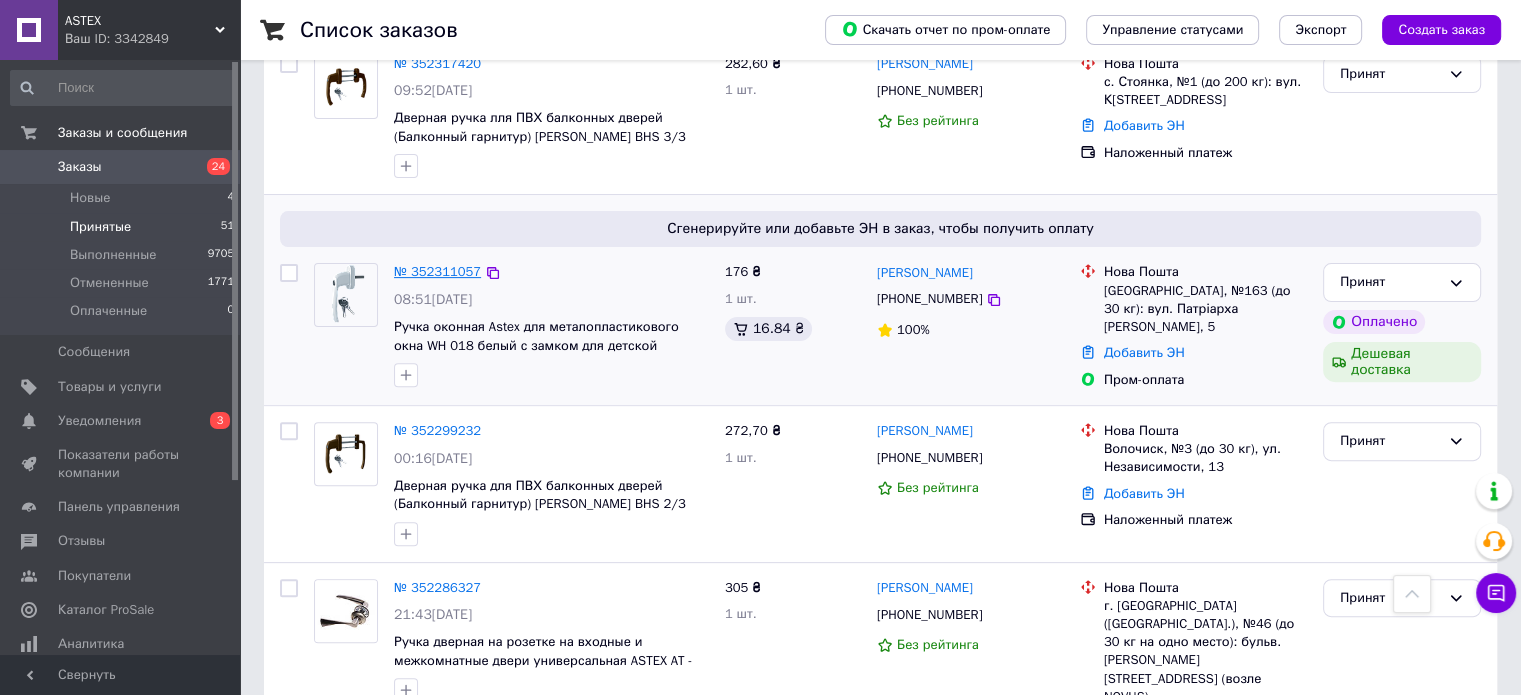 click on "№ 352311057" at bounding box center (437, 271) 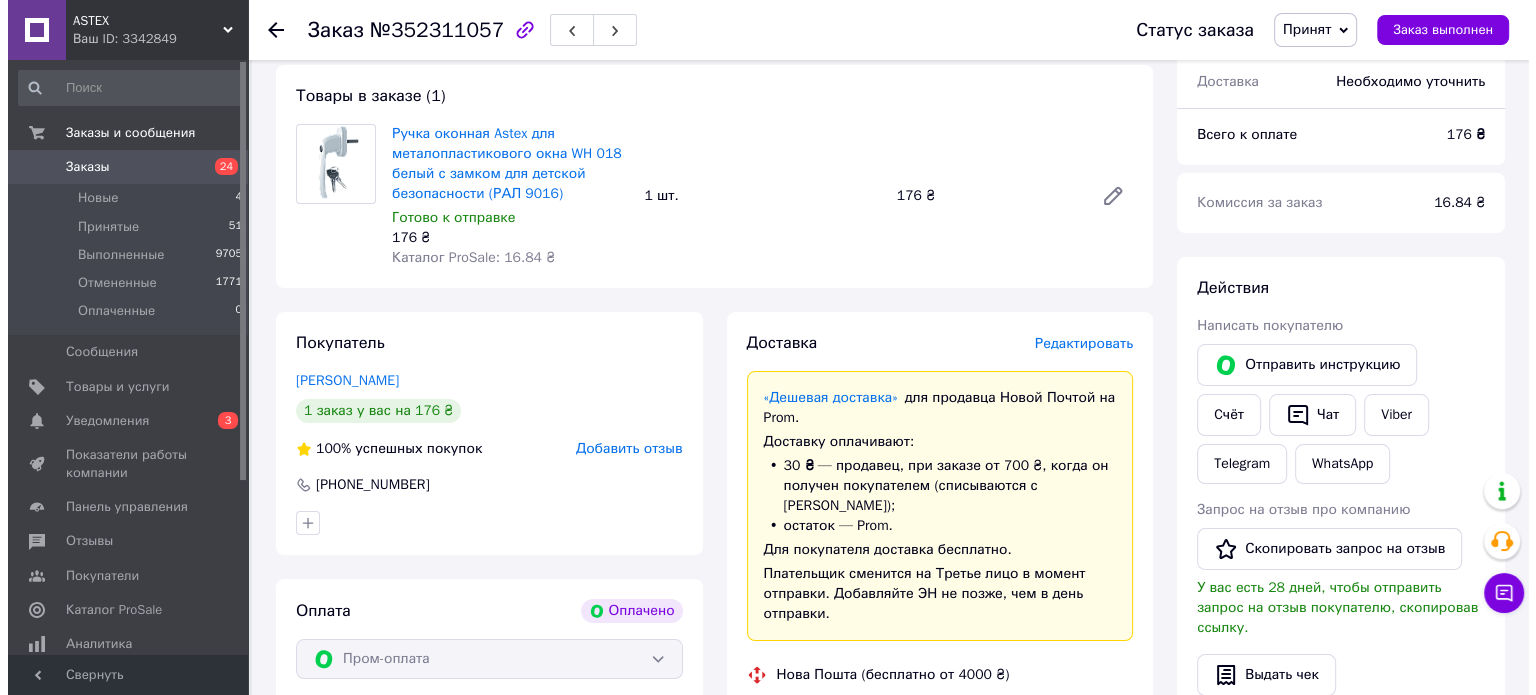 scroll, scrollTop: 172, scrollLeft: 0, axis: vertical 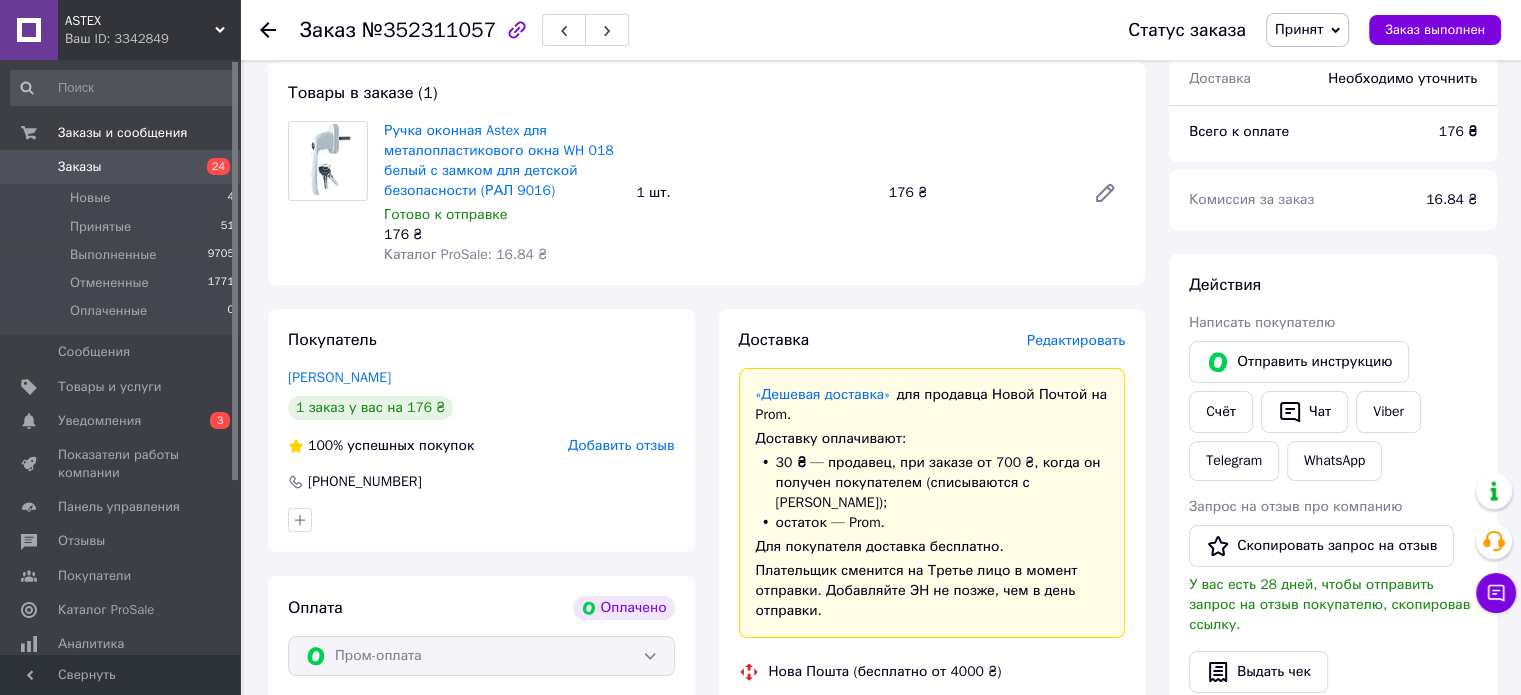 click on "Редактировать" at bounding box center [1076, 340] 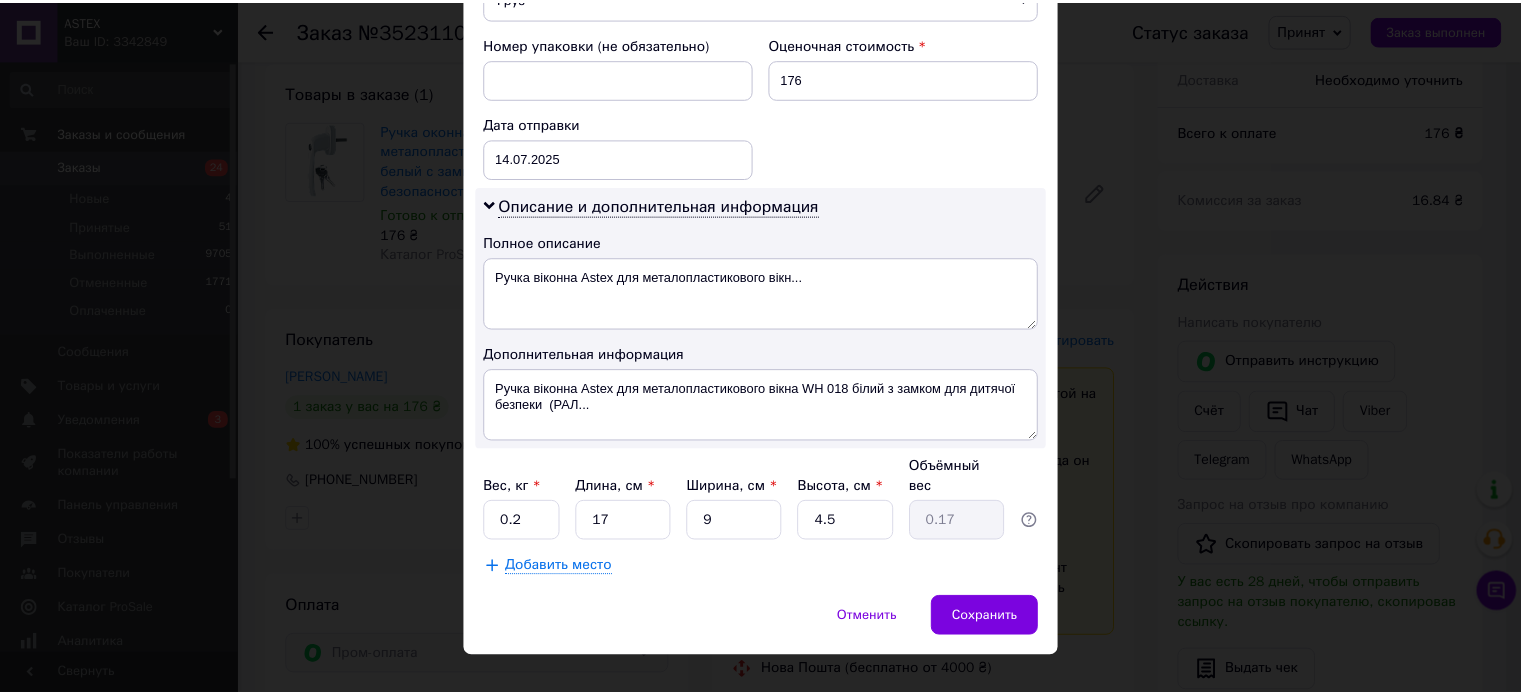 scroll, scrollTop: 850, scrollLeft: 0, axis: vertical 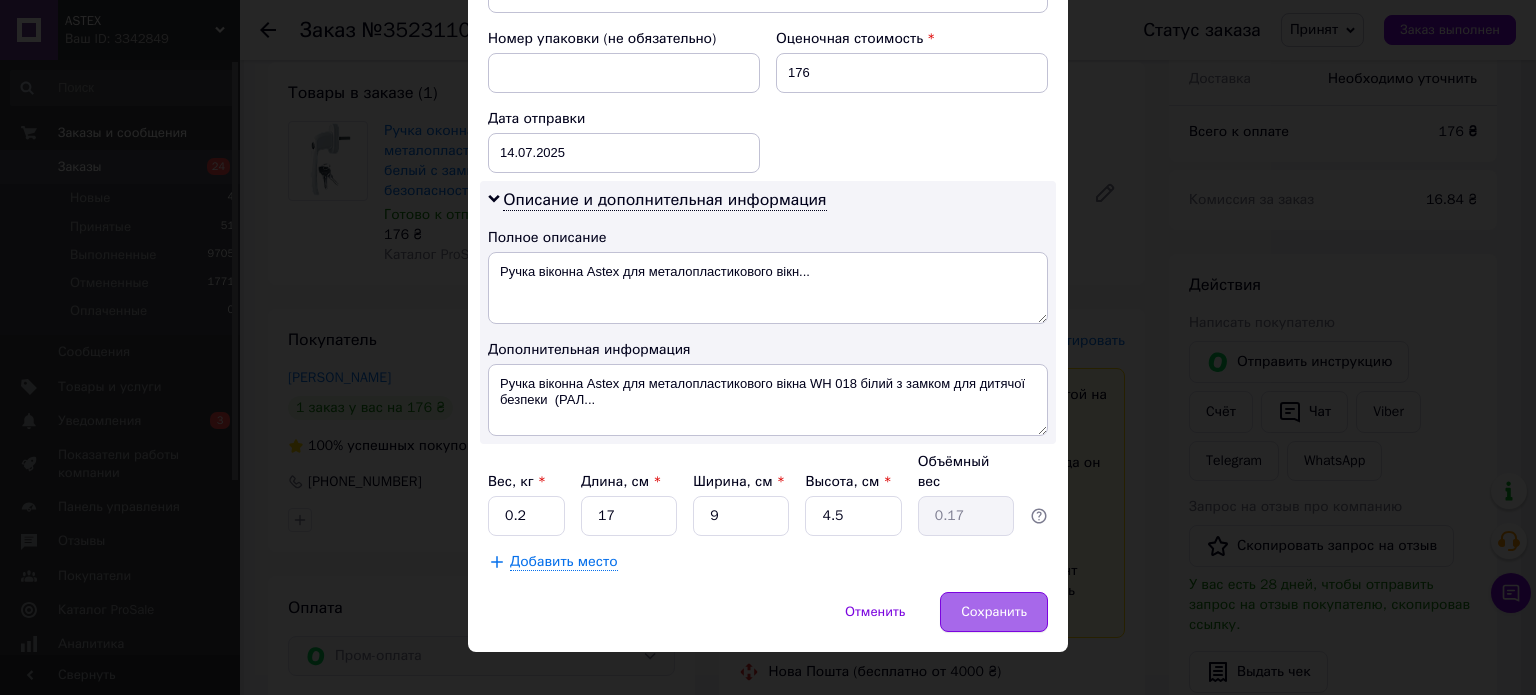 click on "Сохранить" at bounding box center [994, 612] 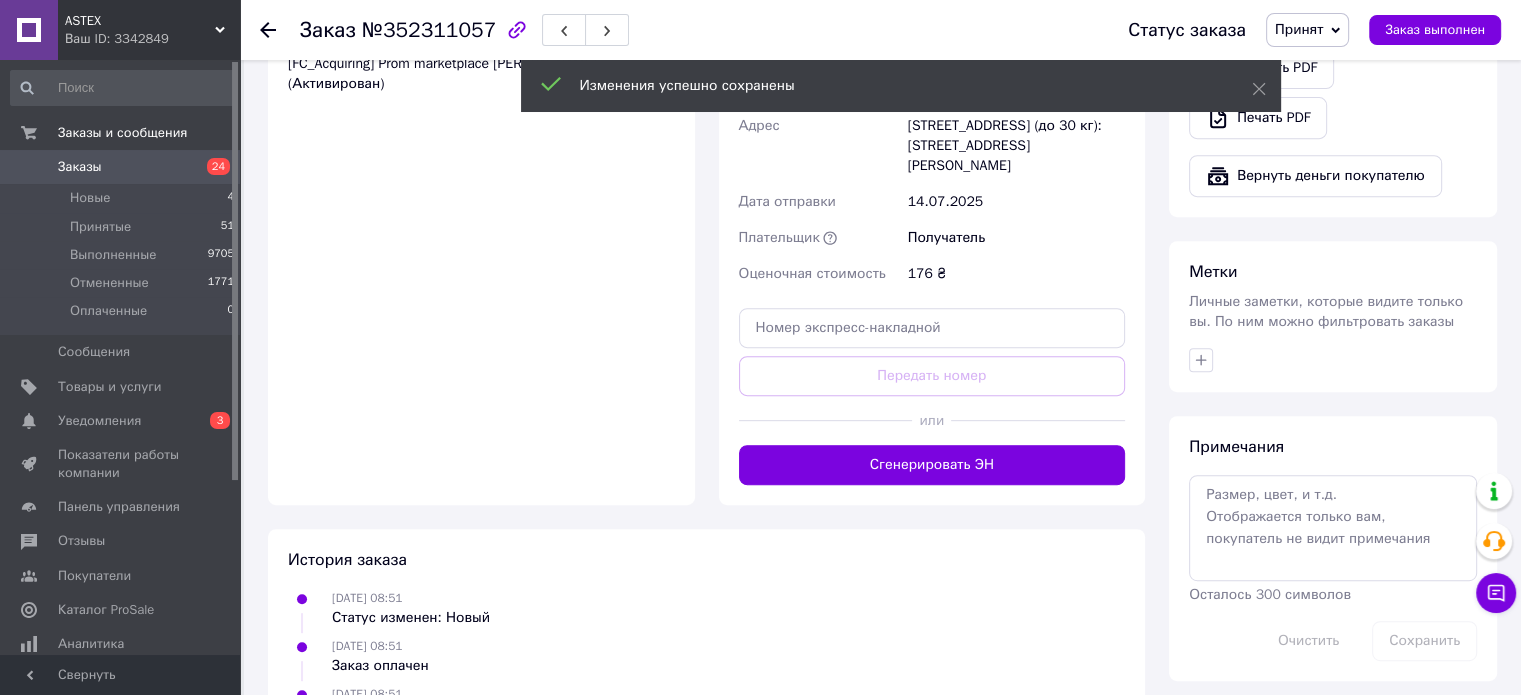 scroll, scrollTop: 872, scrollLeft: 0, axis: vertical 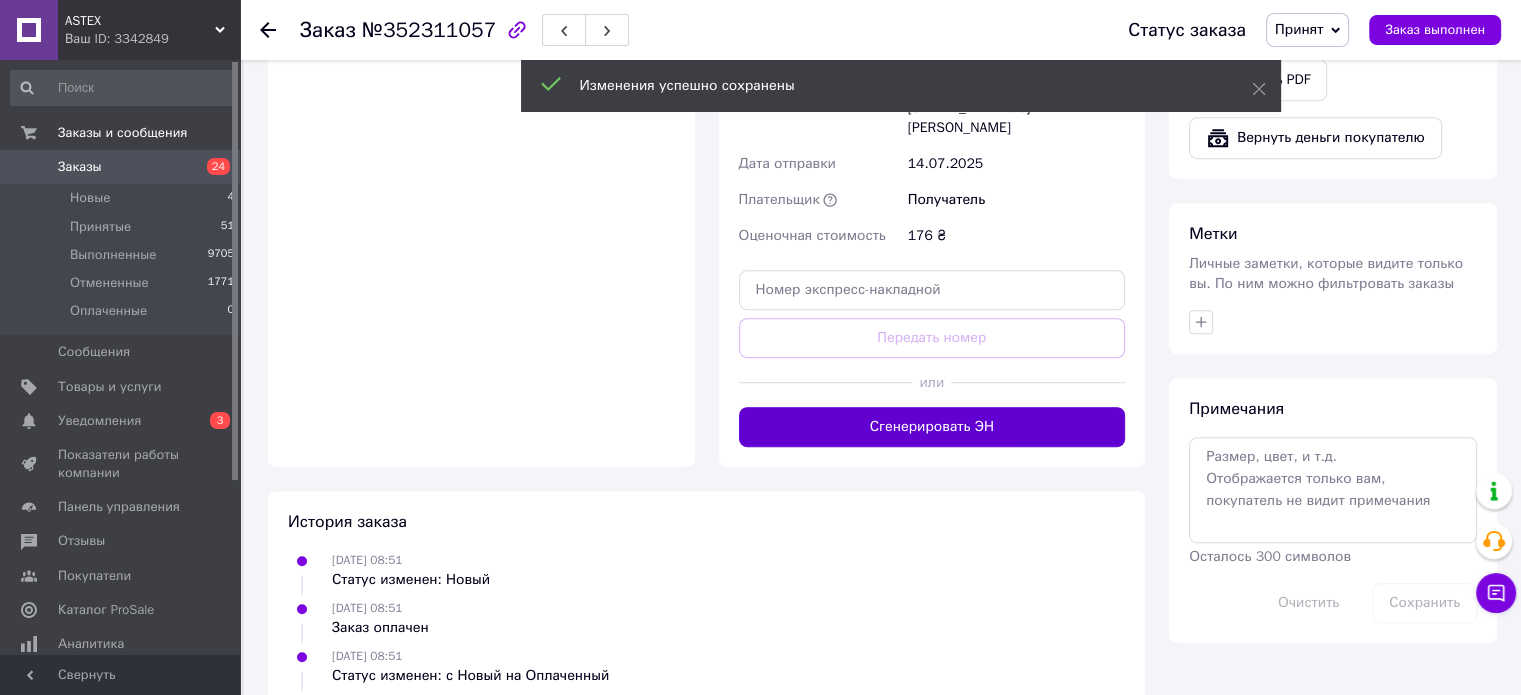 click on "Сгенерировать ЭН" at bounding box center [932, 427] 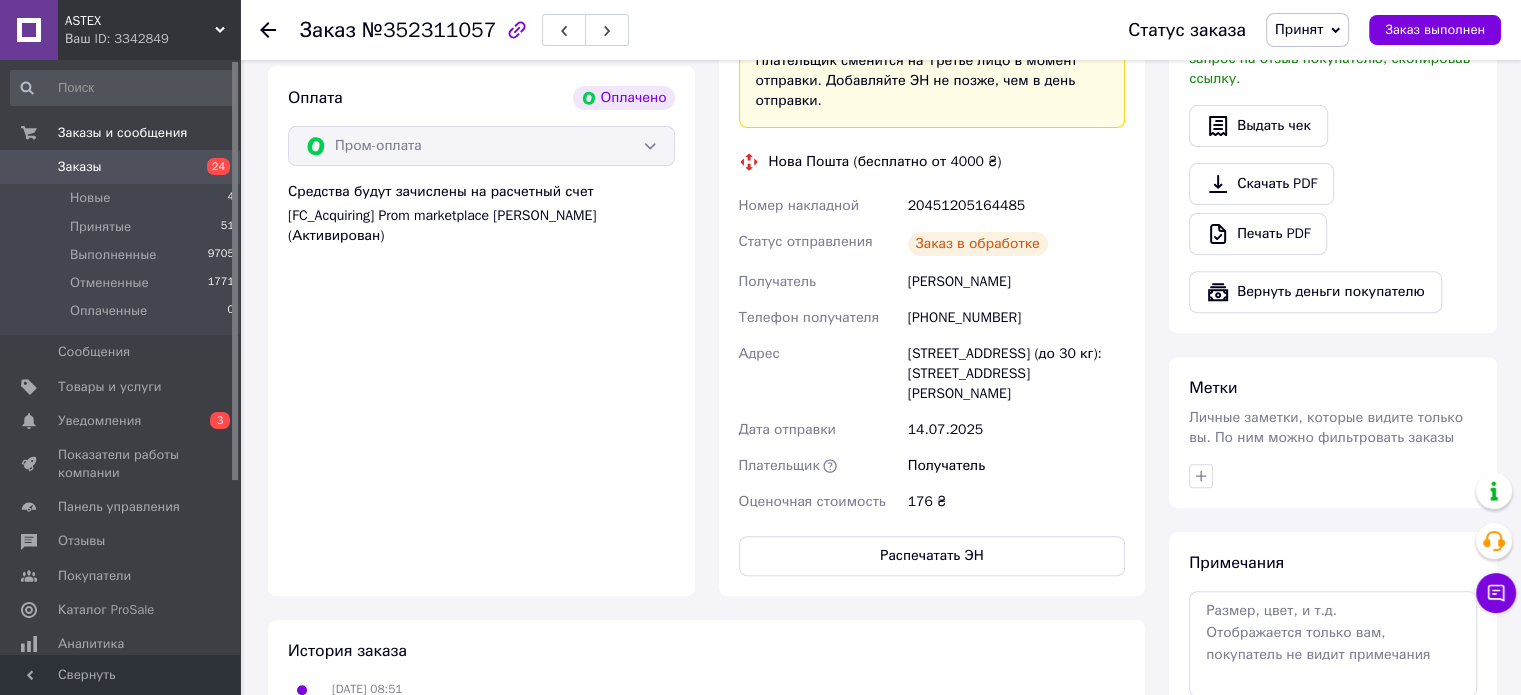 scroll, scrollTop: 672, scrollLeft: 0, axis: vertical 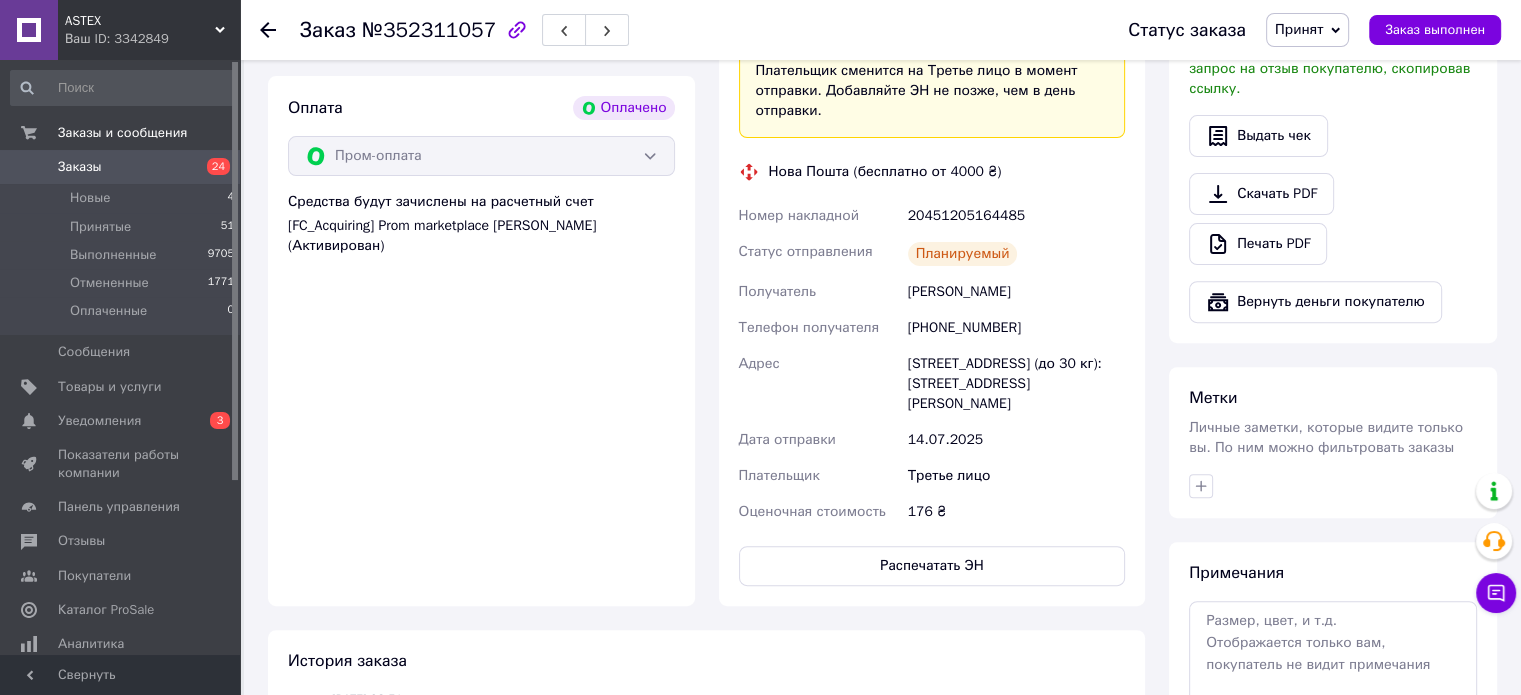 click on "20451205164485" at bounding box center [1016, 216] 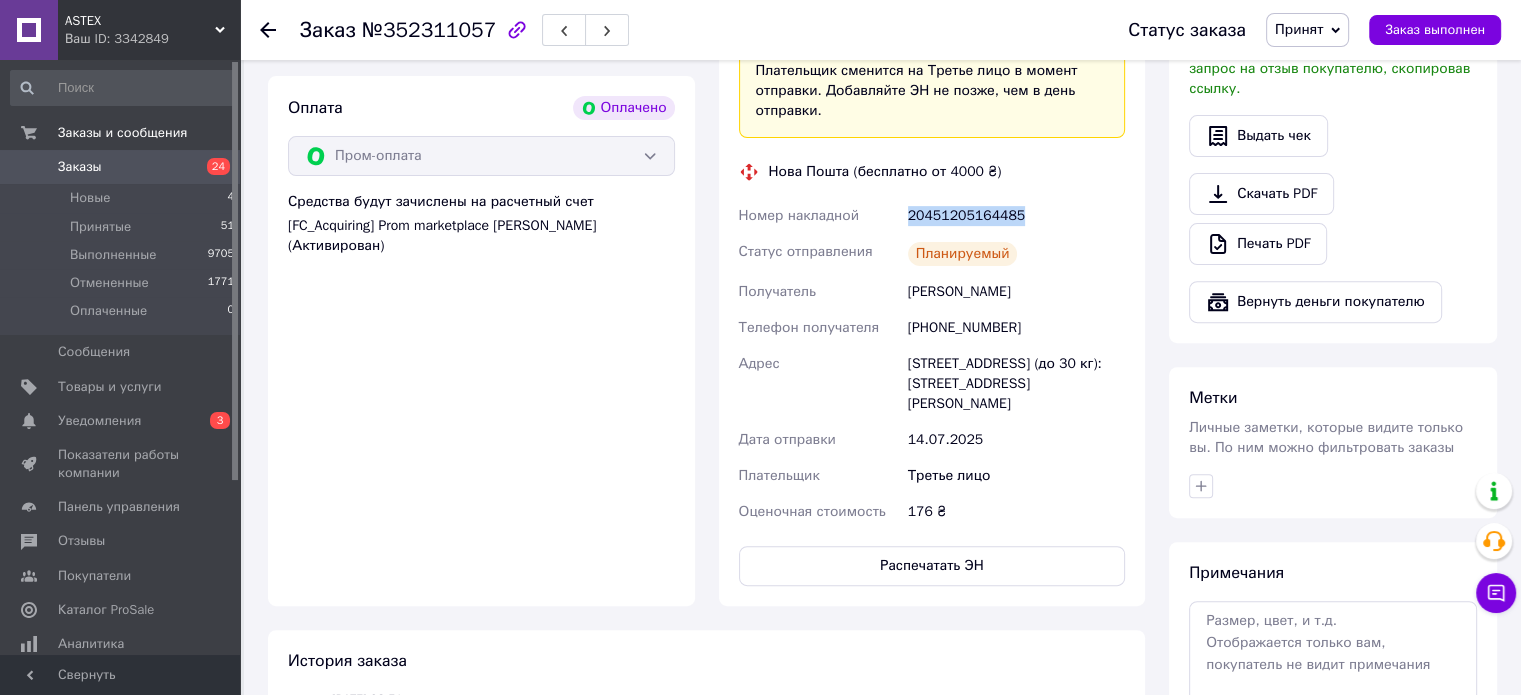 click on "20451205164485" at bounding box center (1016, 216) 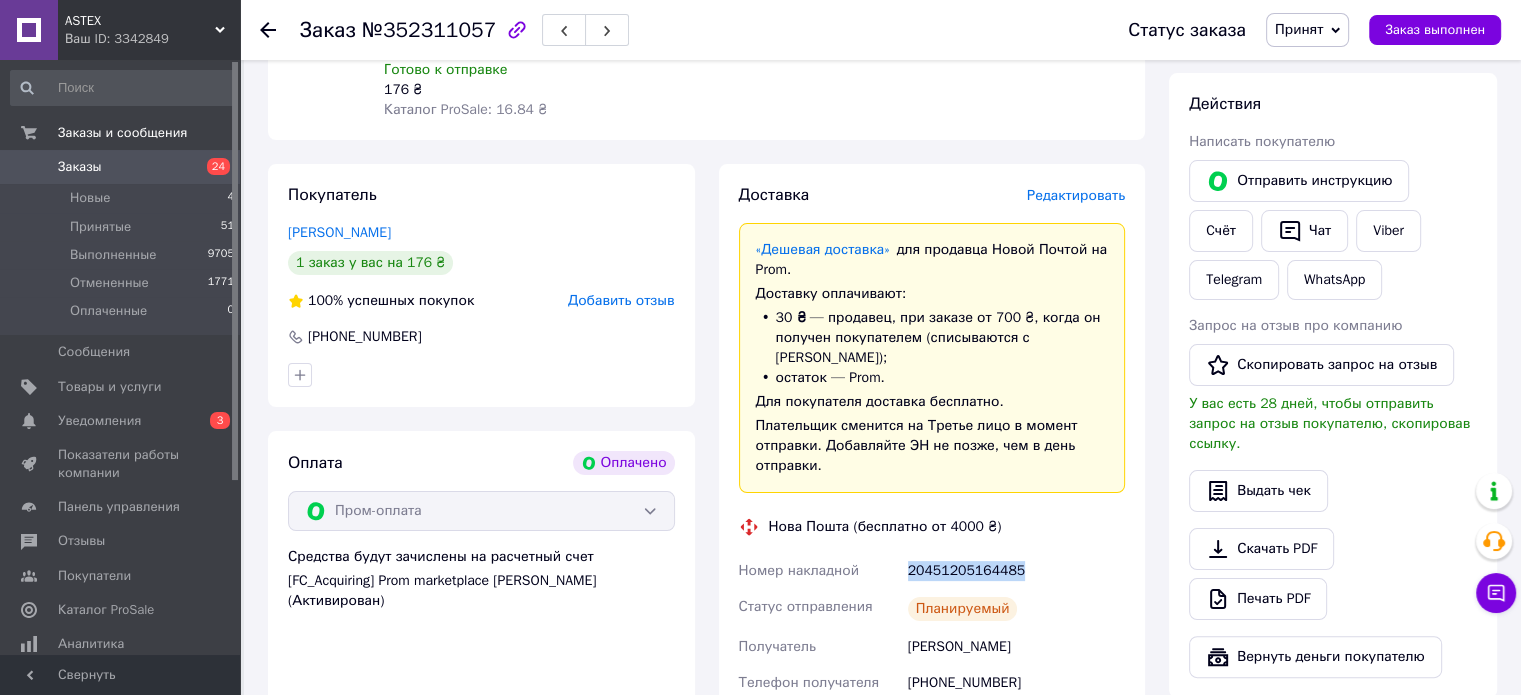 scroll, scrollTop: 72, scrollLeft: 0, axis: vertical 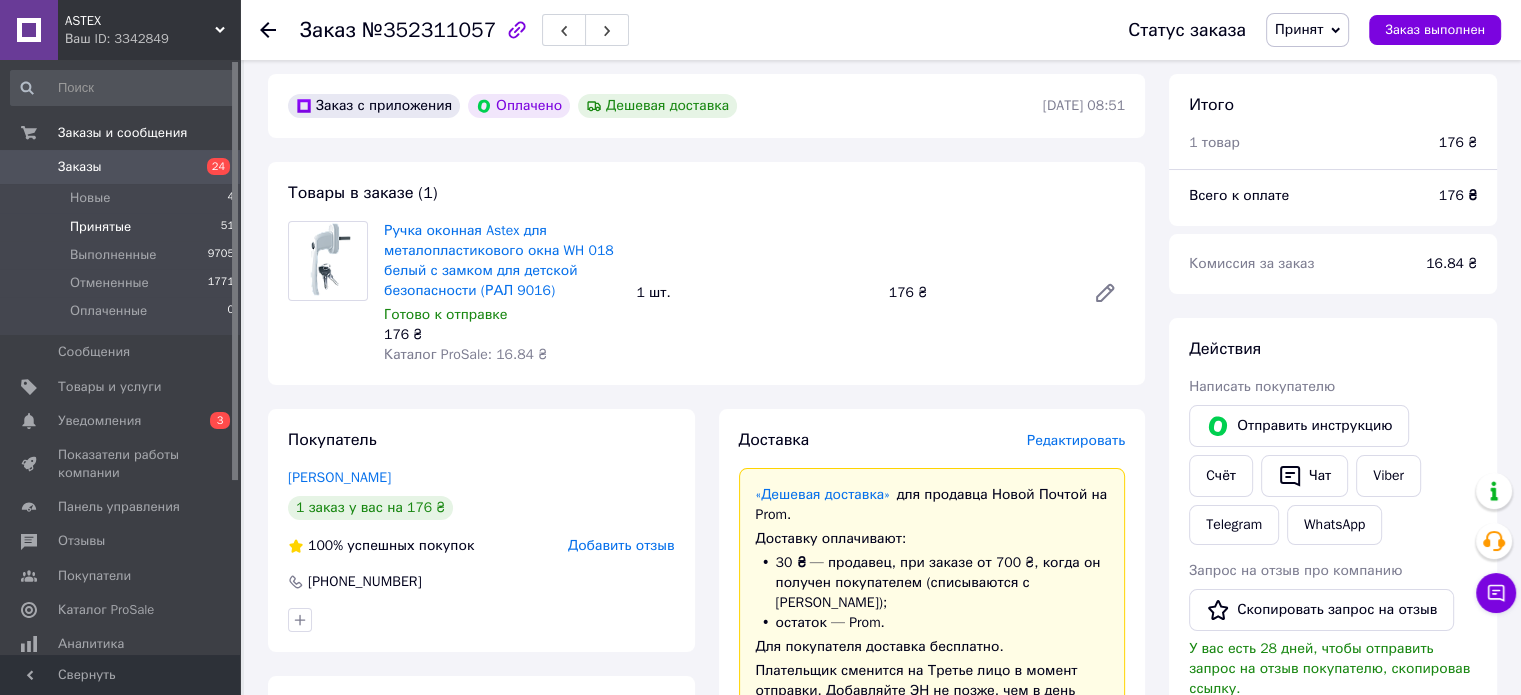 click on "Принятые" at bounding box center [100, 227] 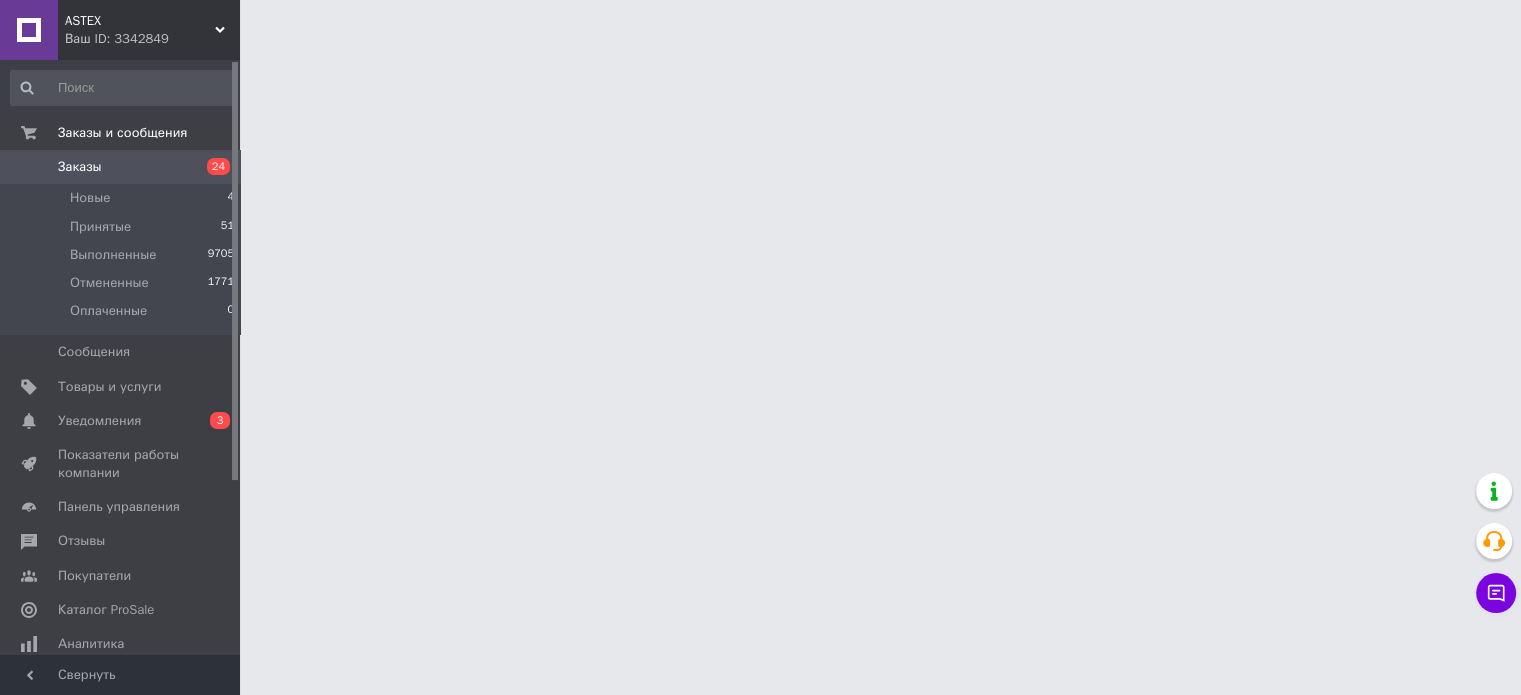 scroll, scrollTop: 0, scrollLeft: 0, axis: both 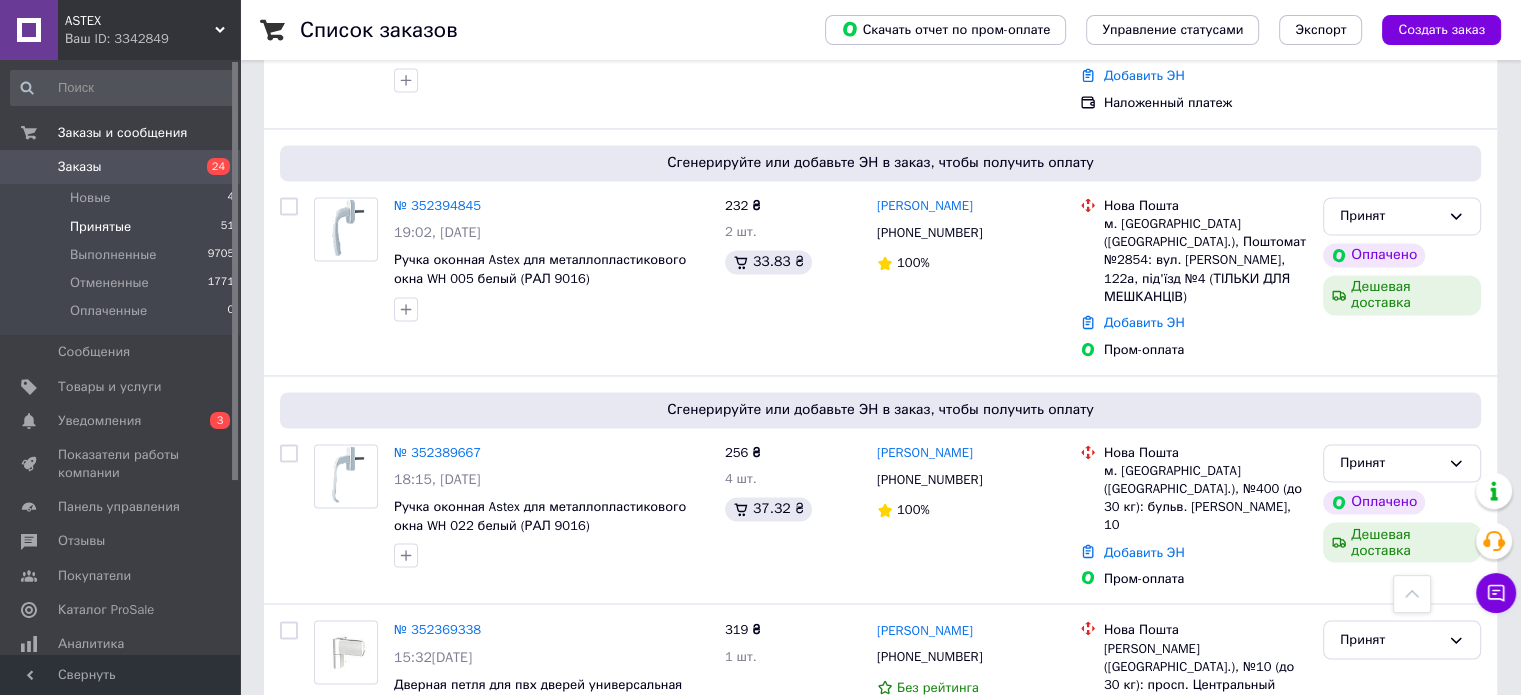 click on "2" at bounding box center (327, 825) 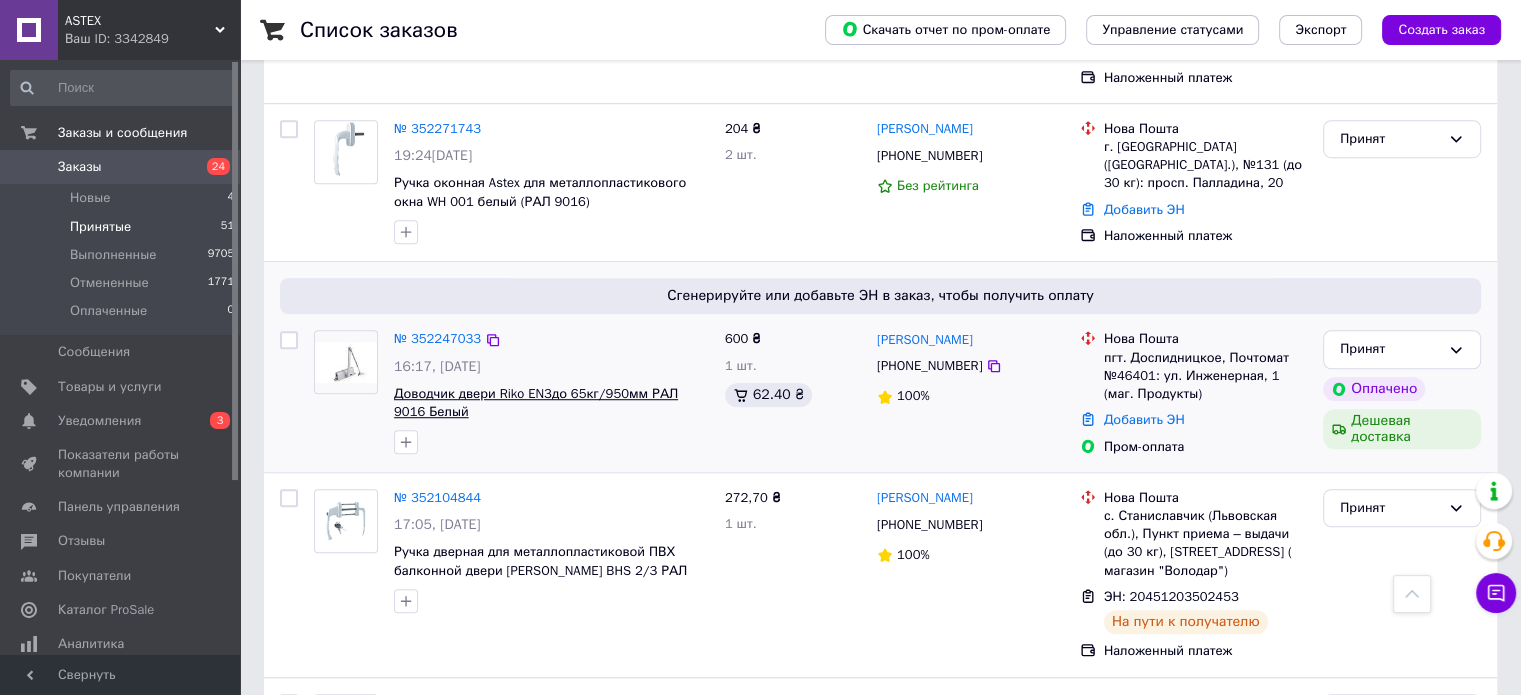 scroll, scrollTop: 1400, scrollLeft: 0, axis: vertical 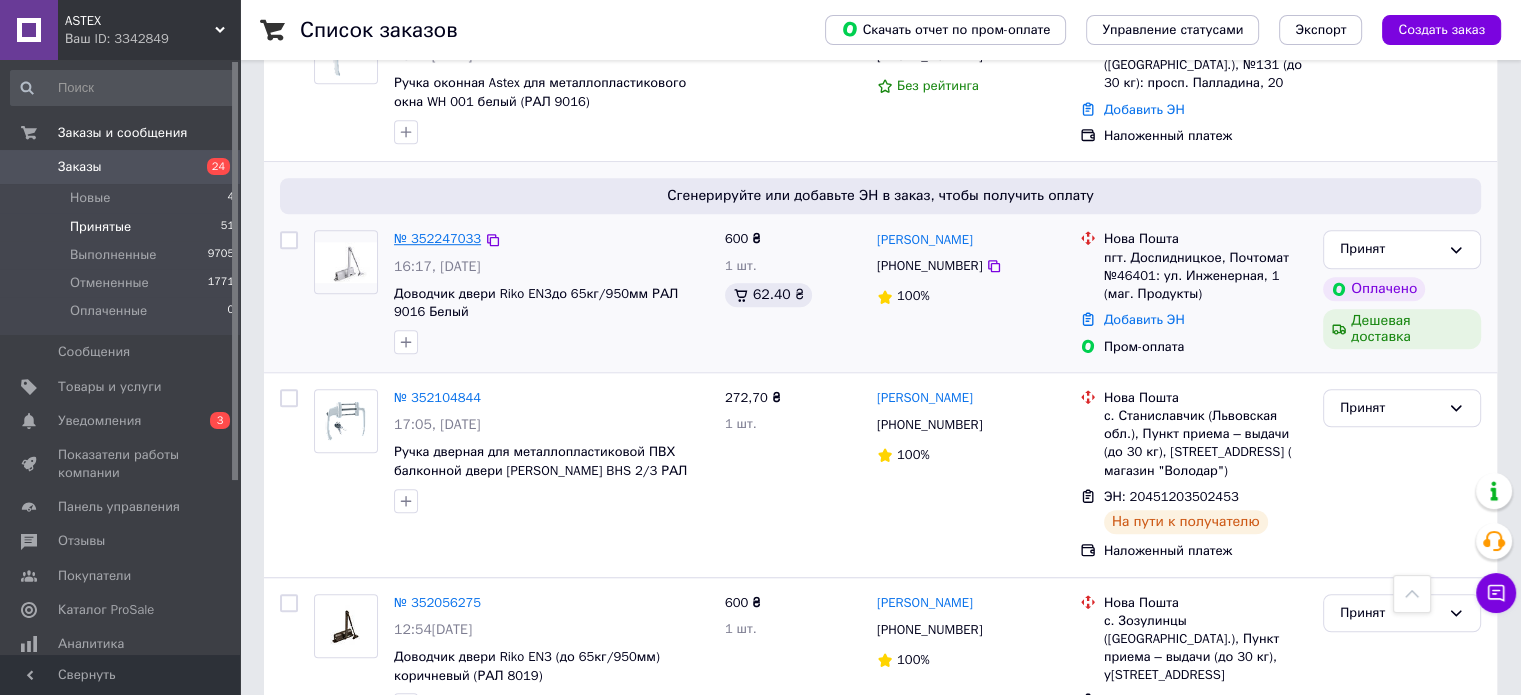 click on "№ 352247033" at bounding box center [437, 238] 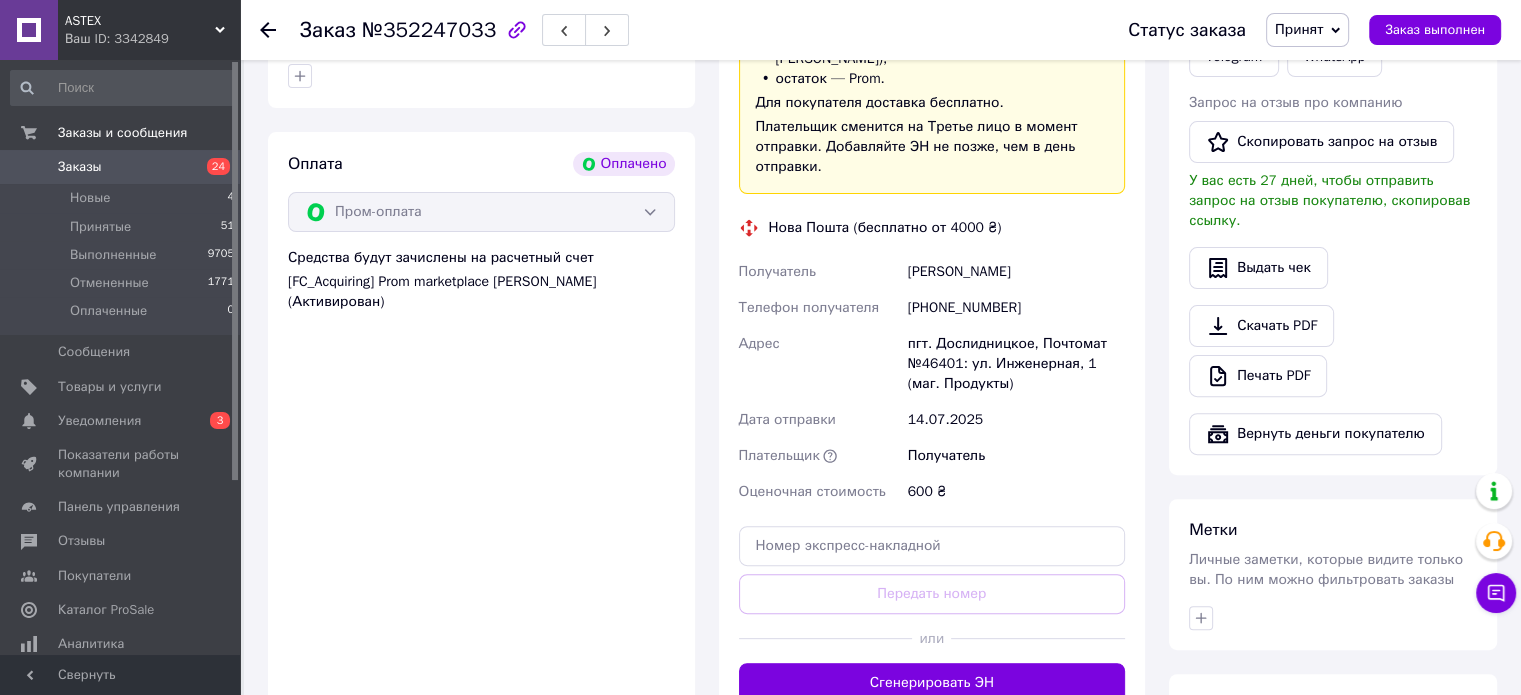 scroll, scrollTop: 564, scrollLeft: 0, axis: vertical 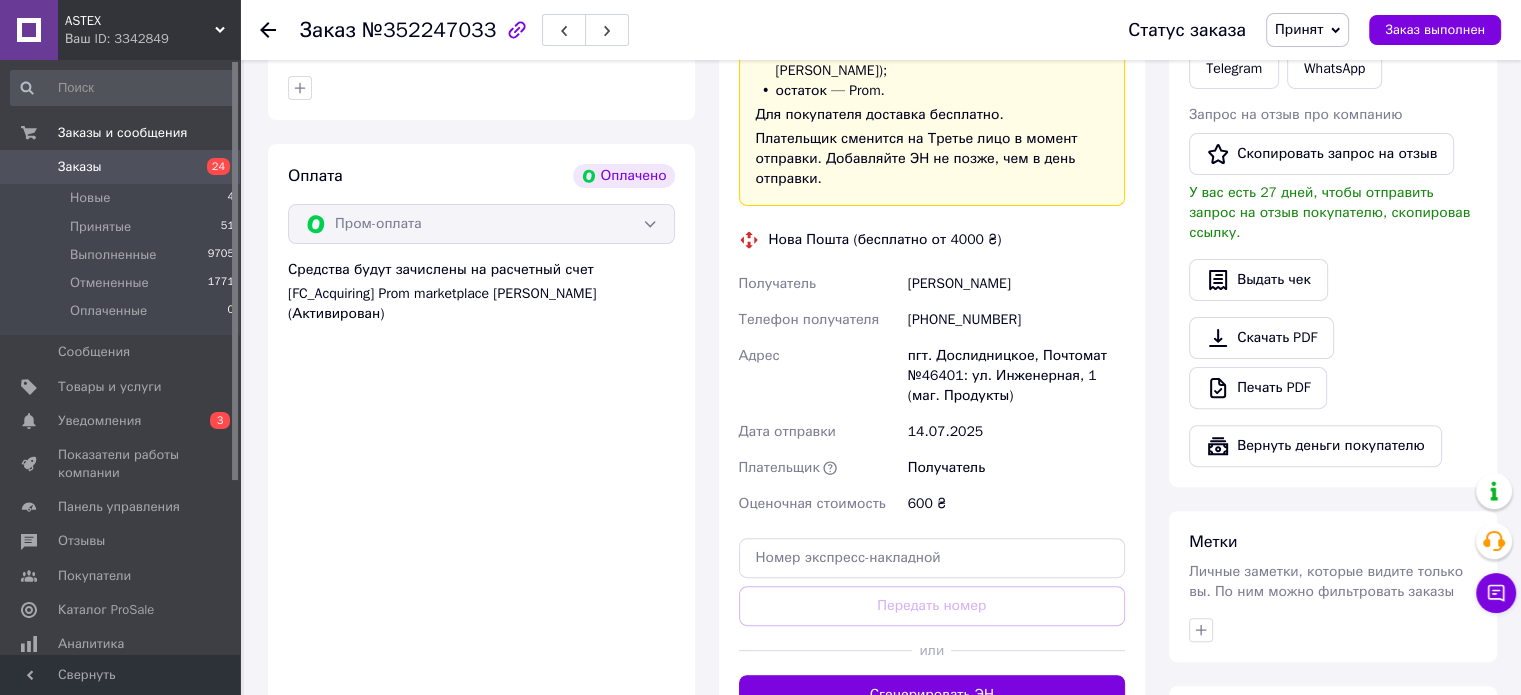 drag, startPoint x: 901, startPoint y: 257, endPoint x: 1044, endPoint y: 266, distance: 143.28294 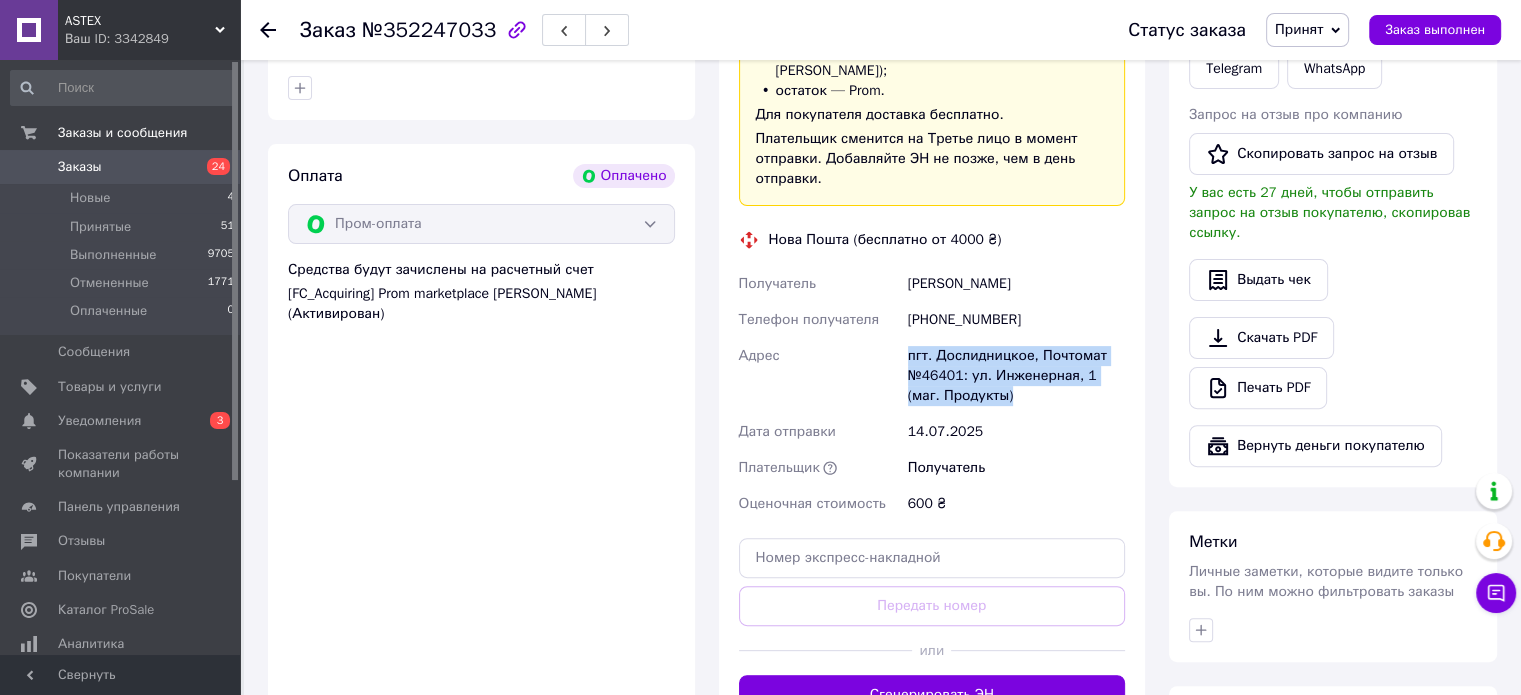 drag, startPoint x: 906, startPoint y: 330, endPoint x: 1003, endPoint y: 383, distance: 110.535065 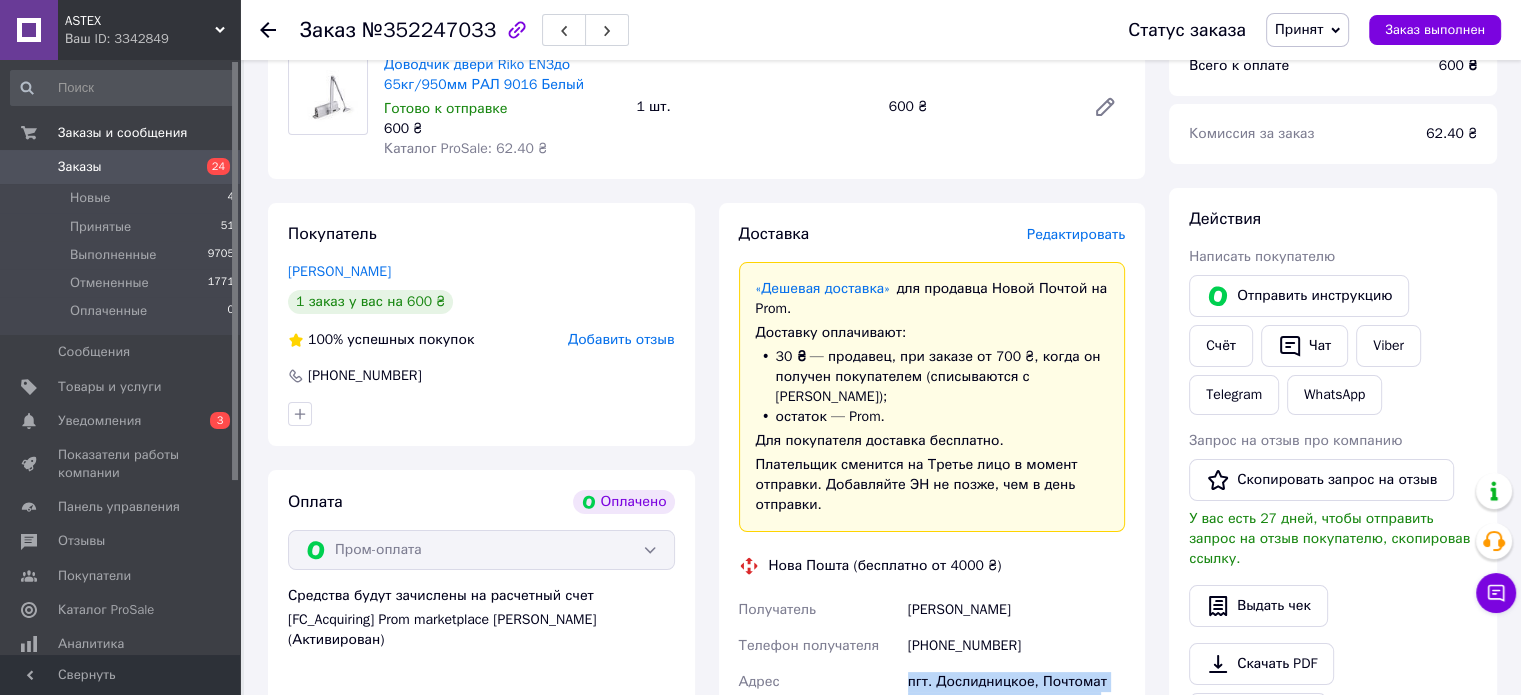 scroll, scrollTop: 64, scrollLeft: 0, axis: vertical 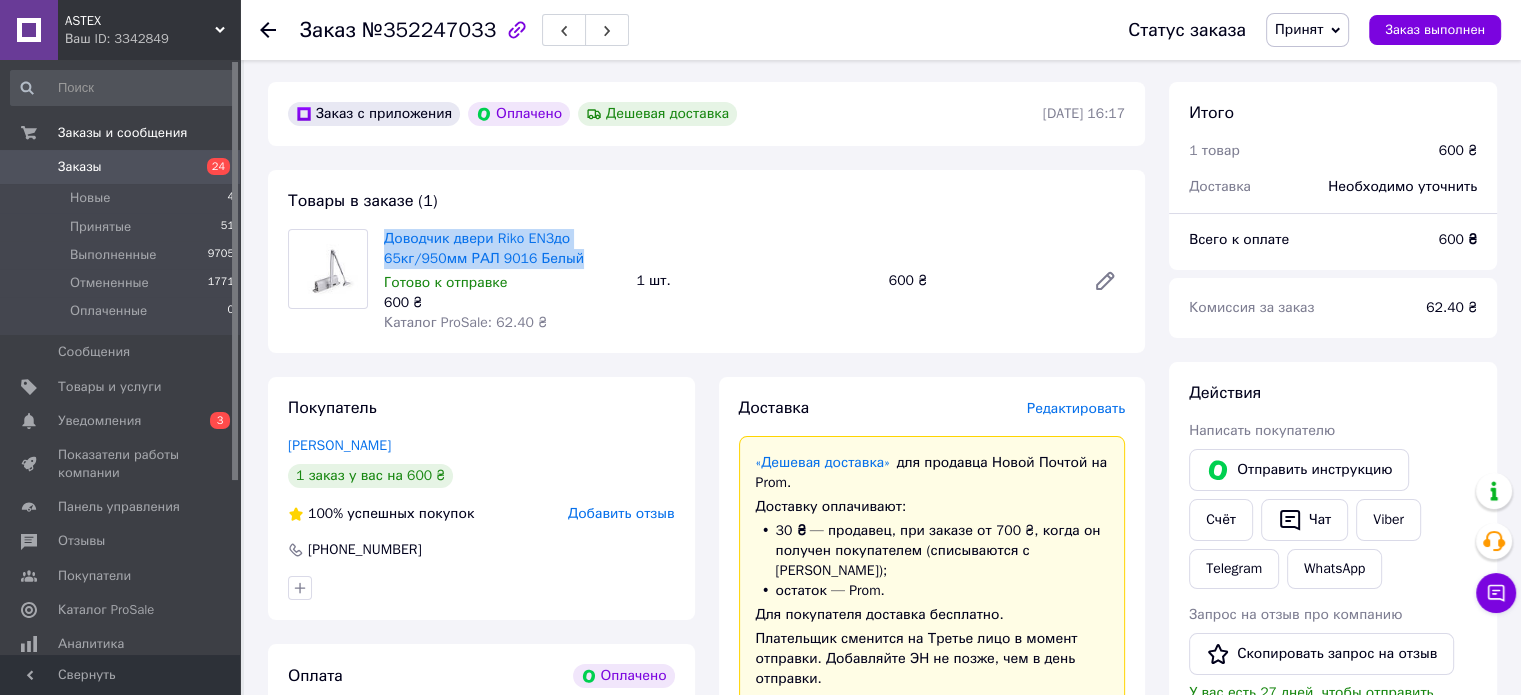 drag, startPoint x: 379, startPoint y: 235, endPoint x: 576, endPoint y: 262, distance: 198.84164 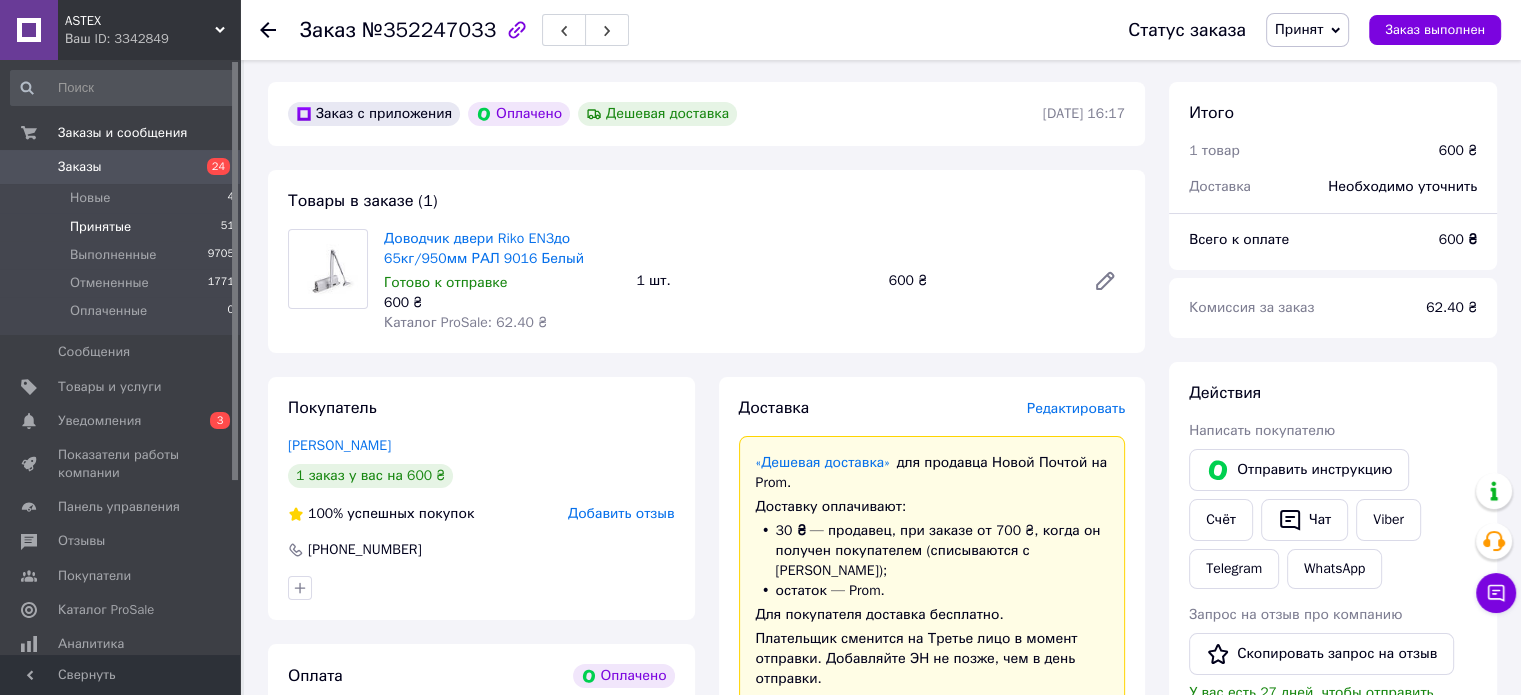 click on "Принятые 51" at bounding box center [123, 227] 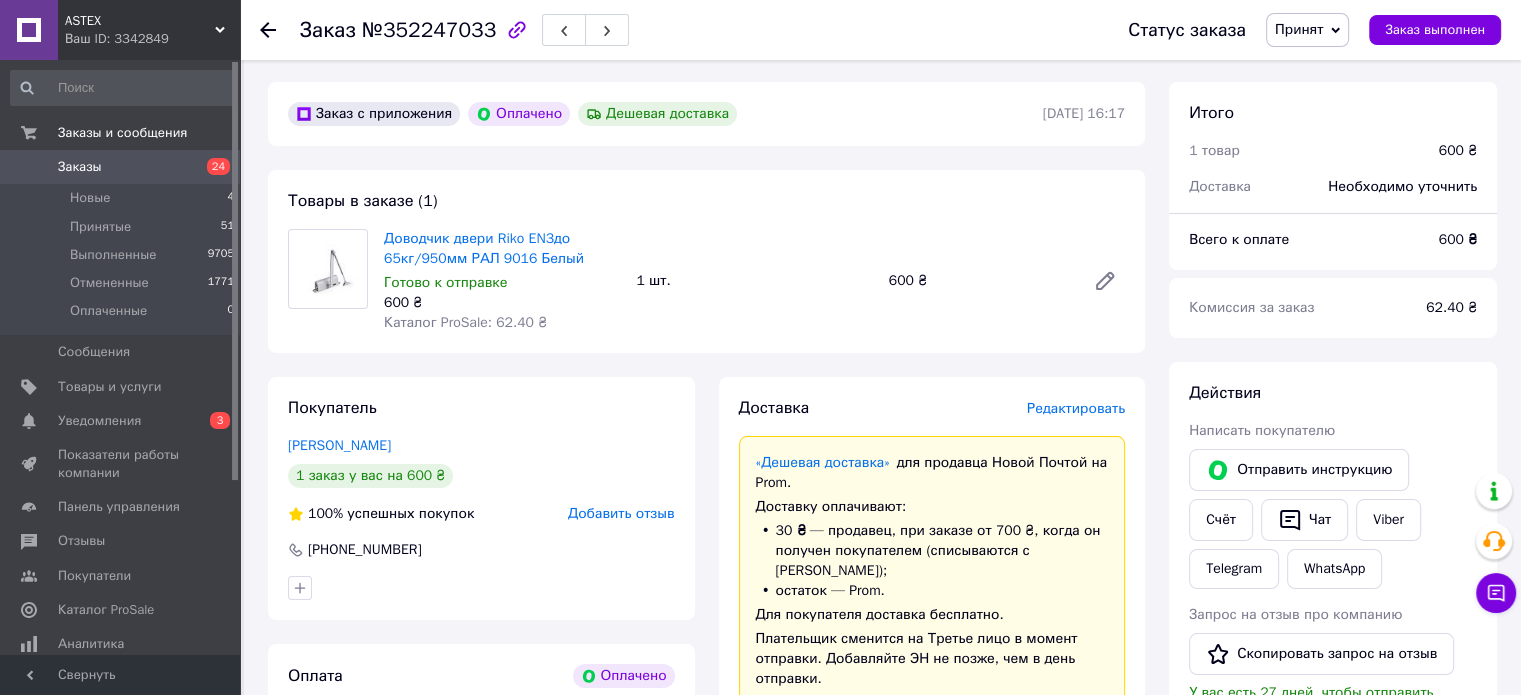 scroll, scrollTop: 0, scrollLeft: 0, axis: both 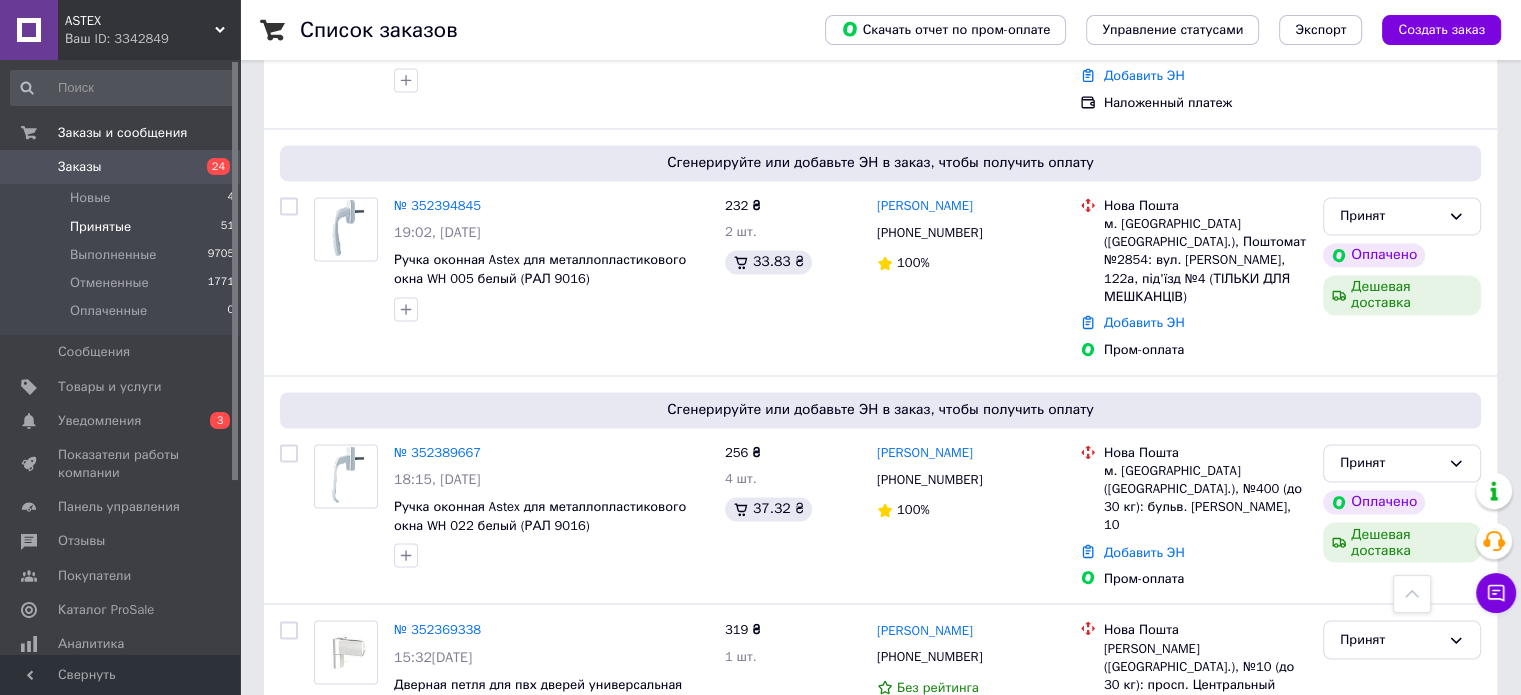 click on "2" at bounding box center [327, 825] 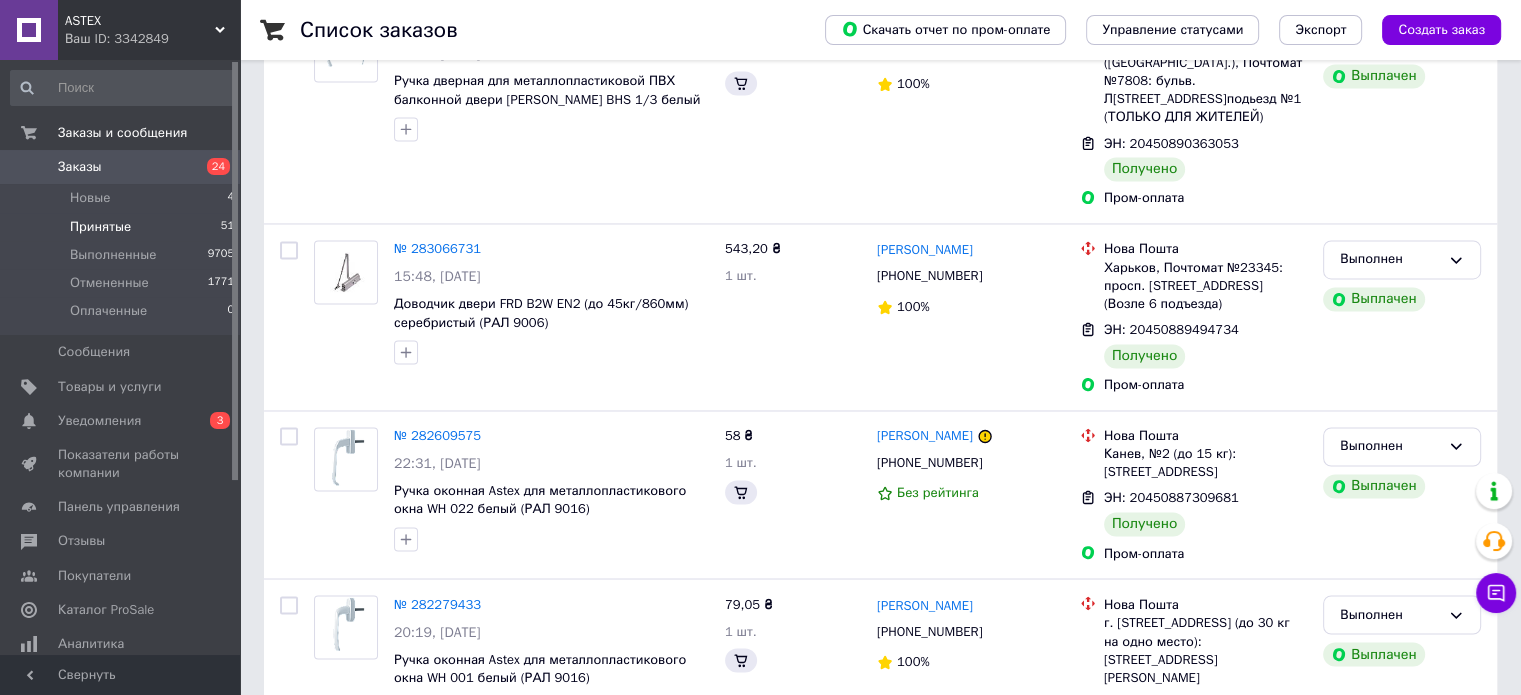 scroll, scrollTop: 0, scrollLeft: 0, axis: both 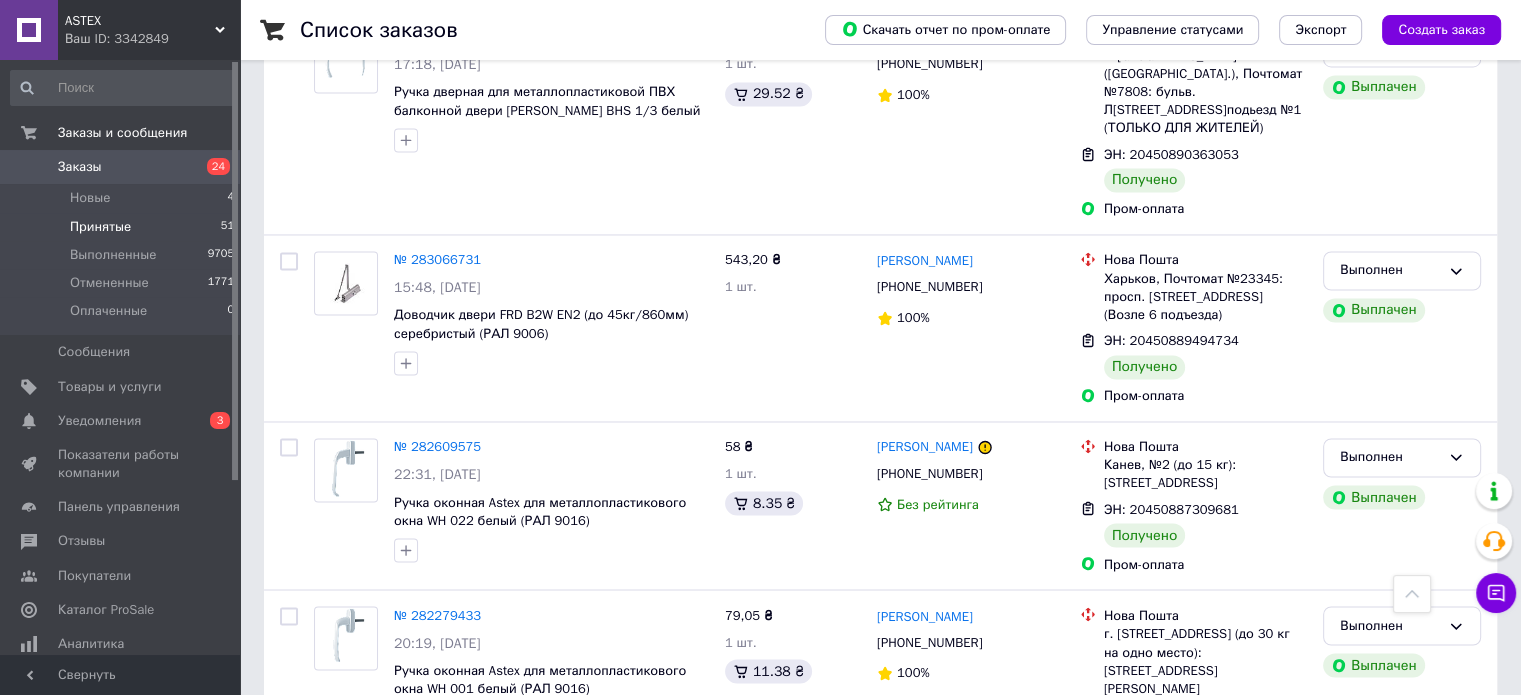 click on "1" at bounding box center [415, 839] 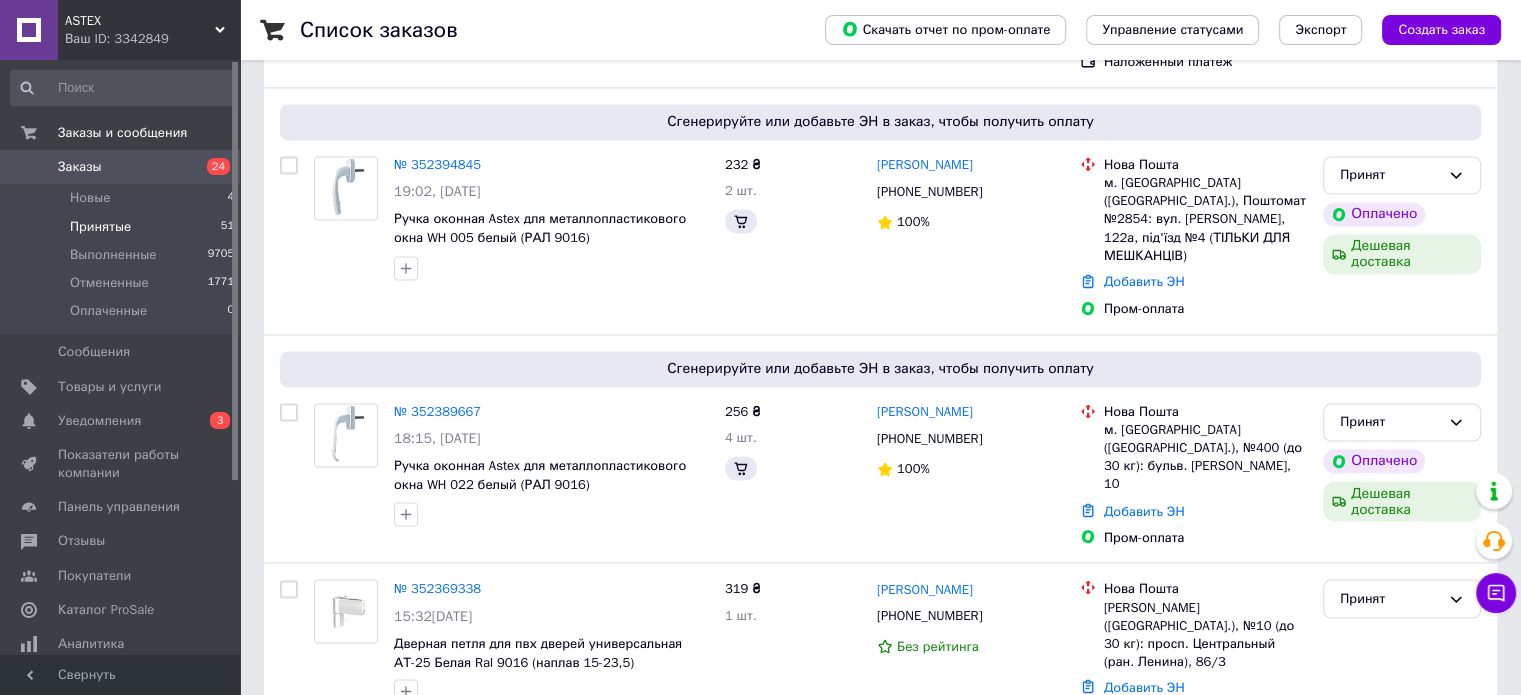 scroll, scrollTop: 0, scrollLeft: 0, axis: both 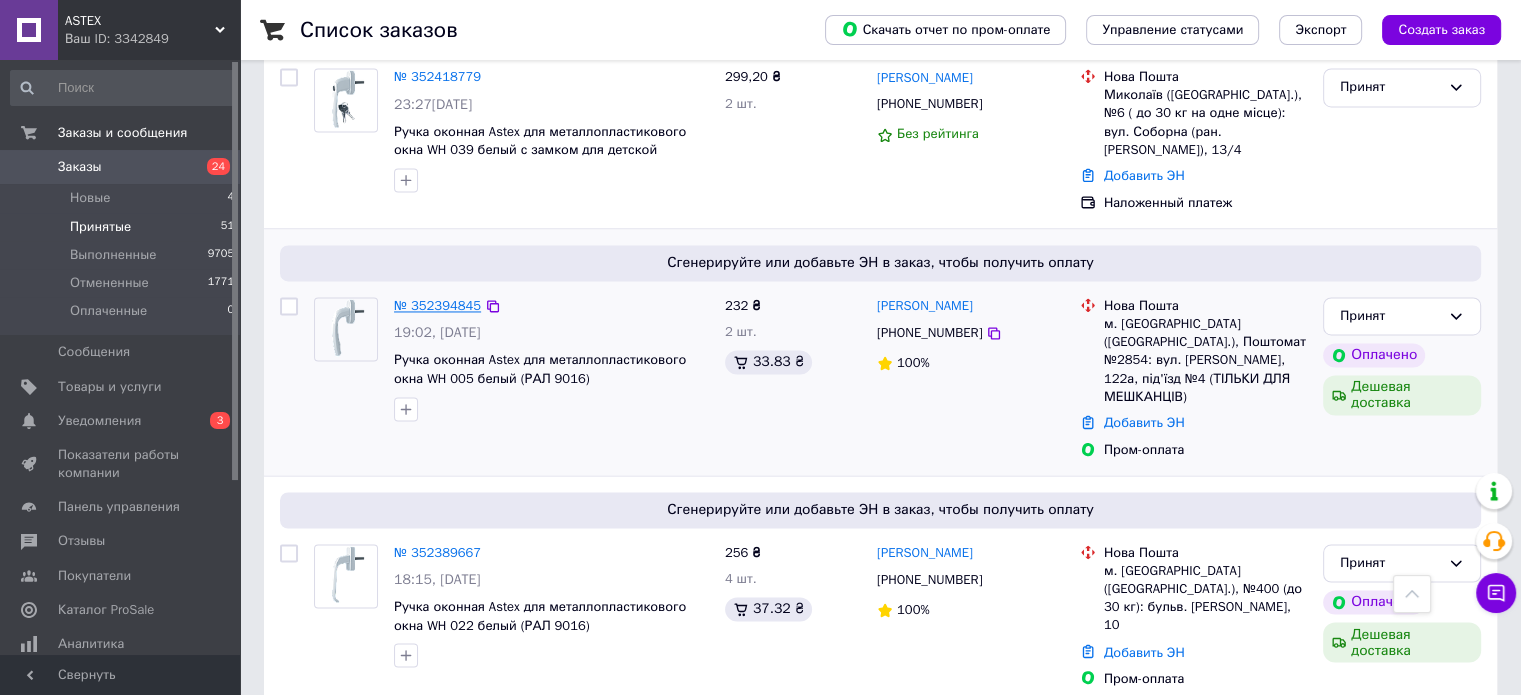 click on "№ 352394845" at bounding box center [437, 305] 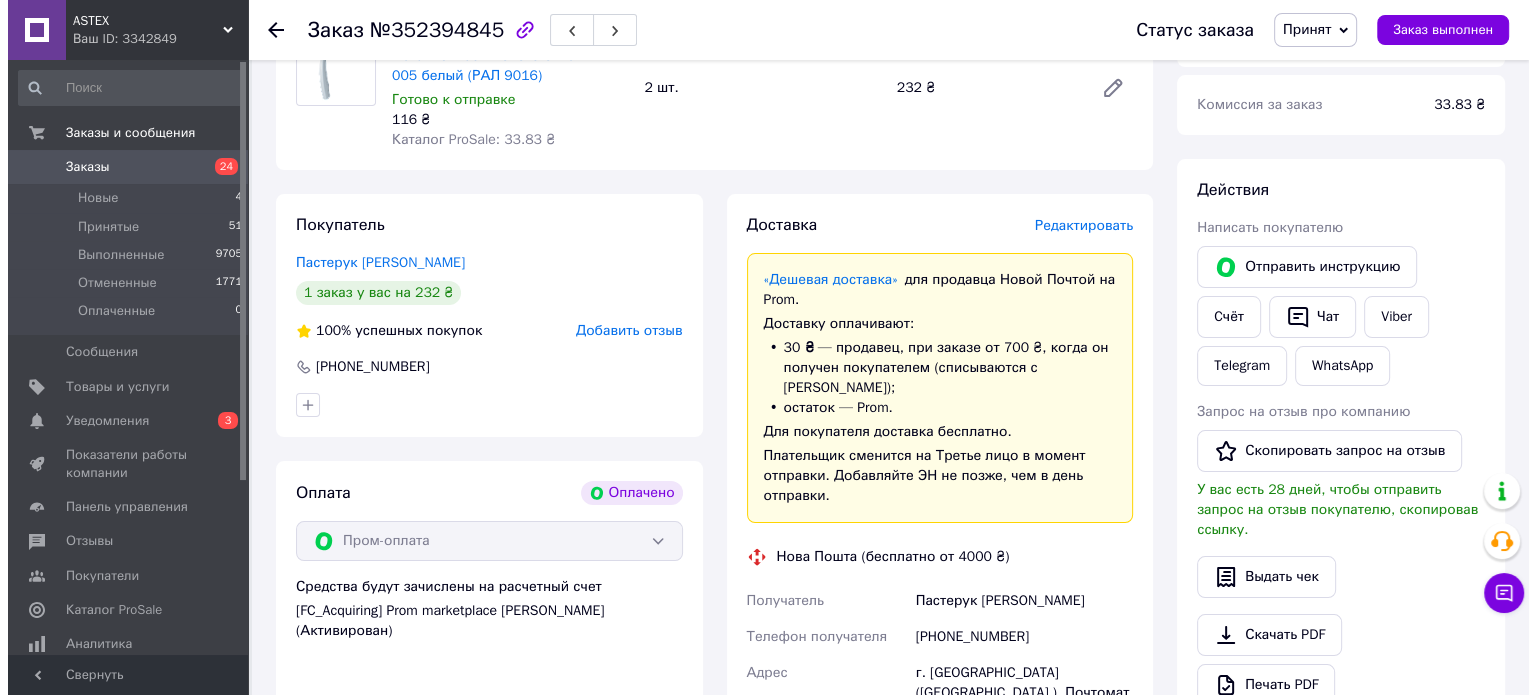 scroll, scrollTop: 236, scrollLeft: 0, axis: vertical 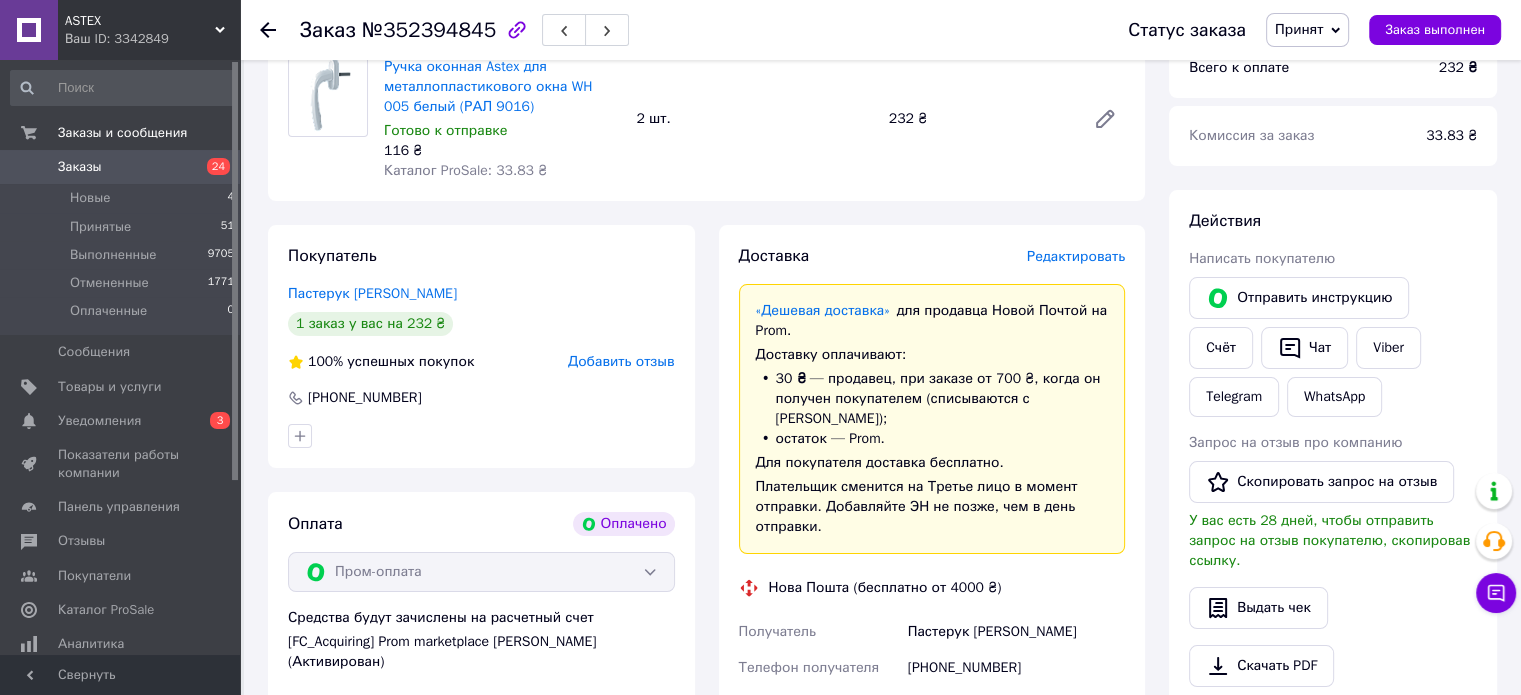 click on "Редактировать" at bounding box center [1076, 256] 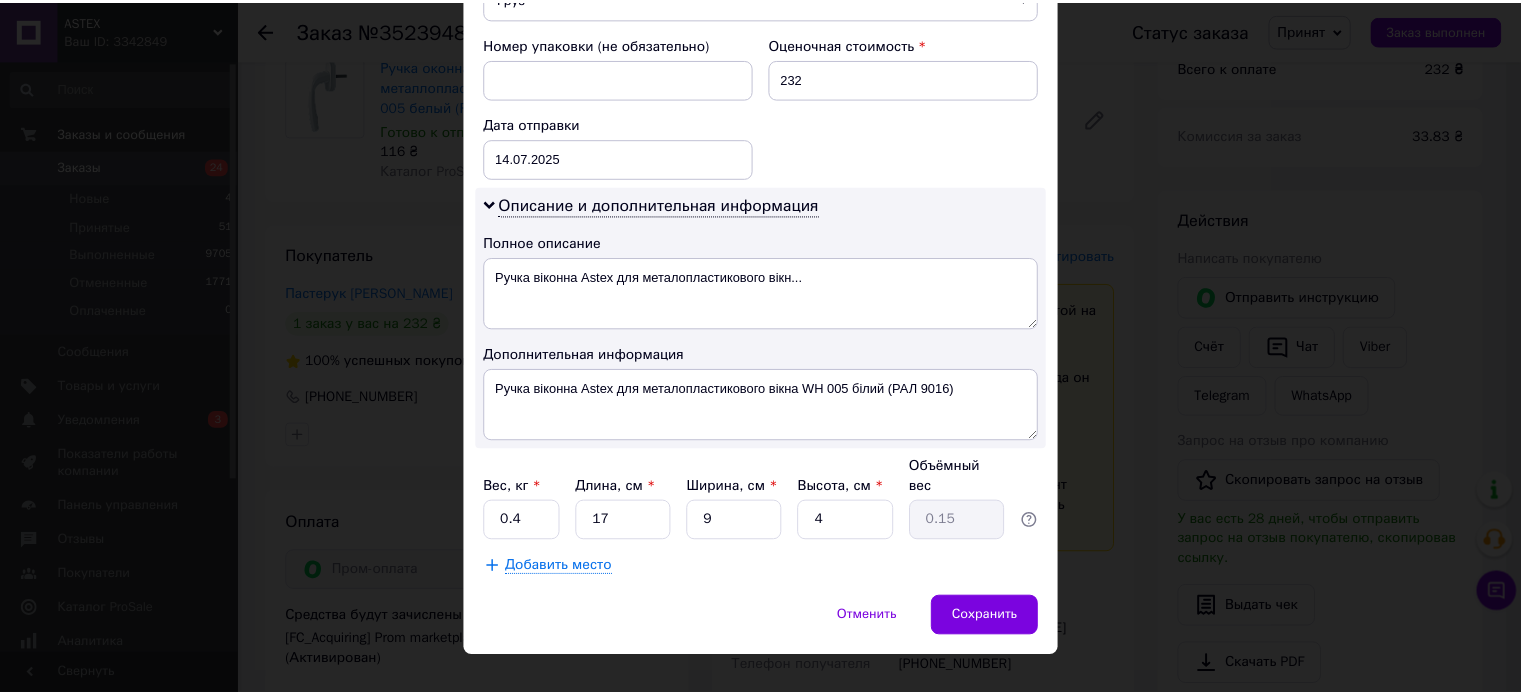 scroll, scrollTop: 872, scrollLeft: 0, axis: vertical 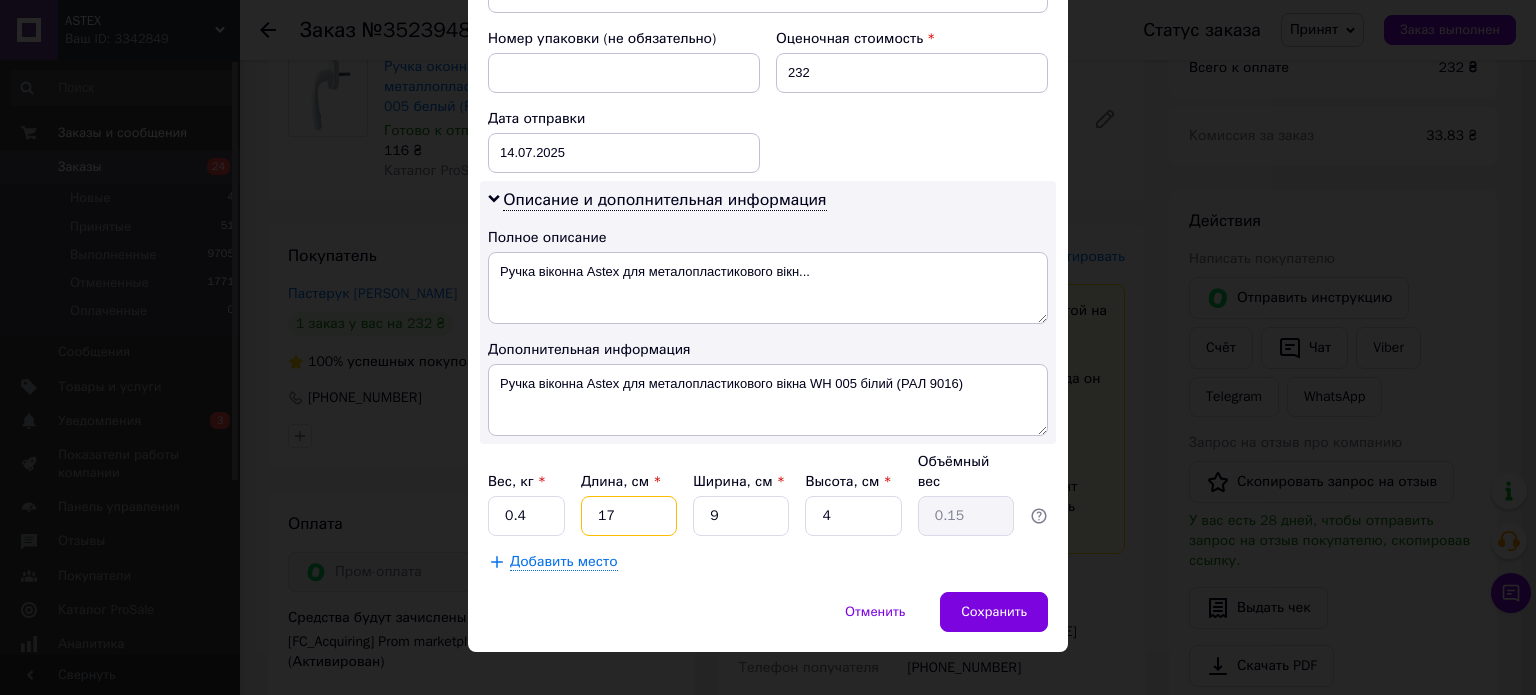 click on "17" at bounding box center [629, 516] 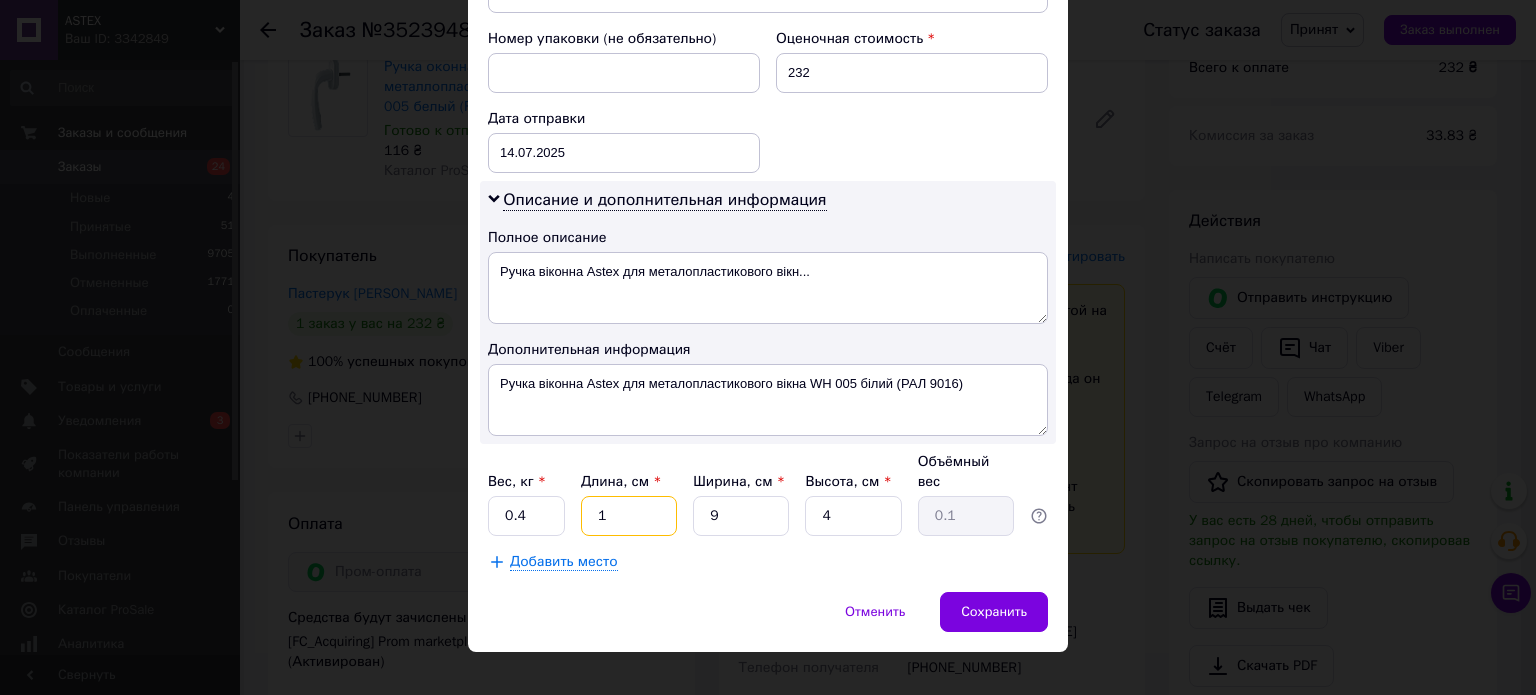 type 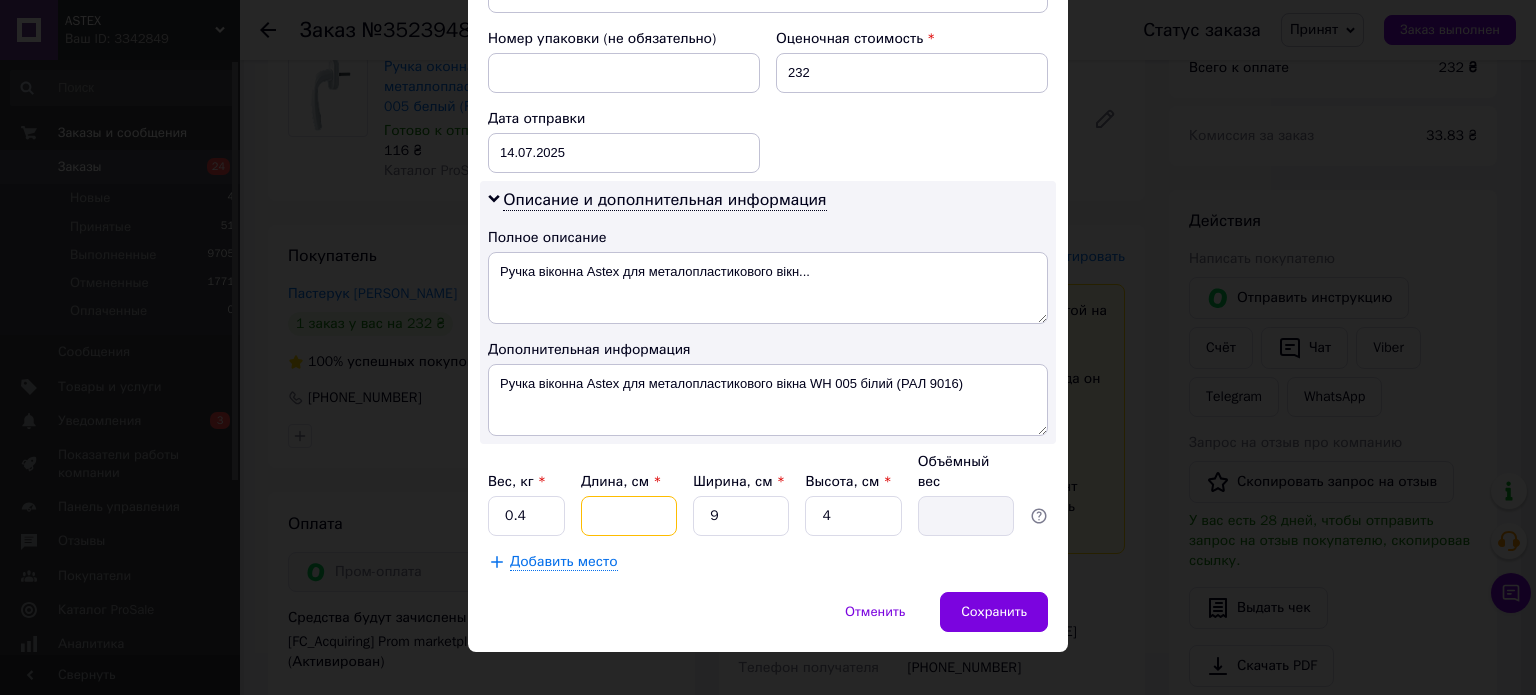 type on "2" 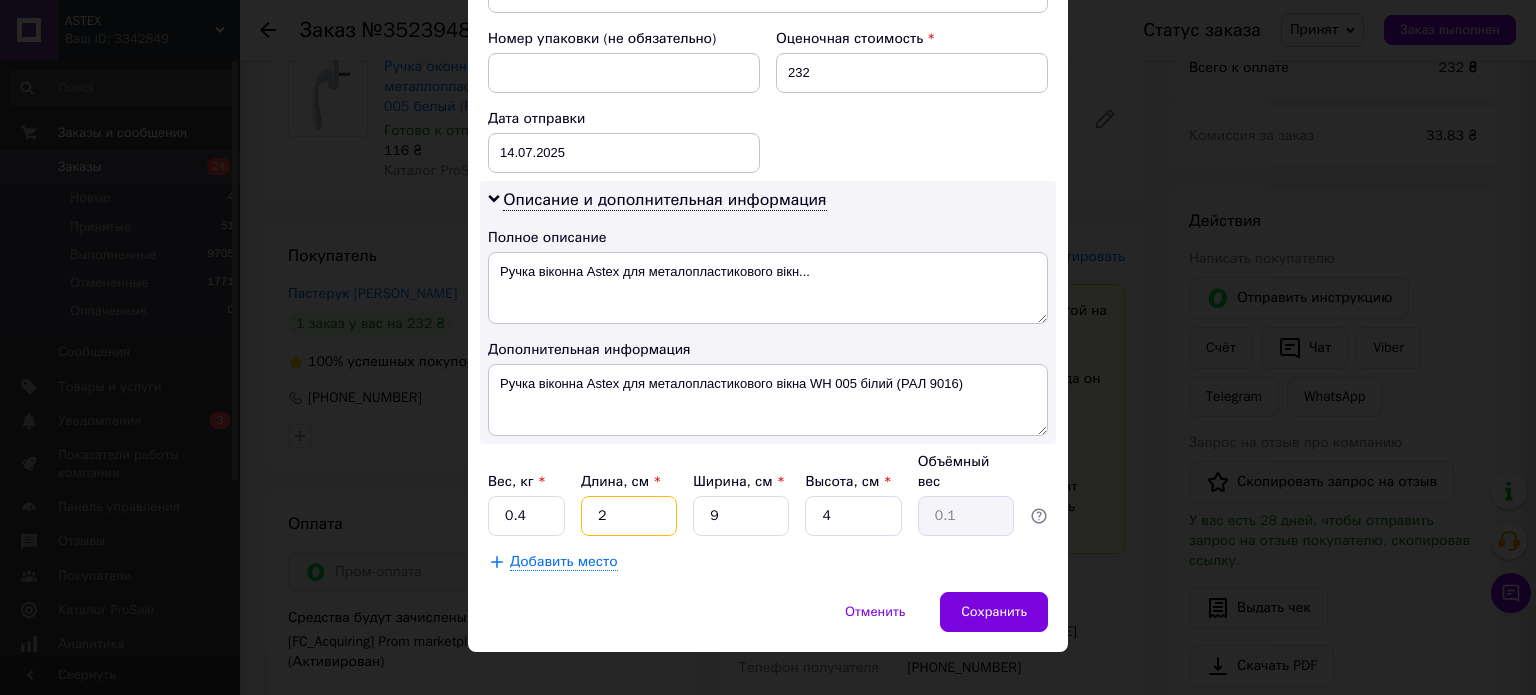 type on "22" 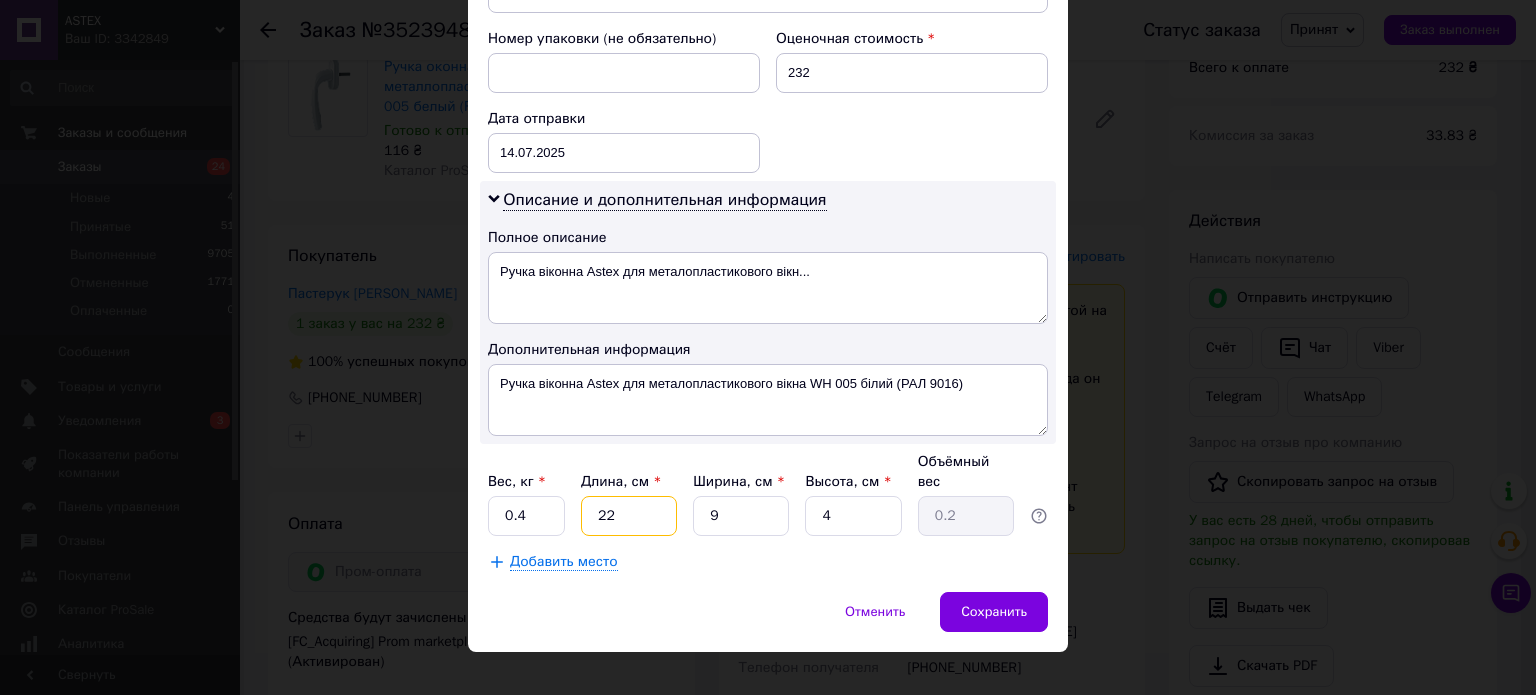 type on "22" 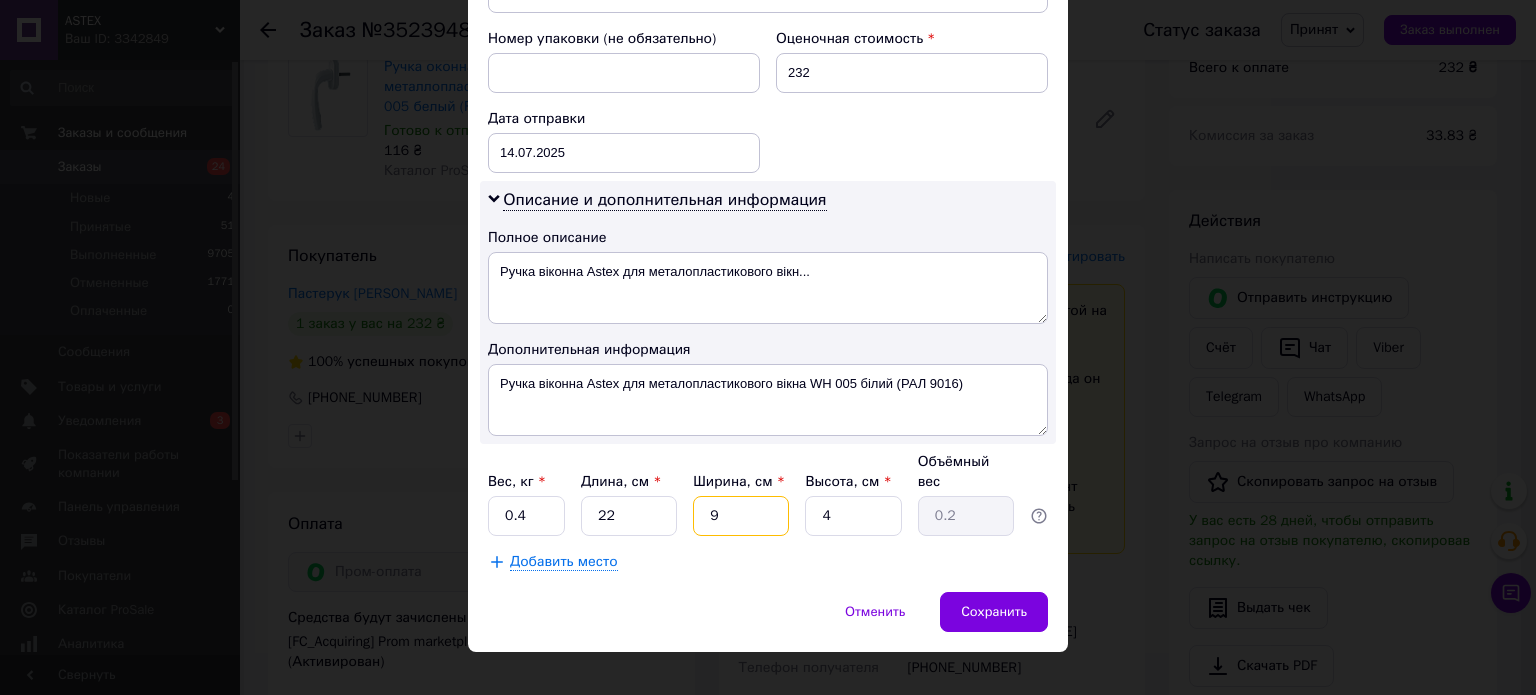 click on "9" at bounding box center (741, 516) 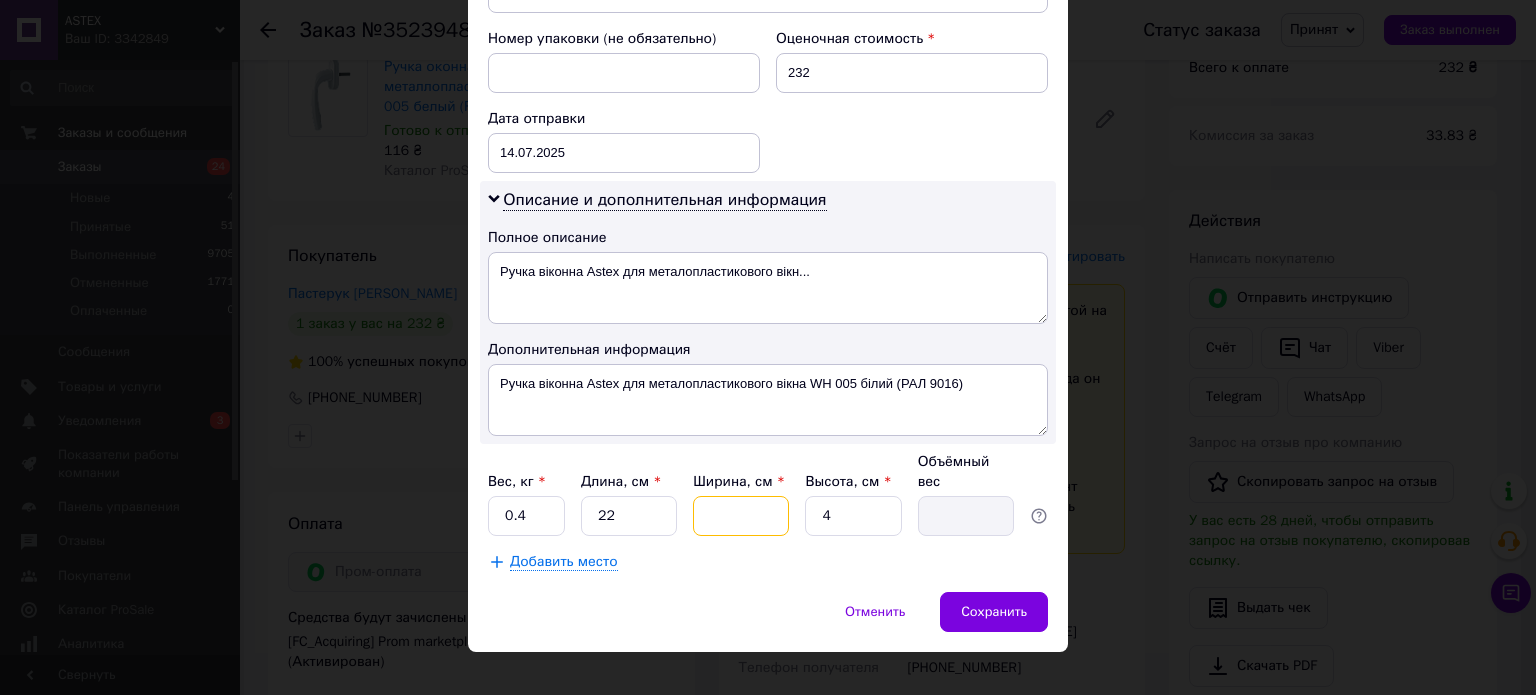 type on "1" 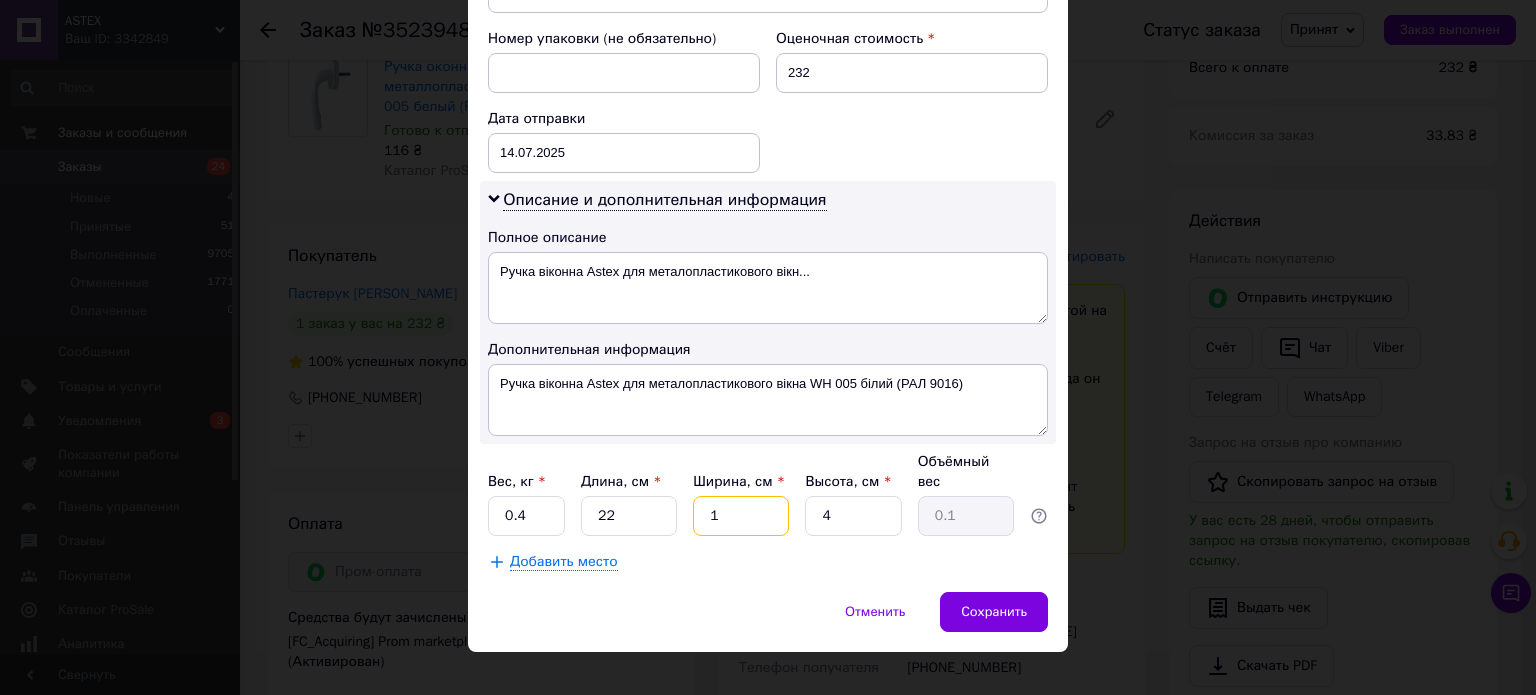 type on "12" 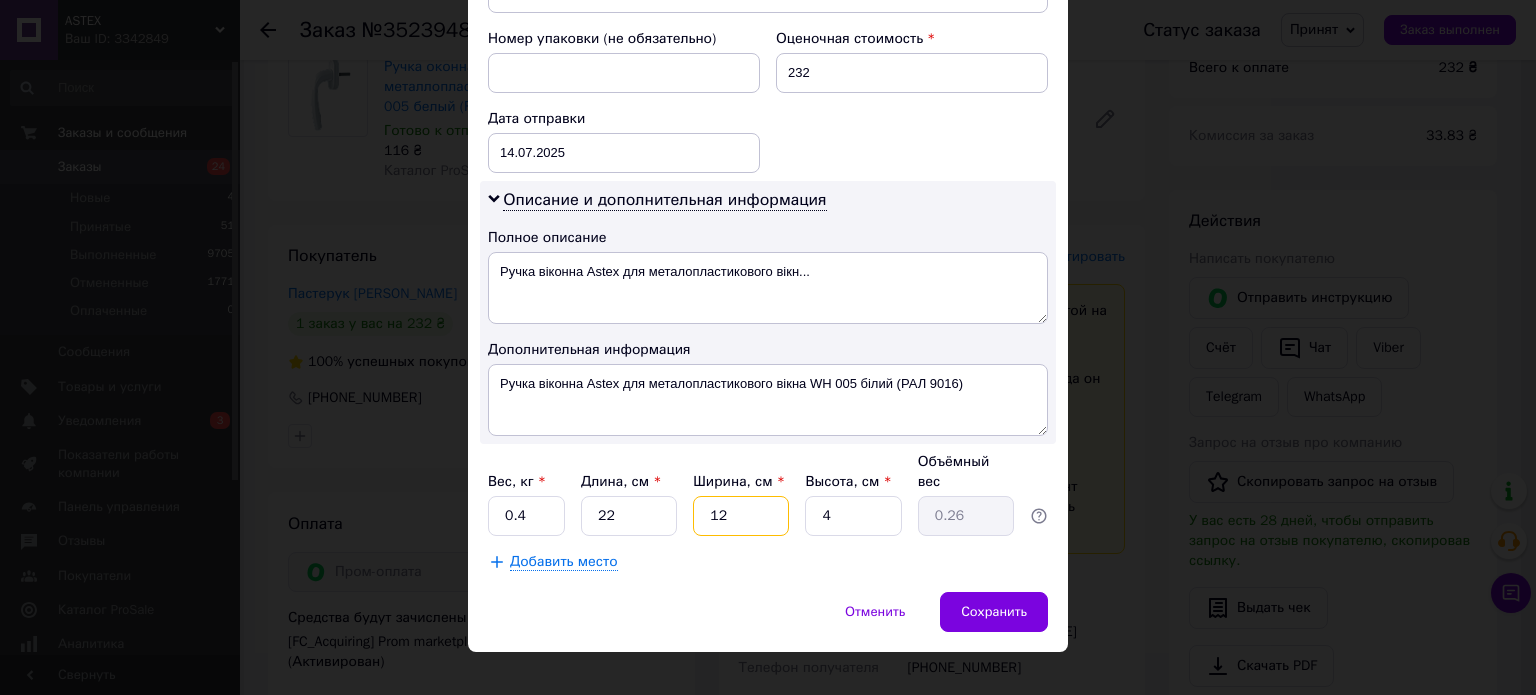 type on "12" 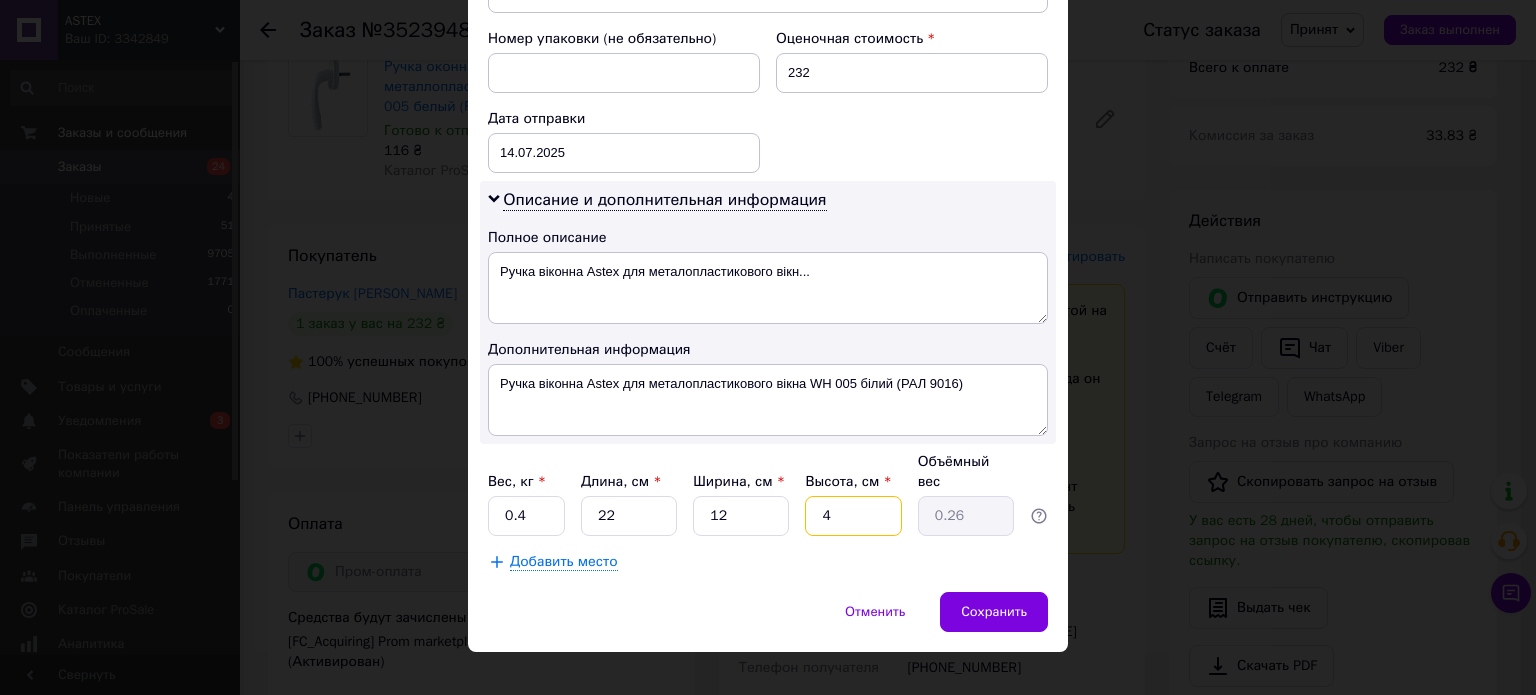 click on "4" at bounding box center (853, 516) 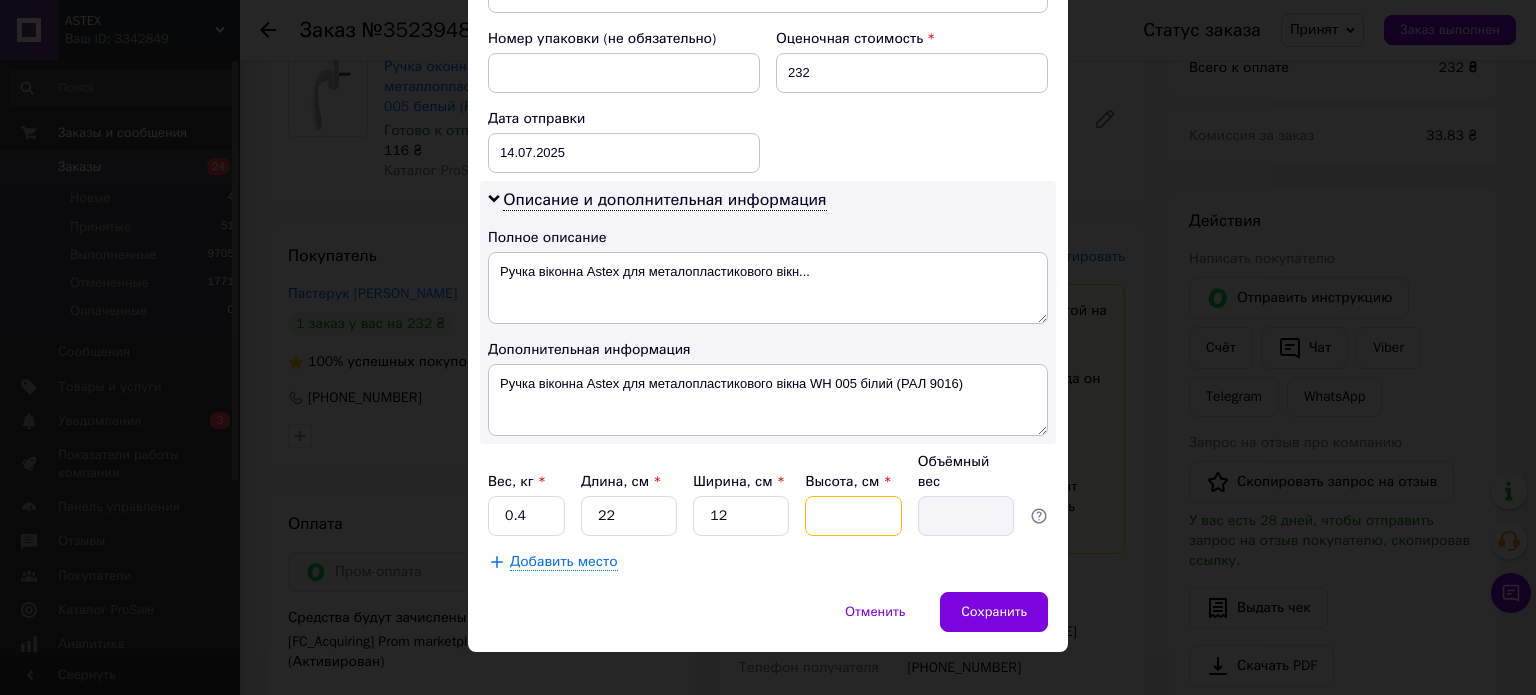 type on "6" 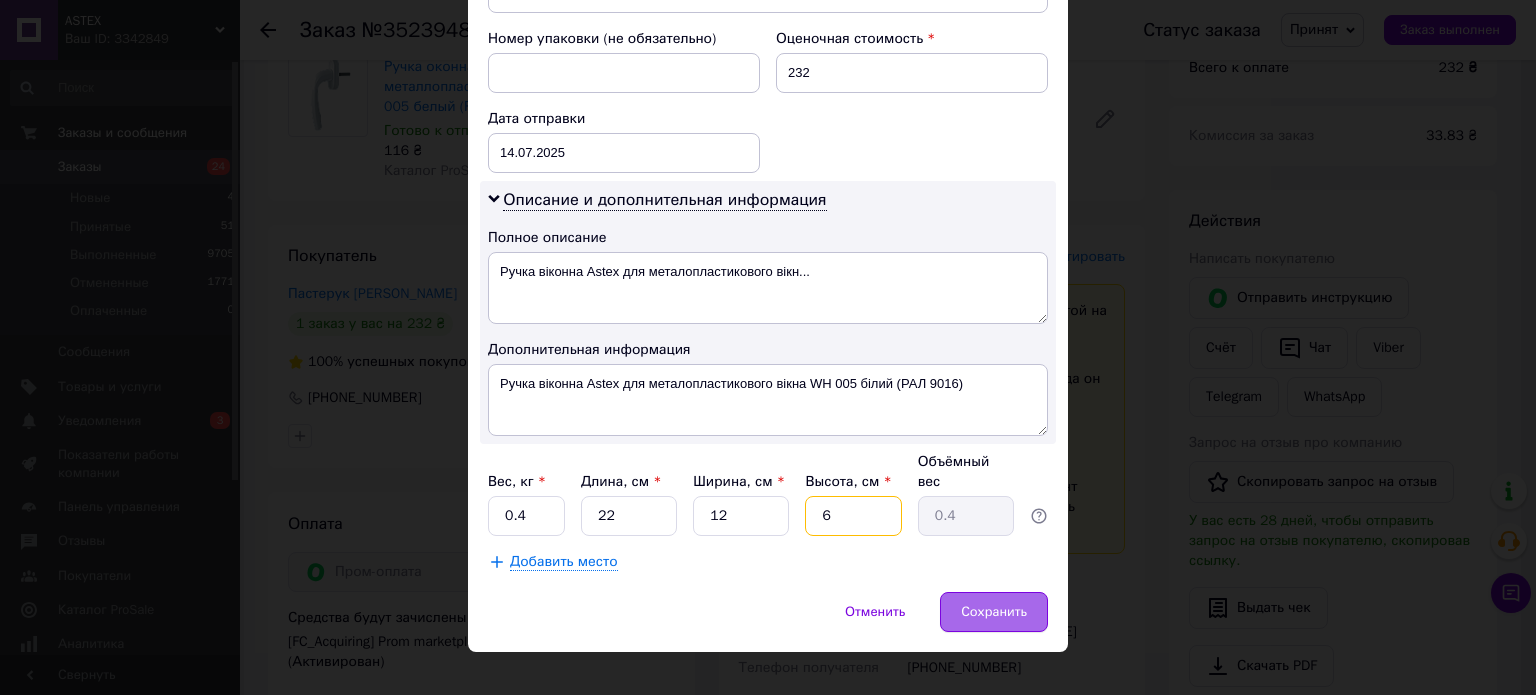 type on "6" 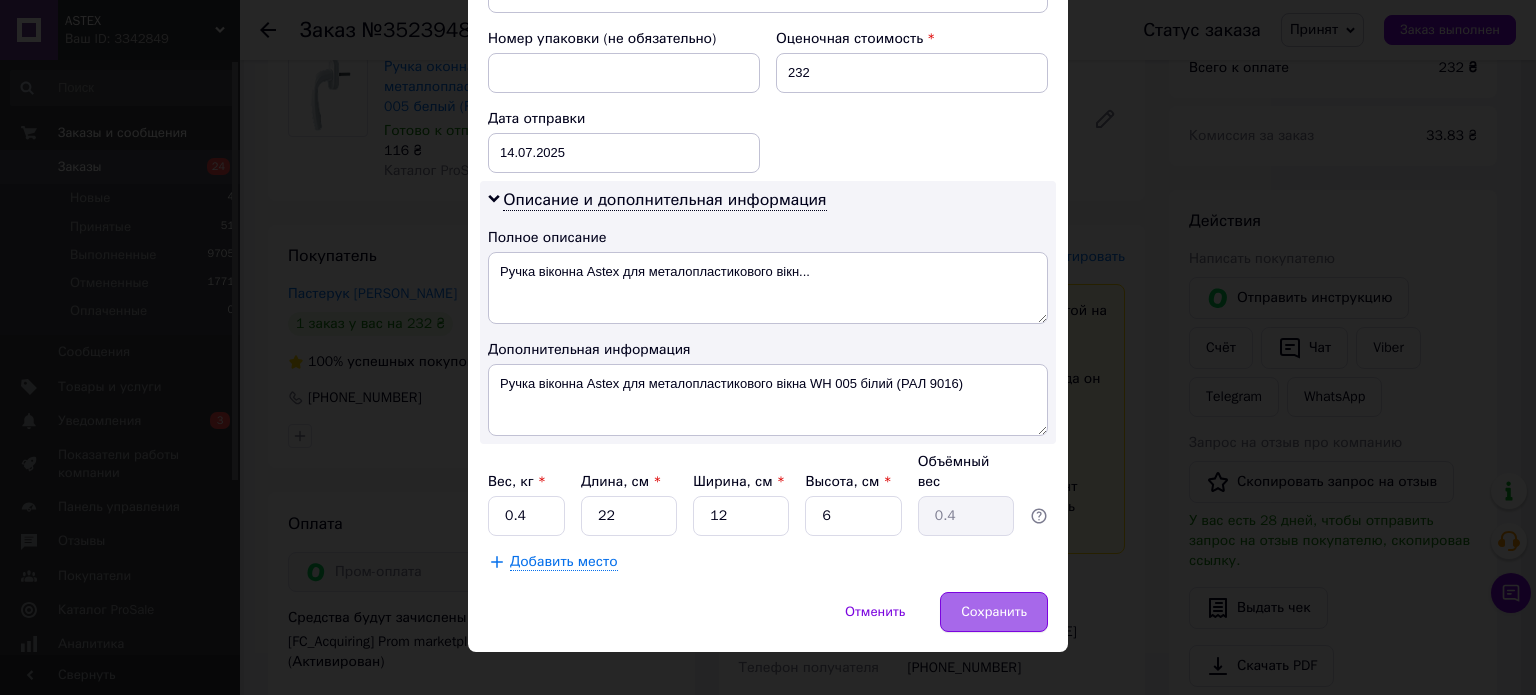 click on "Сохранить" at bounding box center [994, 612] 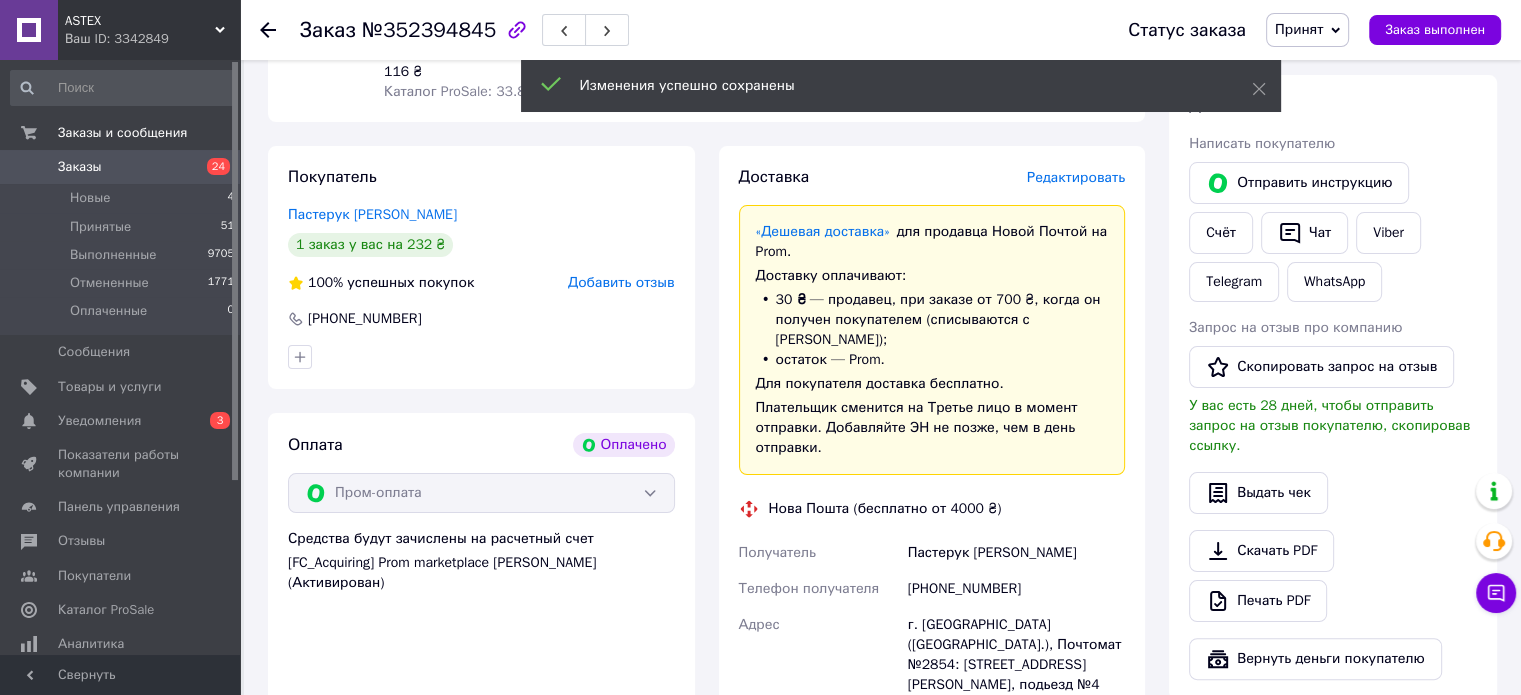 scroll, scrollTop: 636, scrollLeft: 0, axis: vertical 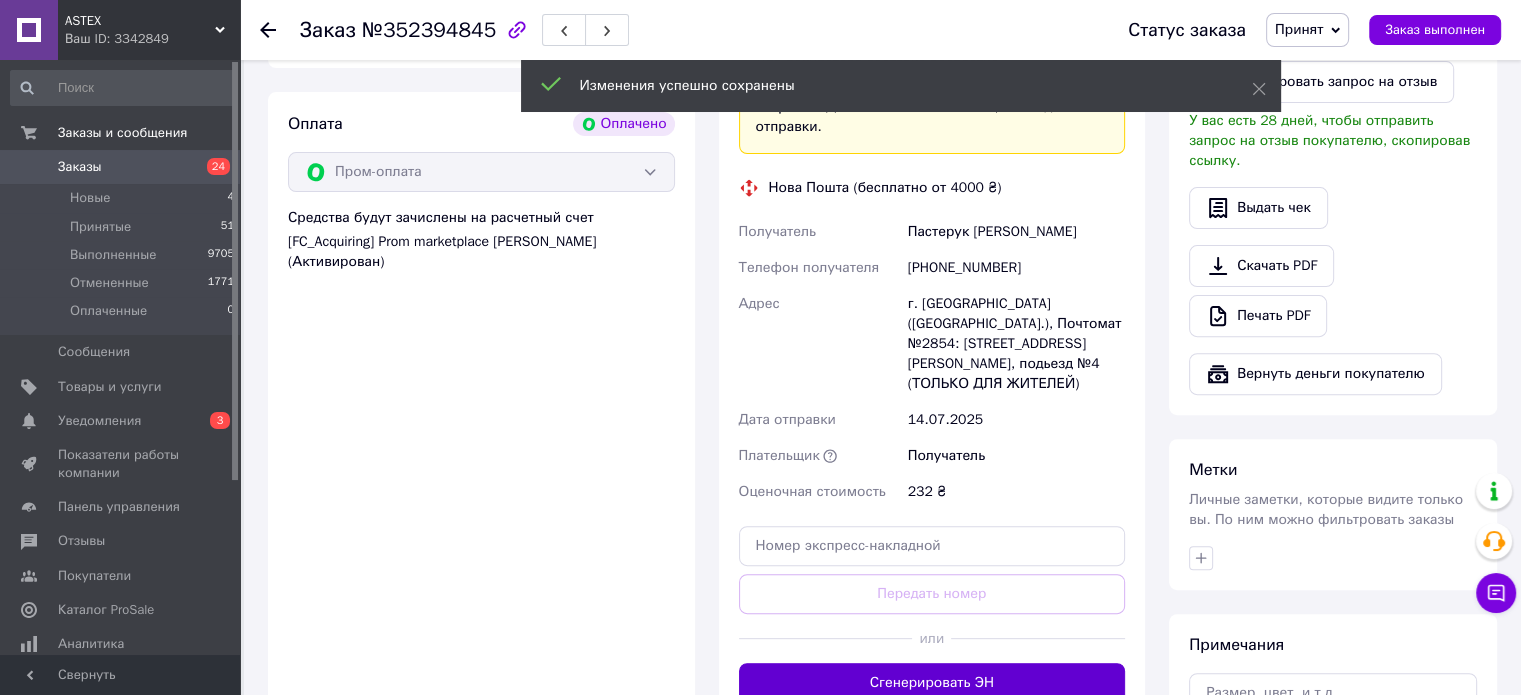 click on "Сгенерировать ЭН" at bounding box center [932, 683] 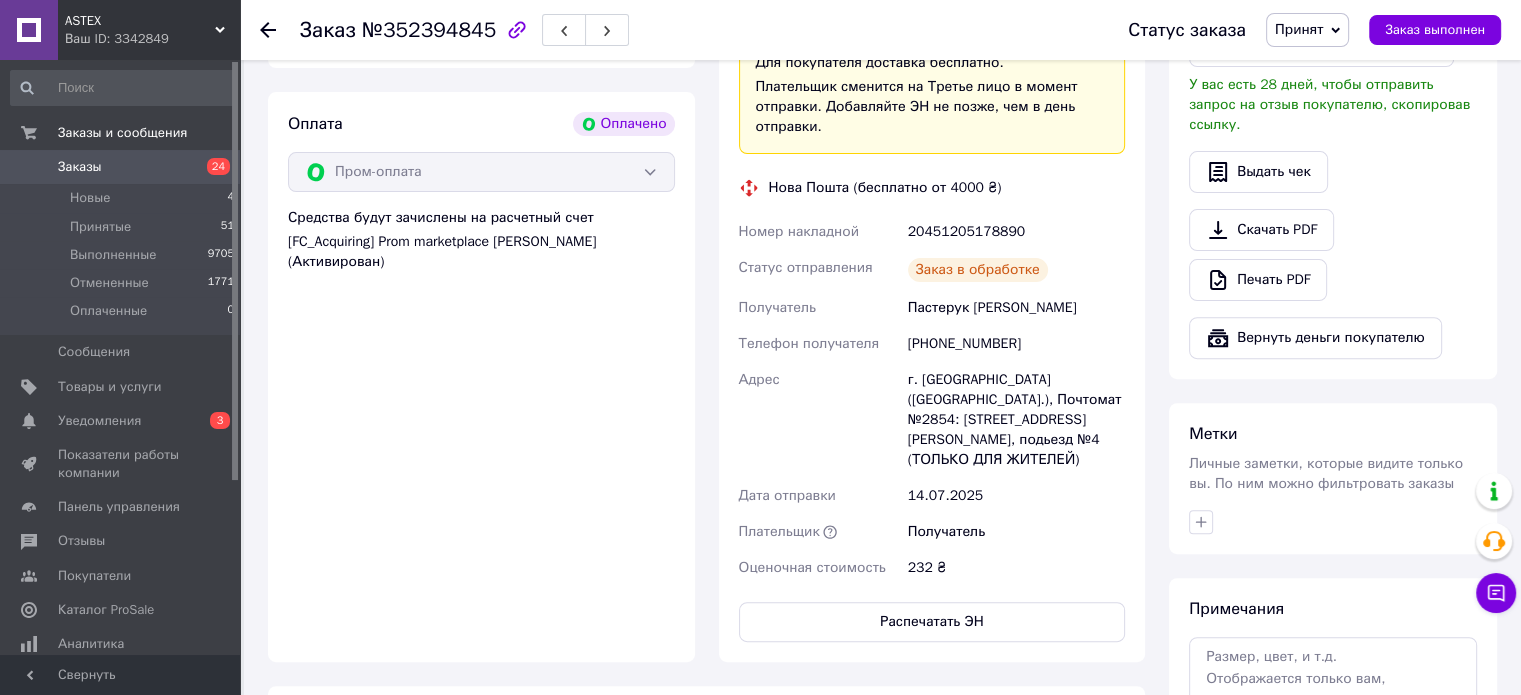 click on "20451205178890" at bounding box center (1016, 232) 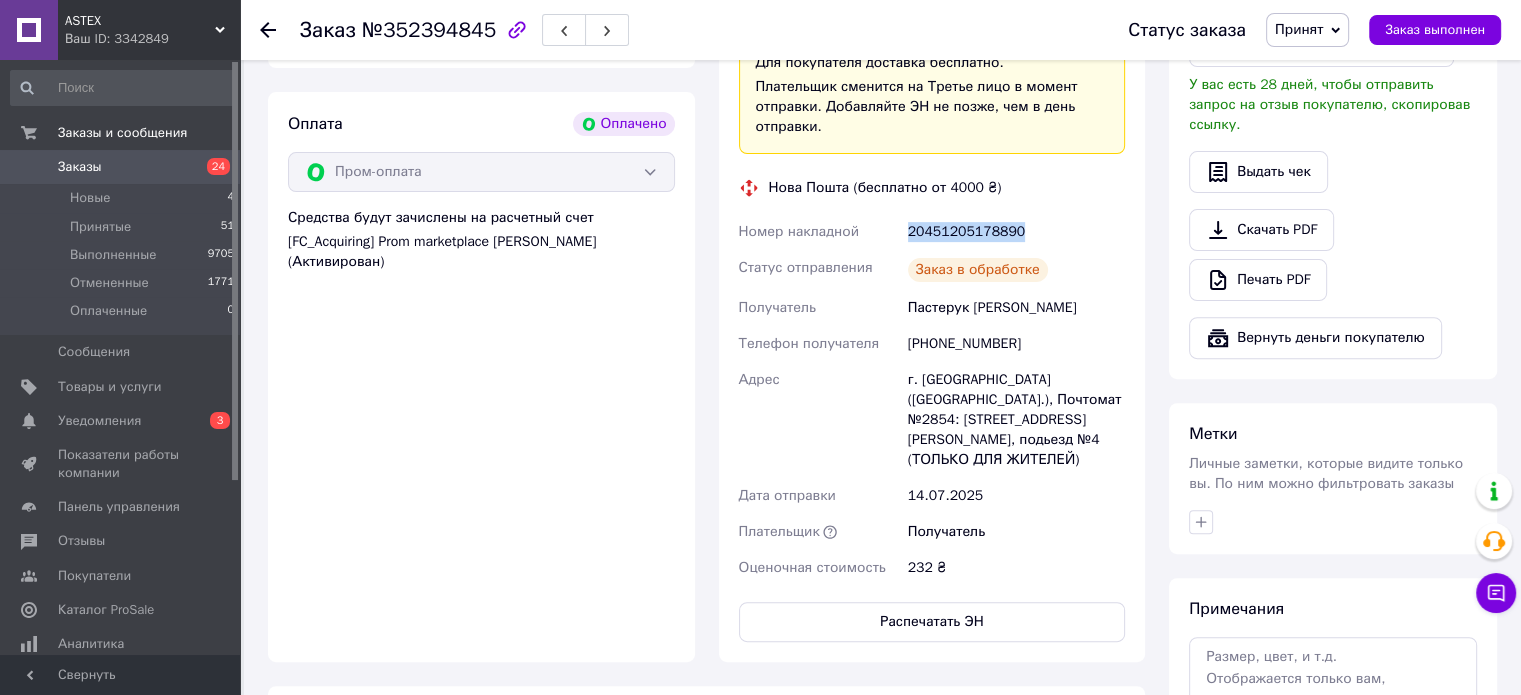 click on "20451205178890" at bounding box center [1016, 232] 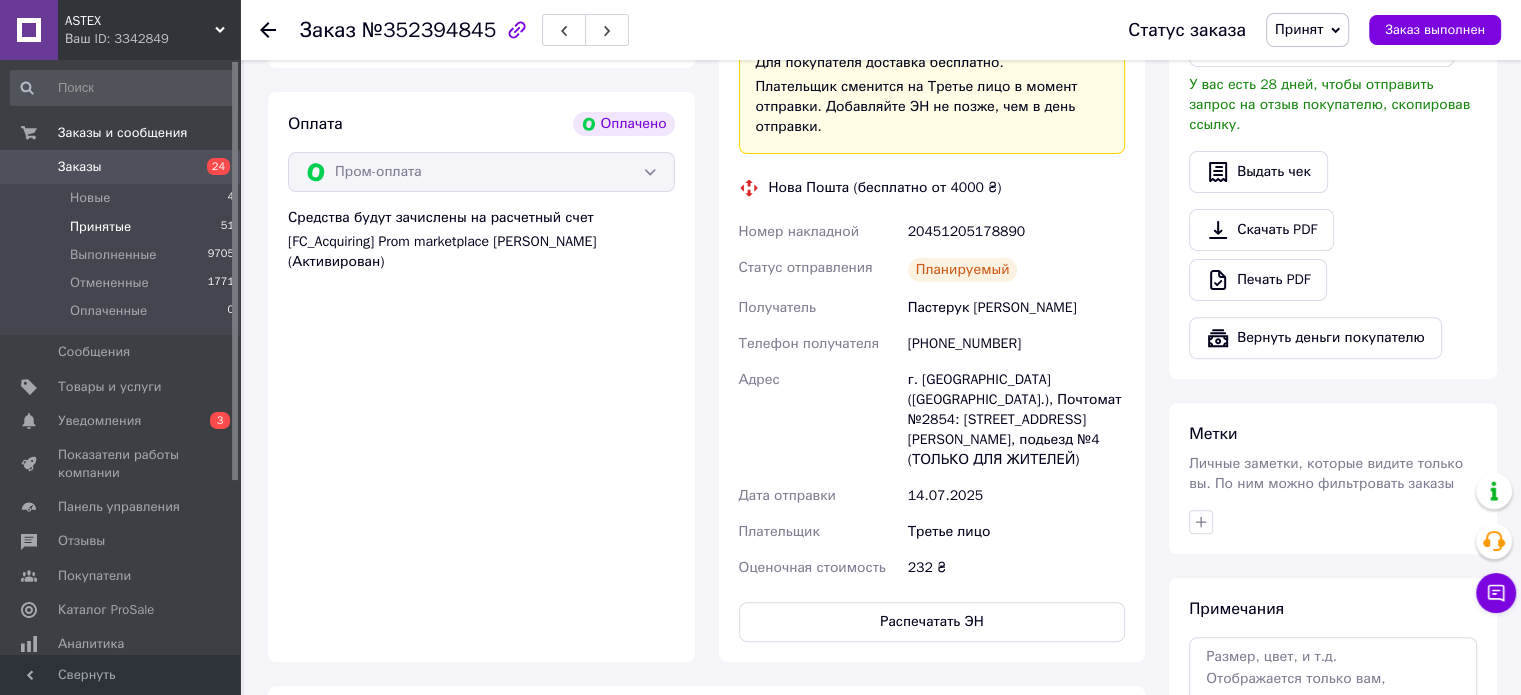 click on "Принятые" at bounding box center [100, 227] 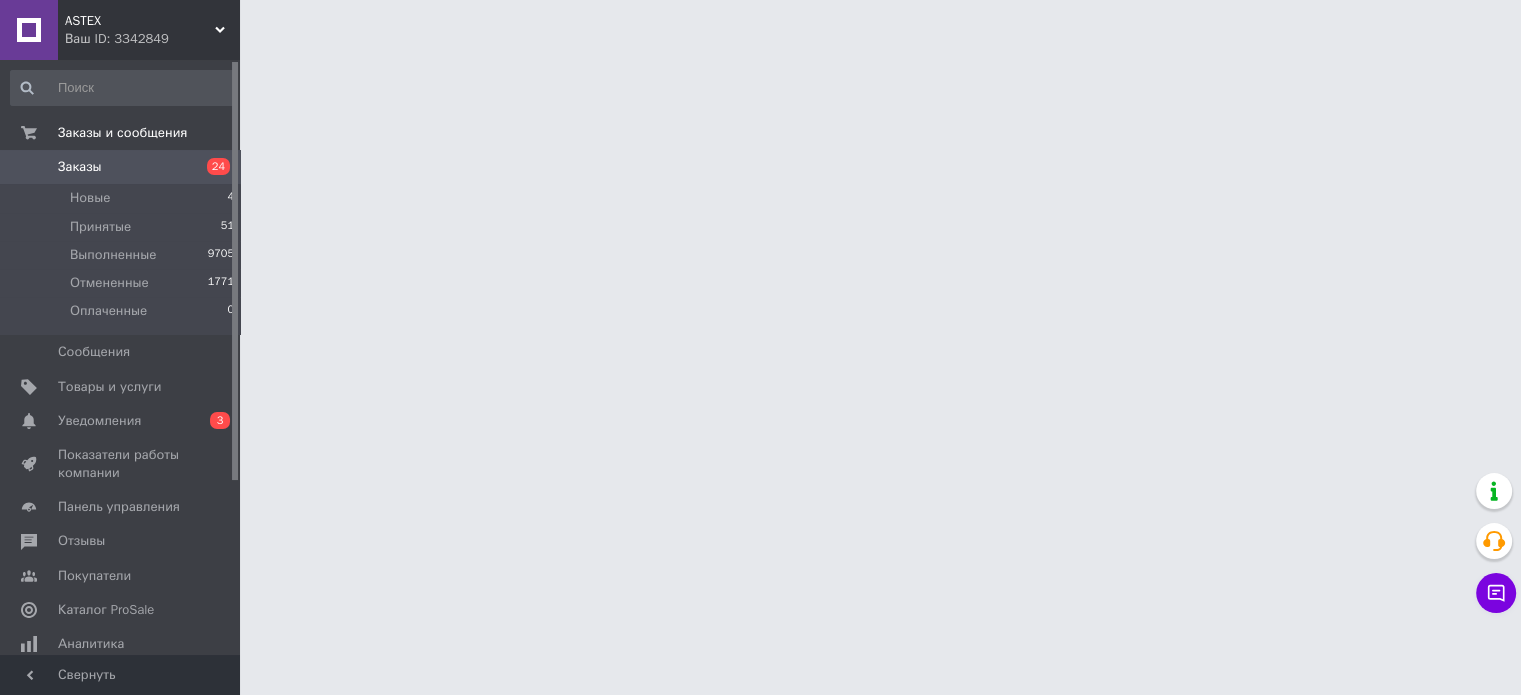 scroll, scrollTop: 0, scrollLeft: 0, axis: both 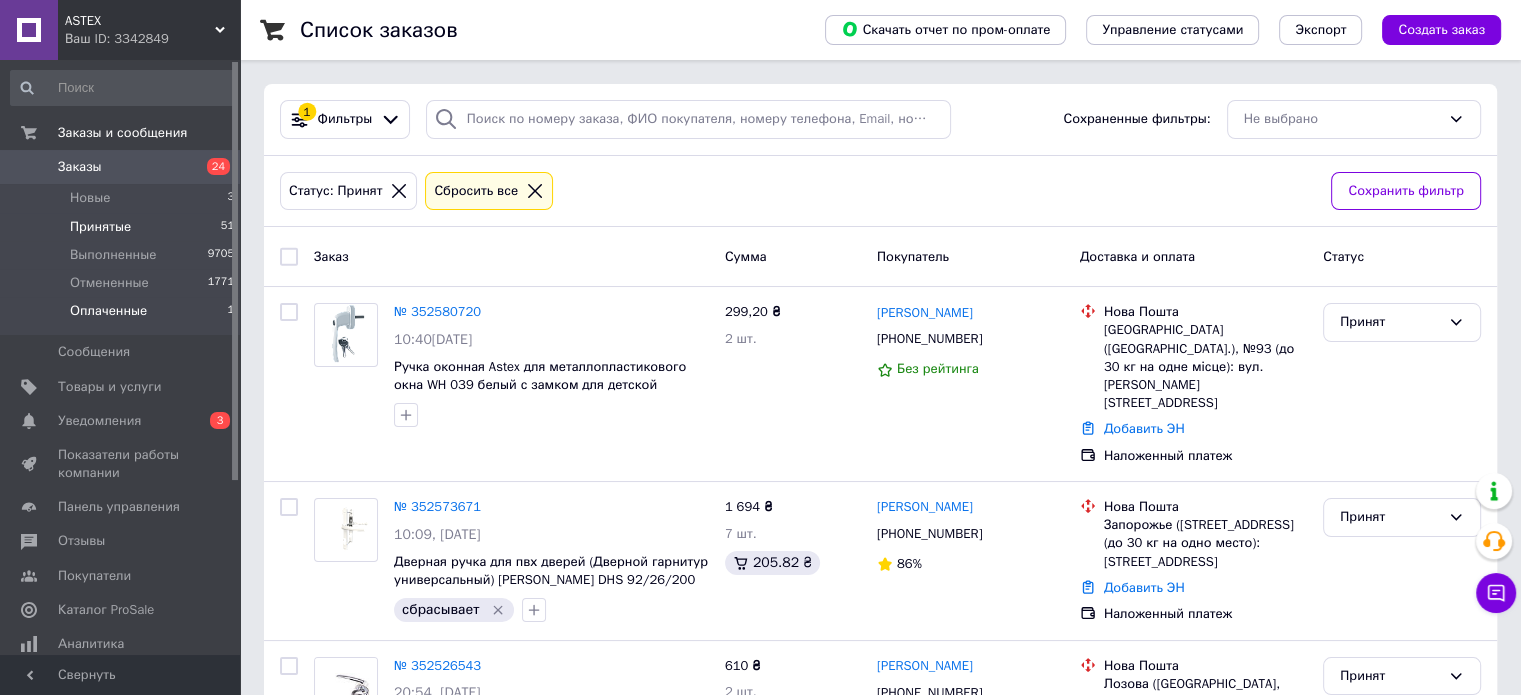 click on "Оплаченные 1" at bounding box center [123, 316] 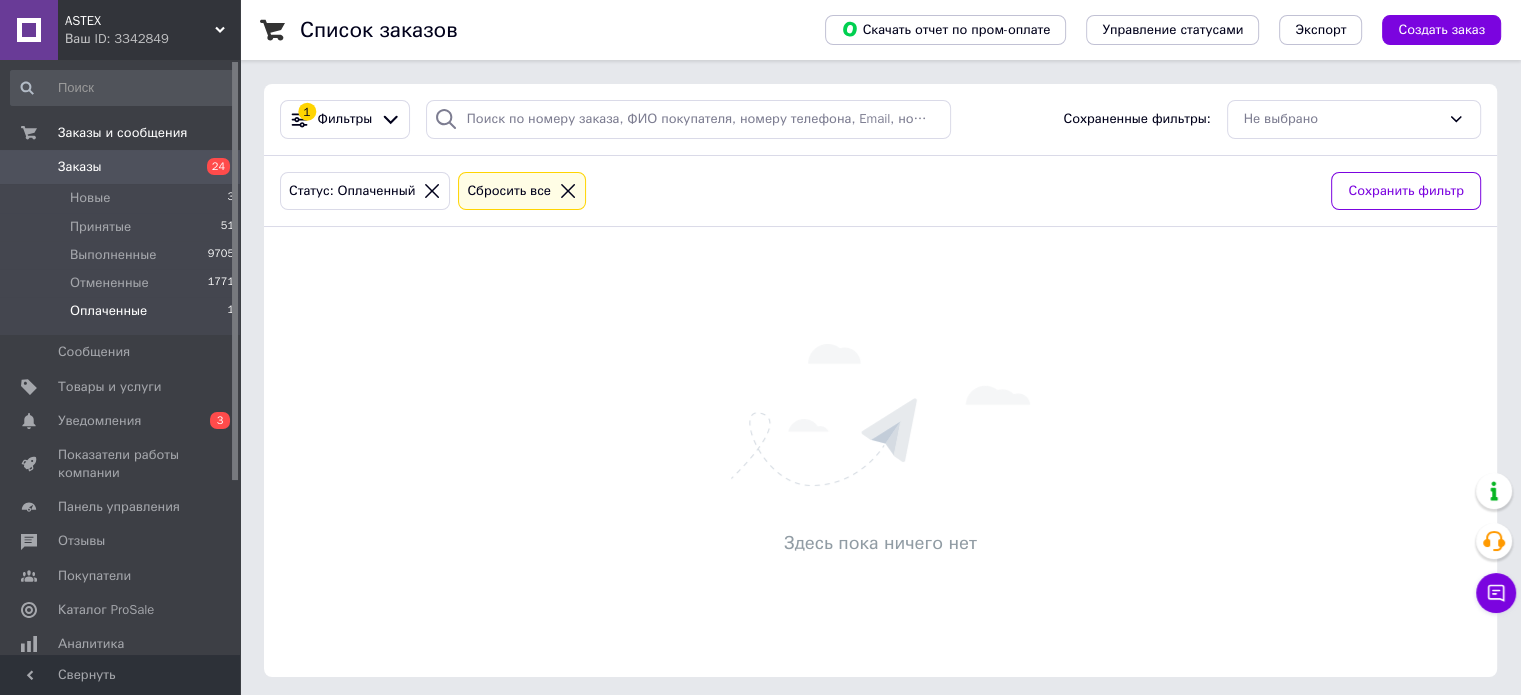 click on "Оплаченные" at bounding box center [108, 311] 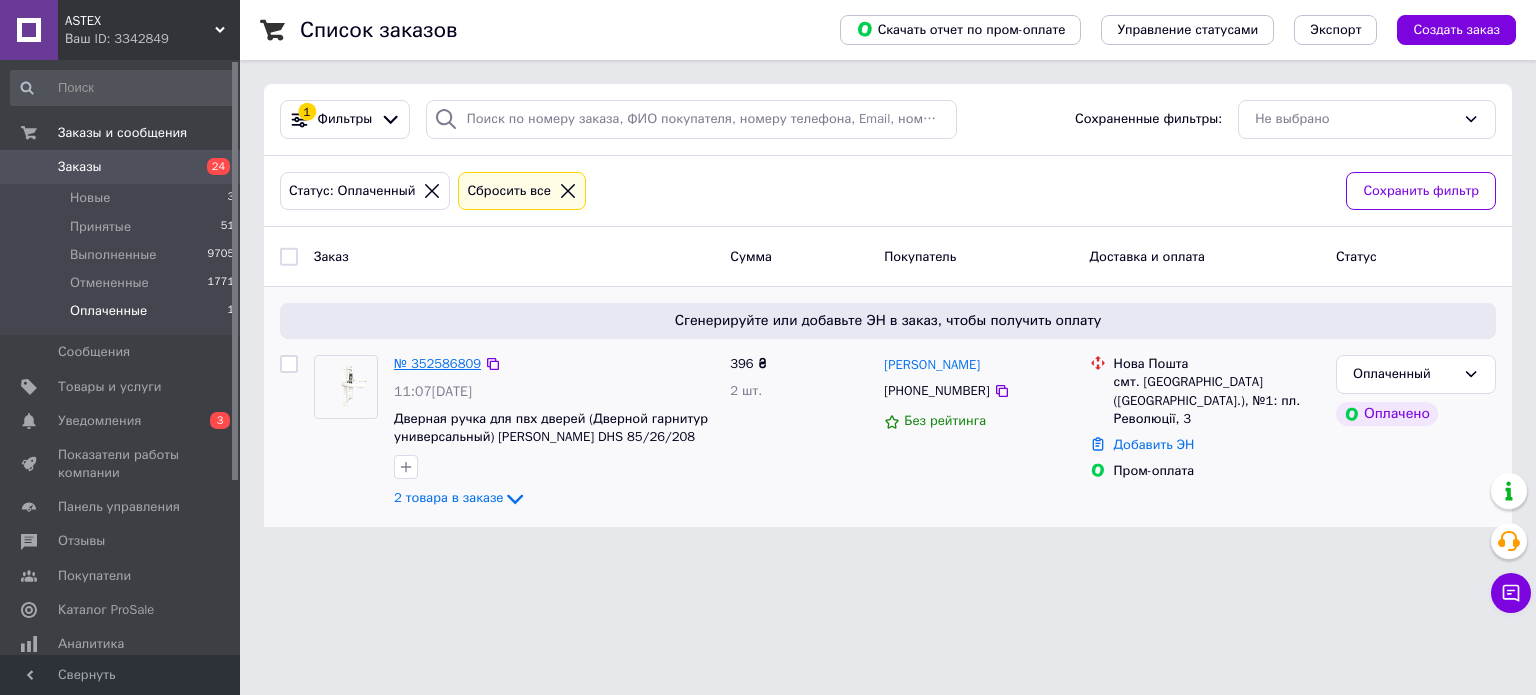 click on "№ 352586809" at bounding box center [437, 363] 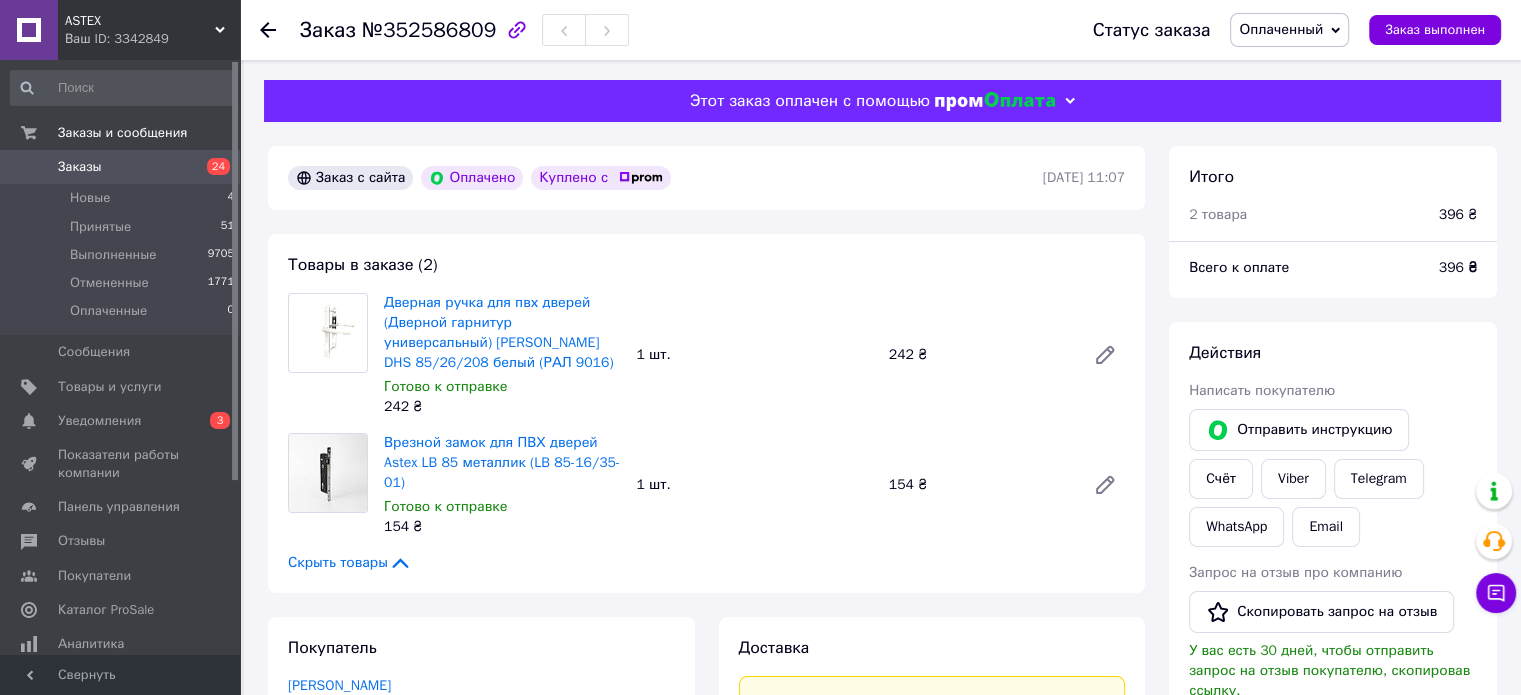 click on "Оплаченный" at bounding box center [1281, 29] 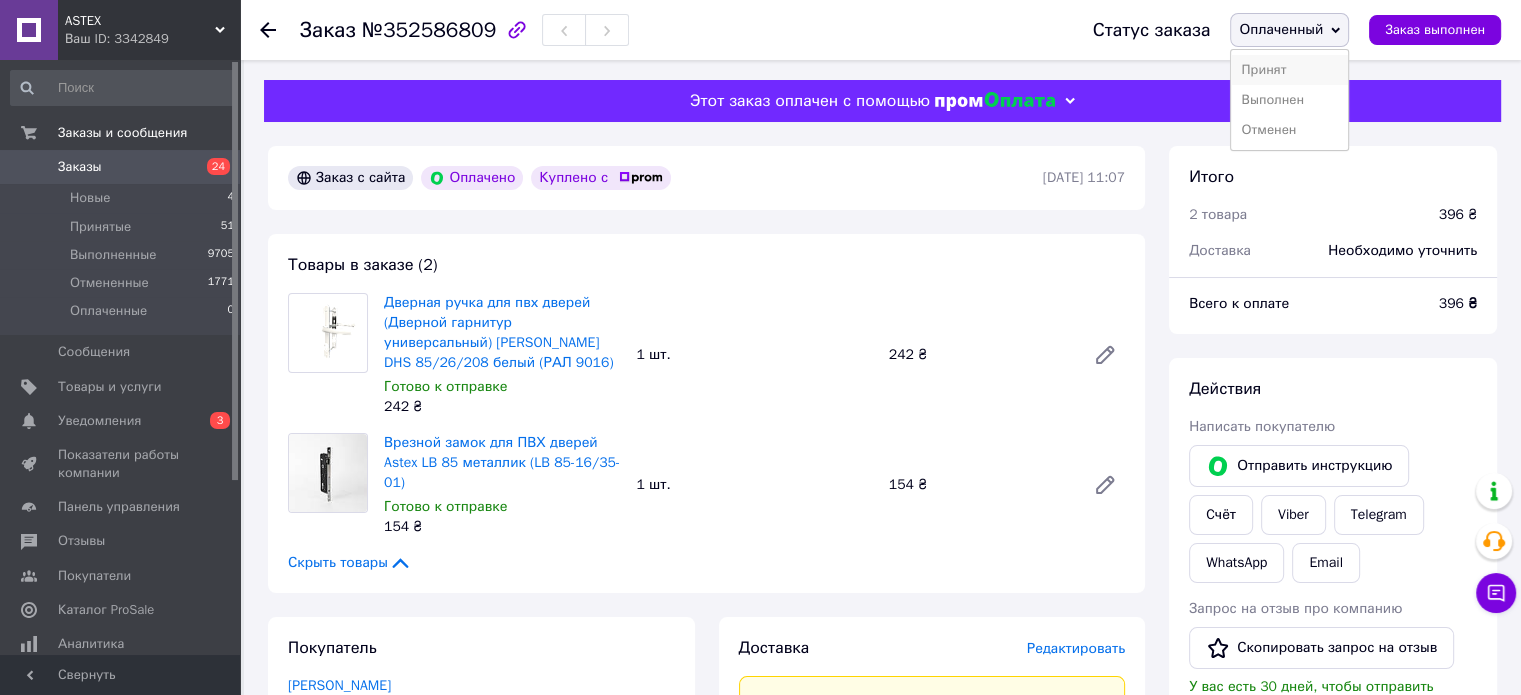 click on "Принят" at bounding box center [1289, 70] 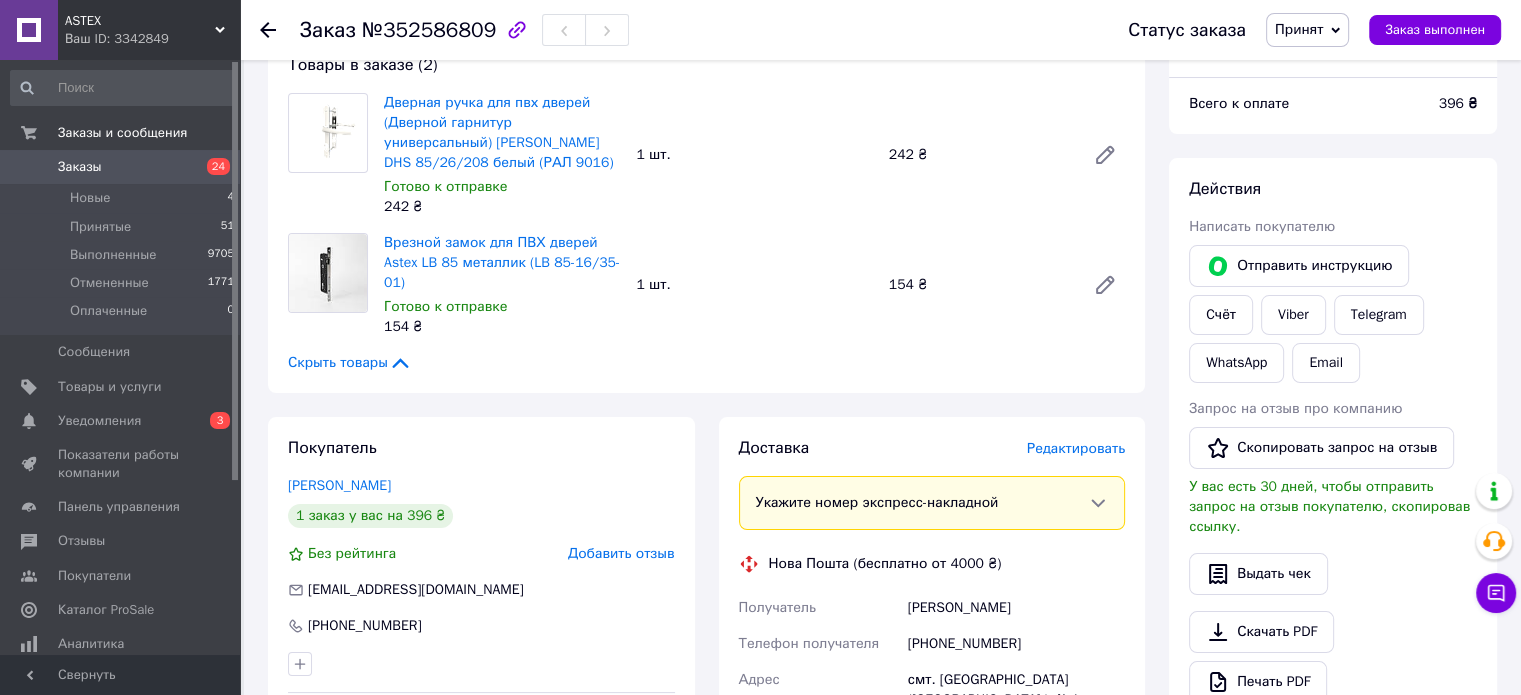 scroll, scrollTop: 300, scrollLeft: 0, axis: vertical 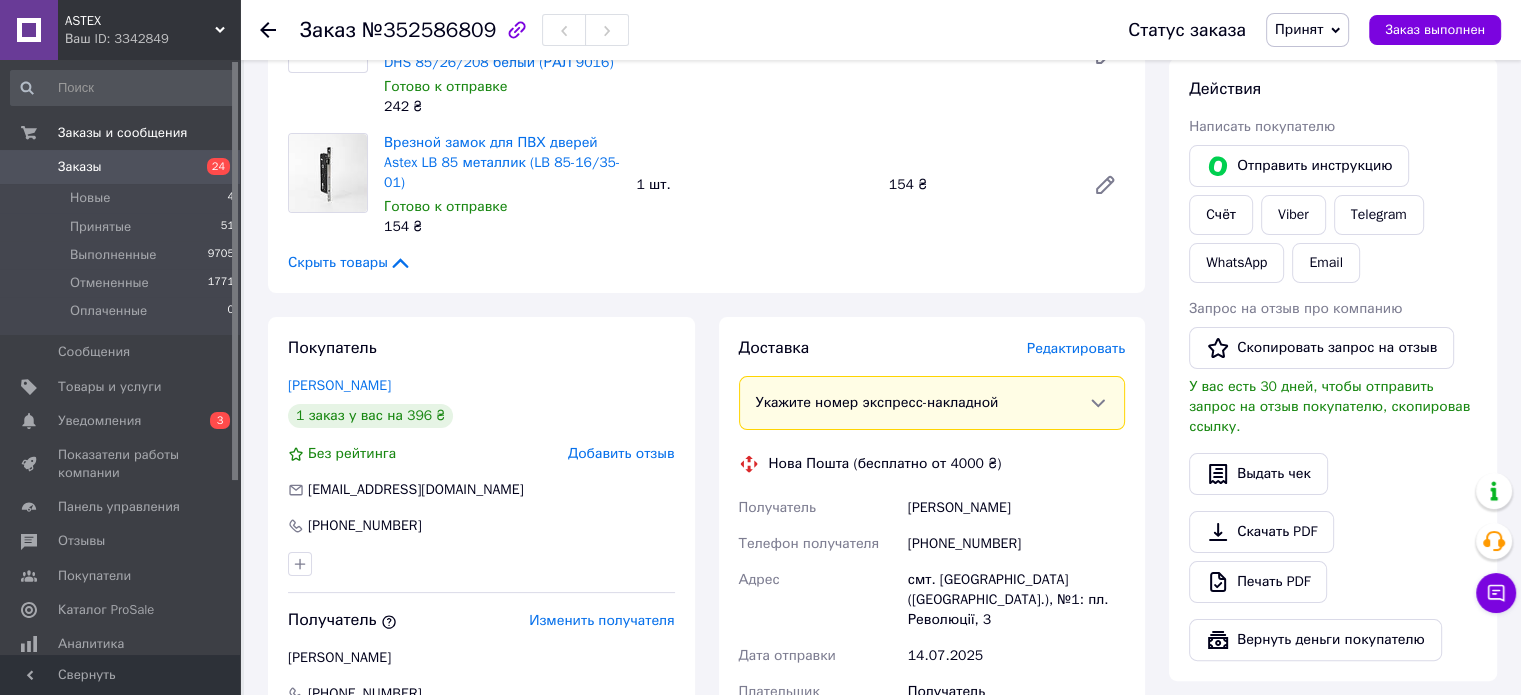 drag, startPoint x: 902, startPoint y: 507, endPoint x: 1056, endPoint y: 508, distance: 154.00325 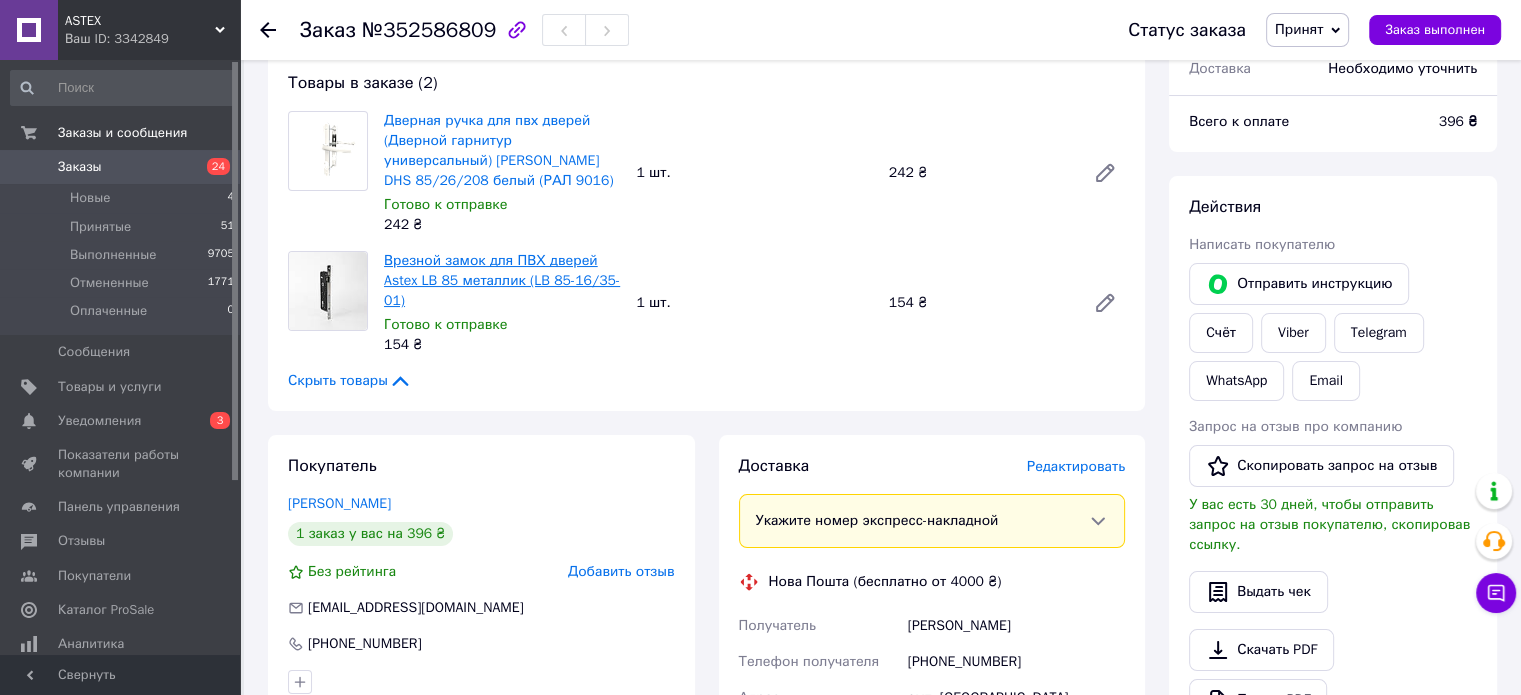 scroll, scrollTop: 0, scrollLeft: 0, axis: both 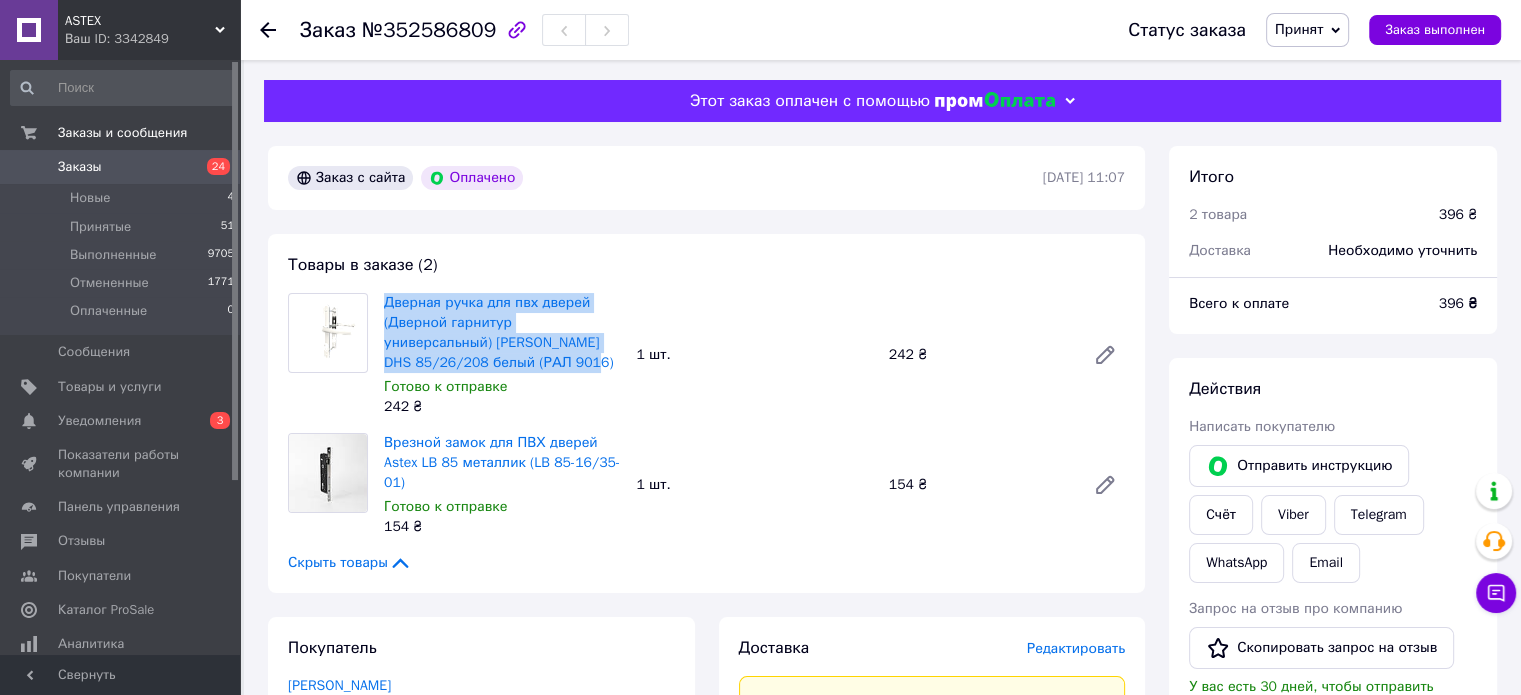 drag, startPoint x: 380, startPoint y: 302, endPoint x: 511, endPoint y: 363, distance: 144.50606 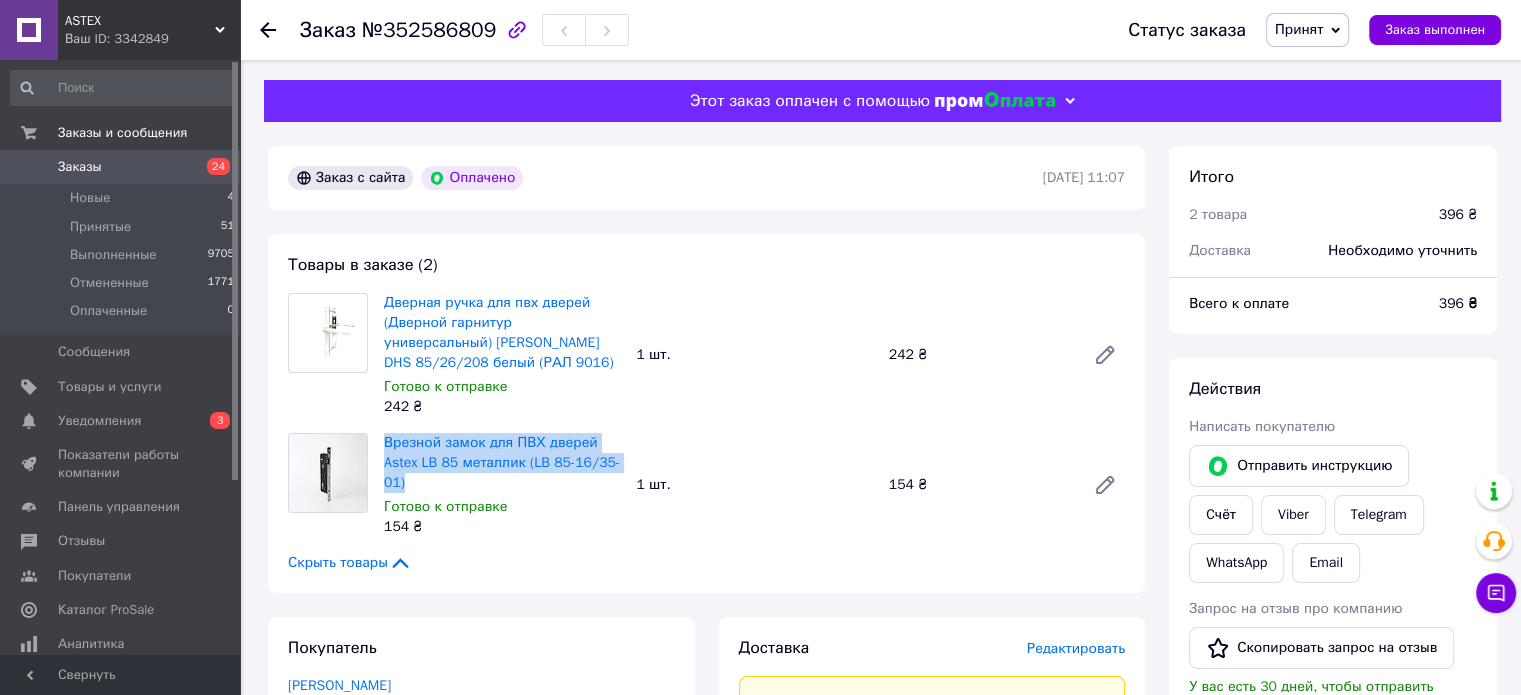 drag, startPoint x: 381, startPoint y: 443, endPoint x: 499, endPoint y: 480, distance: 123.66487 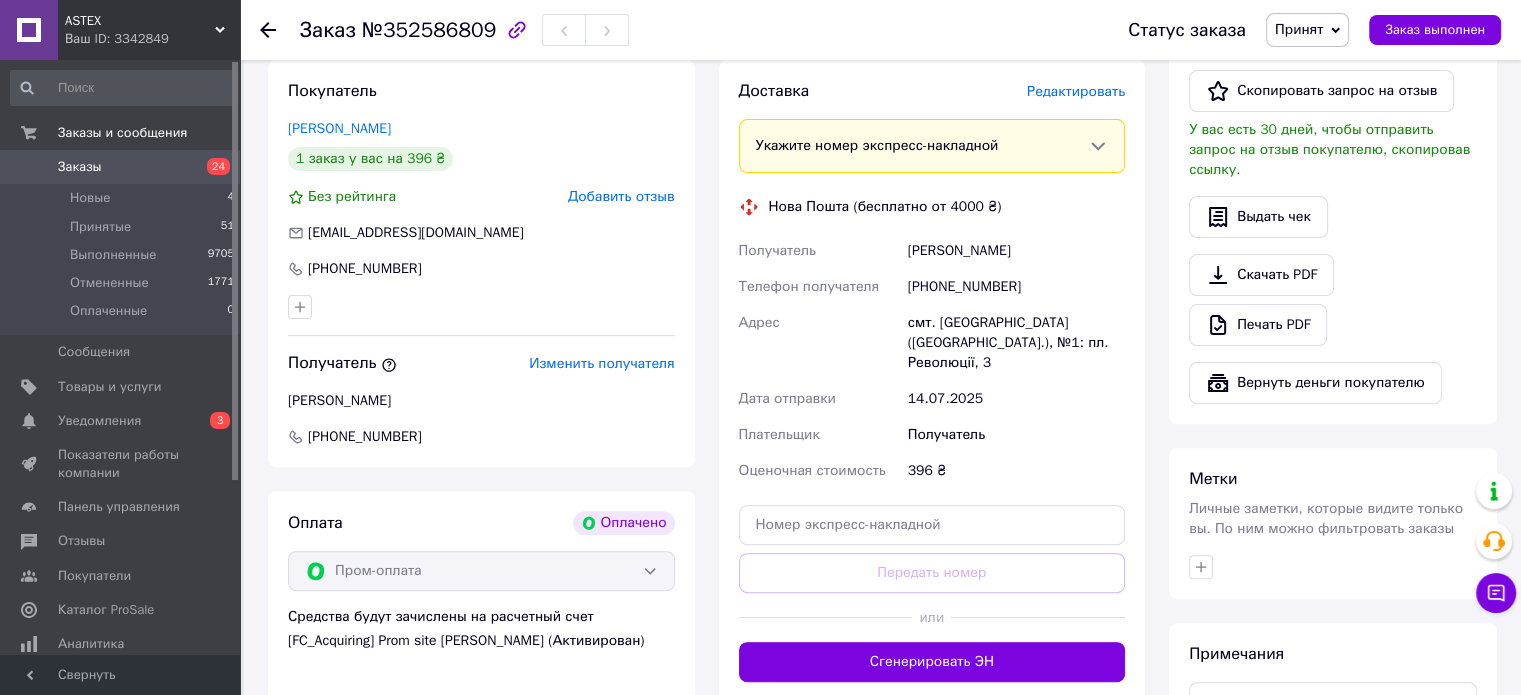 scroll, scrollTop: 600, scrollLeft: 0, axis: vertical 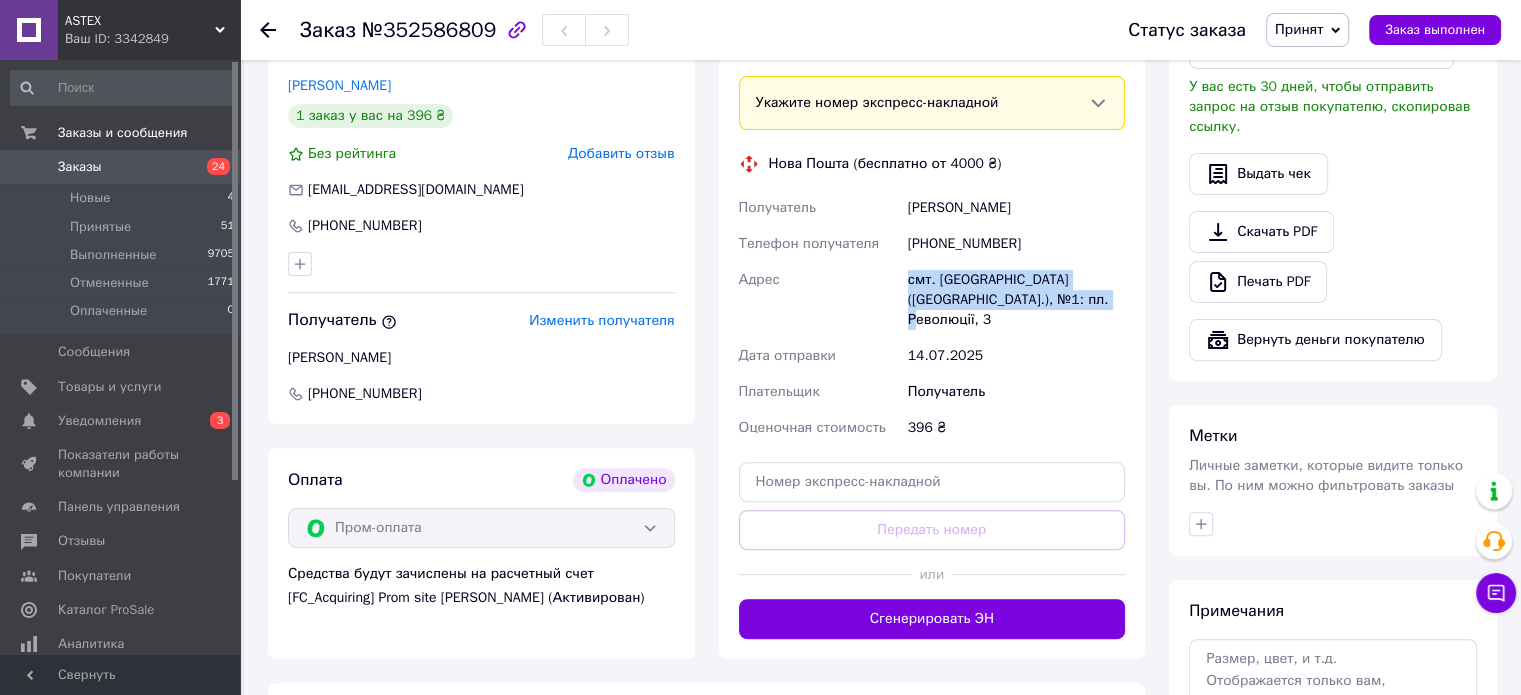 drag, startPoint x: 903, startPoint y: 284, endPoint x: 1068, endPoint y: 315, distance: 167.88687 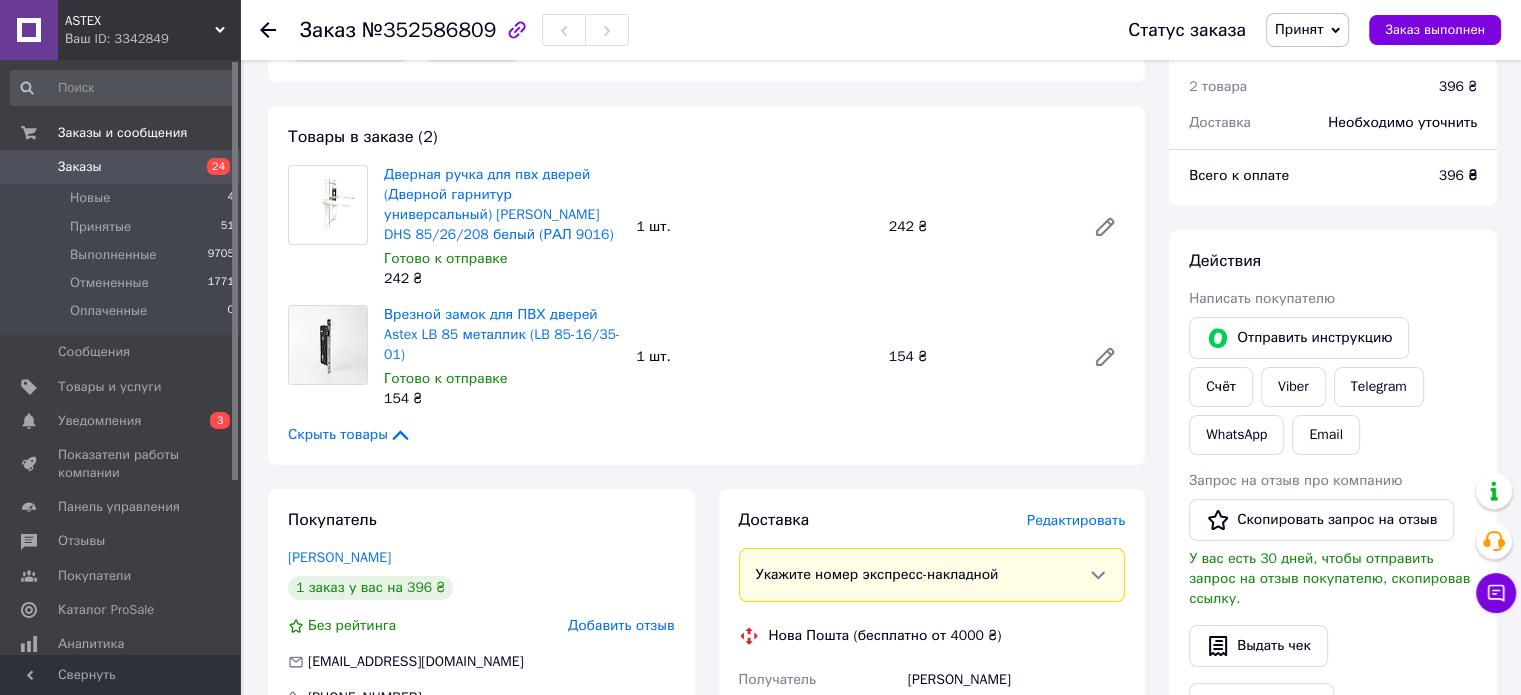 scroll, scrollTop: 100, scrollLeft: 0, axis: vertical 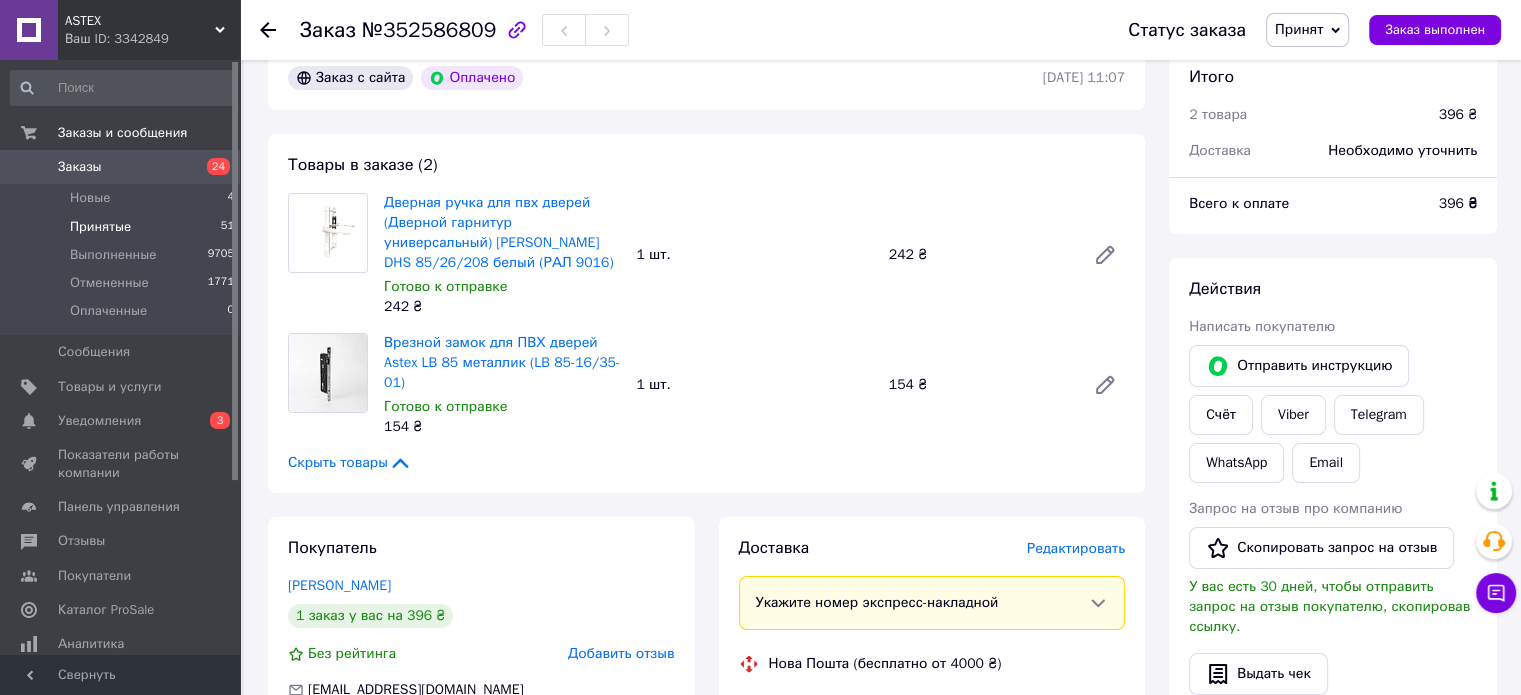 click on "Принятые" at bounding box center [100, 227] 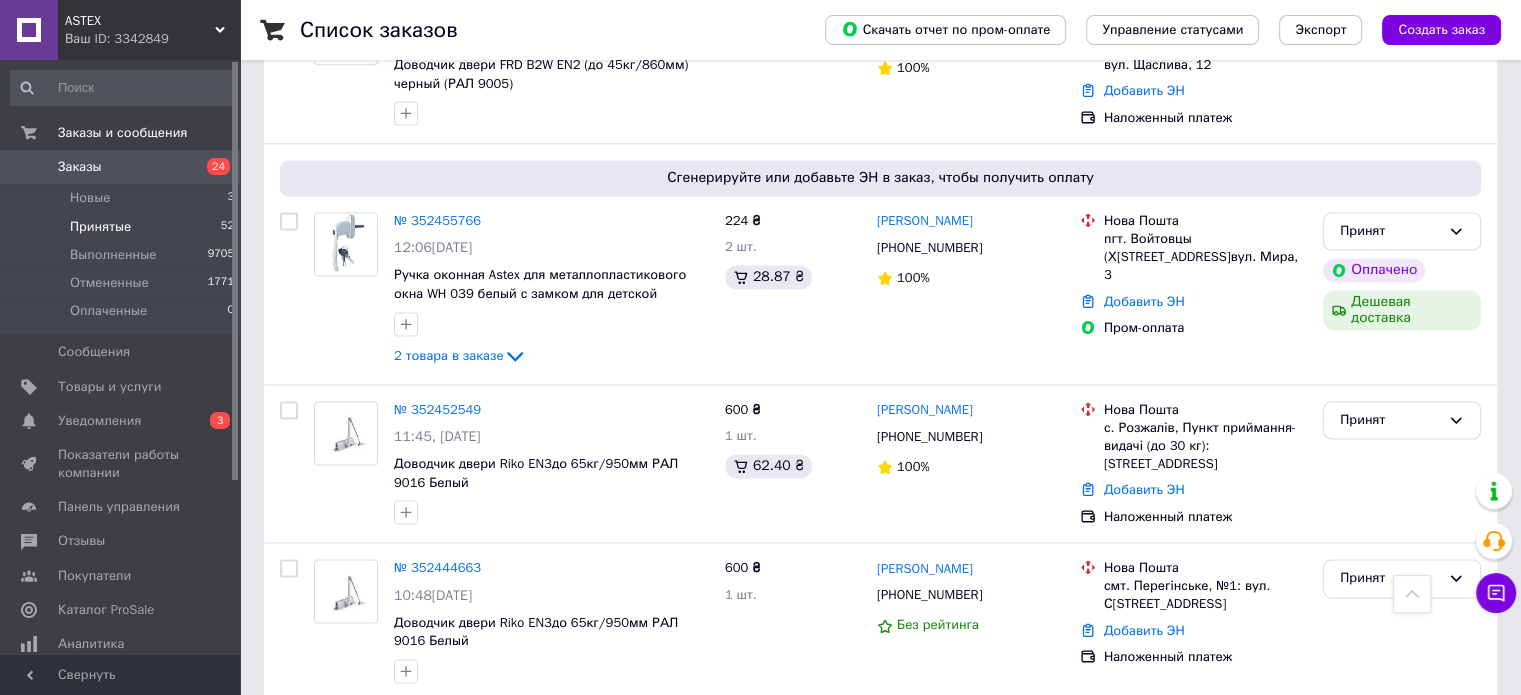 scroll, scrollTop: 2779, scrollLeft: 0, axis: vertical 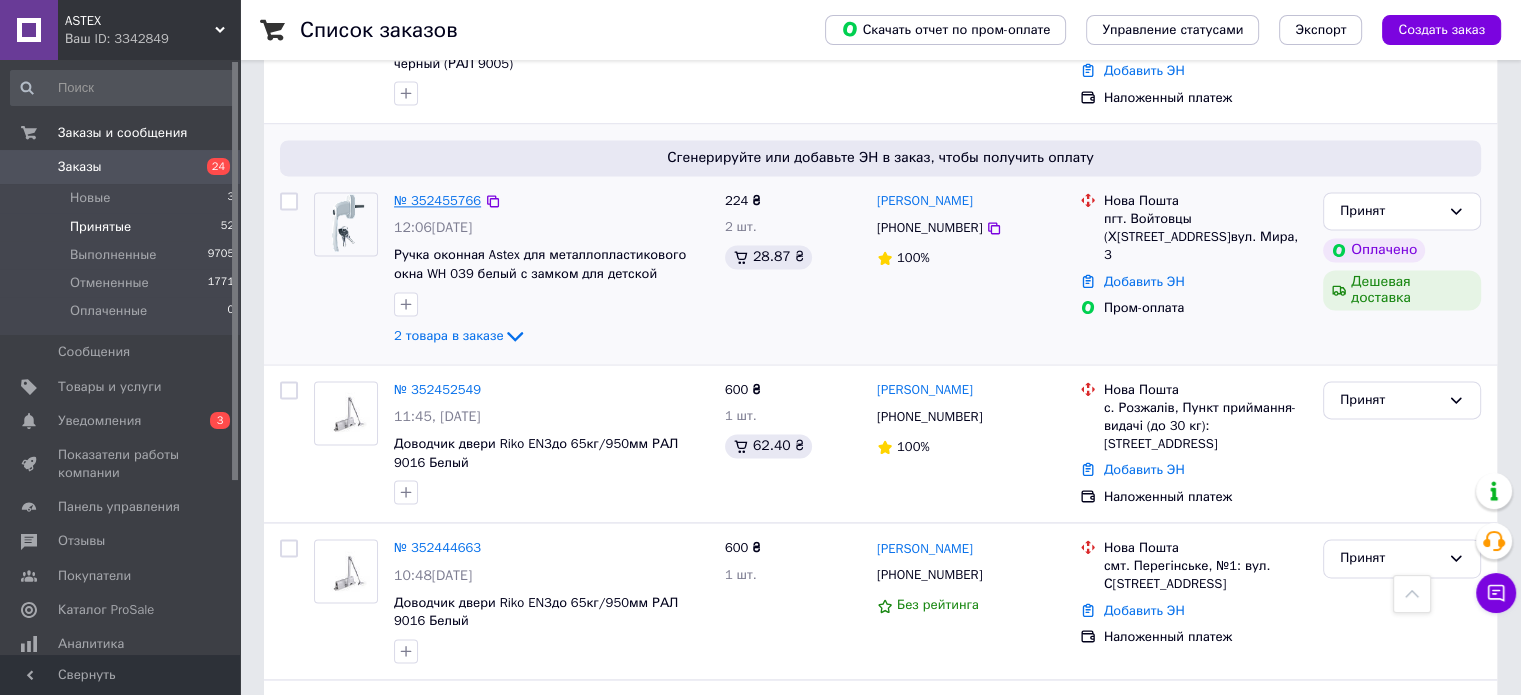 click on "№ 352455766" at bounding box center [437, 200] 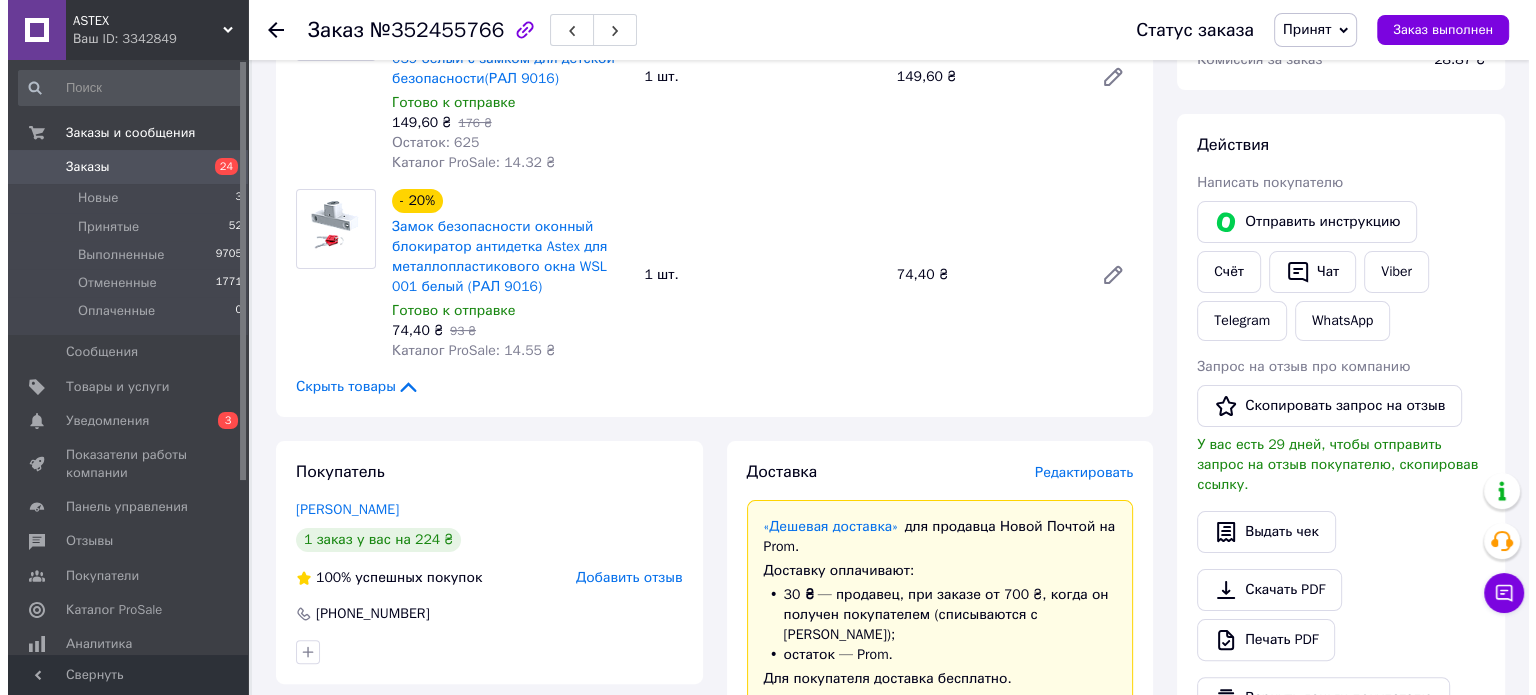 scroll, scrollTop: 341, scrollLeft: 0, axis: vertical 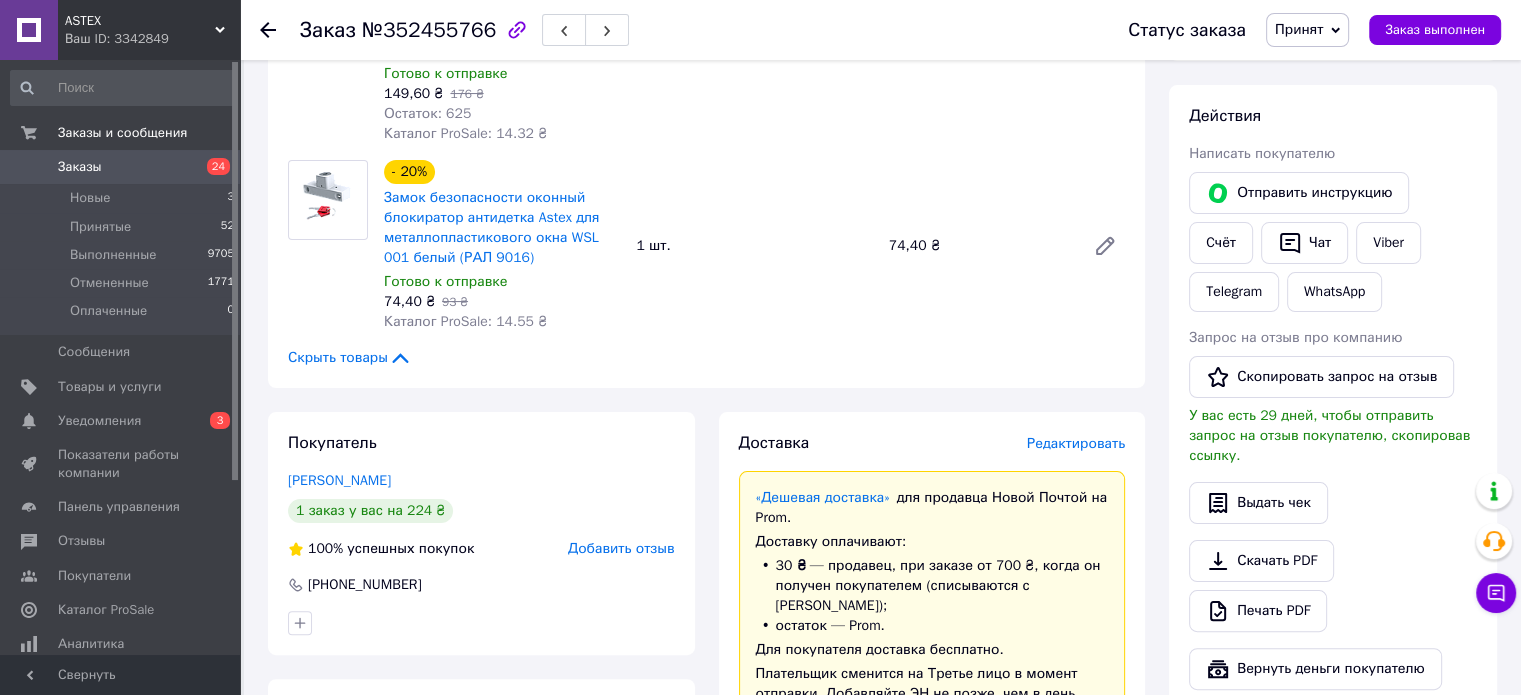 click on "Редактировать" at bounding box center (1076, 443) 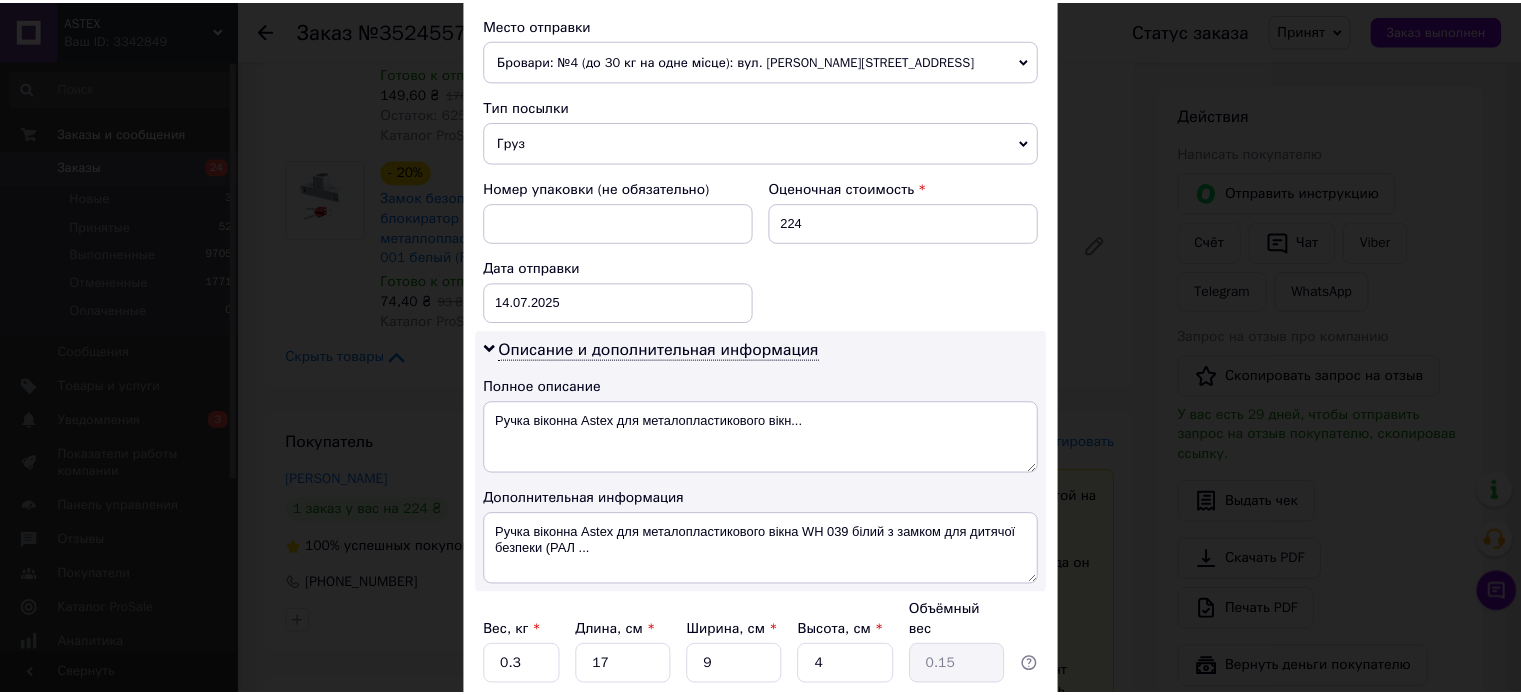 scroll, scrollTop: 850, scrollLeft: 0, axis: vertical 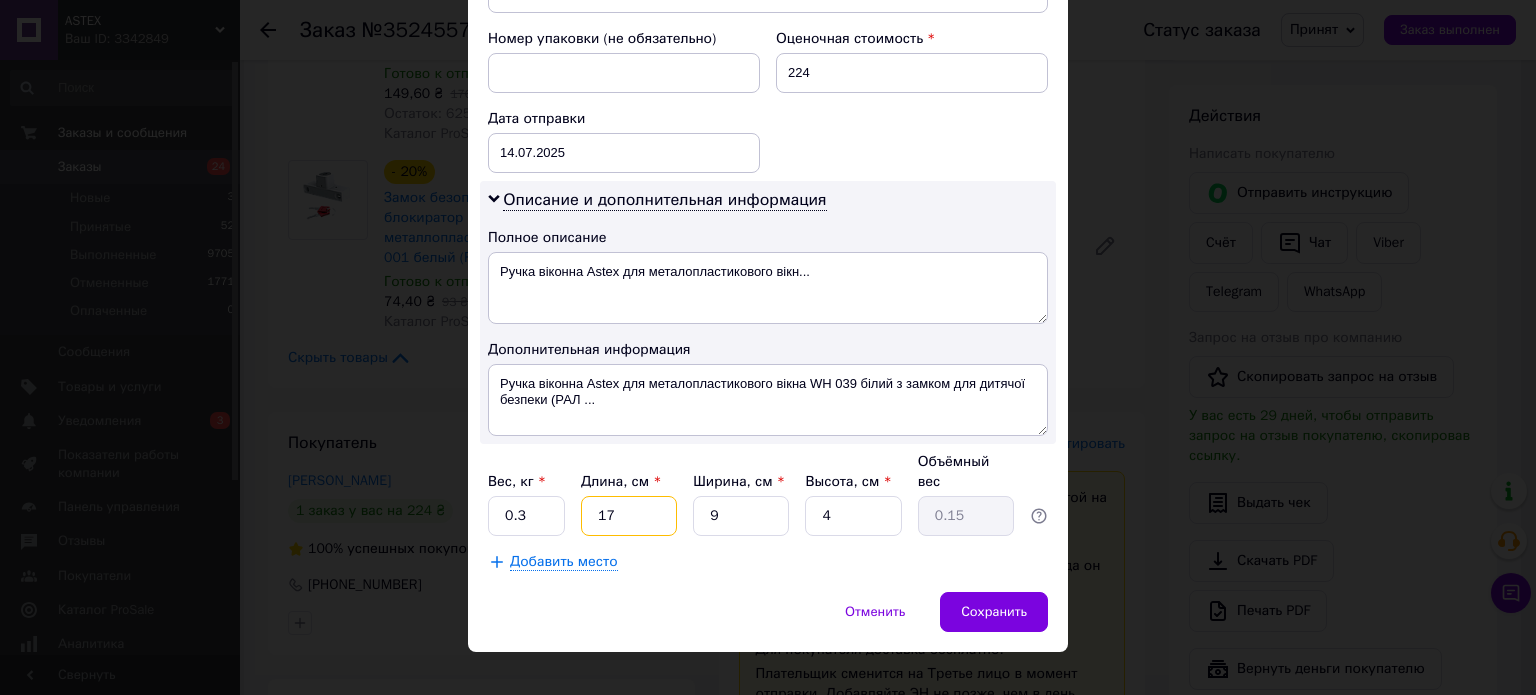 click on "17" at bounding box center [629, 516] 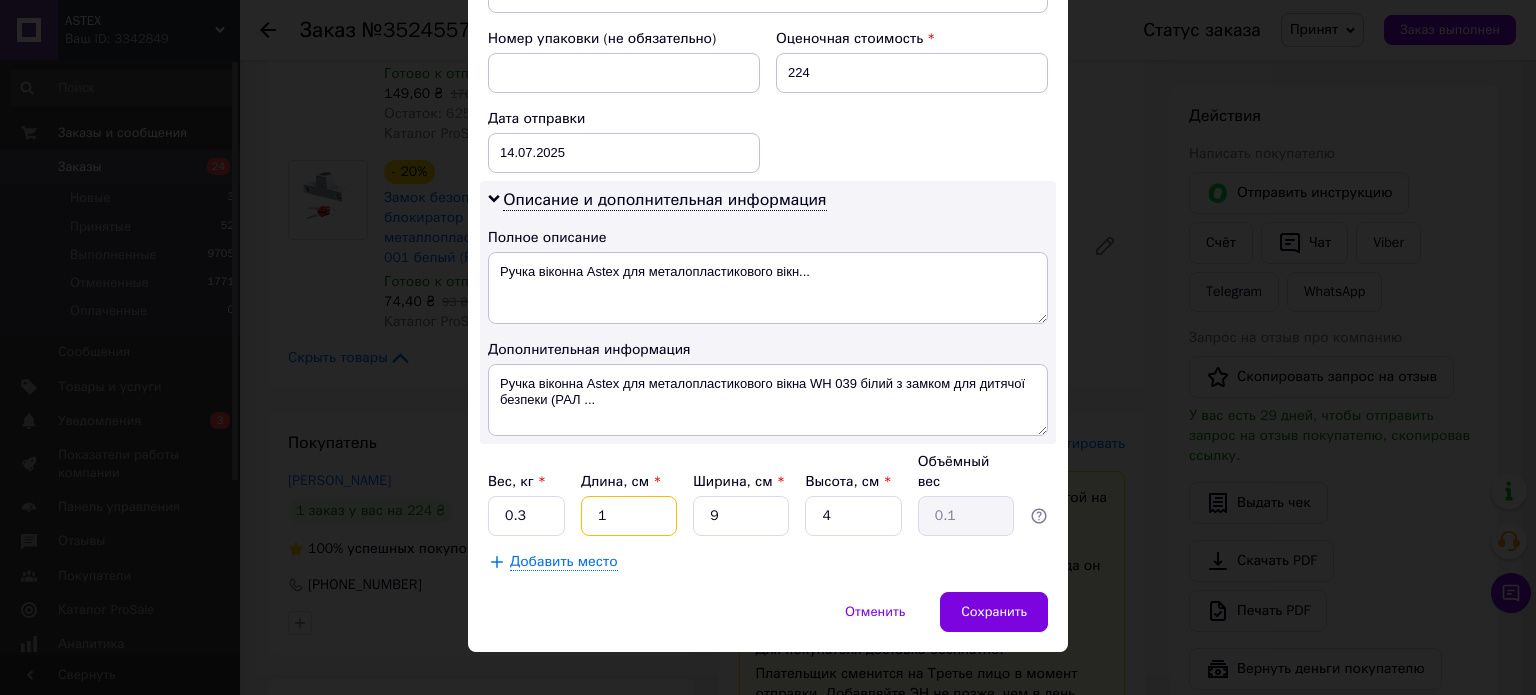type 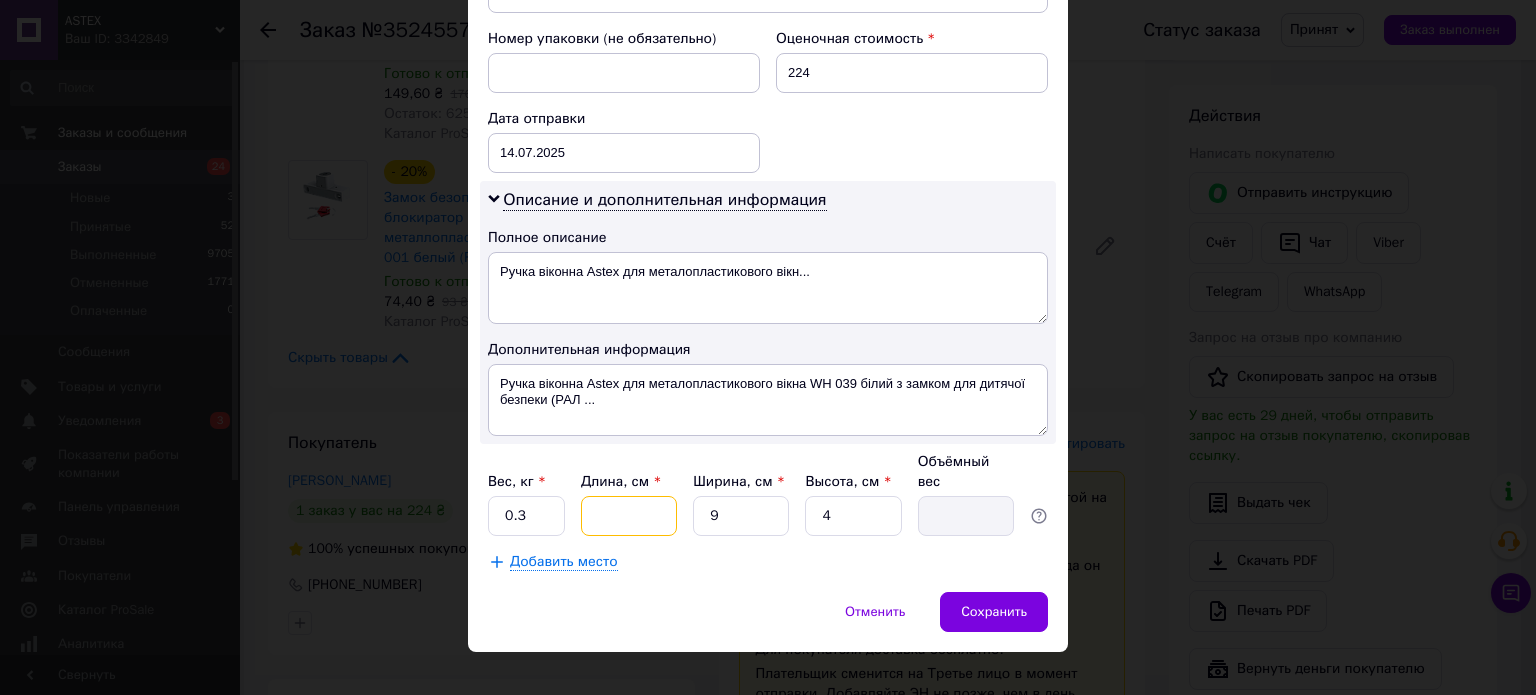 type on "2" 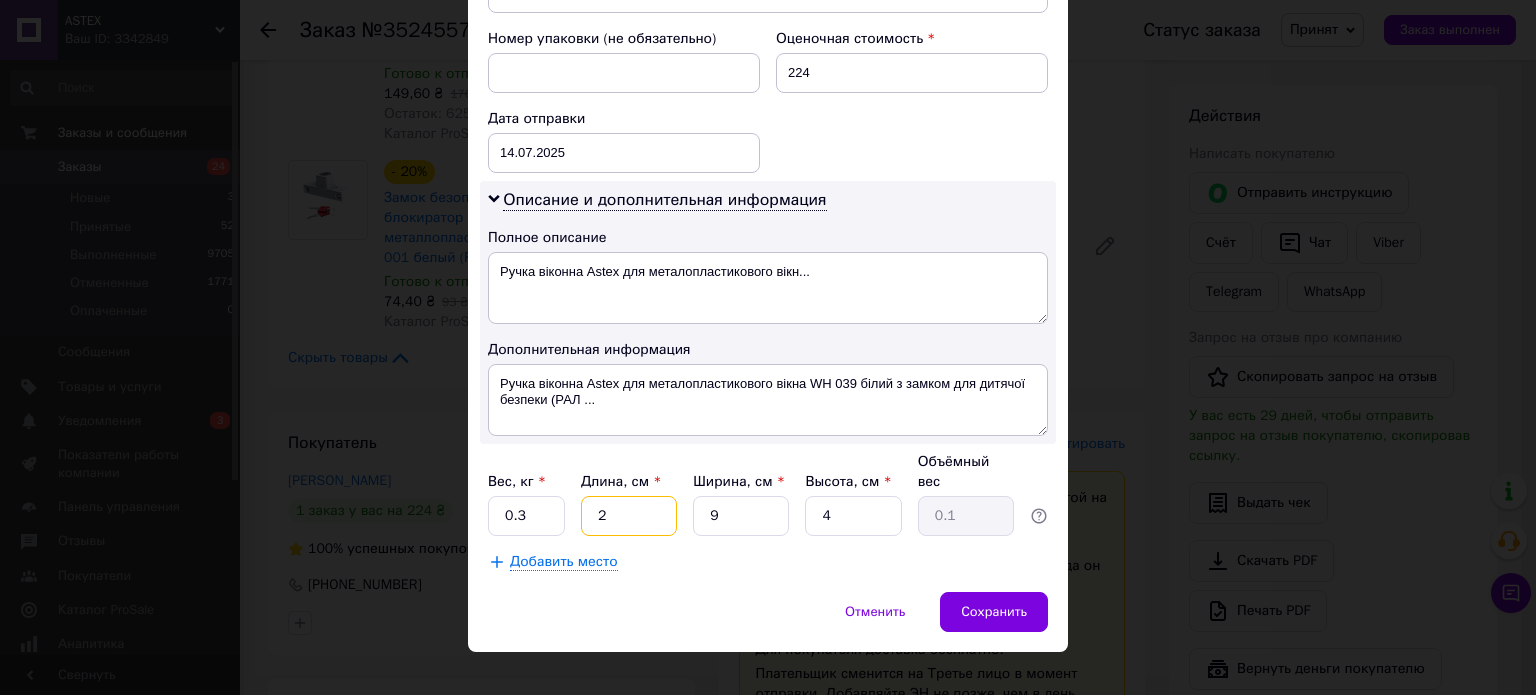type on "22" 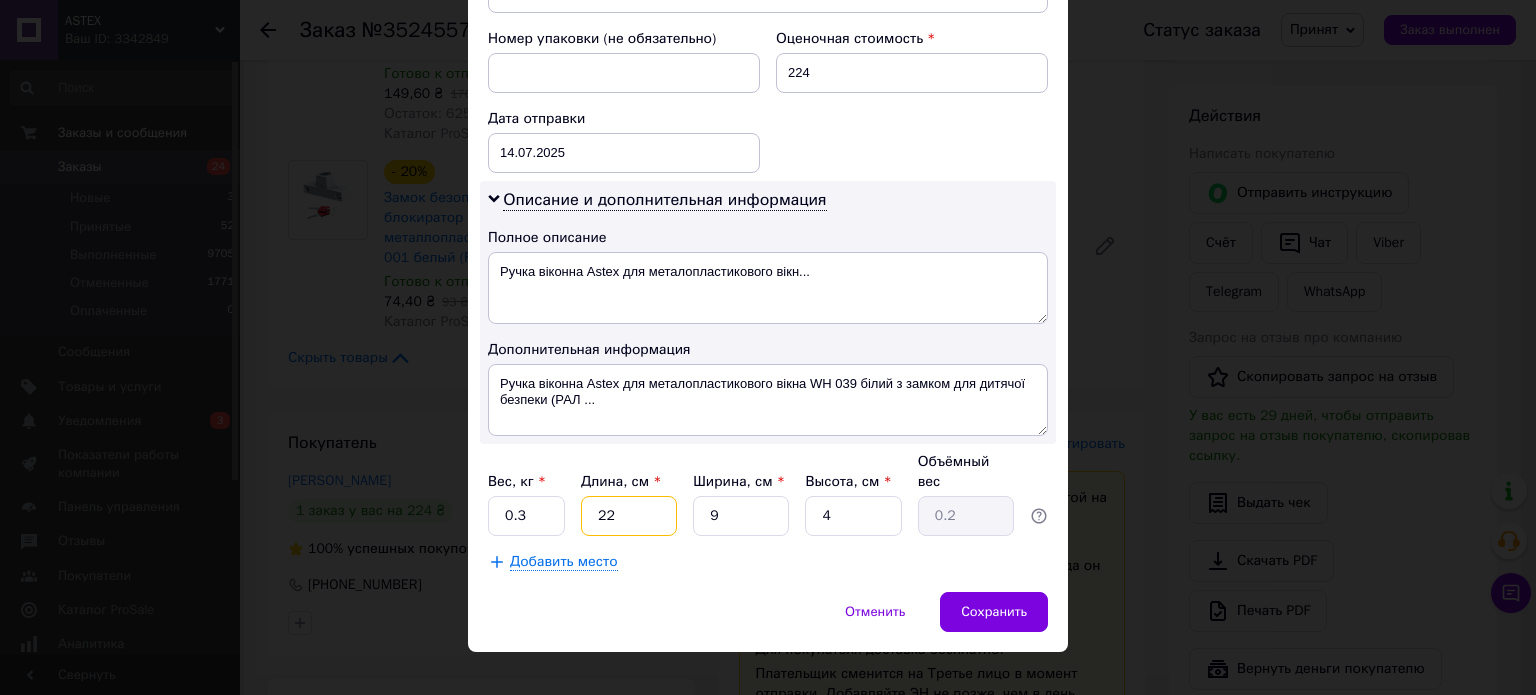 type on "22" 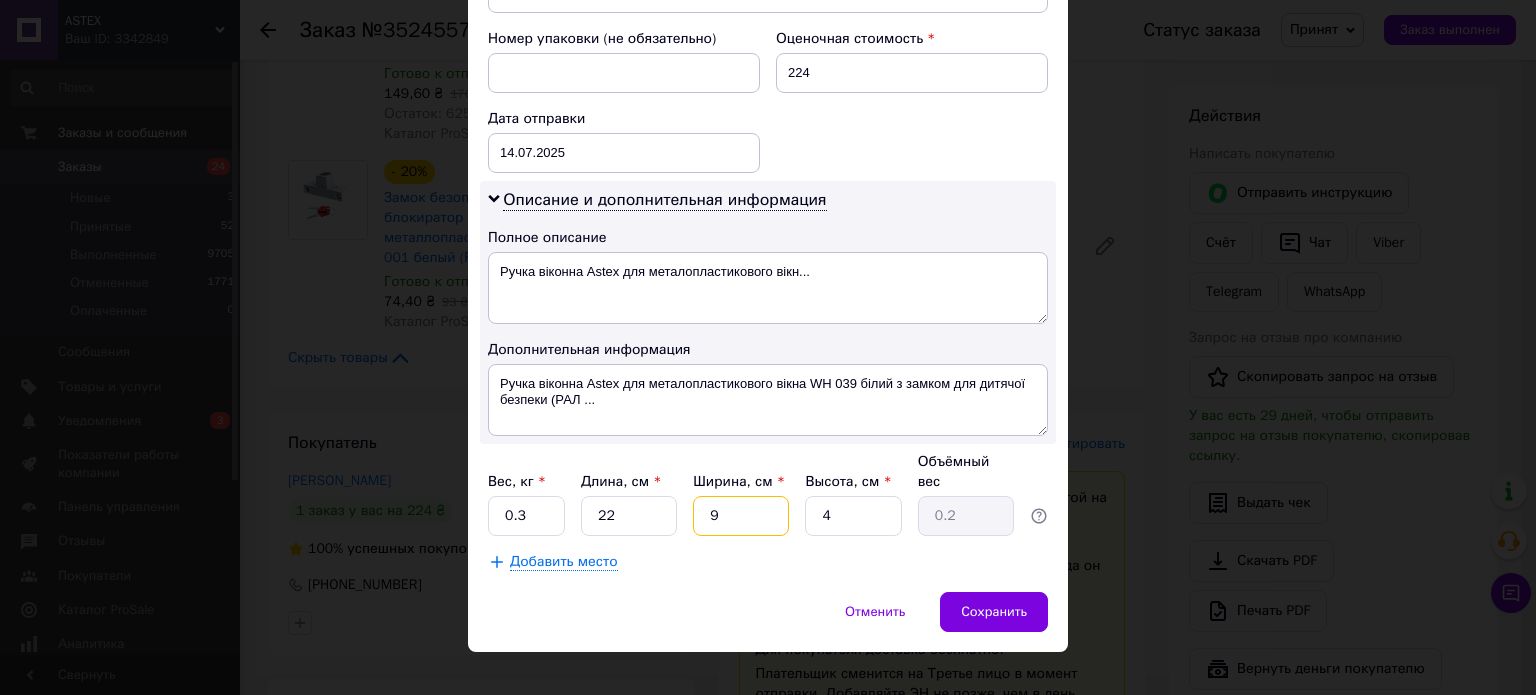 click on "9" at bounding box center [741, 516] 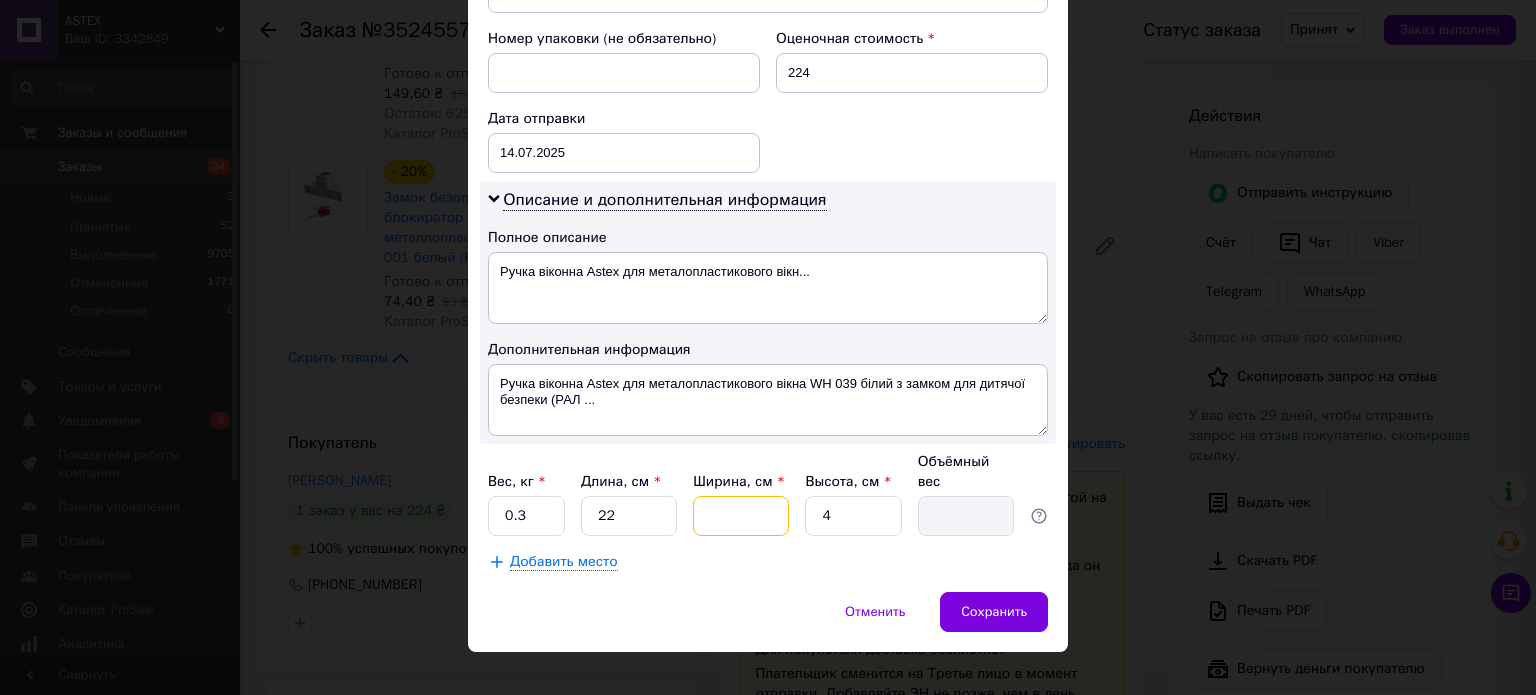 type on "1" 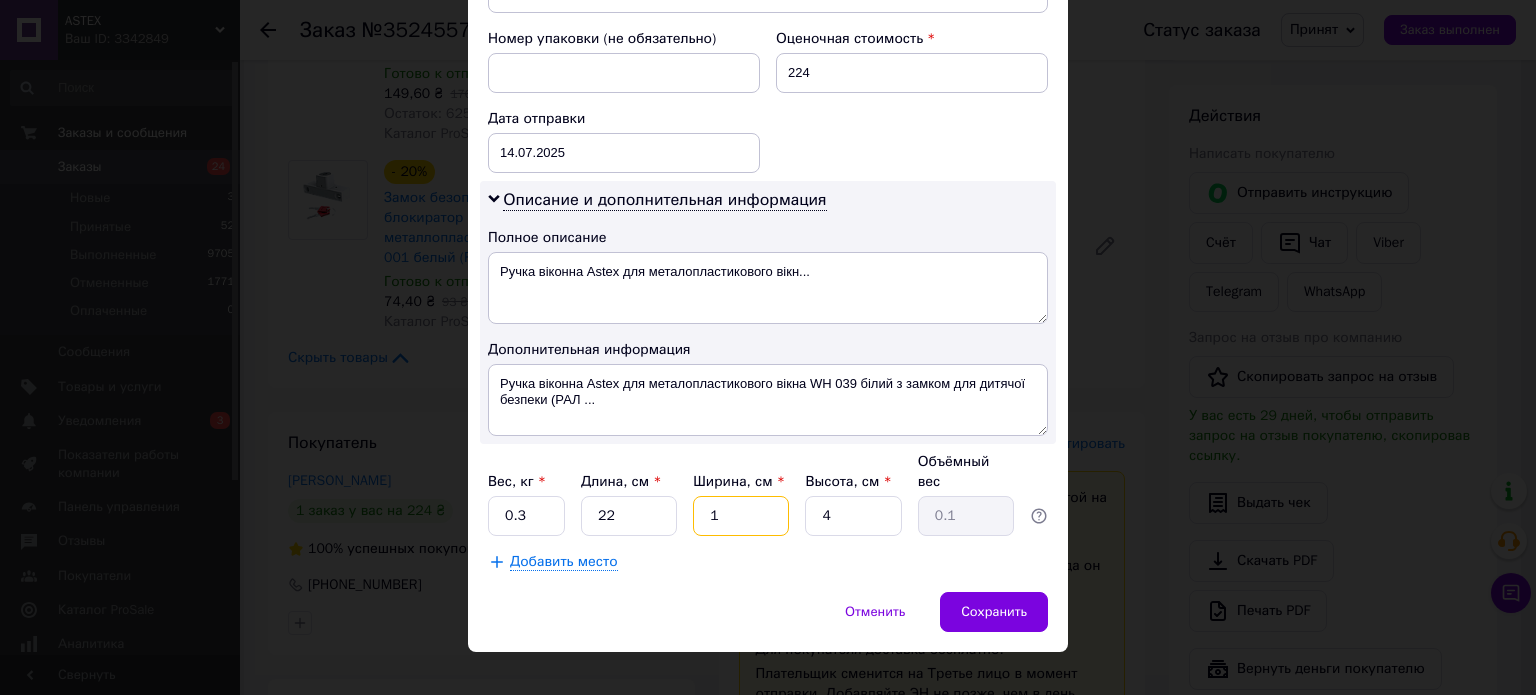 type on "12" 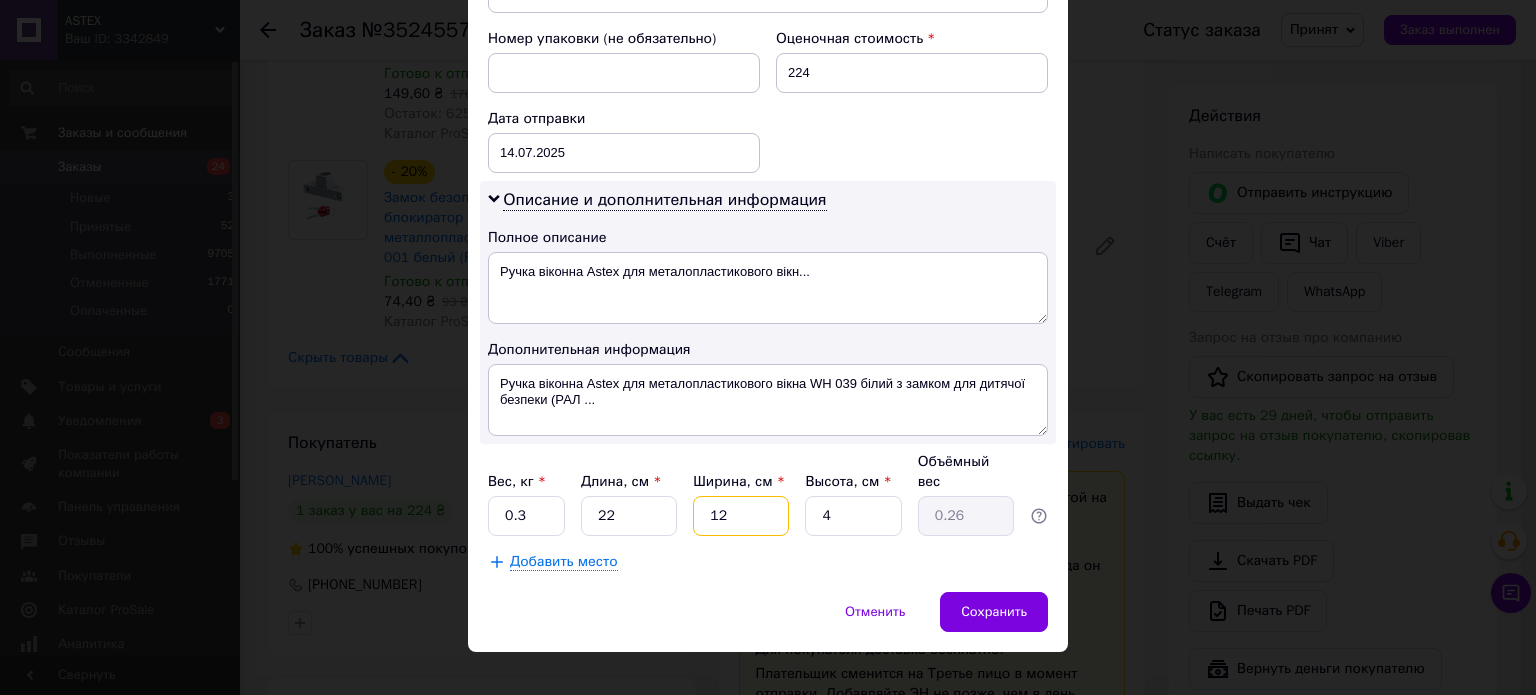 type on "12" 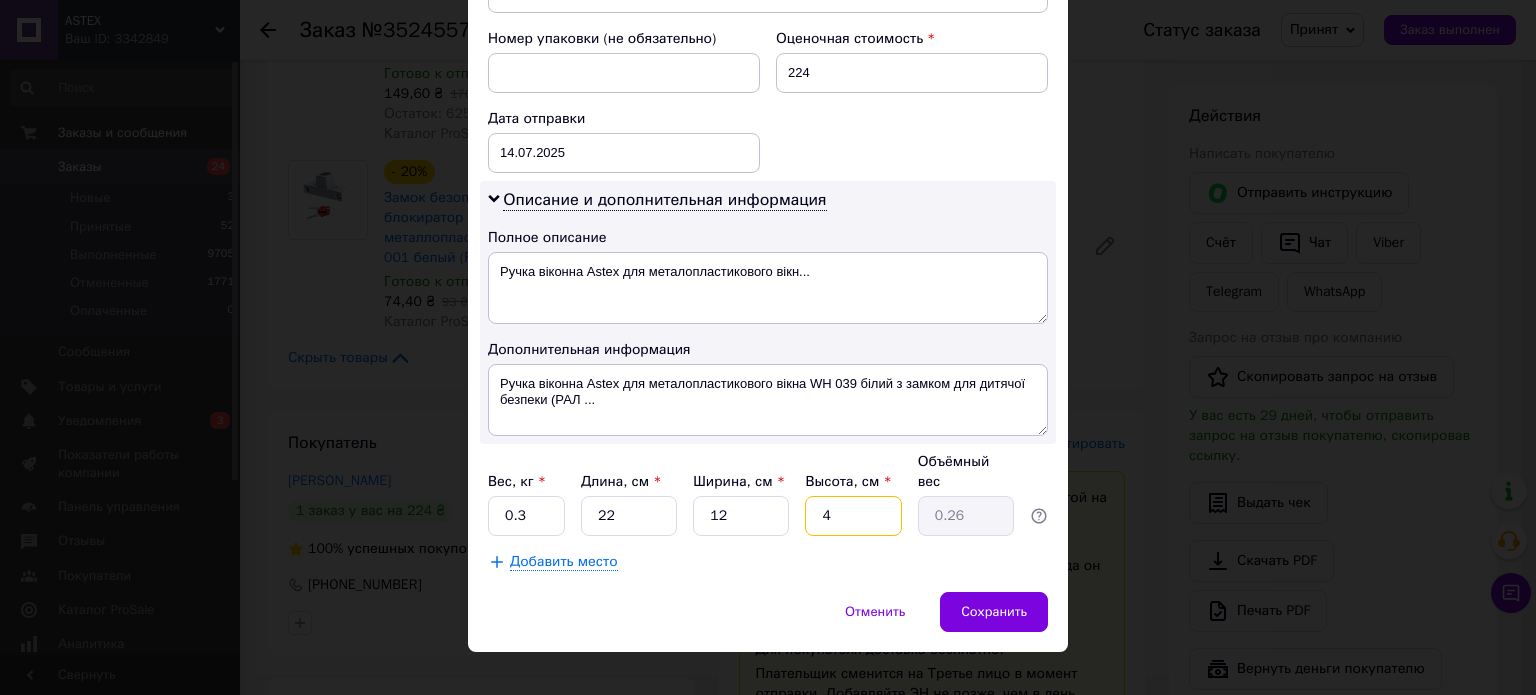click on "4" at bounding box center (853, 516) 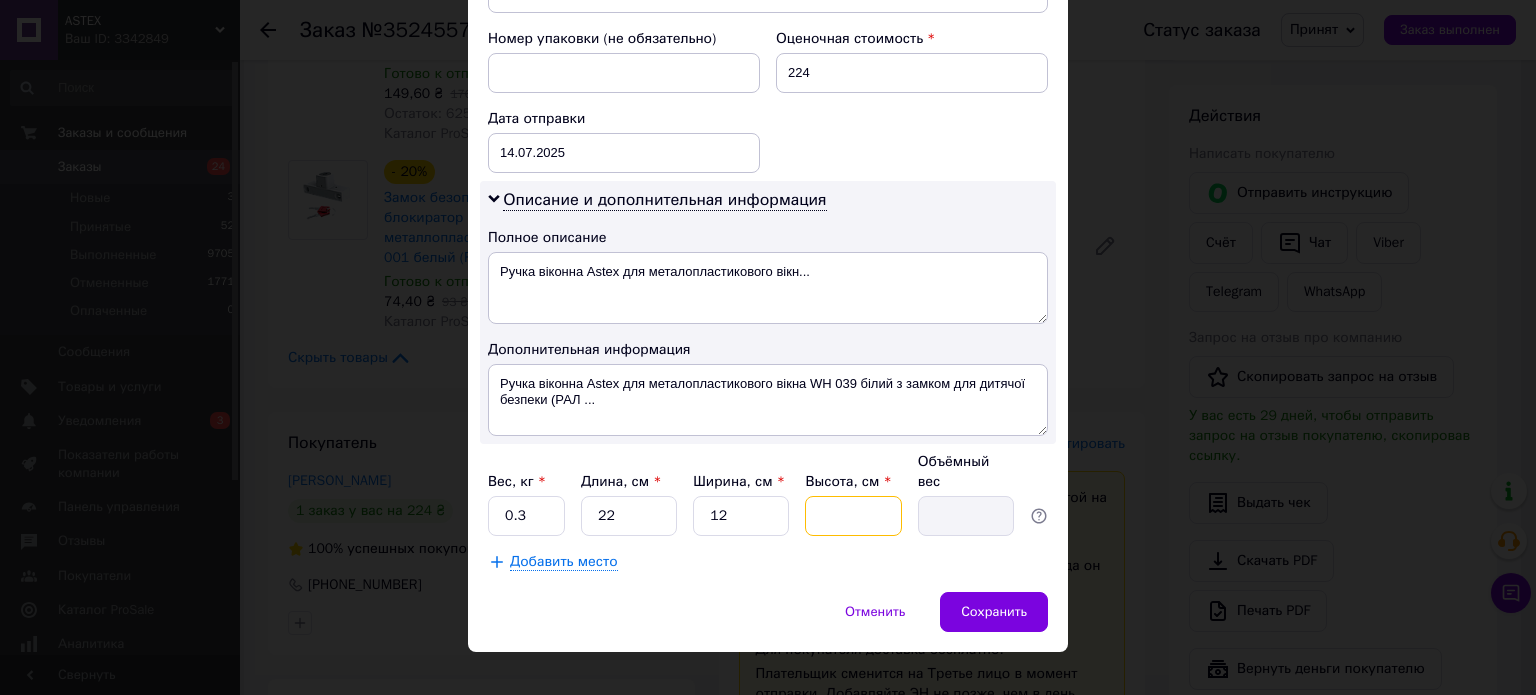 type on "5" 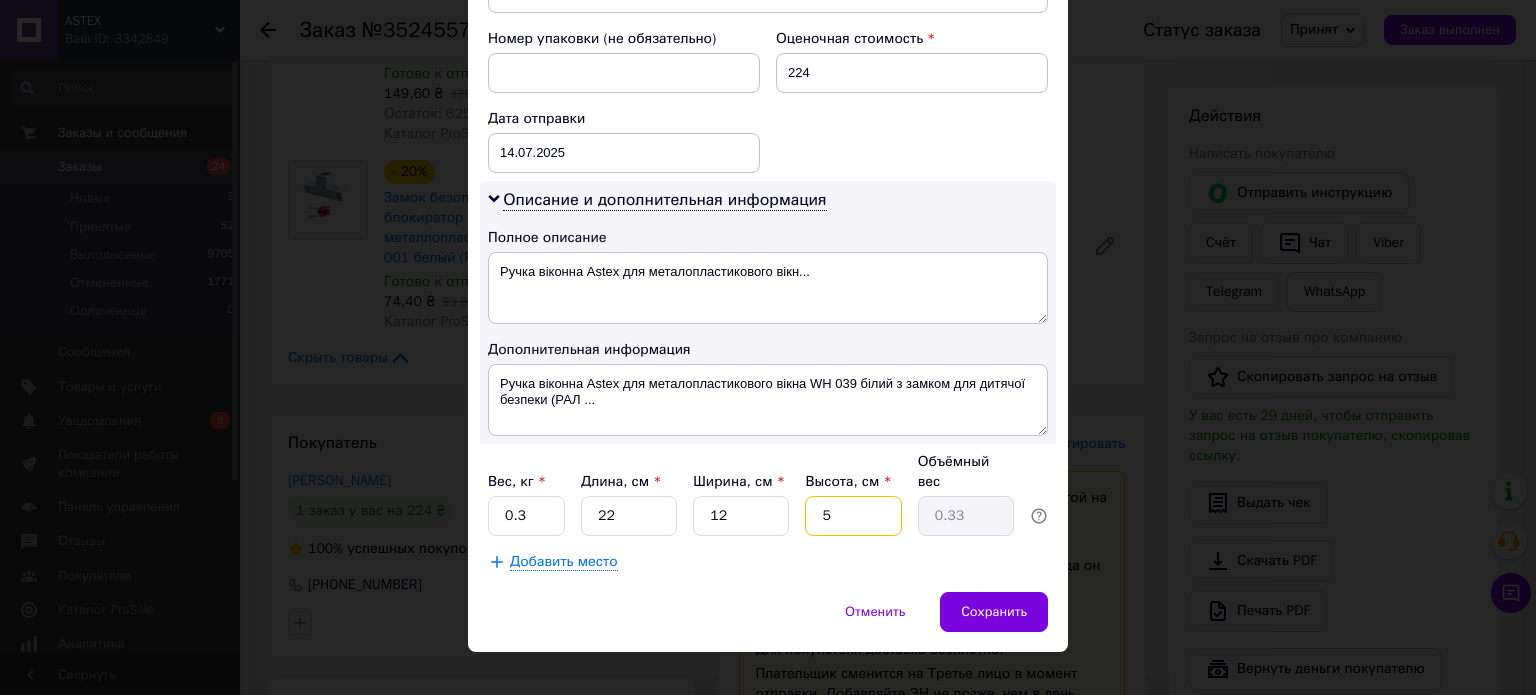 type on "5.5" 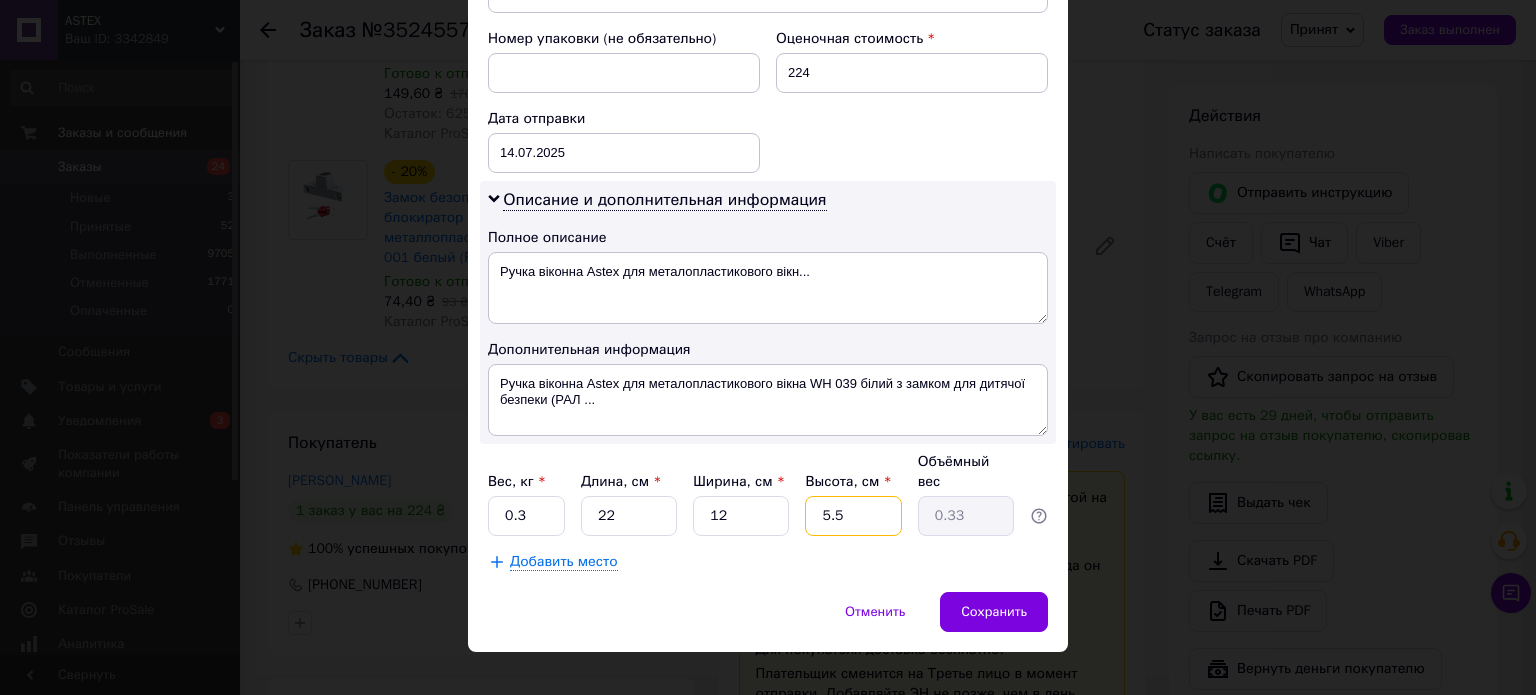 type on "0.36" 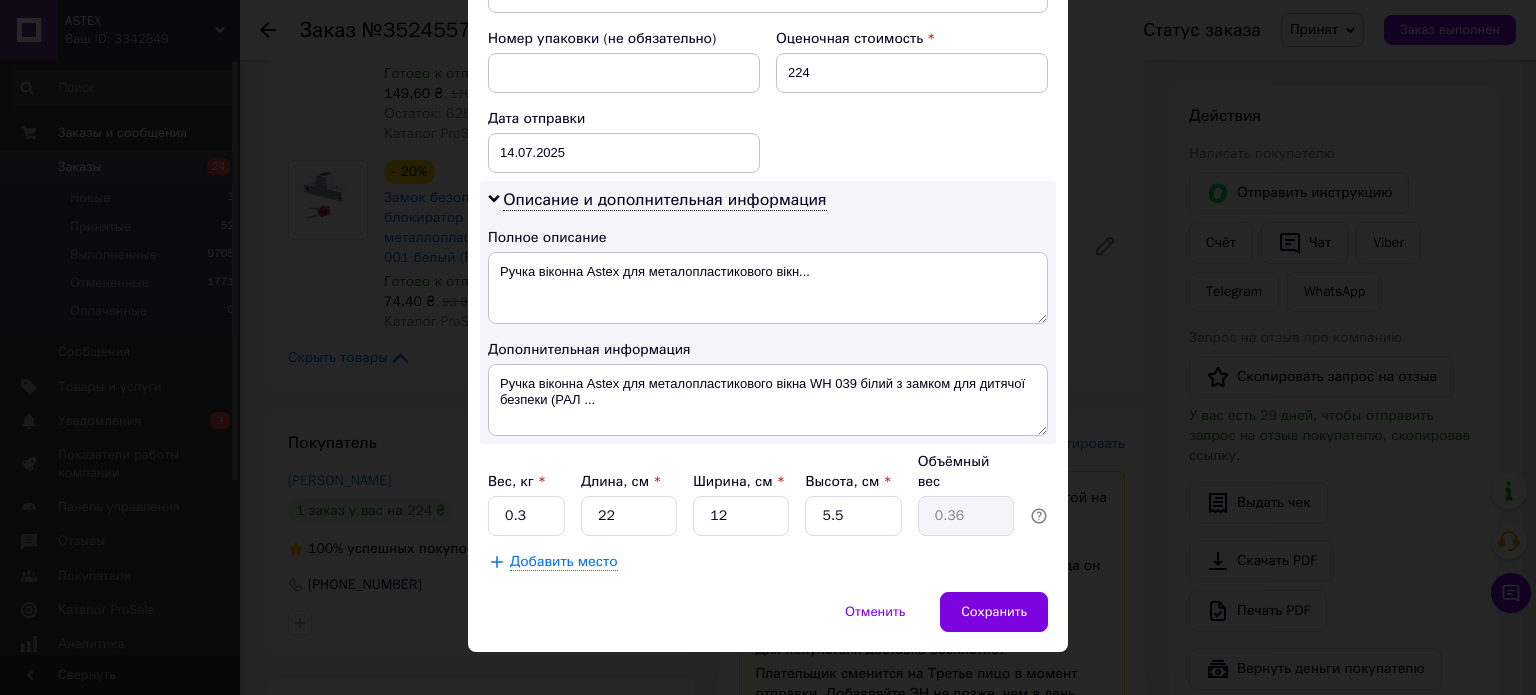 click on "Способ доставки Нова Пошта (бесплатно от 4000 ₴) Плательщик Получатель Отправитель Фамилия получателя Куфель Имя получателя [PERSON_NAME] Отчество получателя Телефон получателя [PHONE_NUMBER] Тип доставки В отделении Курьером В почтомате Город пгт. [GEOGRAPHIC_DATA] ([PERSON_NAME][GEOGRAPHIC_DATA].) Отделение №1: вул. Мира, 3 Место отправки Бровари: №4 (до 30 кг на одне місце): вул. Г[STREET_ADDRESS]№141 (до 30 кг на одне місце): вул. Полтавський Шлях, 56 м. [GEOGRAPHIC_DATA] ([GEOGRAPHIC_DATA].): №29 (до 30 кг): вул. Авраама Л[STREET_ADDRESS]�ровари: Гельсінської групи (Буденного) в[STREET_ADDRESS]� Добавить еще место отправки Груз <" at bounding box center (768, -64) 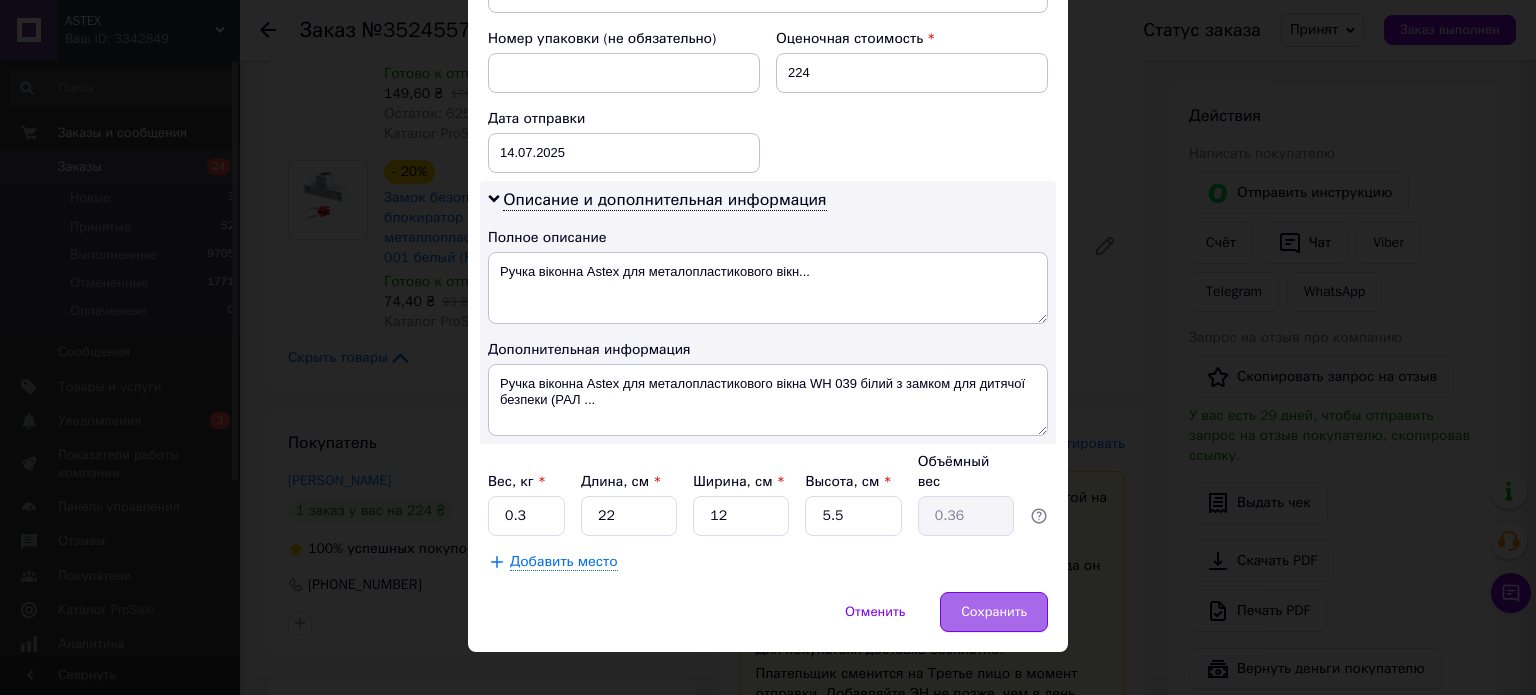 click on "Сохранить" at bounding box center (994, 612) 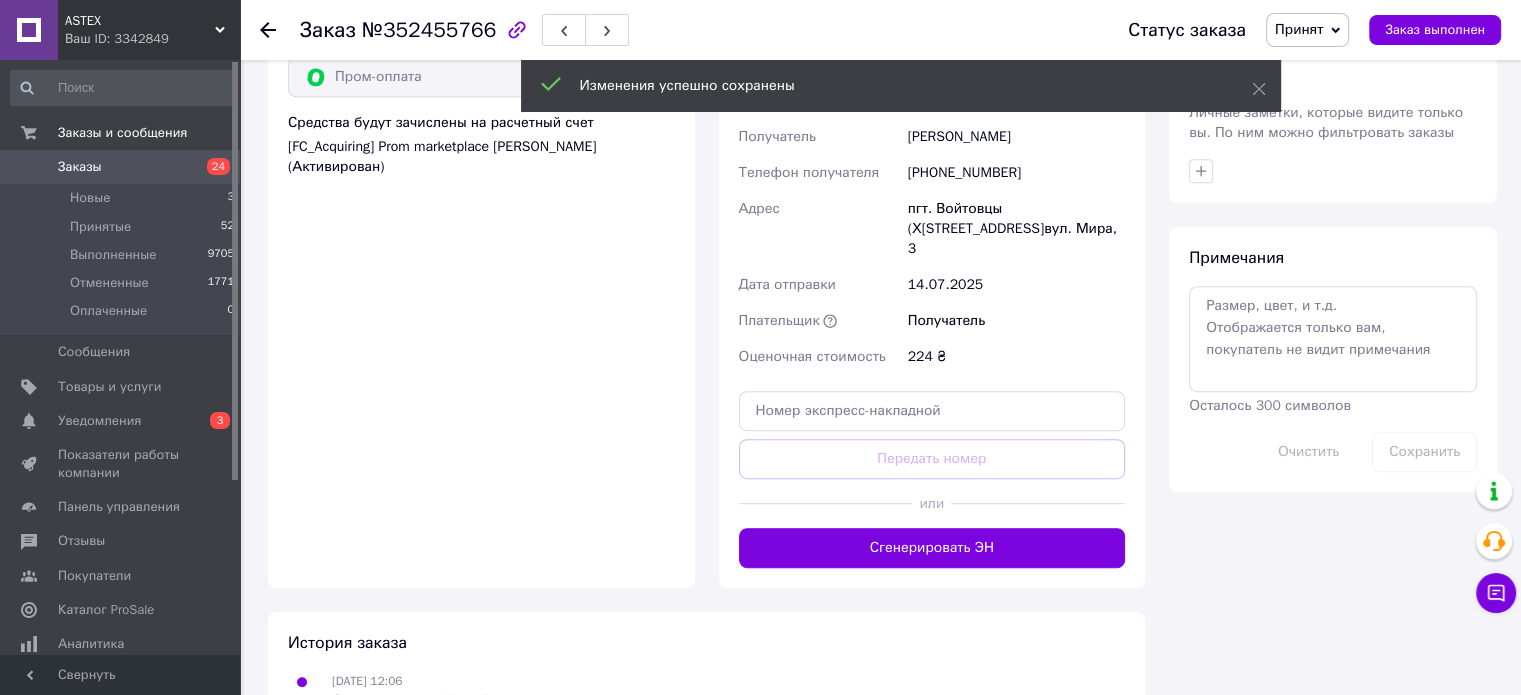 scroll, scrollTop: 1241, scrollLeft: 0, axis: vertical 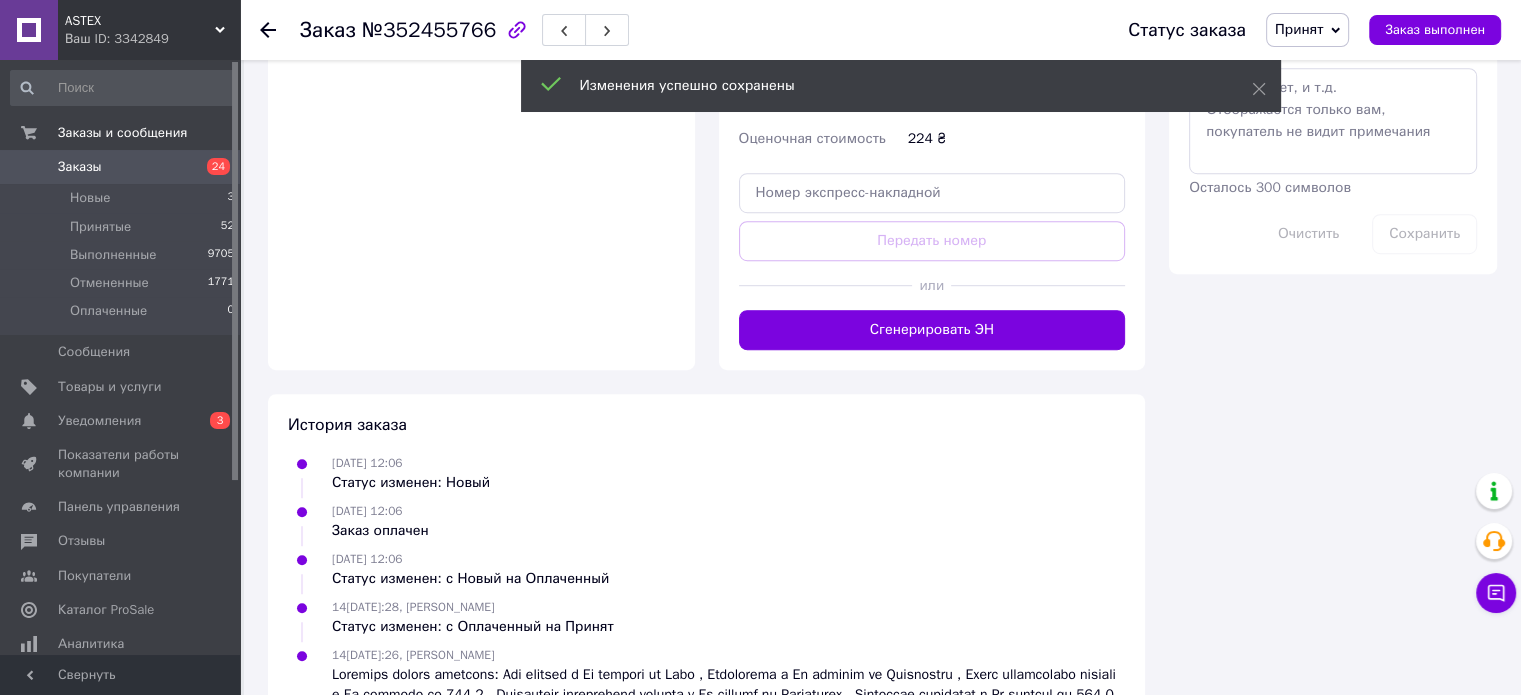 click on "Сгенерировать ЭН" at bounding box center (932, 330) 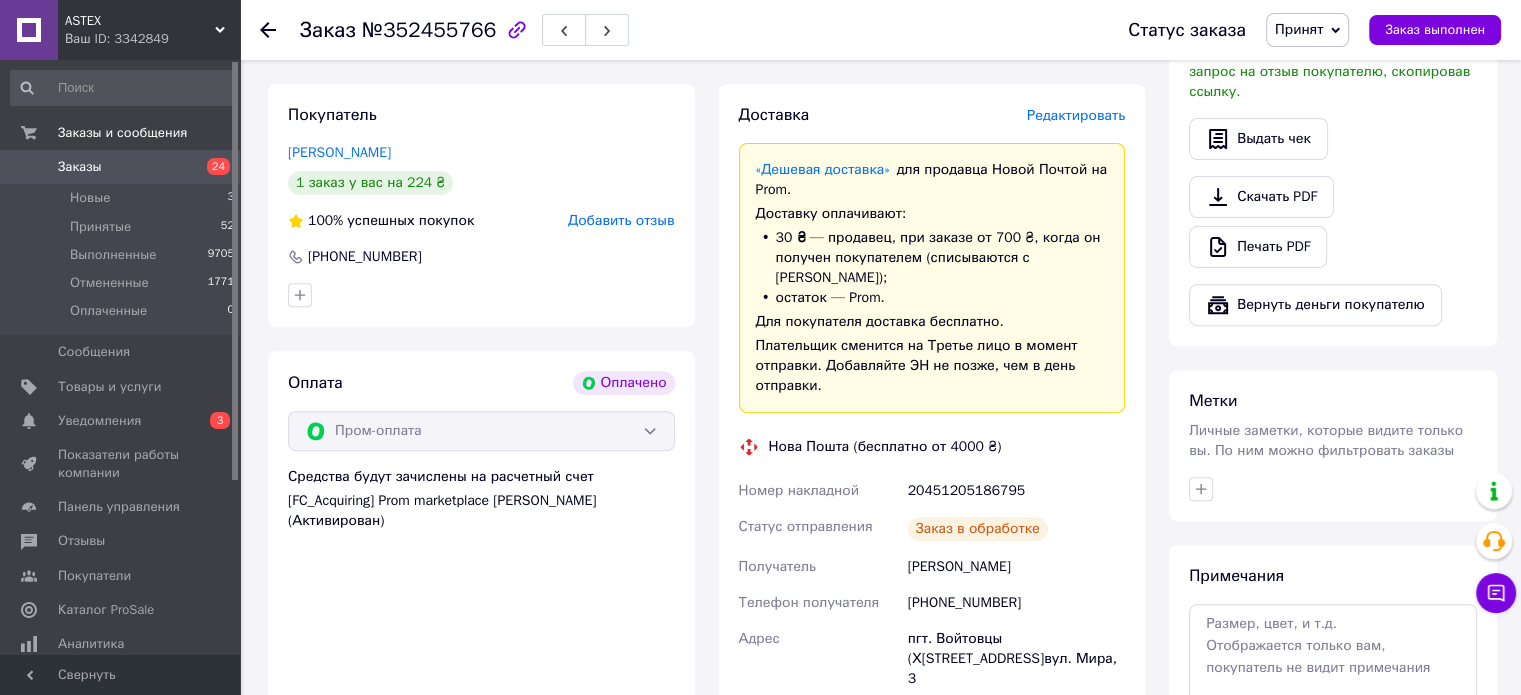 scroll, scrollTop: 641, scrollLeft: 0, axis: vertical 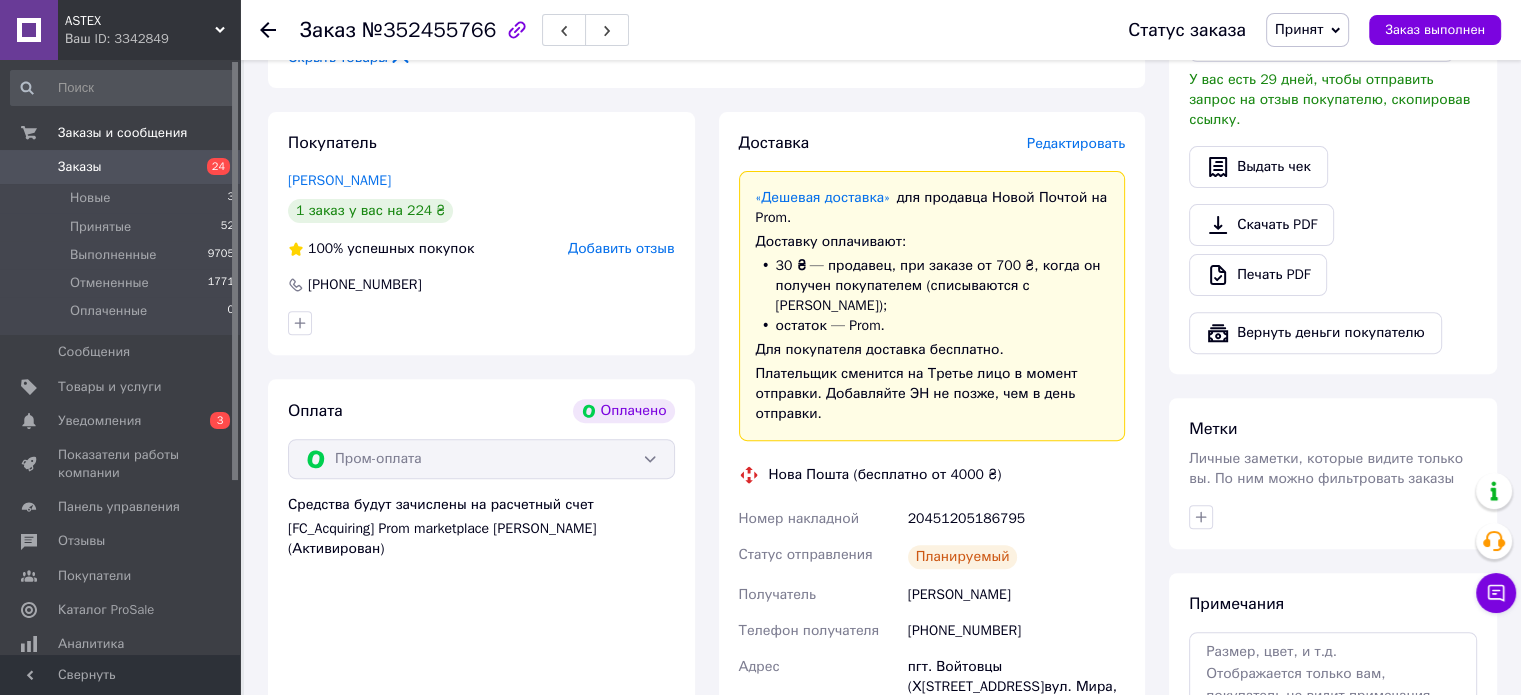 click on "20451205186795" at bounding box center [1016, 519] 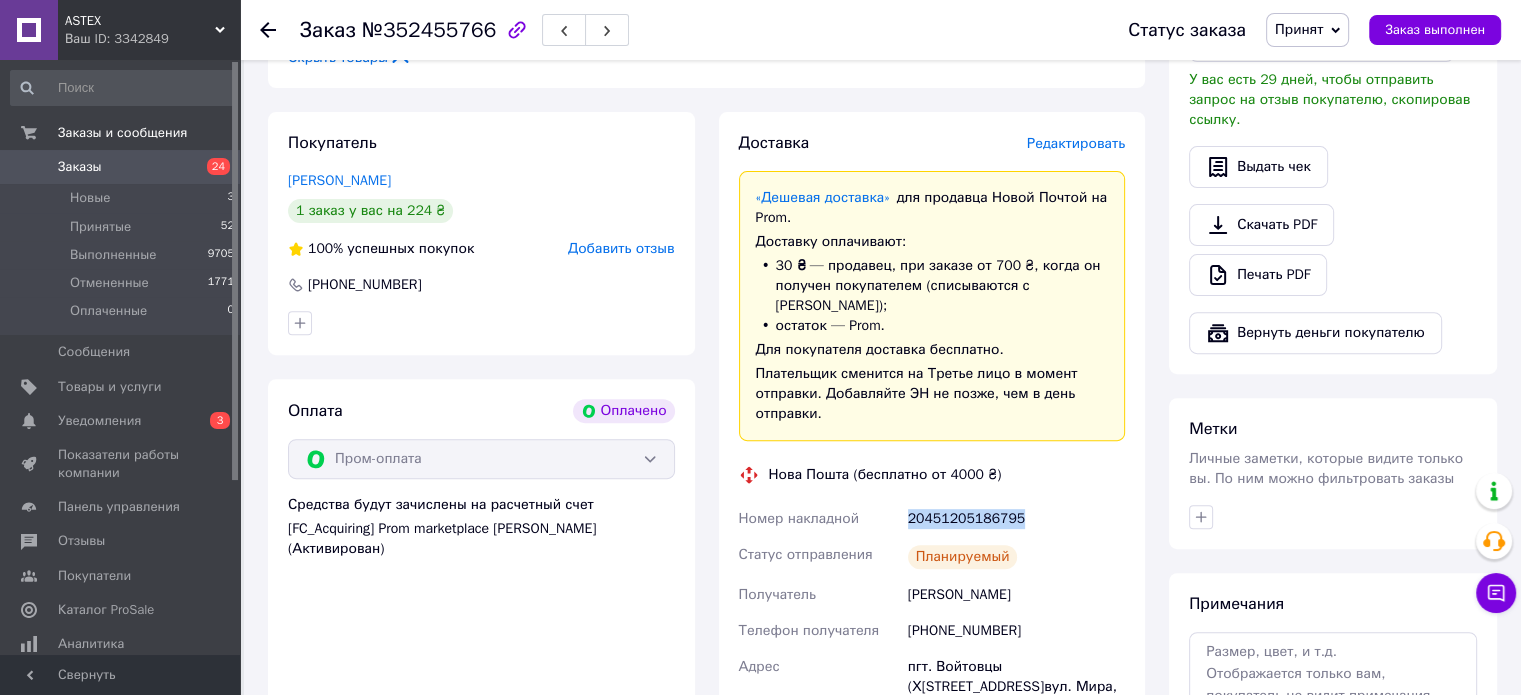 click on "20451205186795" at bounding box center (1016, 519) 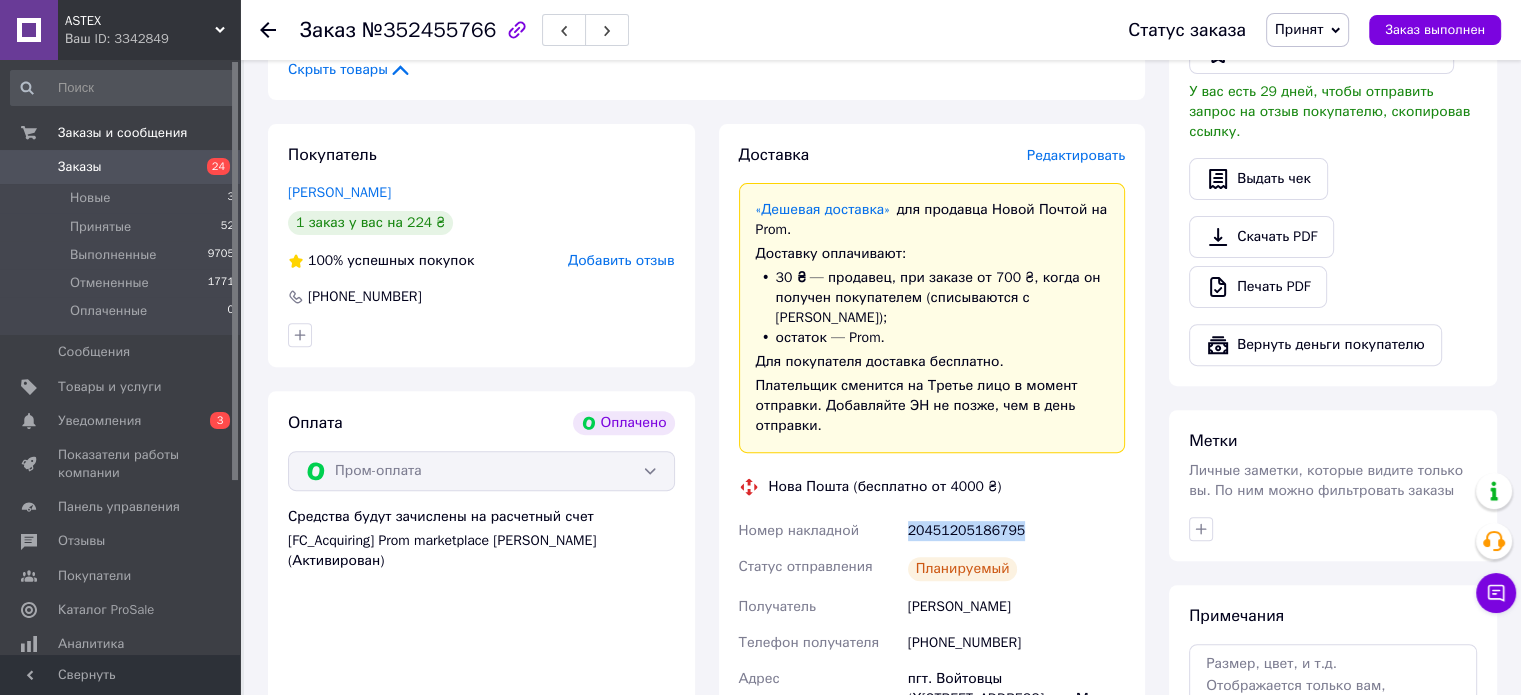 scroll, scrollTop: 900, scrollLeft: 0, axis: vertical 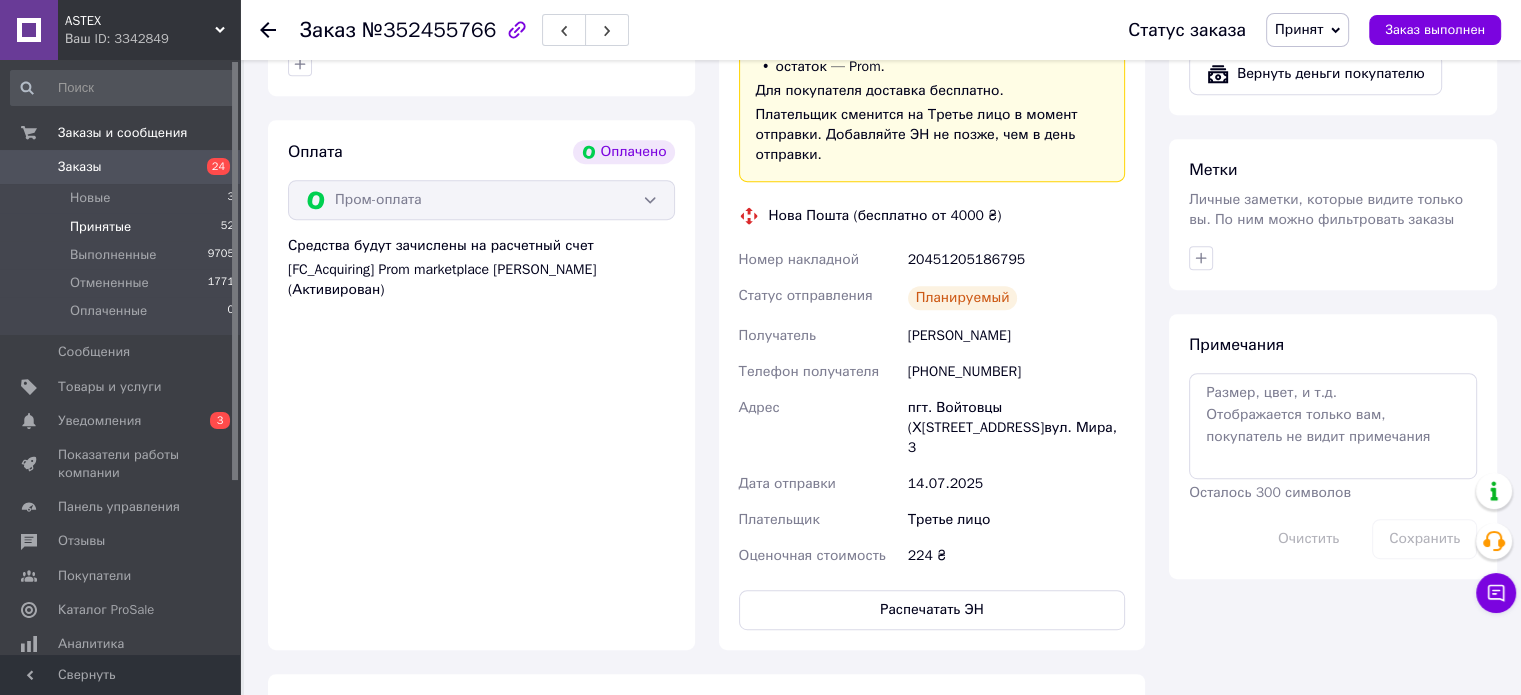 click on "Принятые" at bounding box center (100, 227) 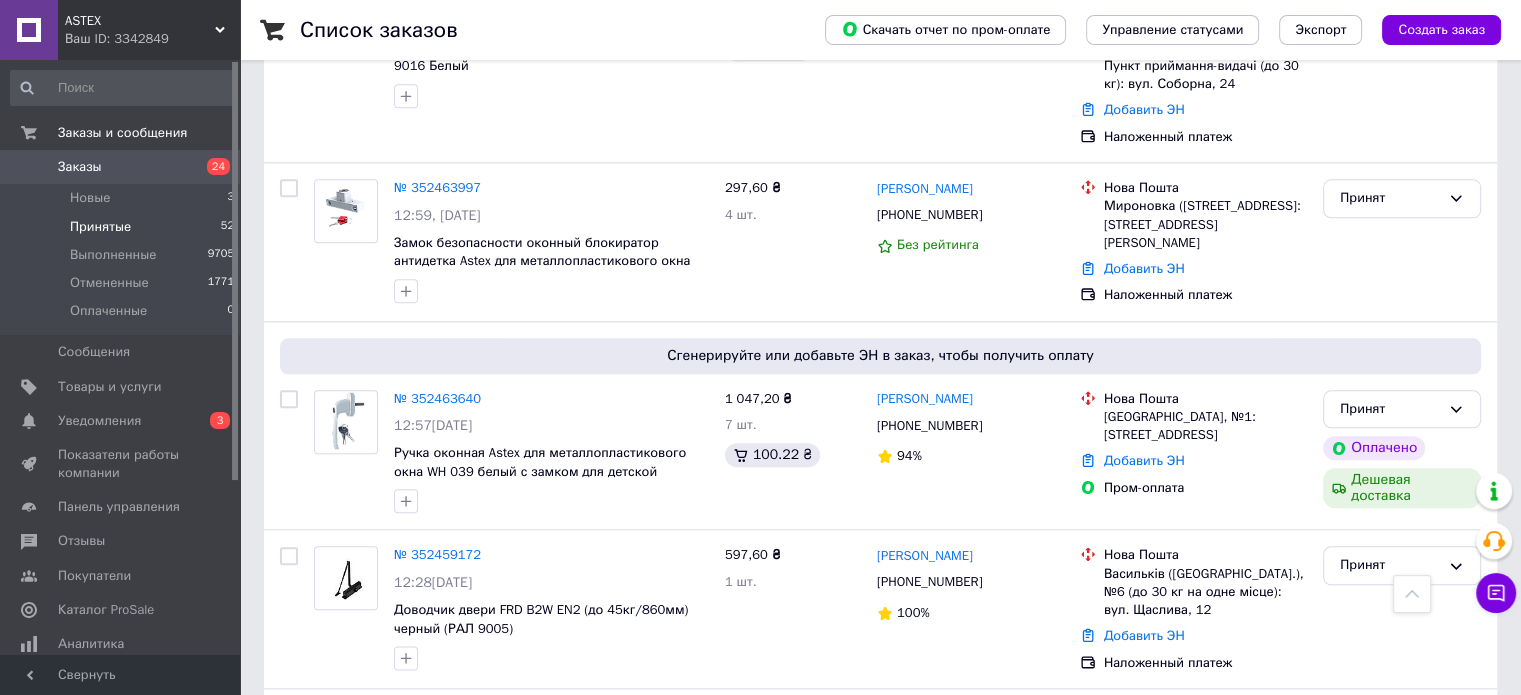 scroll, scrollTop: 2219, scrollLeft: 0, axis: vertical 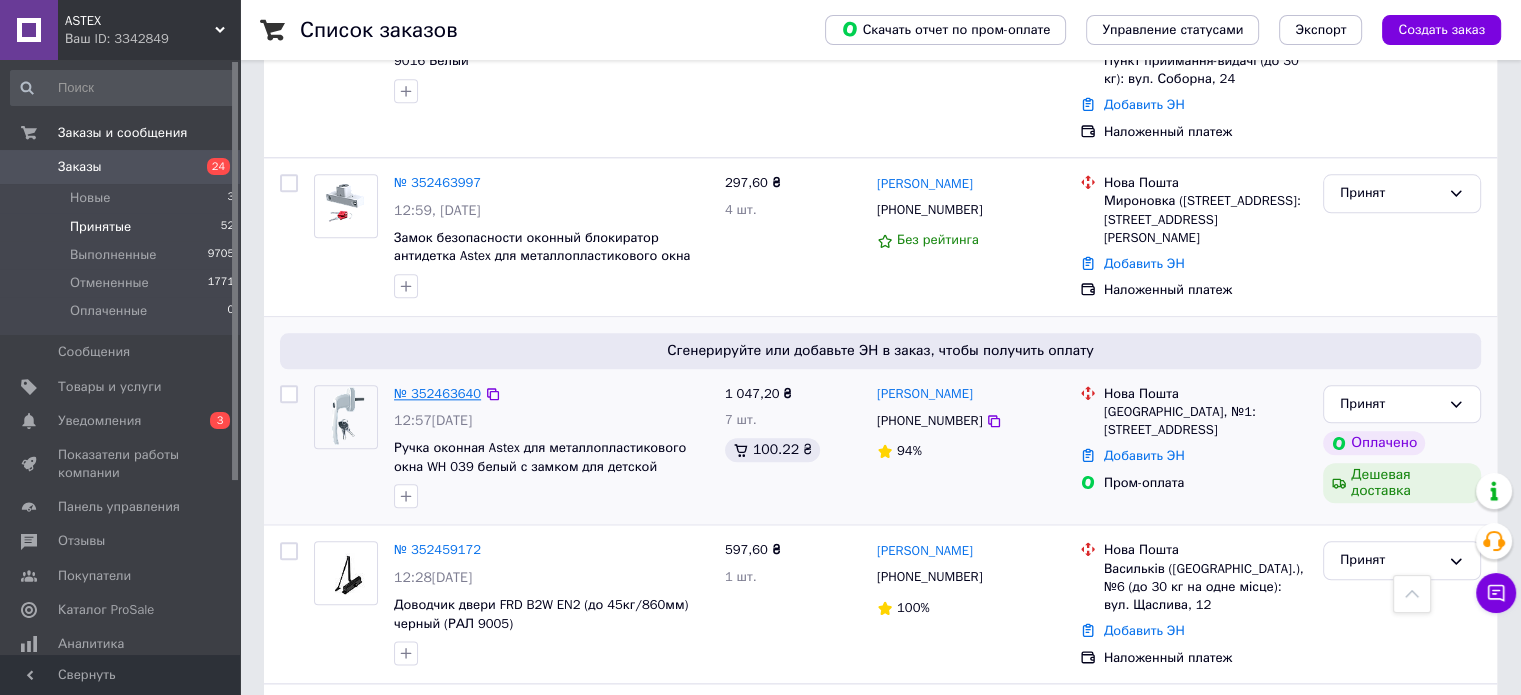 click on "№ 352463640" at bounding box center (437, 393) 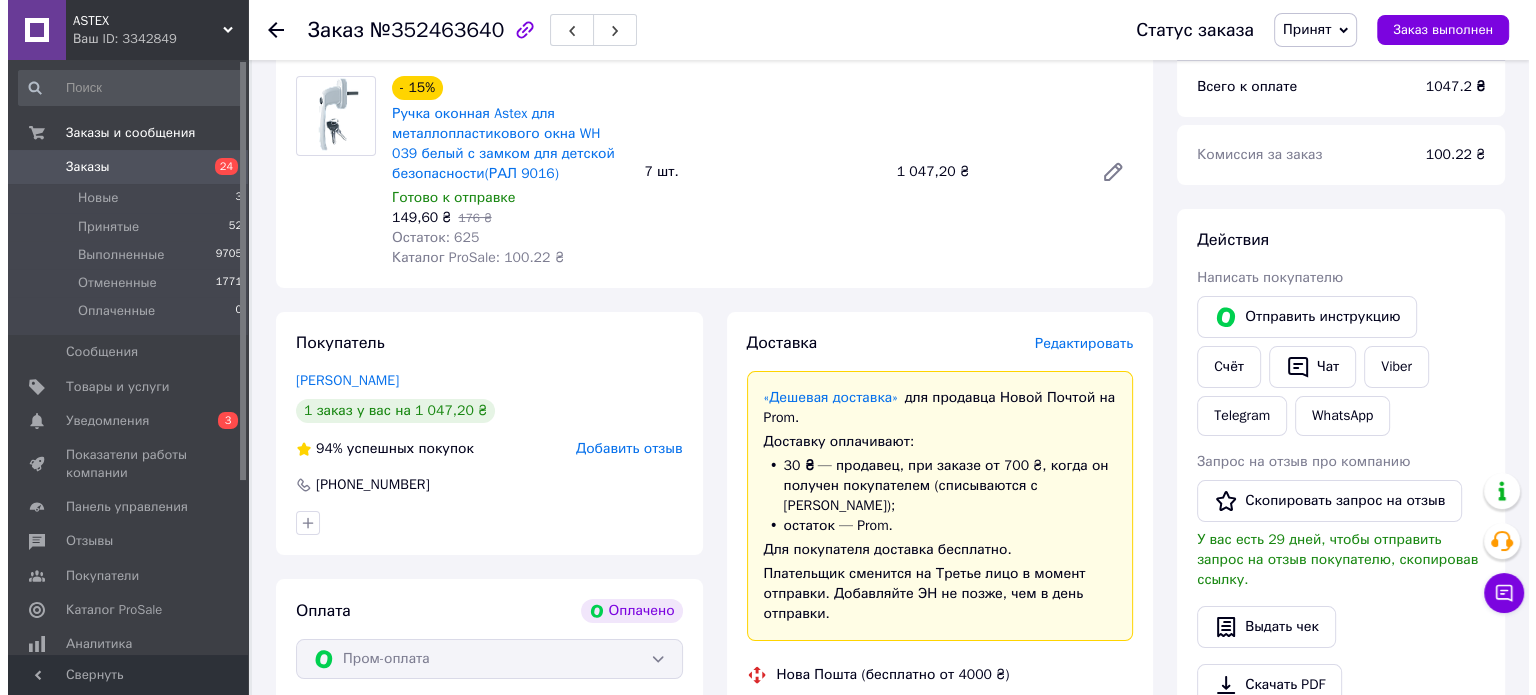 scroll, scrollTop: 186, scrollLeft: 0, axis: vertical 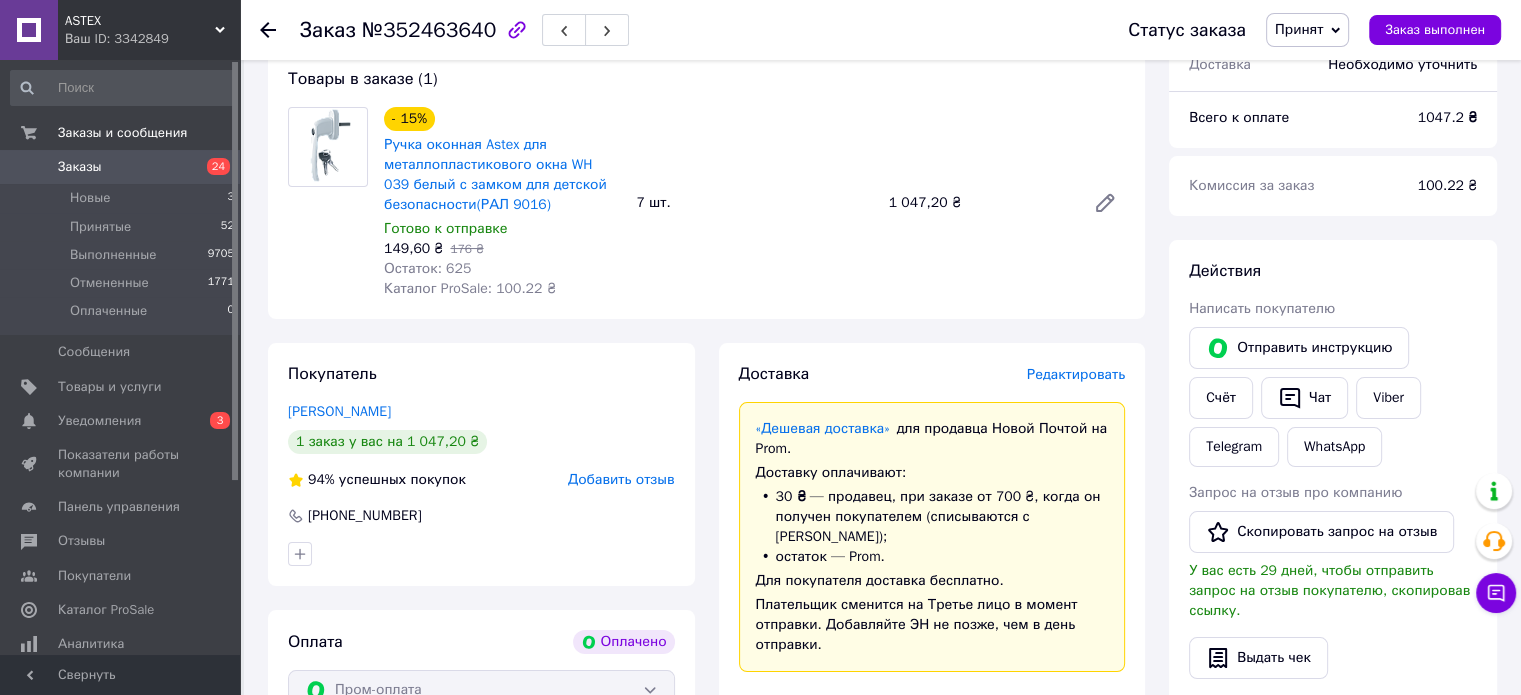 click on "Редактировать" at bounding box center [1076, 374] 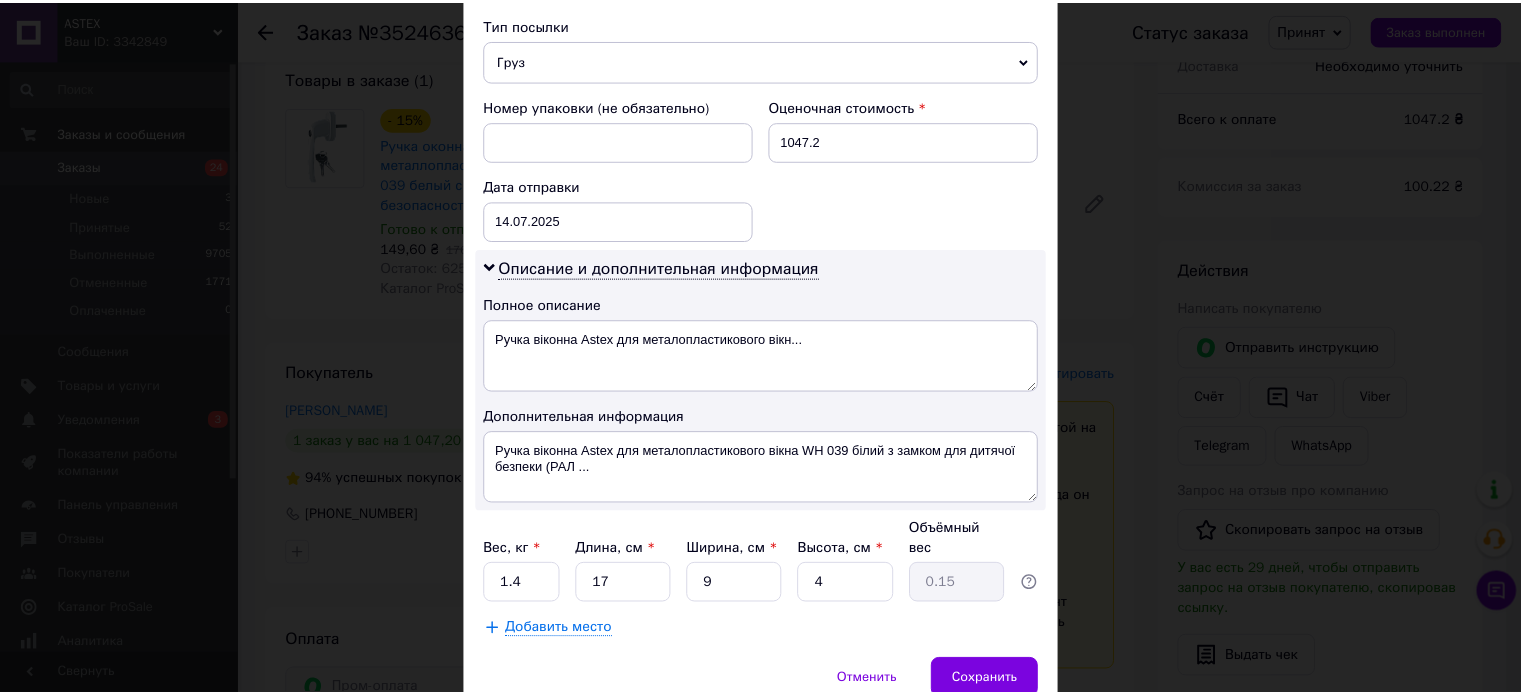 scroll, scrollTop: 850, scrollLeft: 0, axis: vertical 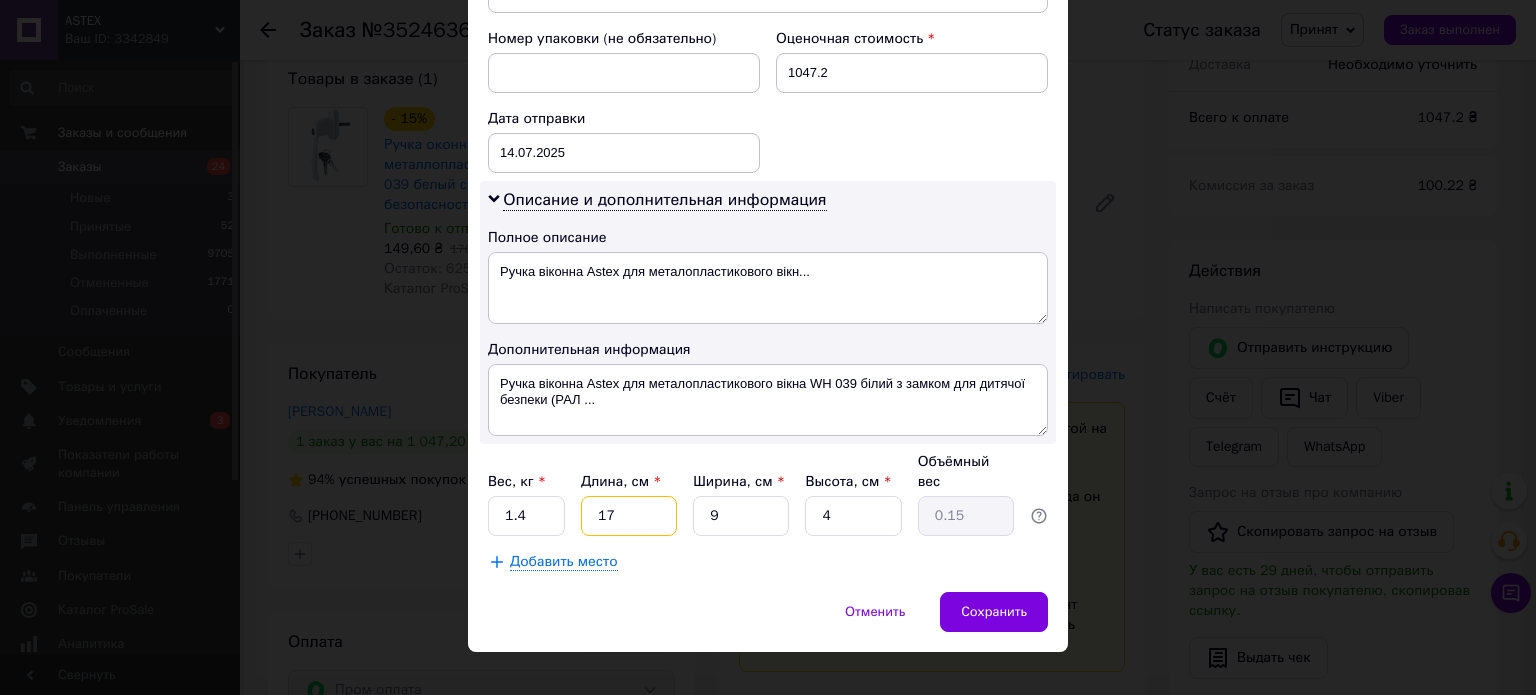 click on "17" at bounding box center [629, 516] 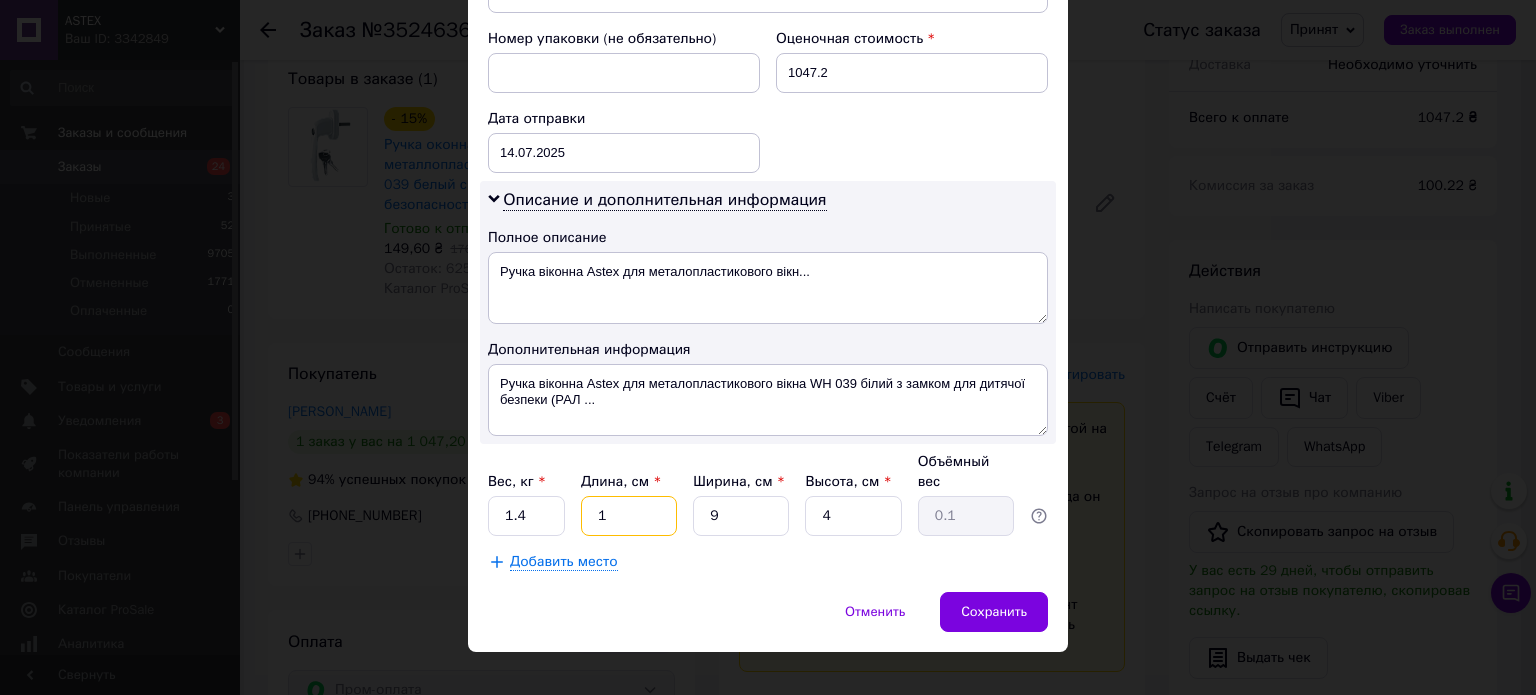 type 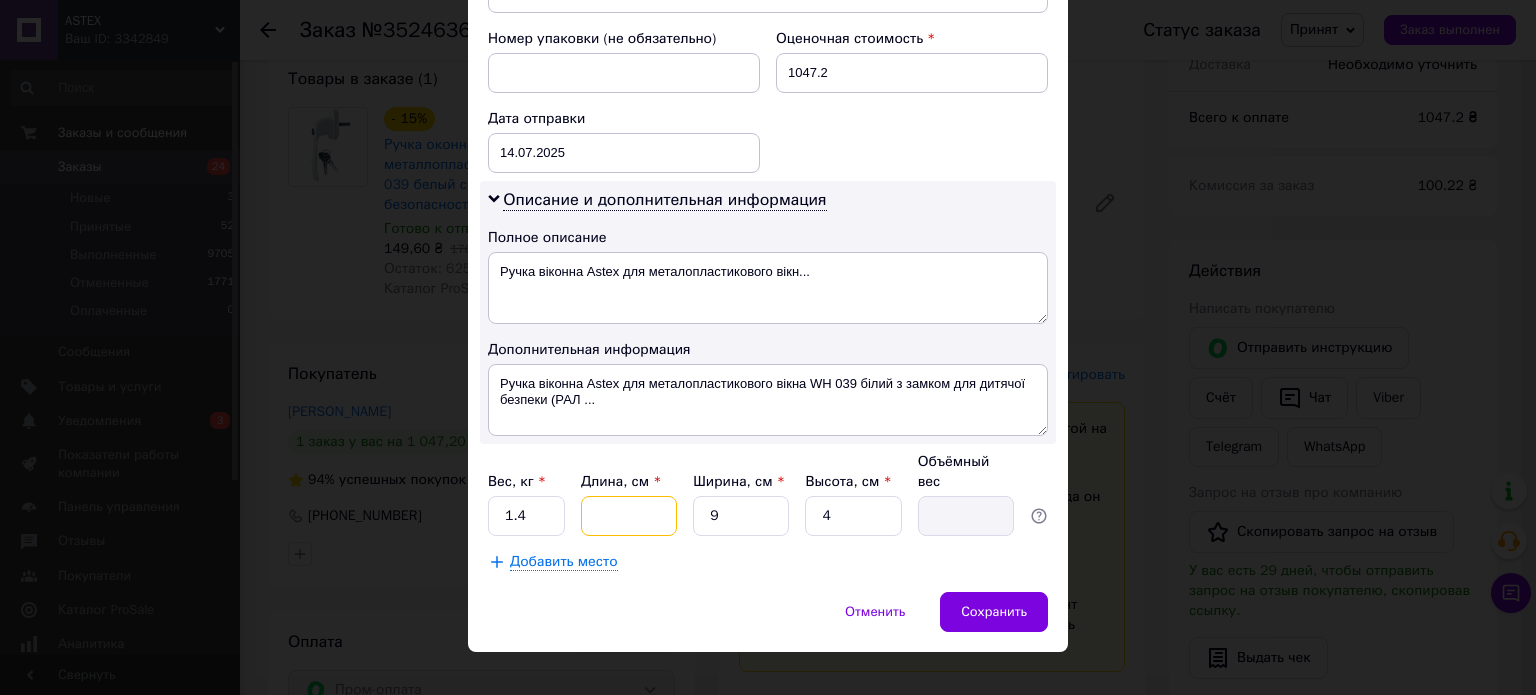 type on "2" 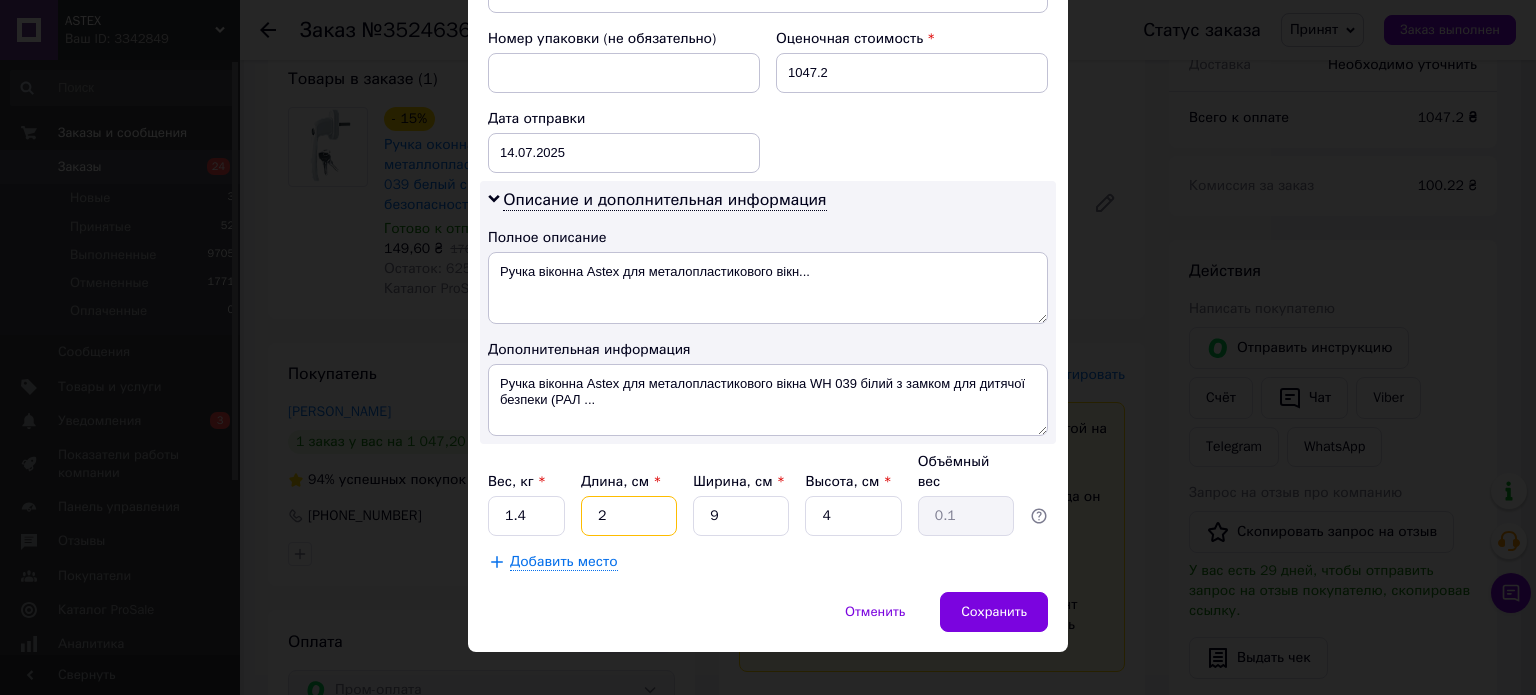 type on "25" 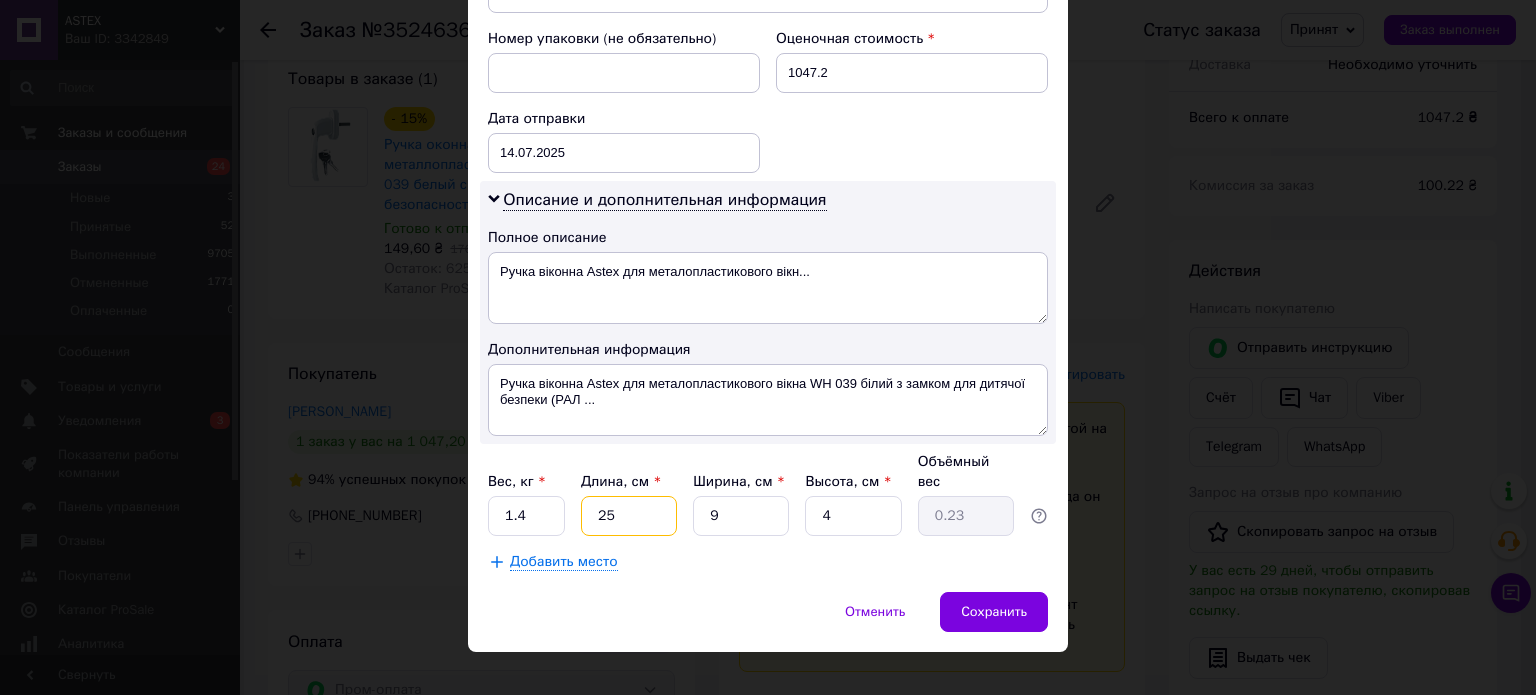 type on "25" 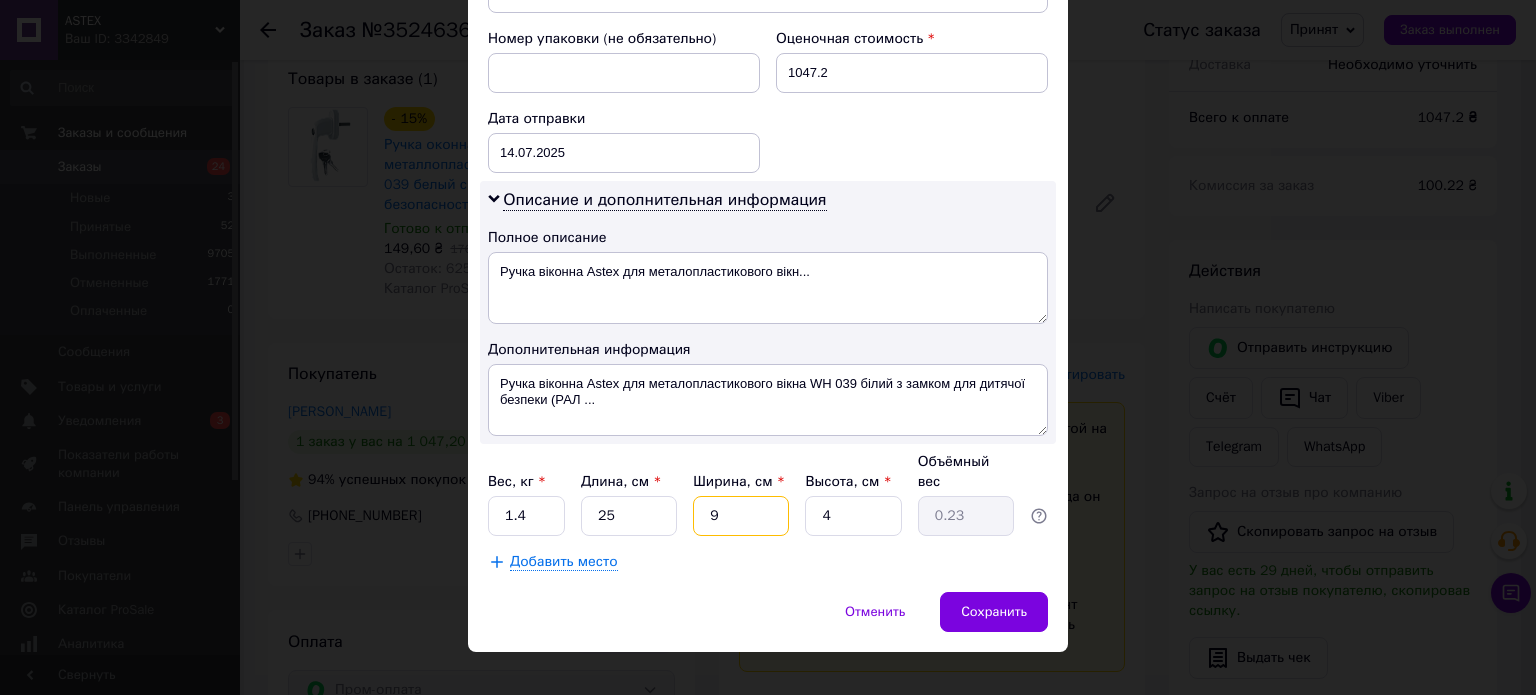 click on "9" at bounding box center (741, 516) 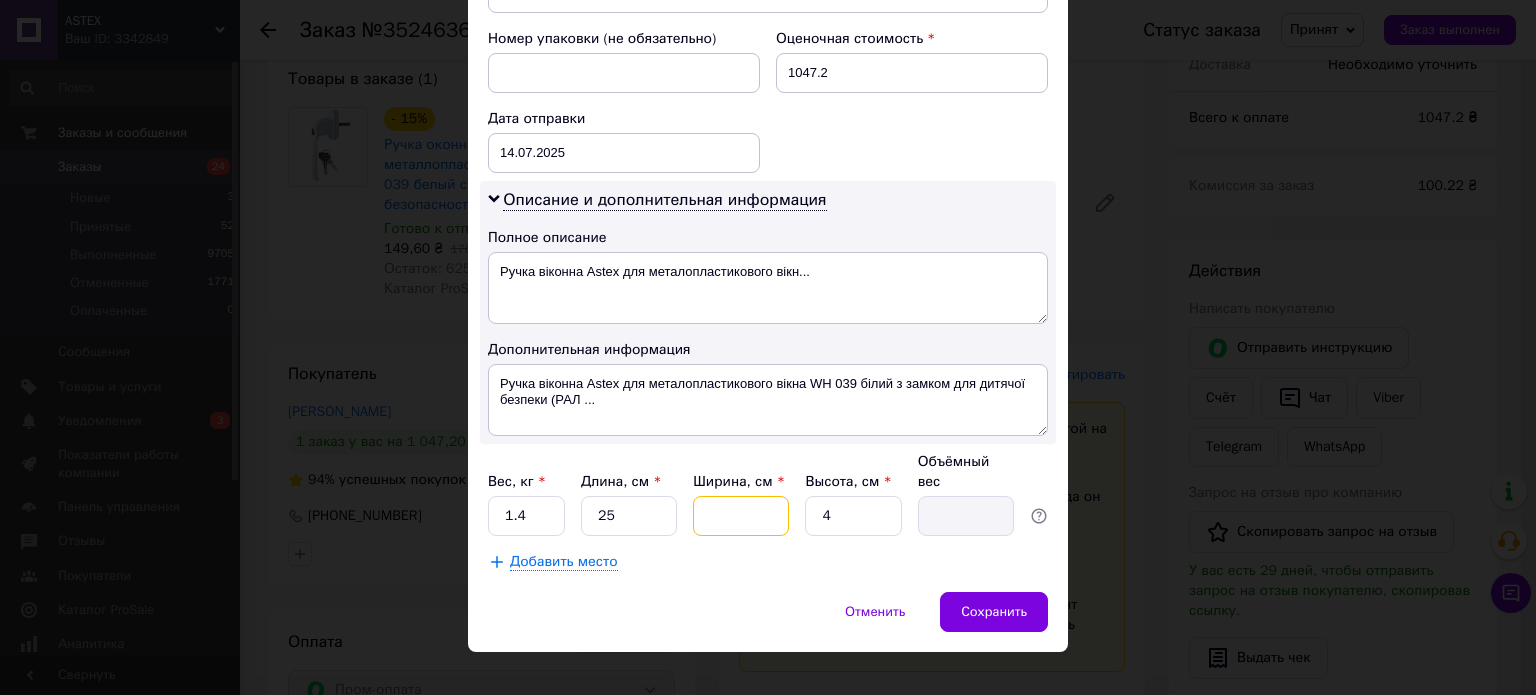 type on "1" 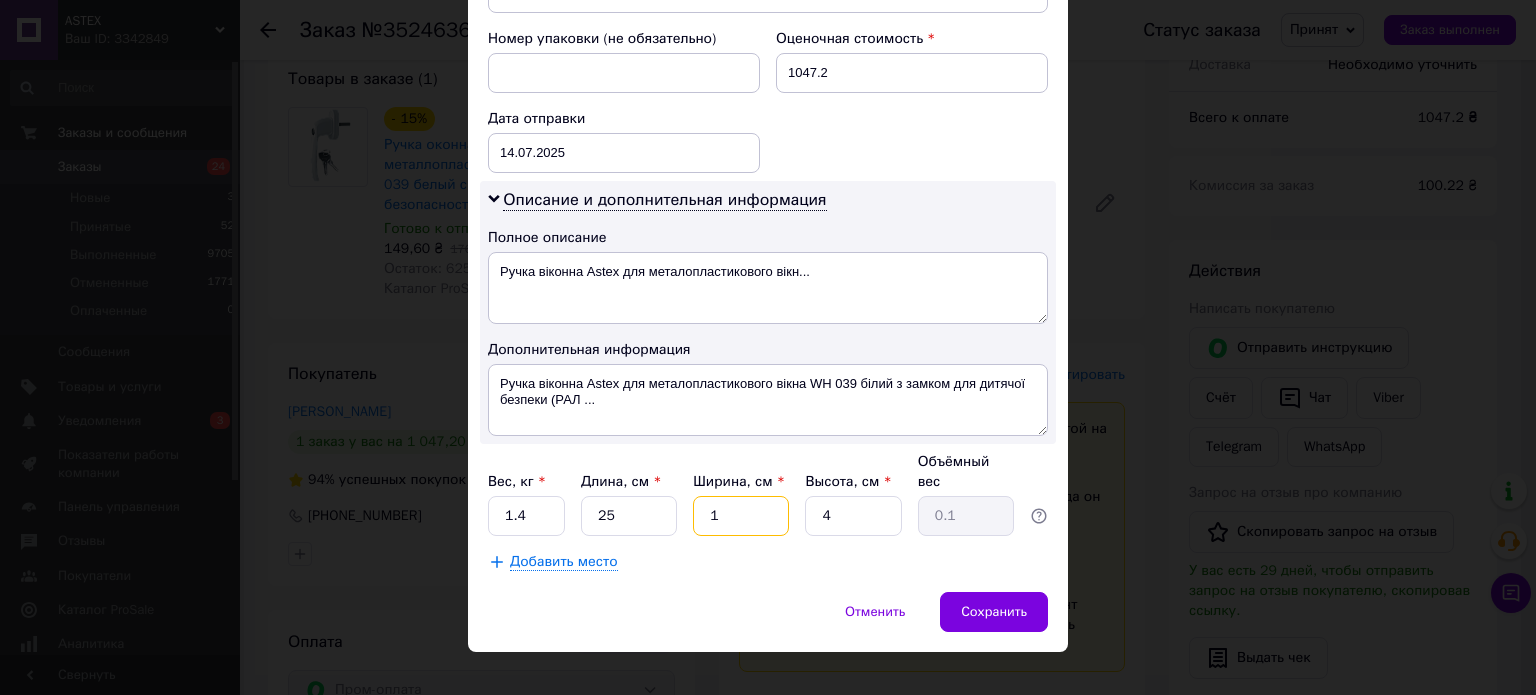 type on "15" 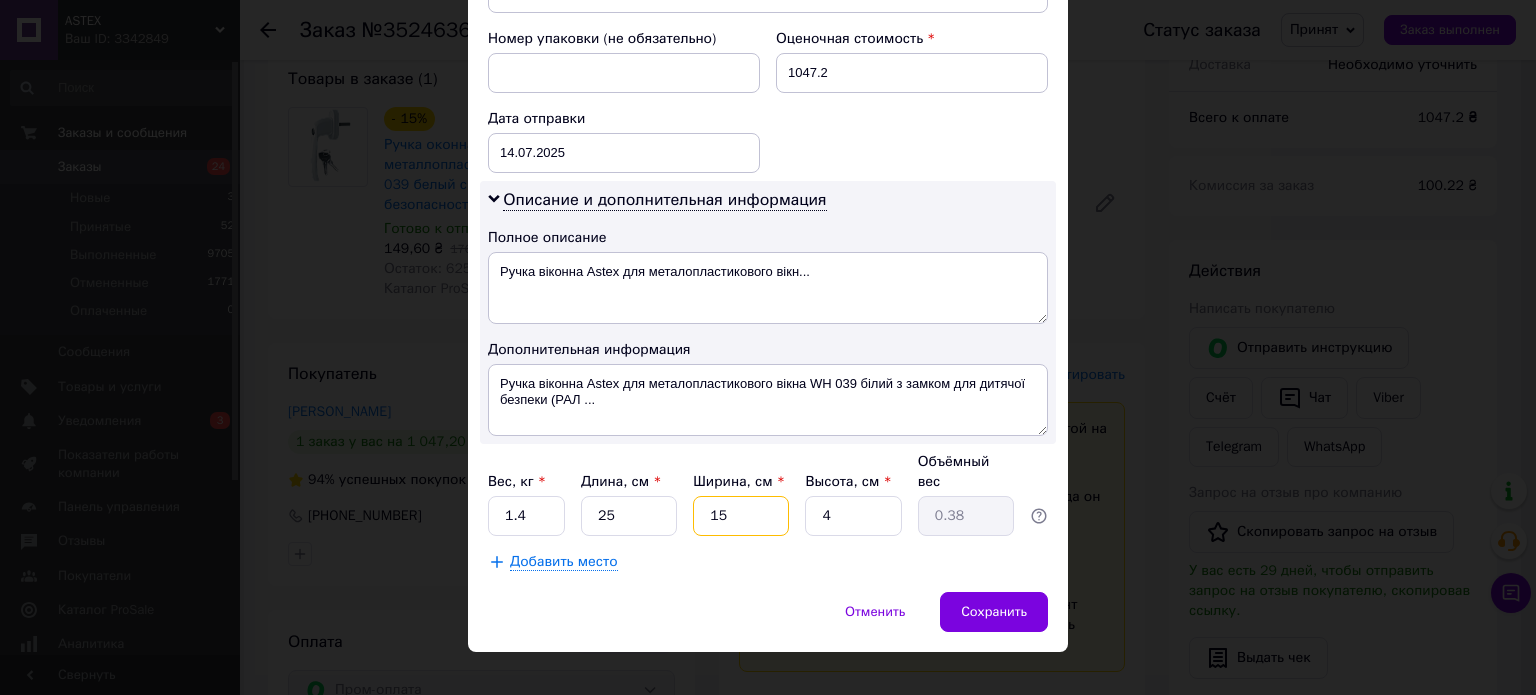 type on "15" 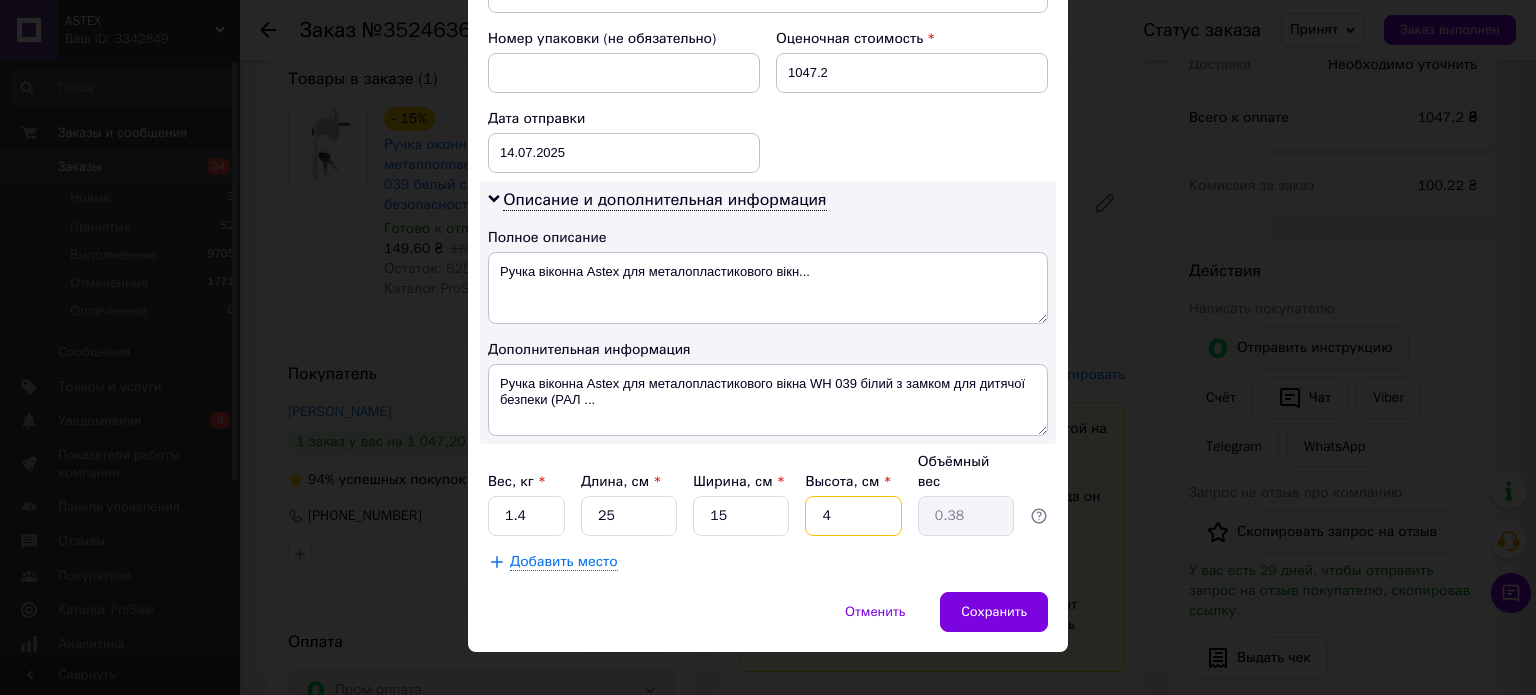 click on "4" at bounding box center (853, 516) 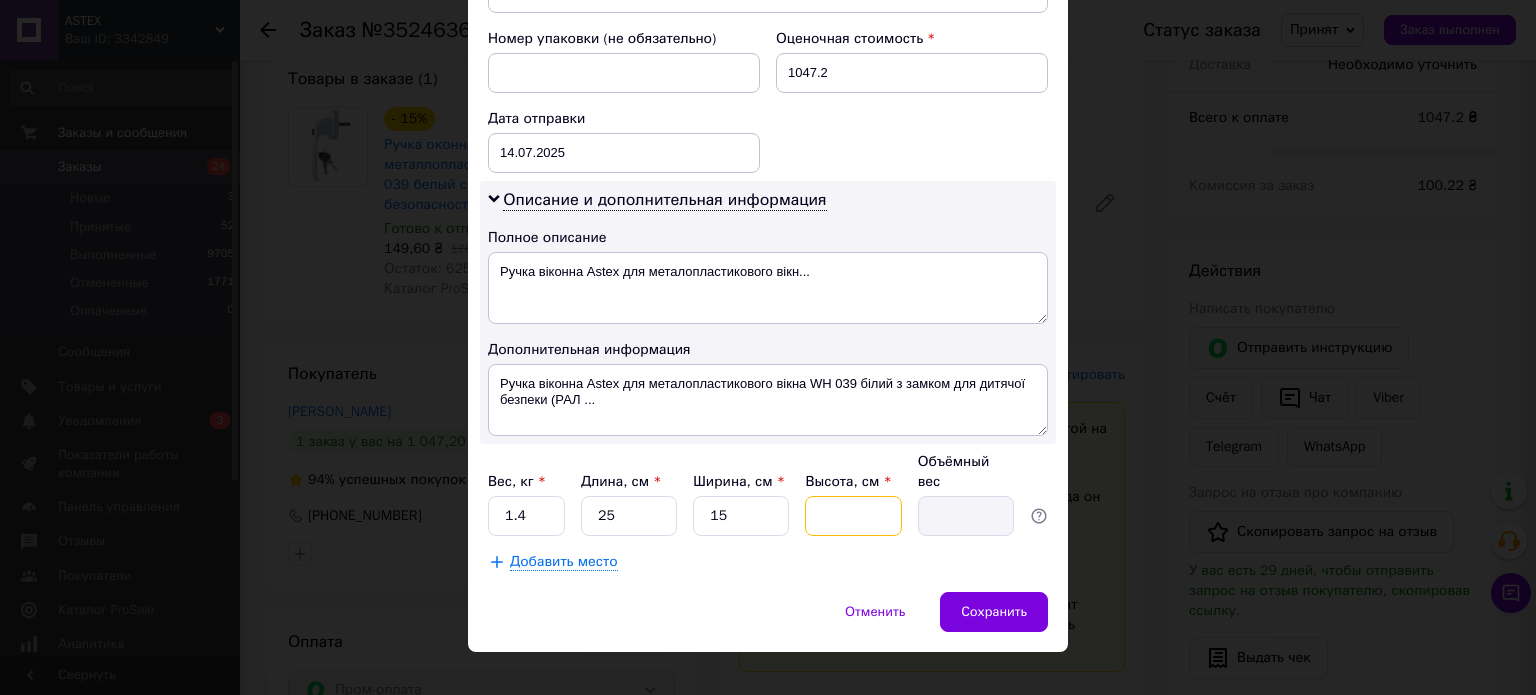 type on "8" 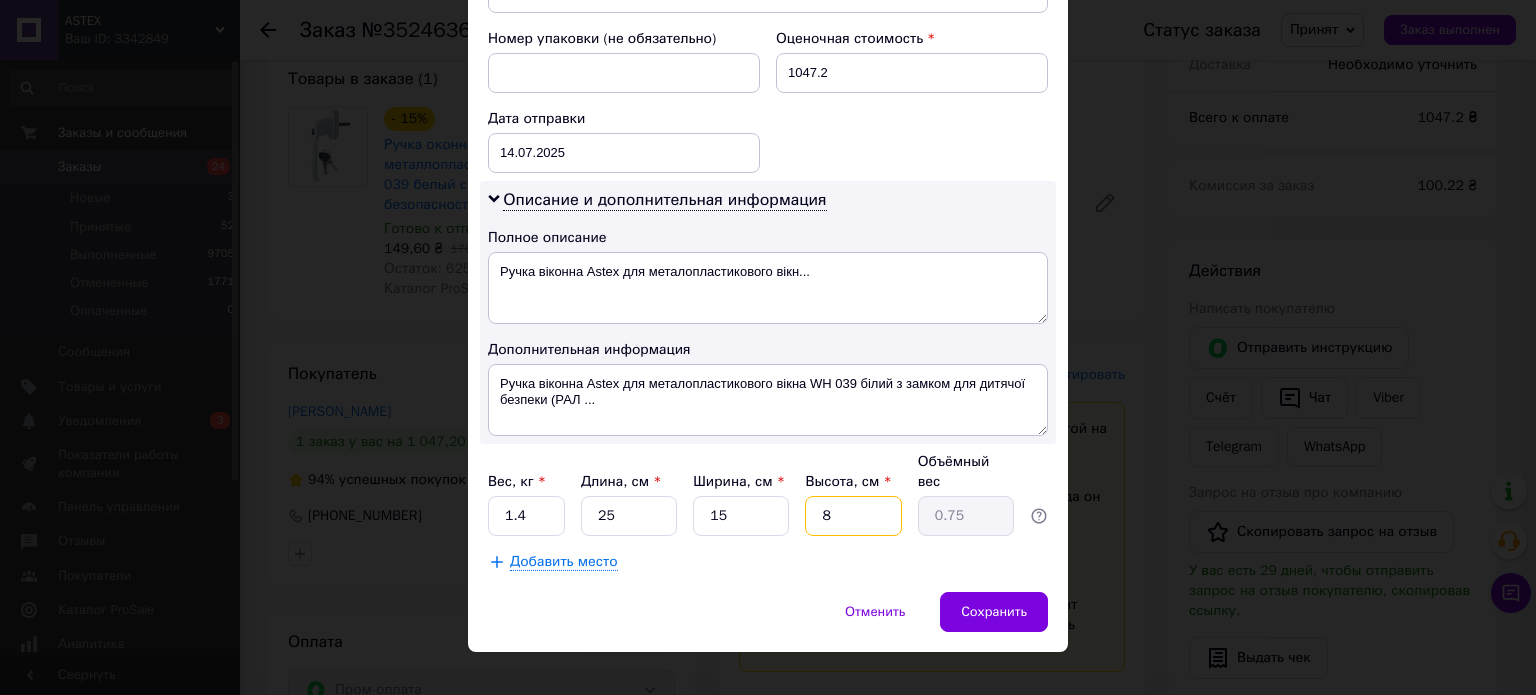 type 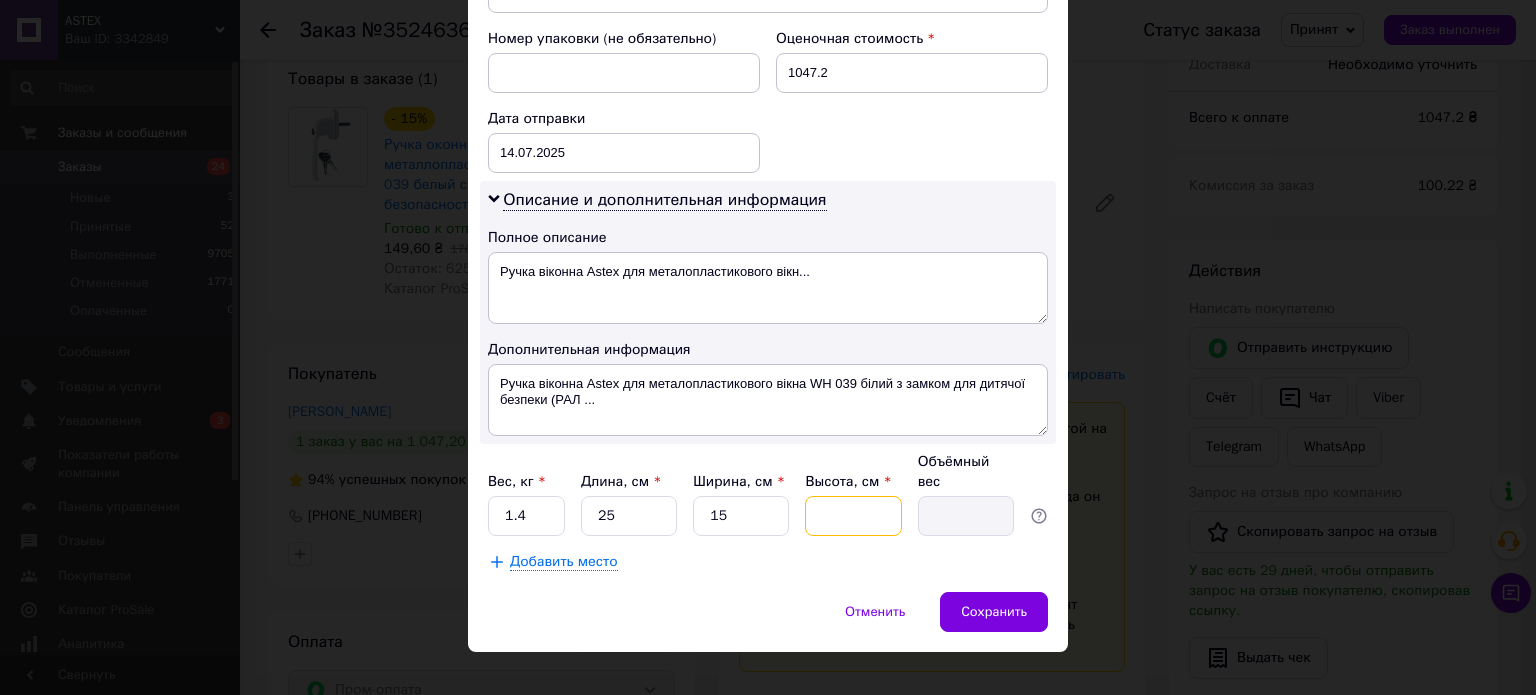 type on "1" 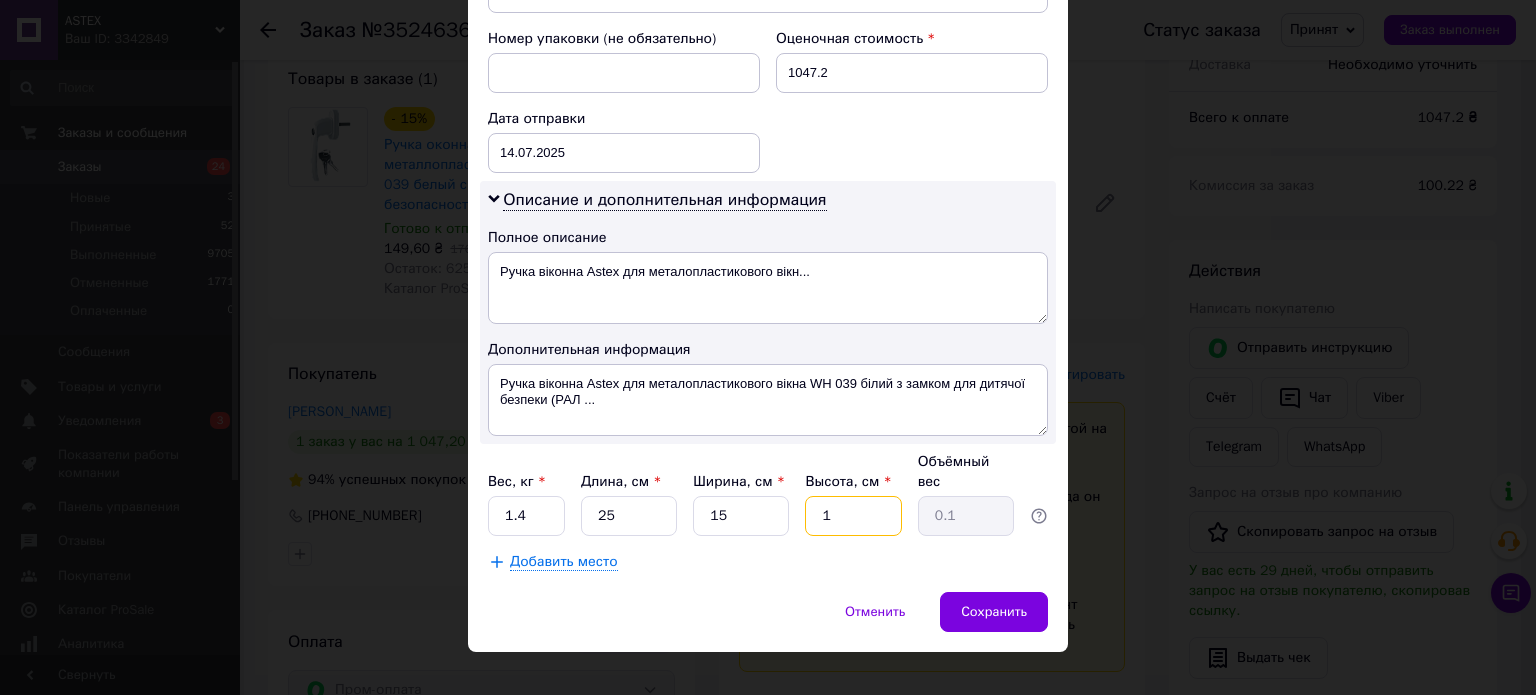 type on "10" 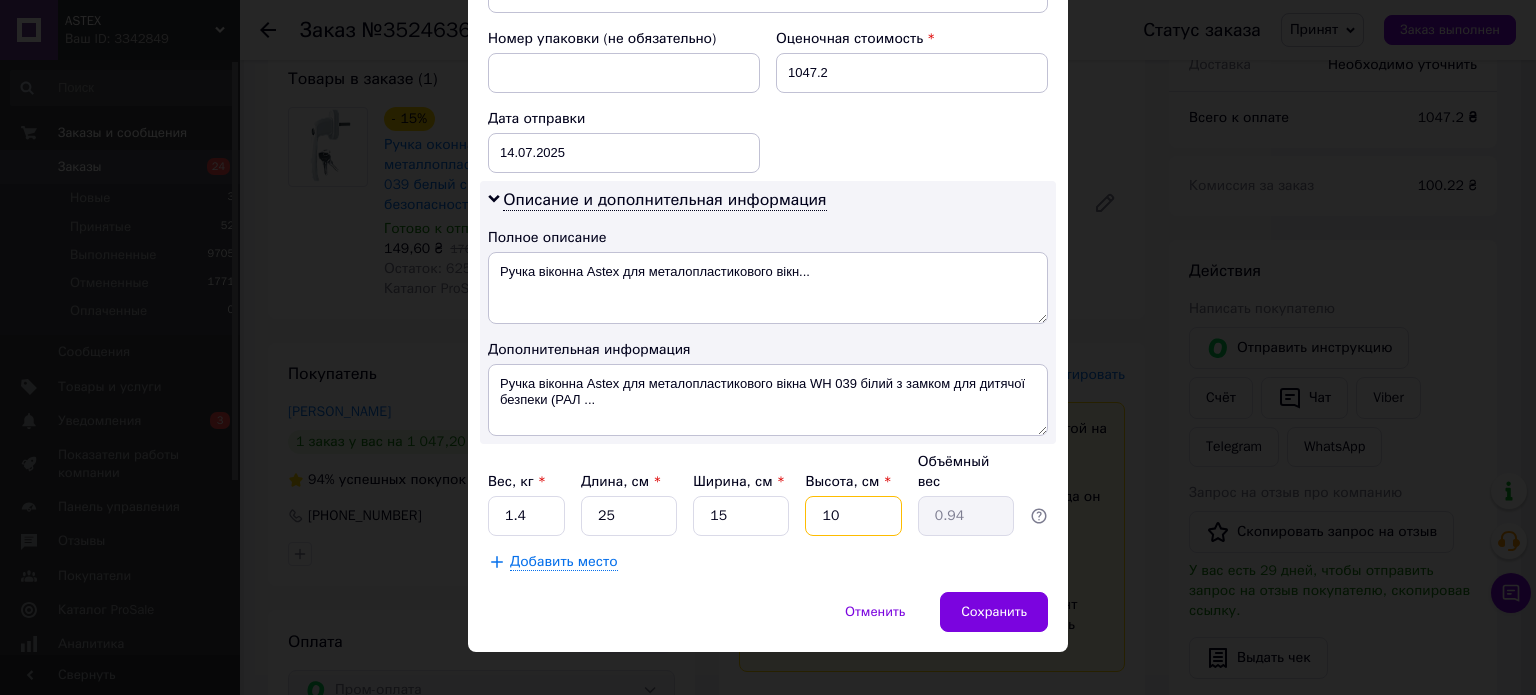 type on "10" 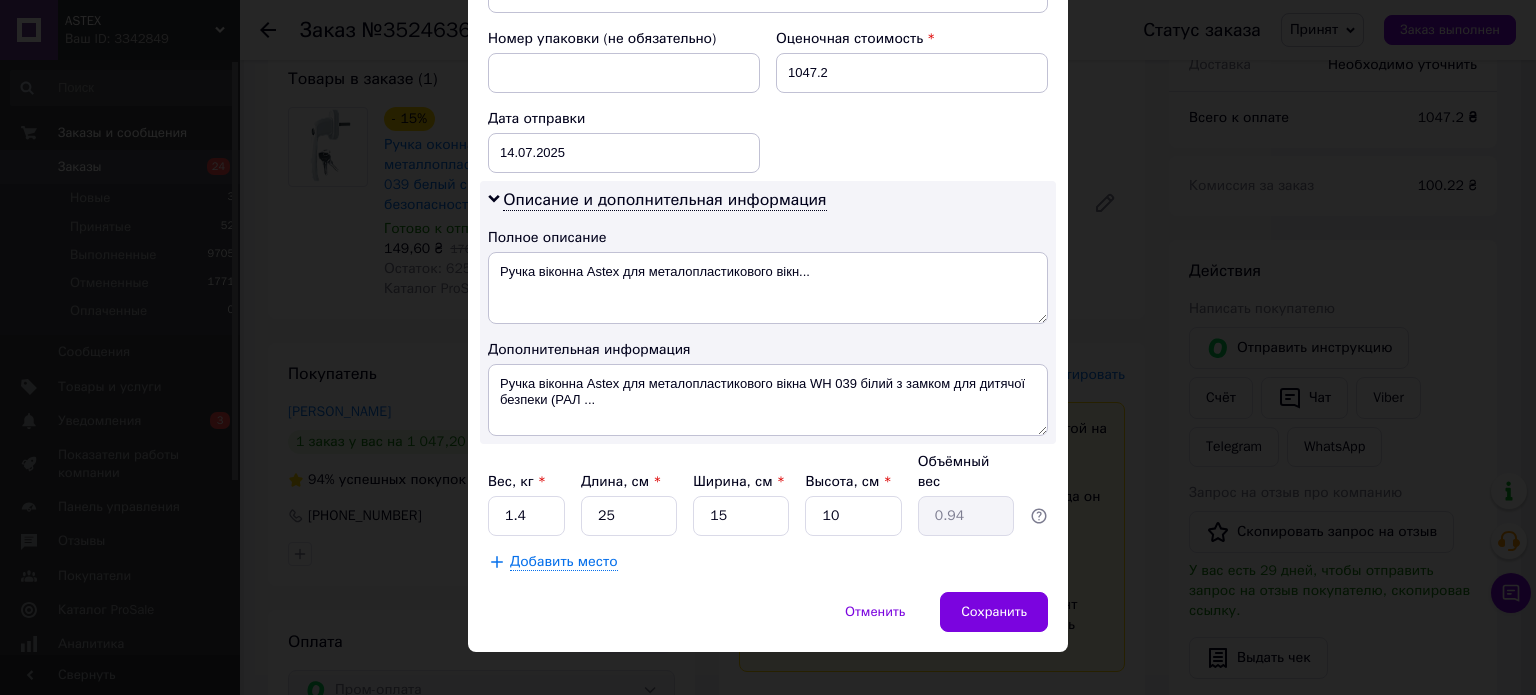 click on "Способ доставки Нова Пошта (бесплатно от 4000 ₴) Плательщик Получатель Отправитель Фамилия получателя [PERSON_NAME] Имя получателя [PERSON_NAME] Отчество получателя Телефон получателя [PHONE_NUMBER] Тип доставки В отделении Курьером В почтомате Город [GEOGRAPHIC_DATA] Отделение №1: [STREET_ADDRESS] Место отправки Бровари: №4 (до 30 кг на одне місце): вул. [PERSON_NAME][STREET_ADDRESS]: №141 (до 30 кг на одне місце): вул. Полтавський Шлях, 56 м. [GEOGRAPHIC_DATA] ([GEOGRAPHIC_DATA].): №29 (до 30 кг): вул. Авраама [STREET_ADDRESS] Бровари: Гельсінської групи (Буденного) [STREET_ADDRESS]-Б Добавить еще место отправки Тип посылки Груз < > <" at bounding box center [768, -64] 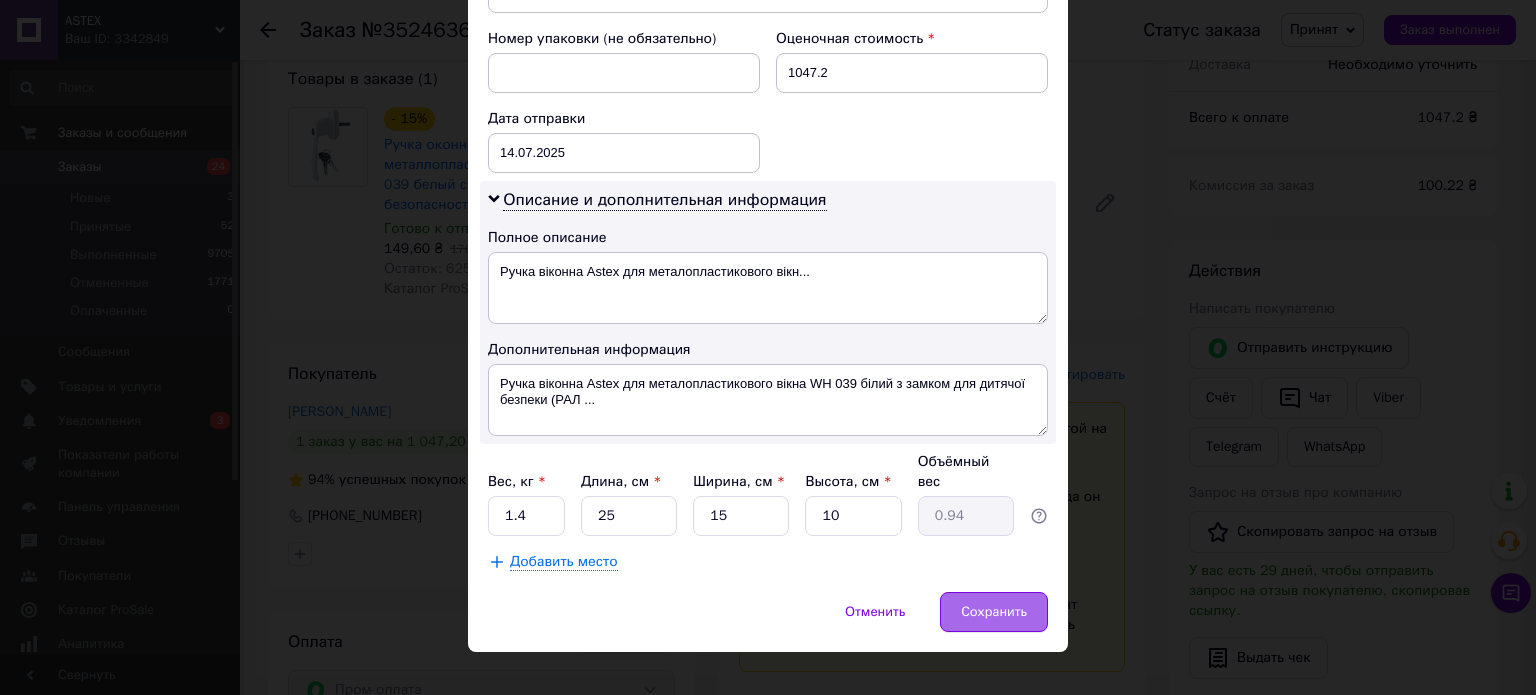 click on "Сохранить" at bounding box center [994, 612] 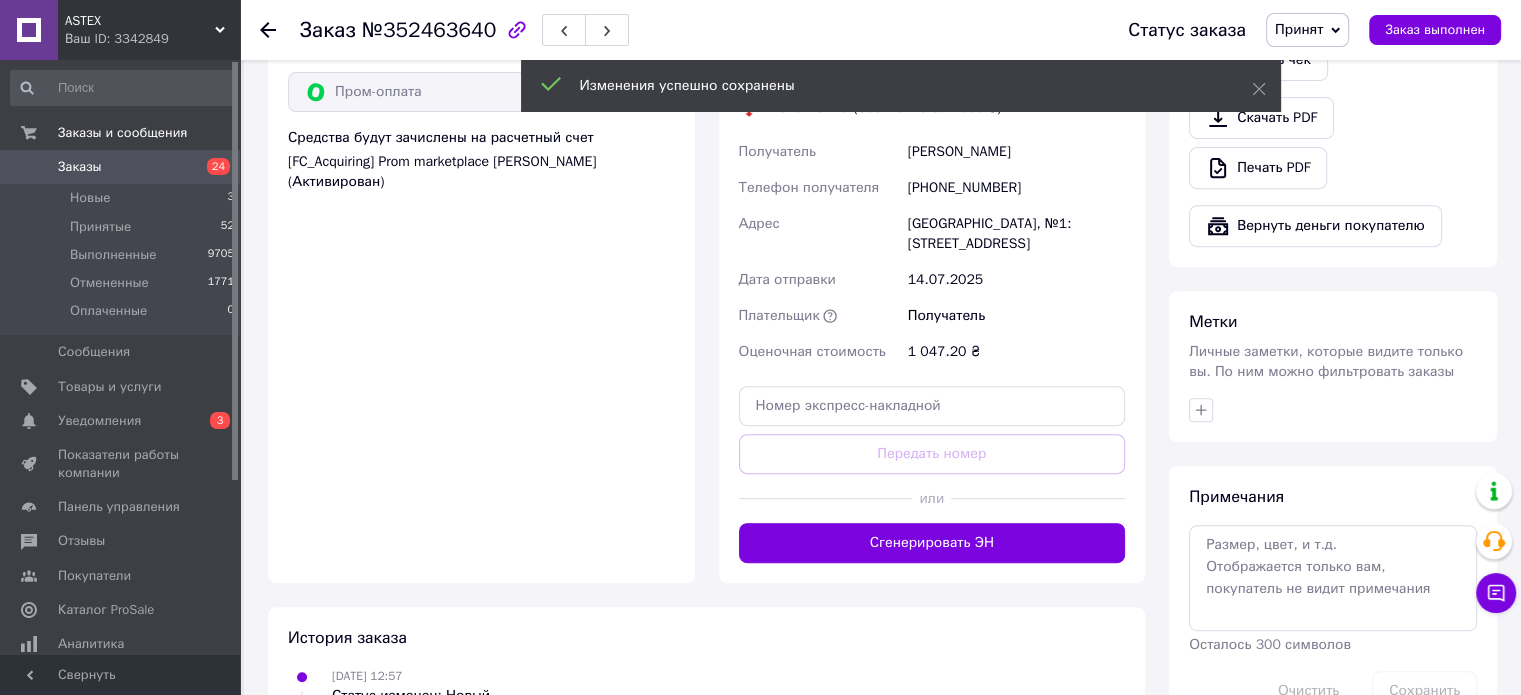 scroll, scrollTop: 786, scrollLeft: 0, axis: vertical 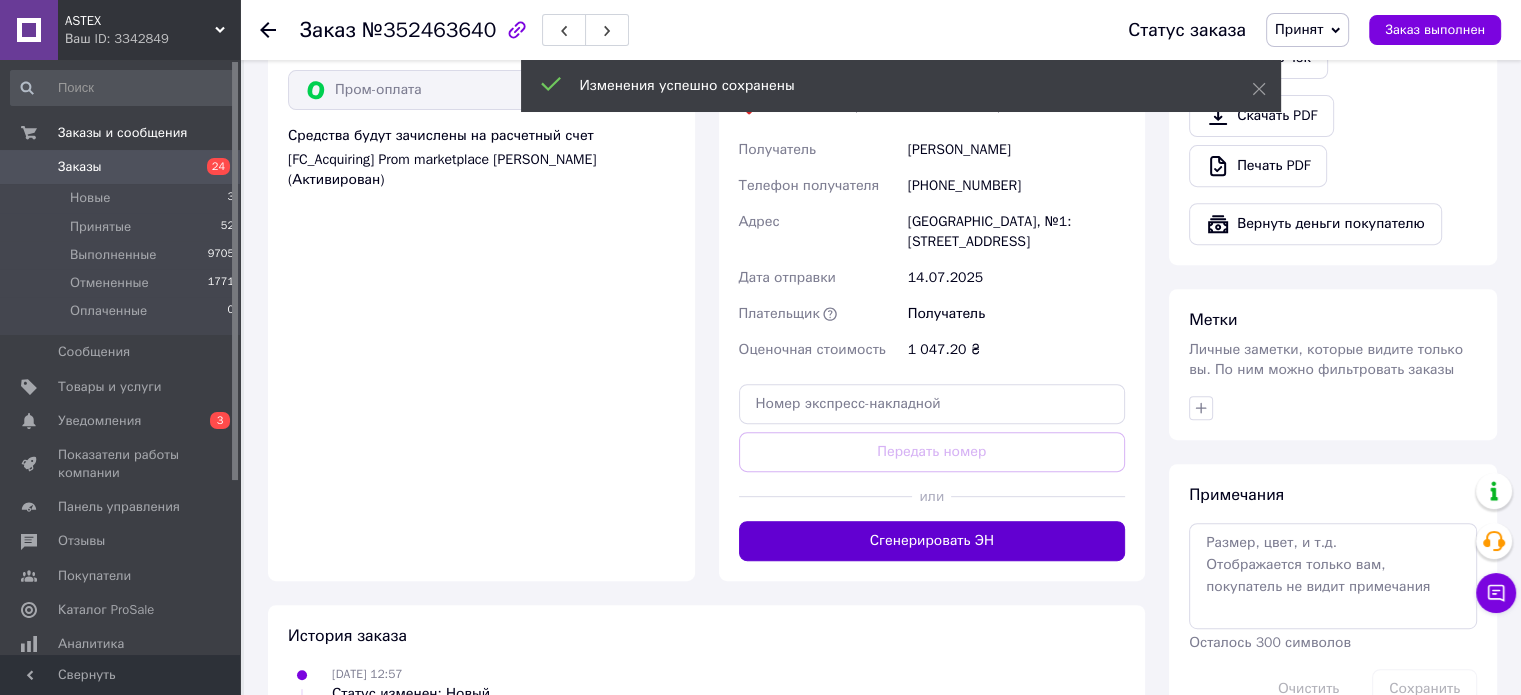 click on "Сгенерировать ЭН" at bounding box center [932, 541] 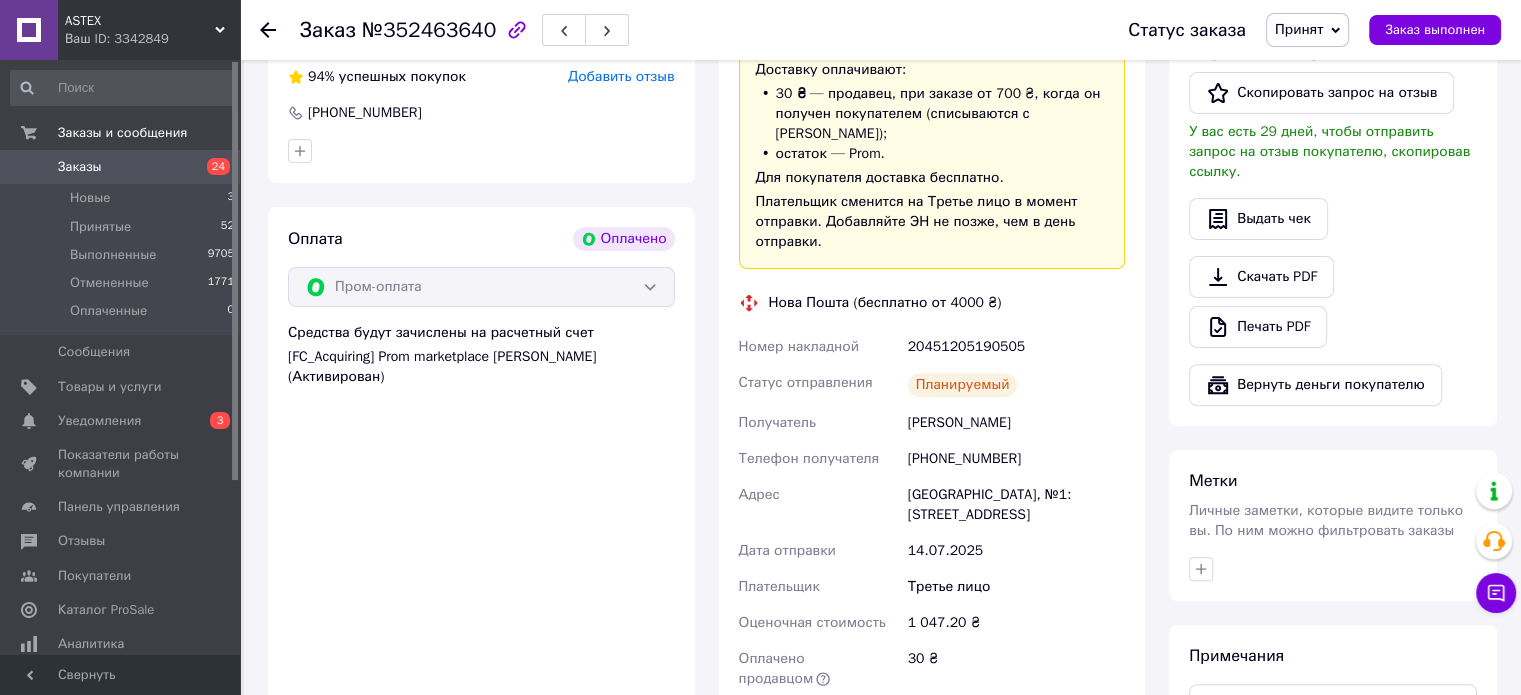 scroll, scrollTop: 586, scrollLeft: 0, axis: vertical 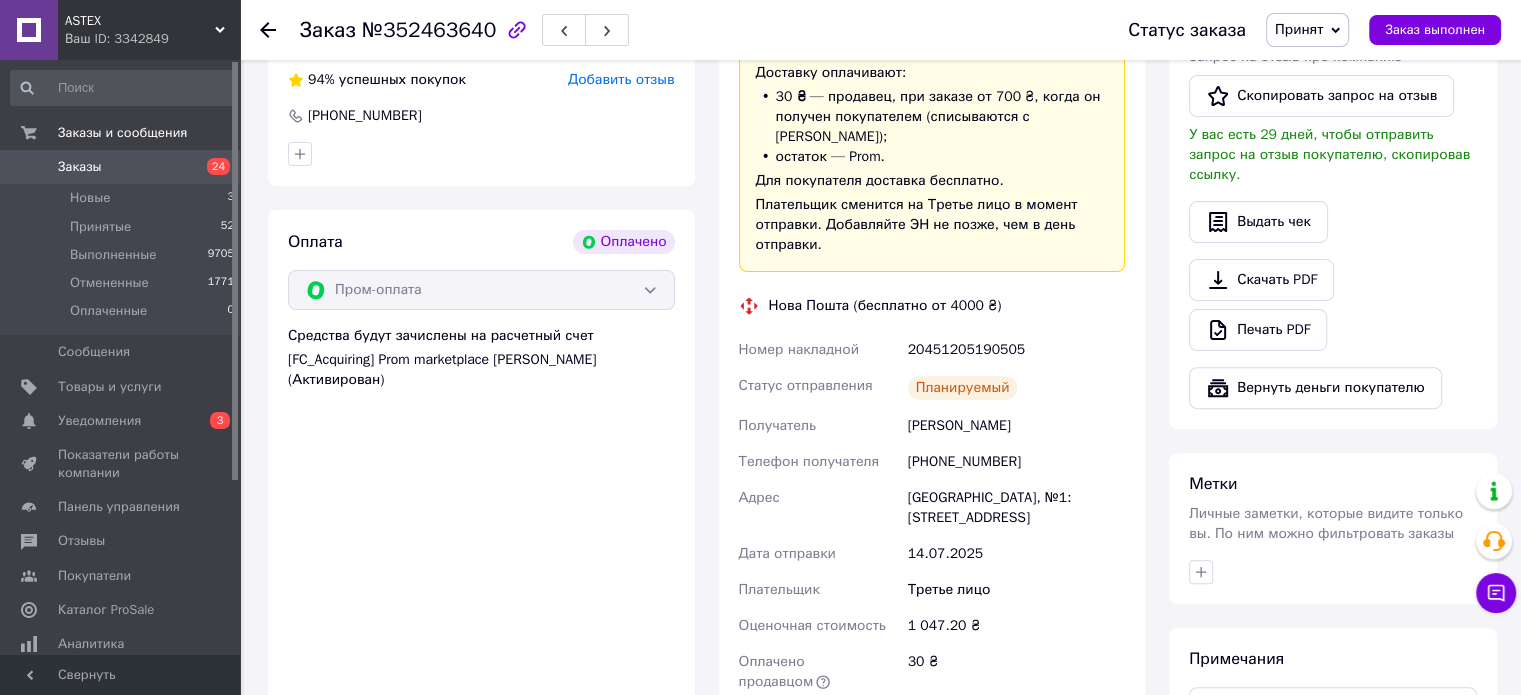 click on "20451205190505" at bounding box center (1016, 350) 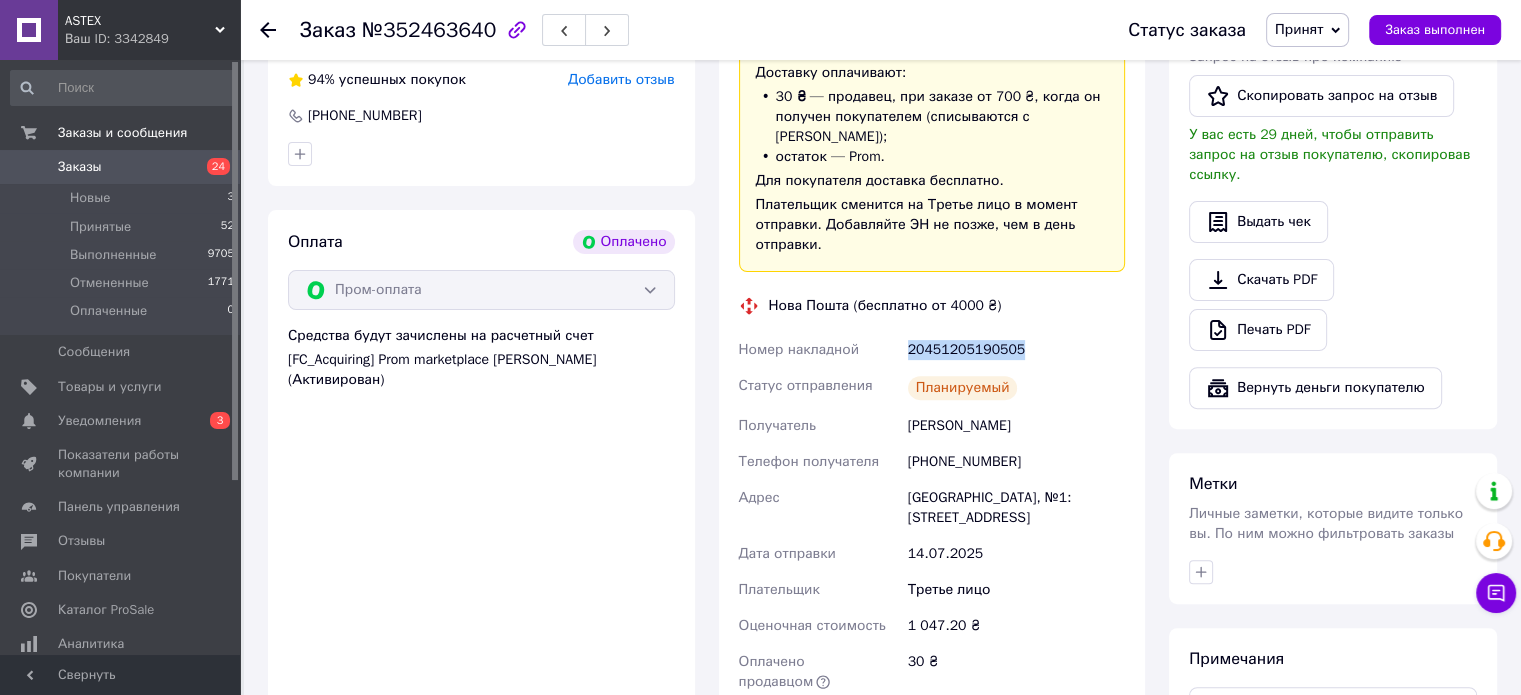 click on "20451205190505" at bounding box center [1016, 350] 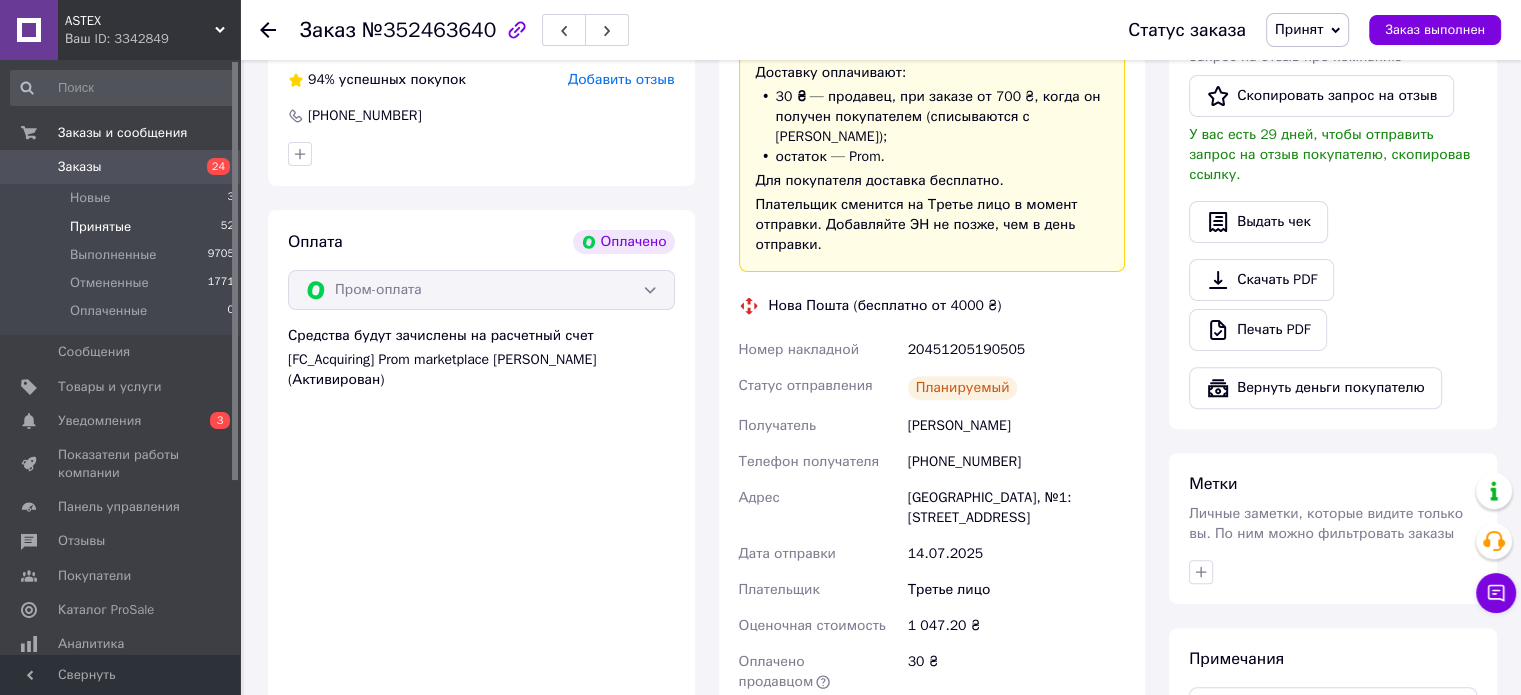 click on "Принятые" at bounding box center [100, 227] 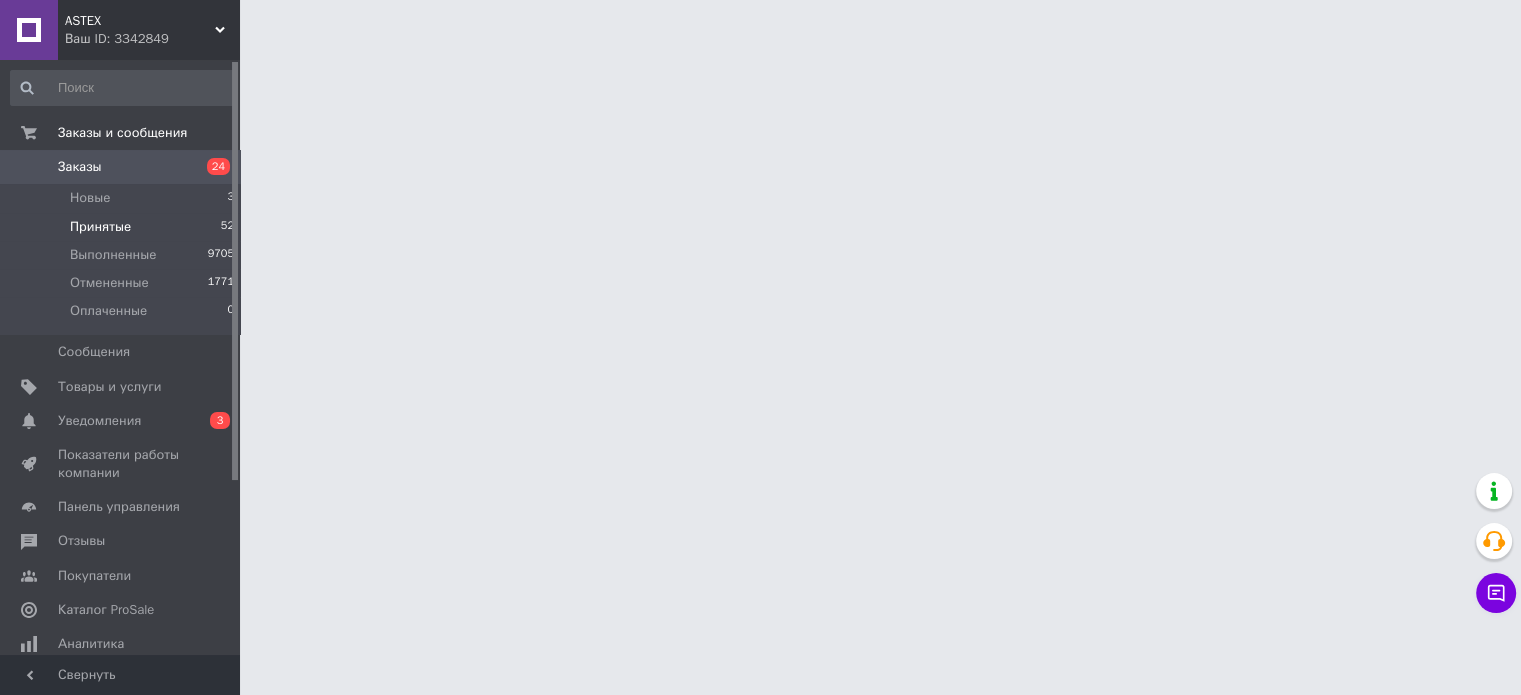 scroll, scrollTop: 0, scrollLeft: 0, axis: both 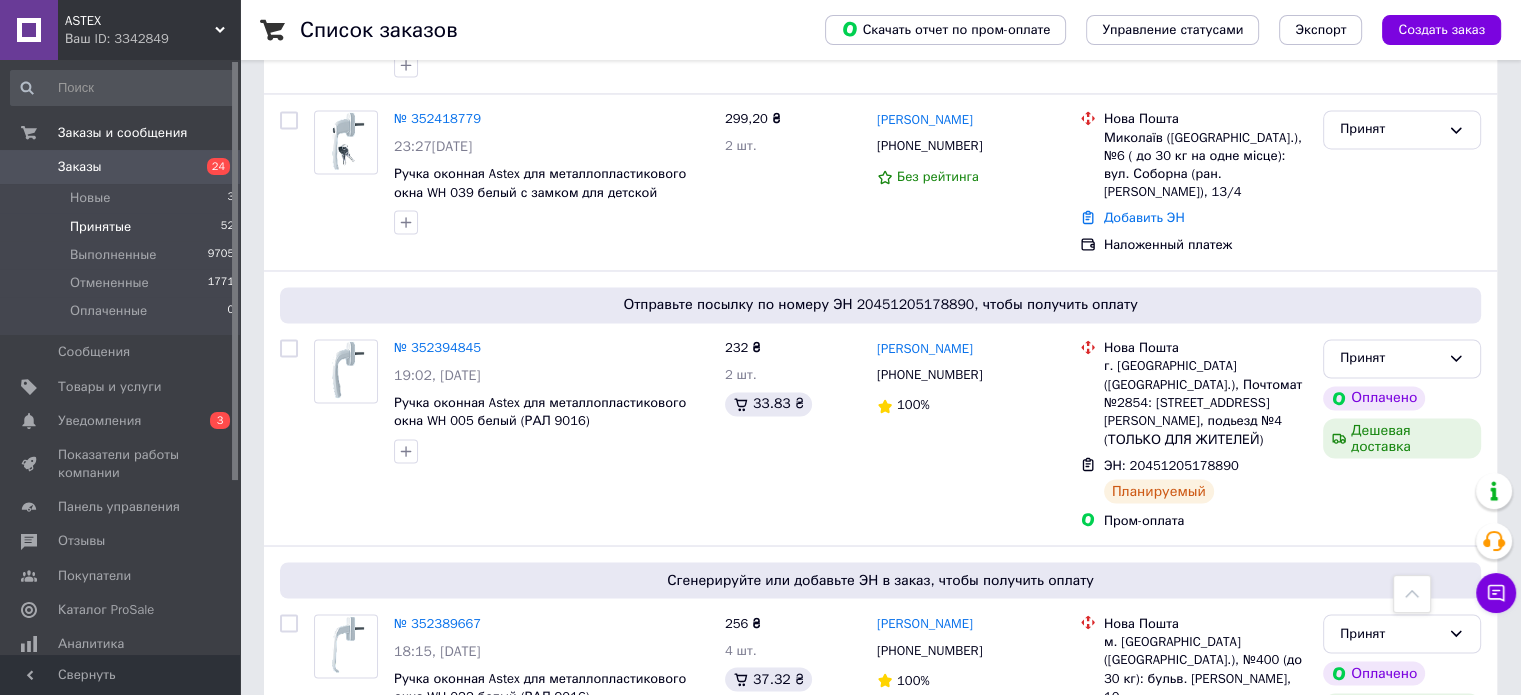 click on "2" at bounding box center [327, 819] 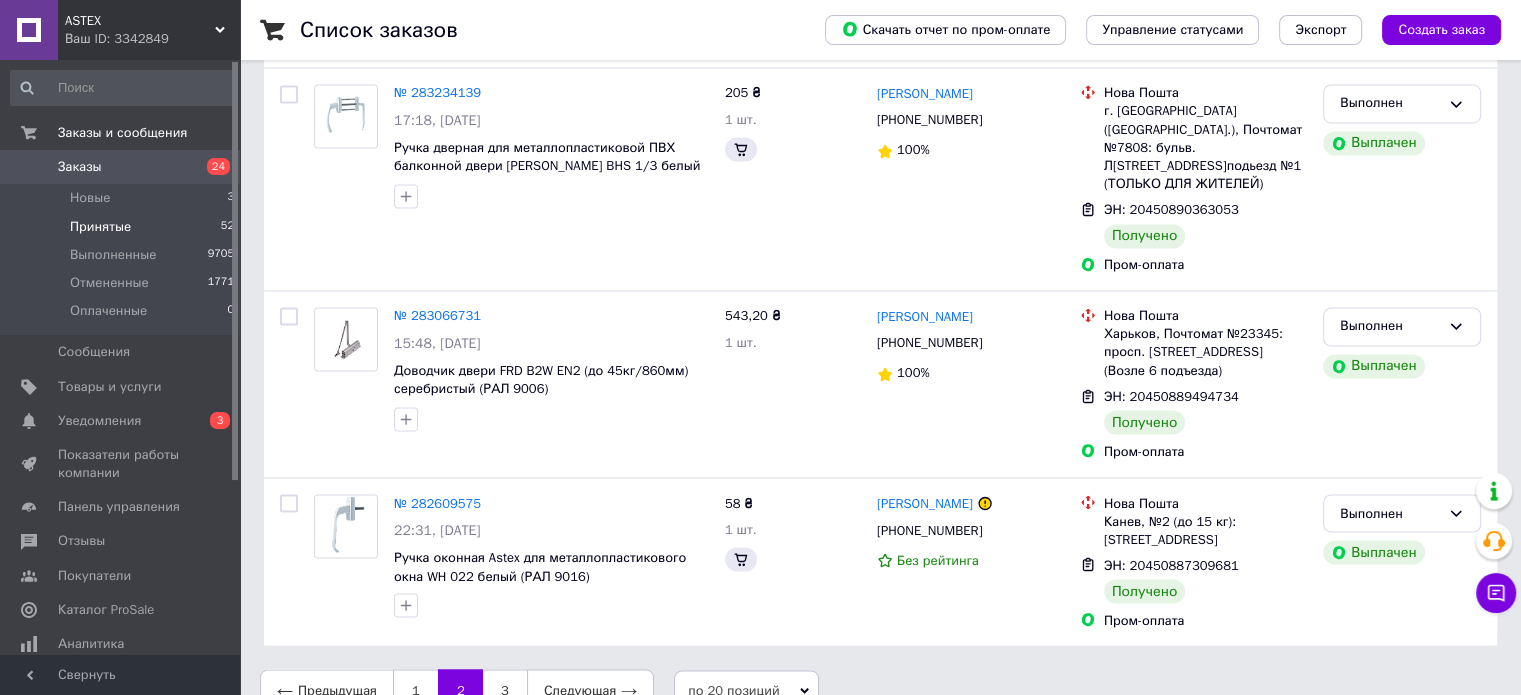 scroll, scrollTop: 0, scrollLeft: 0, axis: both 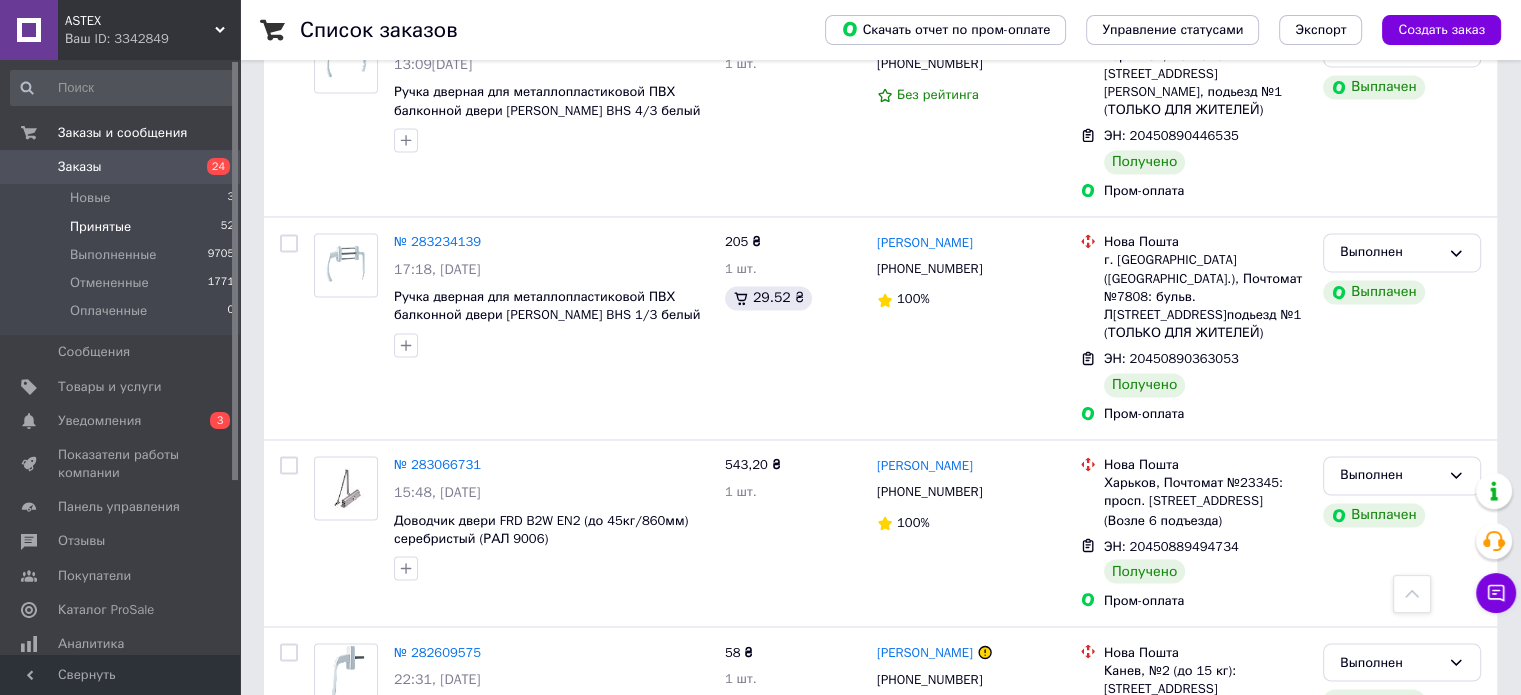 drag, startPoint x: 416, startPoint y: 654, endPoint x: 413, endPoint y: 634, distance: 20.22375 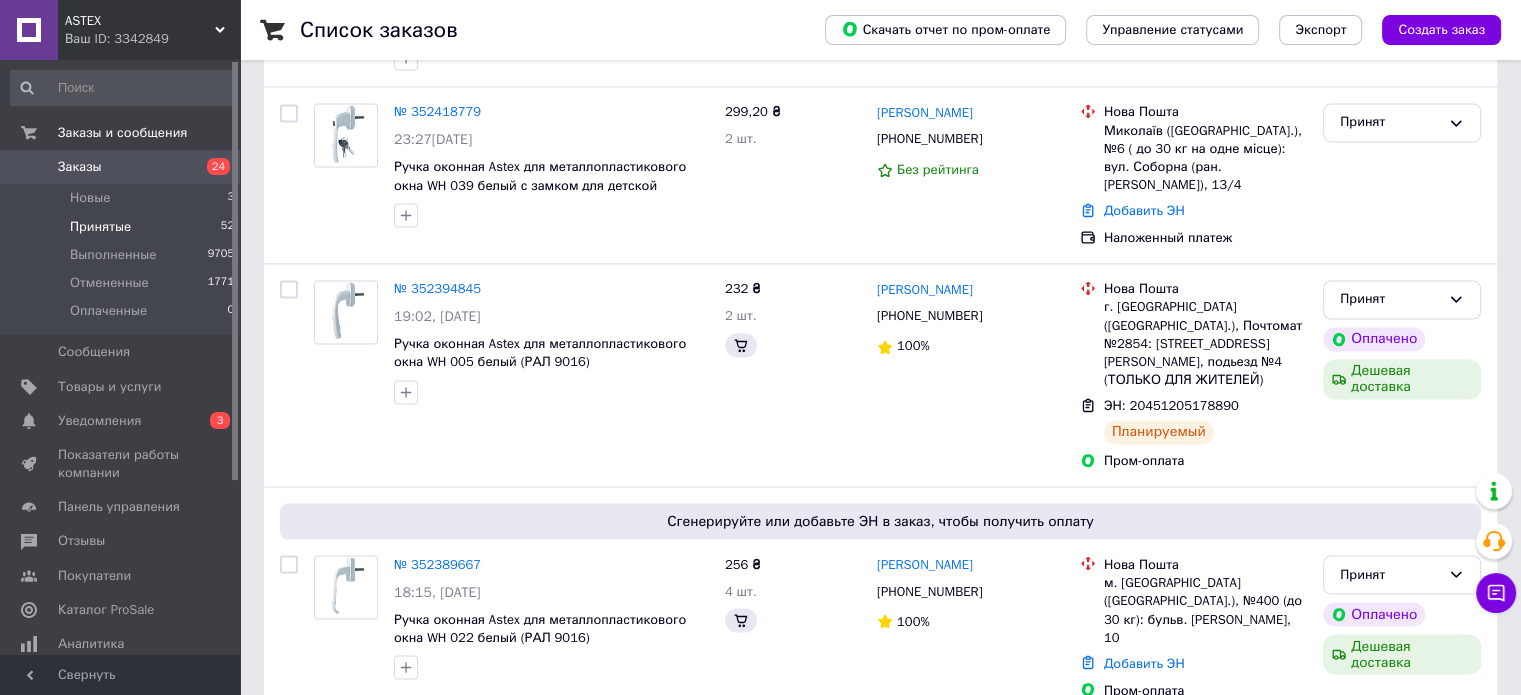 scroll, scrollTop: 0, scrollLeft: 0, axis: both 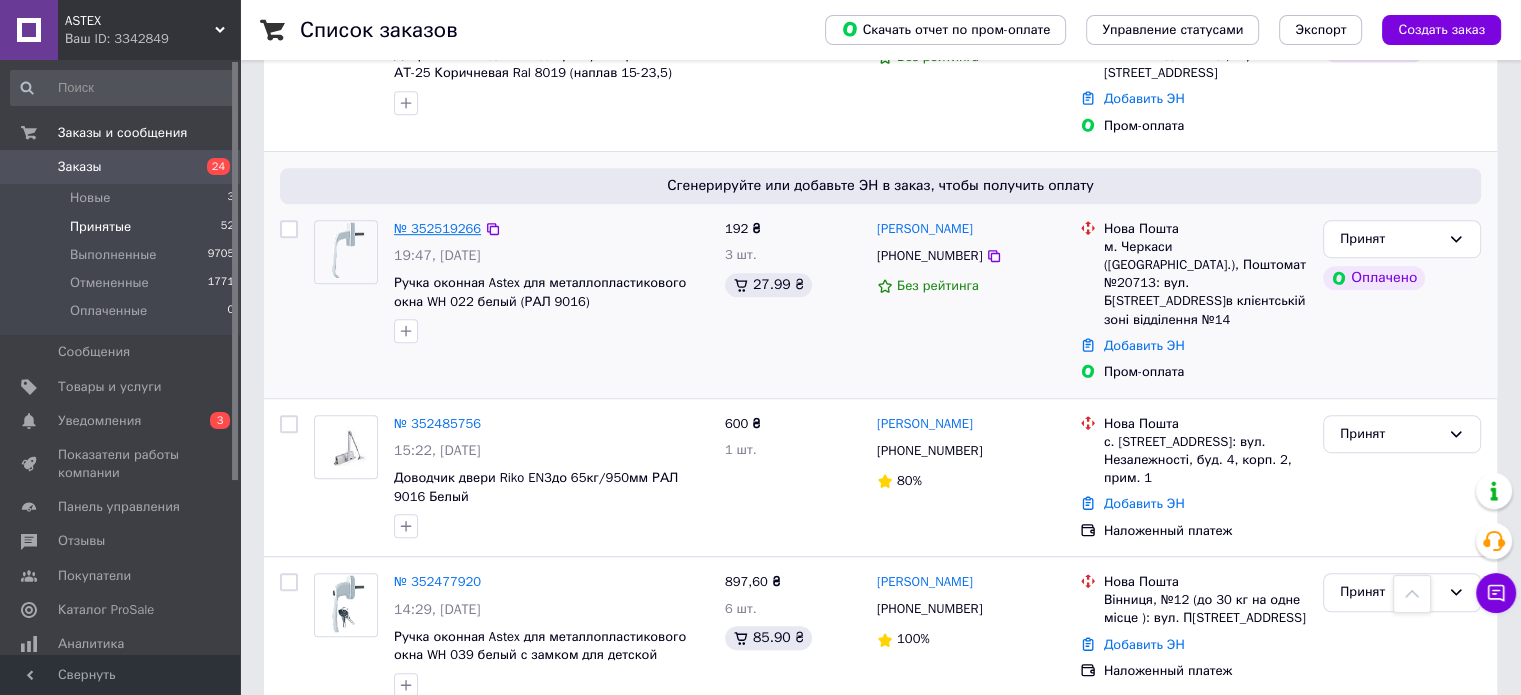 click on "№ 352519266" at bounding box center (437, 228) 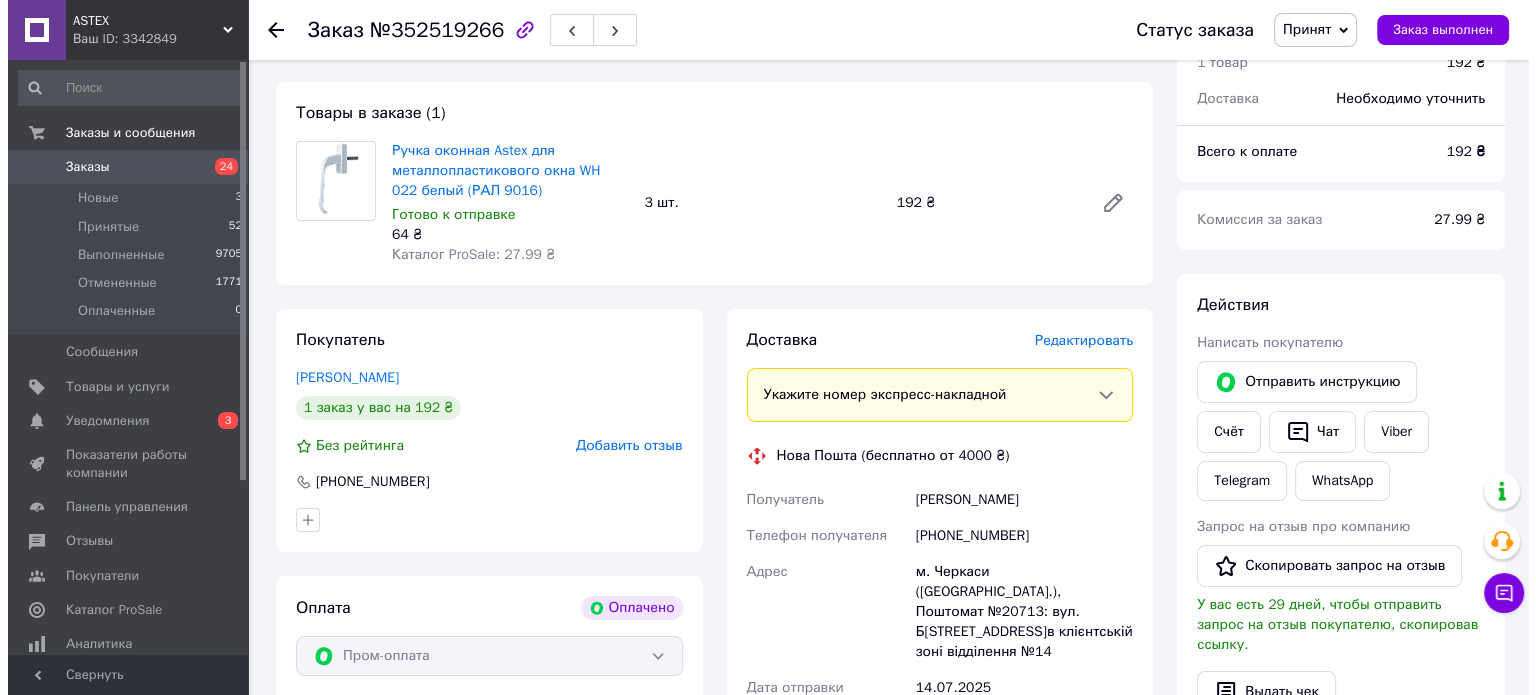 scroll, scrollTop: 0, scrollLeft: 0, axis: both 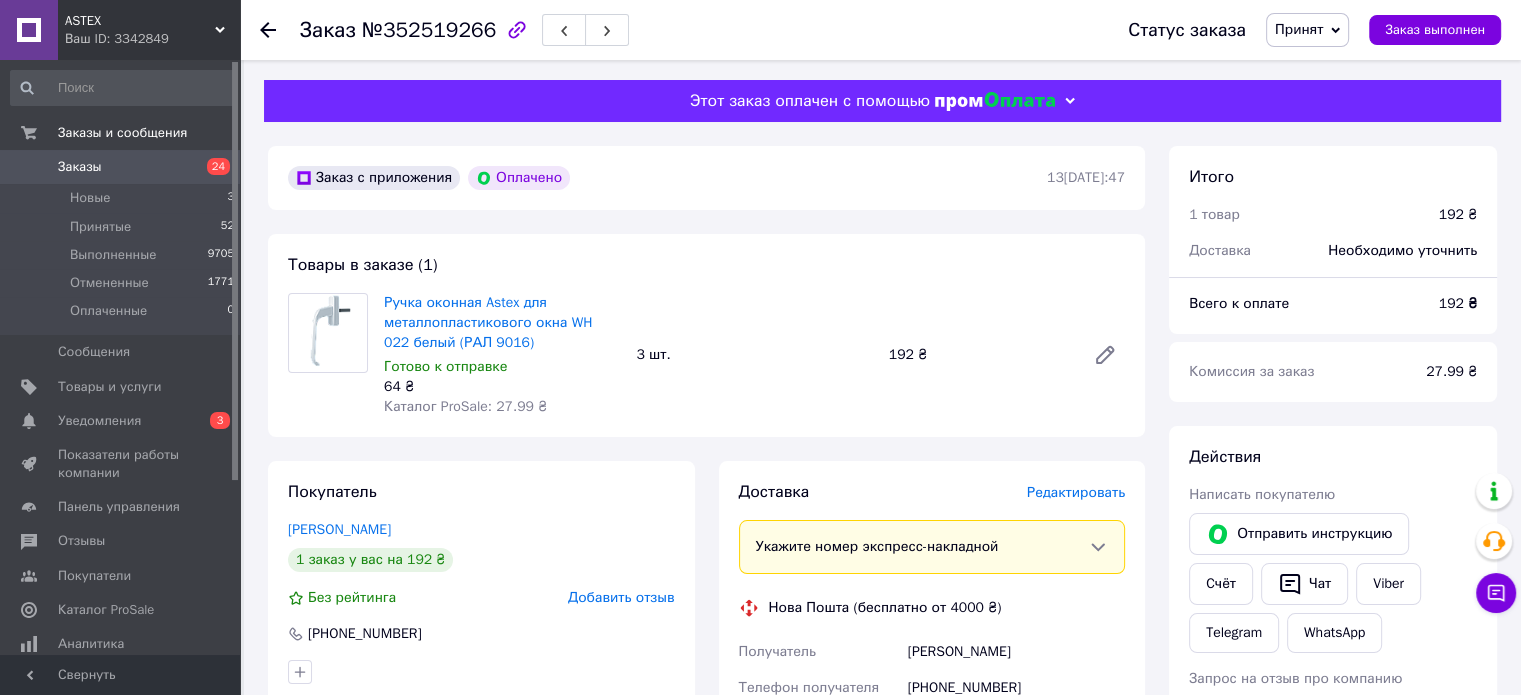 click on "Редактировать" at bounding box center (1076, 492) 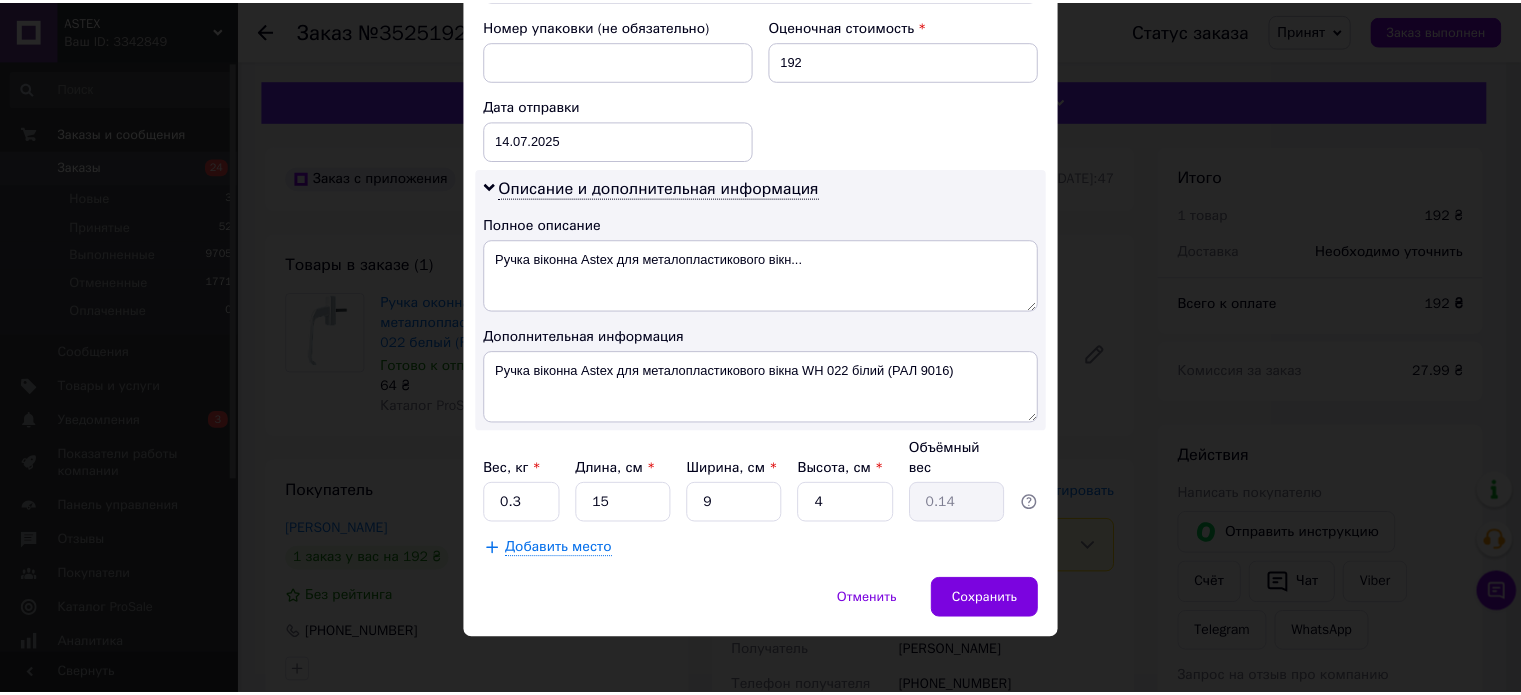 scroll, scrollTop: 872, scrollLeft: 0, axis: vertical 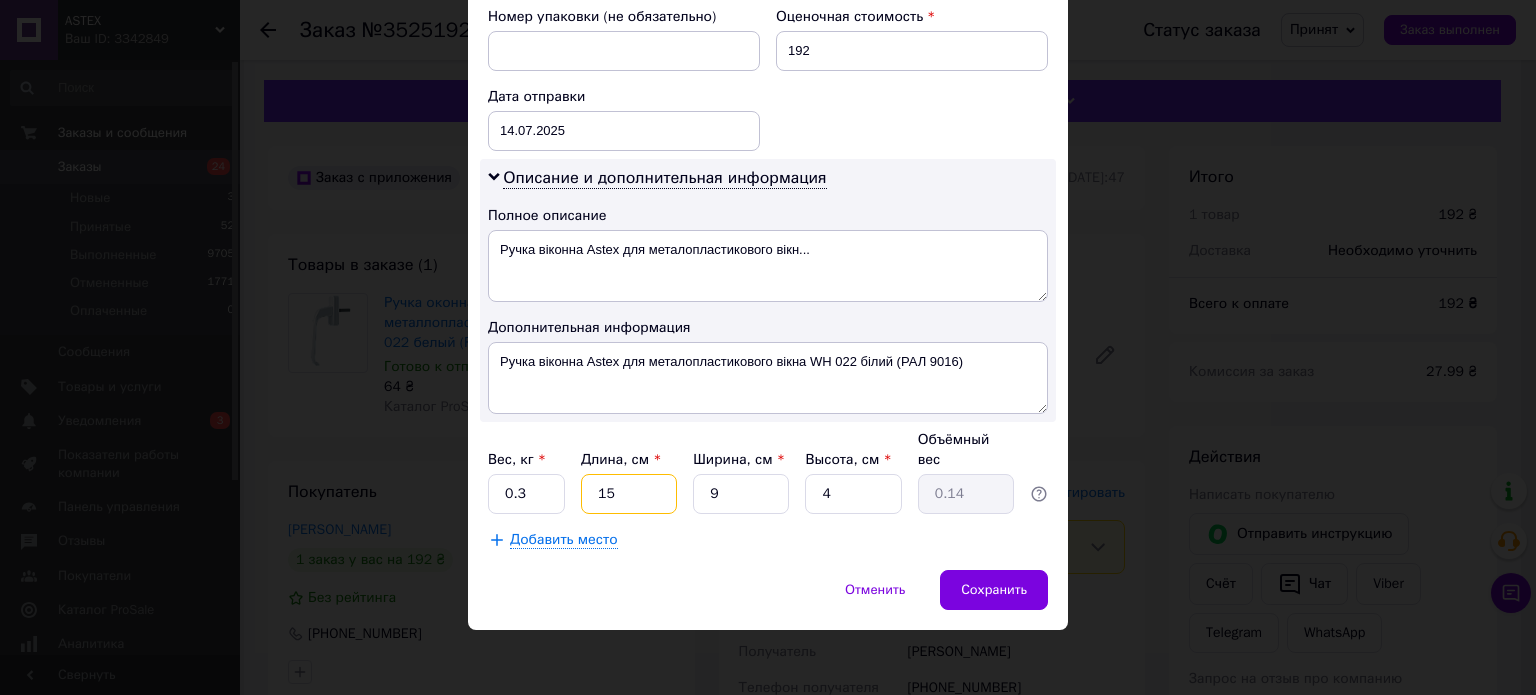 click on "15" at bounding box center (629, 494) 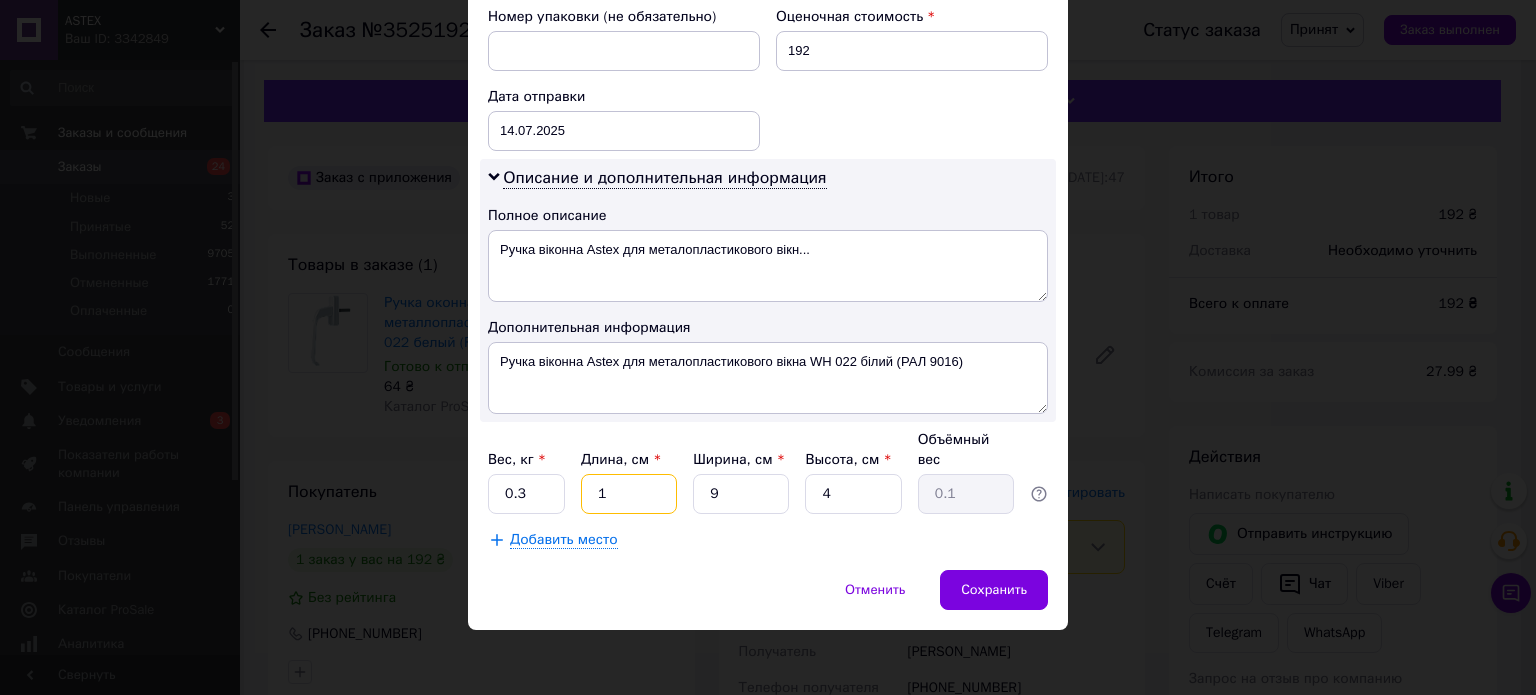 type 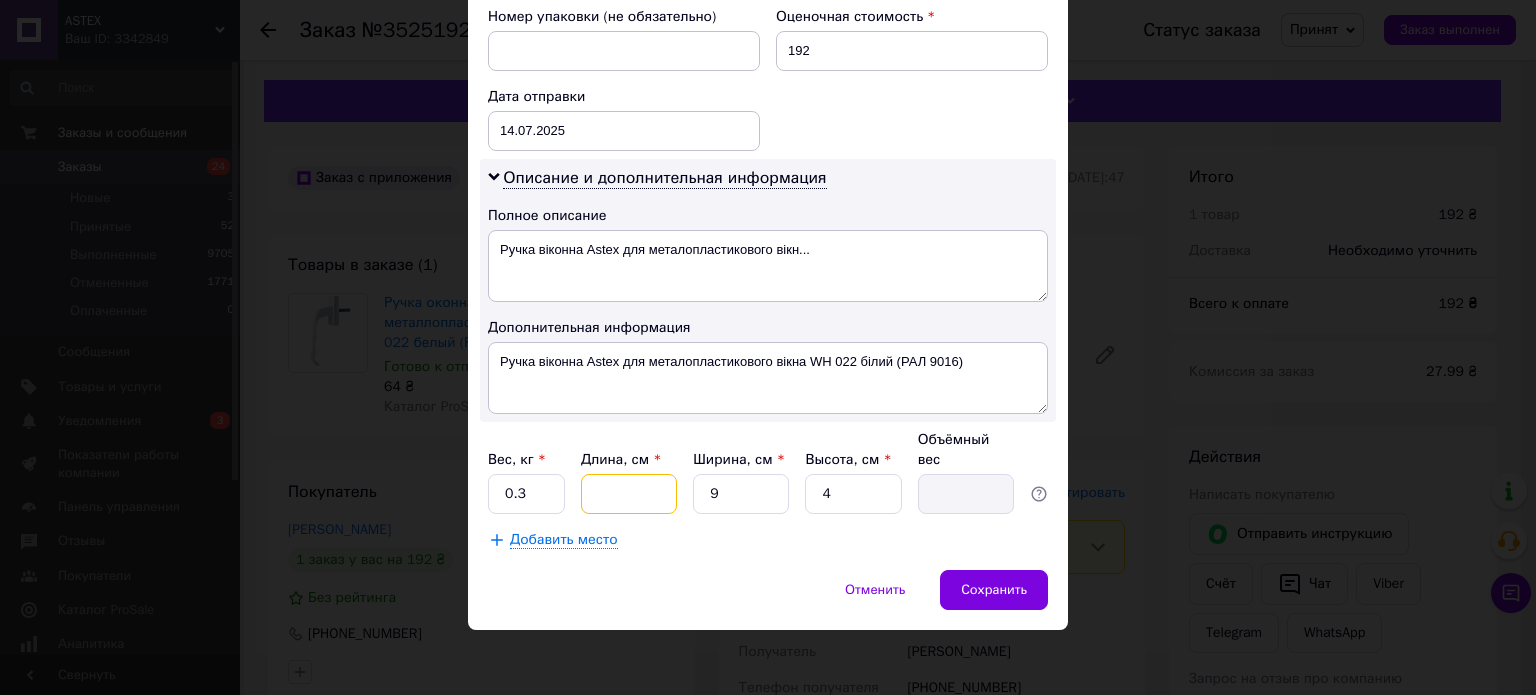 type on "2" 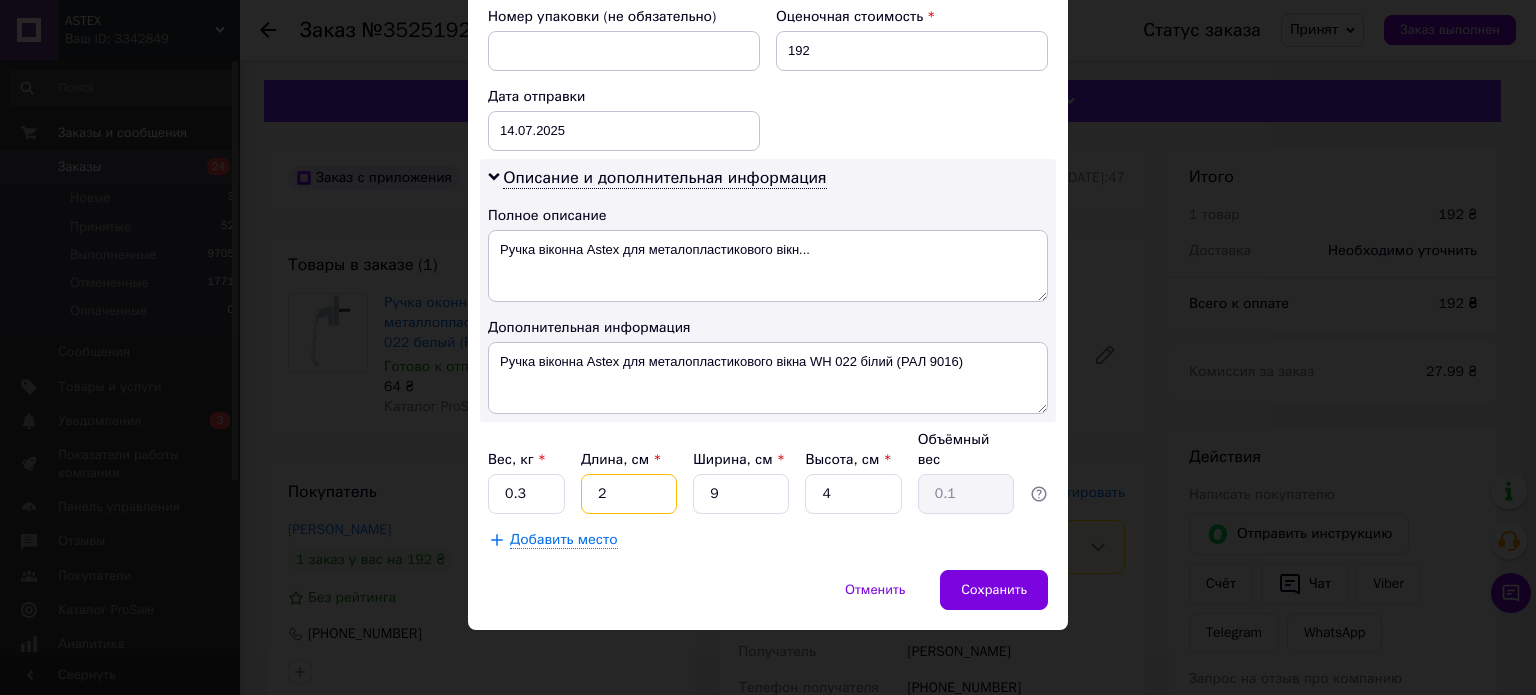 type on "22" 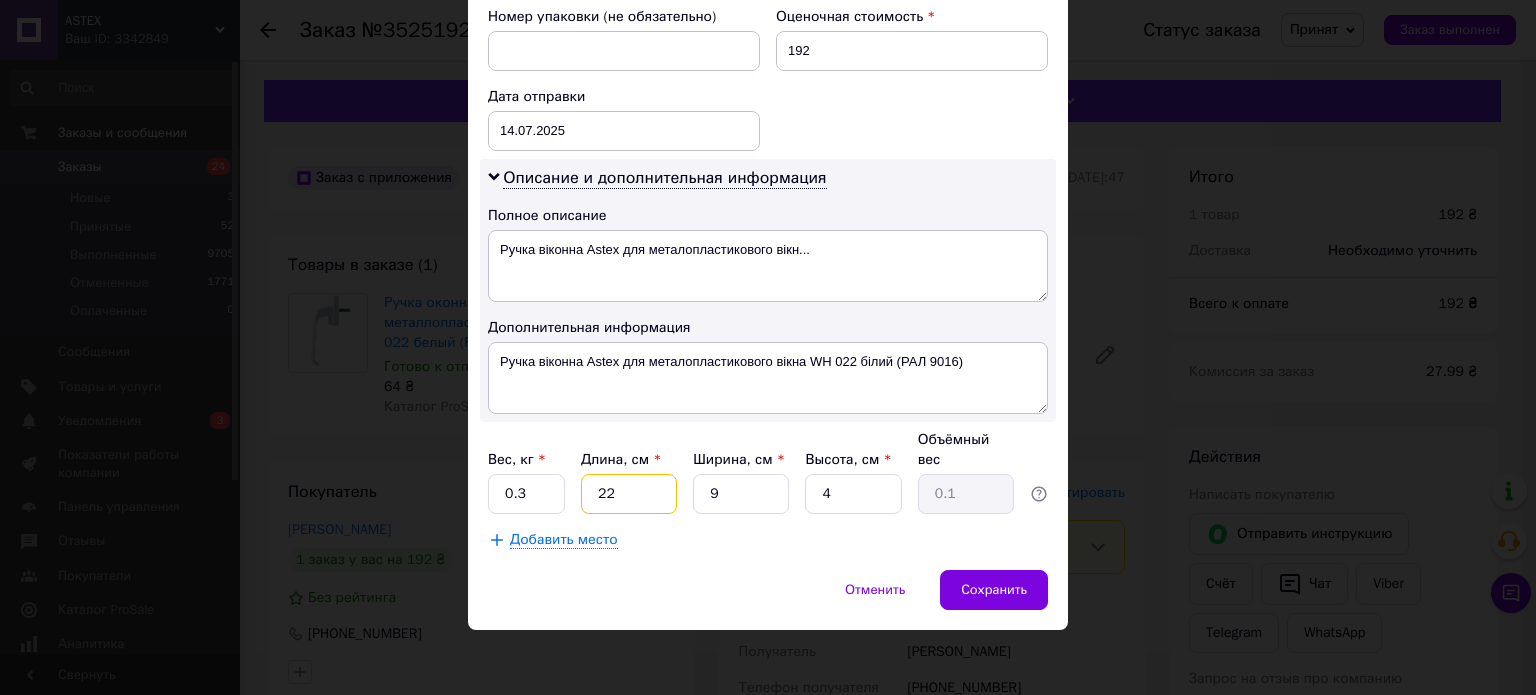 type on "0.2" 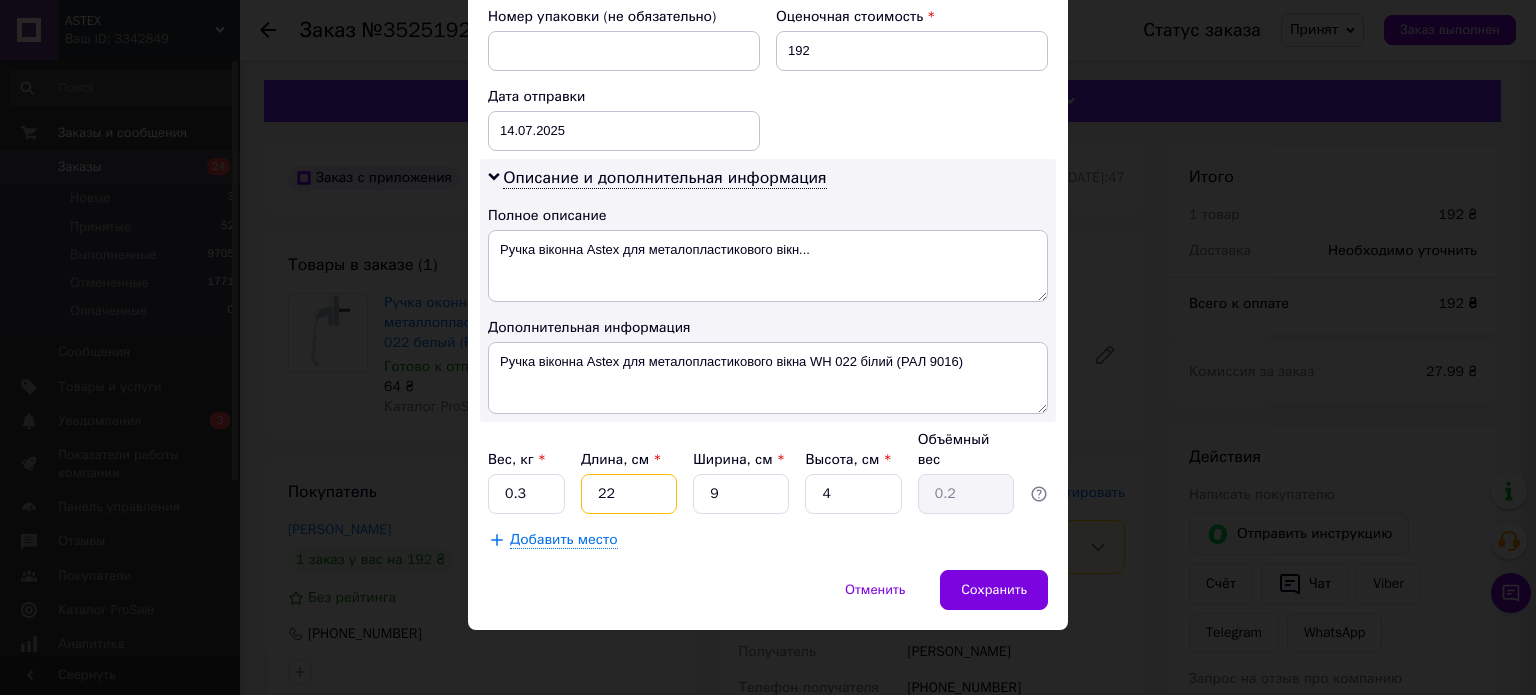 type on "22" 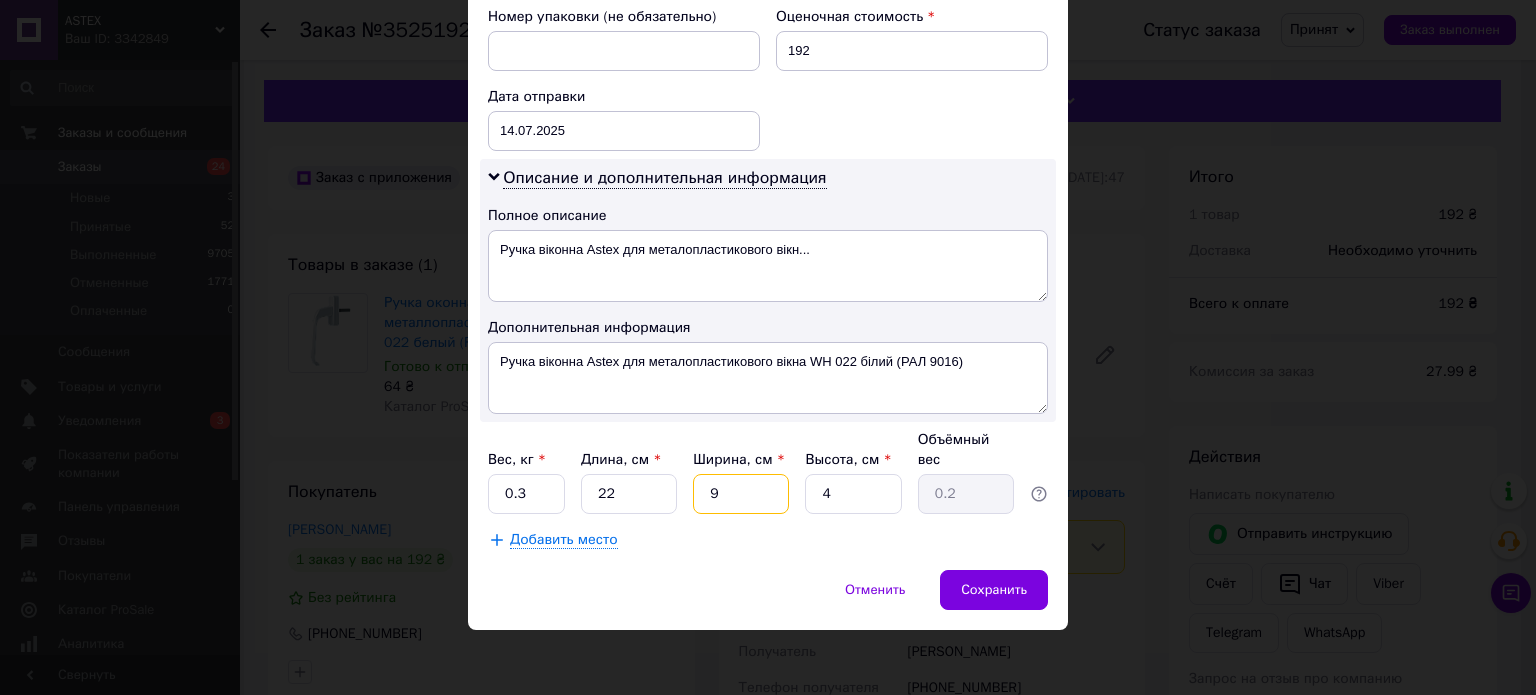 click on "9" at bounding box center [741, 494] 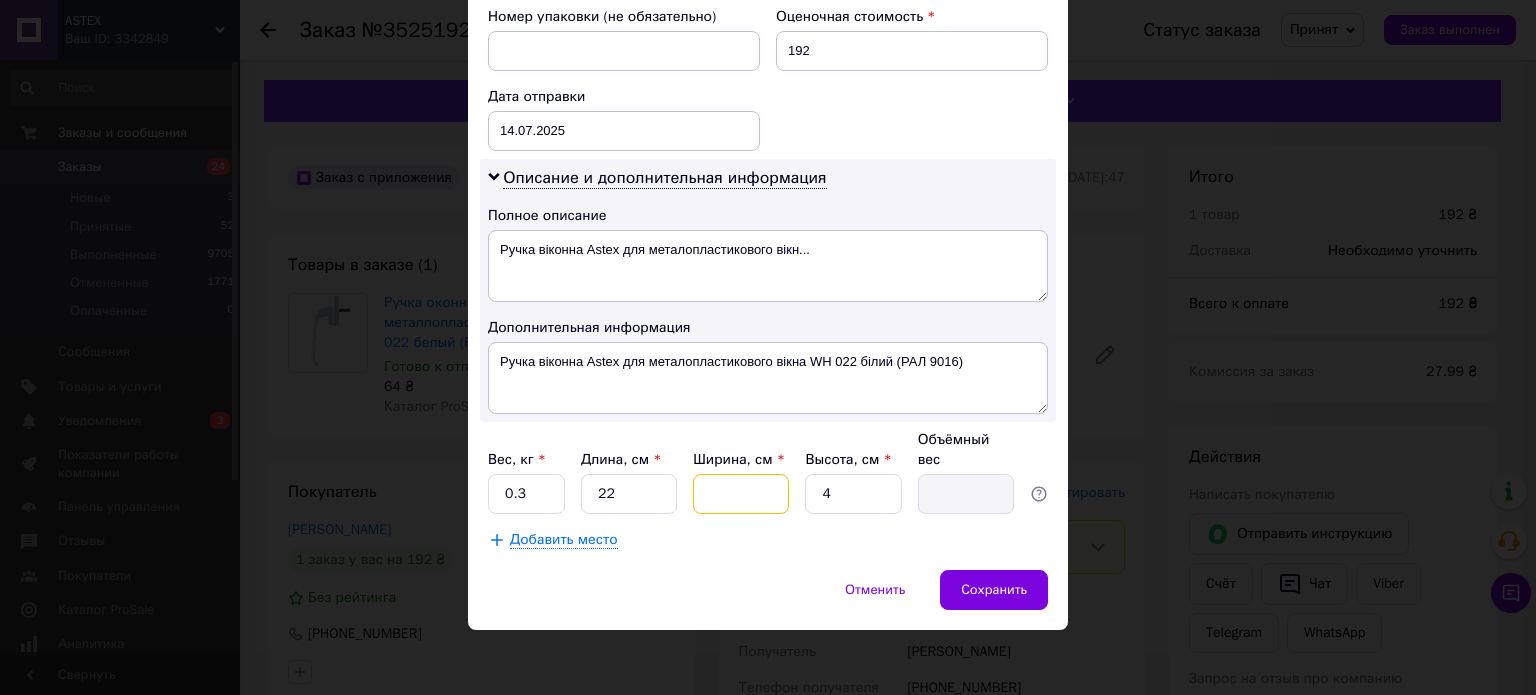 type on "1" 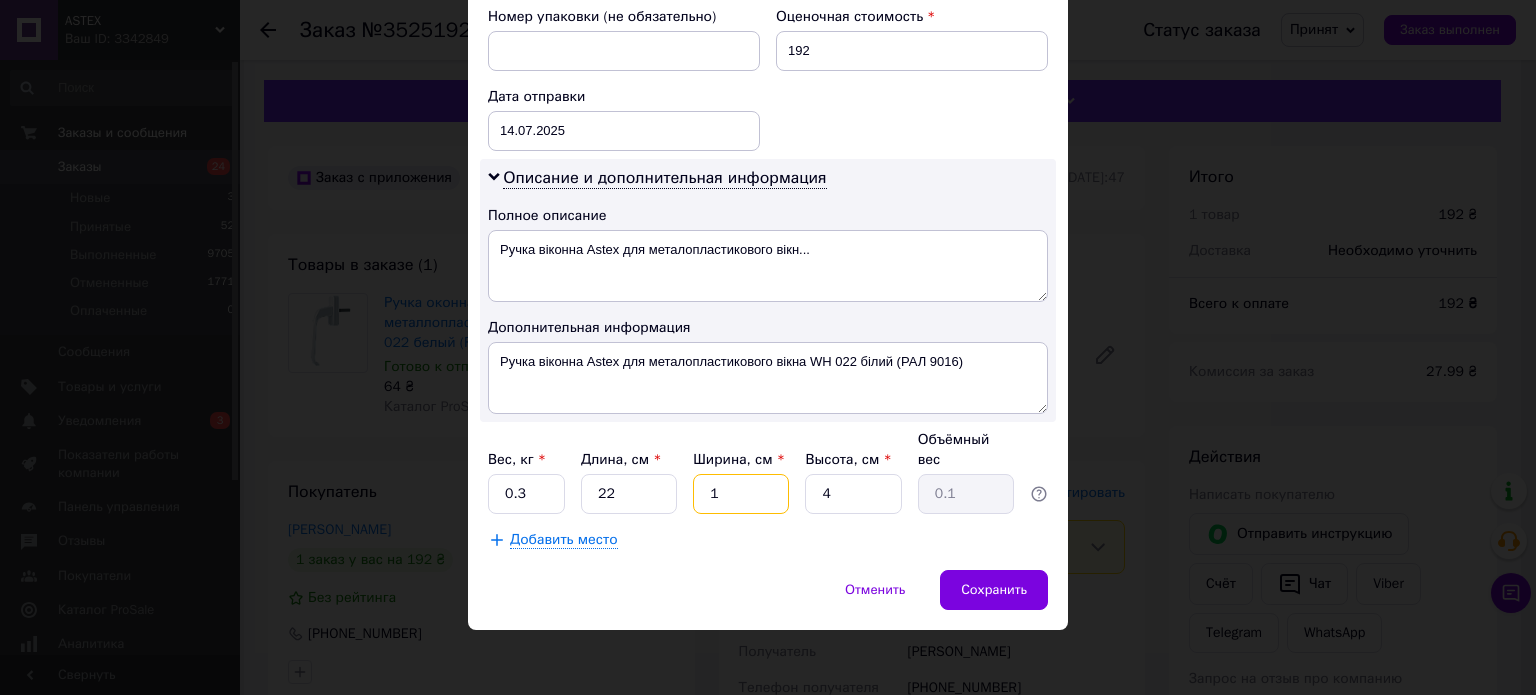 type on "12" 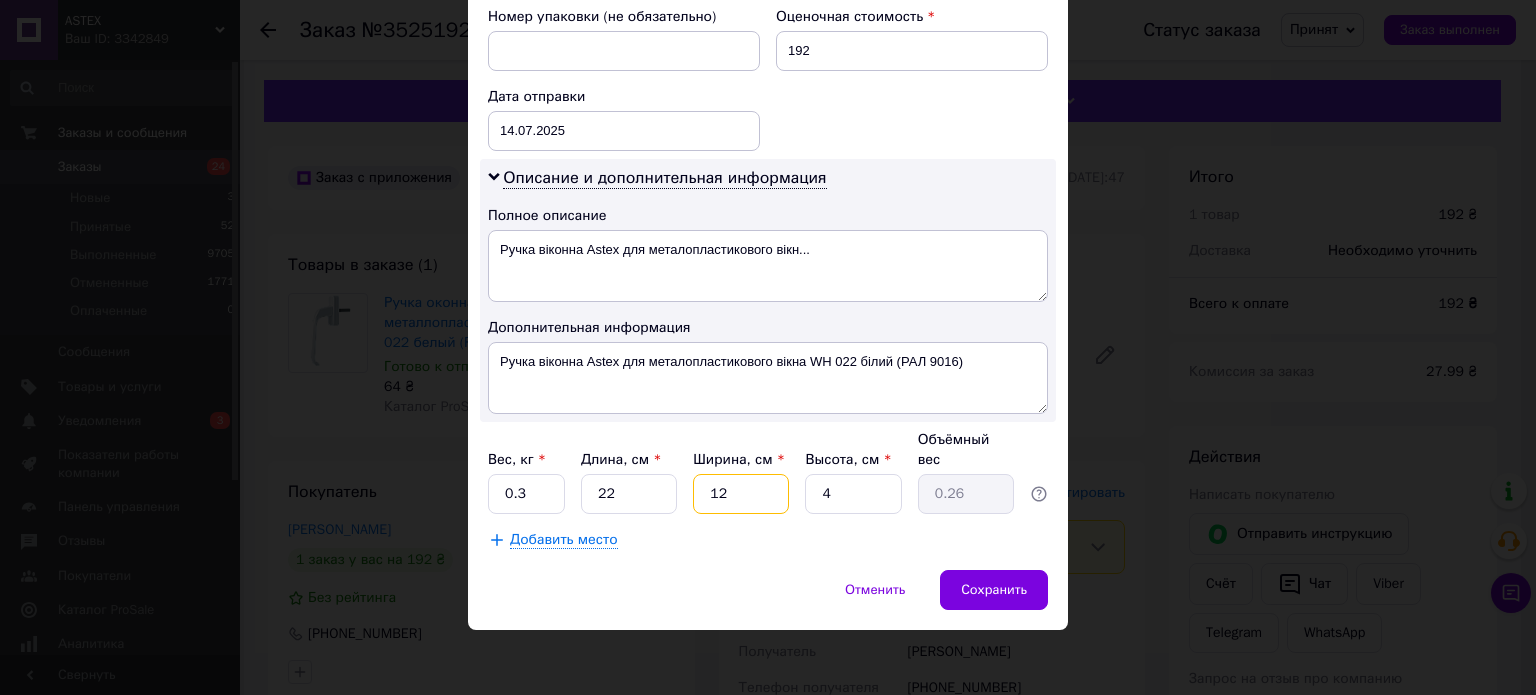 type on "12" 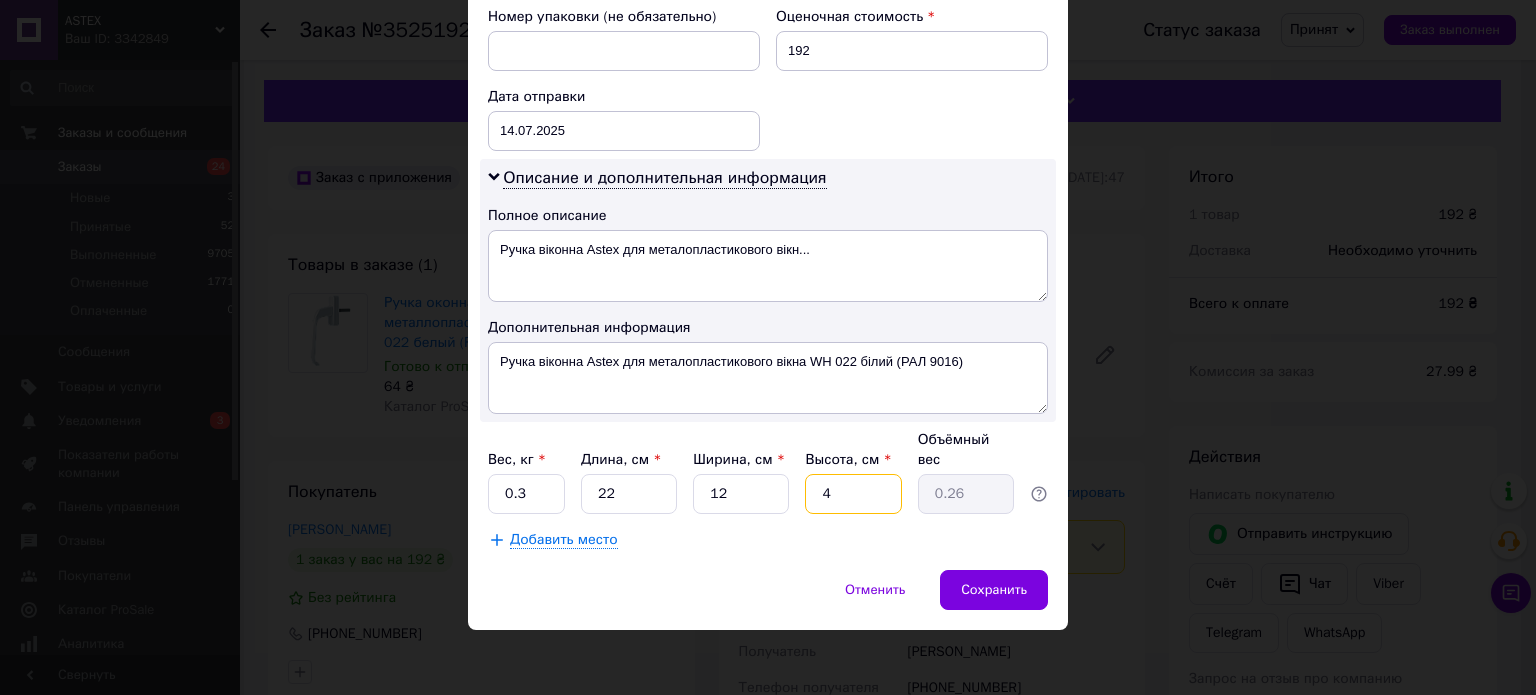 click on "4" at bounding box center [853, 494] 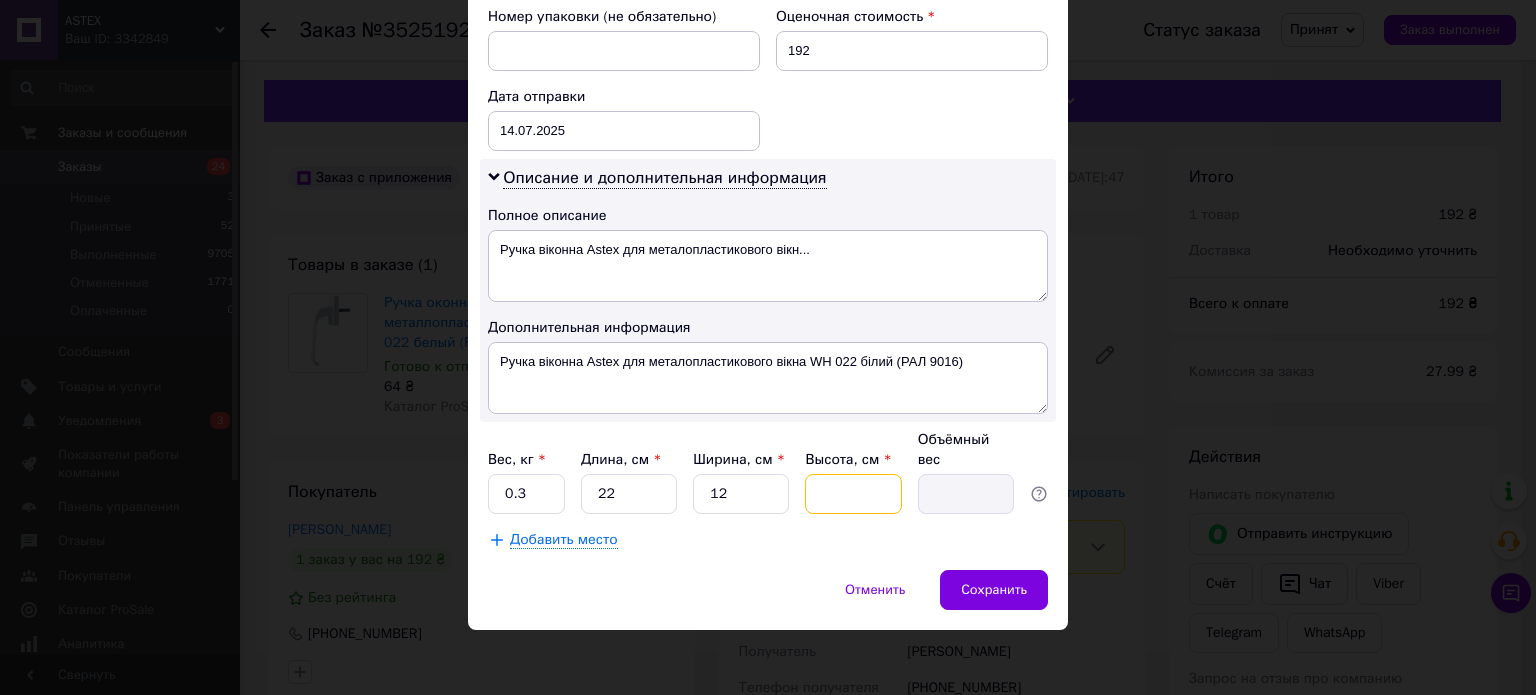 type on "6" 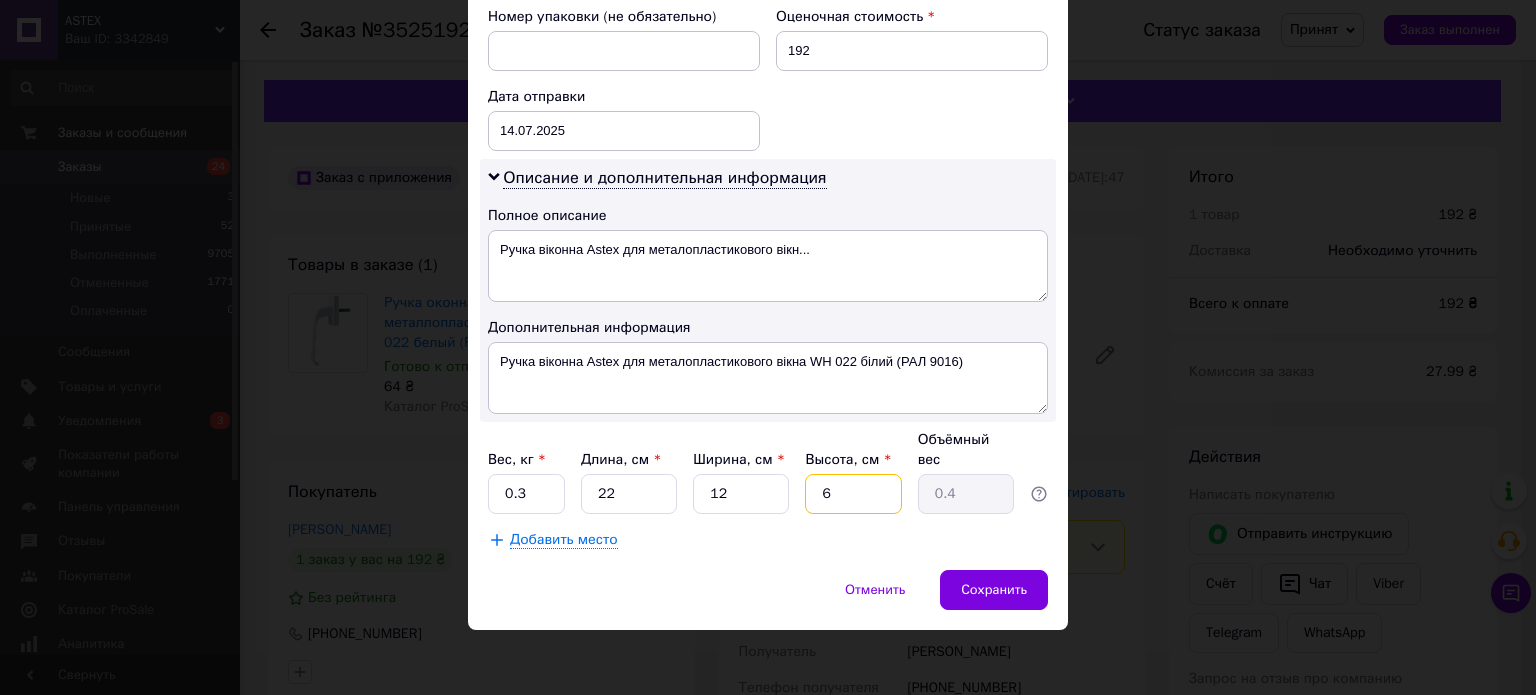 type 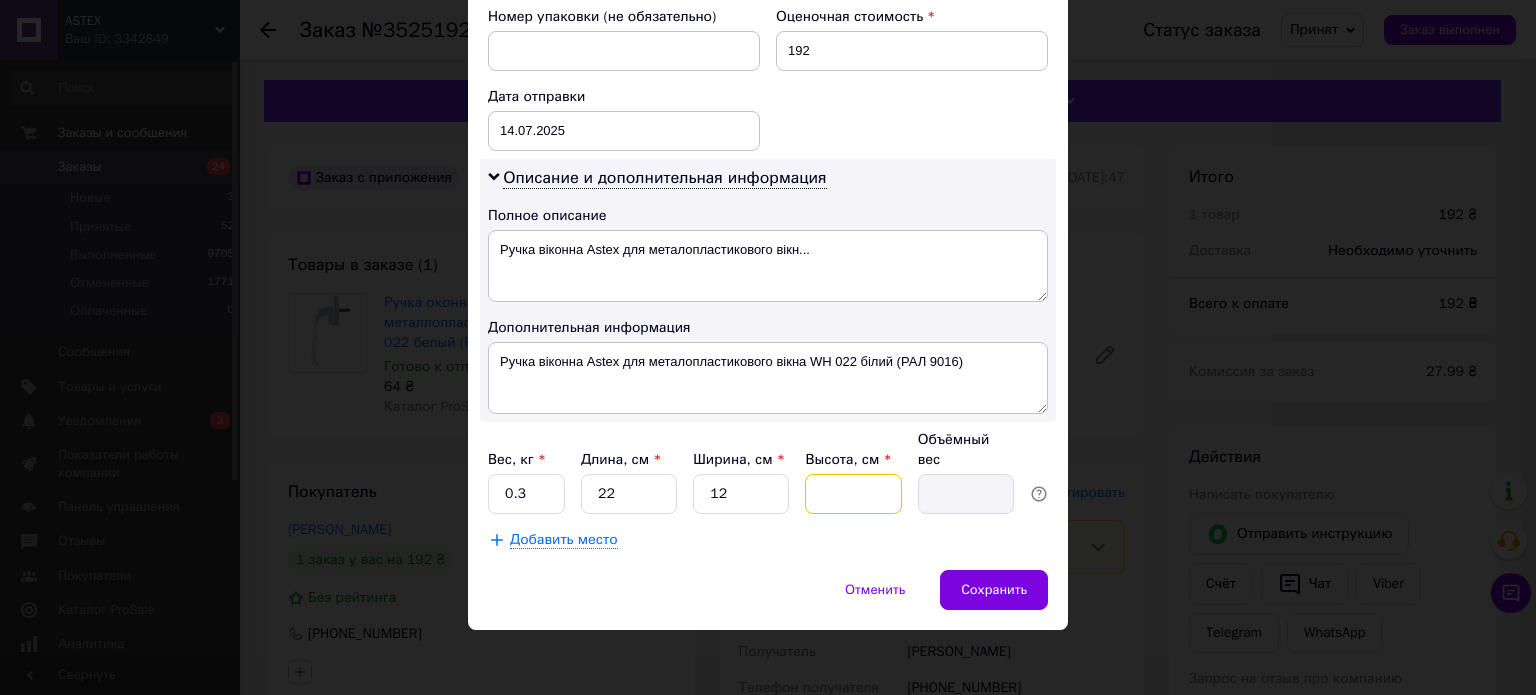 type on "5" 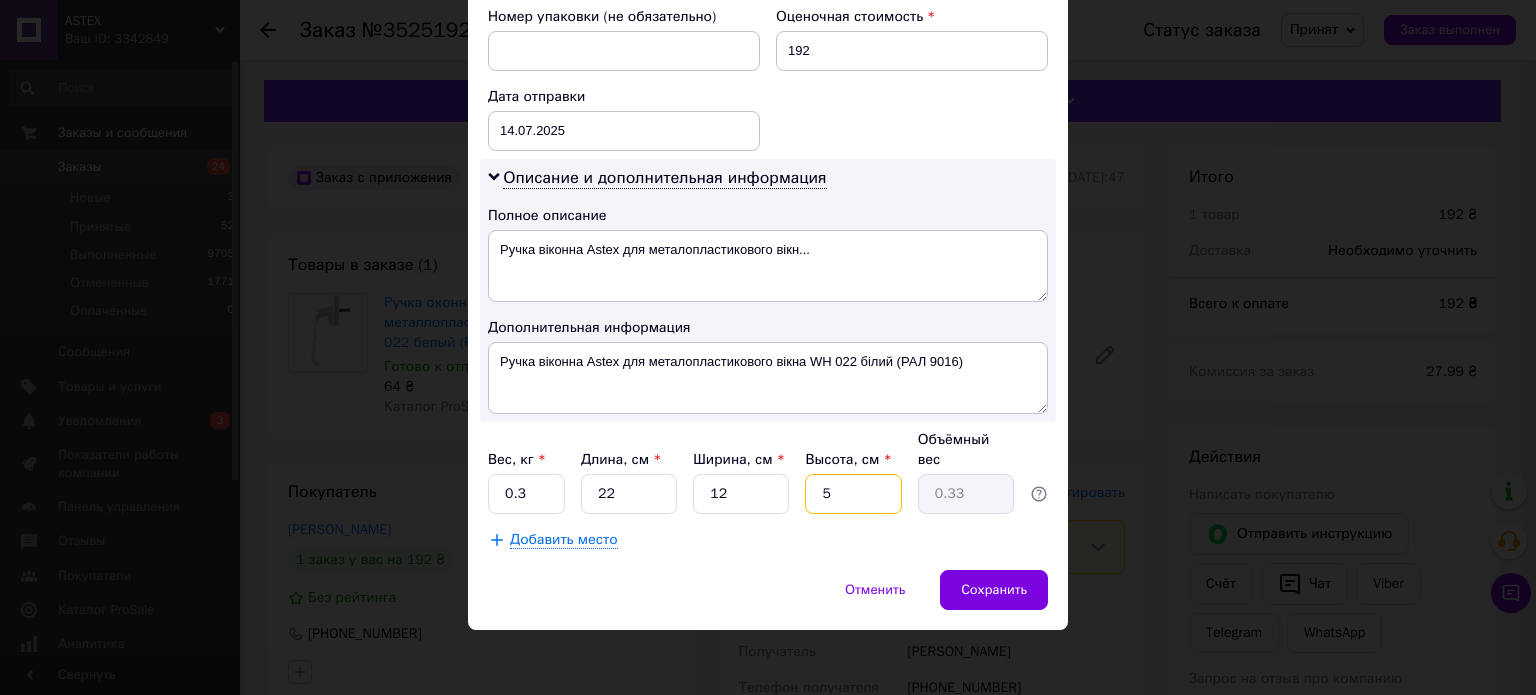 type on "5" 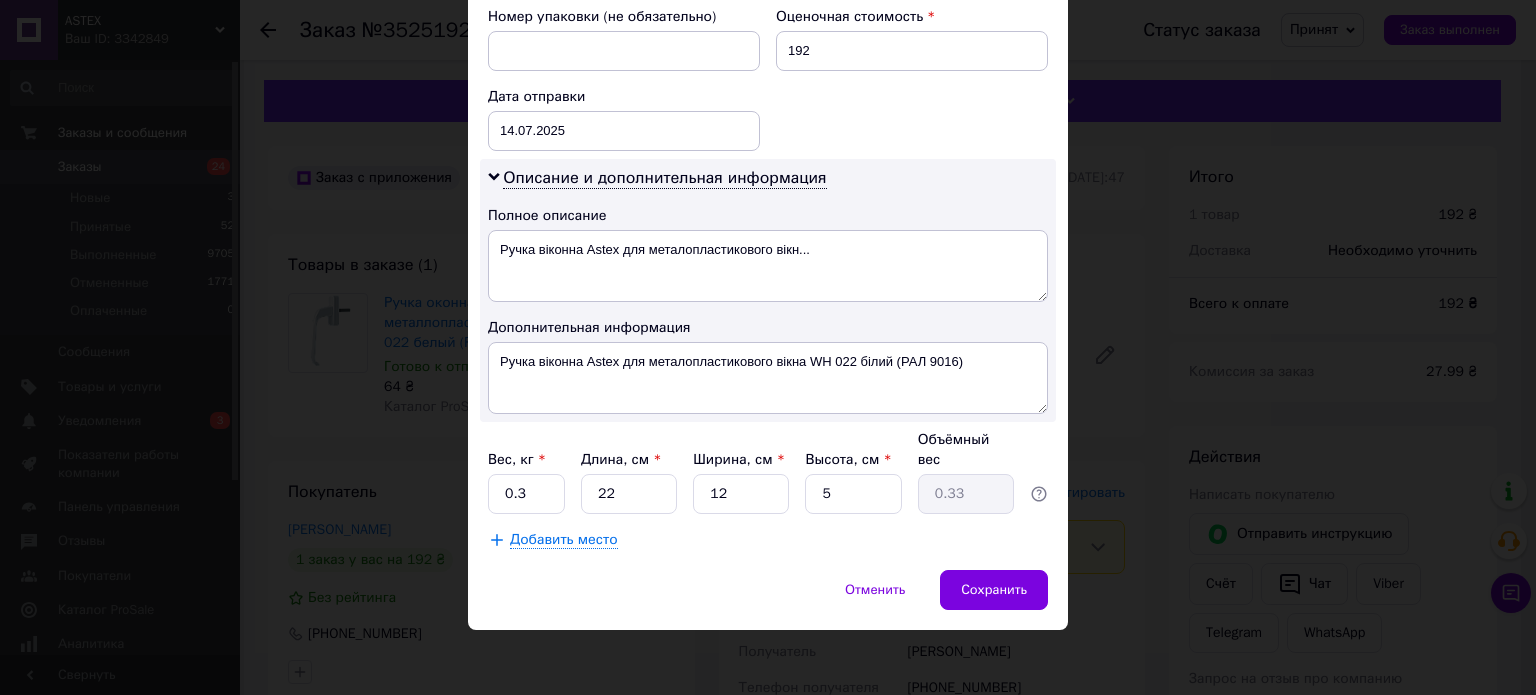 drag, startPoint x: 733, startPoint y: 589, endPoint x: 800, endPoint y: 586, distance: 67.06713 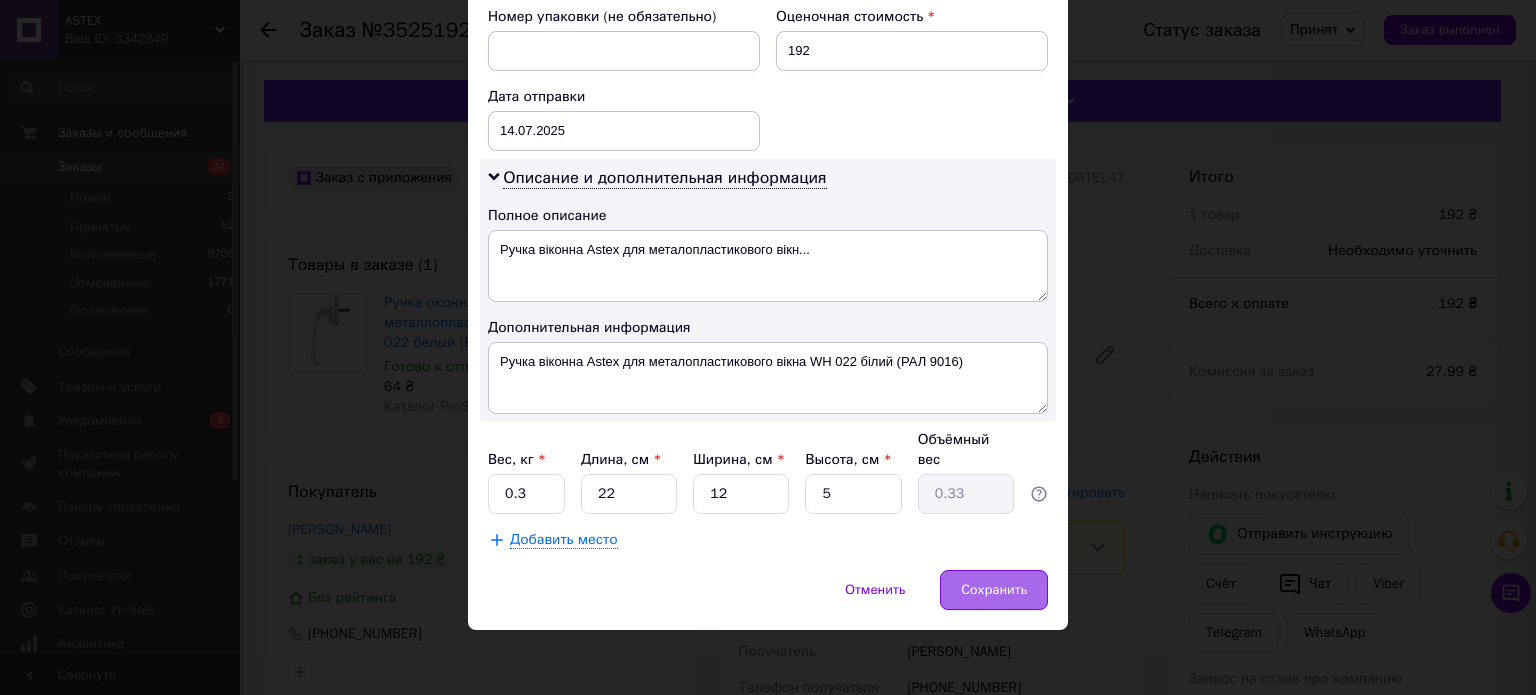 click on "Сохранить" at bounding box center [994, 590] 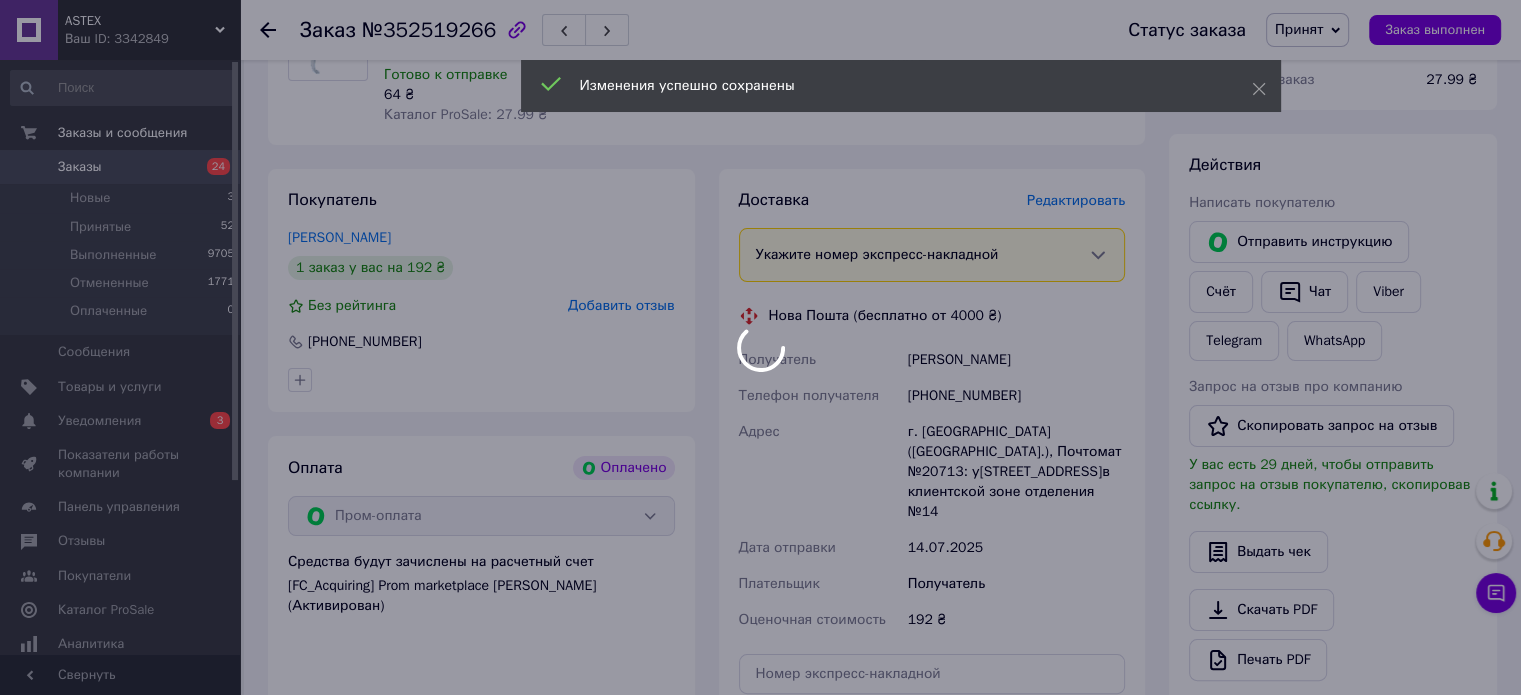 scroll, scrollTop: 500, scrollLeft: 0, axis: vertical 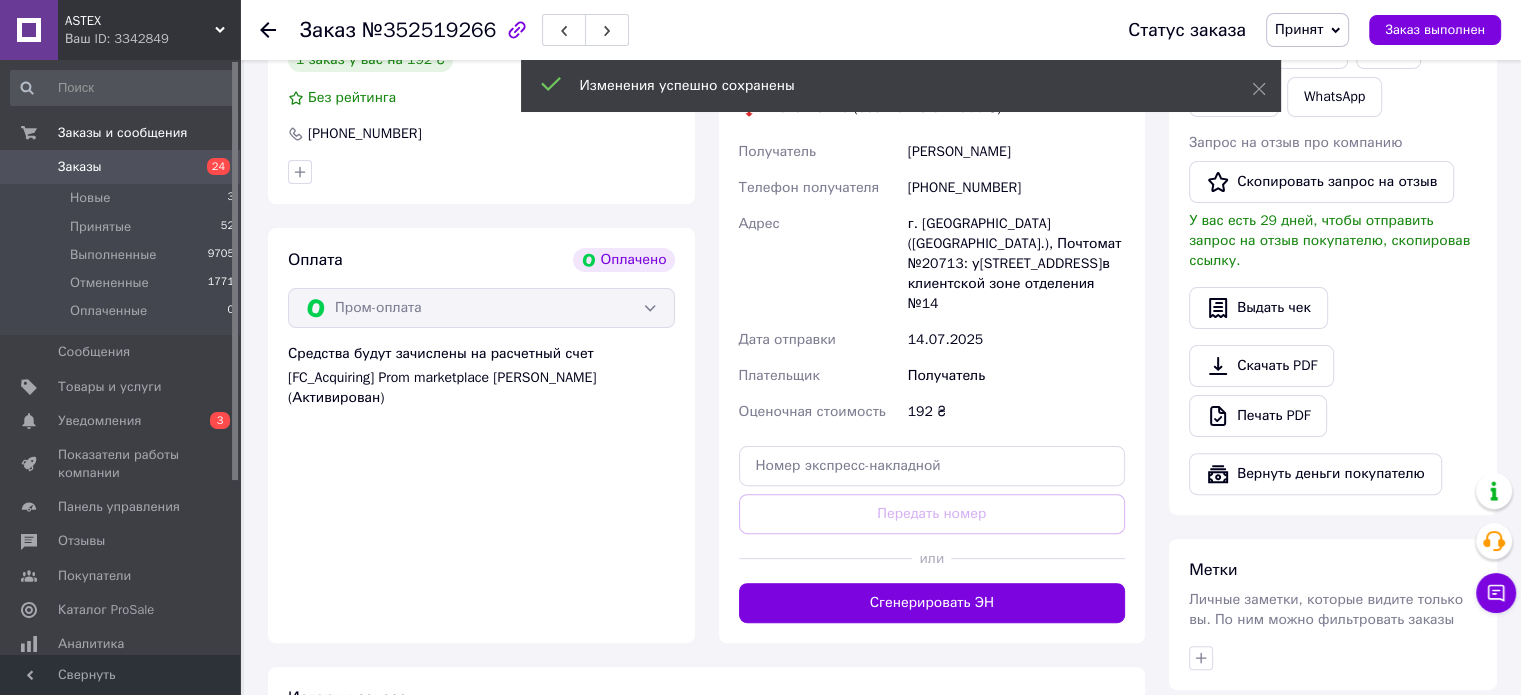 click on "Сгенерировать ЭН" at bounding box center [932, 603] 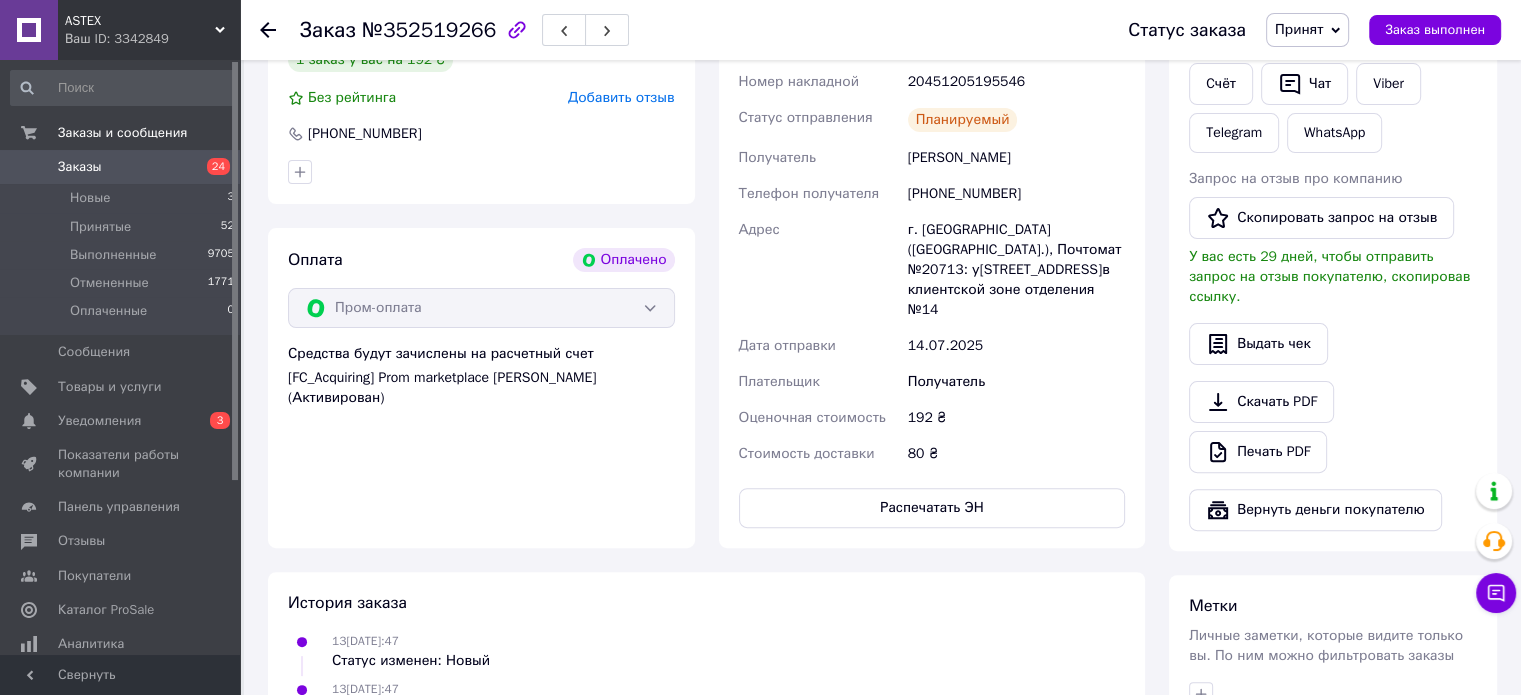 click on "20451205195546" at bounding box center (1016, 82) 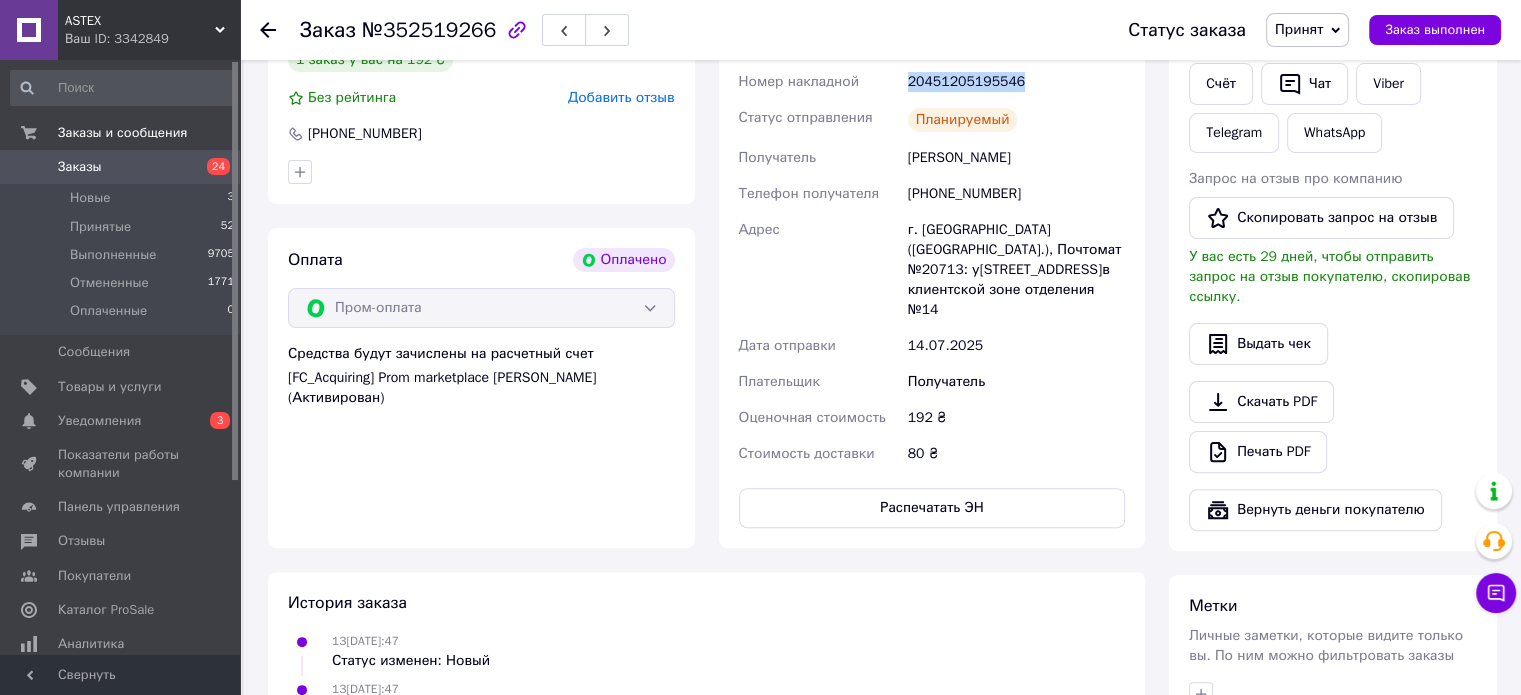 click on "20451205195546" at bounding box center [1016, 82] 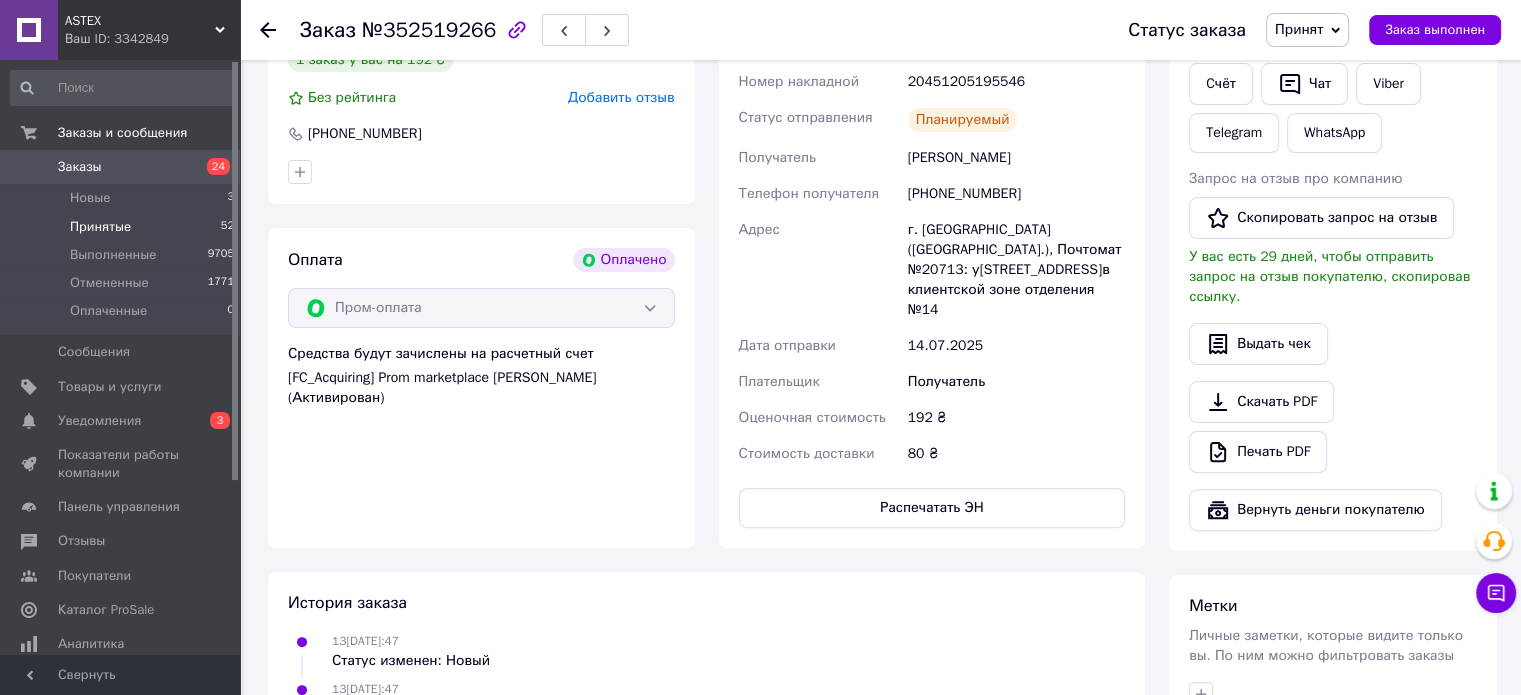 click on "Принятые" at bounding box center [100, 227] 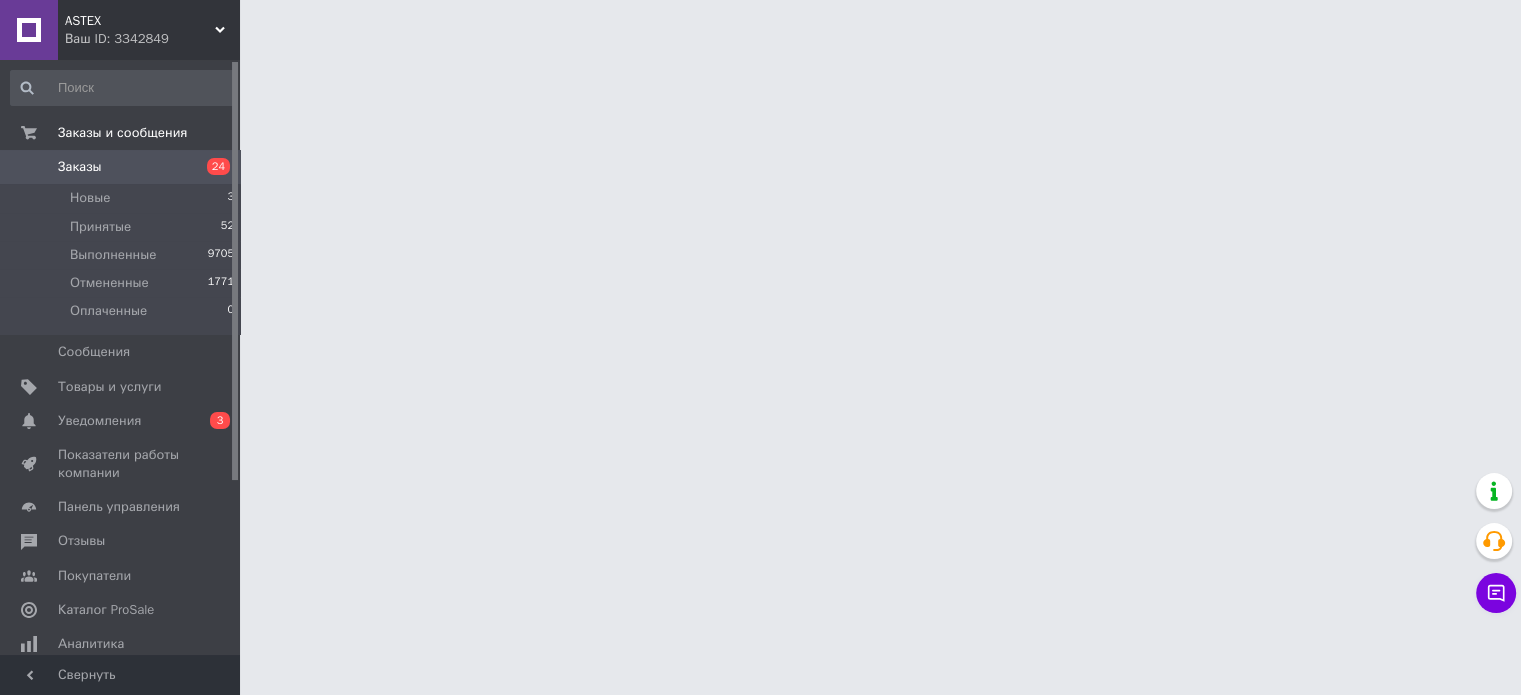 scroll, scrollTop: 0, scrollLeft: 0, axis: both 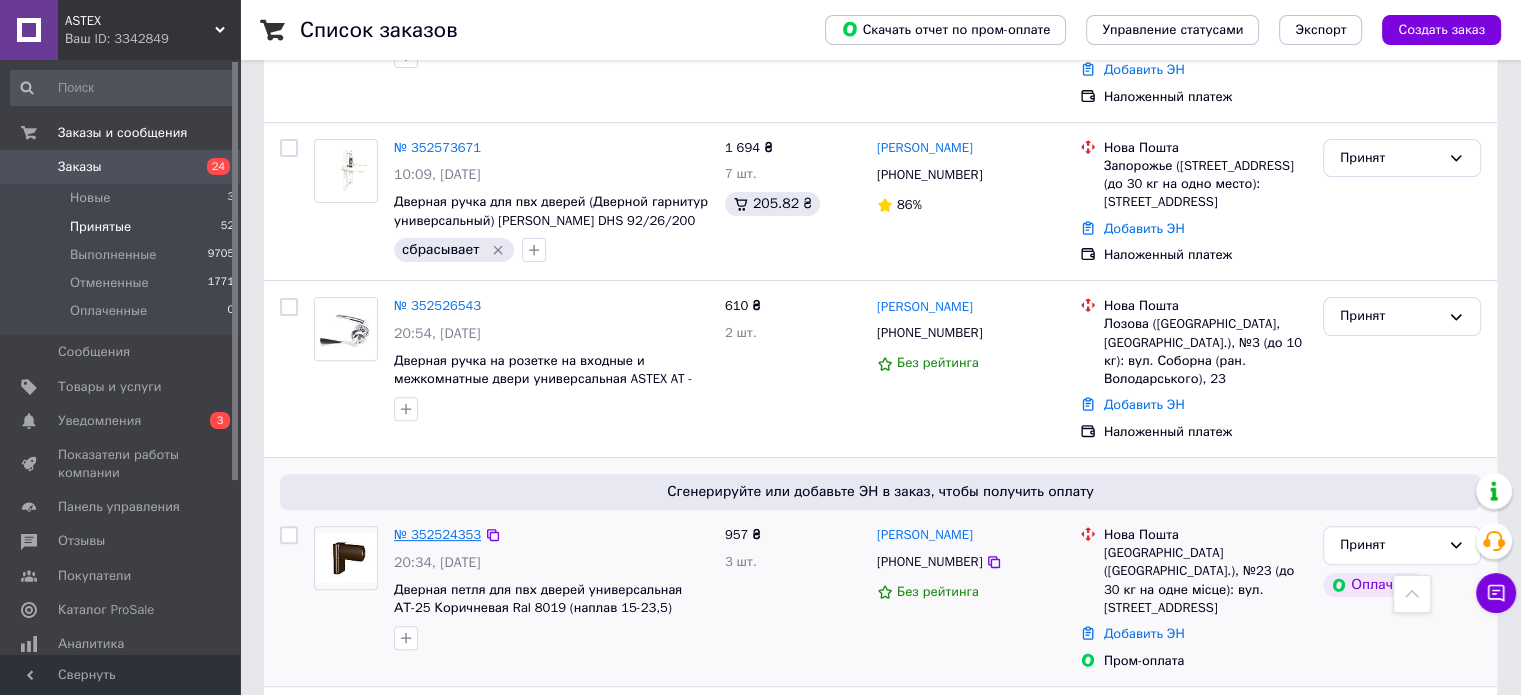 click on "№ 352524353" at bounding box center [437, 534] 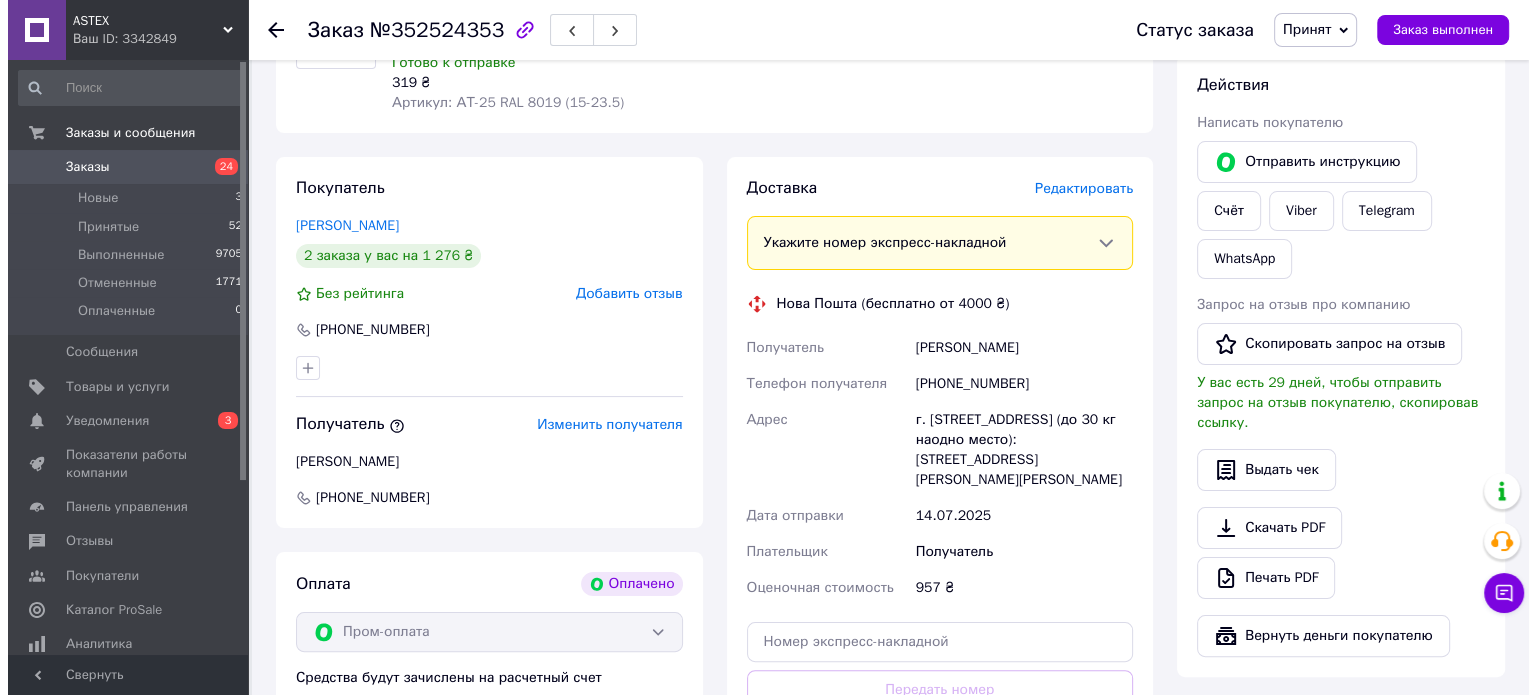 scroll, scrollTop: 200, scrollLeft: 0, axis: vertical 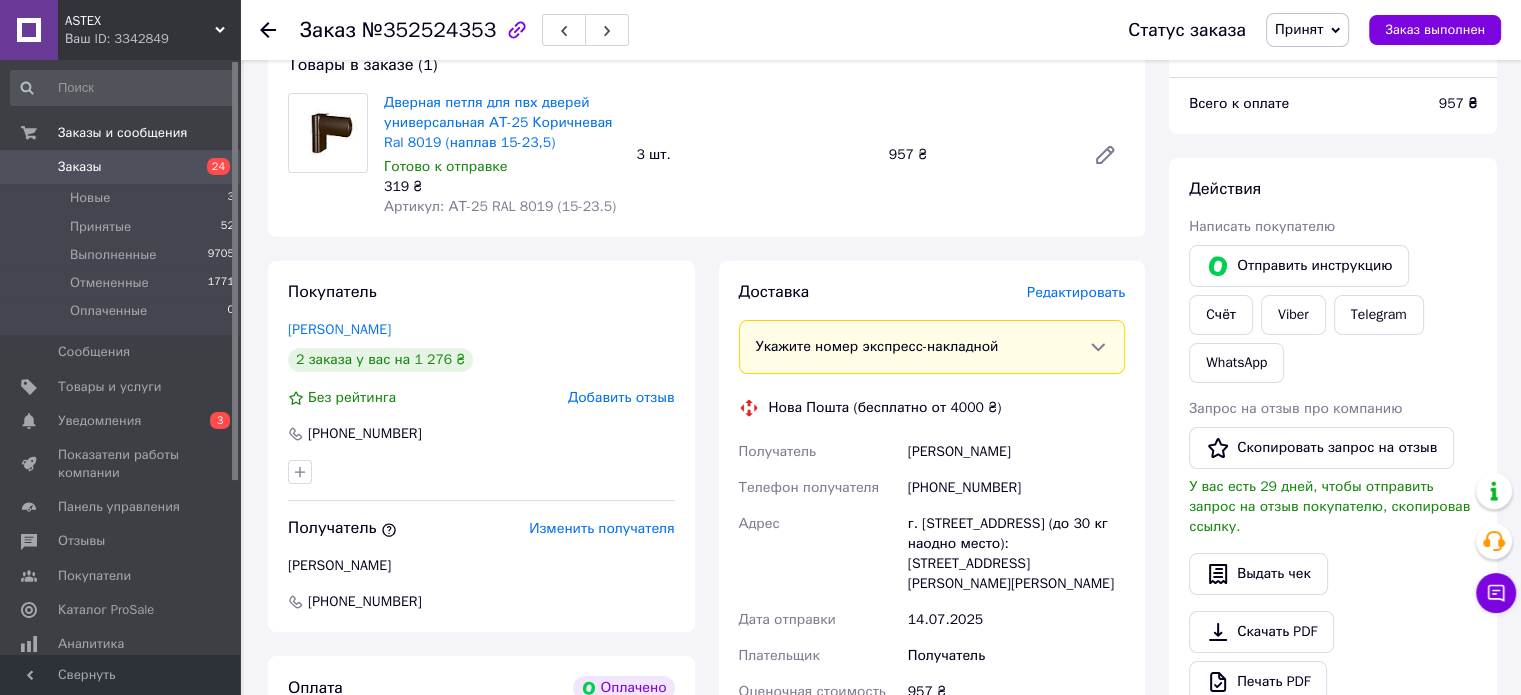 click on "Редактировать" at bounding box center [1076, 292] 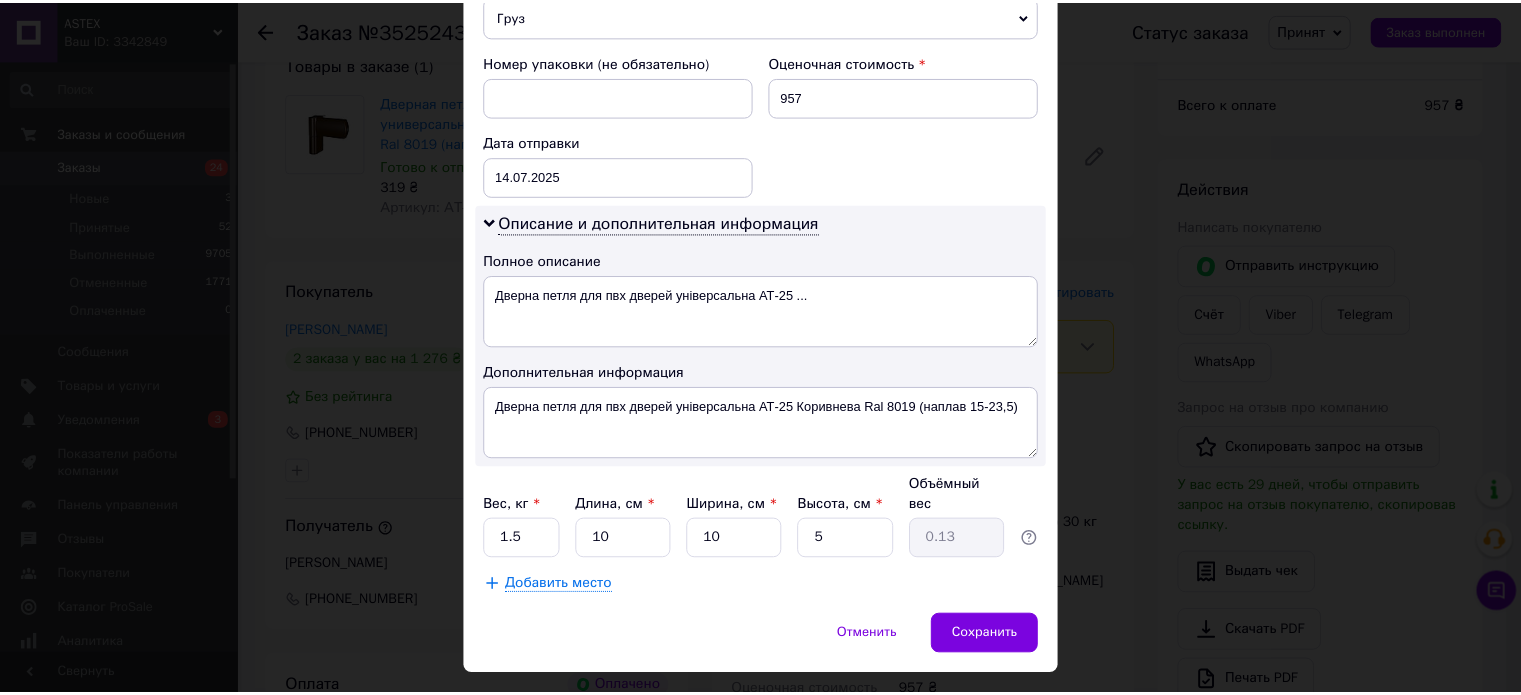 scroll, scrollTop: 850, scrollLeft: 0, axis: vertical 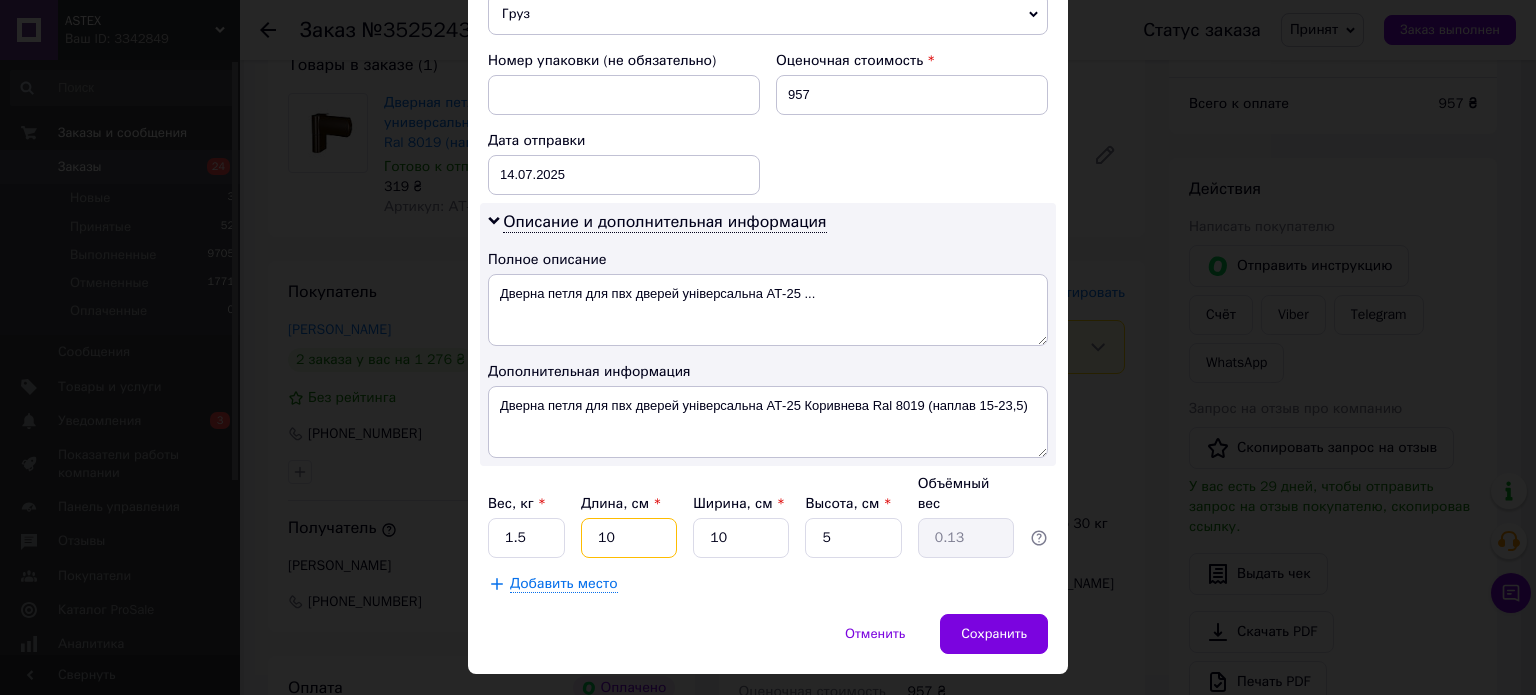 click on "10" at bounding box center (629, 538) 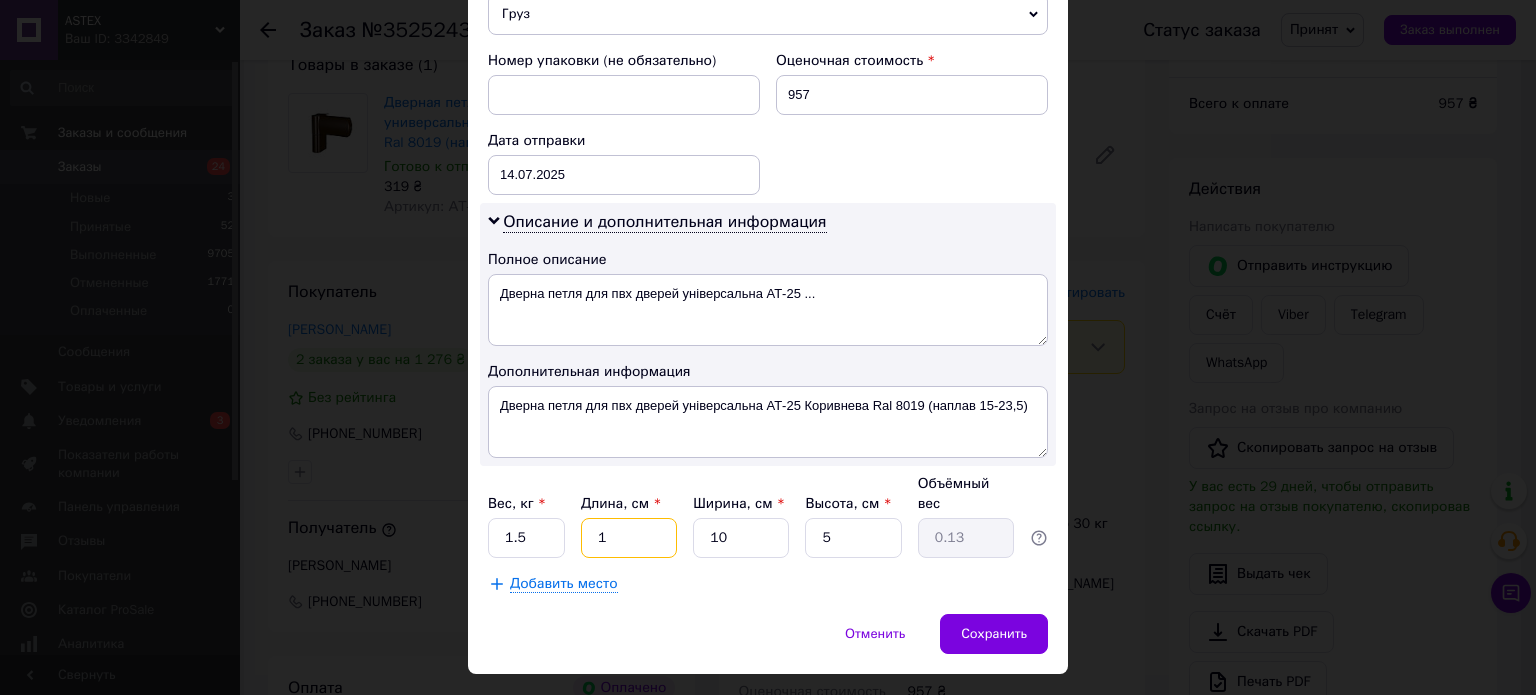type on "1" 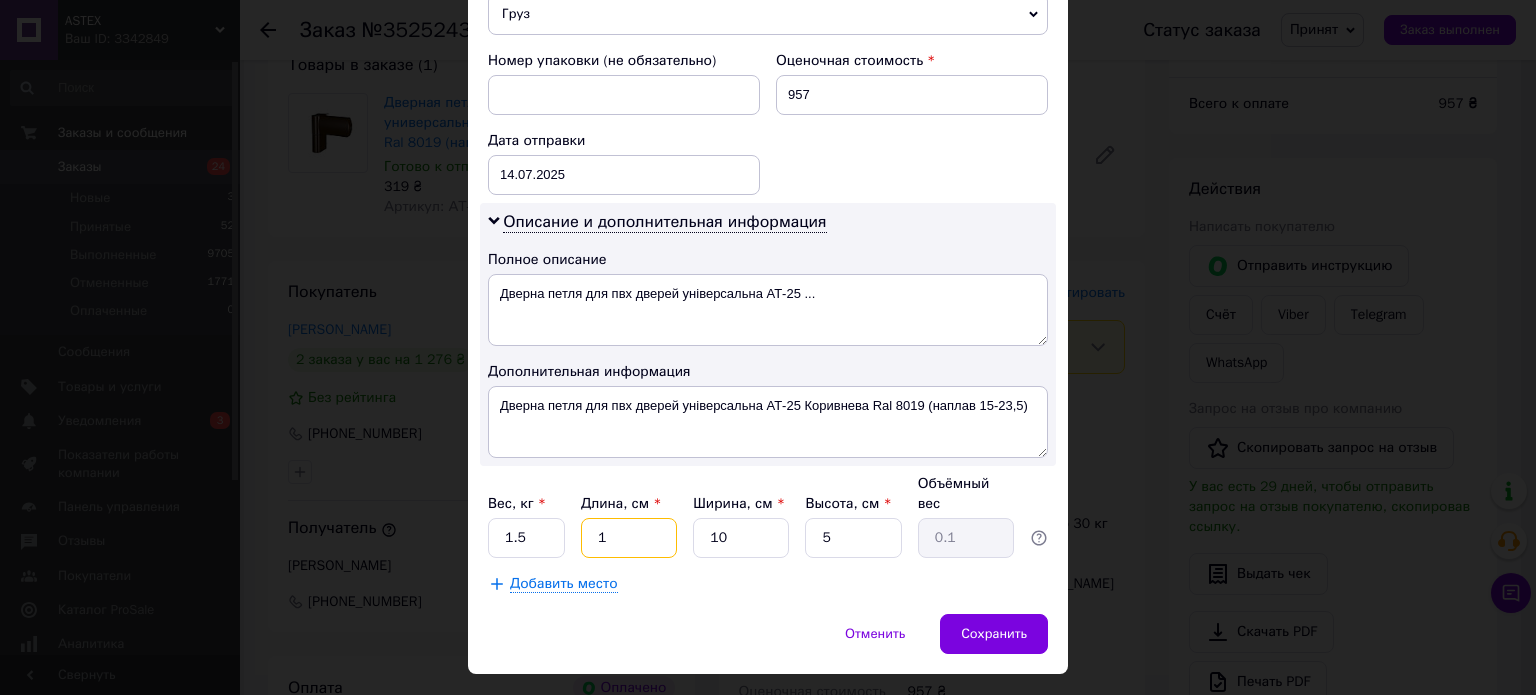 type on "15" 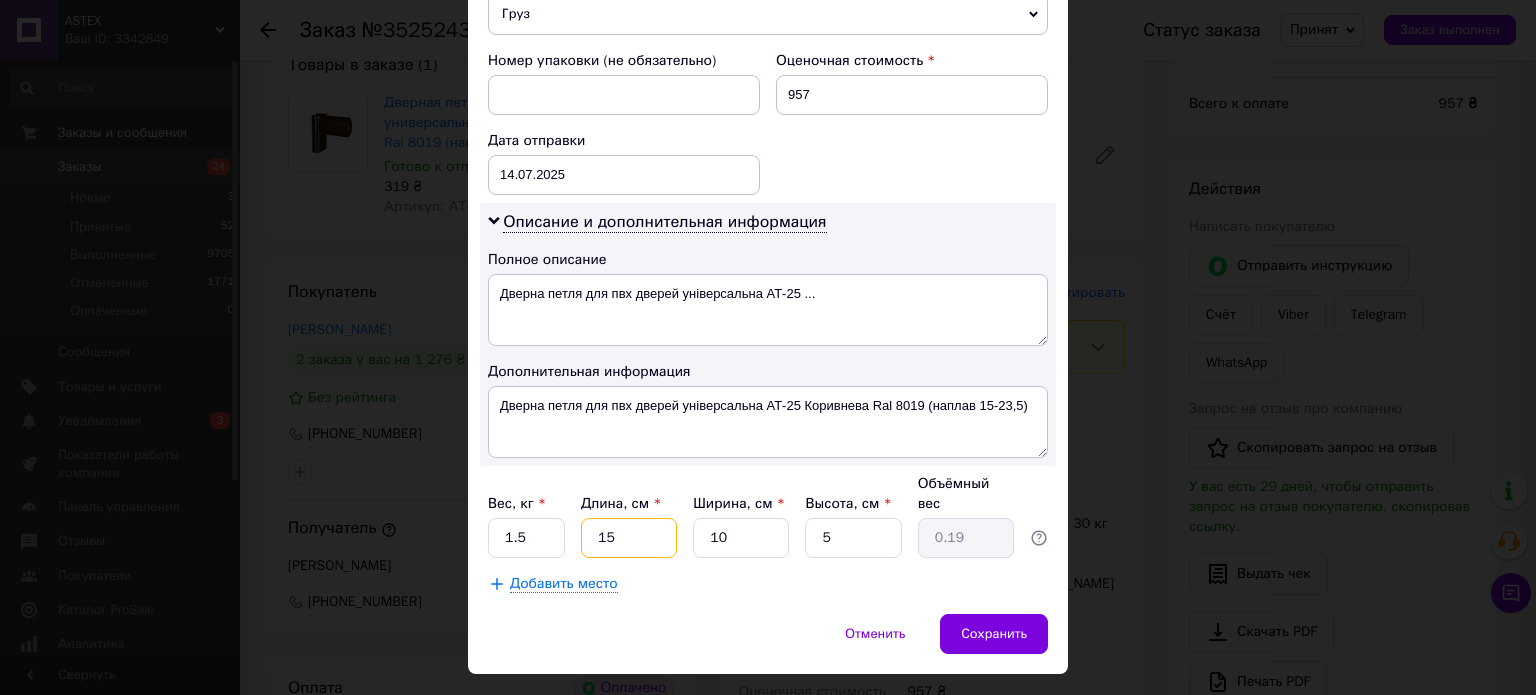 type on "15" 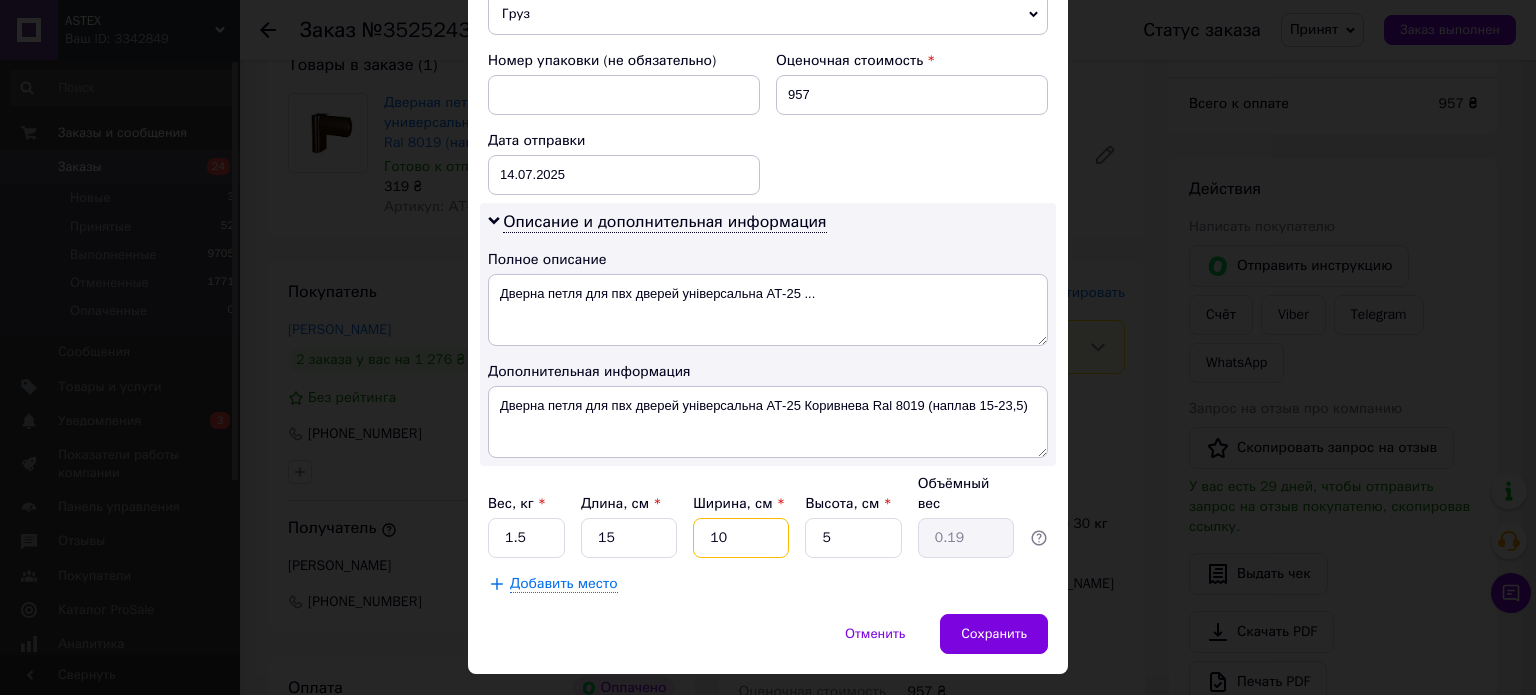 click on "10" at bounding box center (741, 538) 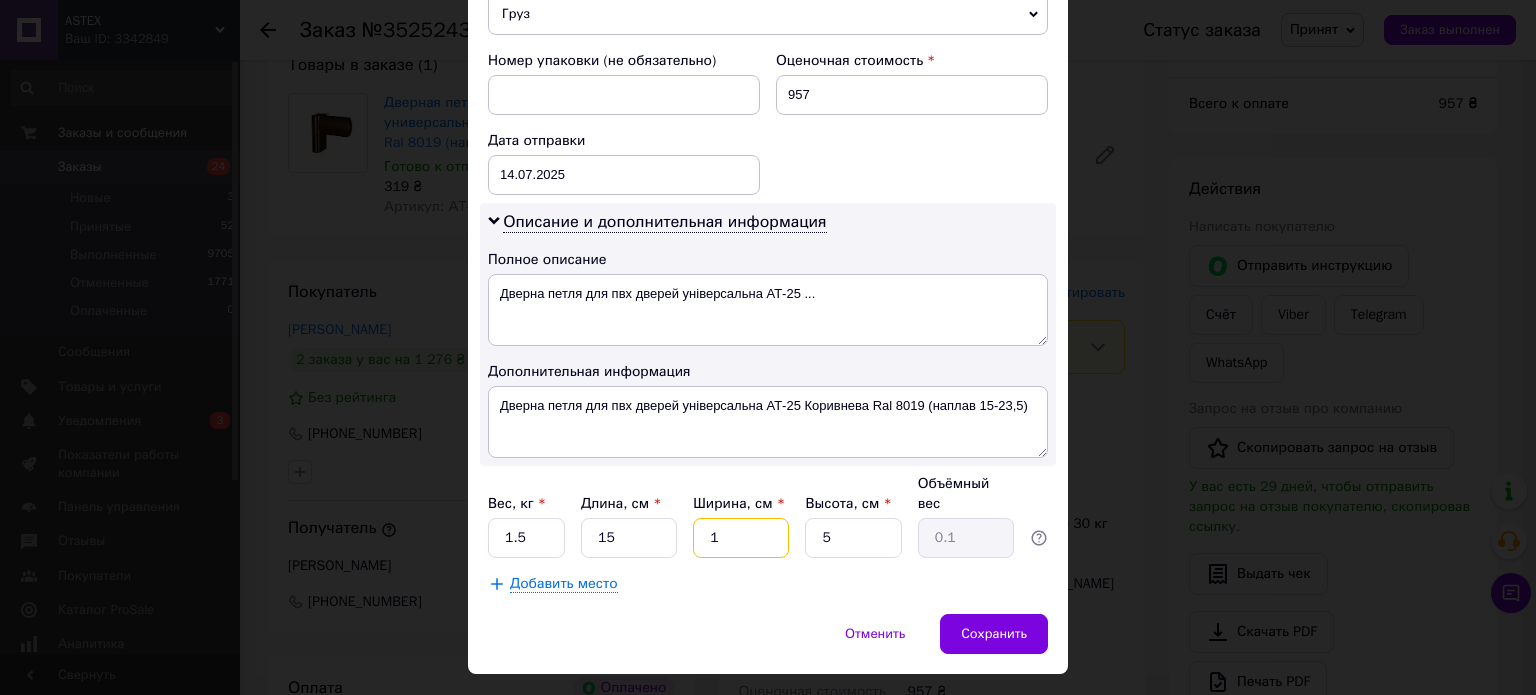 type on "15" 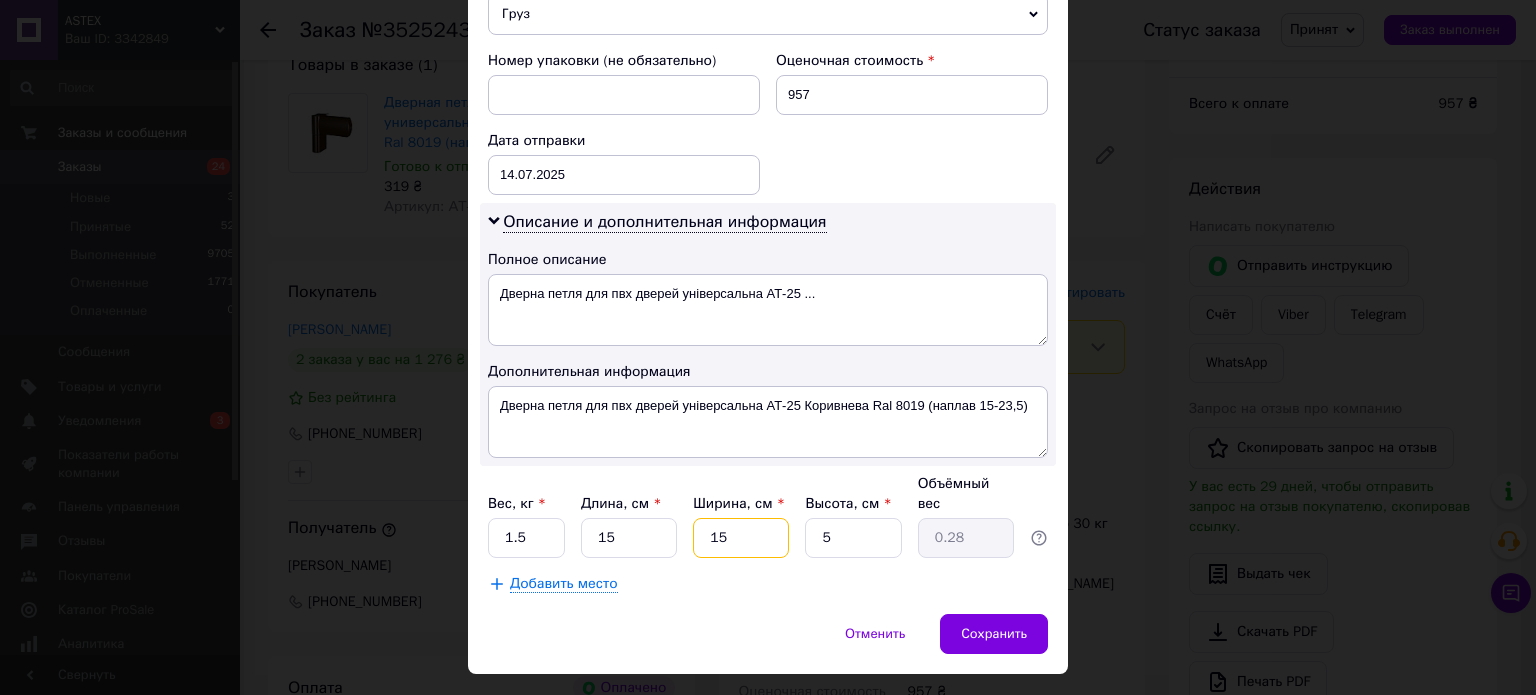 type on "15" 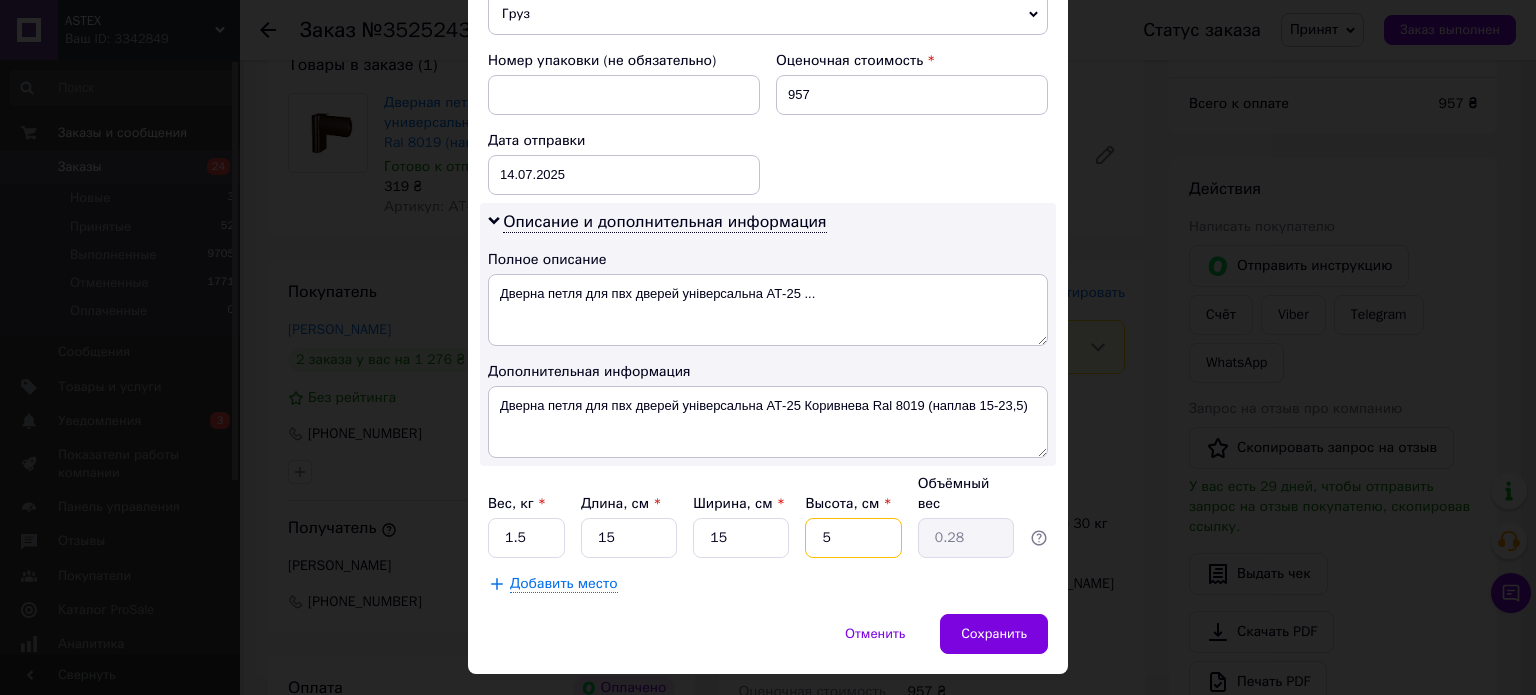click on "5" at bounding box center [853, 538] 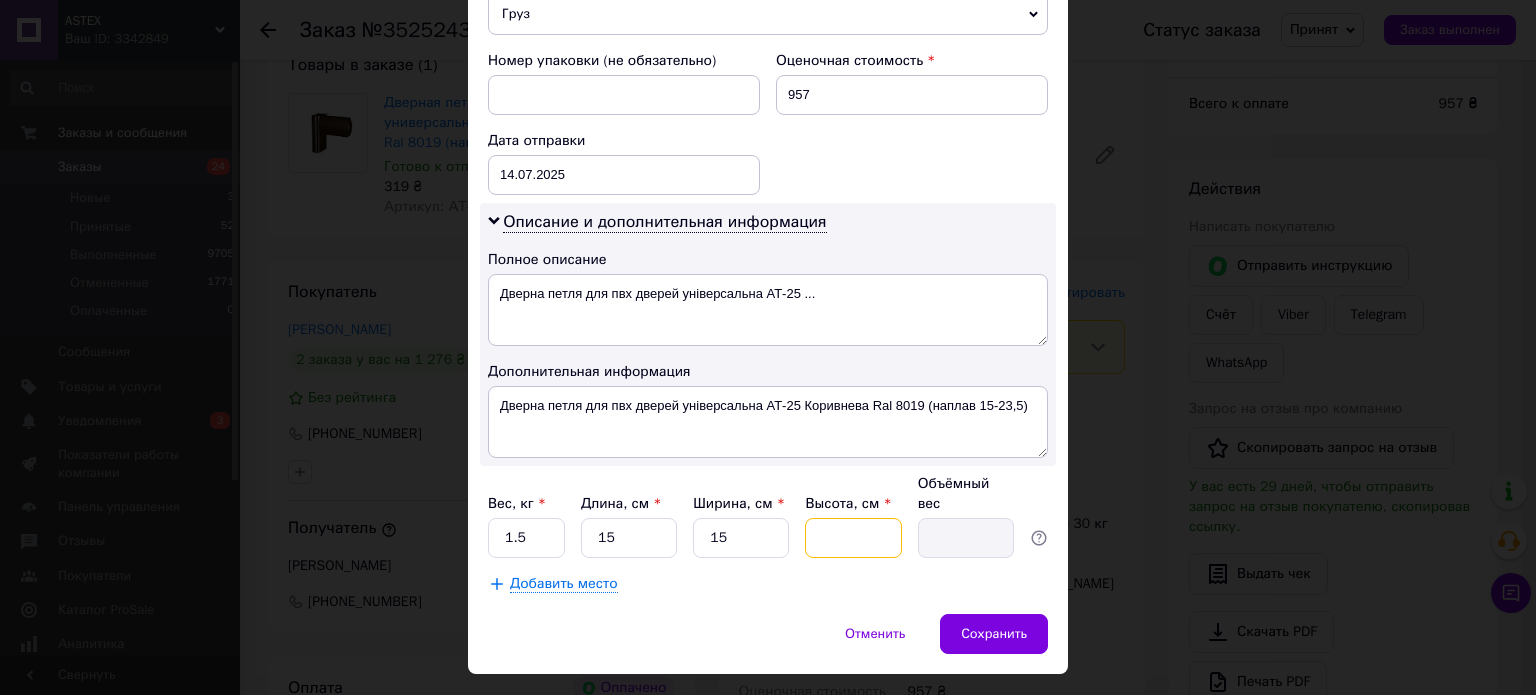 type on "2" 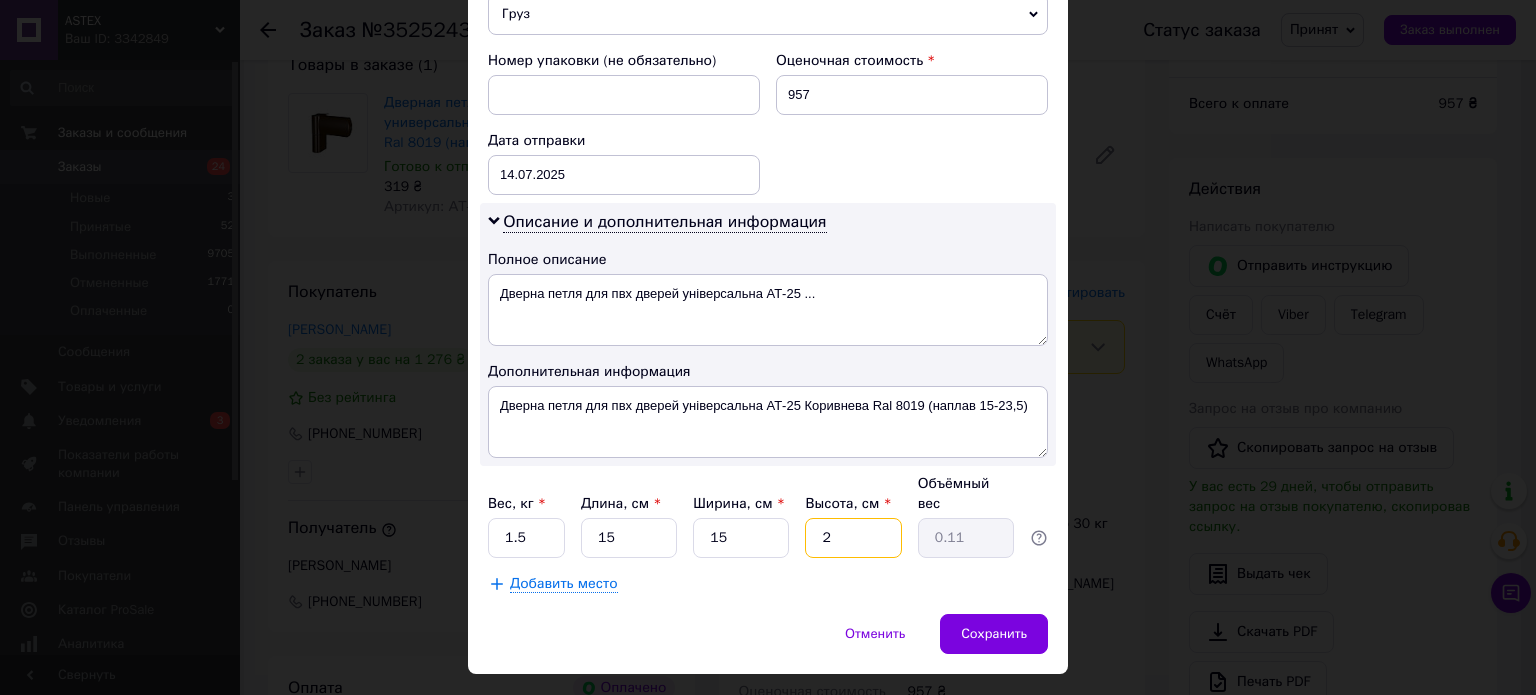 type on "21" 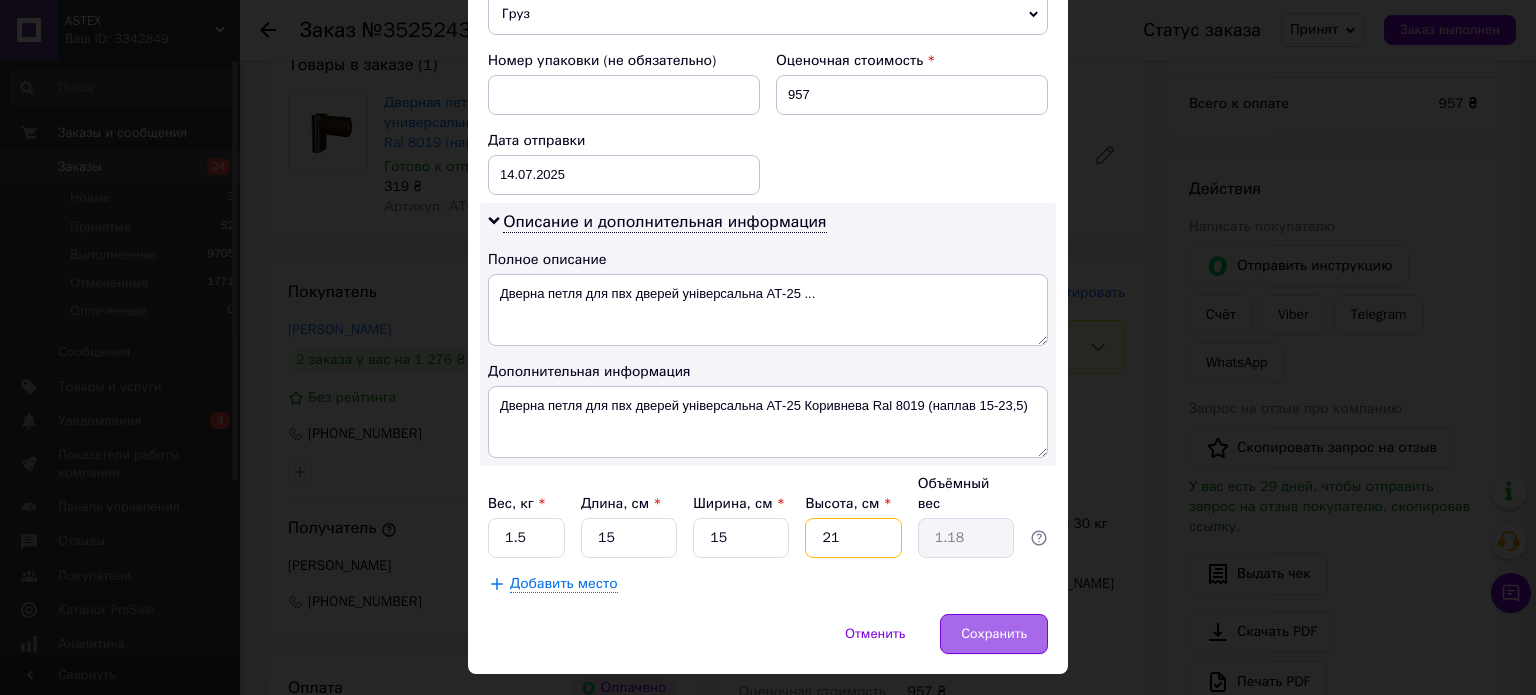 type on "21" 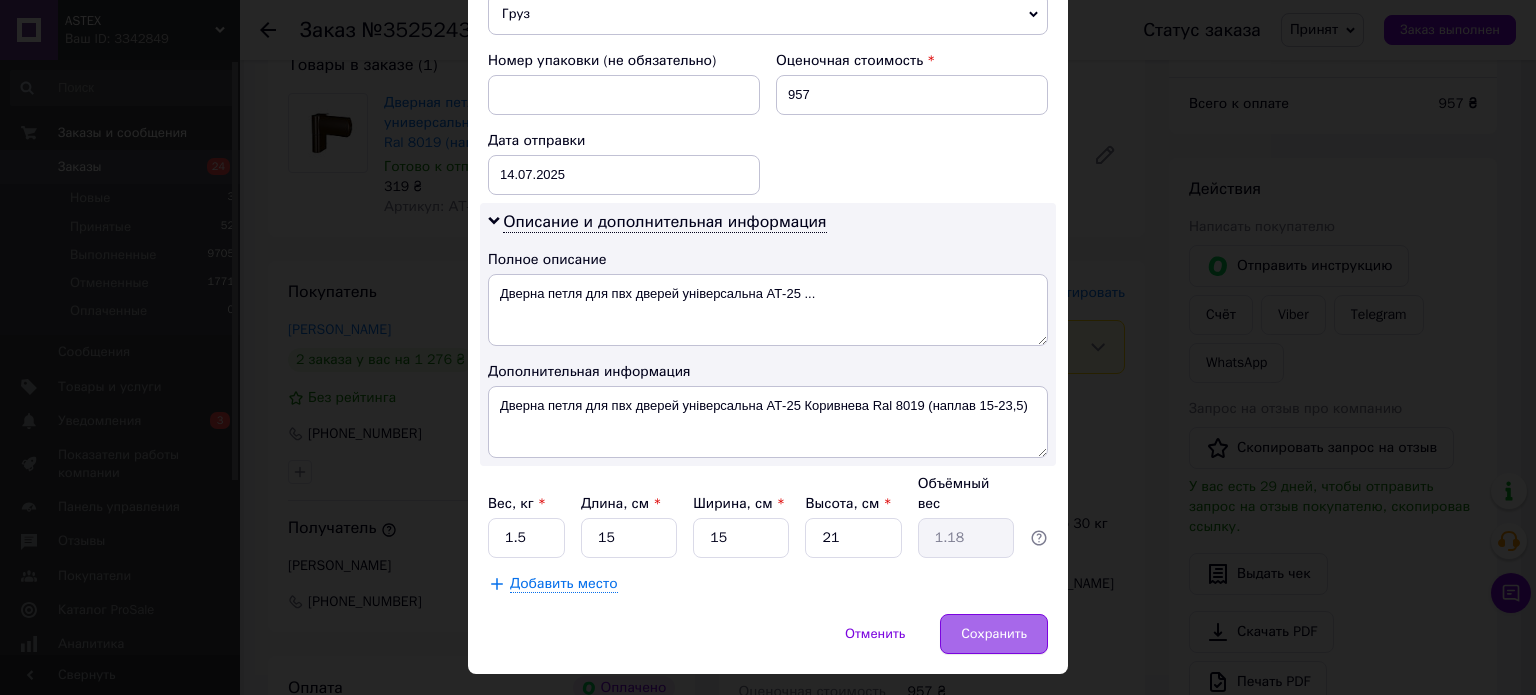 click on "Сохранить" at bounding box center (994, 634) 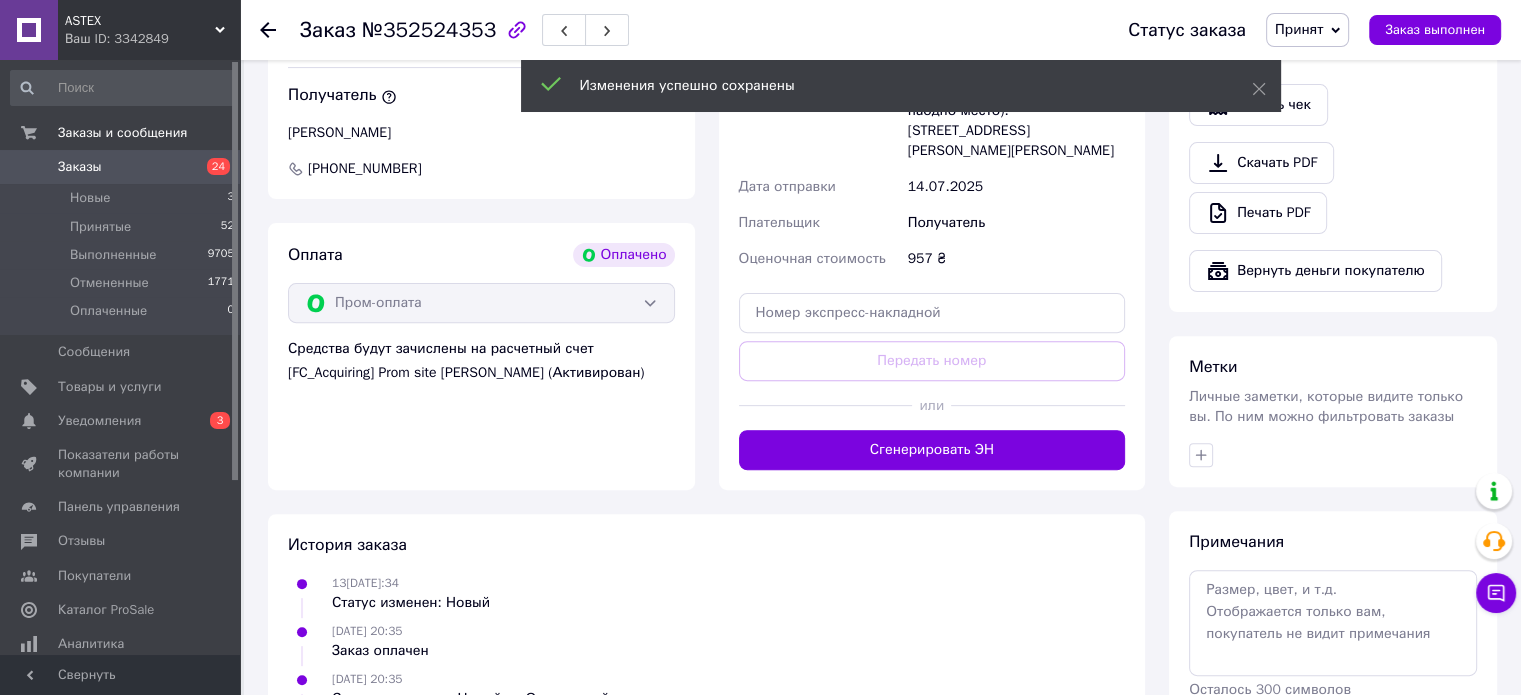 scroll, scrollTop: 800, scrollLeft: 0, axis: vertical 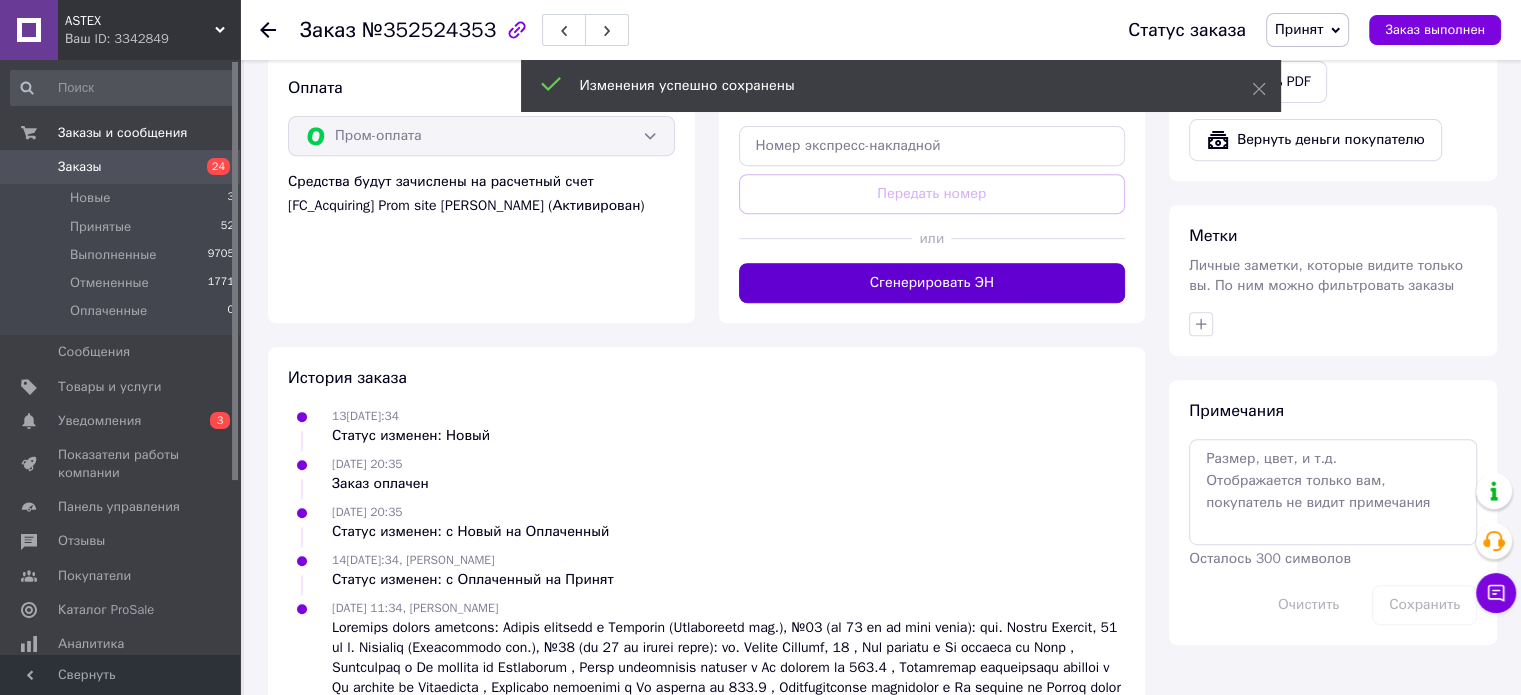 click on "Сгенерировать ЭН" at bounding box center [932, 283] 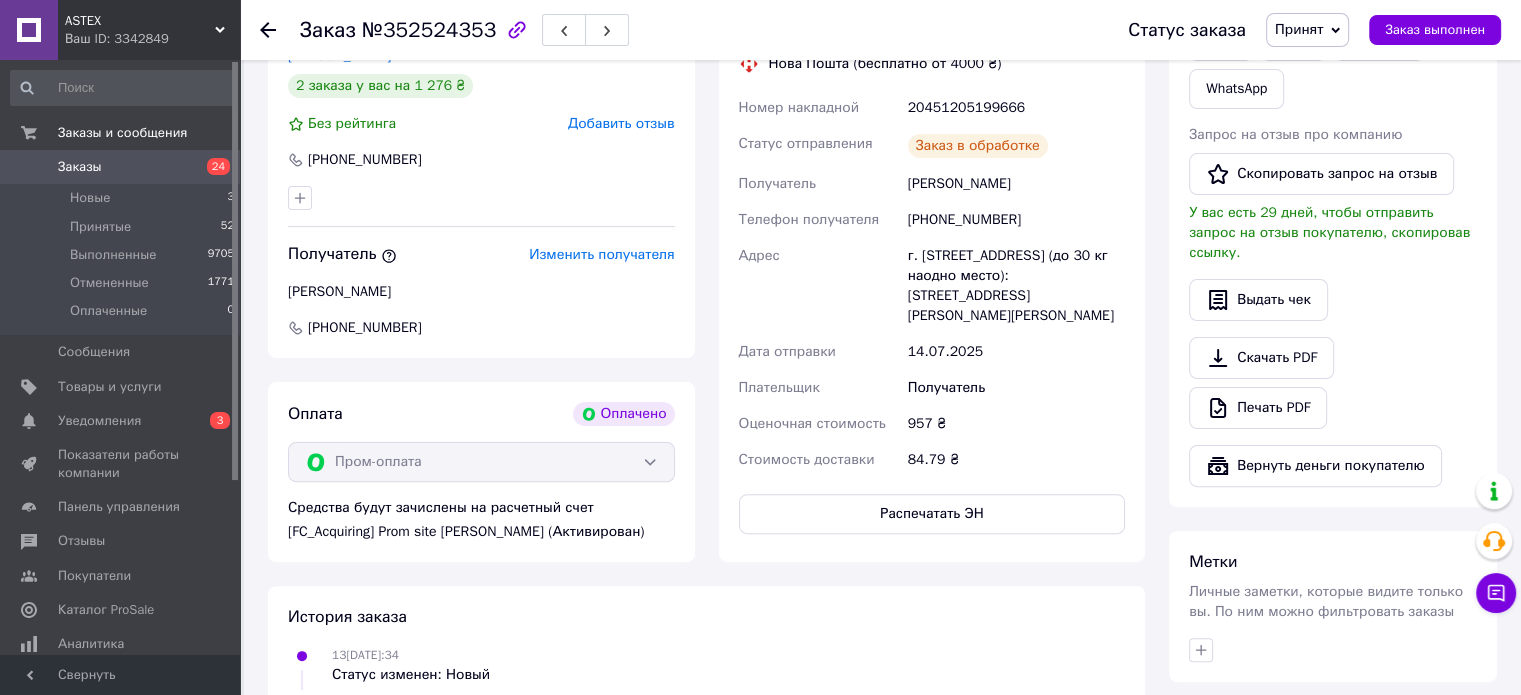 scroll, scrollTop: 400, scrollLeft: 0, axis: vertical 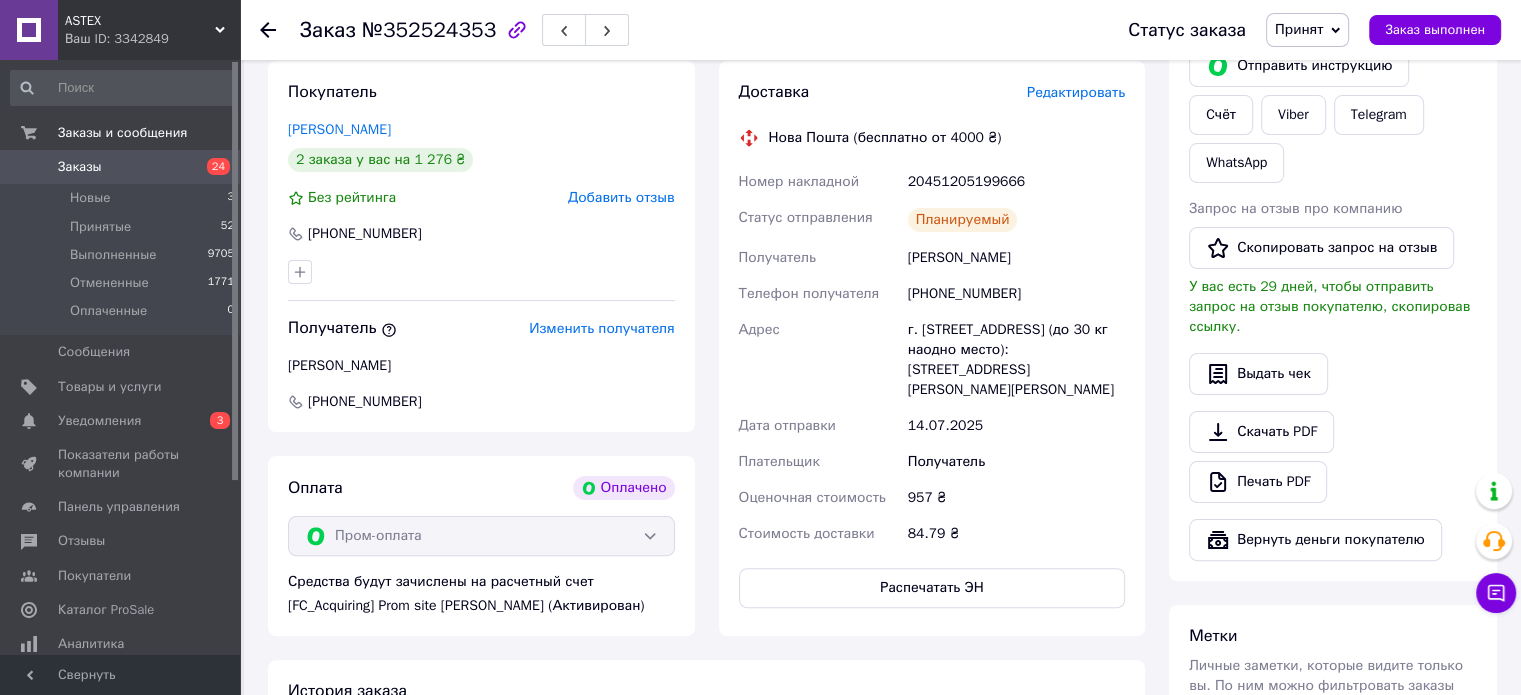 click on "20451205199666" at bounding box center [1016, 182] 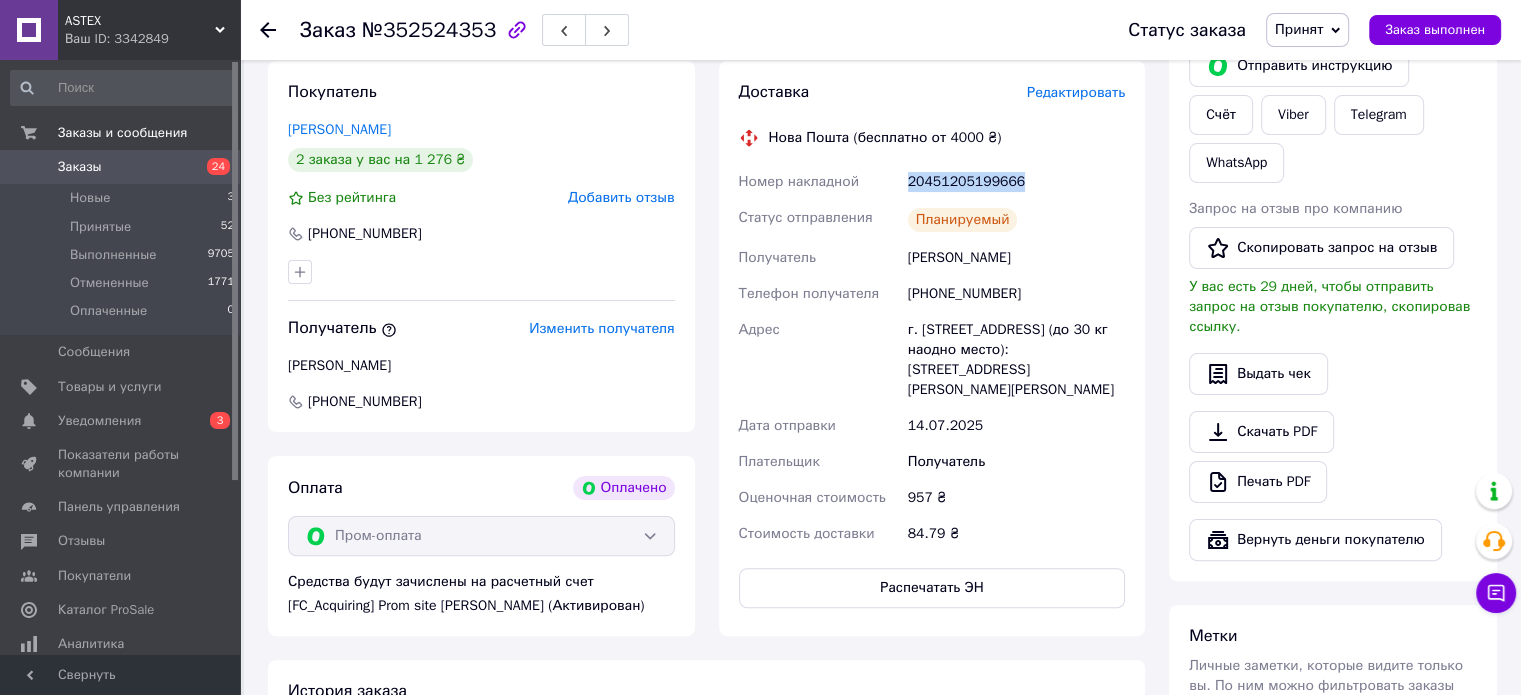 click on "20451205199666" at bounding box center [1016, 182] 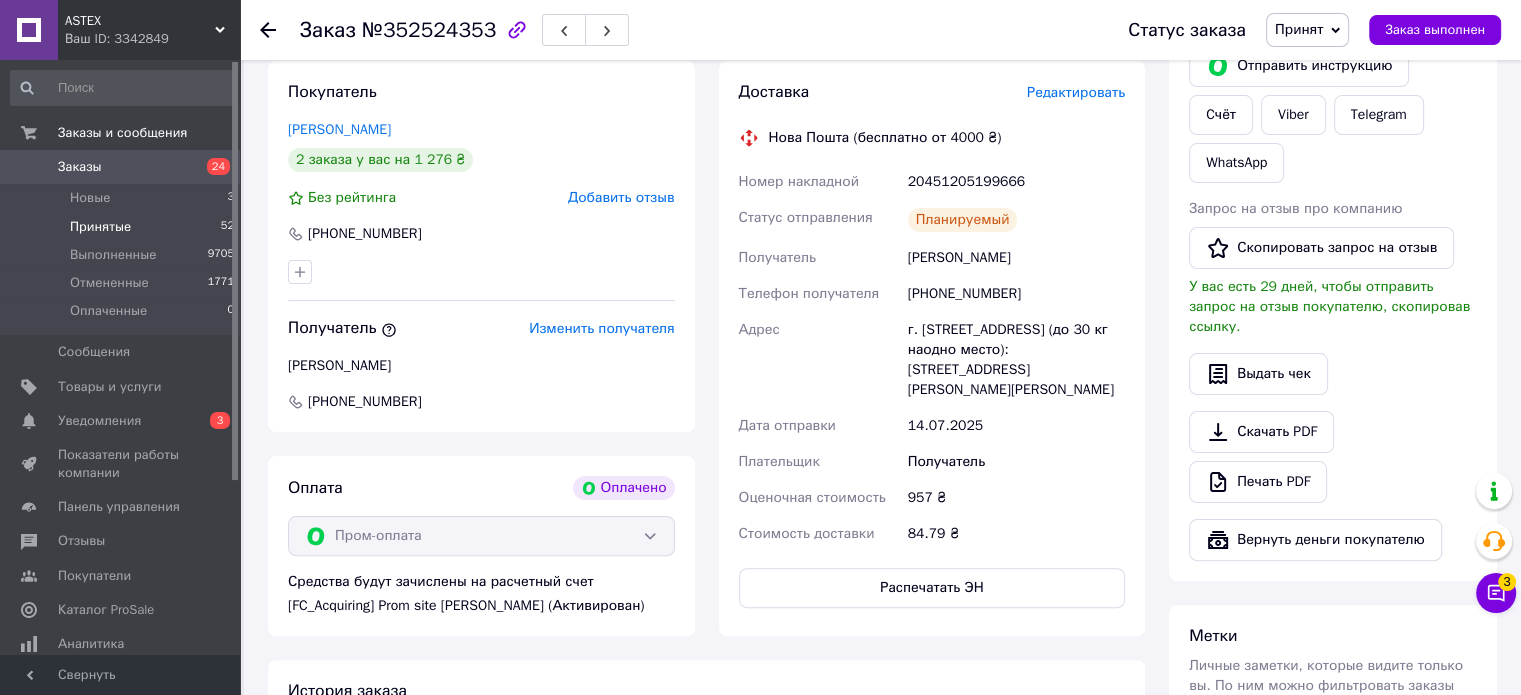click on "Принятые" at bounding box center (100, 227) 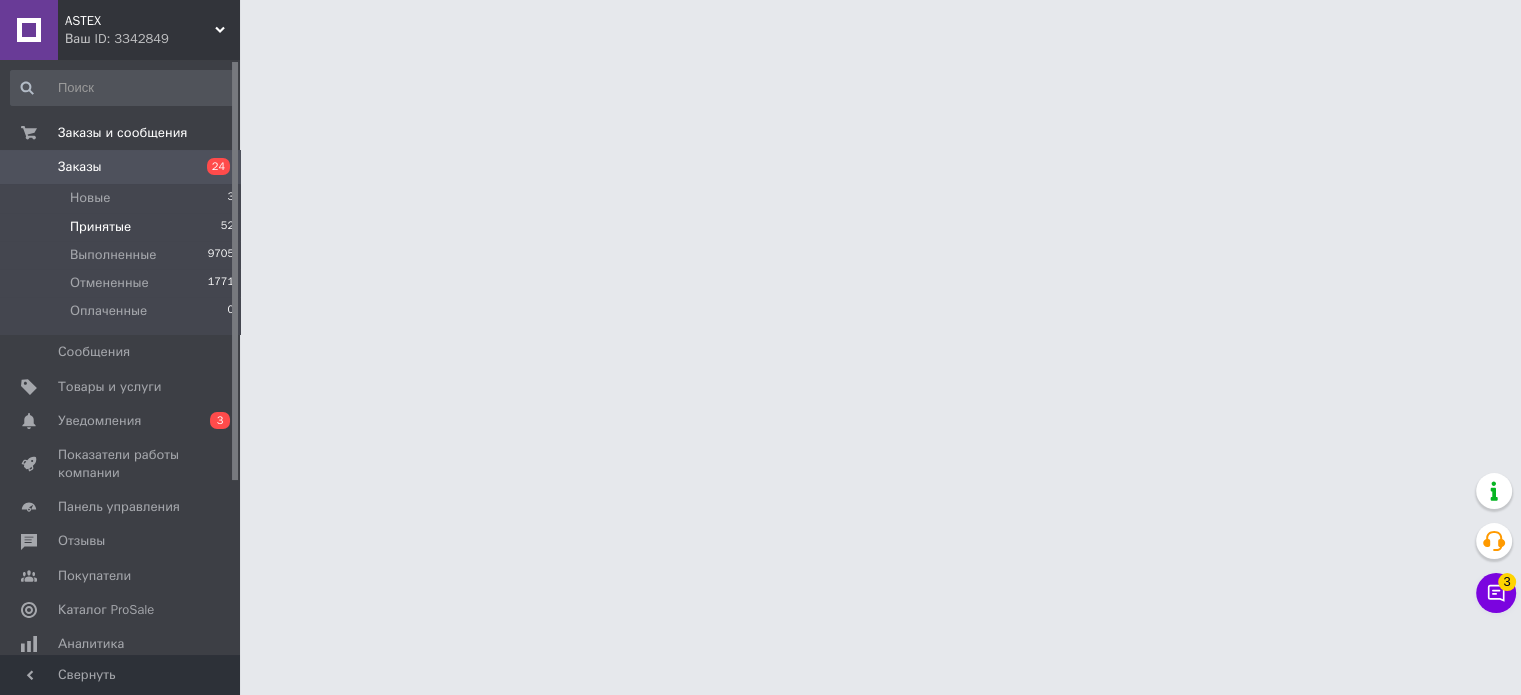 scroll, scrollTop: 0, scrollLeft: 0, axis: both 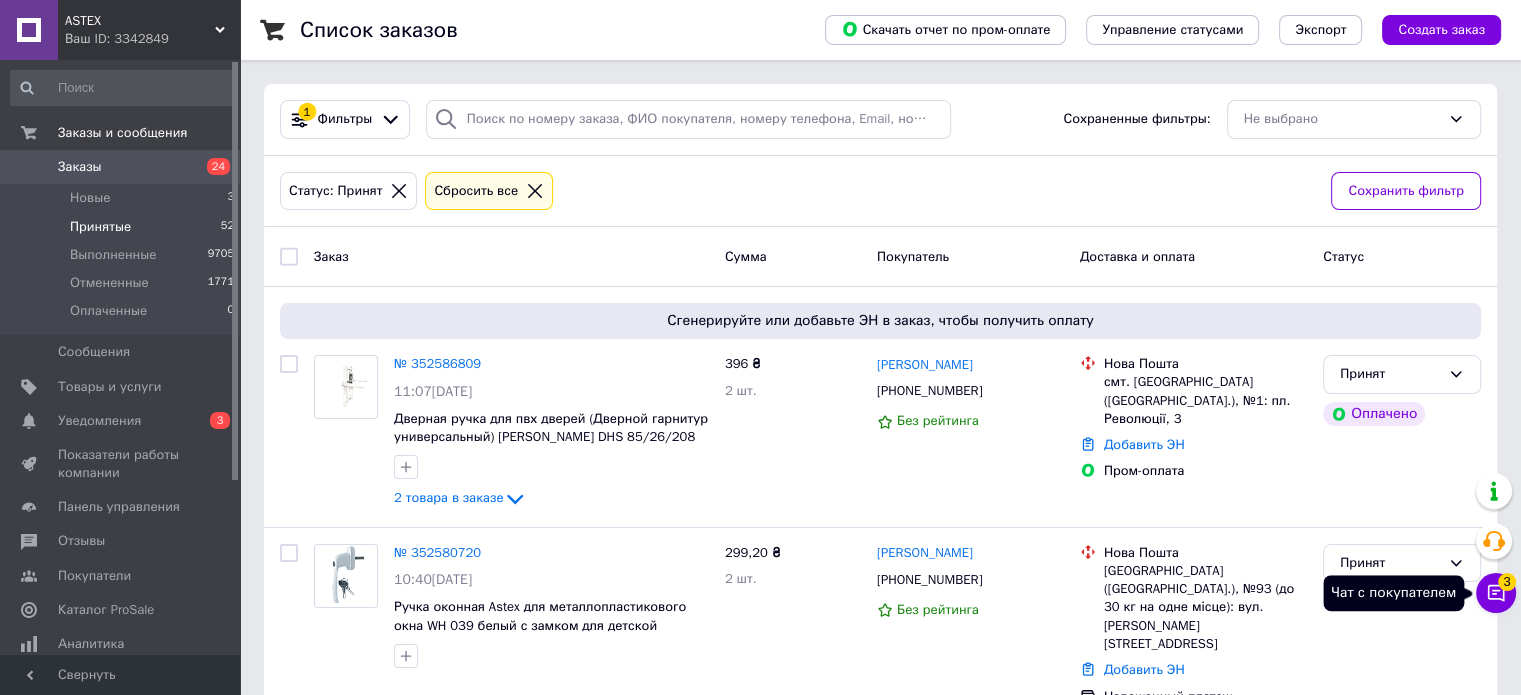 click 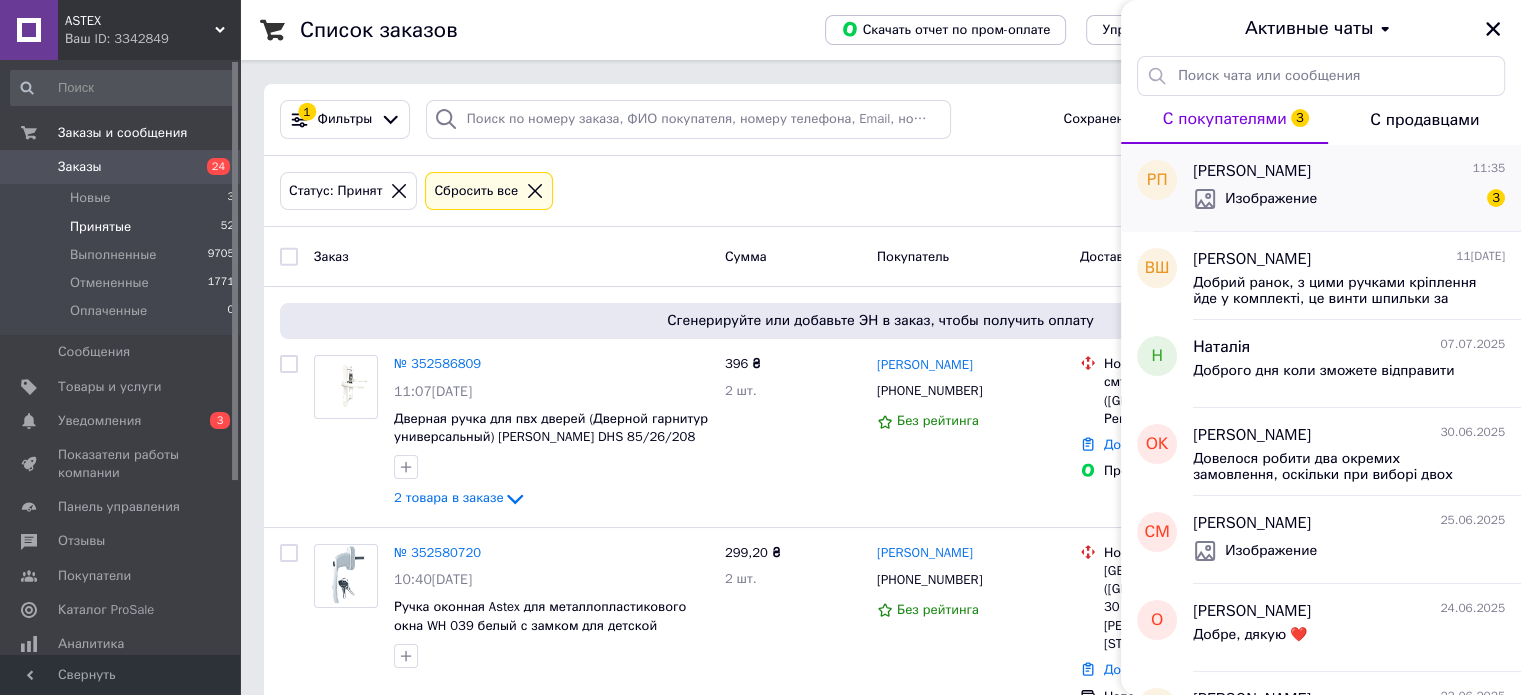 click 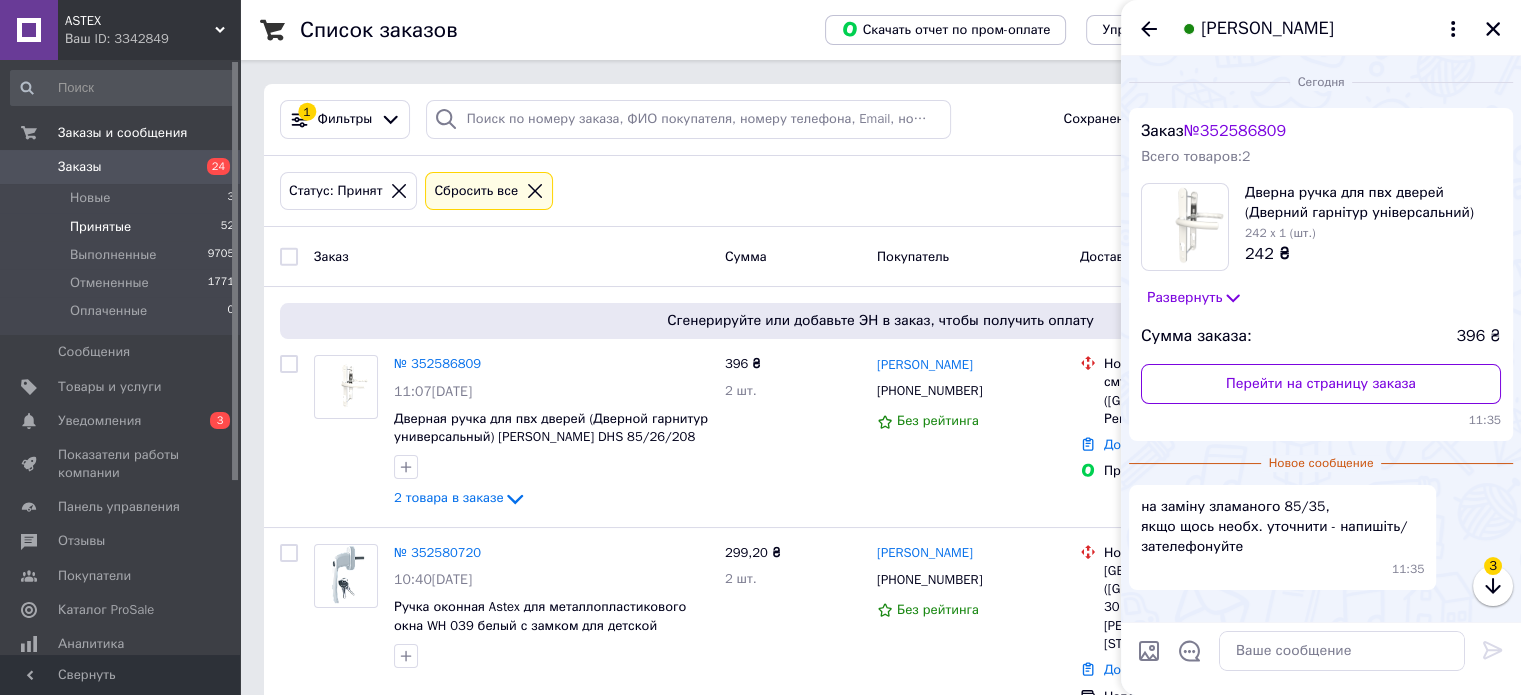 scroll, scrollTop: 233, scrollLeft: 0, axis: vertical 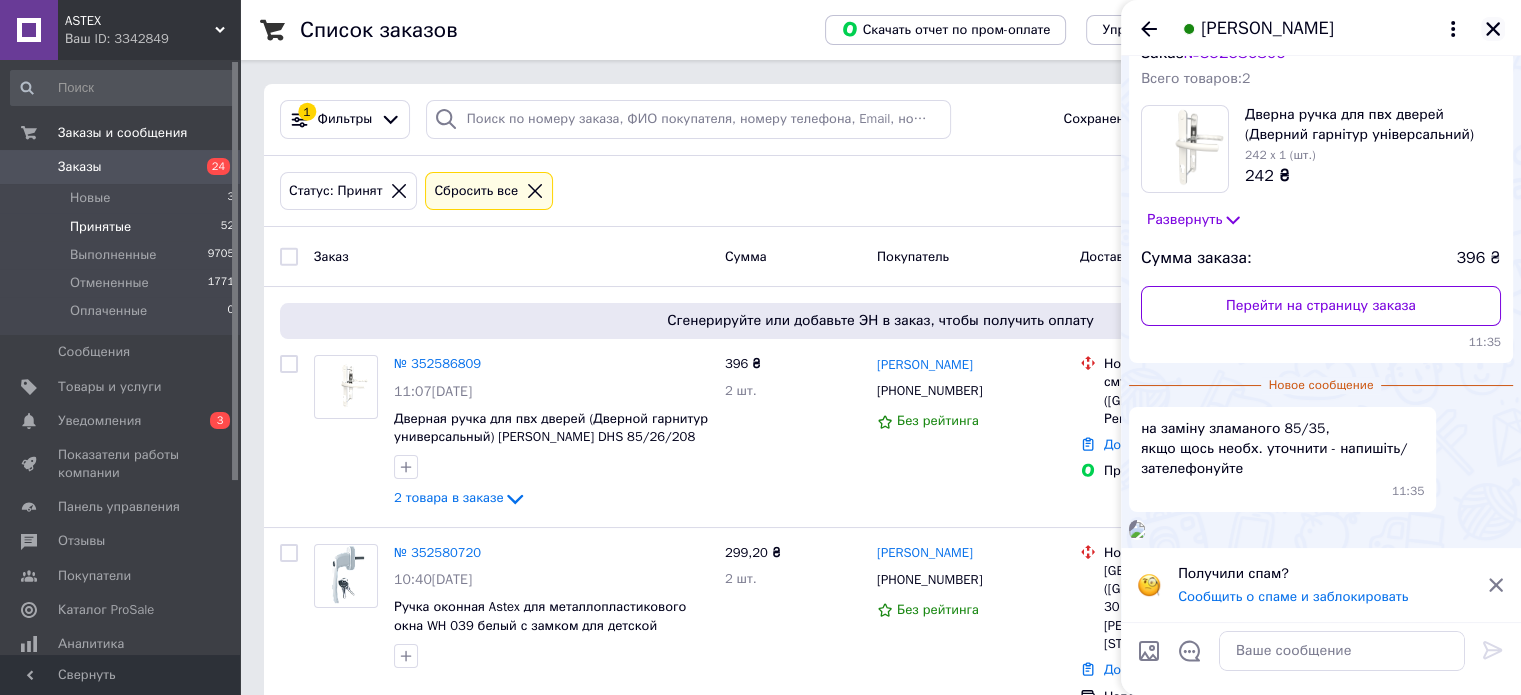 click 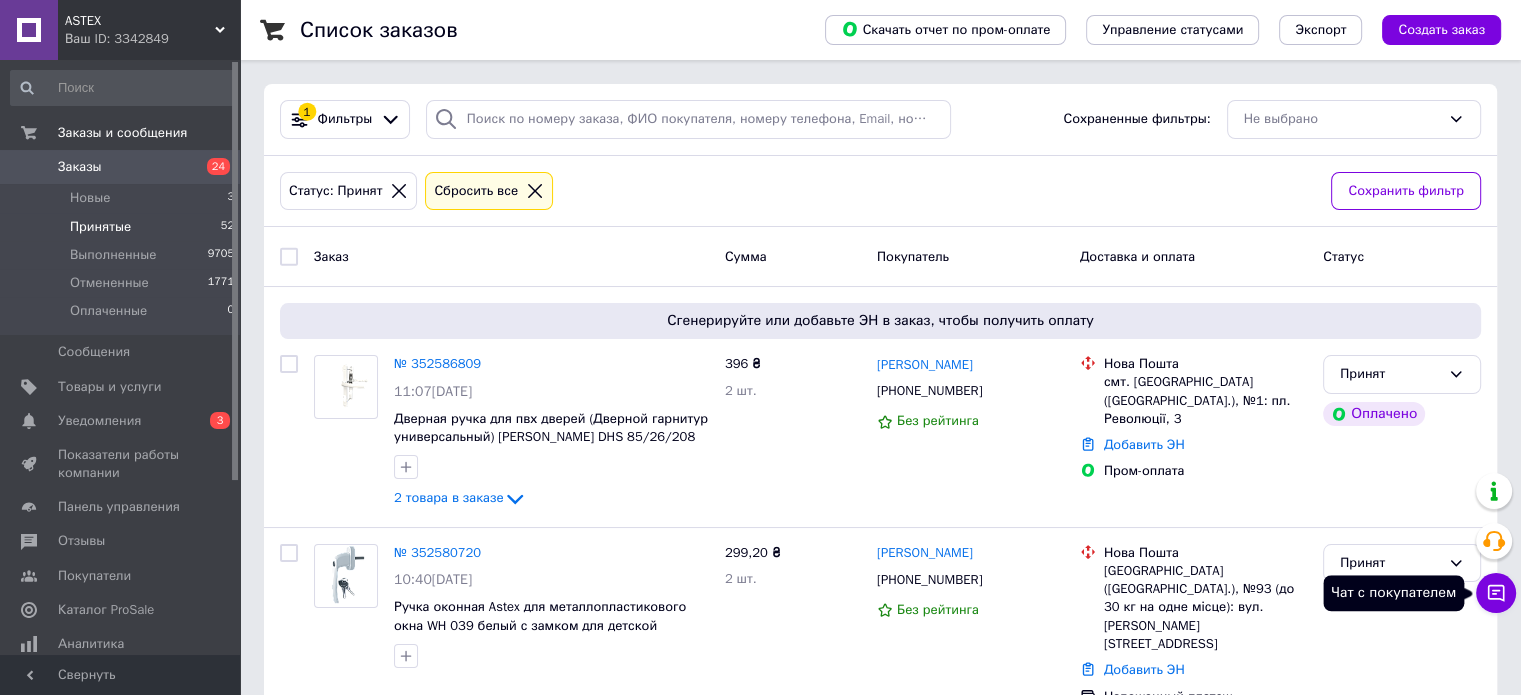 click 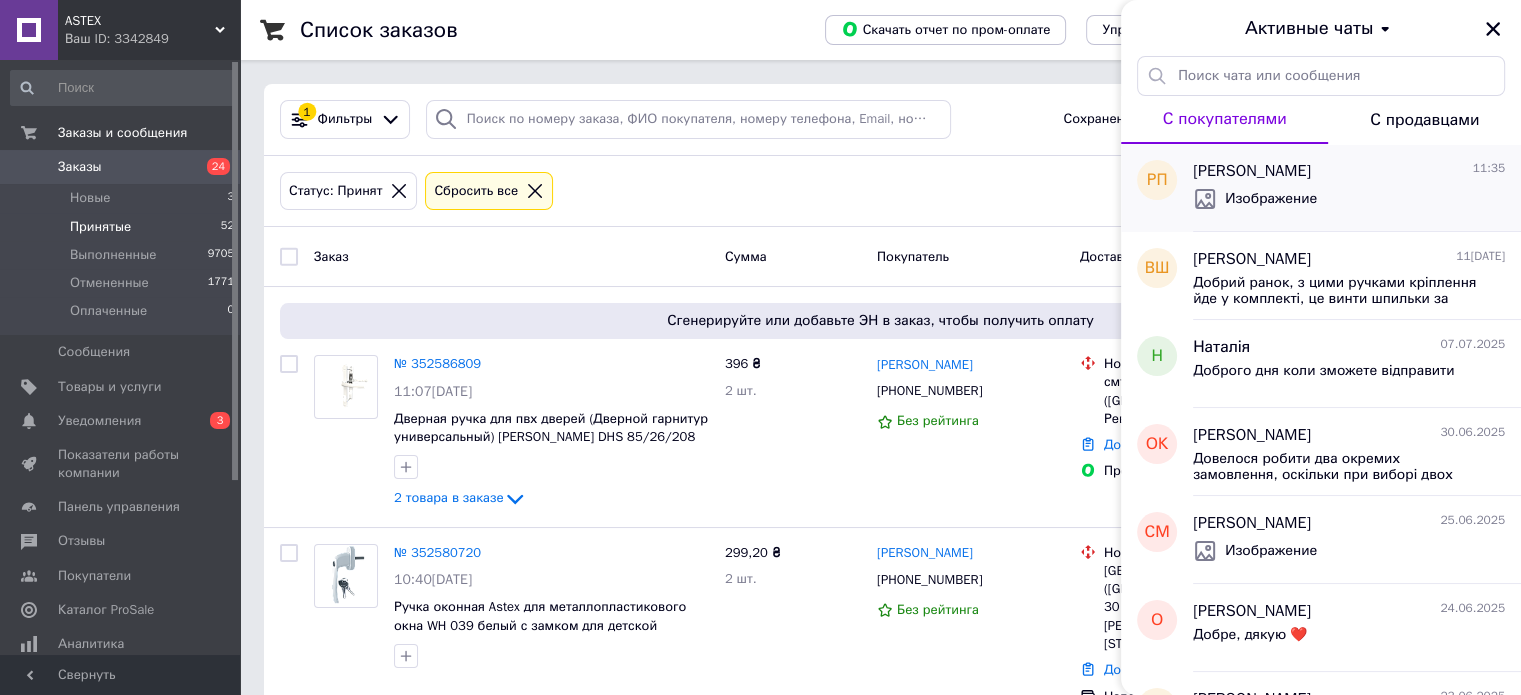 drag, startPoint x: 1244, startPoint y: 207, endPoint x: 1019, endPoint y: 190, distance: 225.64131 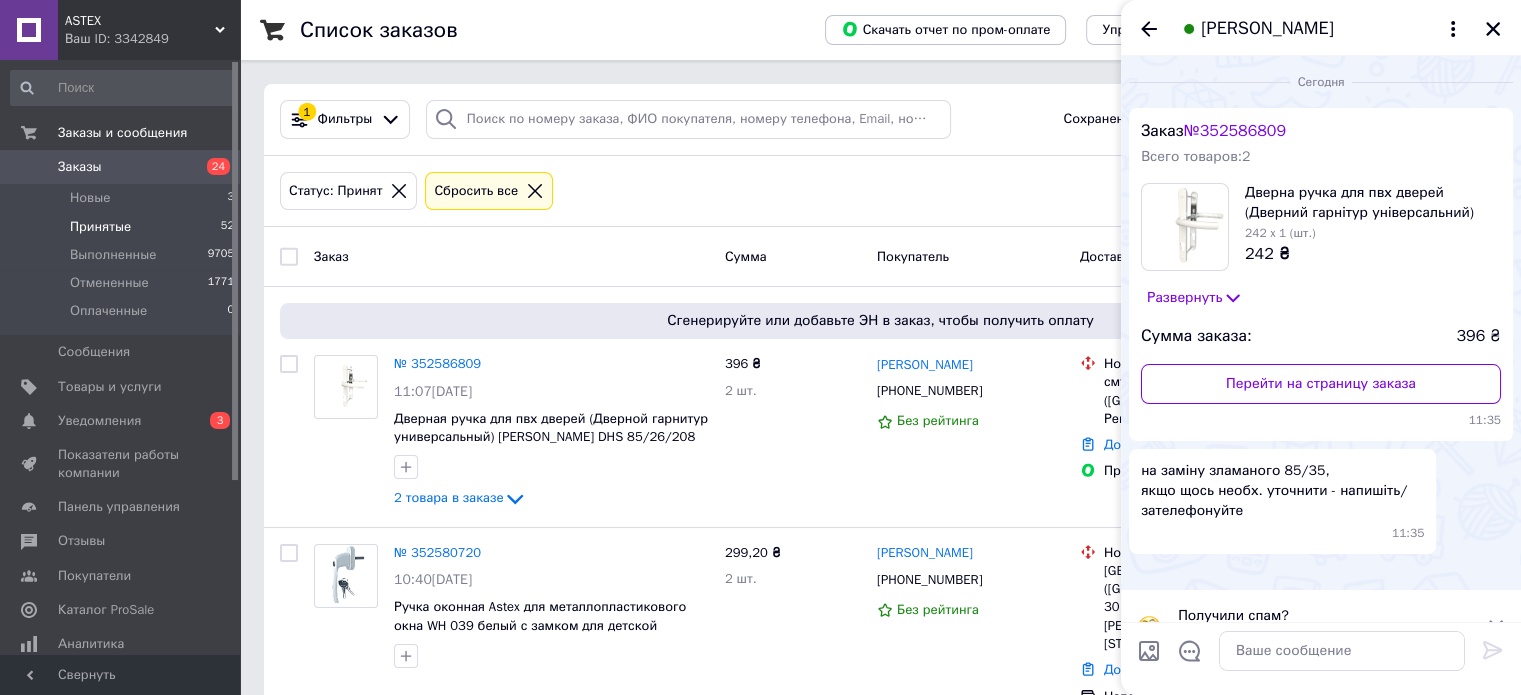 scroll, scrollTop: 196, scrollLeft: 0, axis: vertical 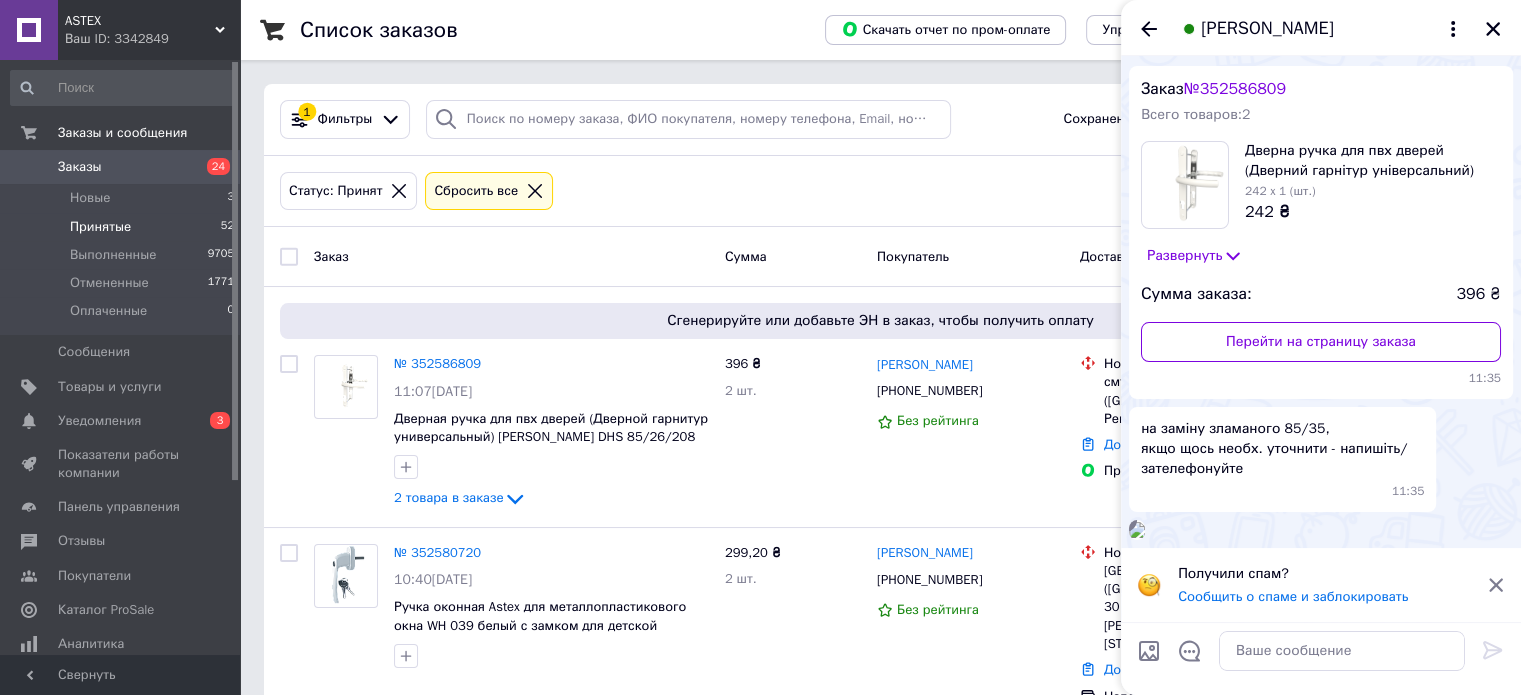 click at bounding box center (1137, 530) 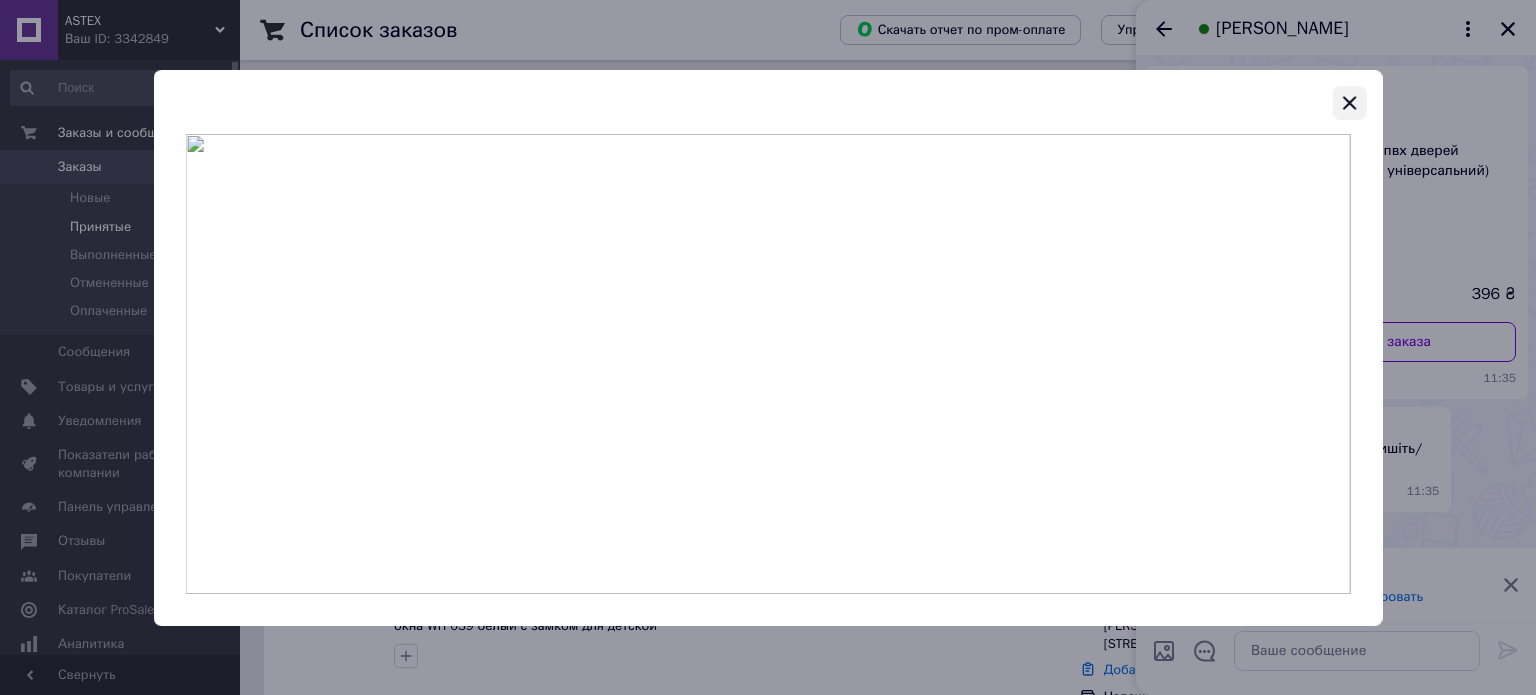 click 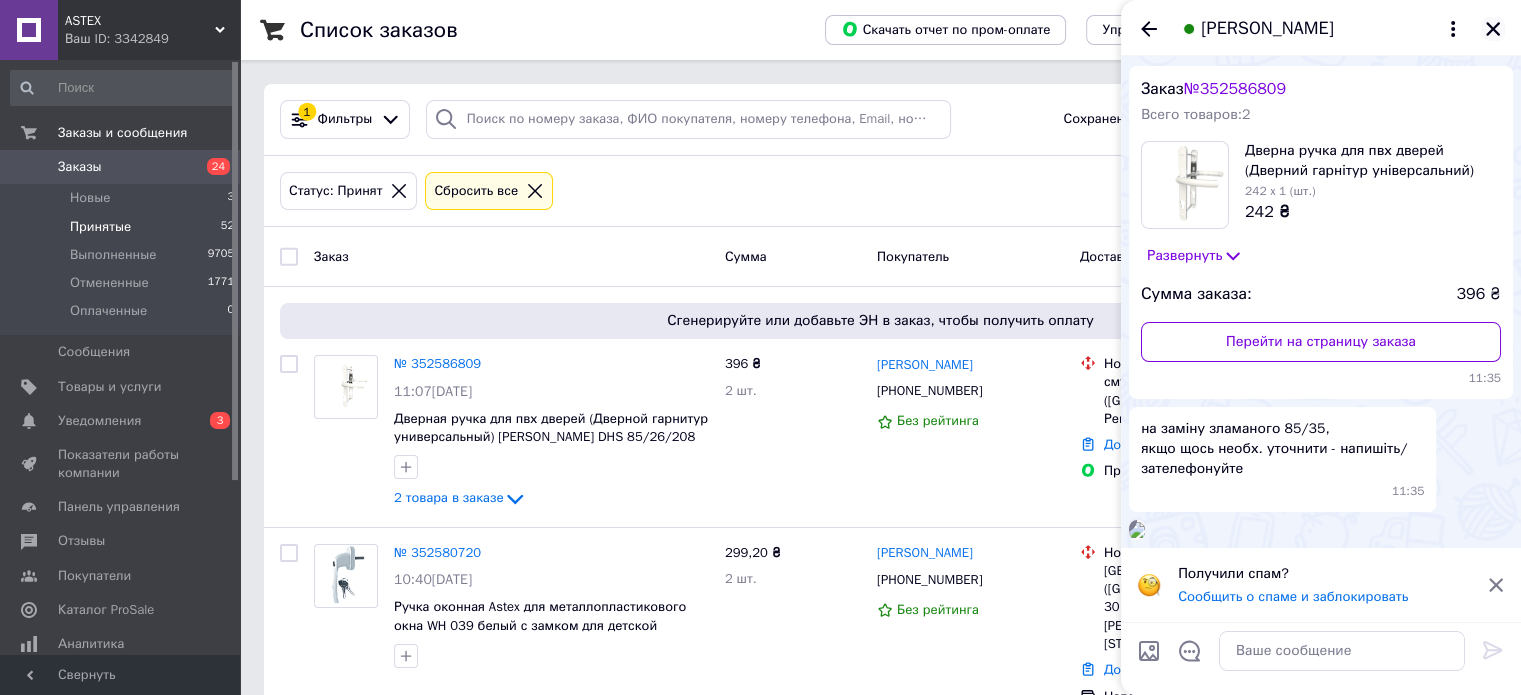 click 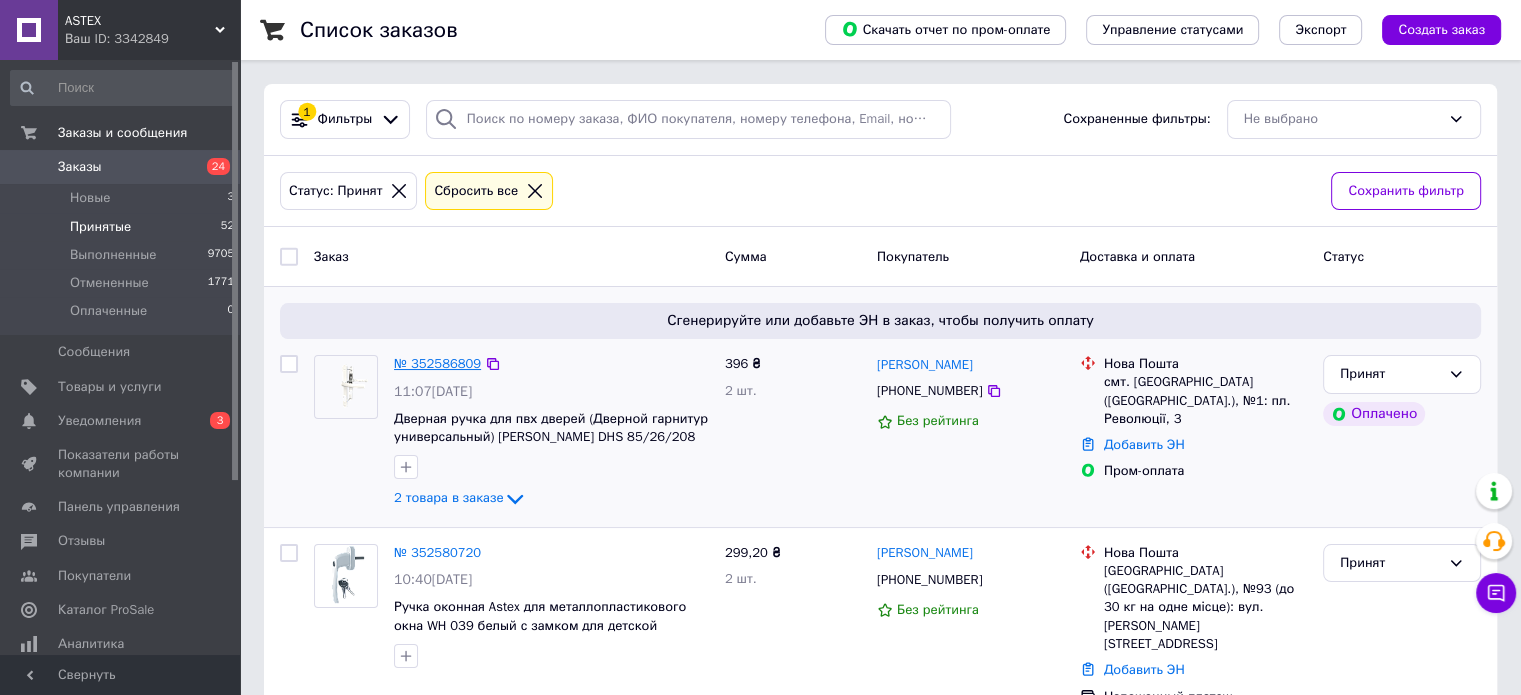 click on "№ 352586809" at bounding box center (437, 363) 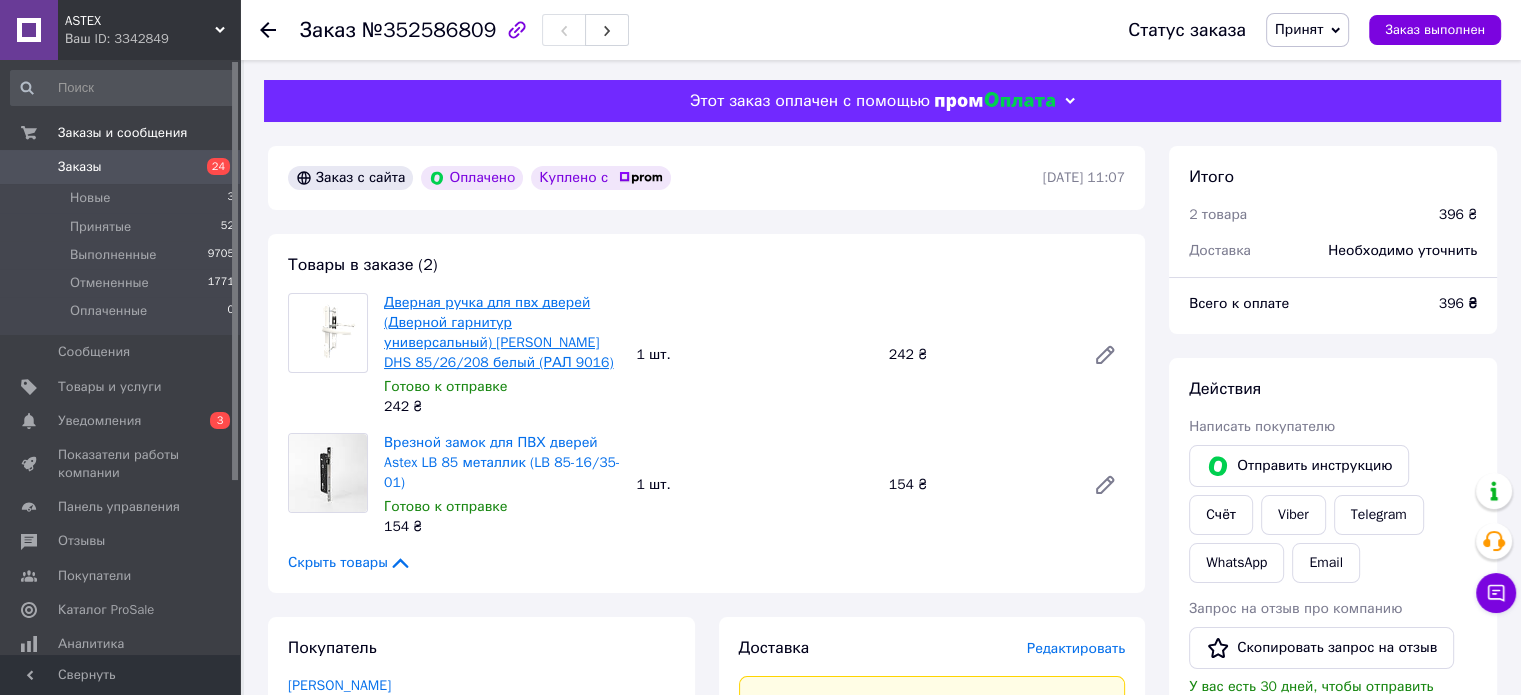 click on "Дверная ручка для пвх дверей (Дверной гарнитур универсальный) [PERSON_NAME] DHS 85/26/208 белый (РАЛ 9016)" at bounding box center (499, 332) 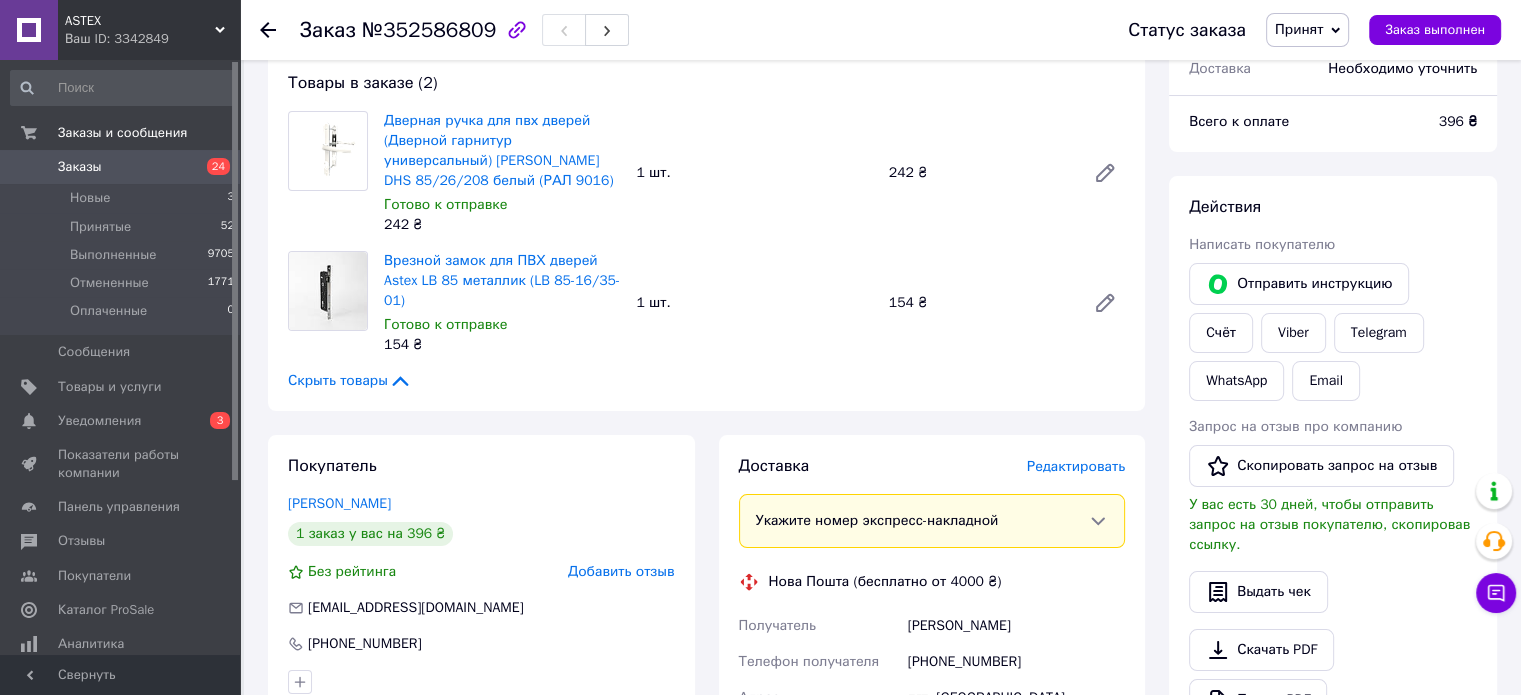 scroll, scrollTop: 0, scrollLeft: 0, axis: both 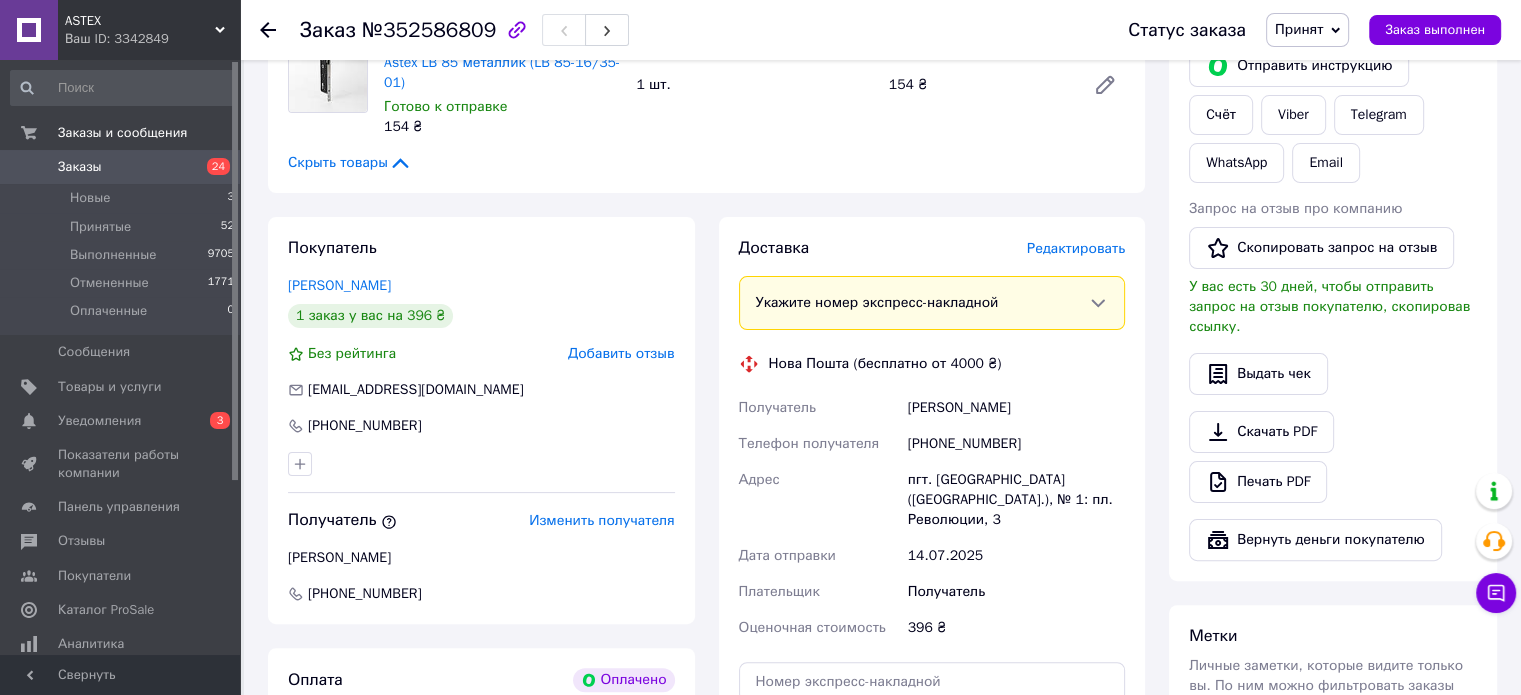 click on "Редактировать" at bounding box center (1076, 248) 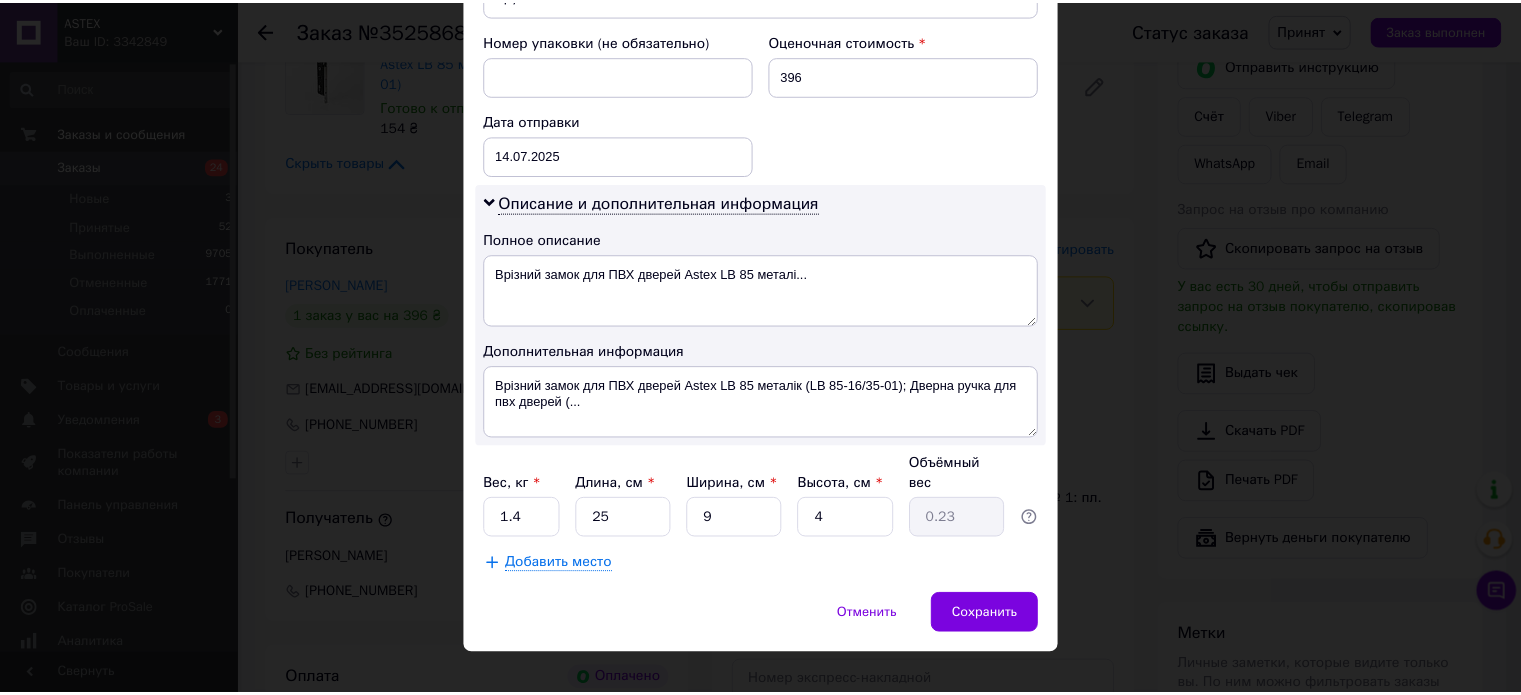scroll, scrollTop: 850, scrollLeft: 0, axis: vertical 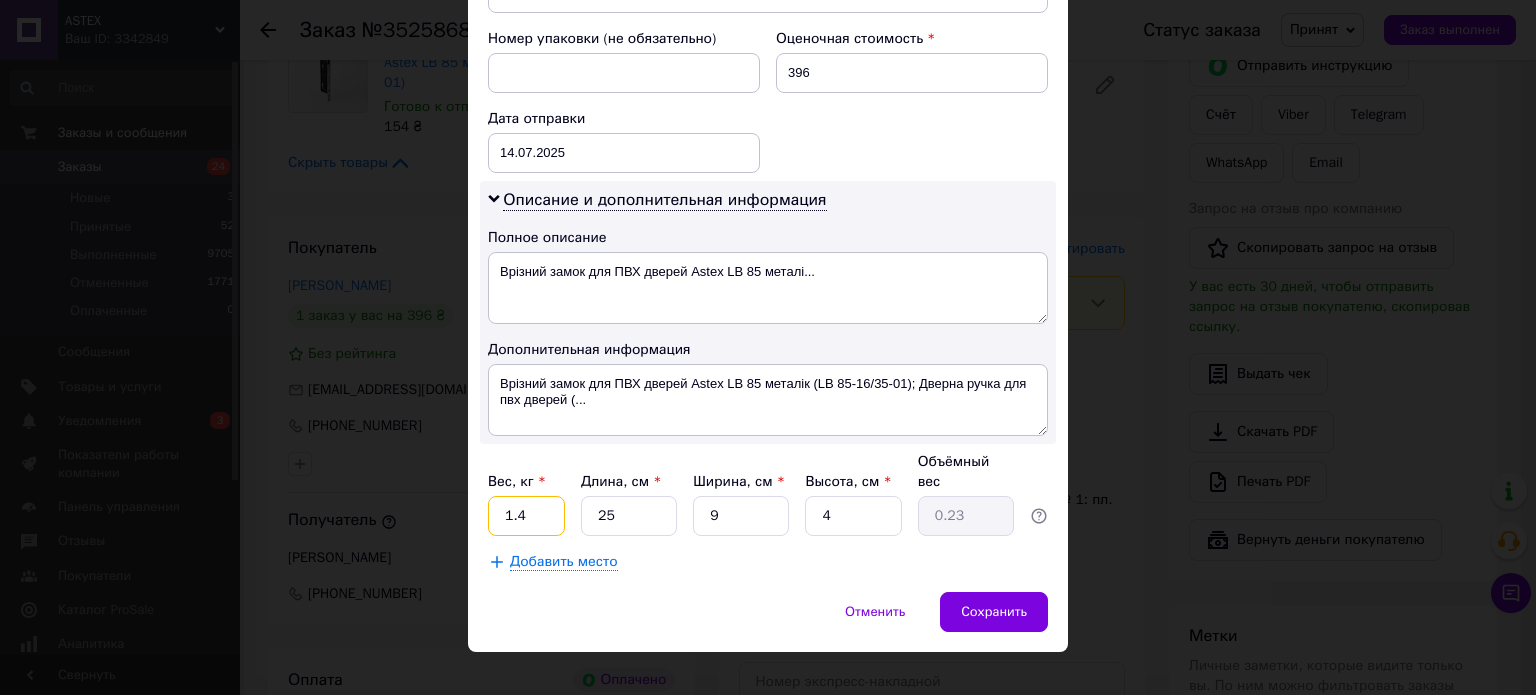 click on "1.4" at bounding box center [526, 516] 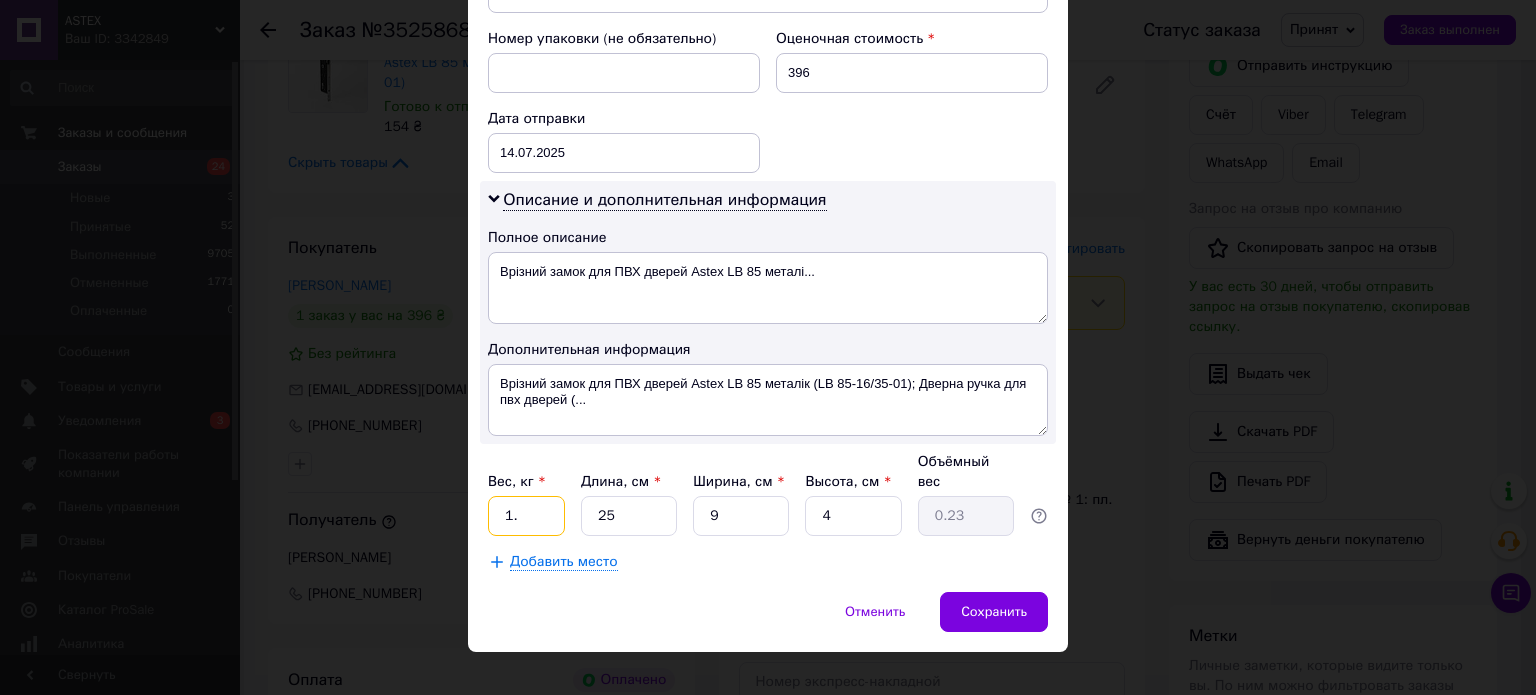 type on "1" 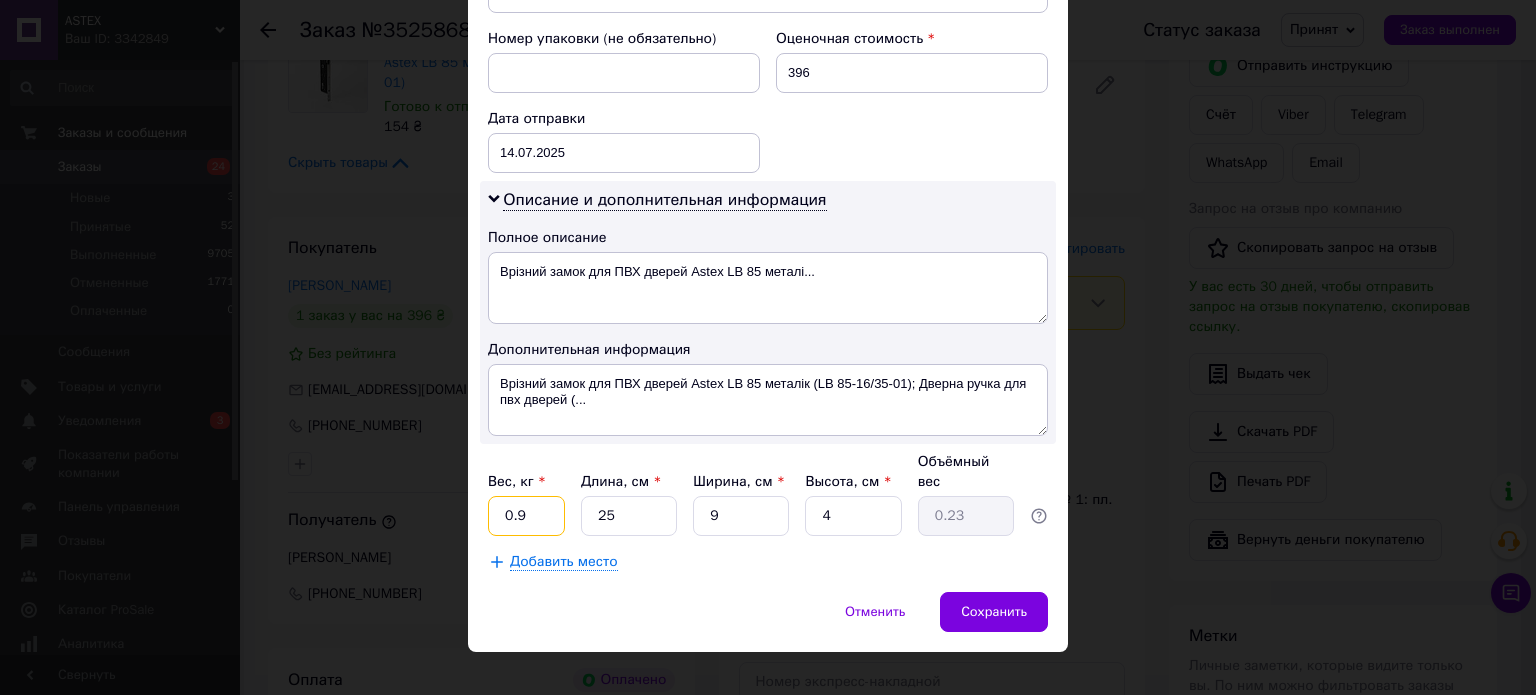 type on "0.9" 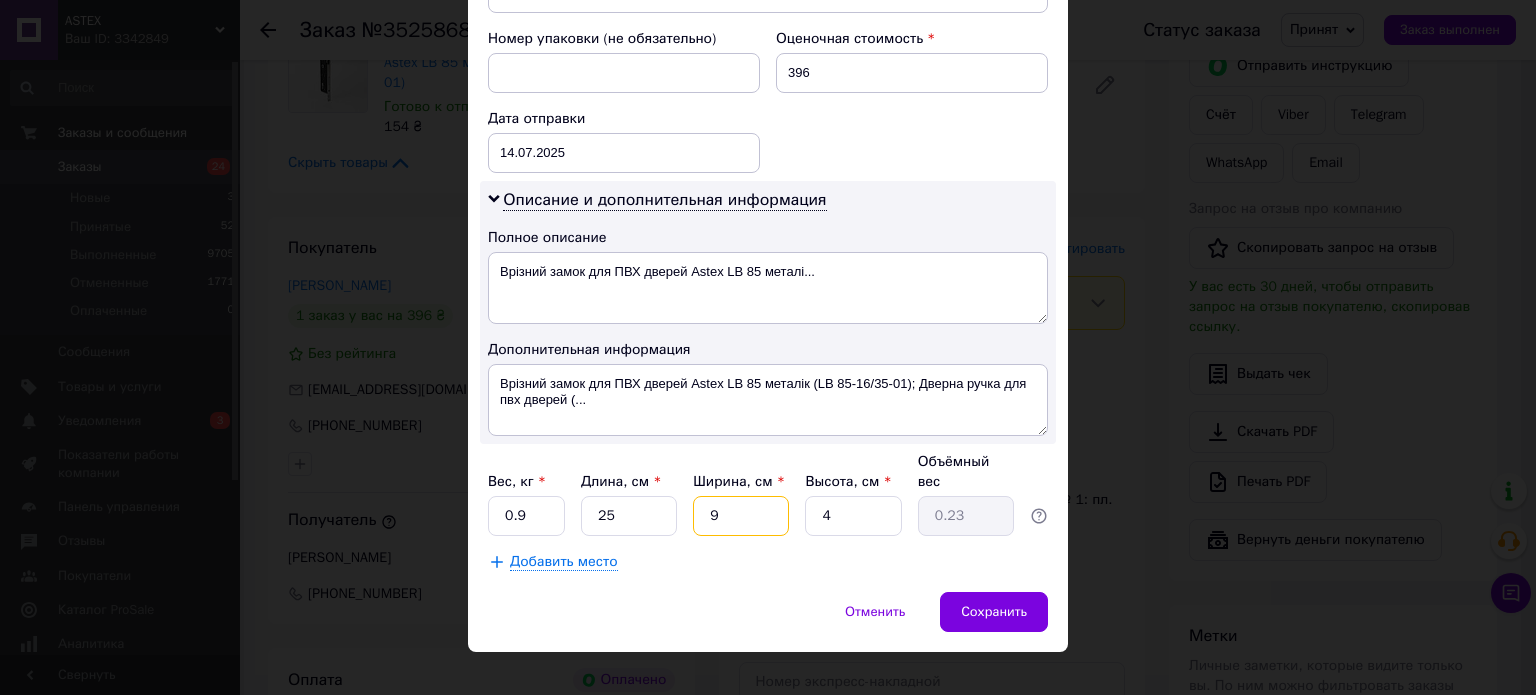click on "9" at bounding box center (741, 516) 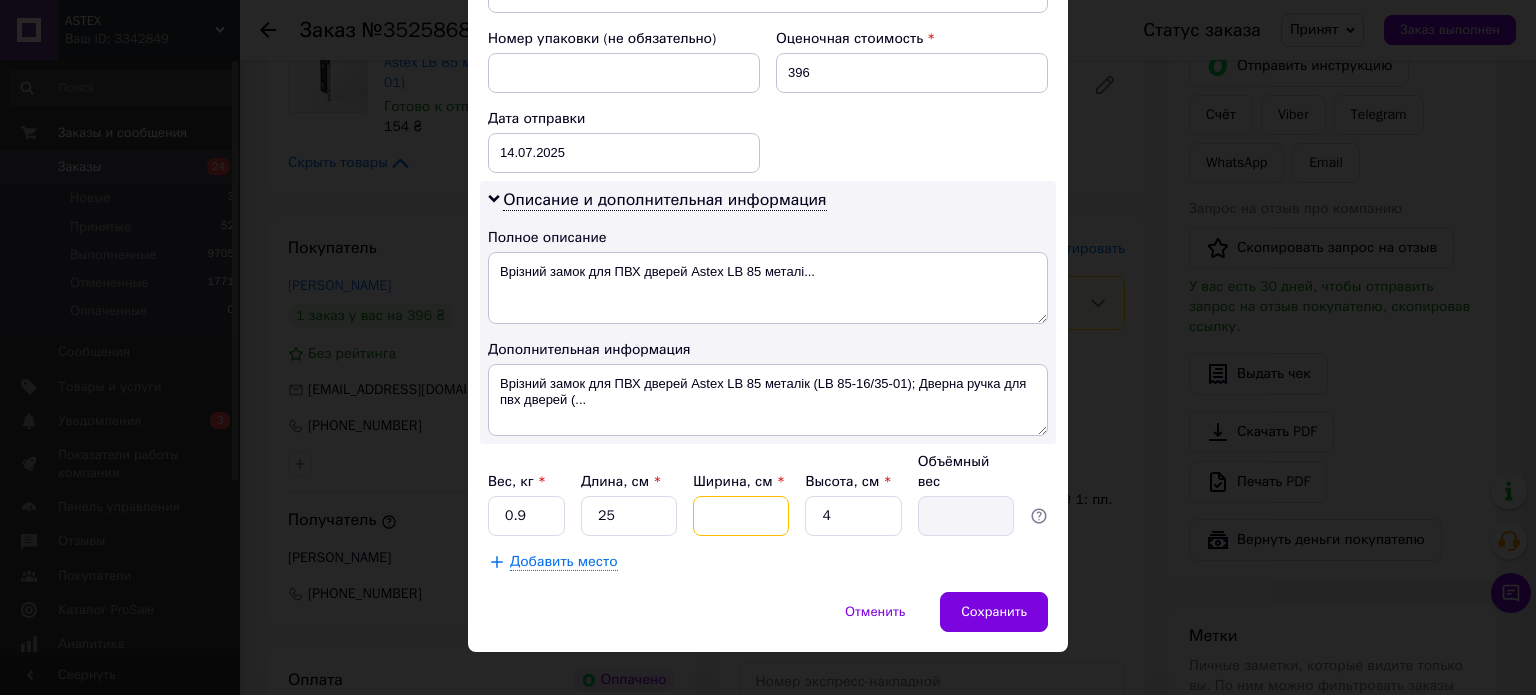 type on "1" 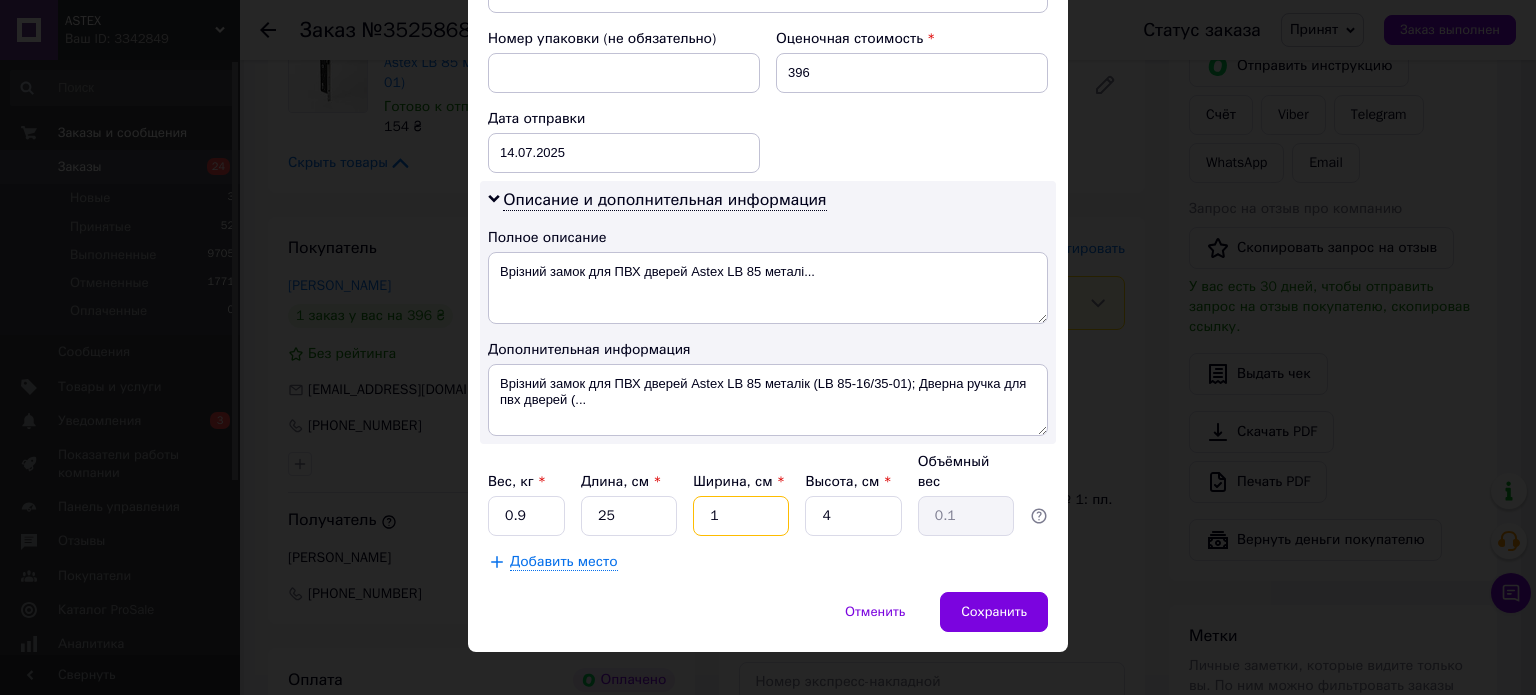 type on "12" 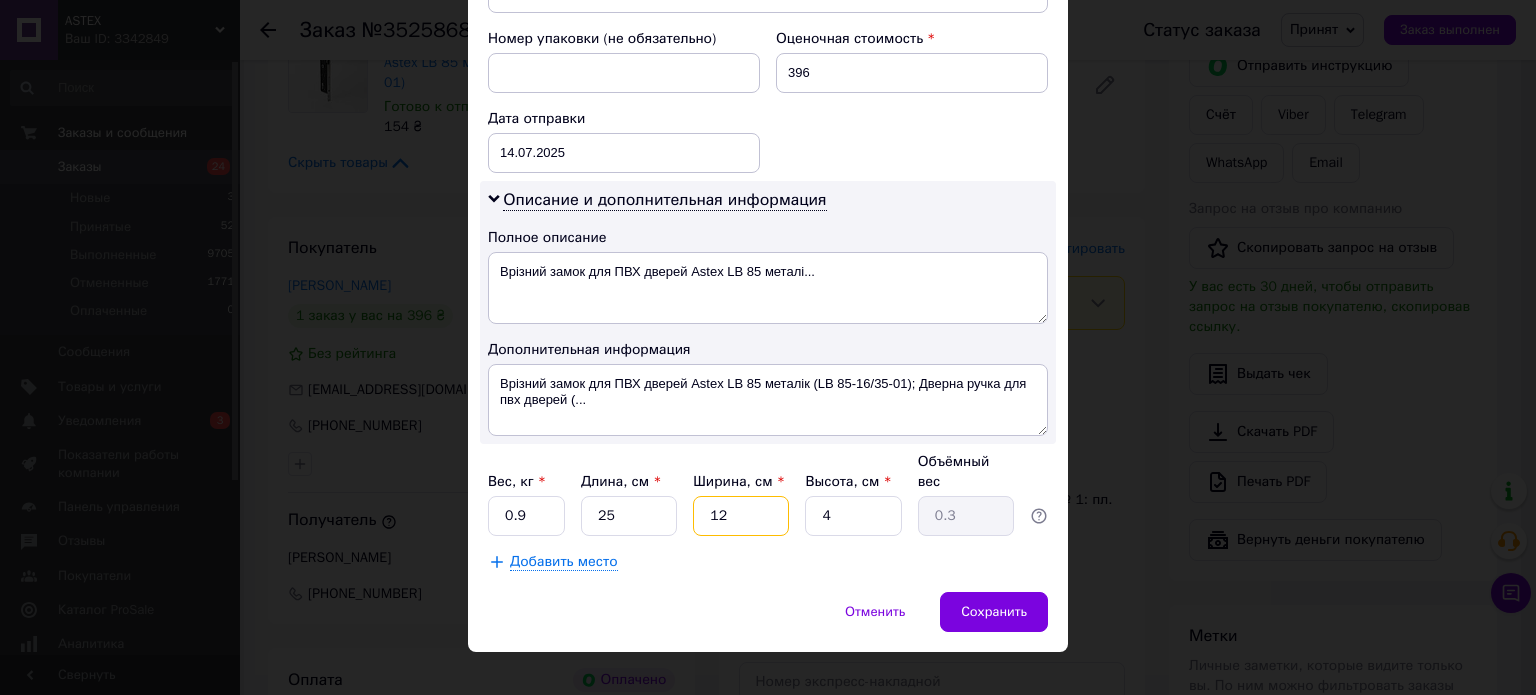 type on "12" 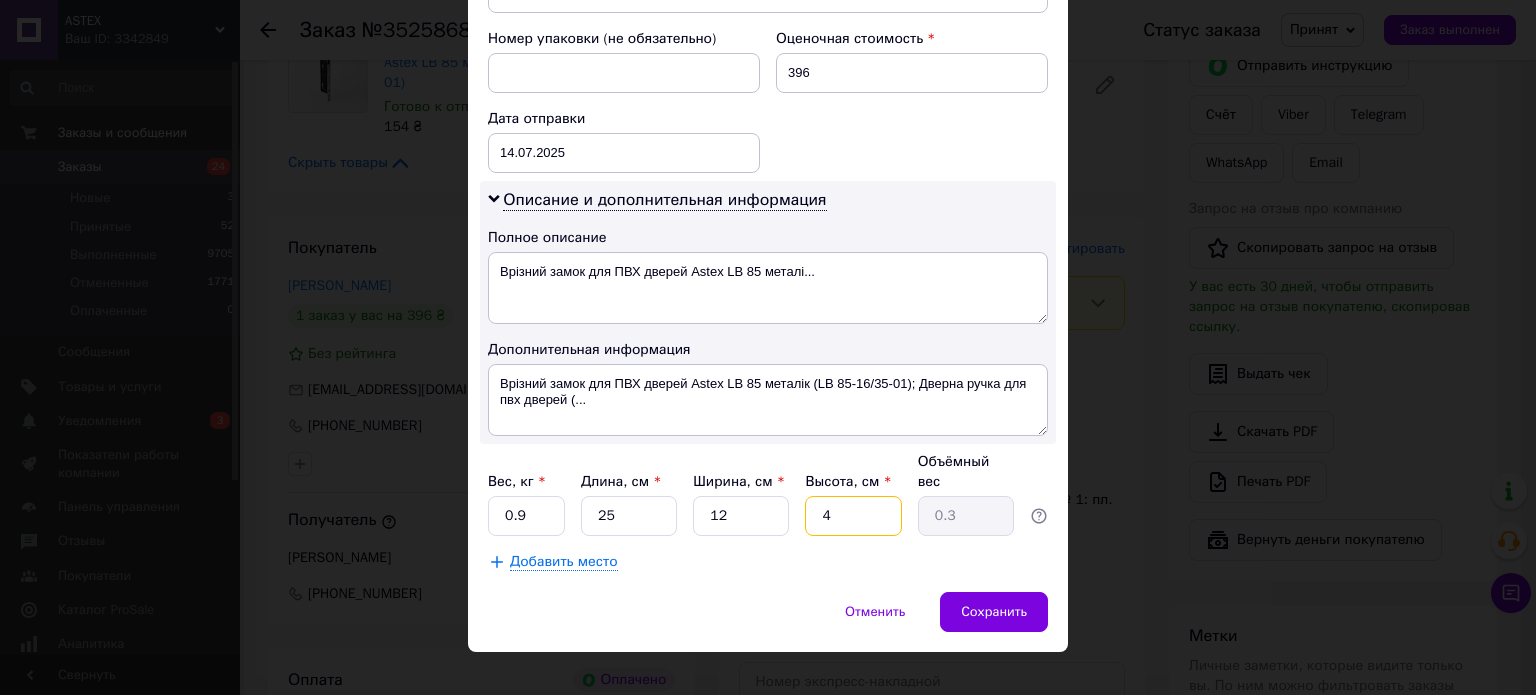 click on "4" at bounding box center [853, 516] 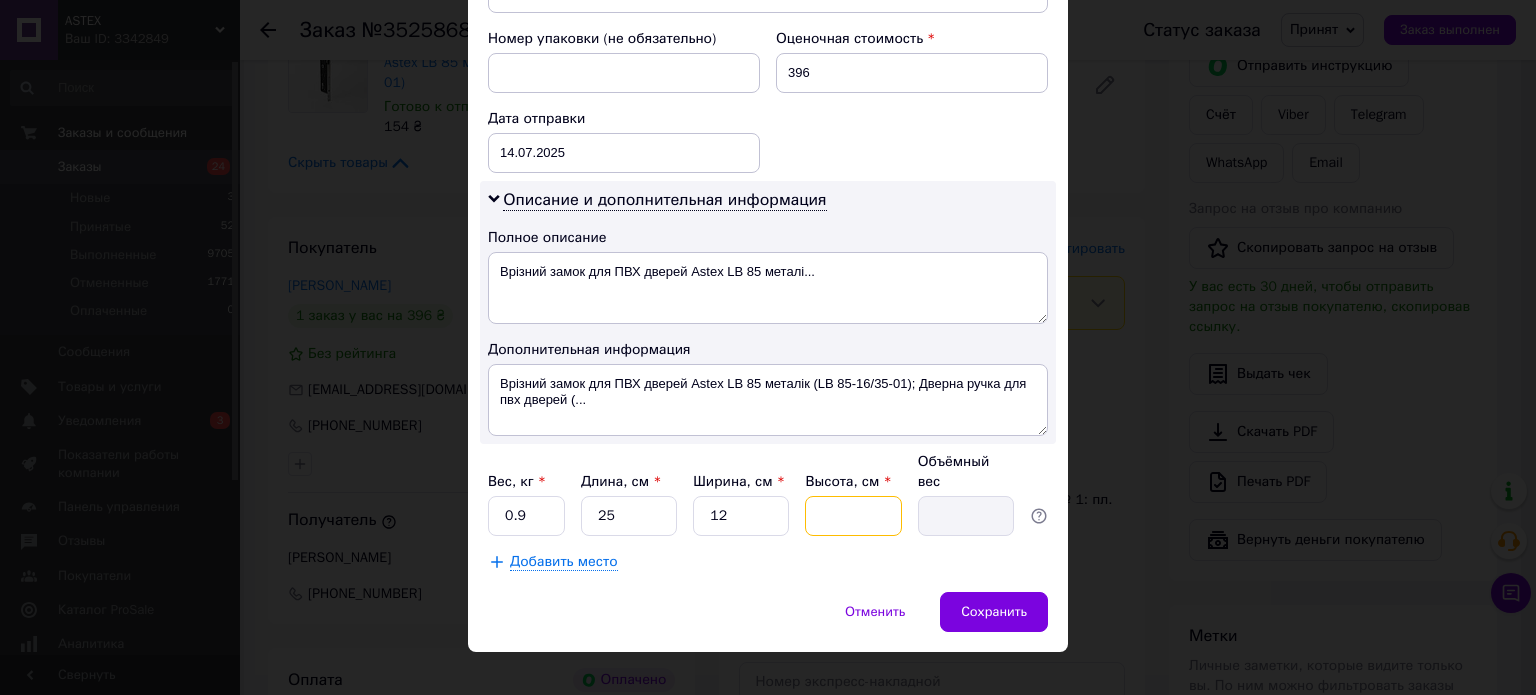 type on "1" 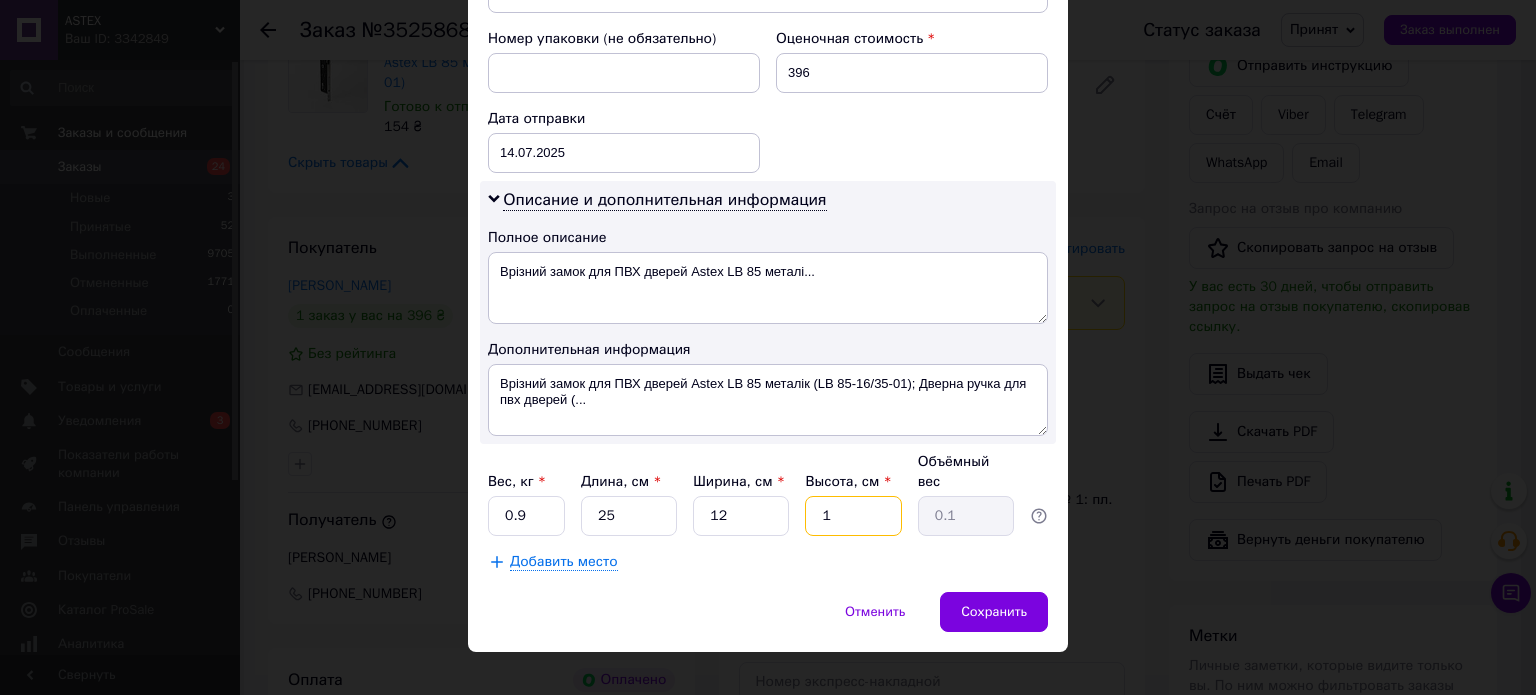 type on "10" 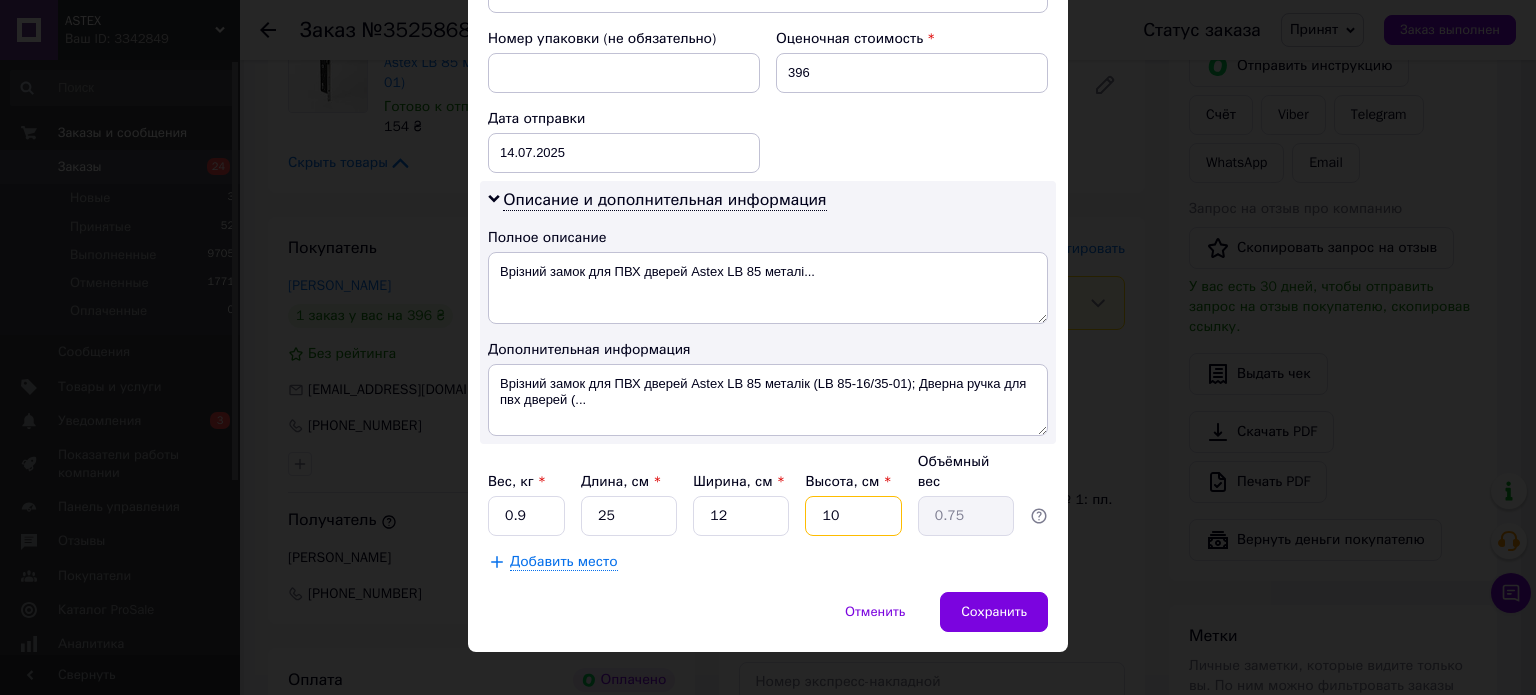 type on "10" 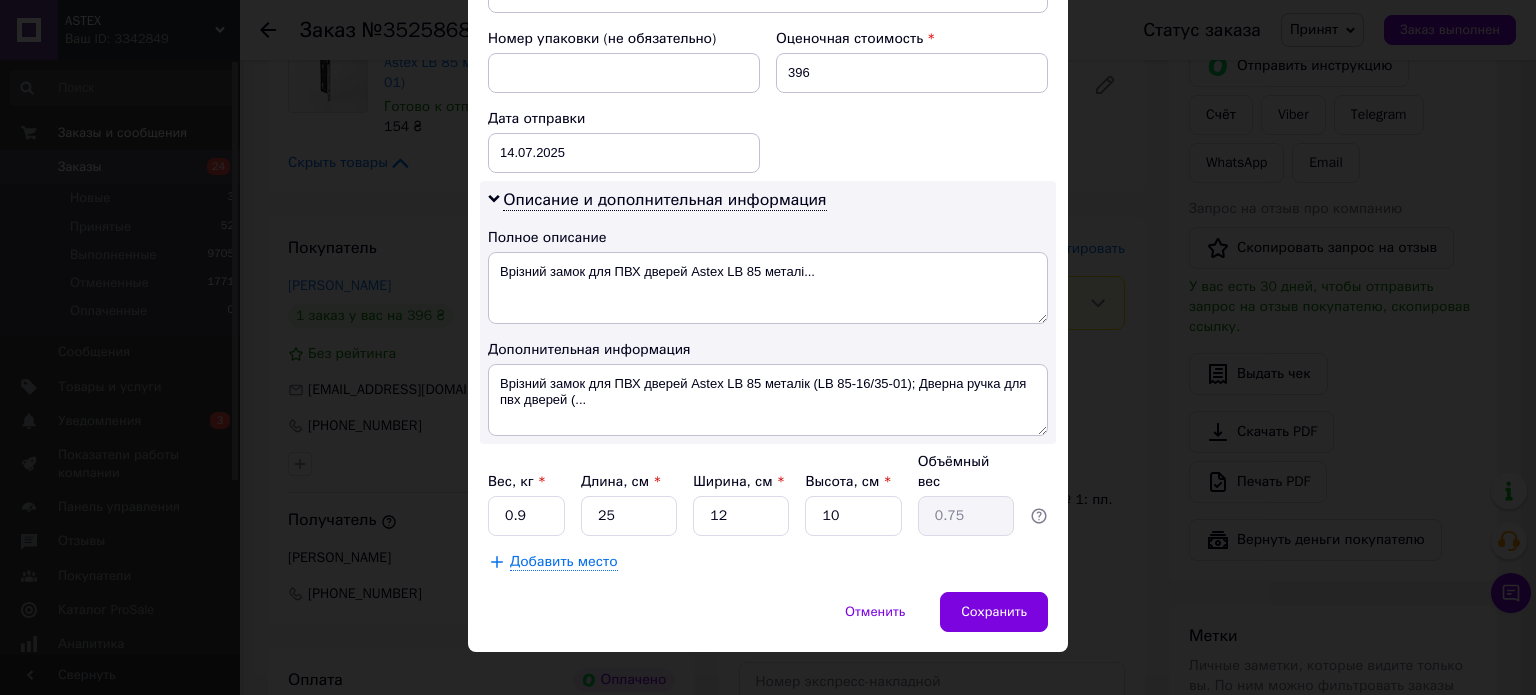 click on "Отменить   Сохранить" at bounding box center [768, 622] 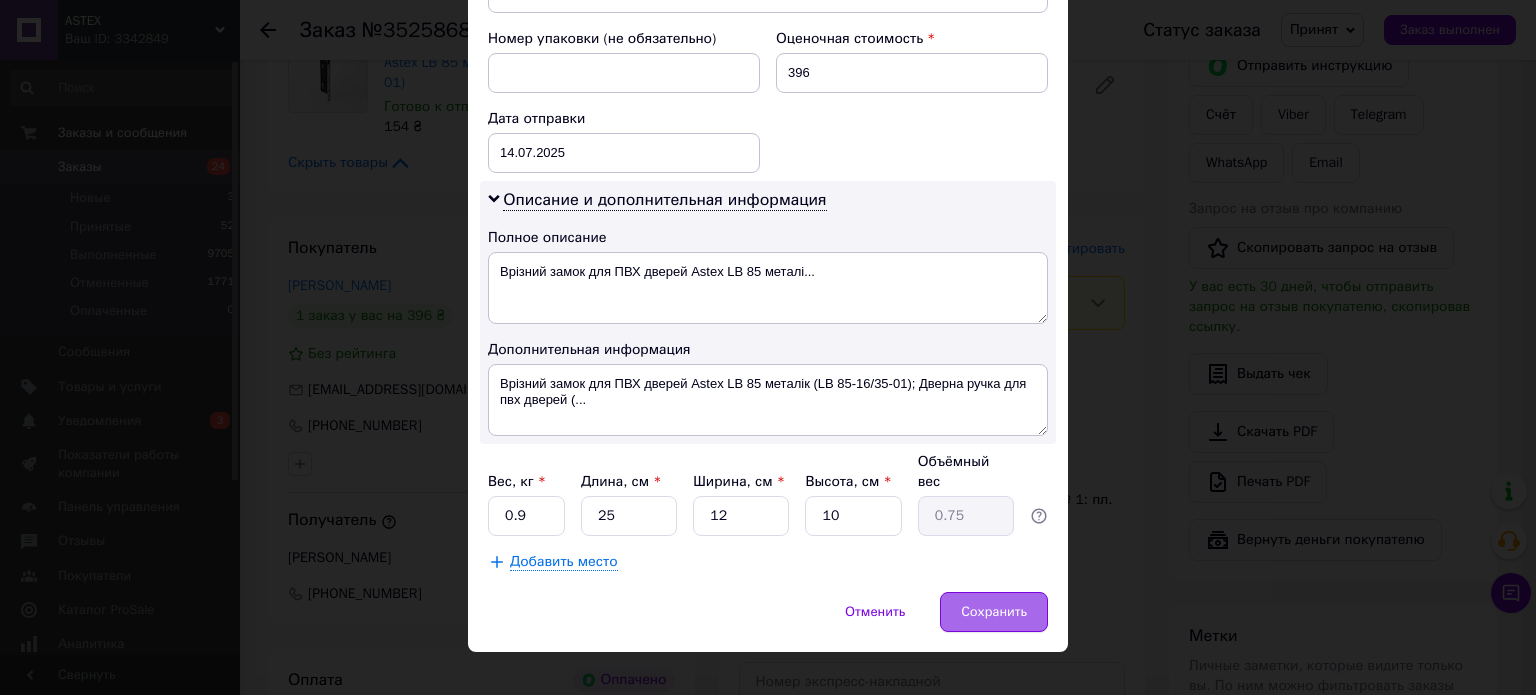 click on "Сохранить" at bounding box center [994, 612] 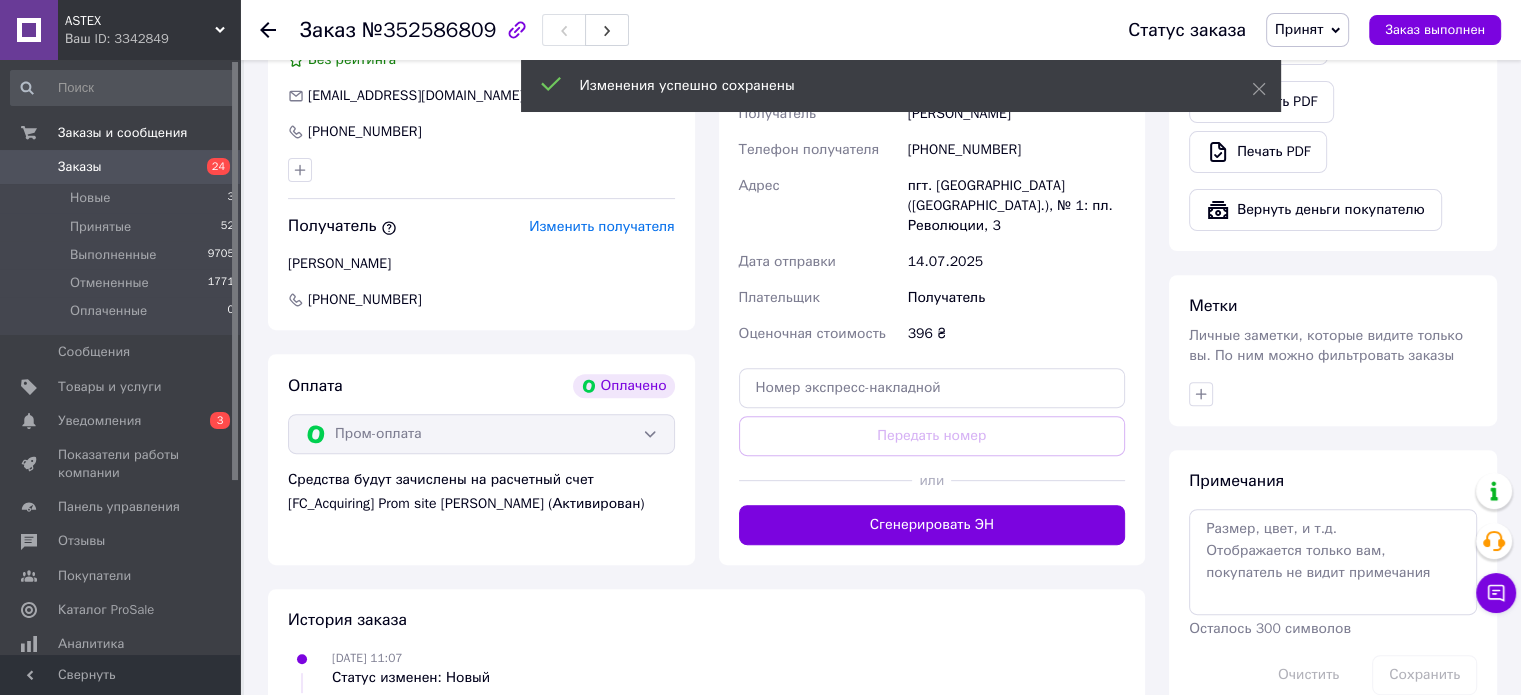 scroll, scrollTop: 900, scrollLeft: 0, axis: vertical 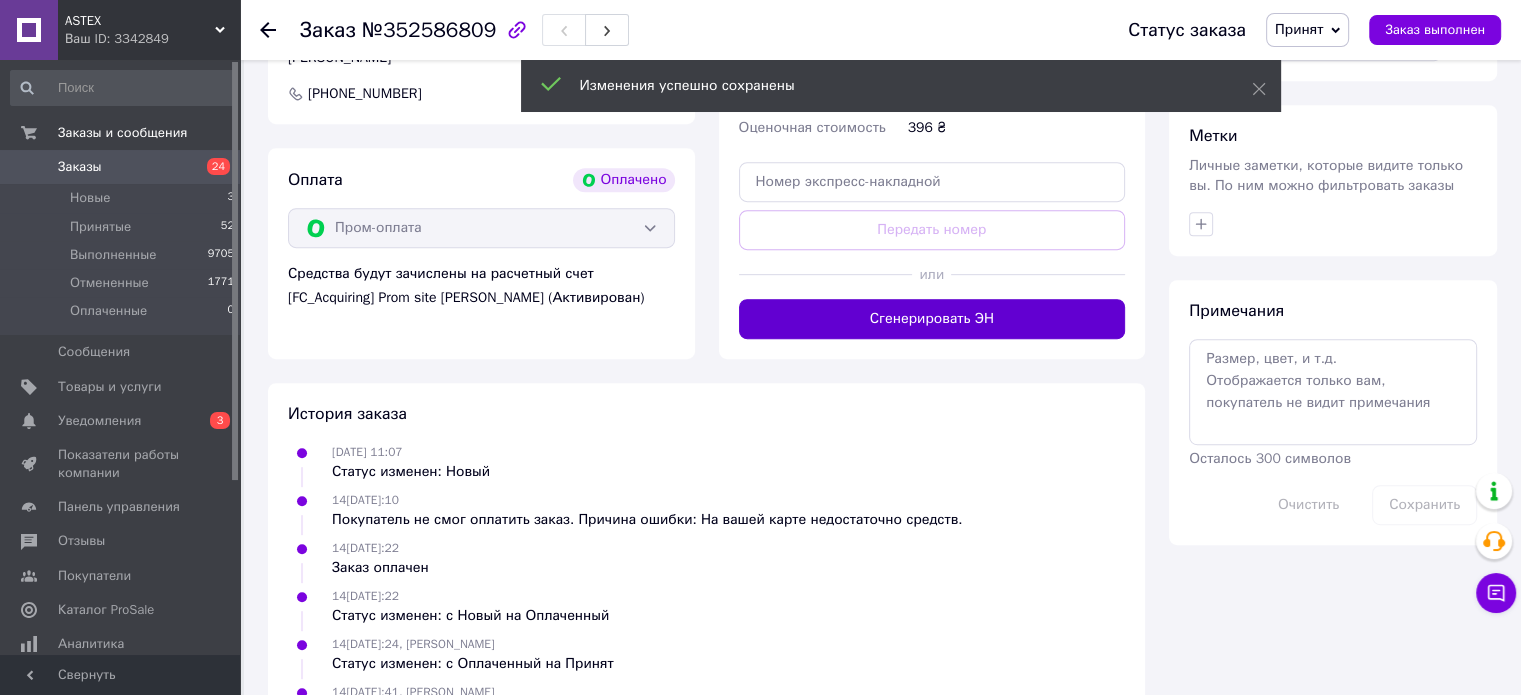 click on "Сгенерировать ЭН" at bounding box center [932, 319] 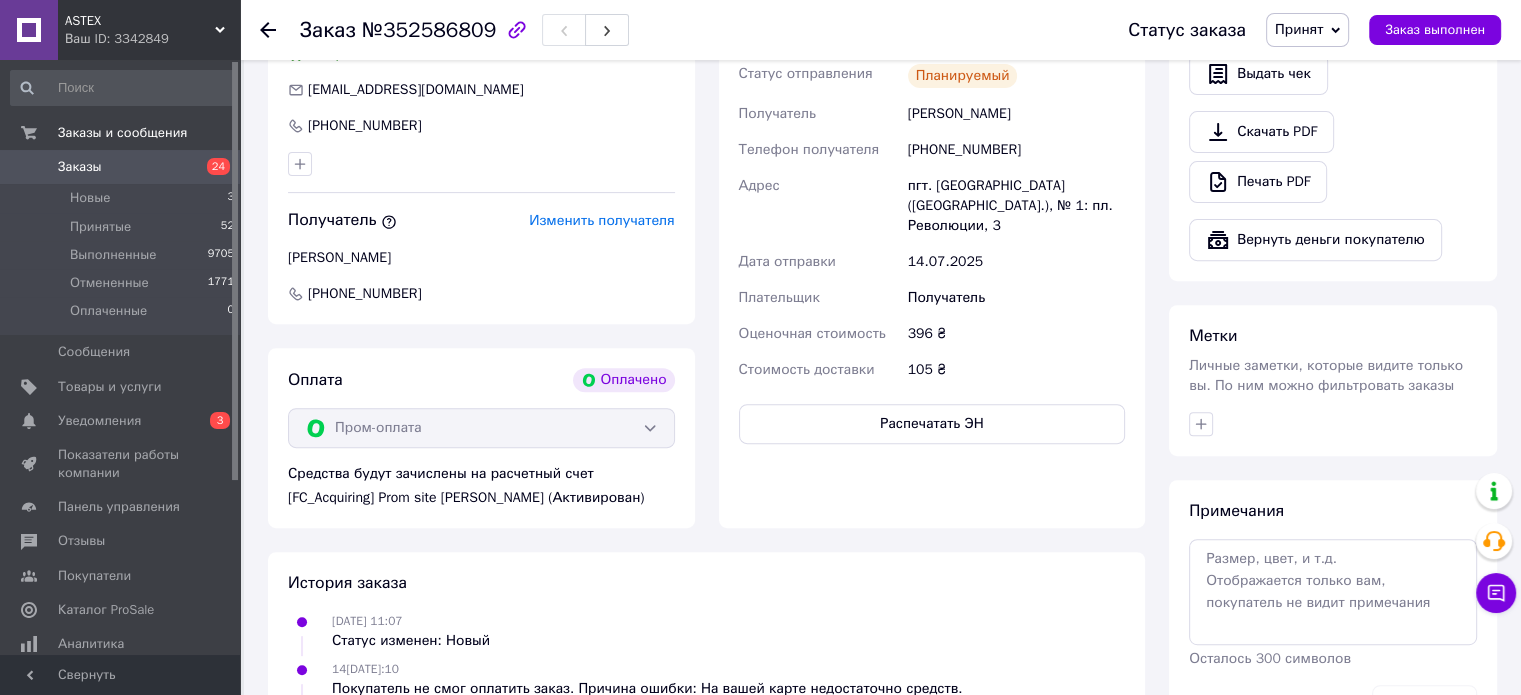 scroll, scrollTop: 400, scrollLeft: 0, axis: vertical 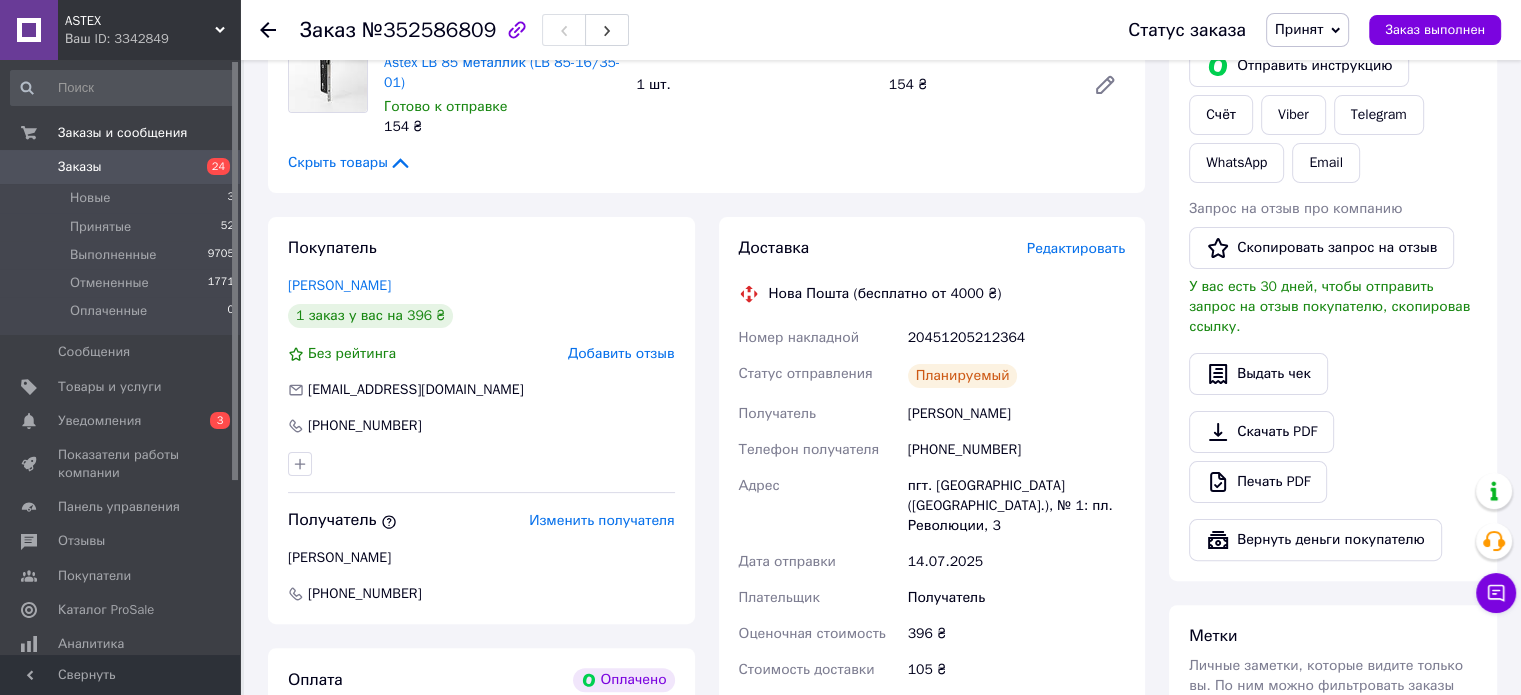 click on "20451205212364" at bounding box center (1016, 338) 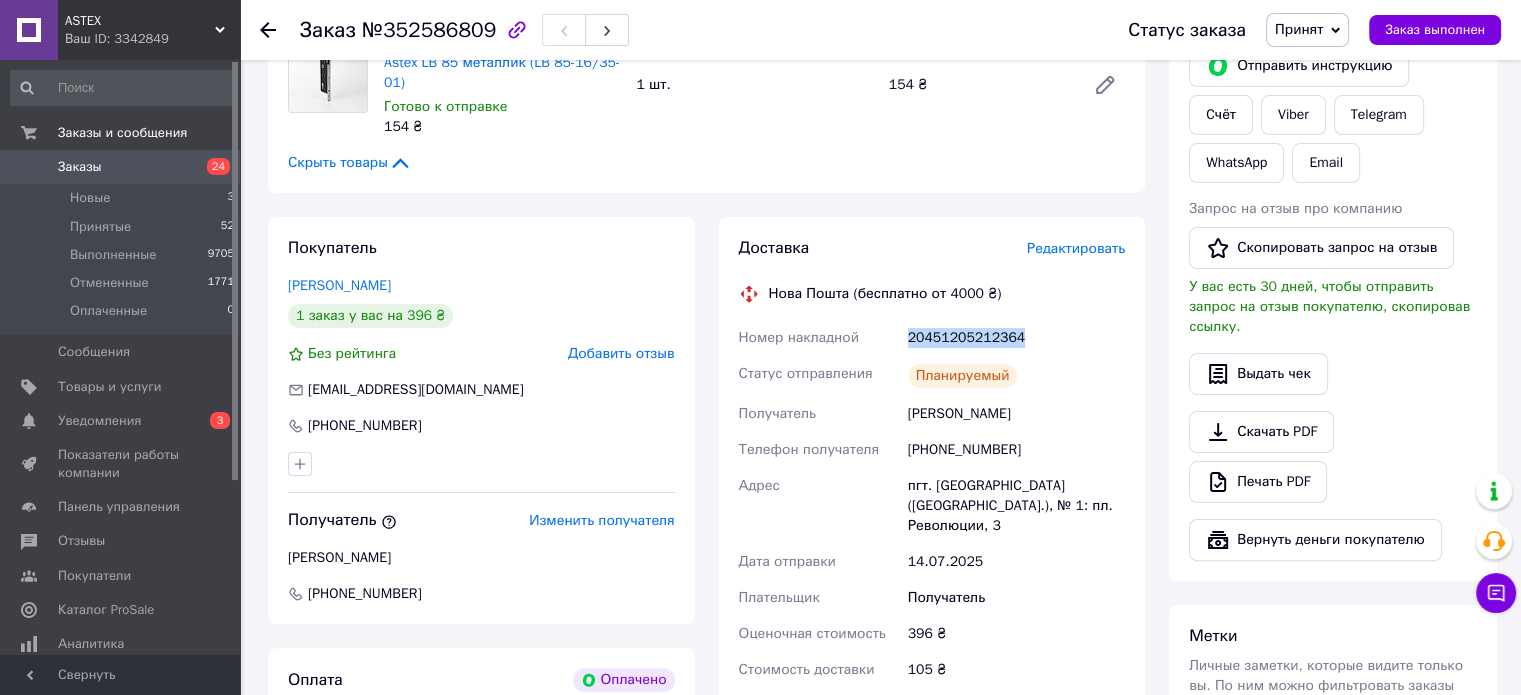 click on "20451205212364" at bounding box center [1016, 338] 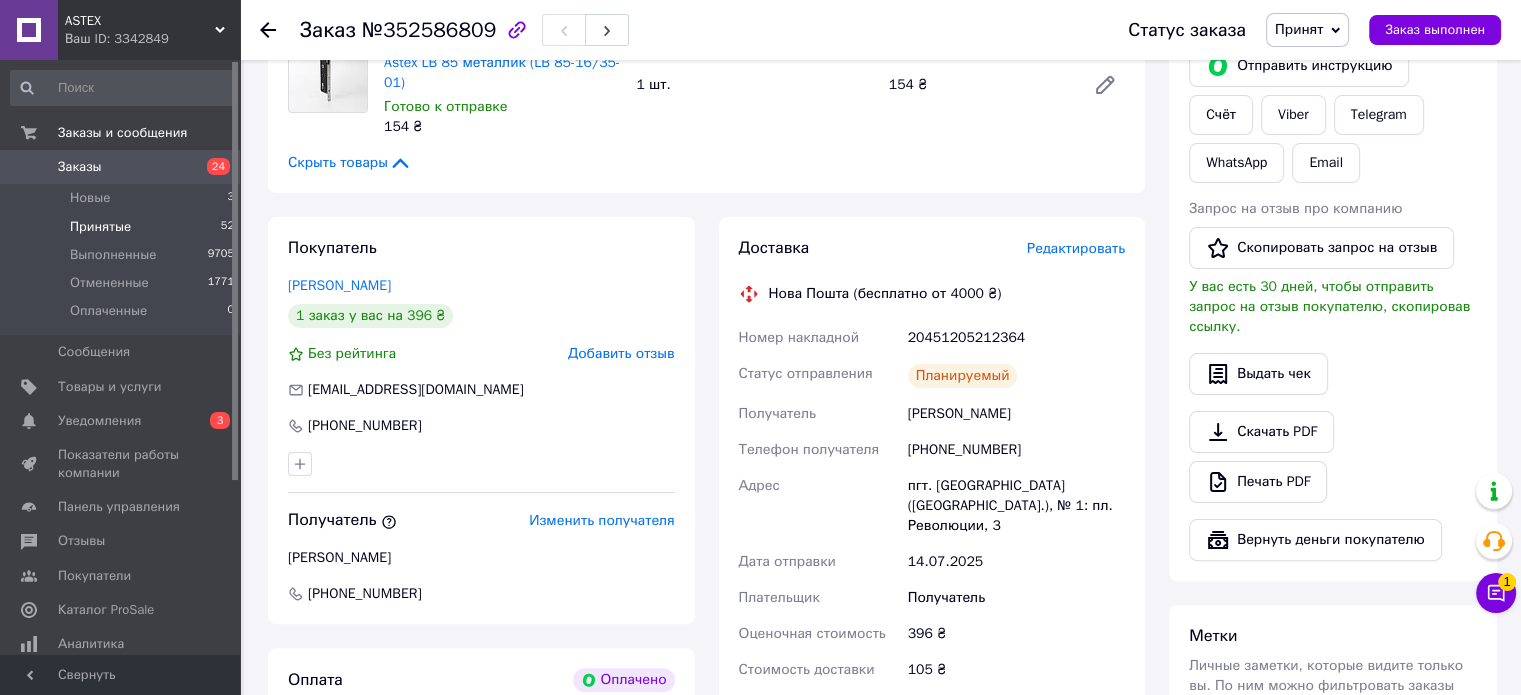 click on "Принятые" at bounding box center [100, 227] 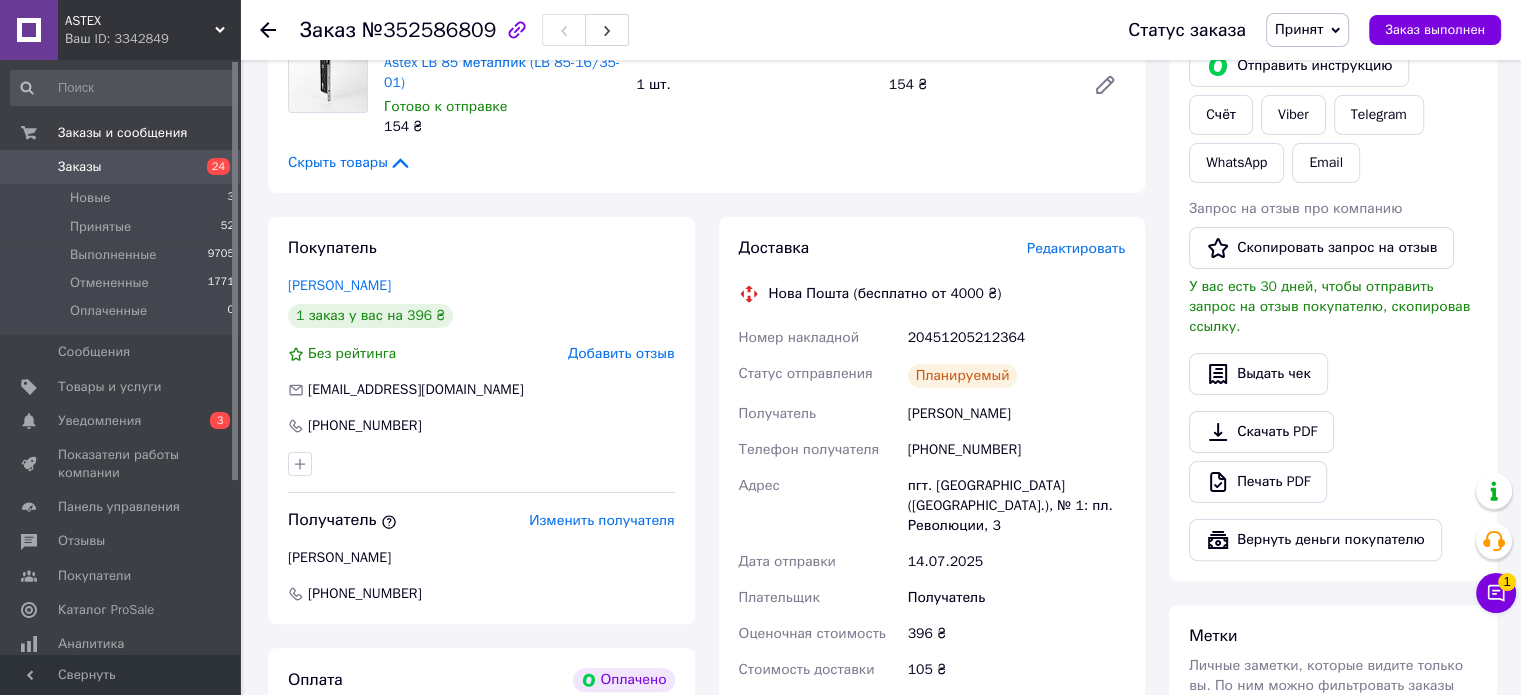 scroll, scrollTop: 0, scrollLeft: 0, axis: both 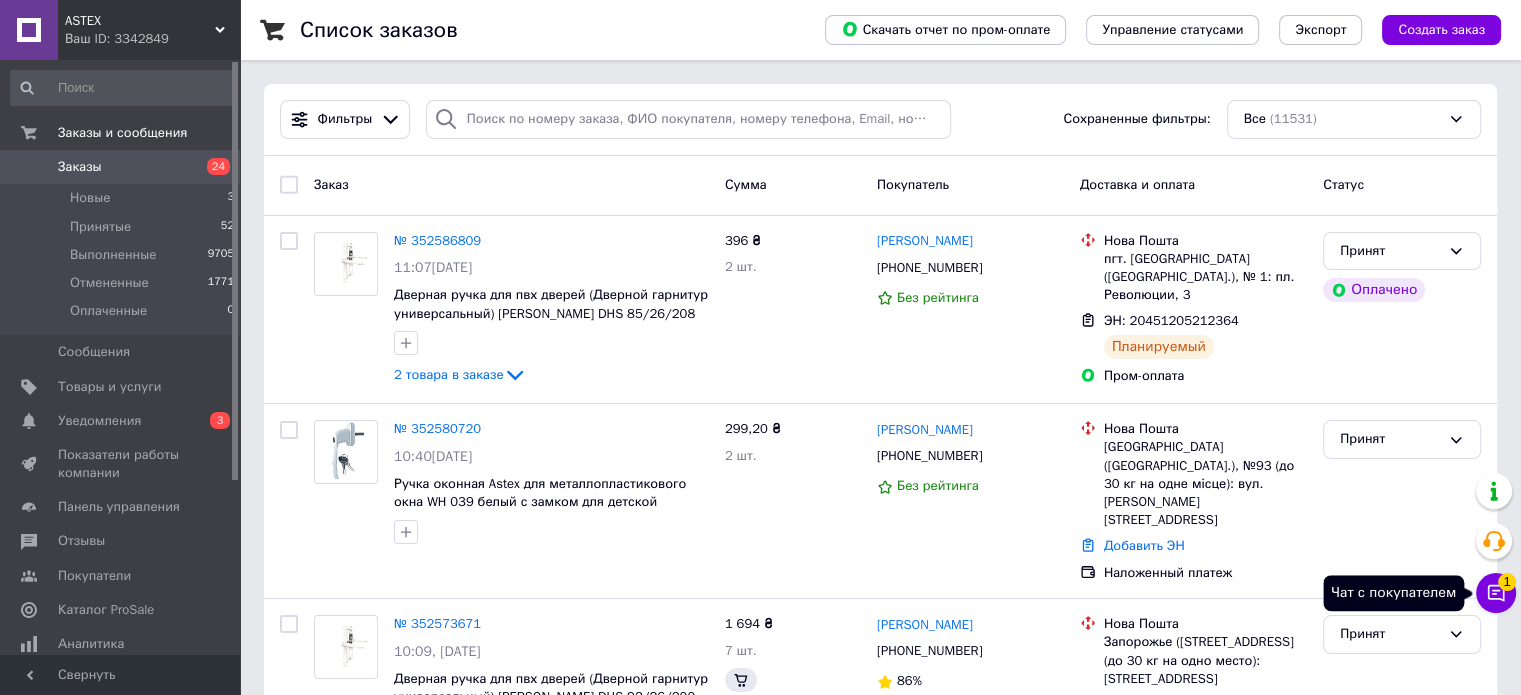 click on "1" at bounding box center (1507, 582) 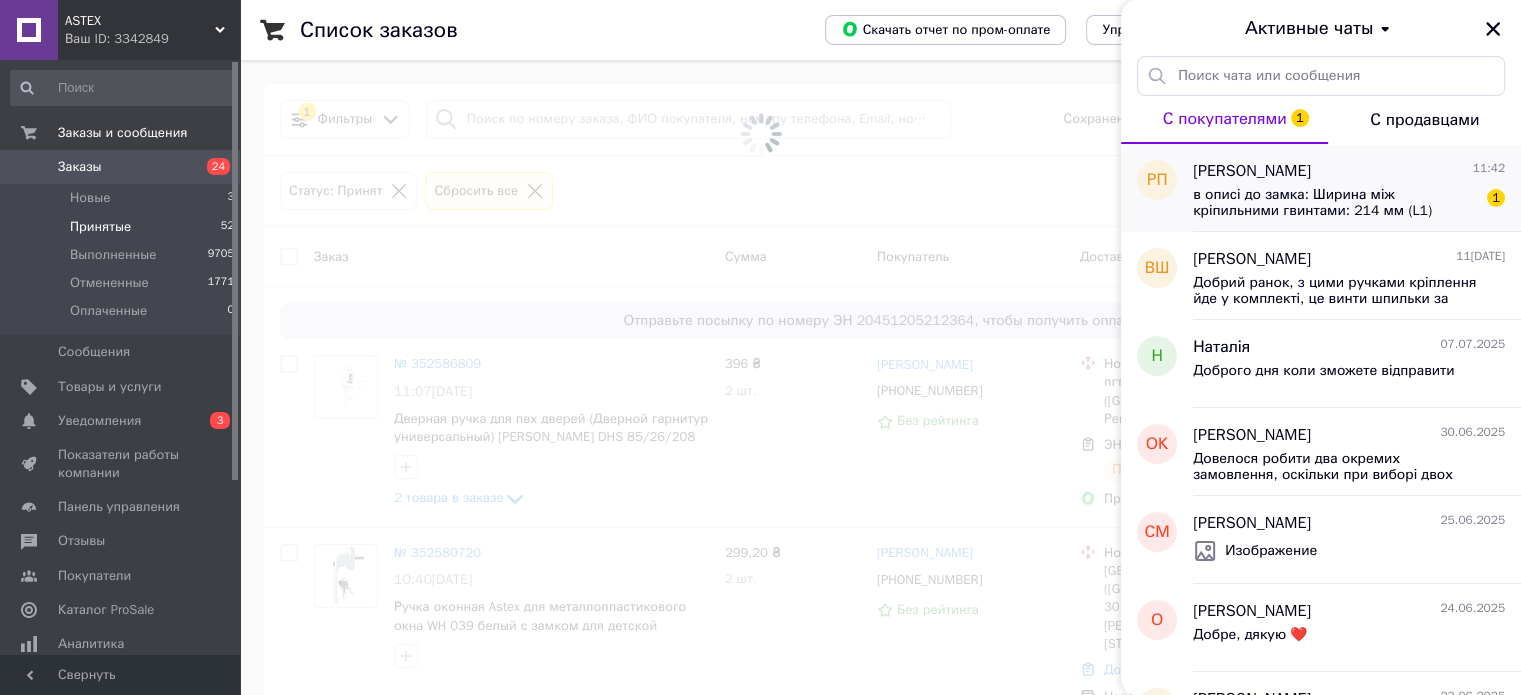 click on "в описі до замка:
Ширина між кріпильними гвинтами: 214 мм (L1)" at bounding box center (1335, 203) 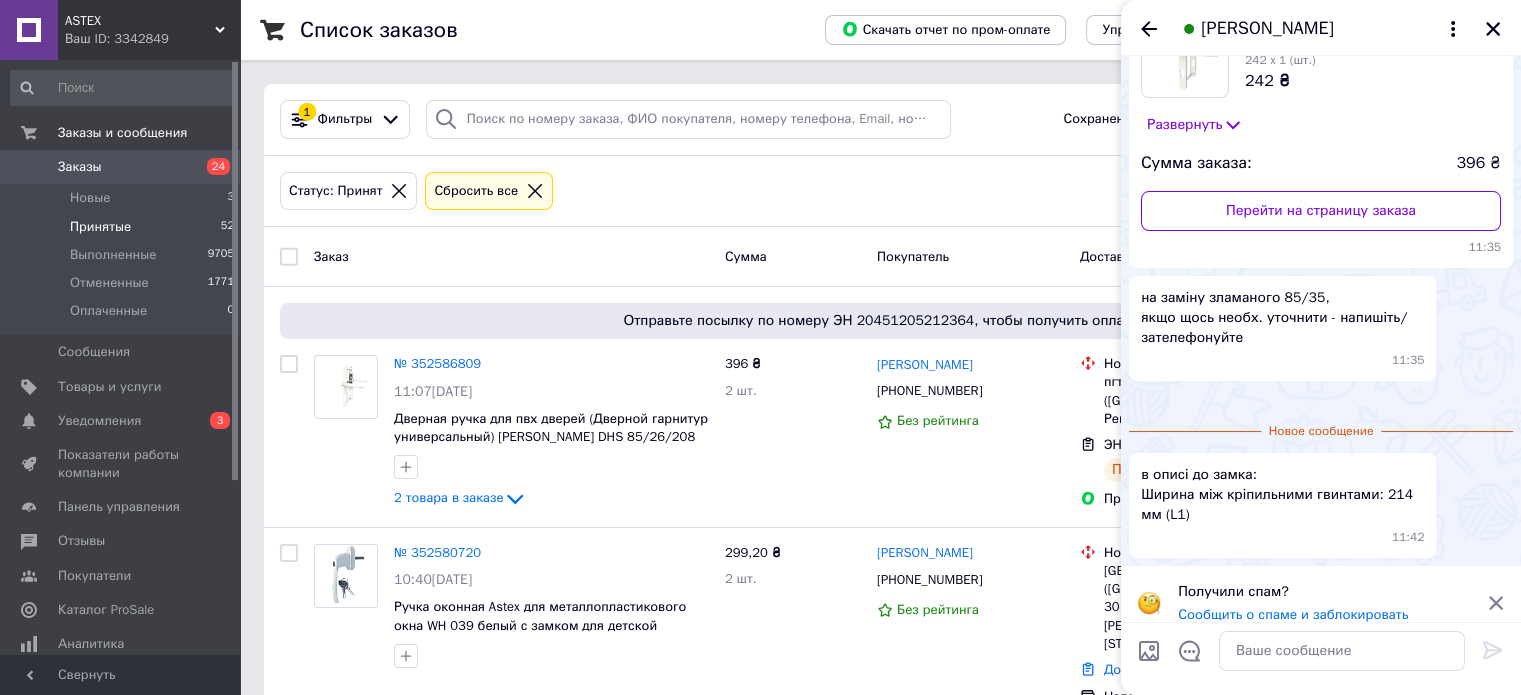 scroll, scrollTop: 170, scrollLeft: 0, axis: vertical 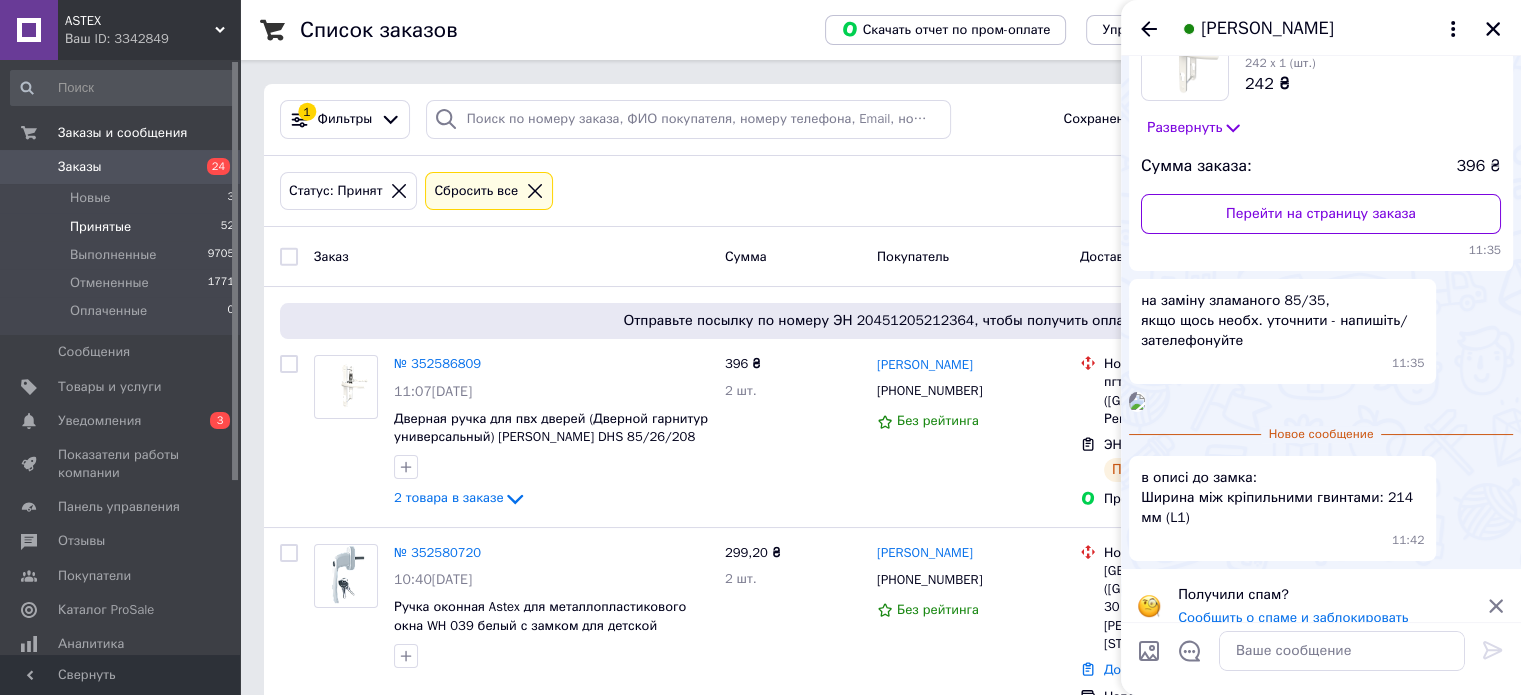 click on "Принятые" at bounding box center (100, 227) 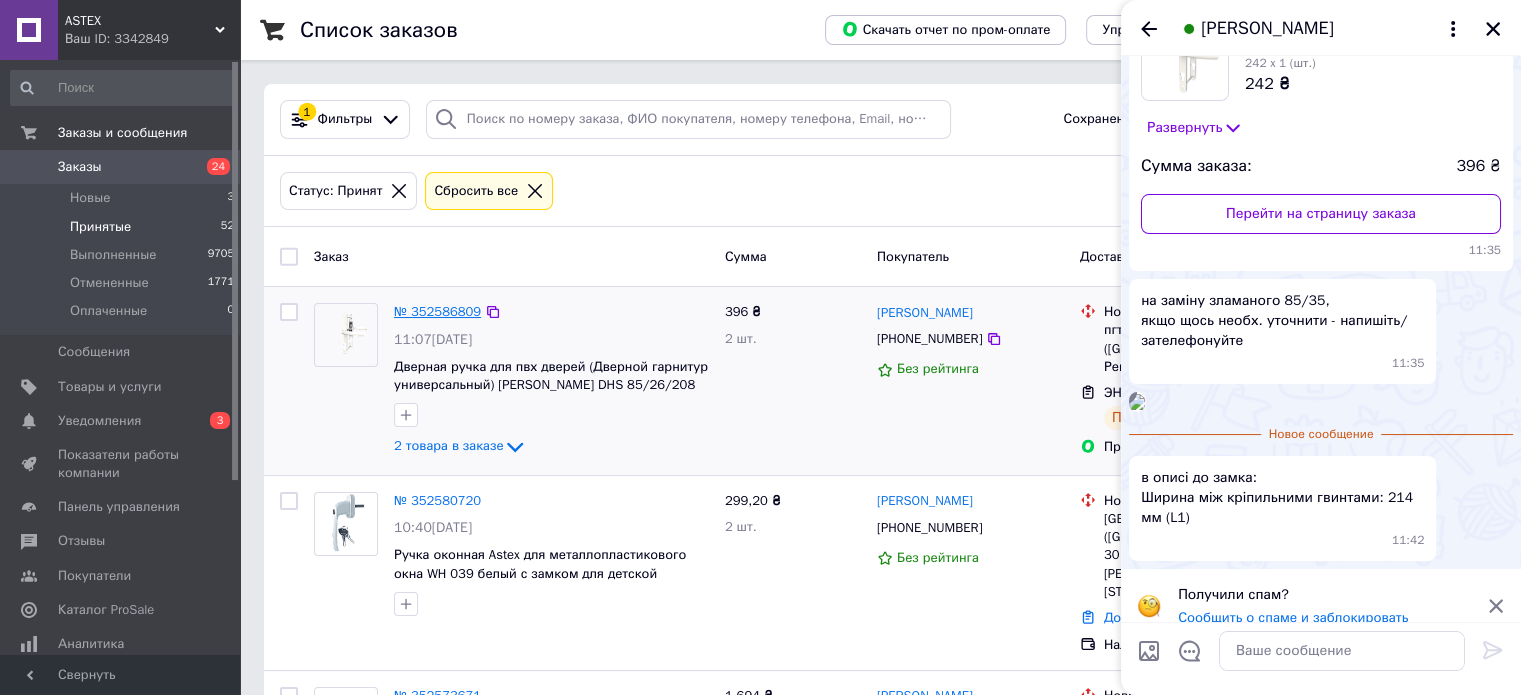 click on "№ 352586809" at bounding box center (437, 311) 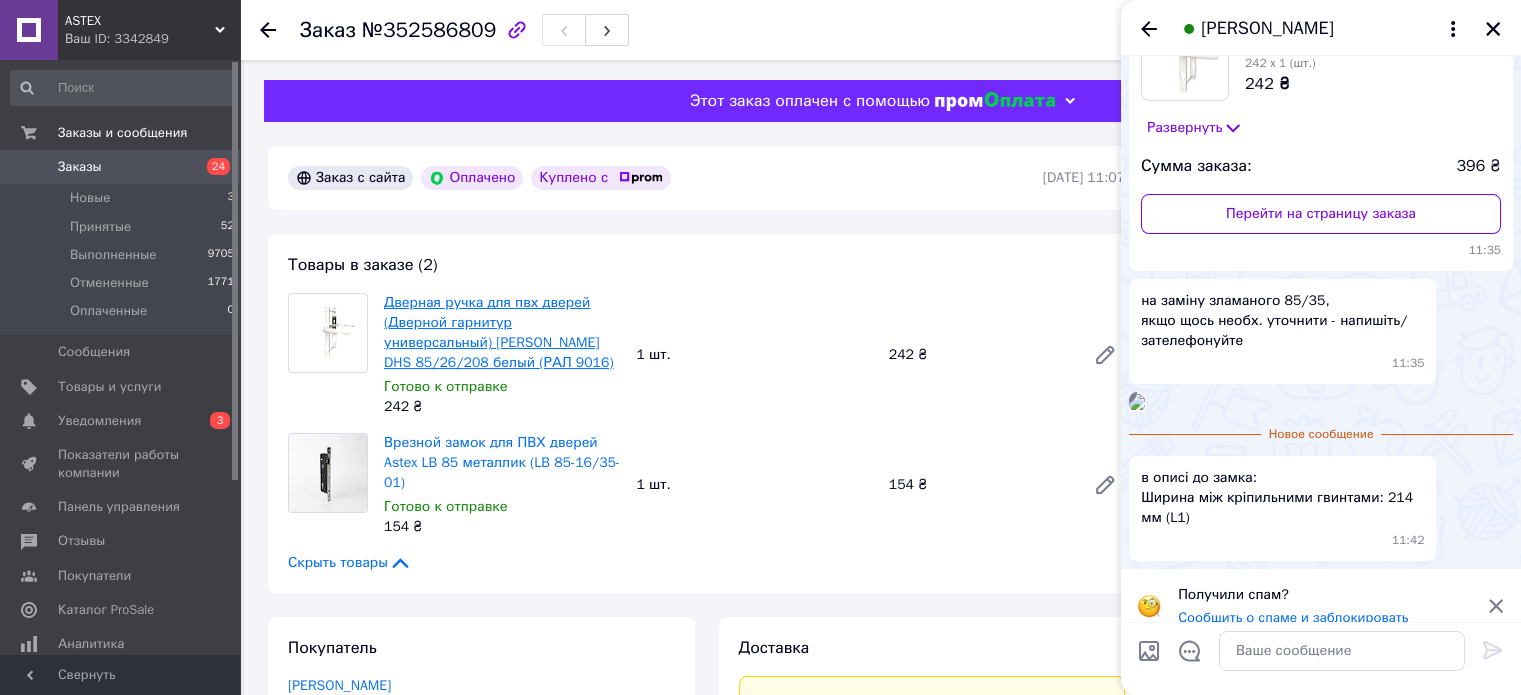 click on "Дверная ручка для пвх дверей (Дверной гарнитур универсальный) [PERSON_NAME] DHS 85/26/208 белый (РАЛ 9016)" at bounding box center [499, 332] 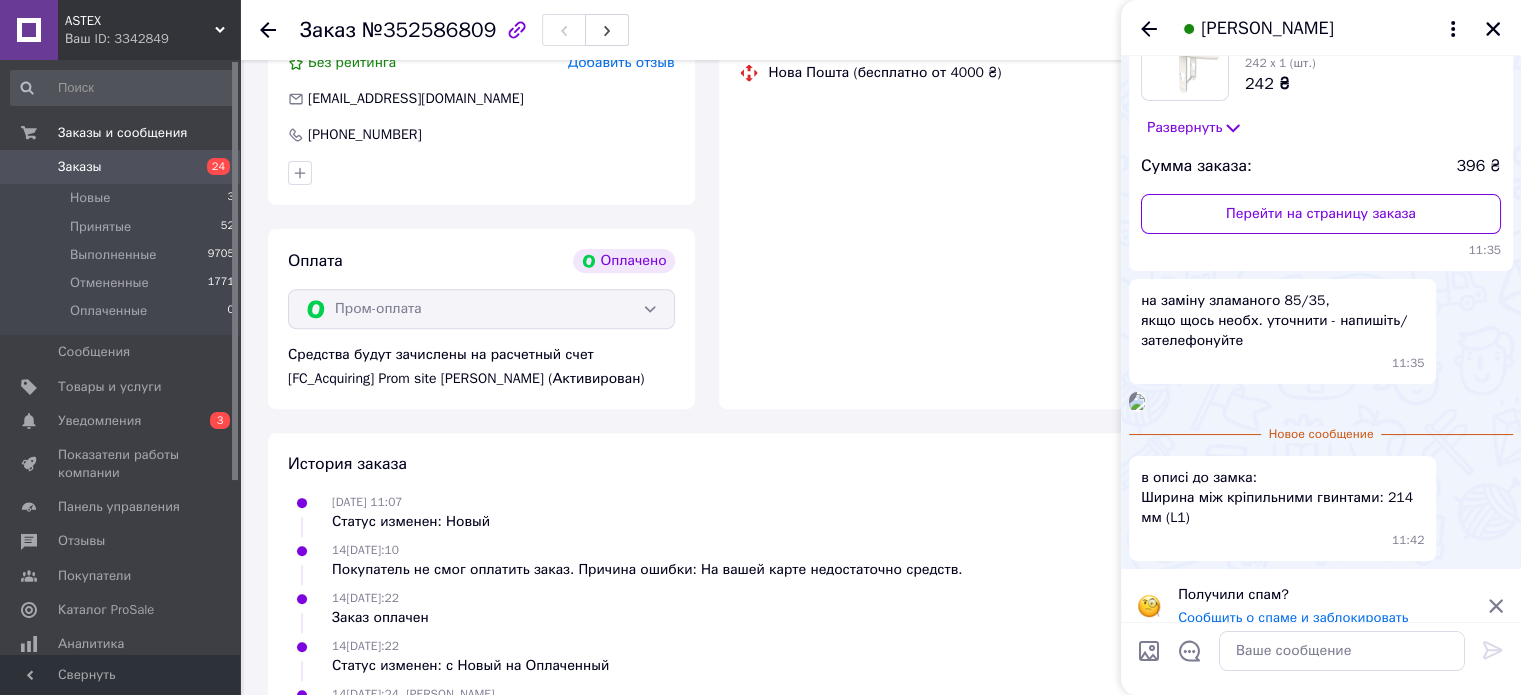 scroll, scrollTop: 700, scrollLeft: 0, axis: vertical 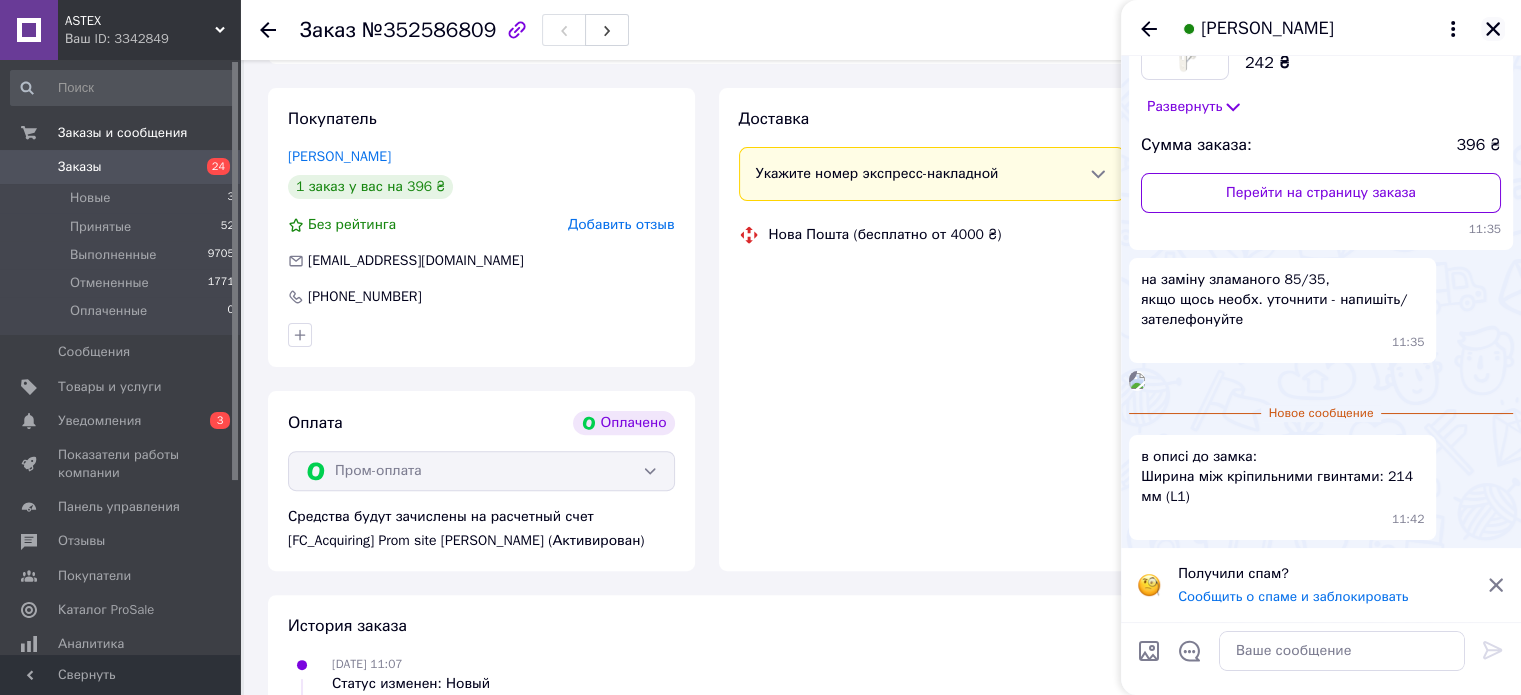 click 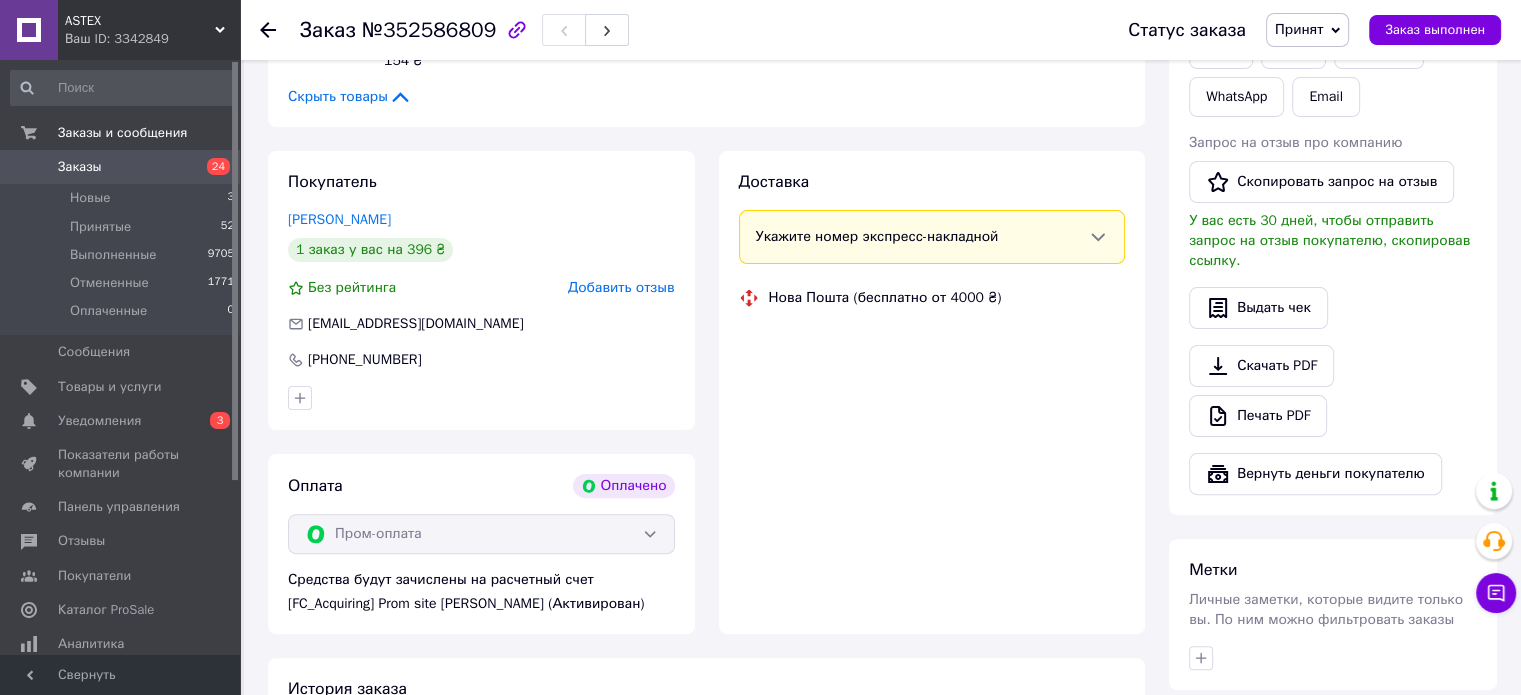 scroll, scrollTop: 229, scrollLeft: 0, axis: vertical 